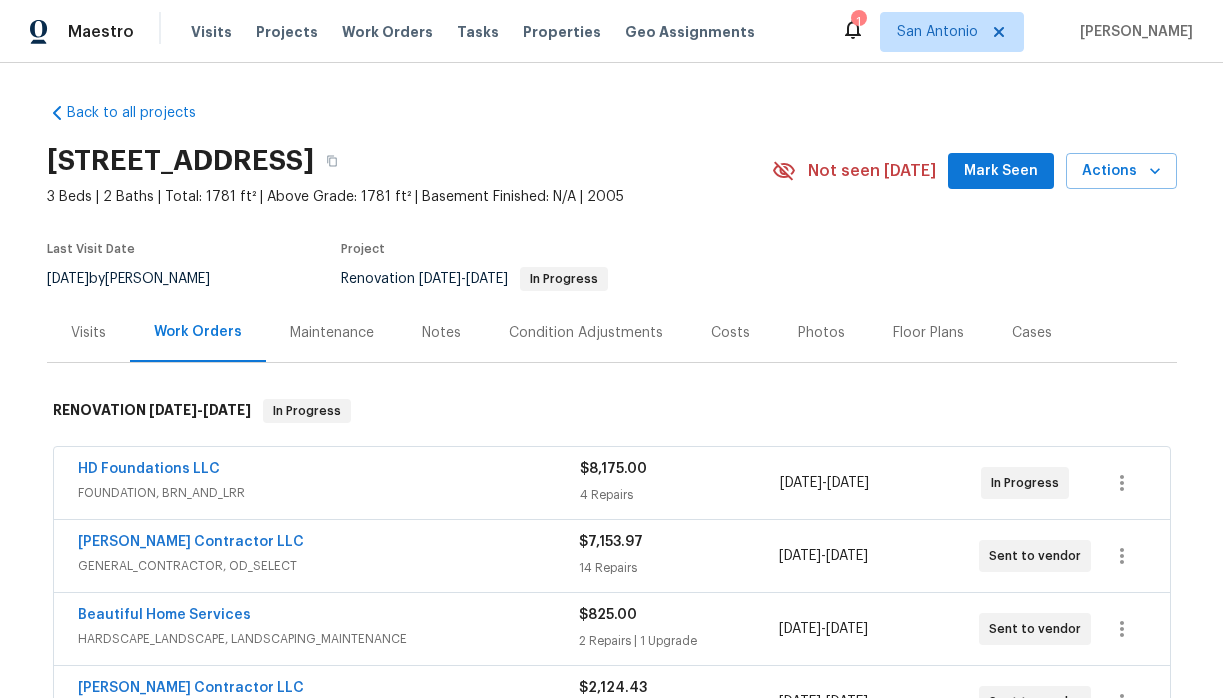 scroll, scrollTop: 0, scrollLeft: 0, axis: both 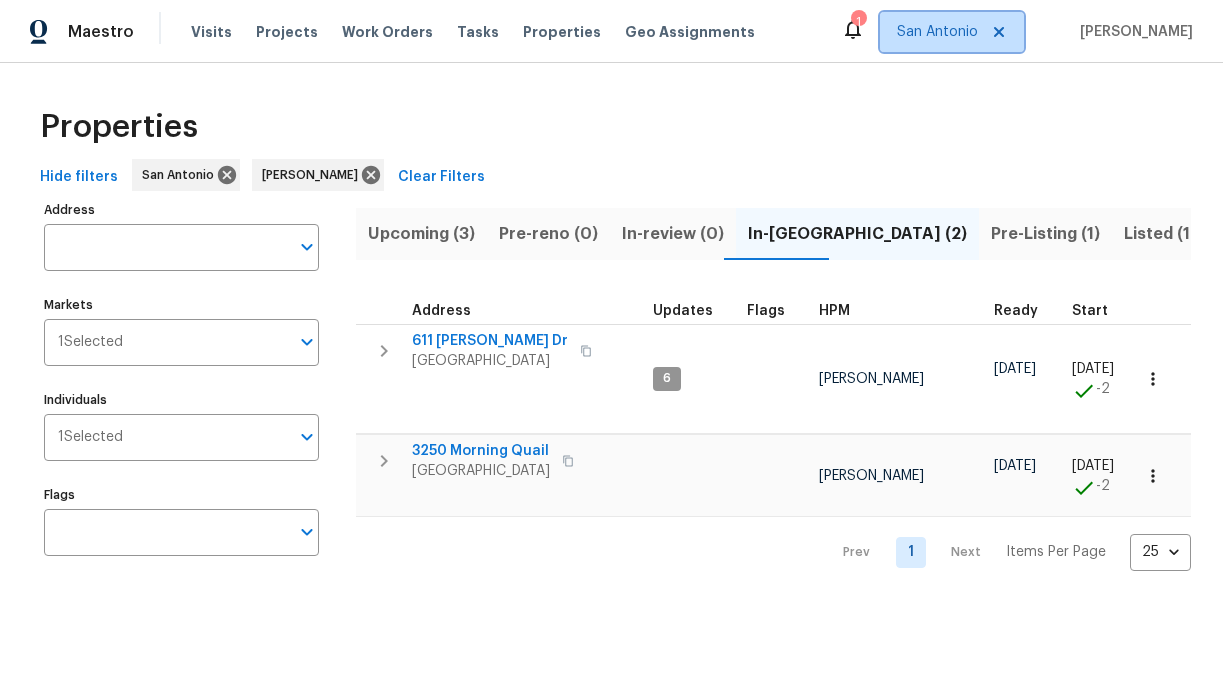 click 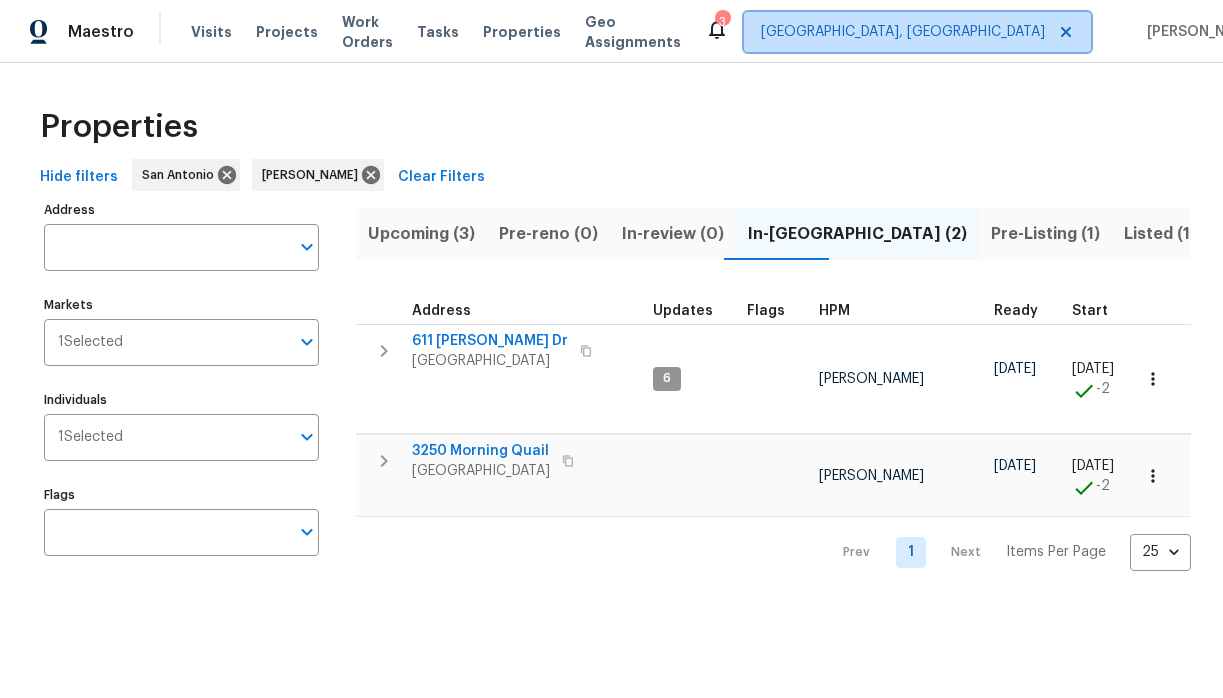 click 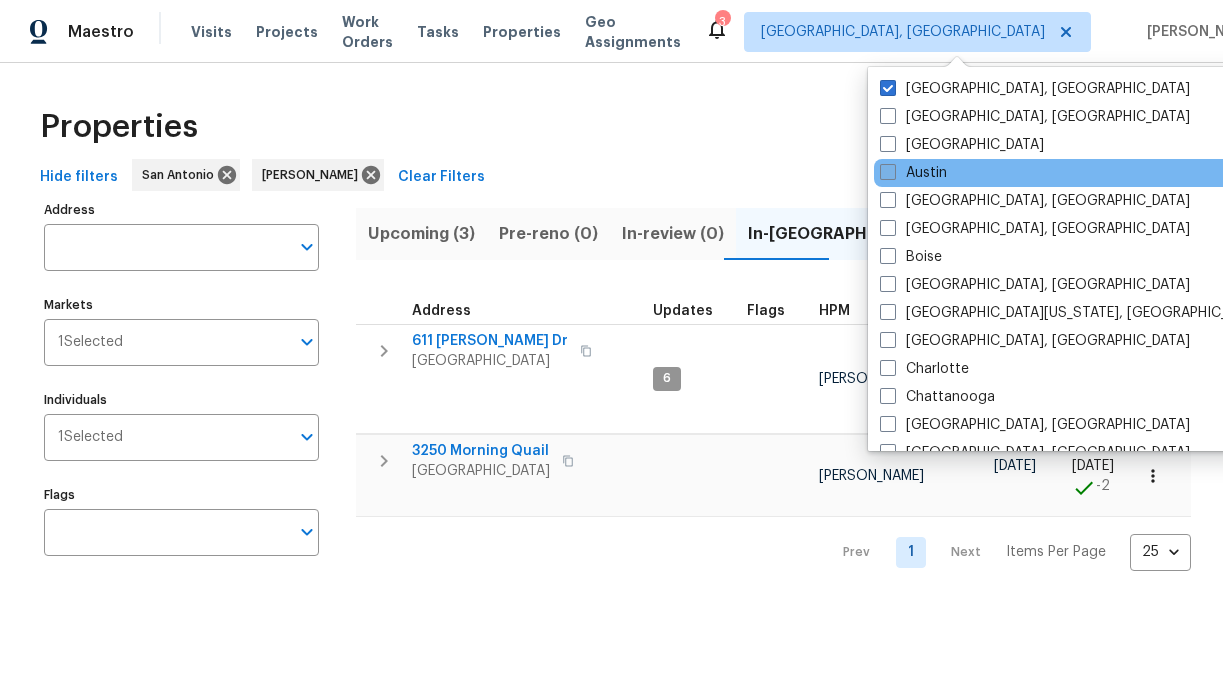click on "Austin" at bounding box center (913, 173) 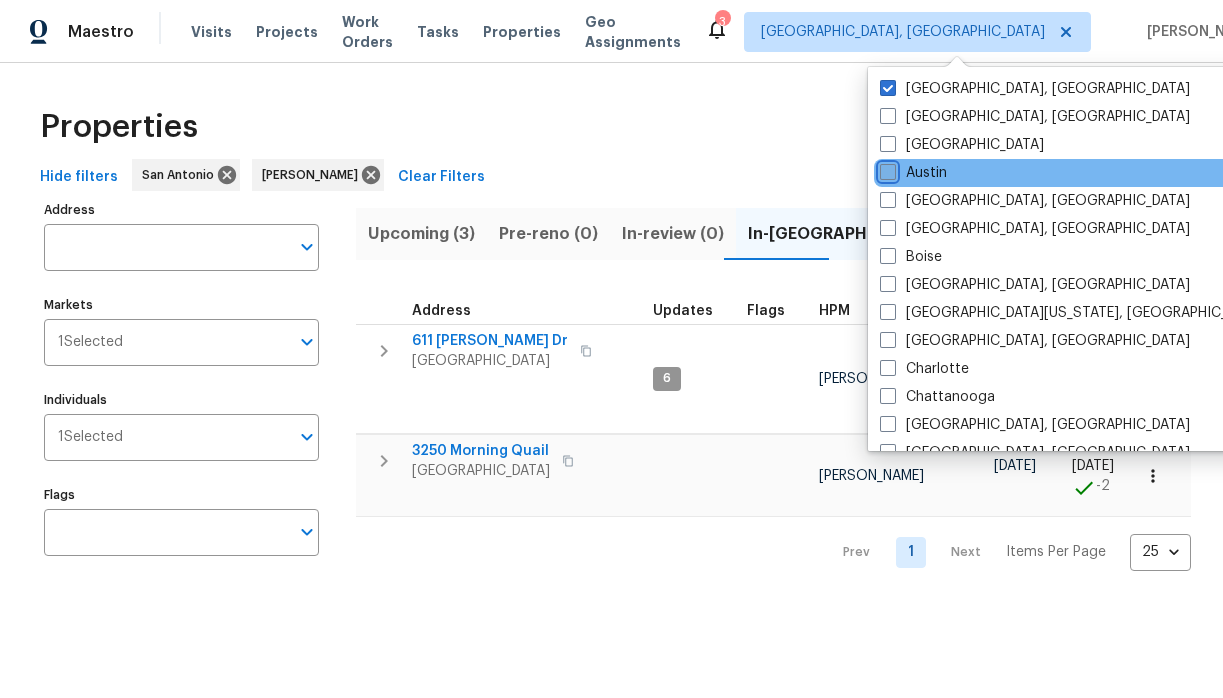 click on "Austin" at bounding box center [886, 169] 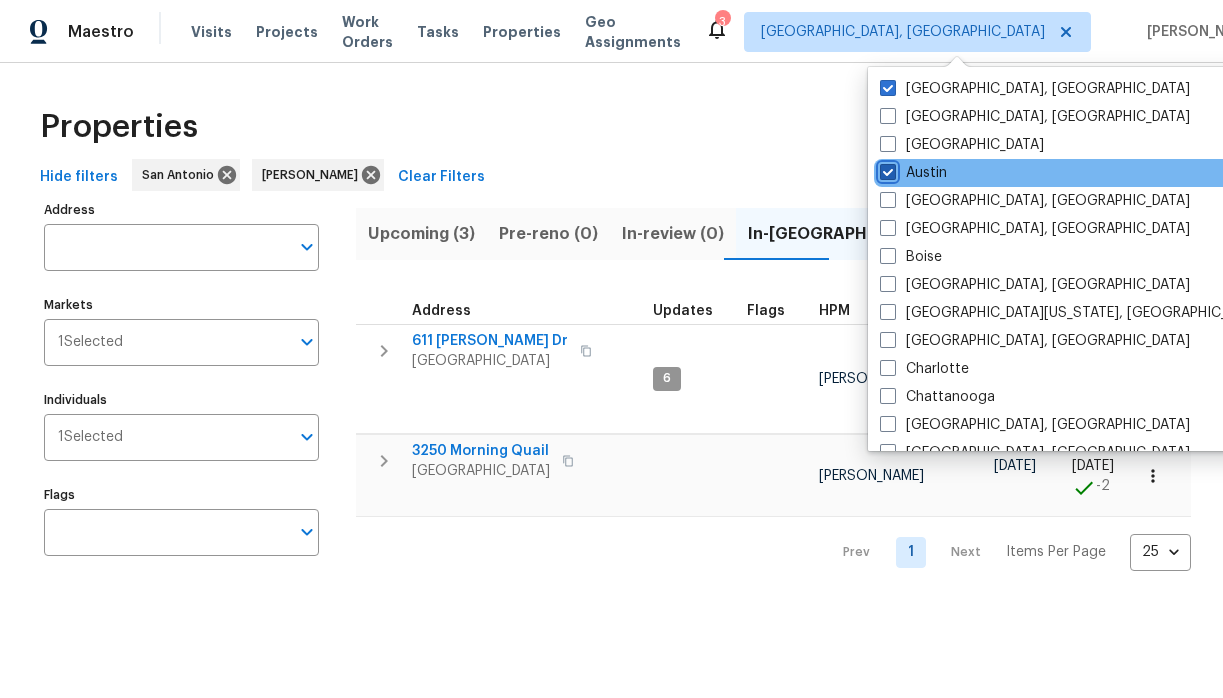 checkbox on "true" 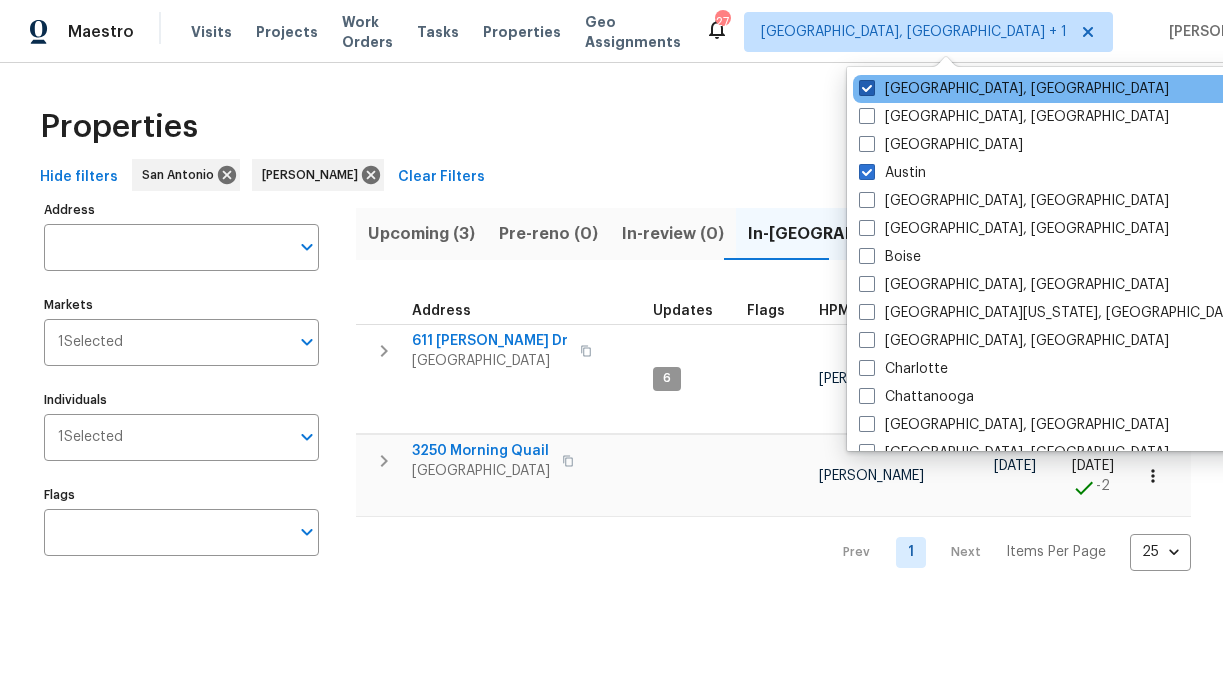 click on "Albuquerque, NM" at bounding box center [1014, 89] 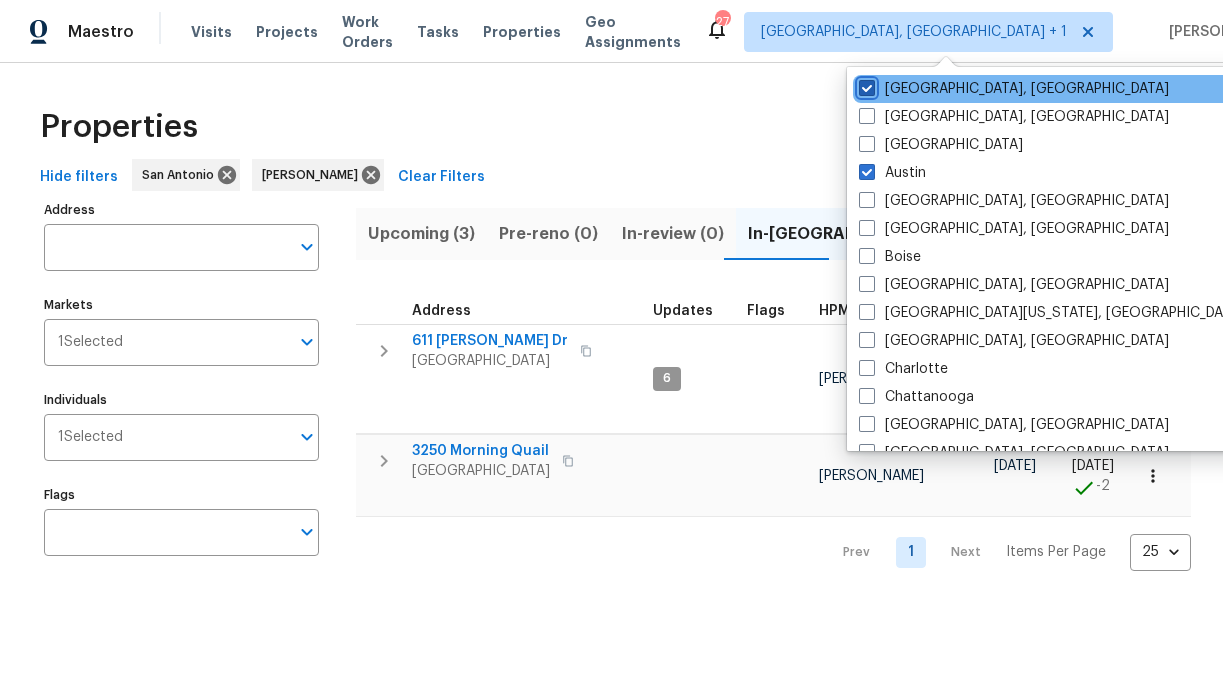 click on "Albuquerque, NM" at bounding box center (865, 85) 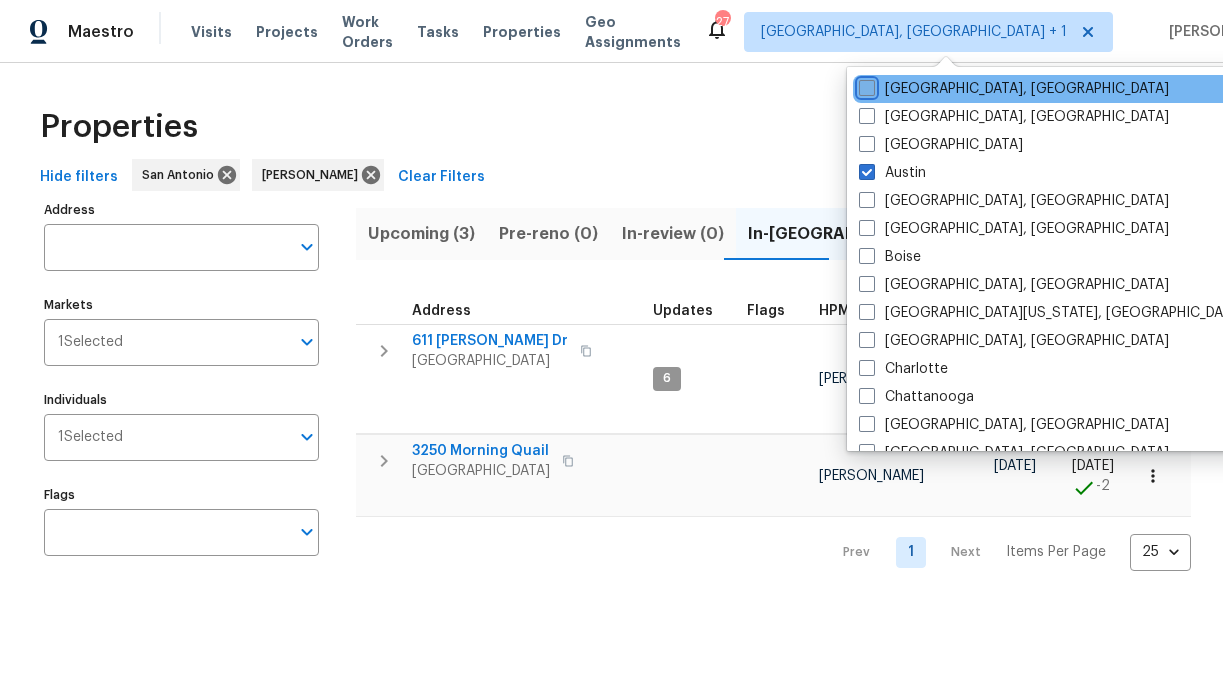 checkbox on "false" 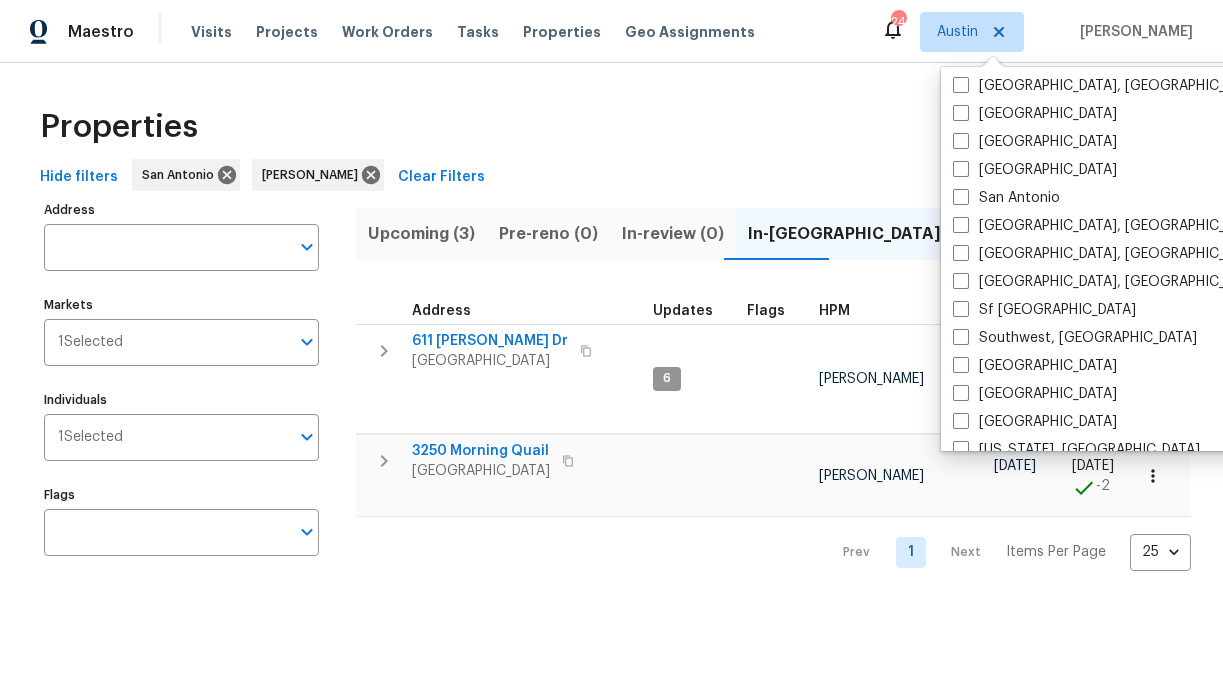 scroll, scrollTop: 1340, scrollLeft: 0, axis: vertical 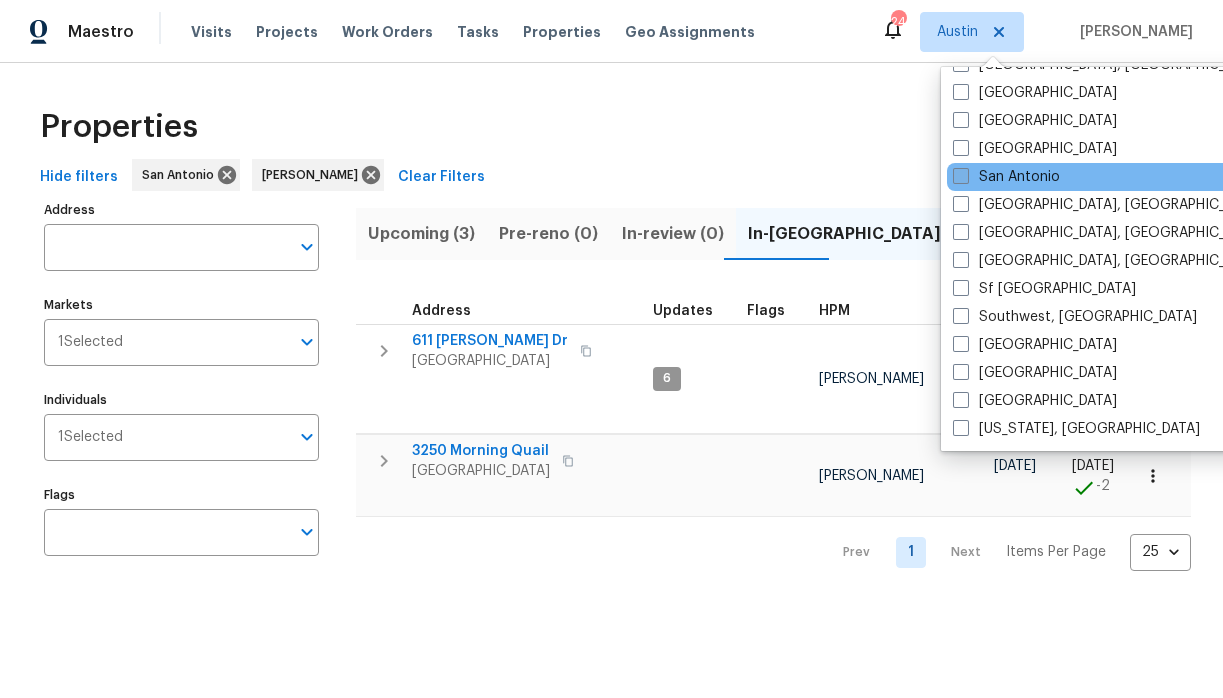 click on "San Antonio" at bounding box center [1006, 177] 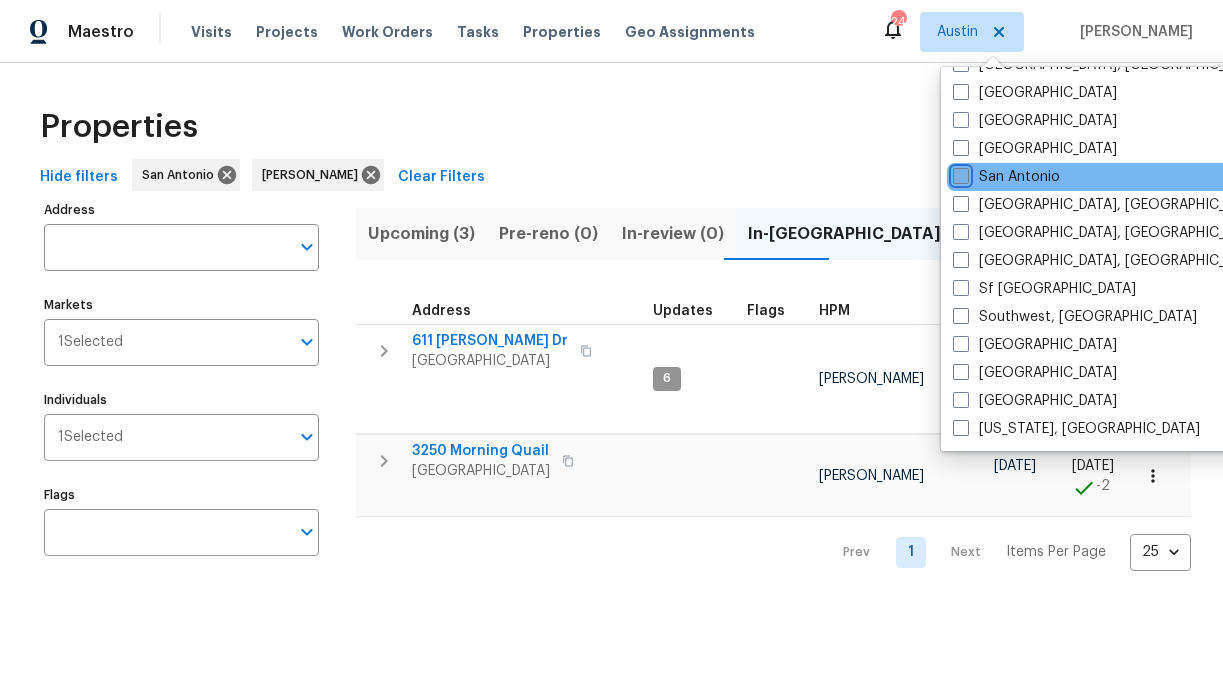 click on "San Antonio" at bounding box center [959, 173] 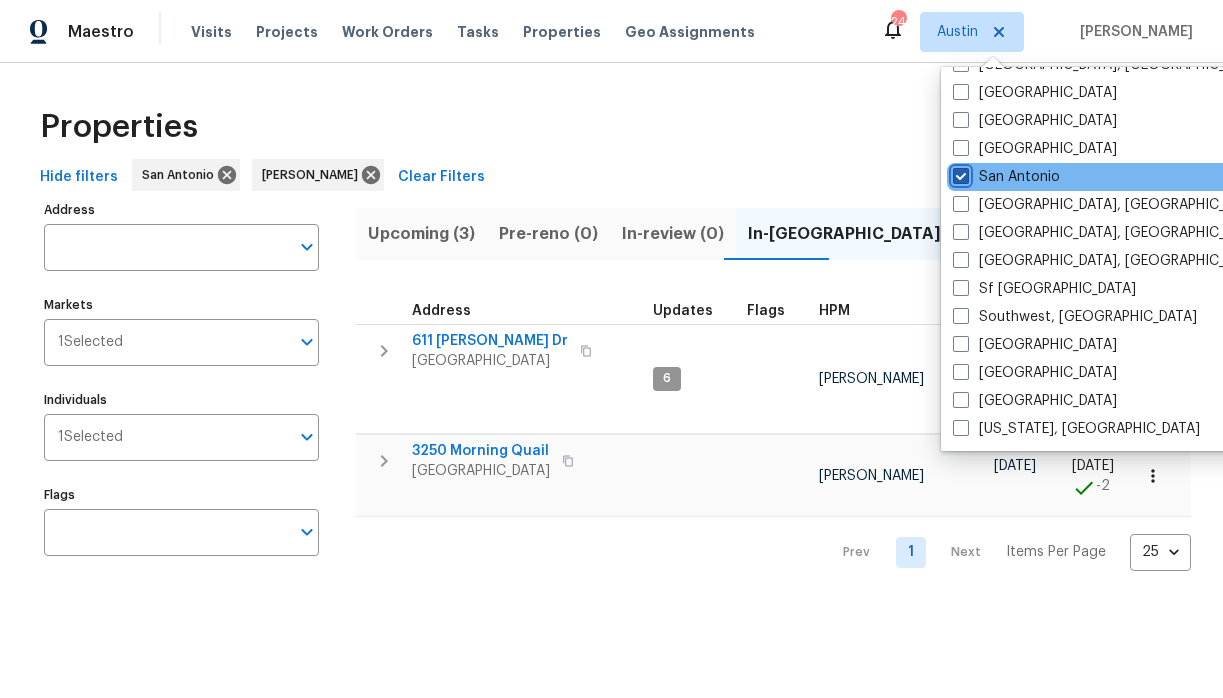 checkbox on "true" 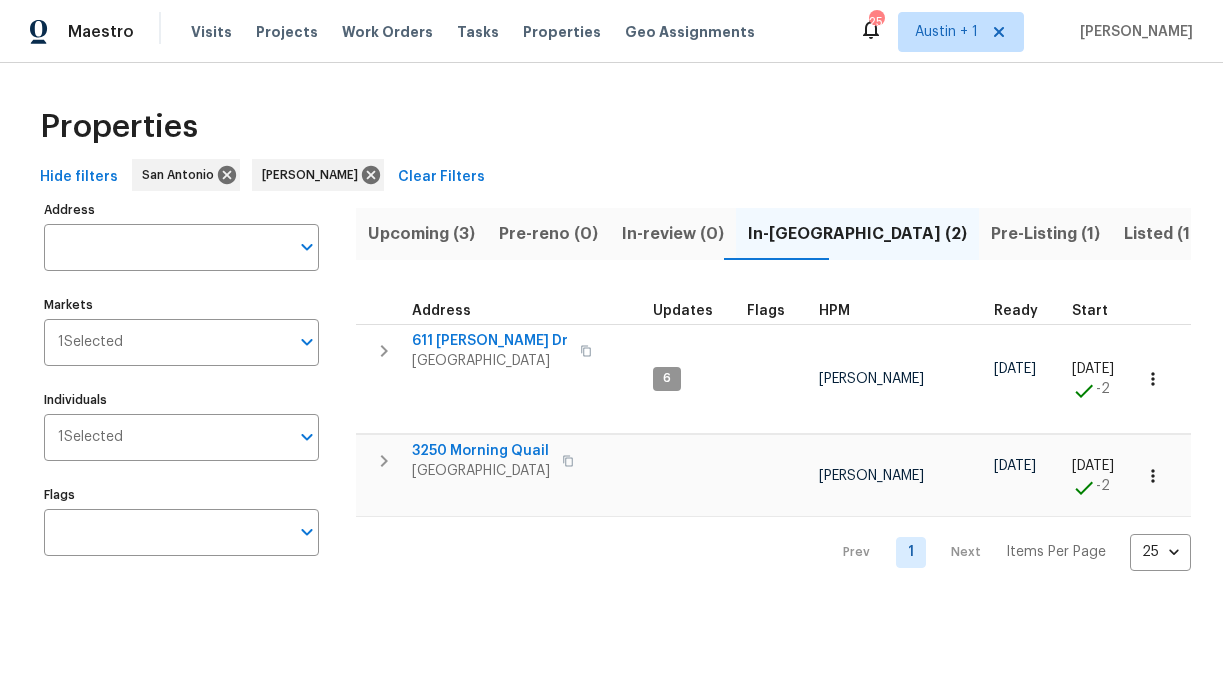 click on "Hide filters San Antonio Chris Fuentes Clear Filters" at bounding box center [611, 177] 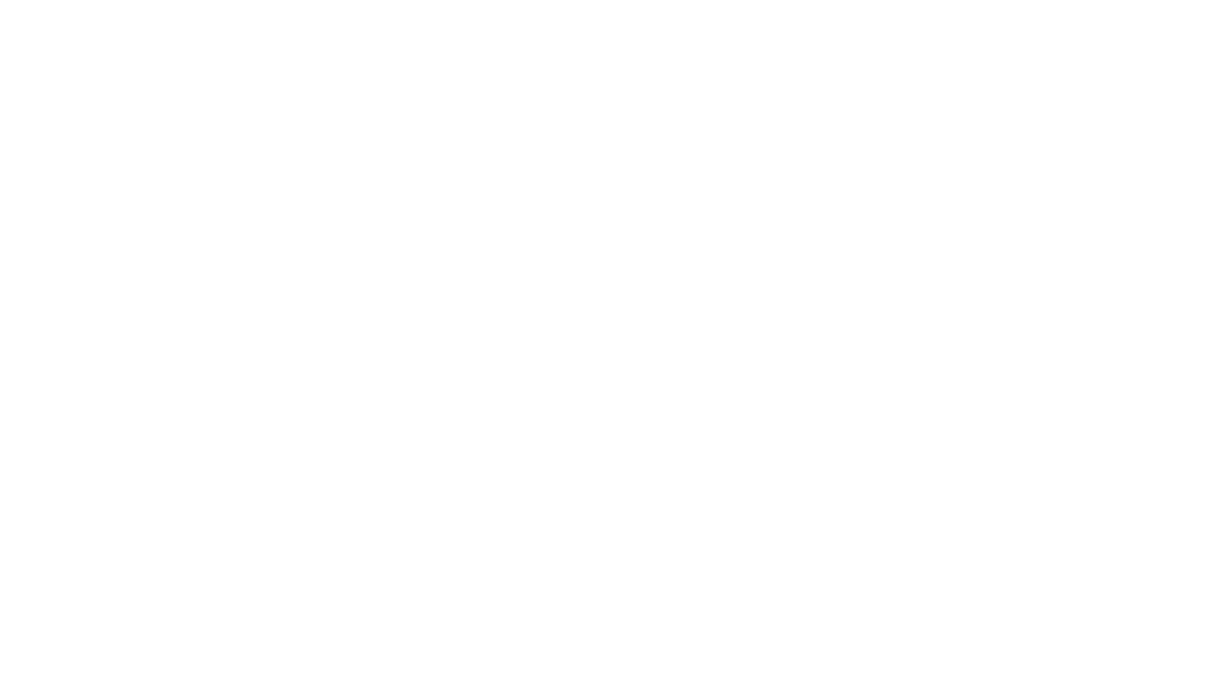 scroll, scrollTop: 0, scrollLeft: 0, axis: both 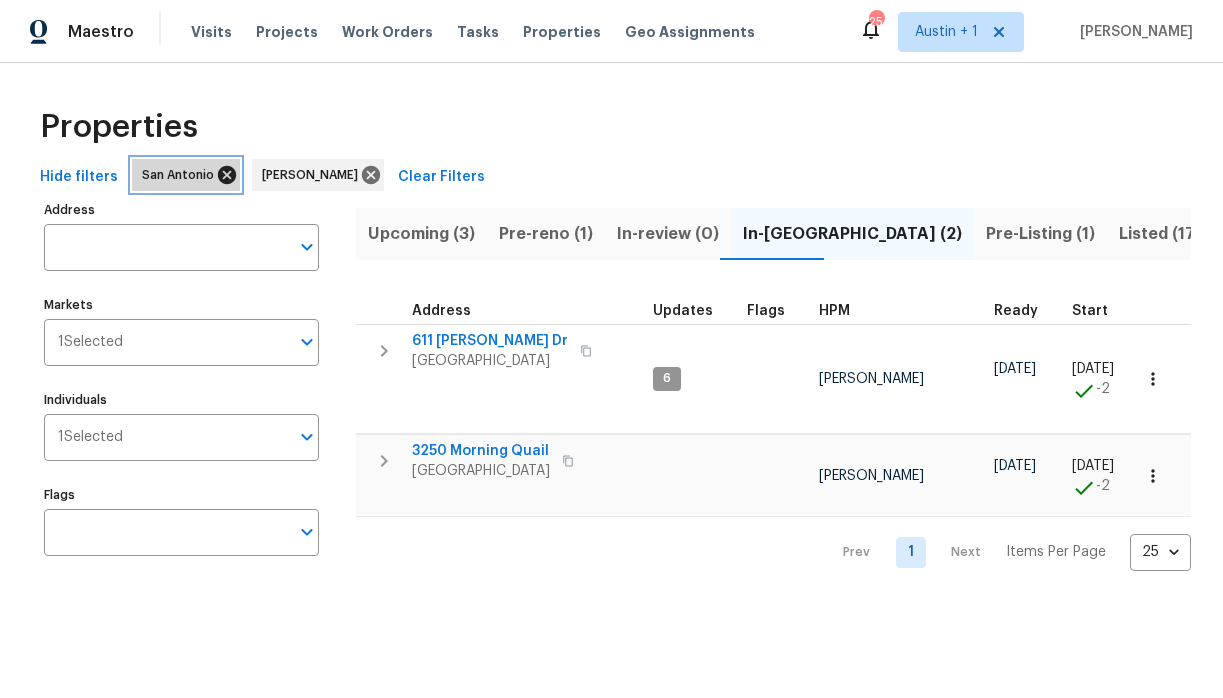 click 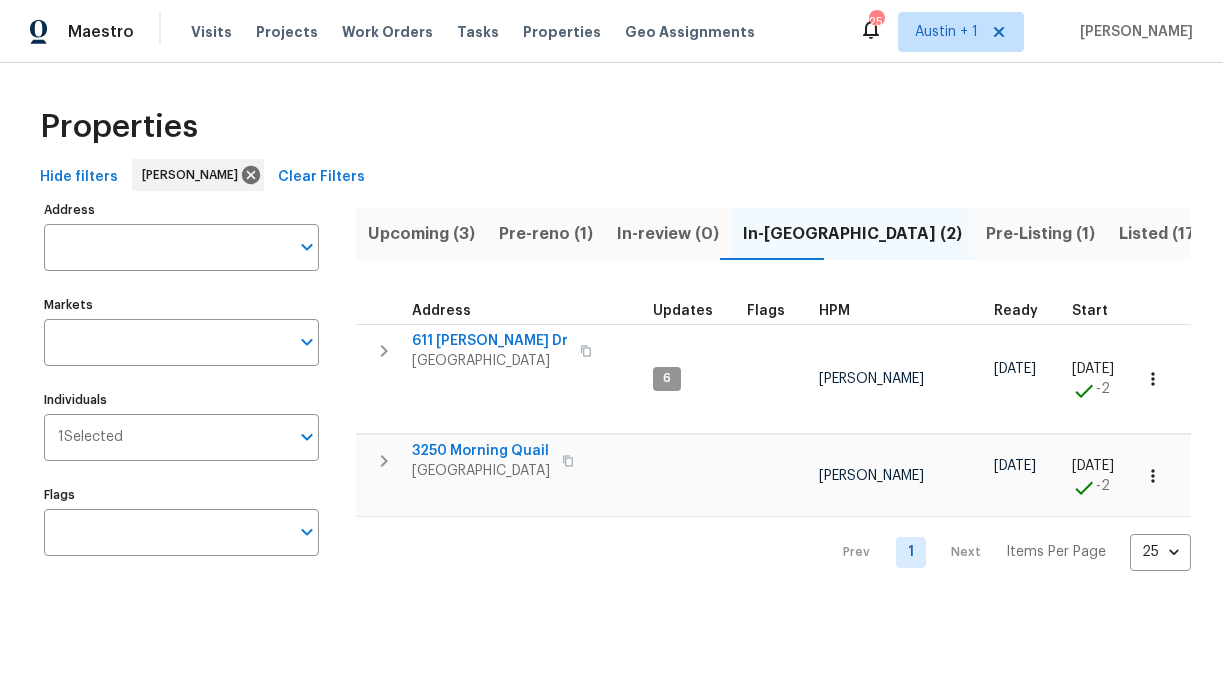 click on "Pre-reno (1)" at bounding box center [546, 234] 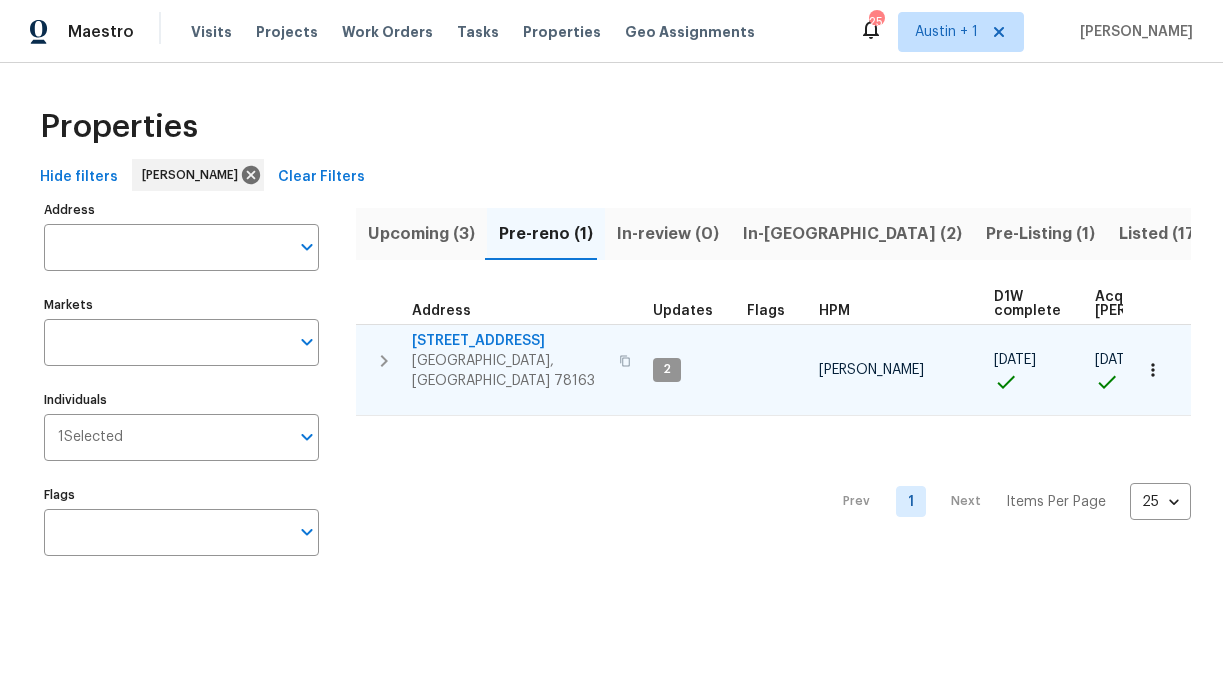 click on "[STREET_ADDRESS]" at bounding box center [509, 341] 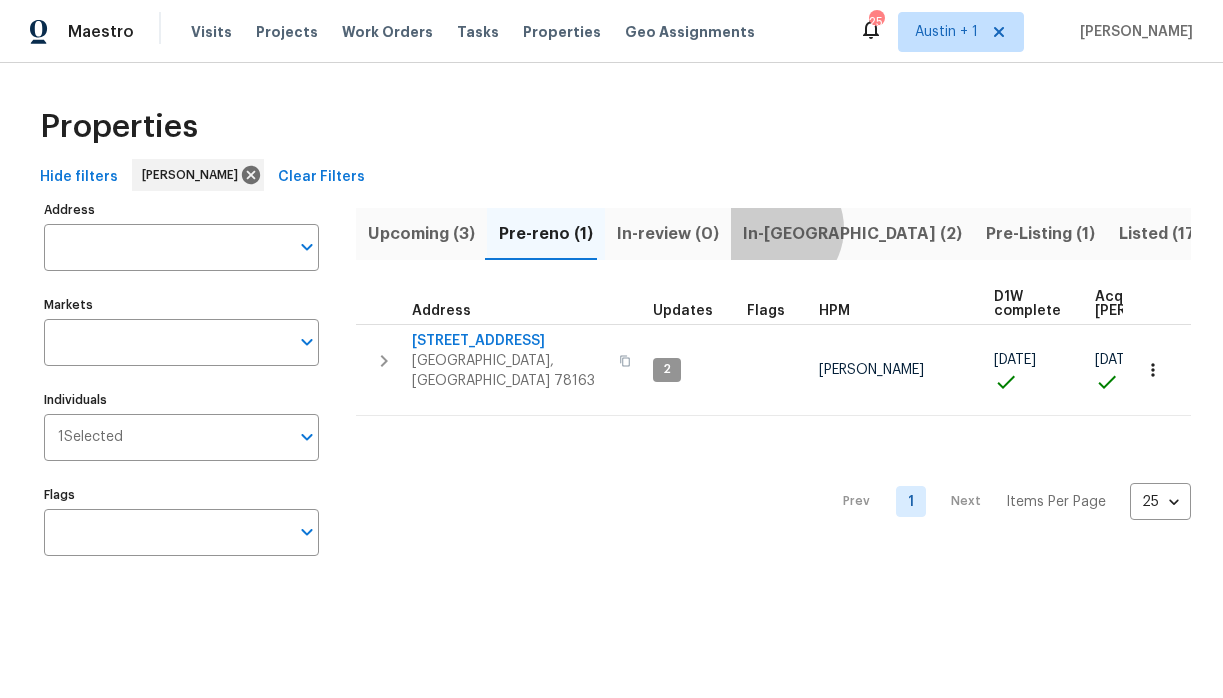 click on "In-reno (2)" at bounding box center (852, 234) 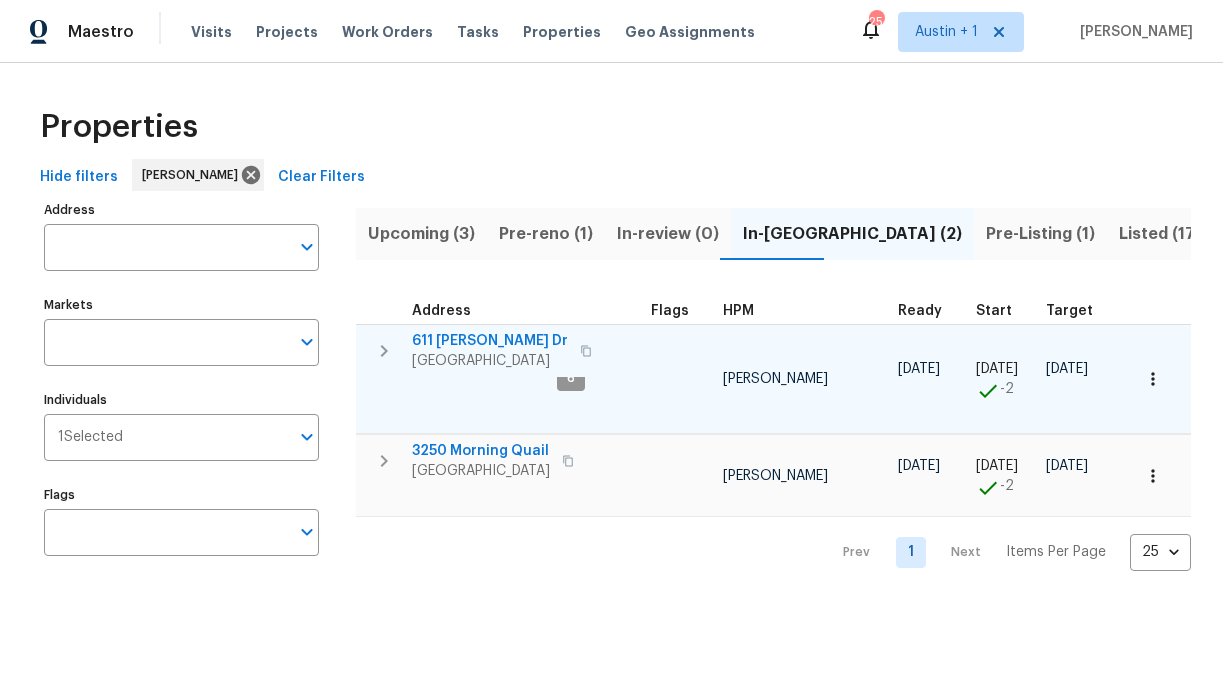 scroll, scrollTop: 0, scrollLeft: 0, axis: both 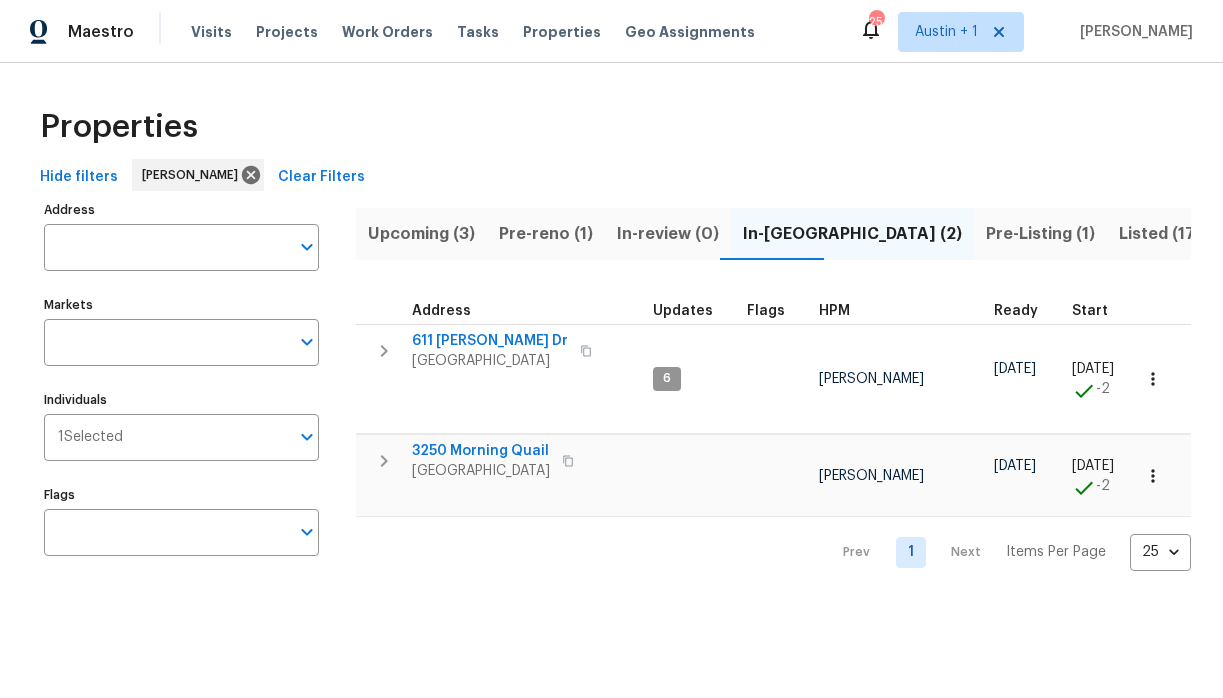 click on "Upcoming (3)" at bounding box center [421, 234] 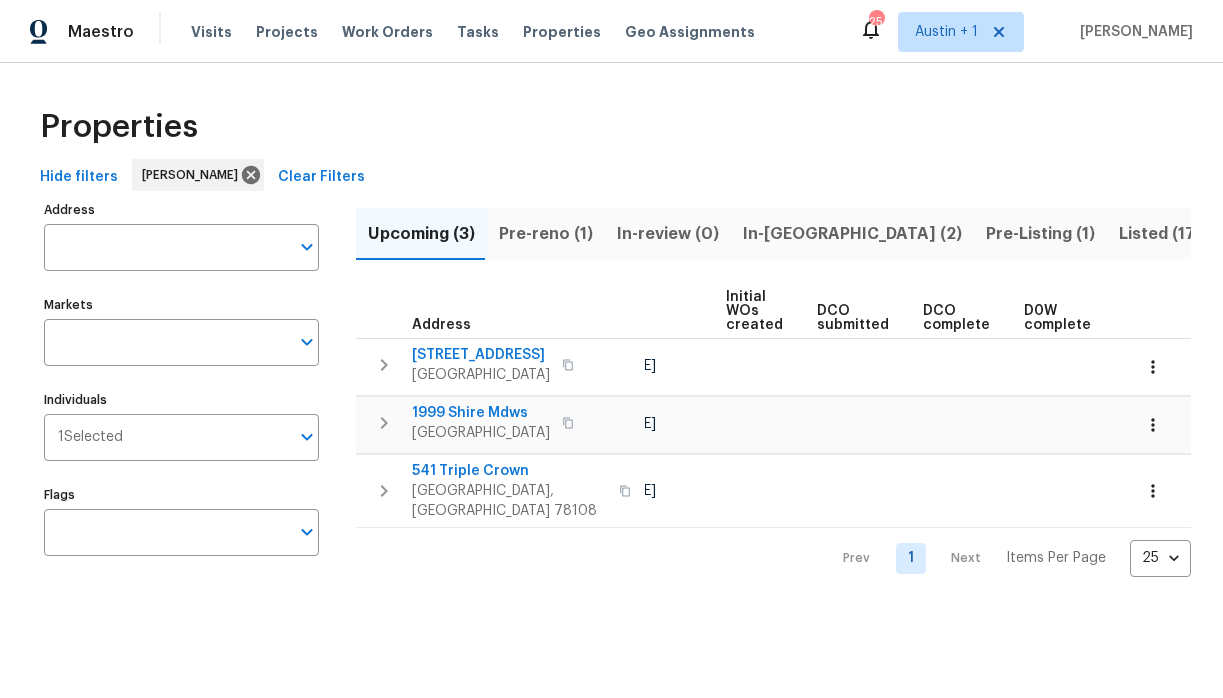 scroll, scrollTop: 0, scrollLeft: 437, axis: horizontal 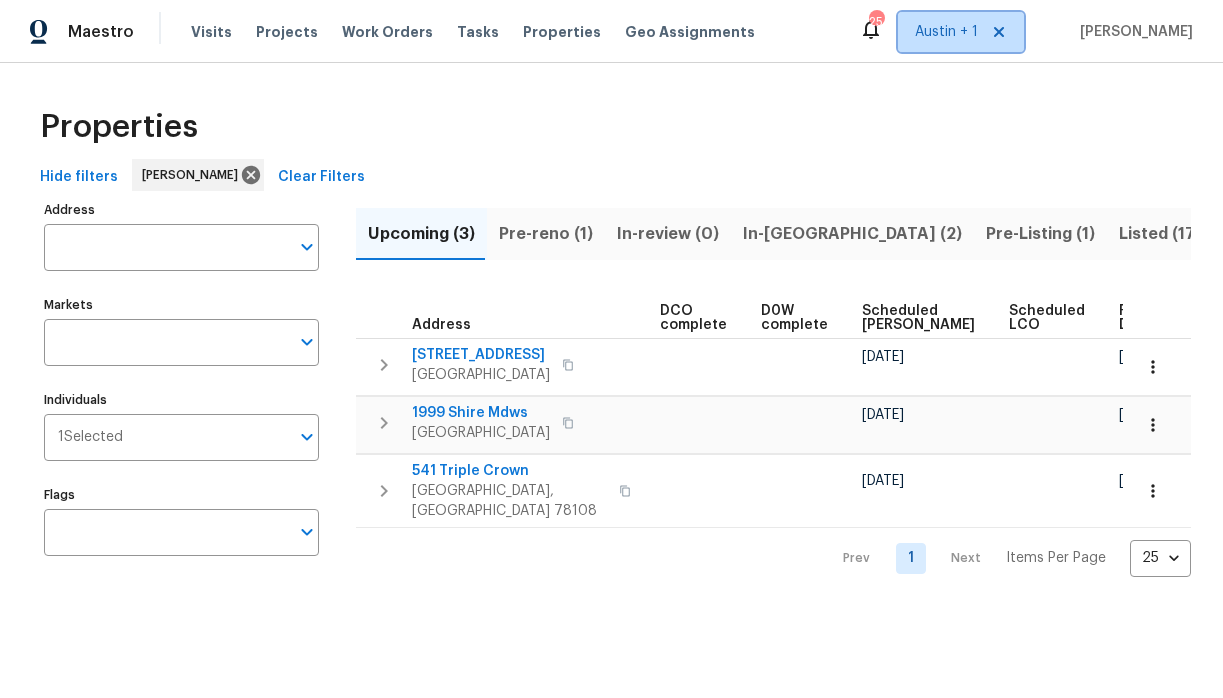 click on "Austin + 1" at bounding box center [946, 32] 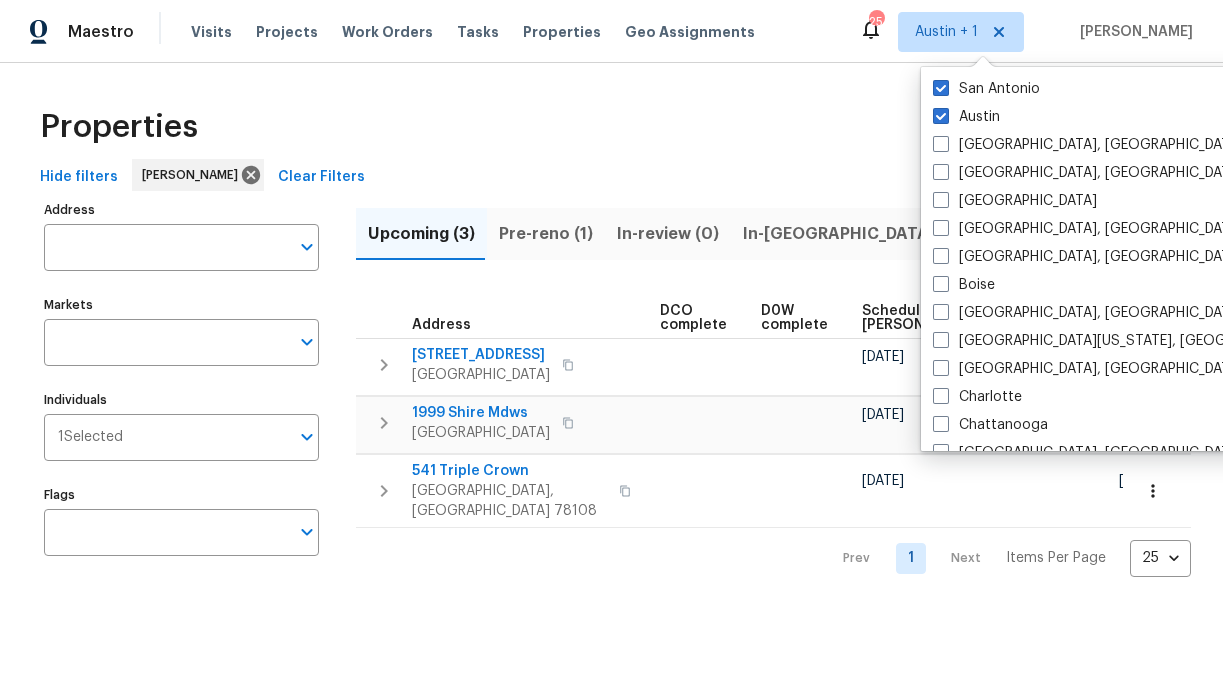 click on "Properties" at bounding box center (611, 127) 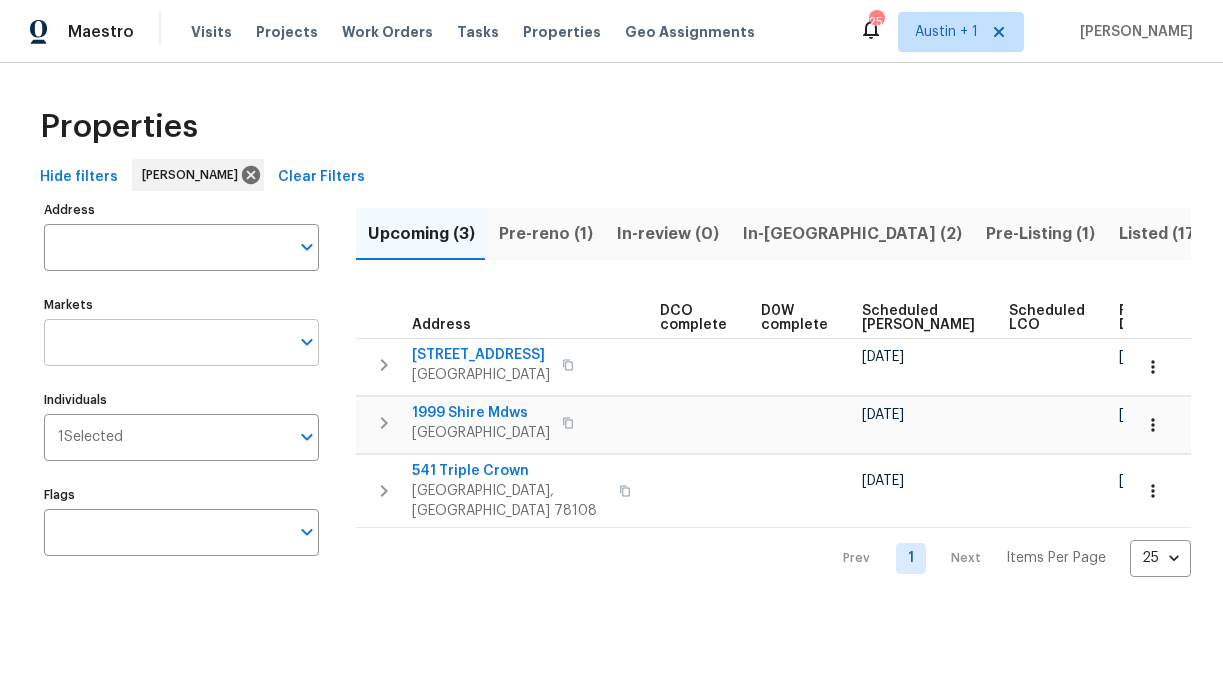click 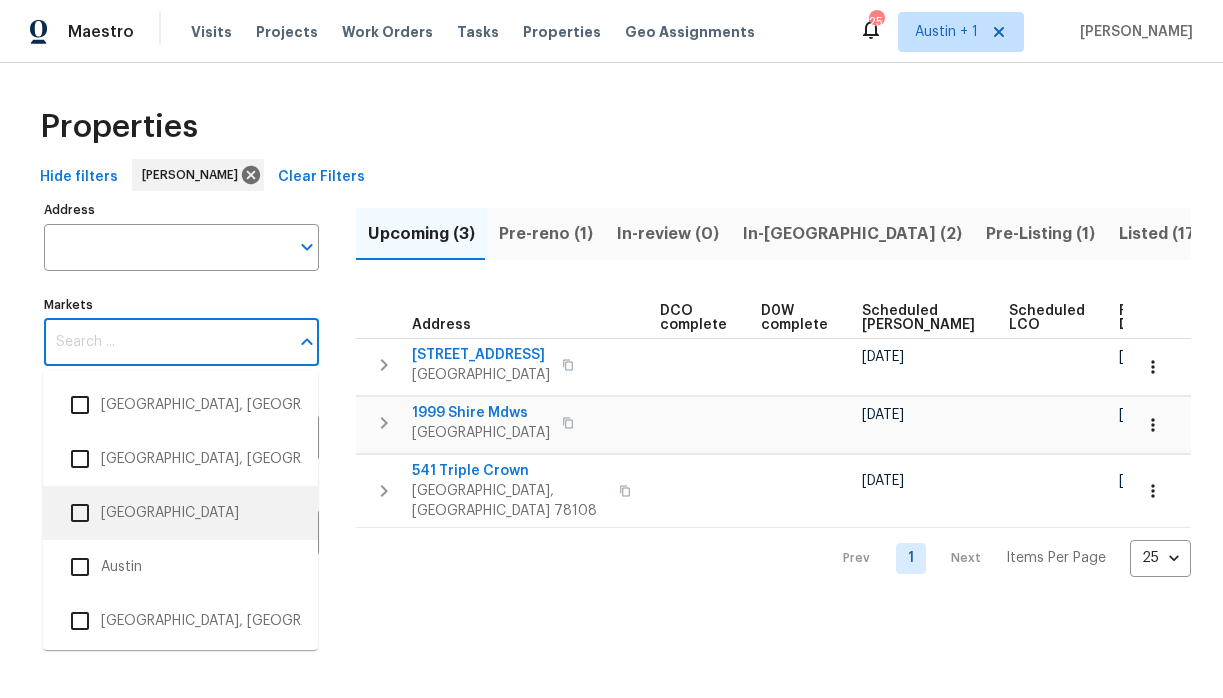 scroll, scrollTop: 57, scrollLeft: 0, axis: vertical 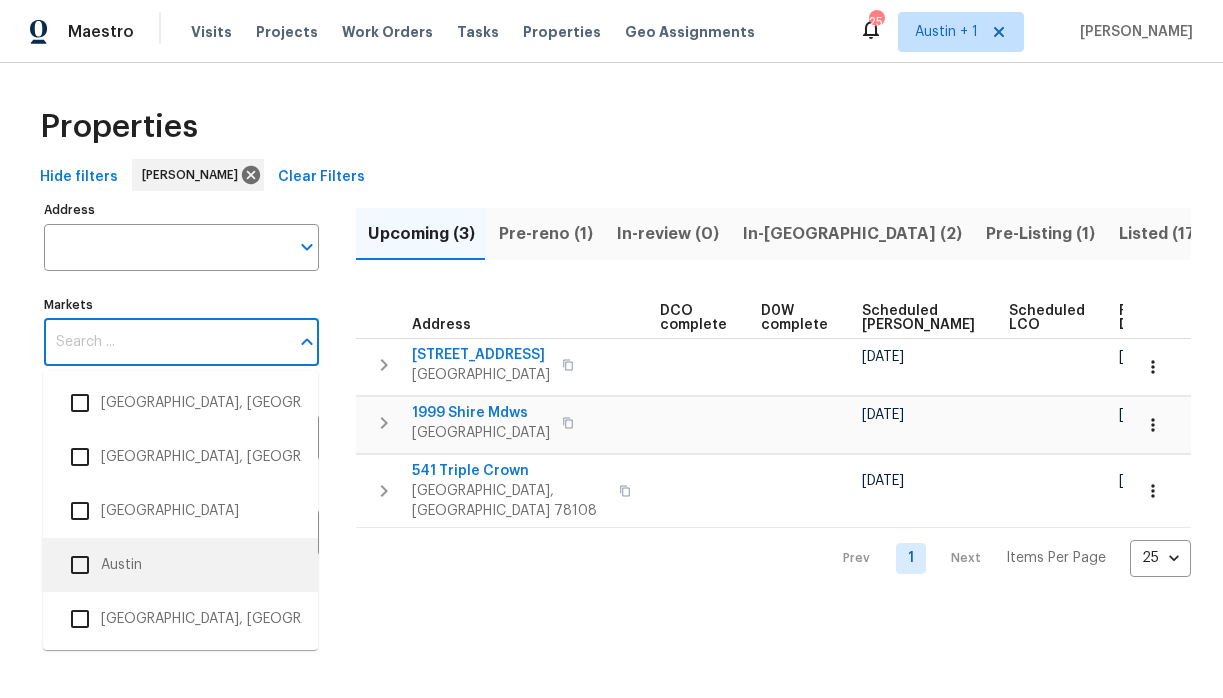 click on "Austin" at bounding box center (180, 565) 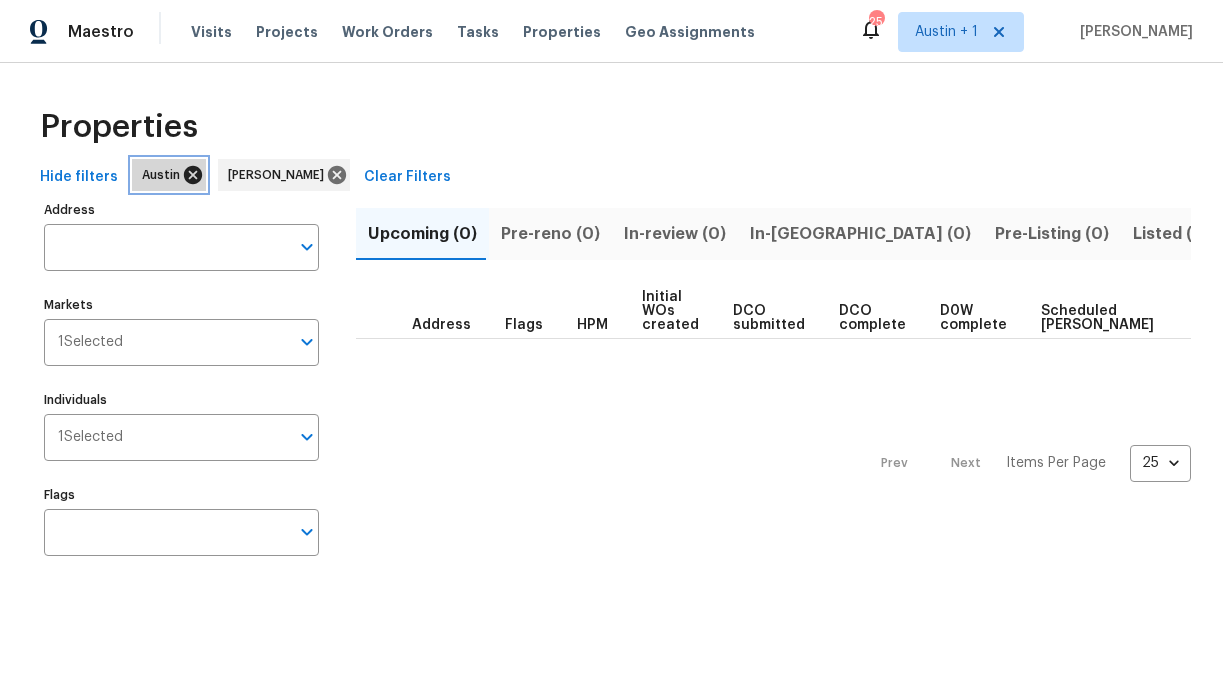 click 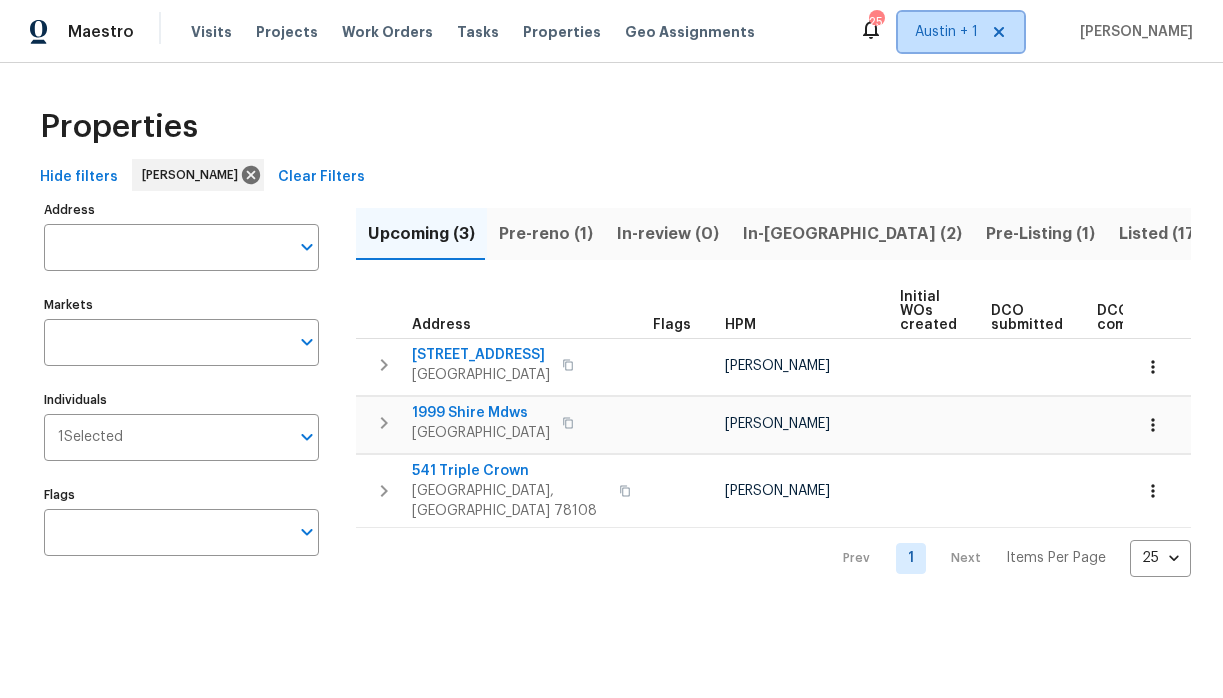 click on "Austin + 1" at bounding box center [946, 32] 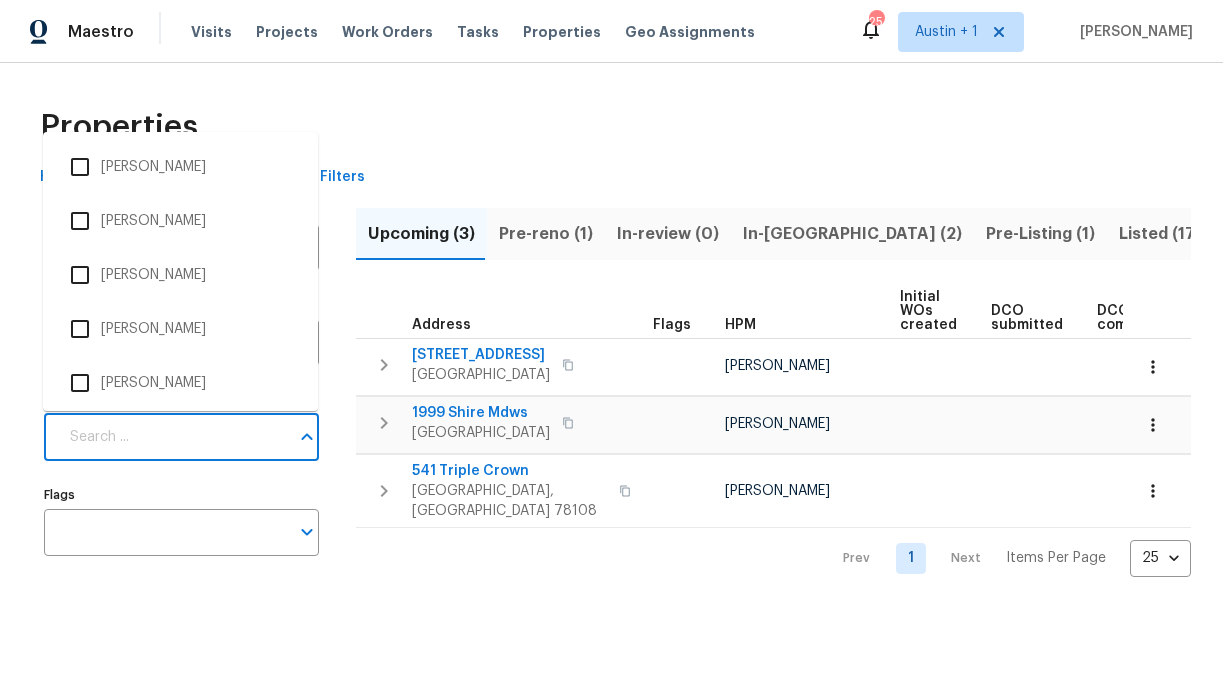 click on "Individuals" at bounding box center (173, 437) 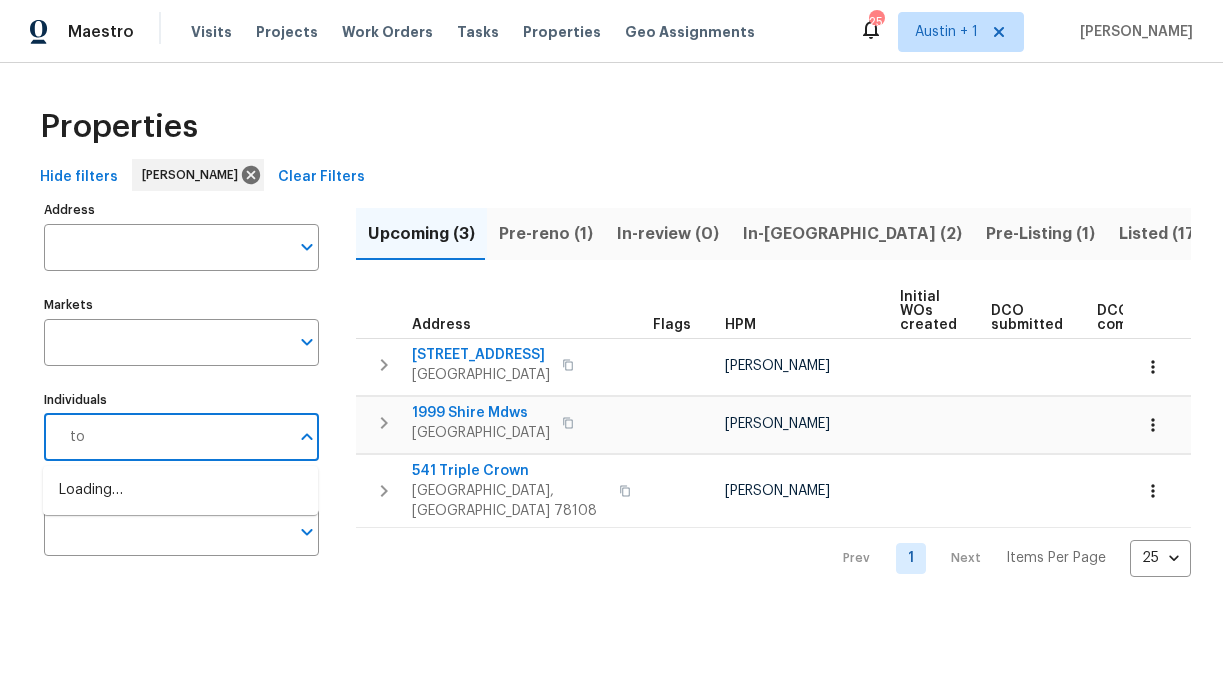 type on "t" 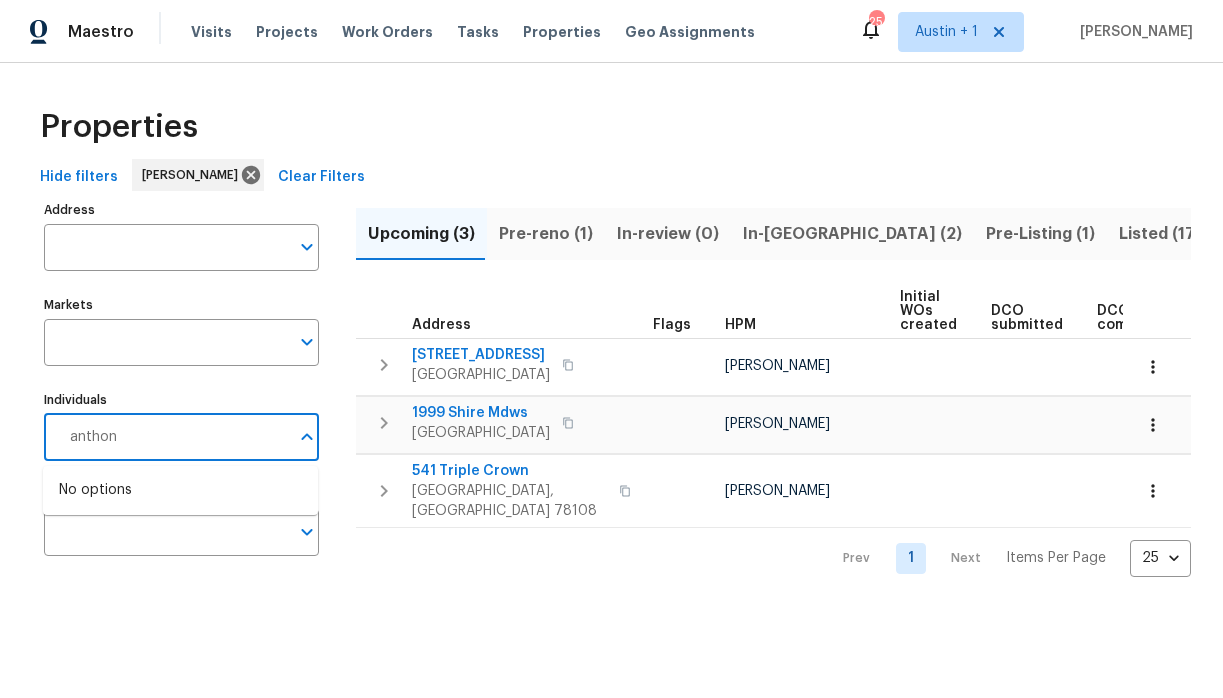 type on "anthony" 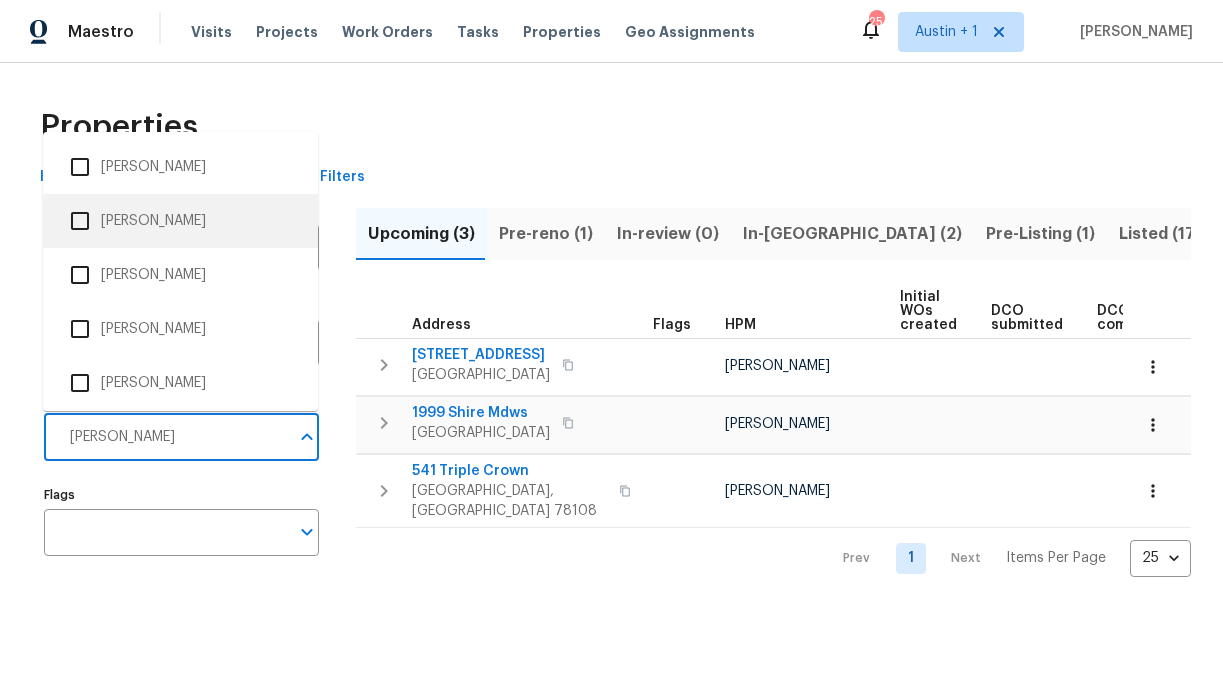 click on "Anthony Aponte" at bounding box center (180, 221) 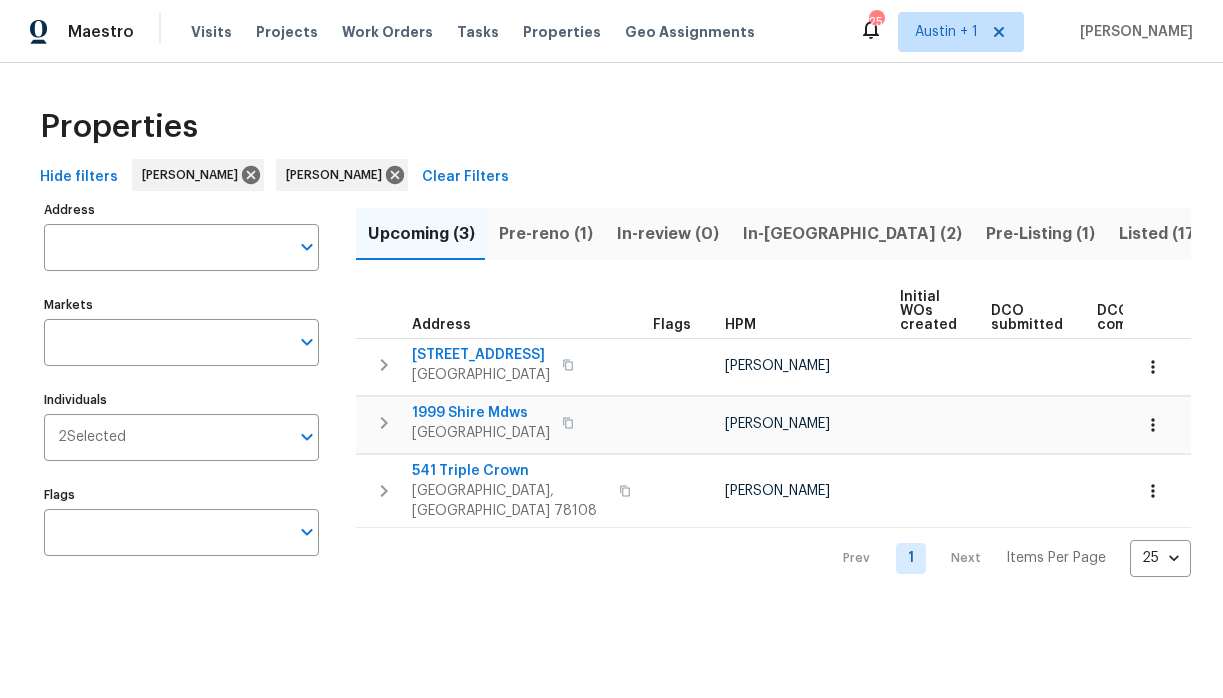 click on "Pre-reno (1)" at bounding box center (546, 234) 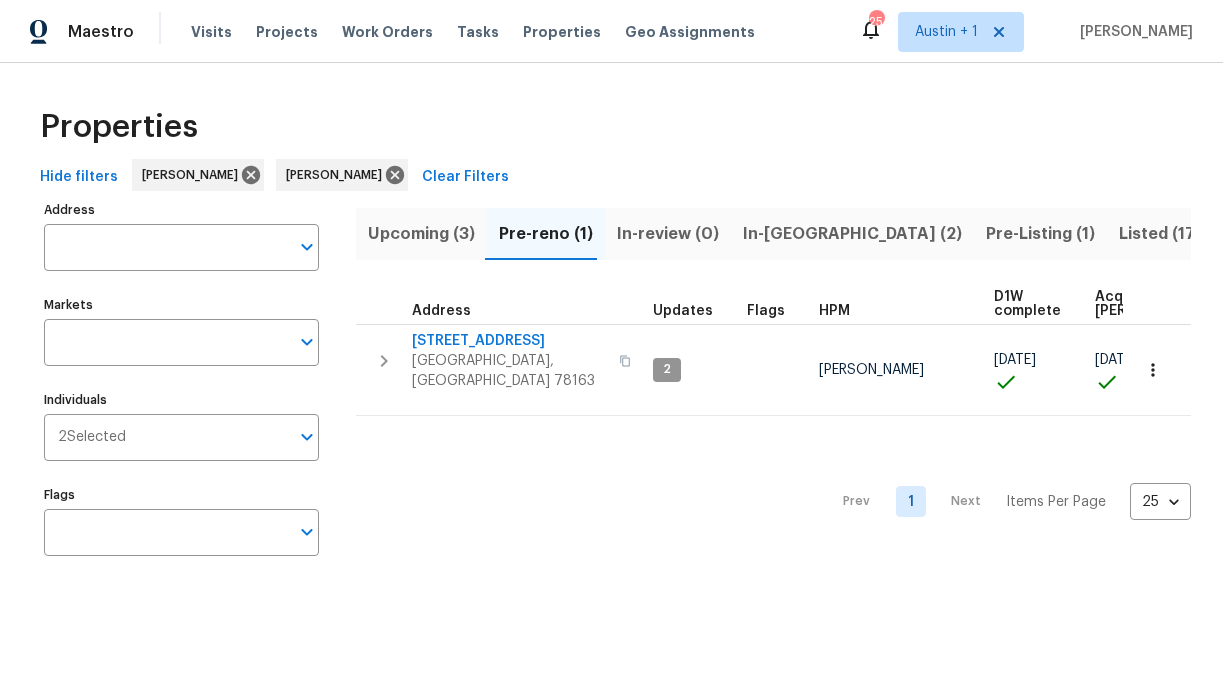 click on "Upcoming (3)" at bounding box center (421, 234) 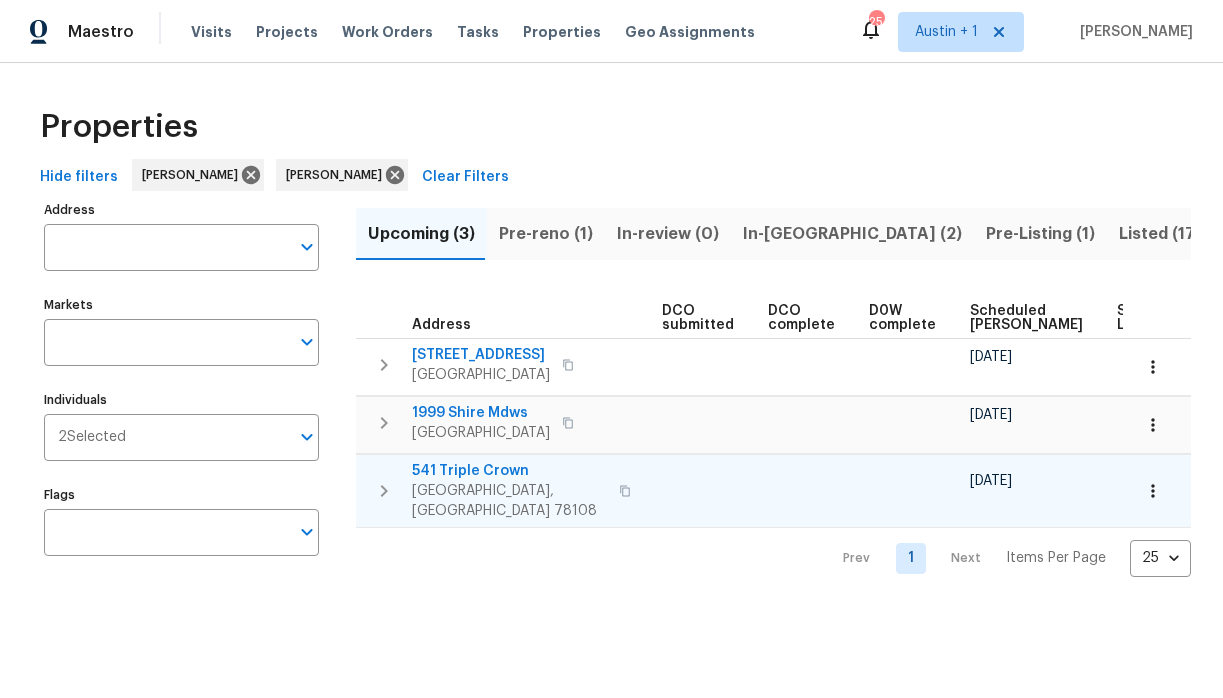 scroll, scrollTop: 0, scrollLeft: 437, axis: horizontal 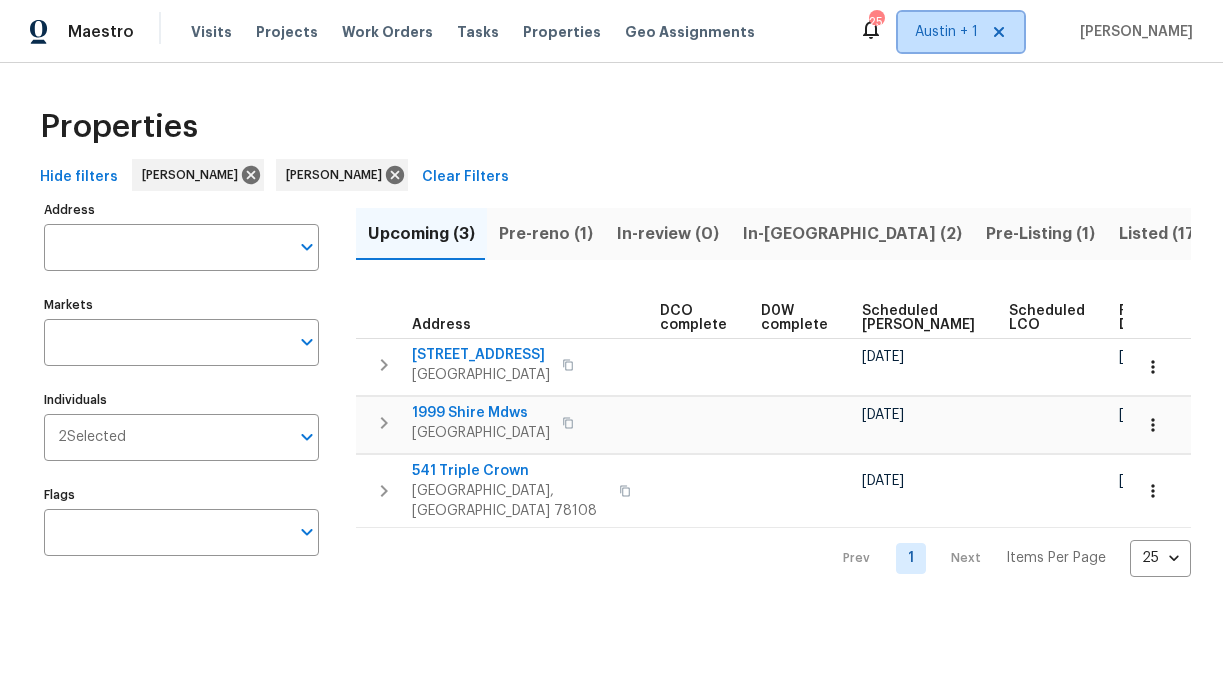 click 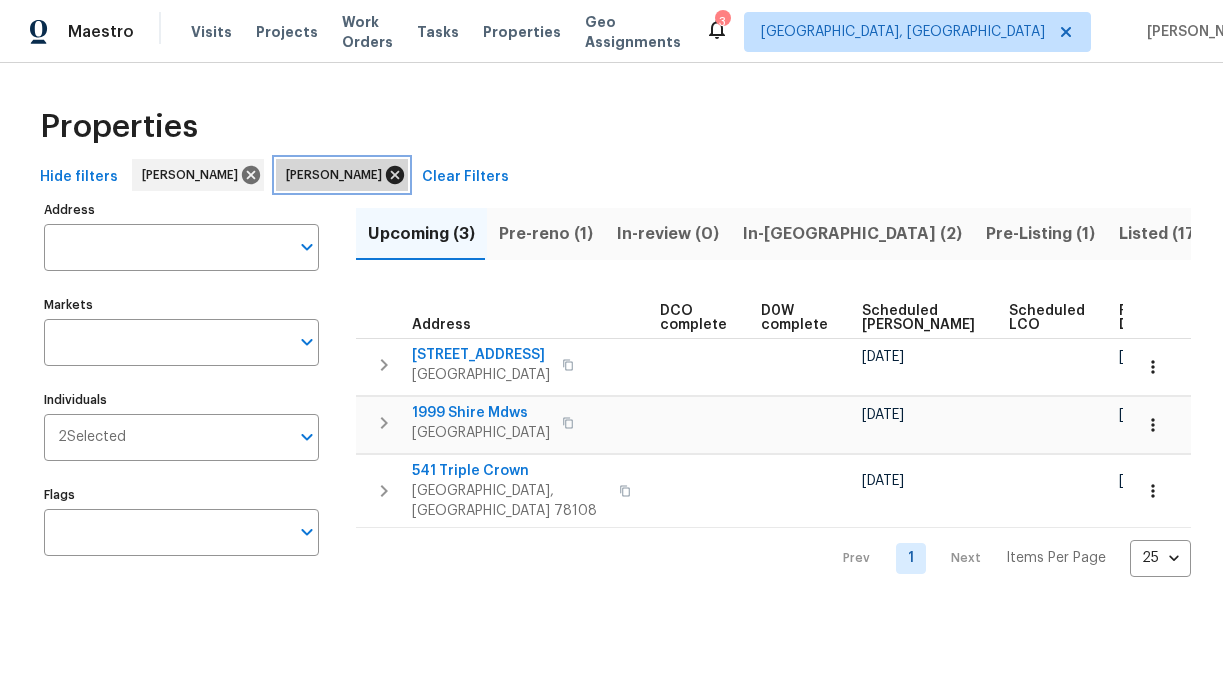 click 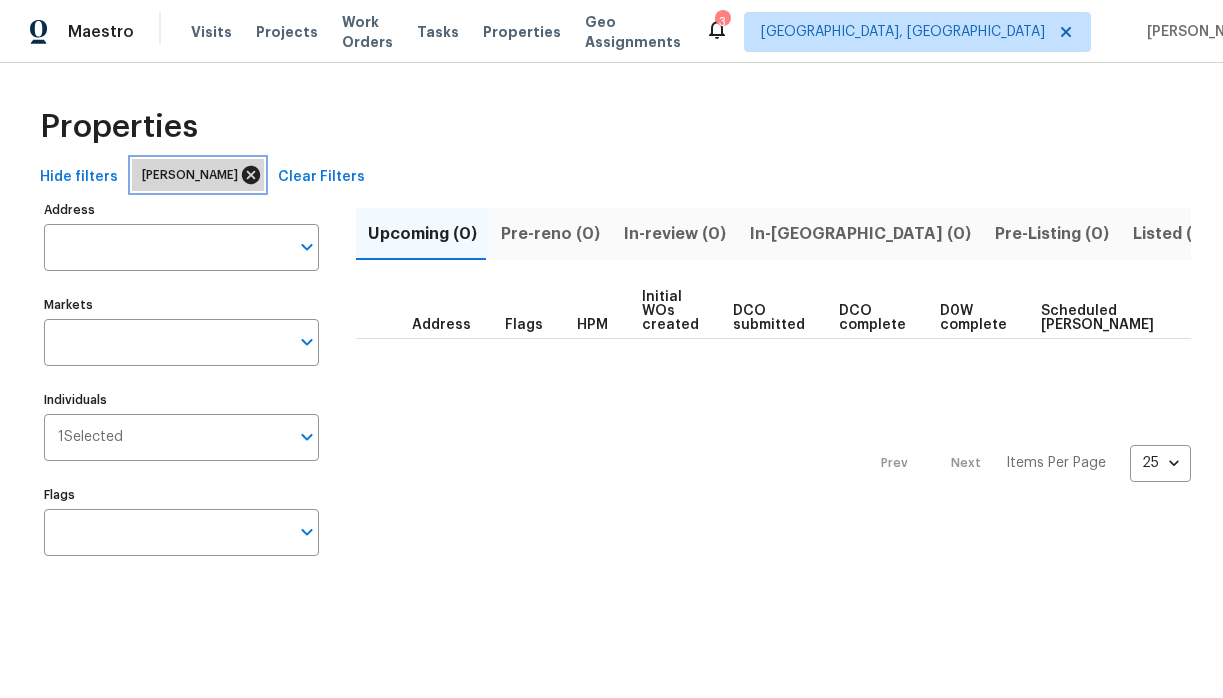 click 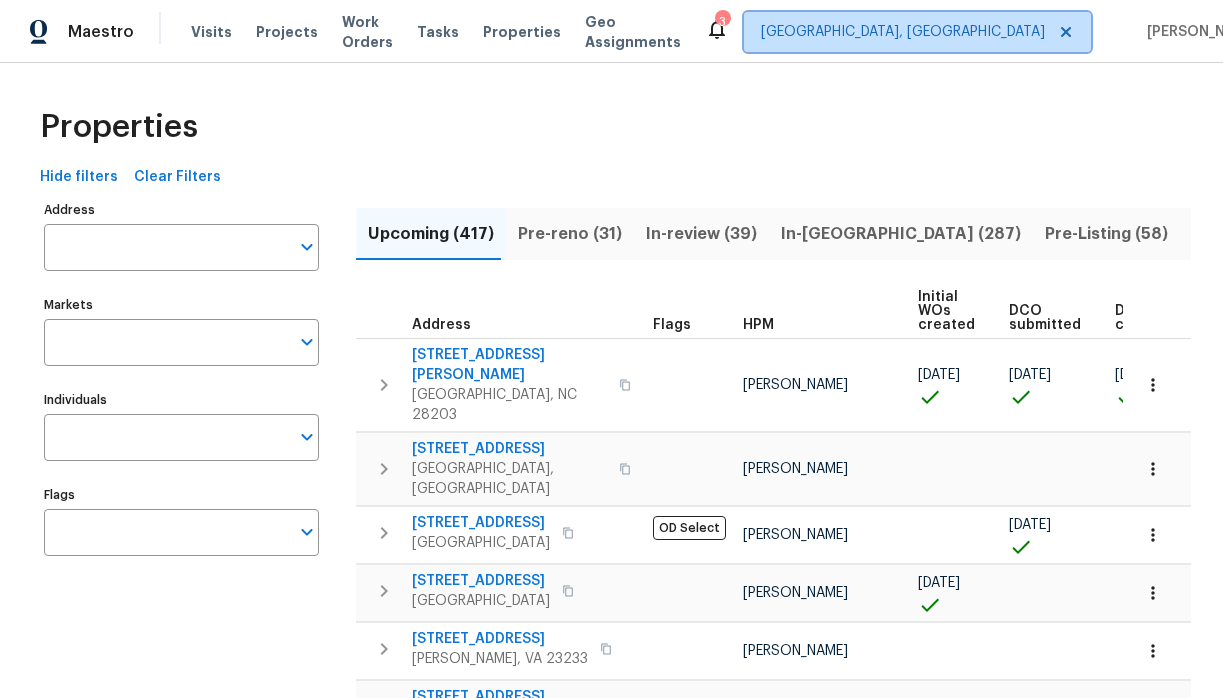 click on "[GEOGRAPHIC_DATA], [GEOGRAPHIC_DATA]" at bounding box center [903, 32] 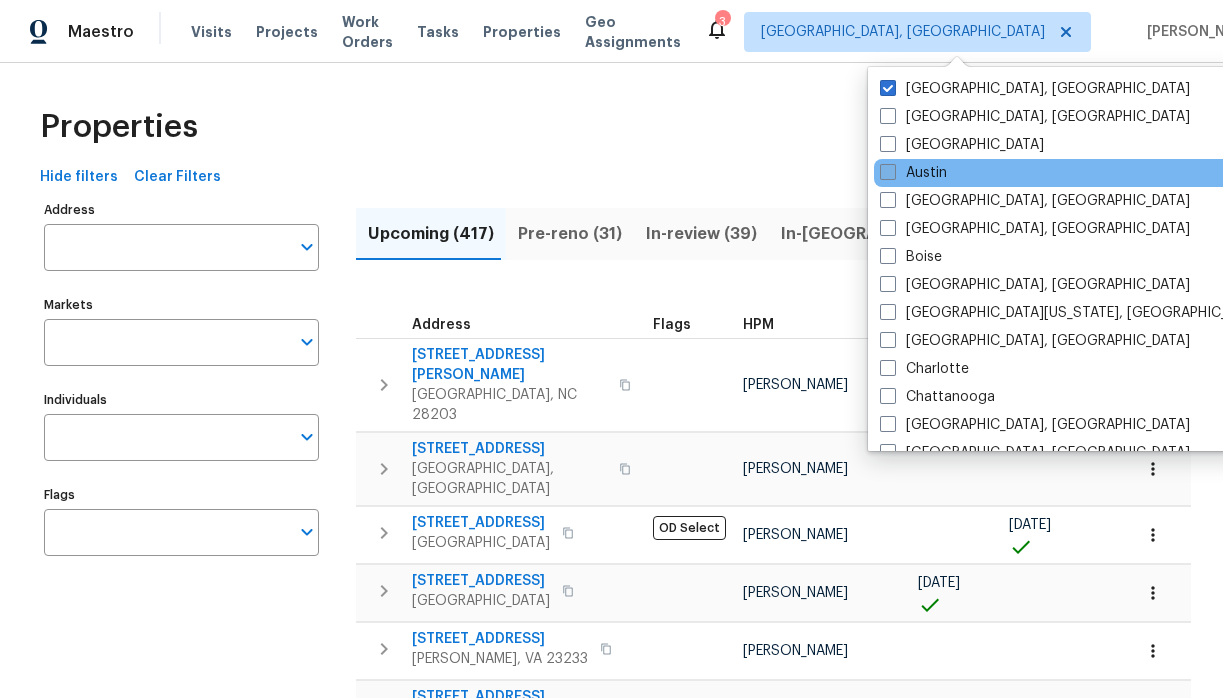 click on "Austin" at bounding box center (913, 173) 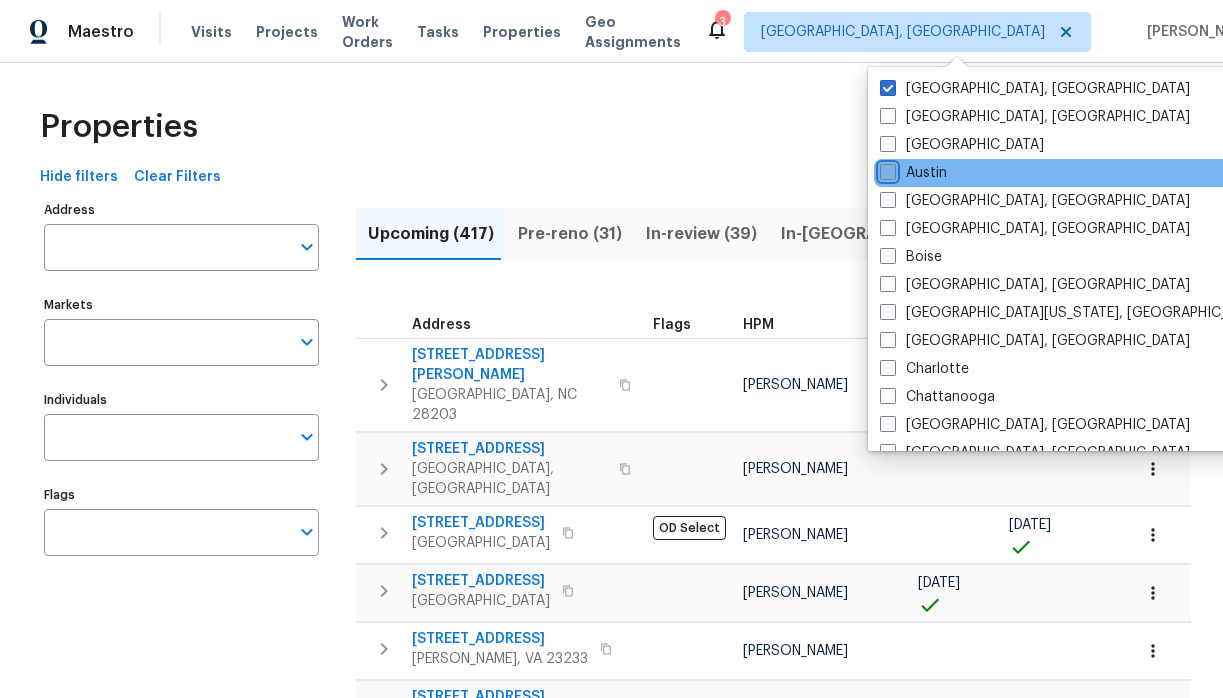 click on "Austin" at bounding box center [886, 169] 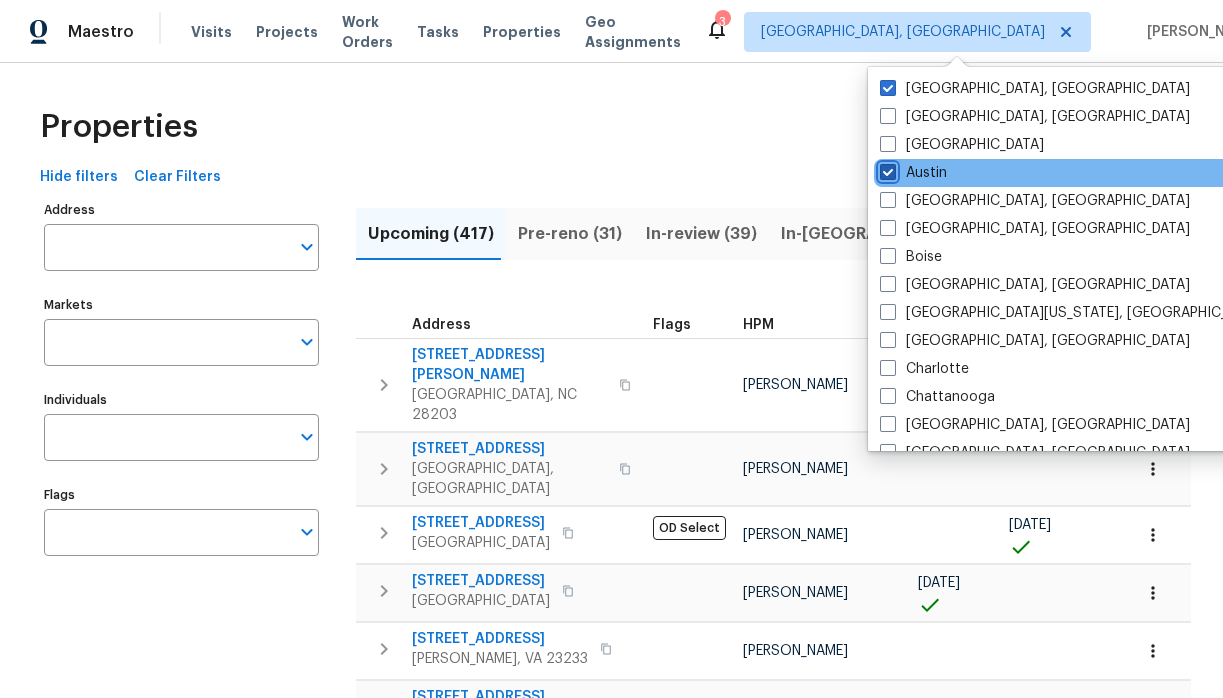 checkbox on "true" 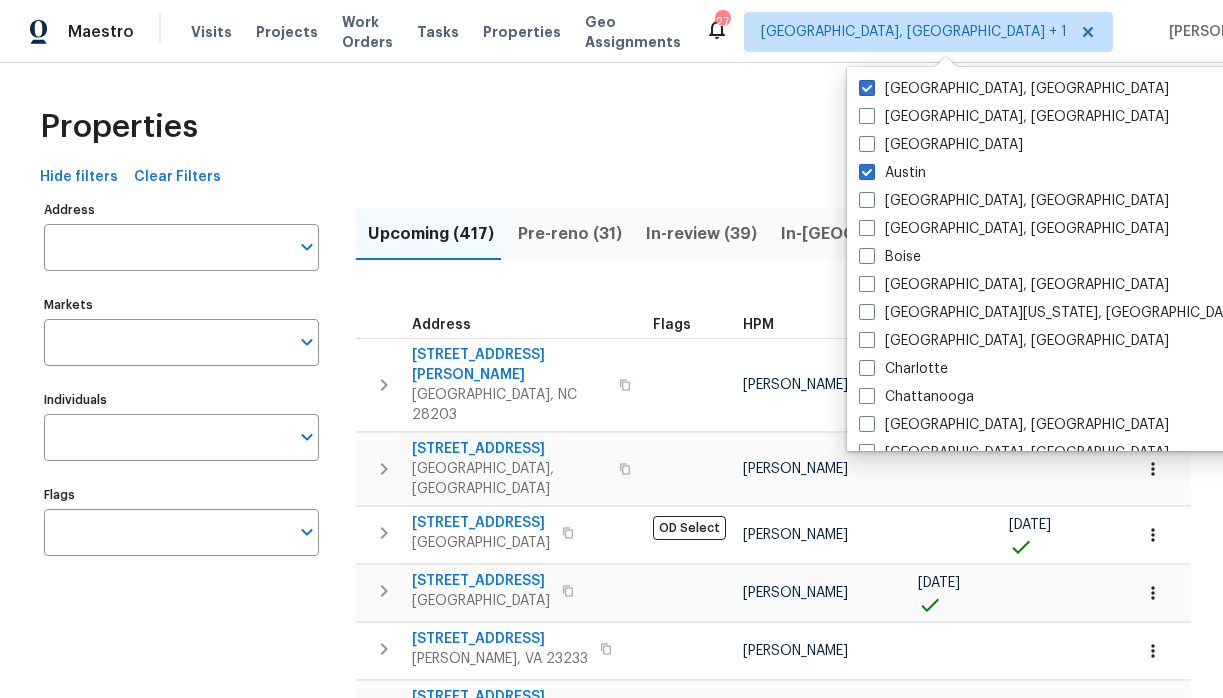 drag, startPoint x: 870, startPoint y: 84, endPoint x: 764, endPoint y: 106, distance: 108.25895 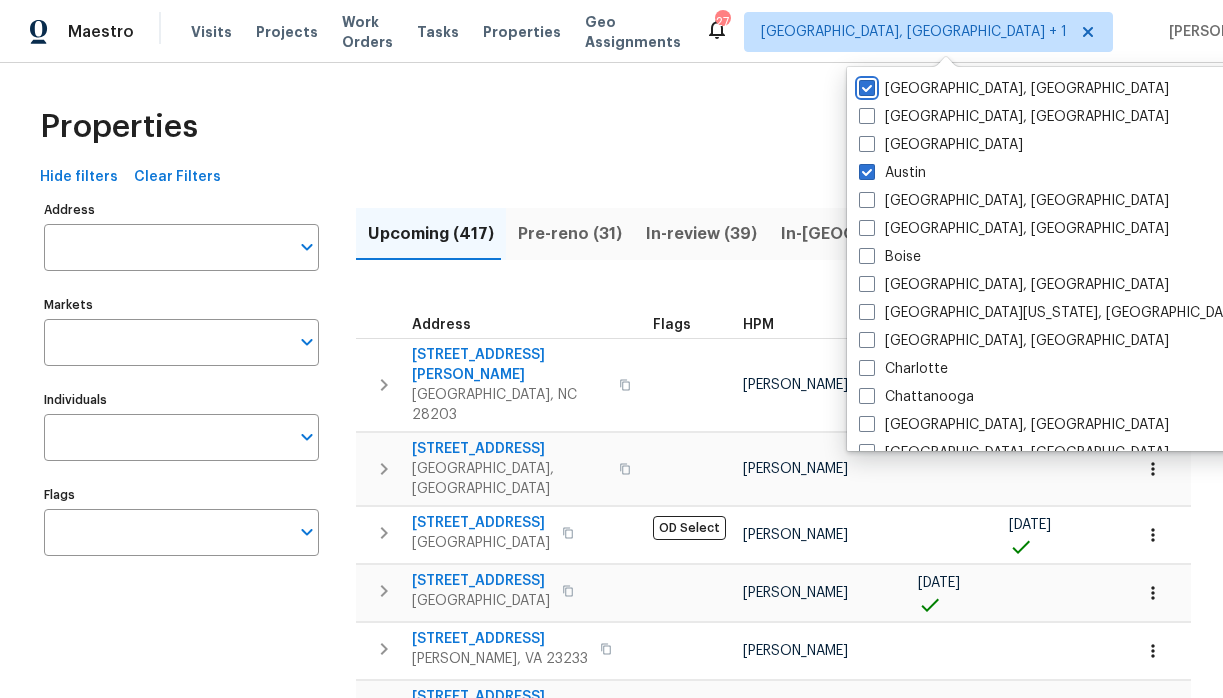 click on "Albuquerque, NM" at bounding box center (865, 85) 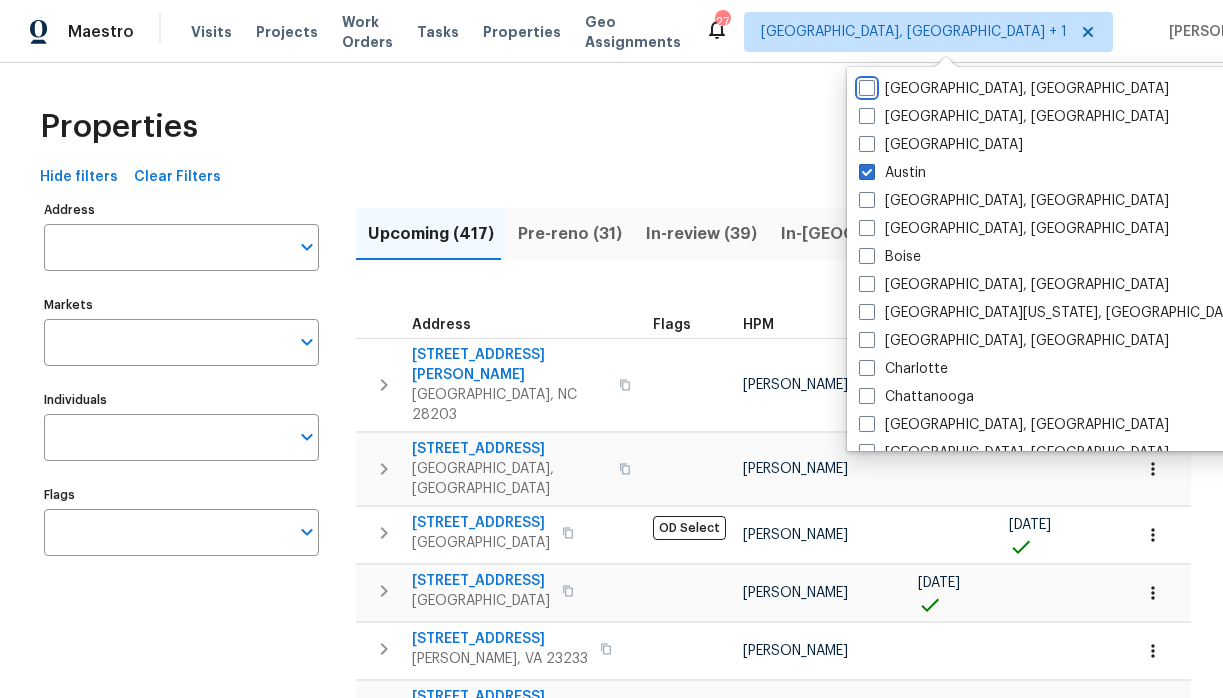 checkbox on "false" 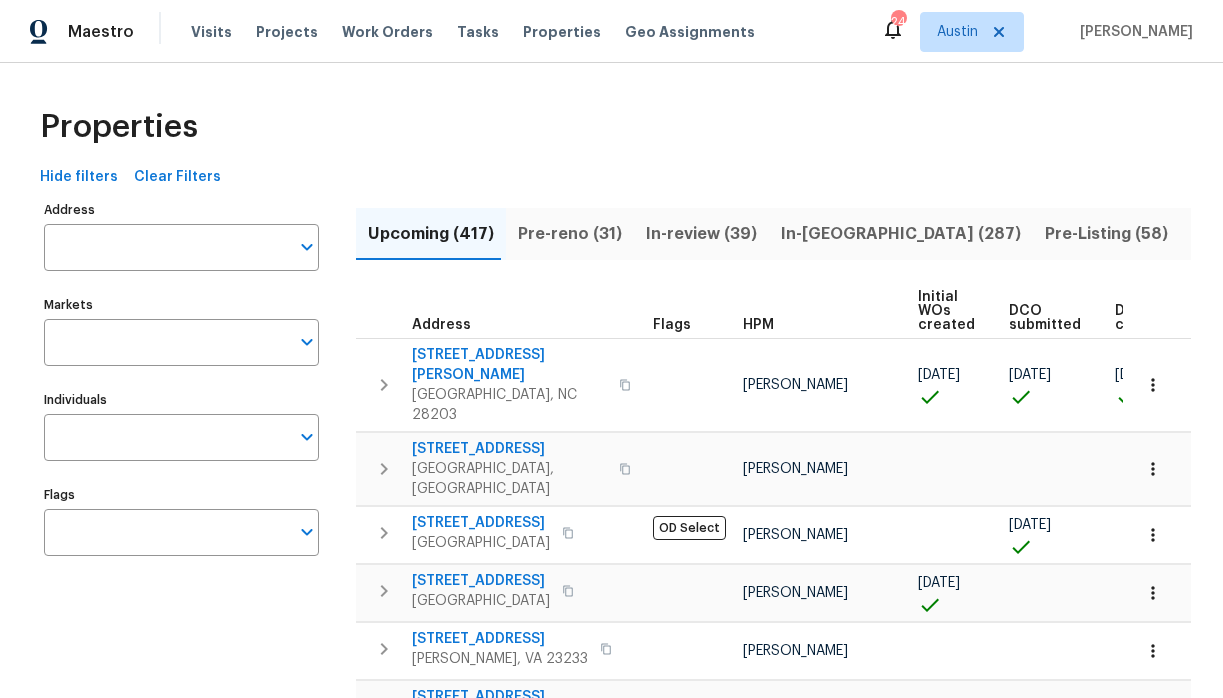 click on "Properties" at bounding box center (611, 127) 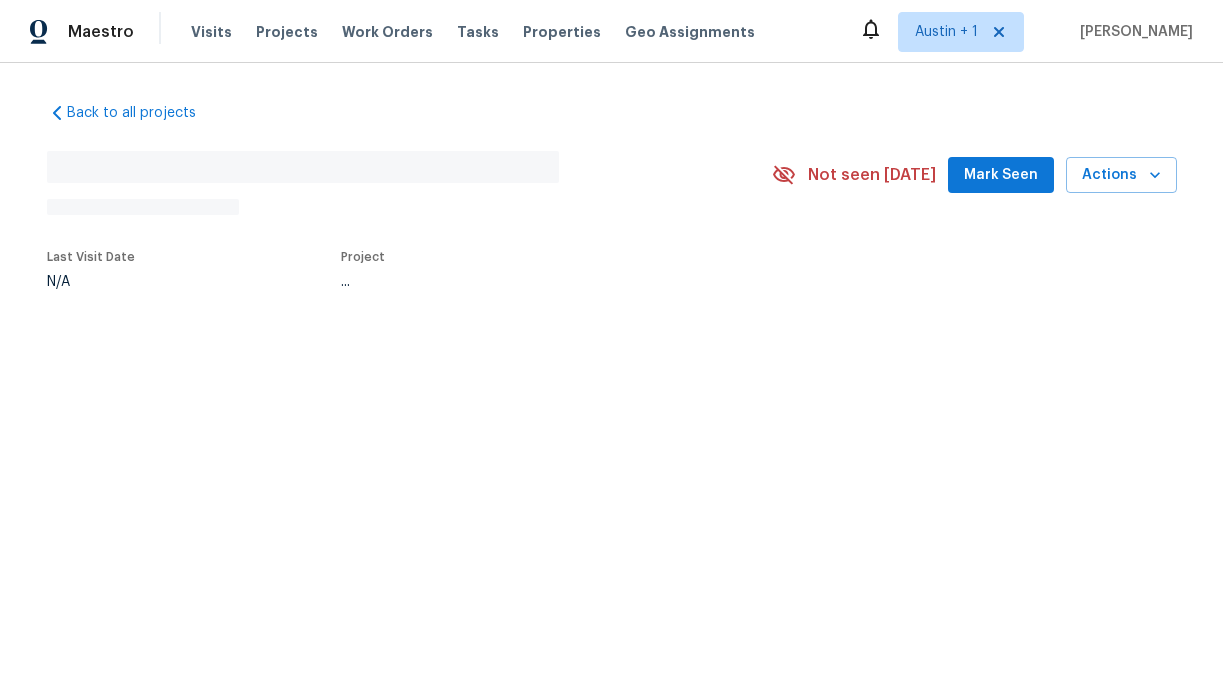 scroll, scrollTop: 0, scrollLeft: 0, axis: both 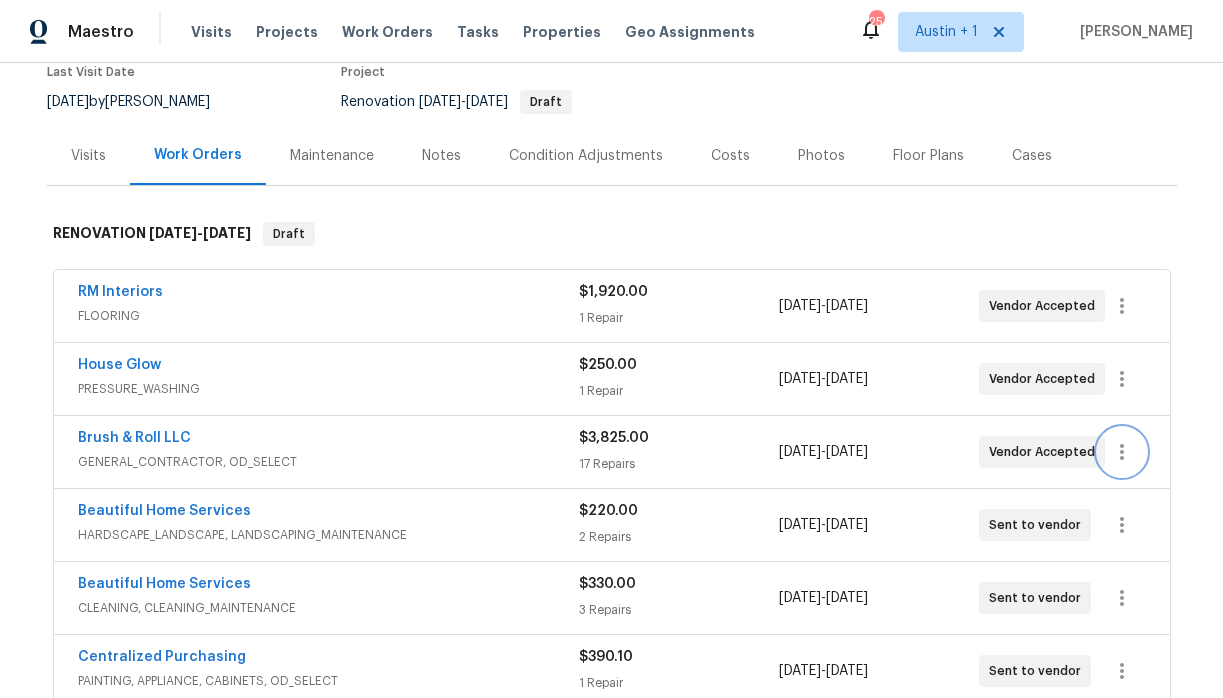 click 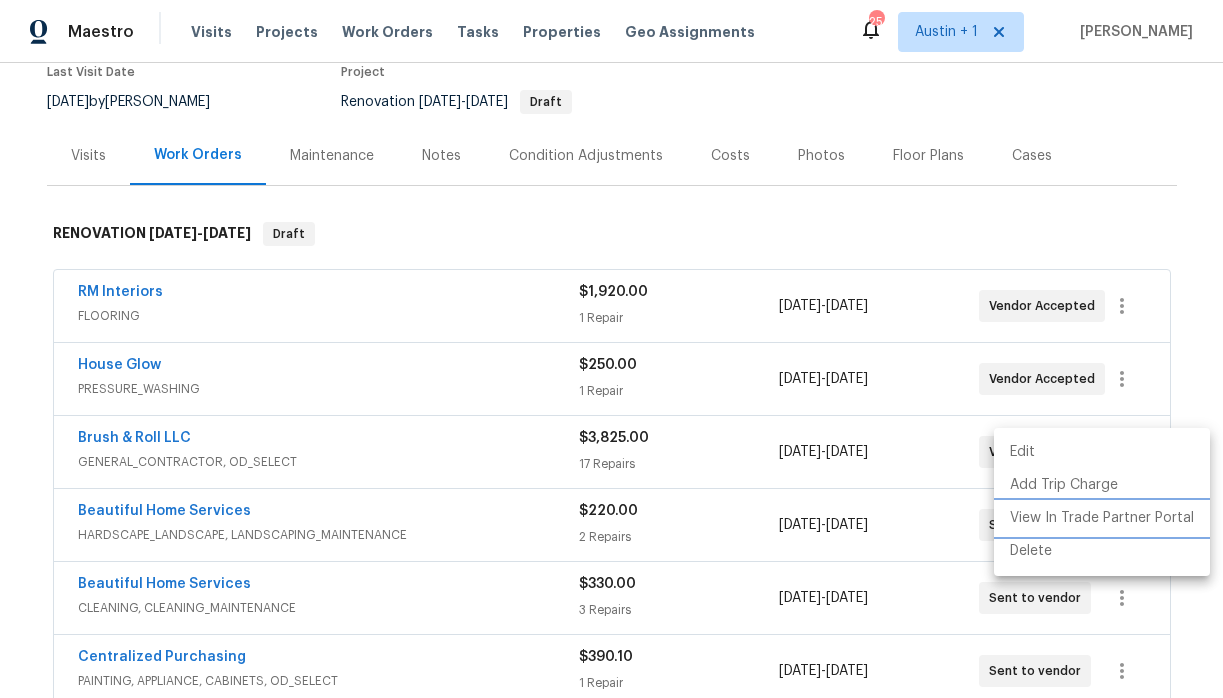 click on "View In Trade Partner Portal" at bounding box center [1102, 518] 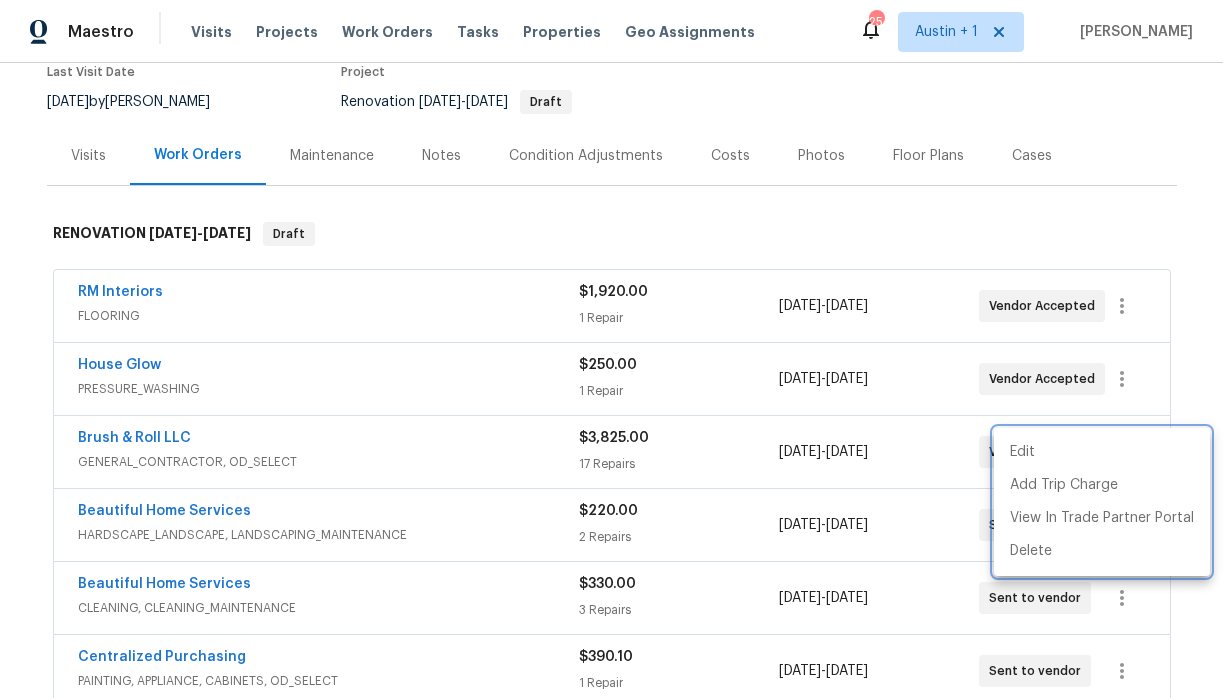 click at bounding box center [611, 349] 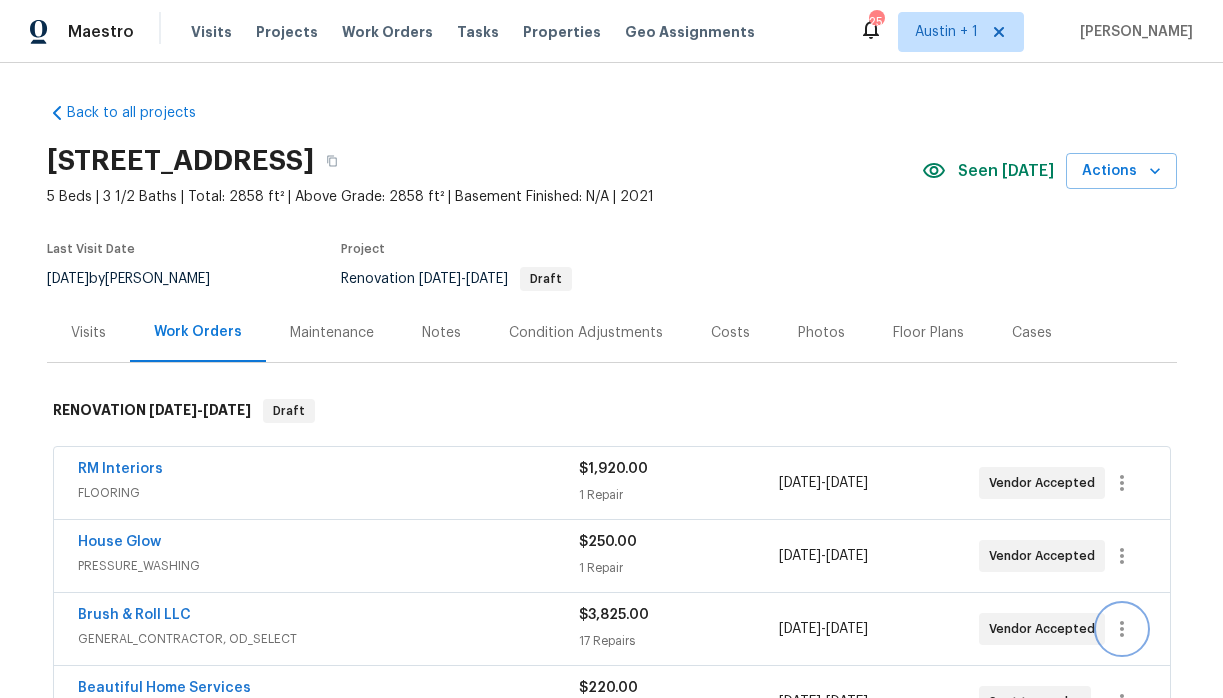 scroll, scrollTop: 51, scrollLeft: 0, axis: vertical 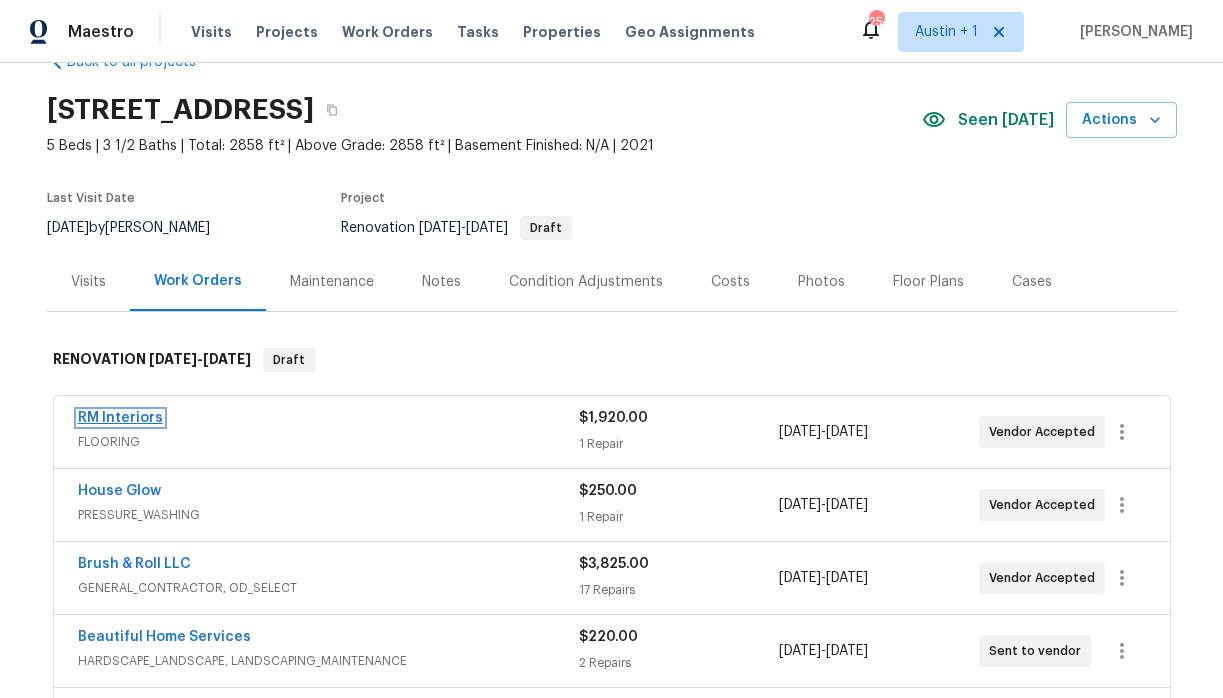 click on "RM Interiors" at bounding box center [120, 418] 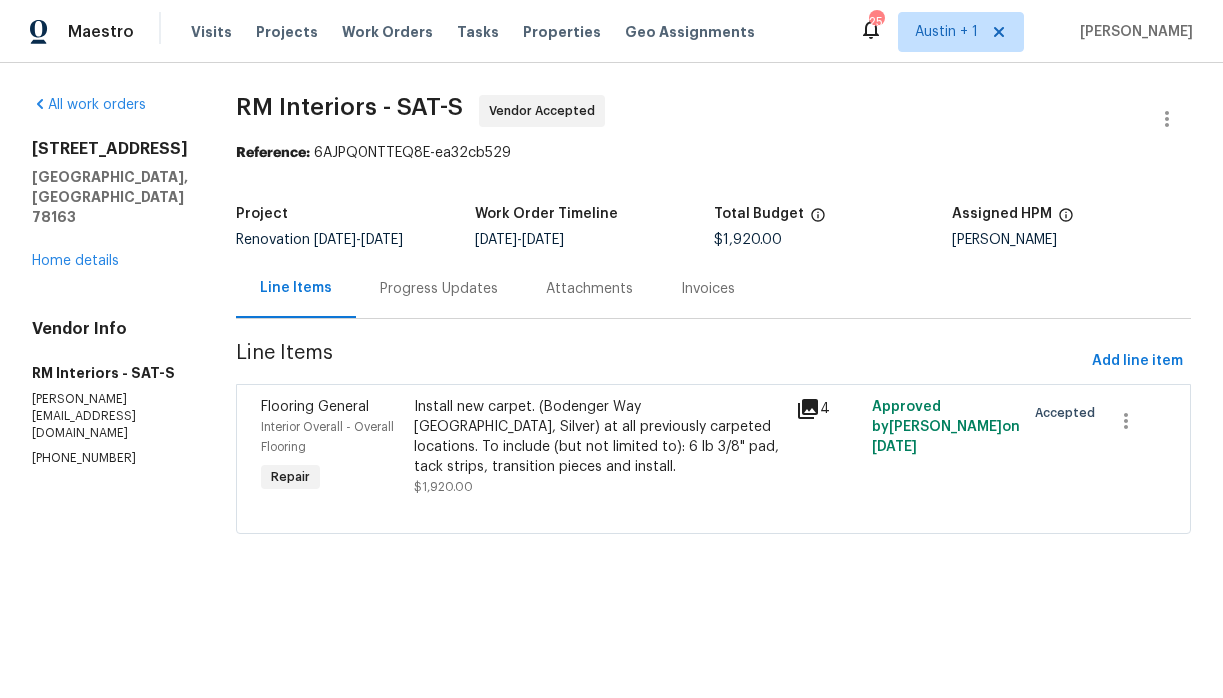 click on "Progress Updates" at bounding box center (439, 289) 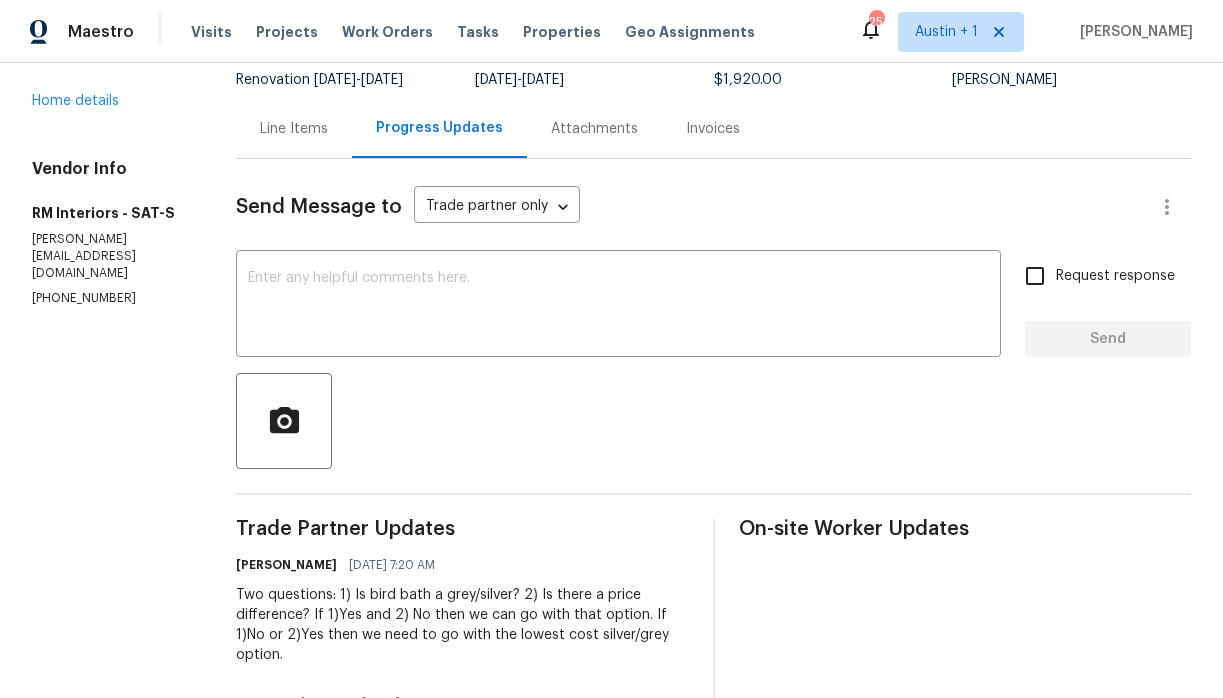 scroll, scrollTop: 138, scrollLeft: 0, axis: vertical 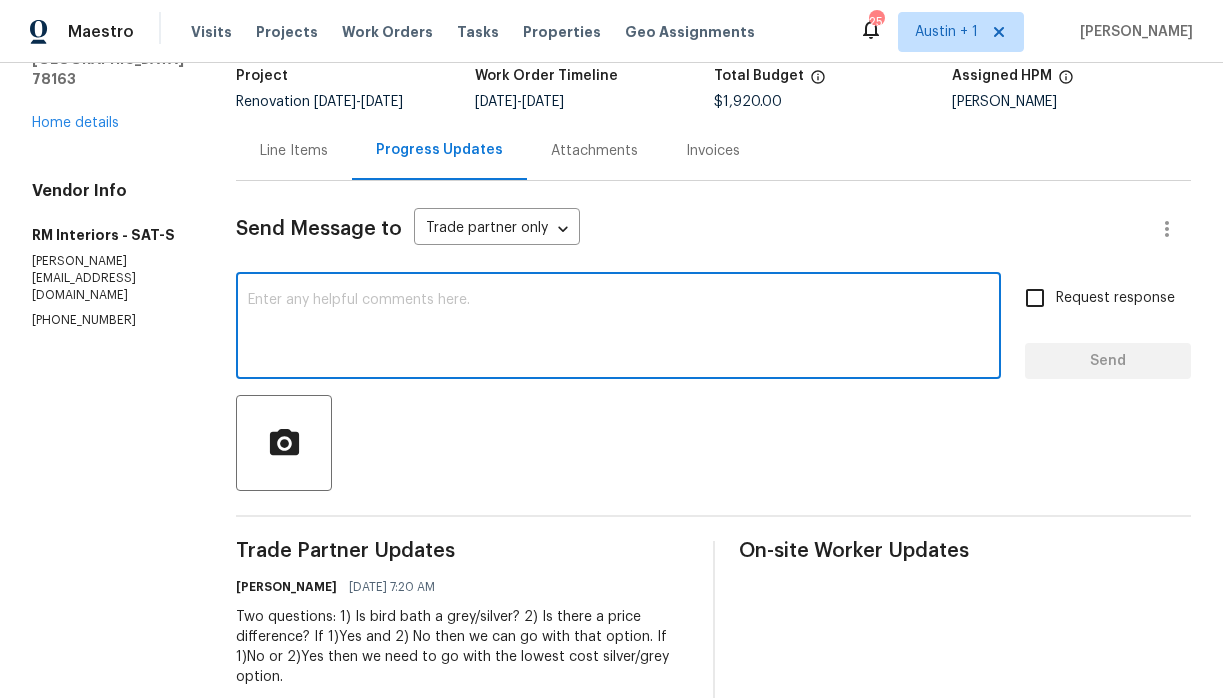 click at bounding box center (618, 328) 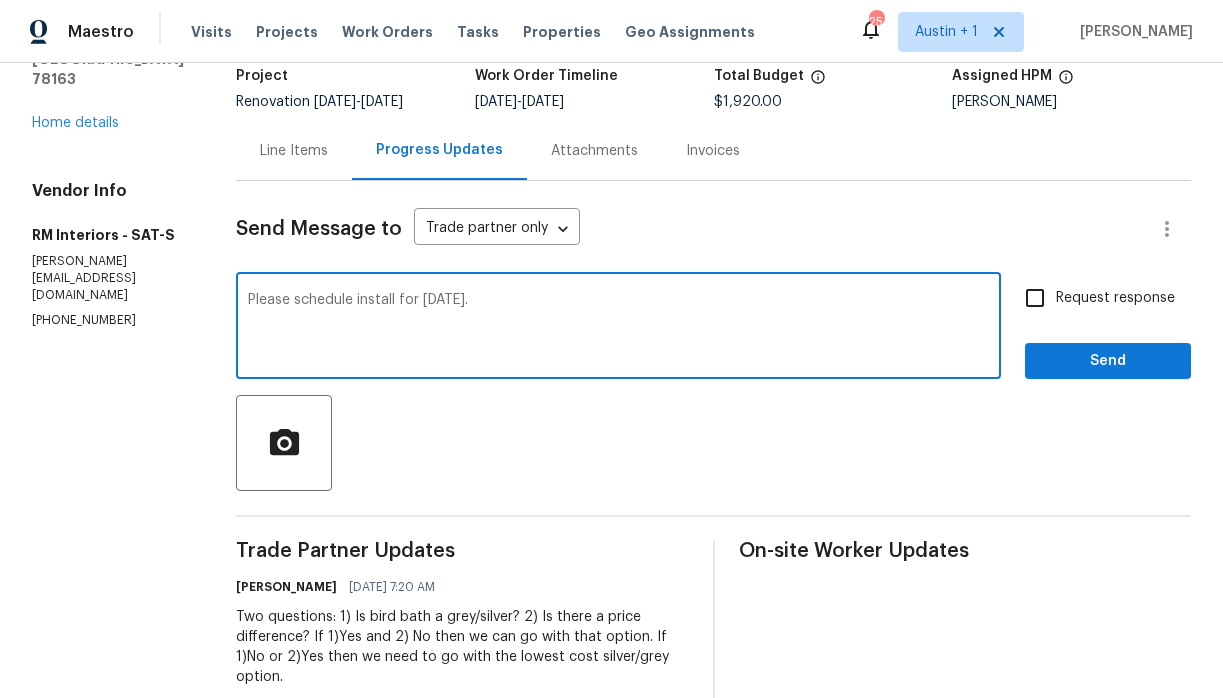 type on "Please schedule install for monday 7/14/25." 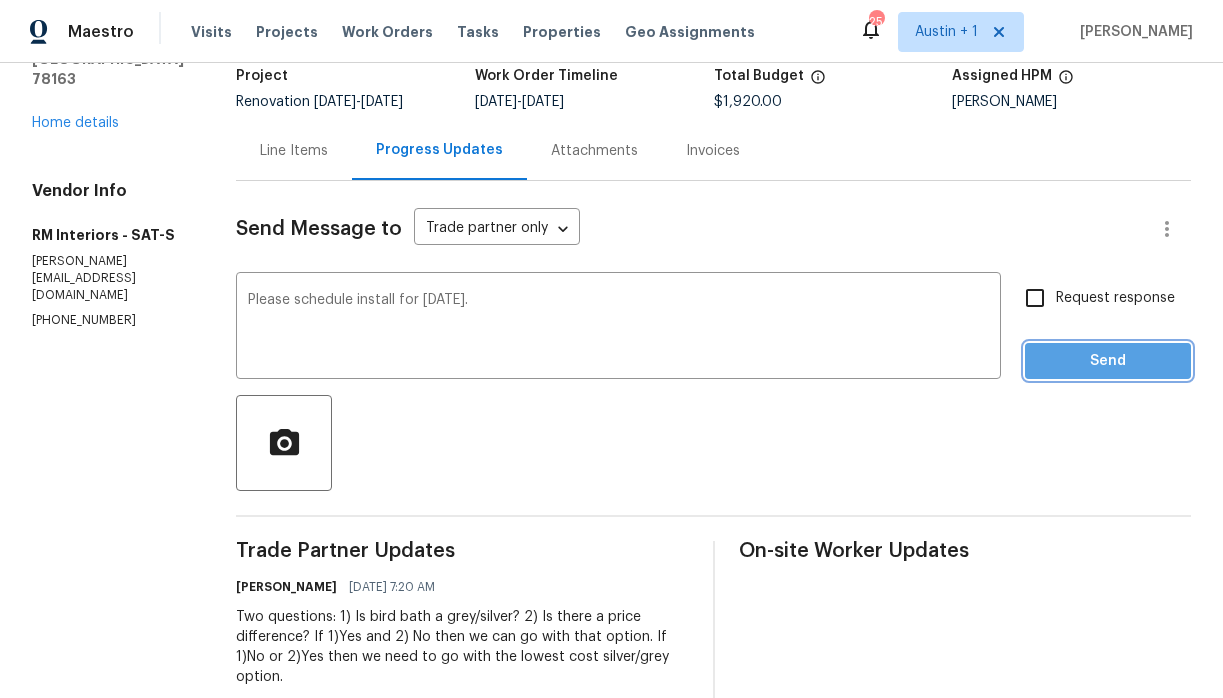 click on "Send" at bounding box center (1108, 361) 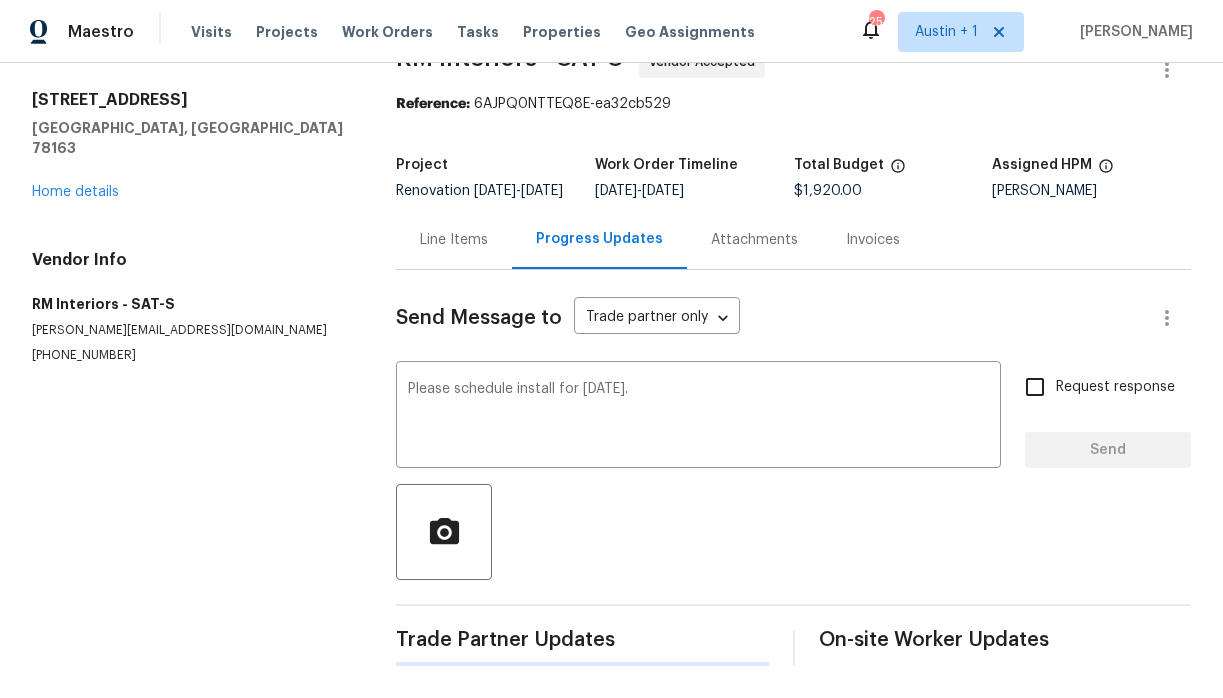 type 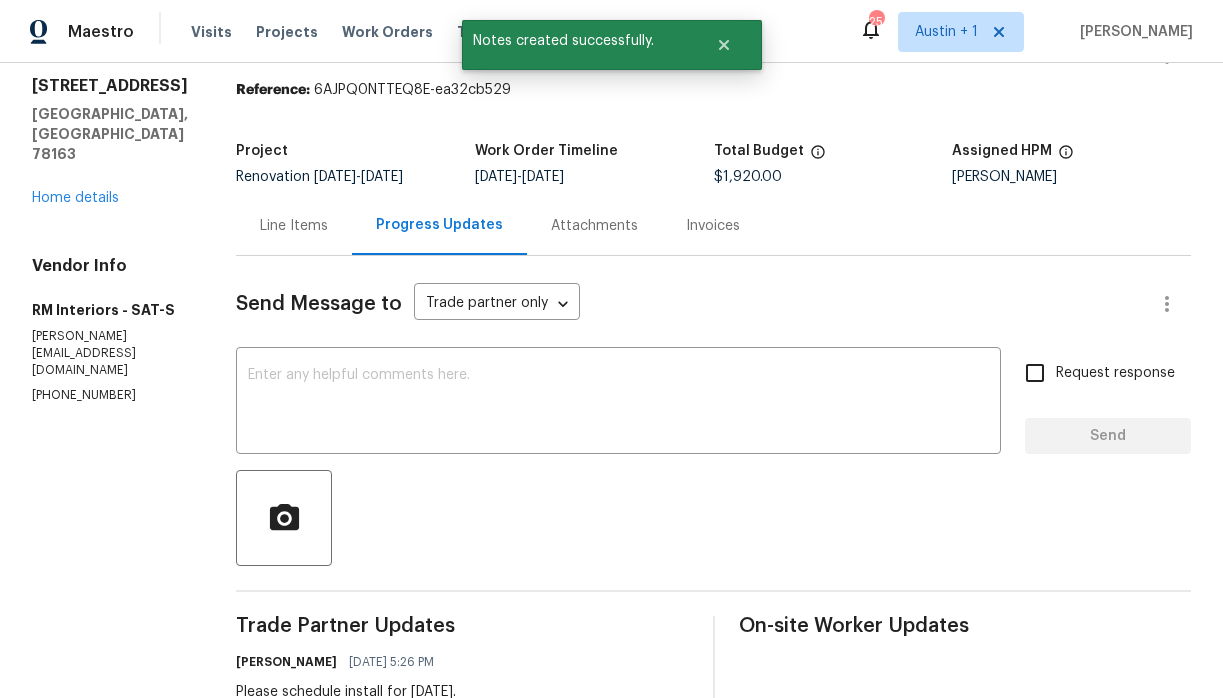 scroll, scrollTop: 138, scrollLeft: 0, axis: vertical 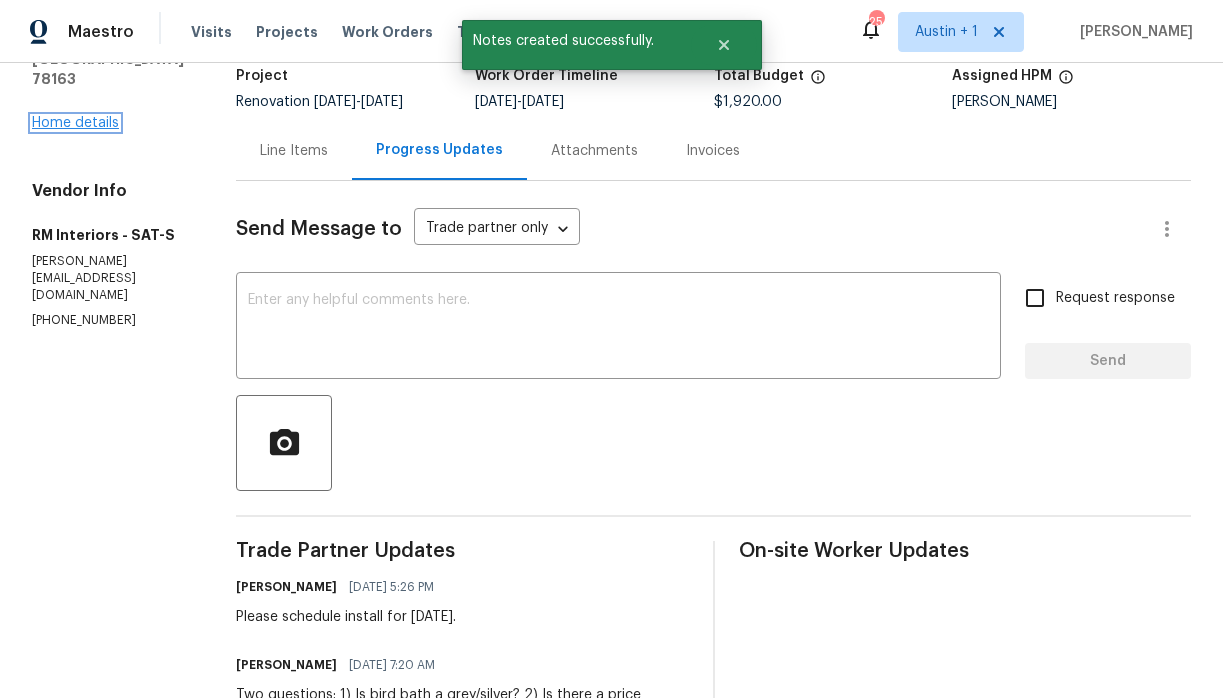 click on "Home details" at bounding box center [75, 123] 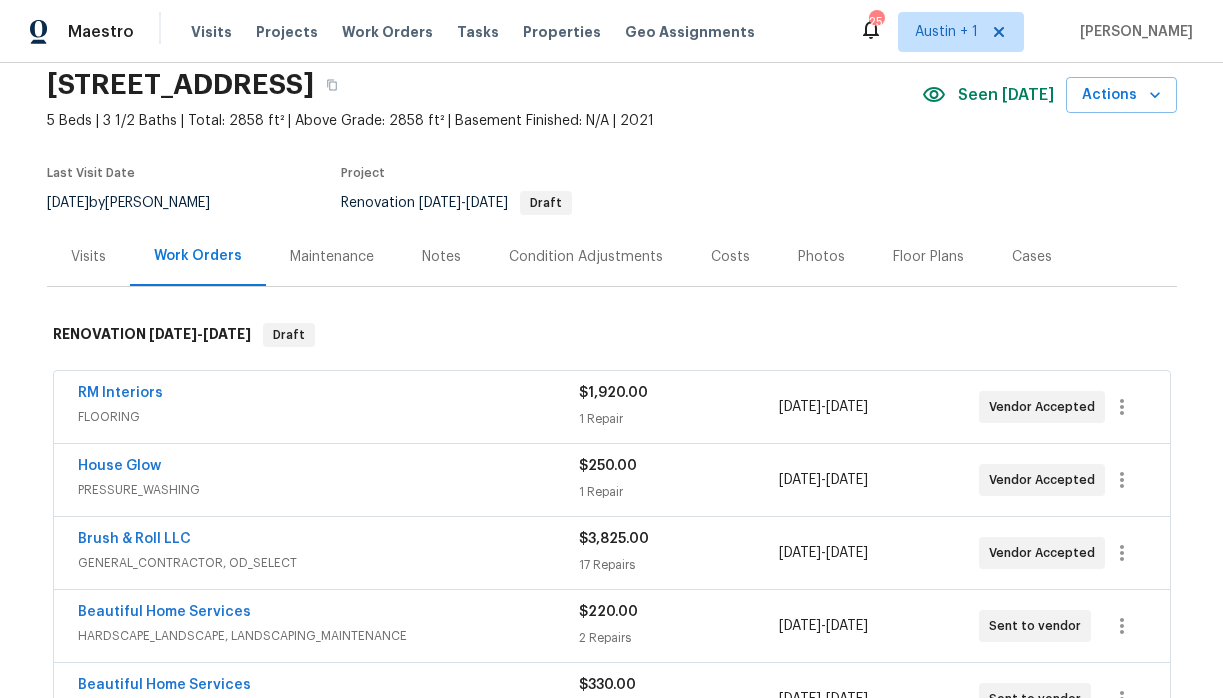 scroll, scrollTop: 0, scrollLeft: 0, axis: both 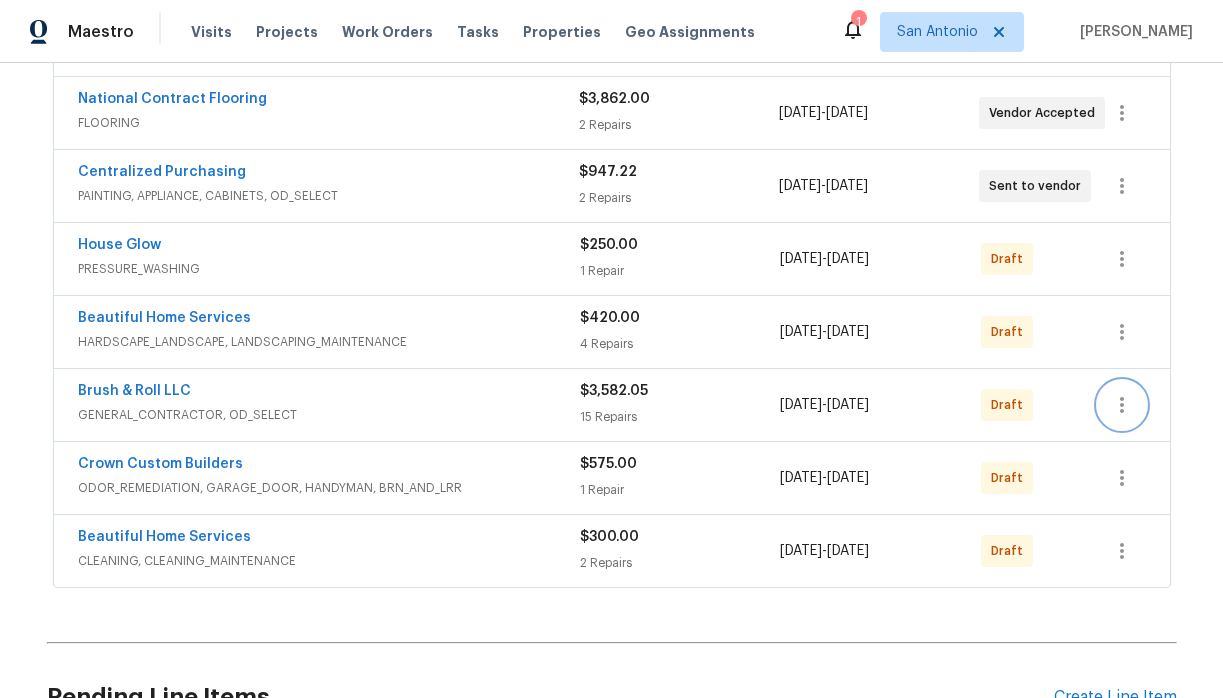 click at bounding box center [1122, 405] 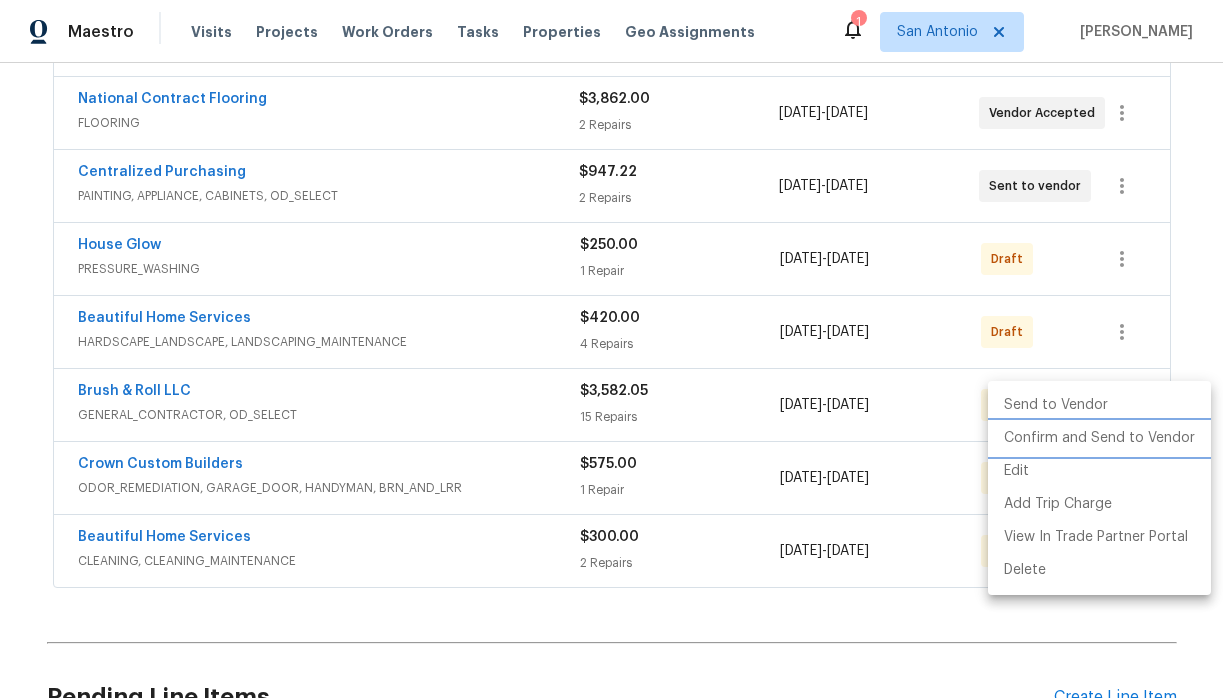 click on "Confirm and Send to Vendor" at bounding box center [1099, 438] 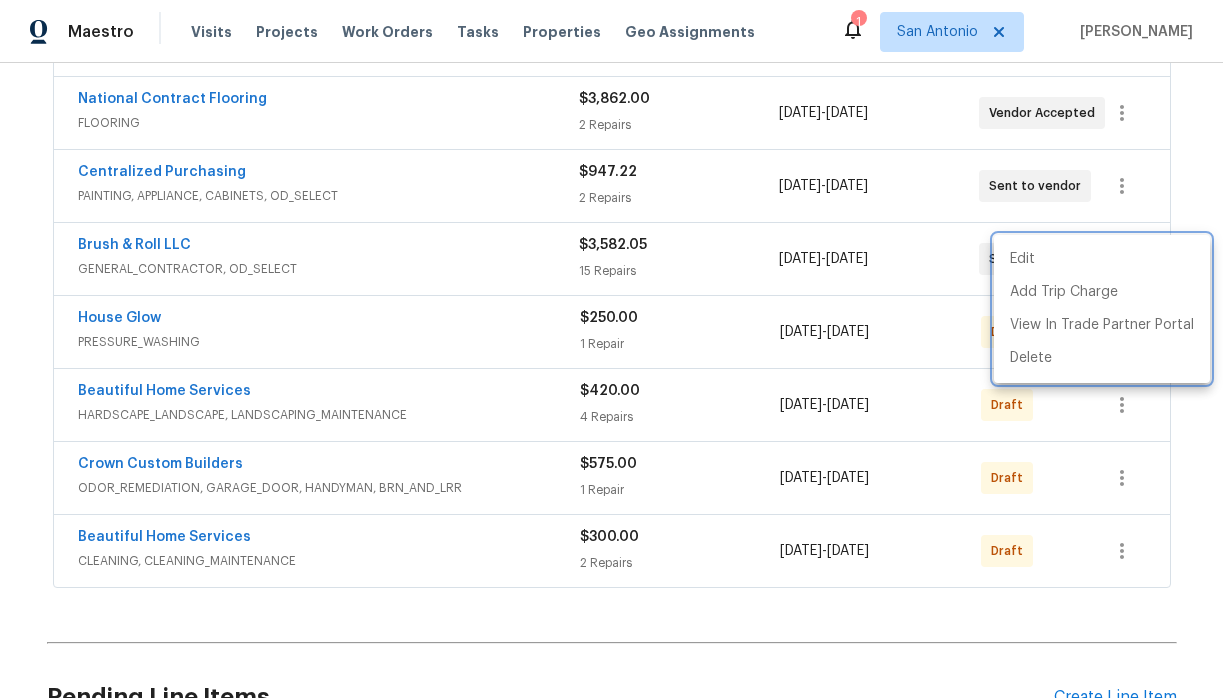 click at bounding box center [611, 349] 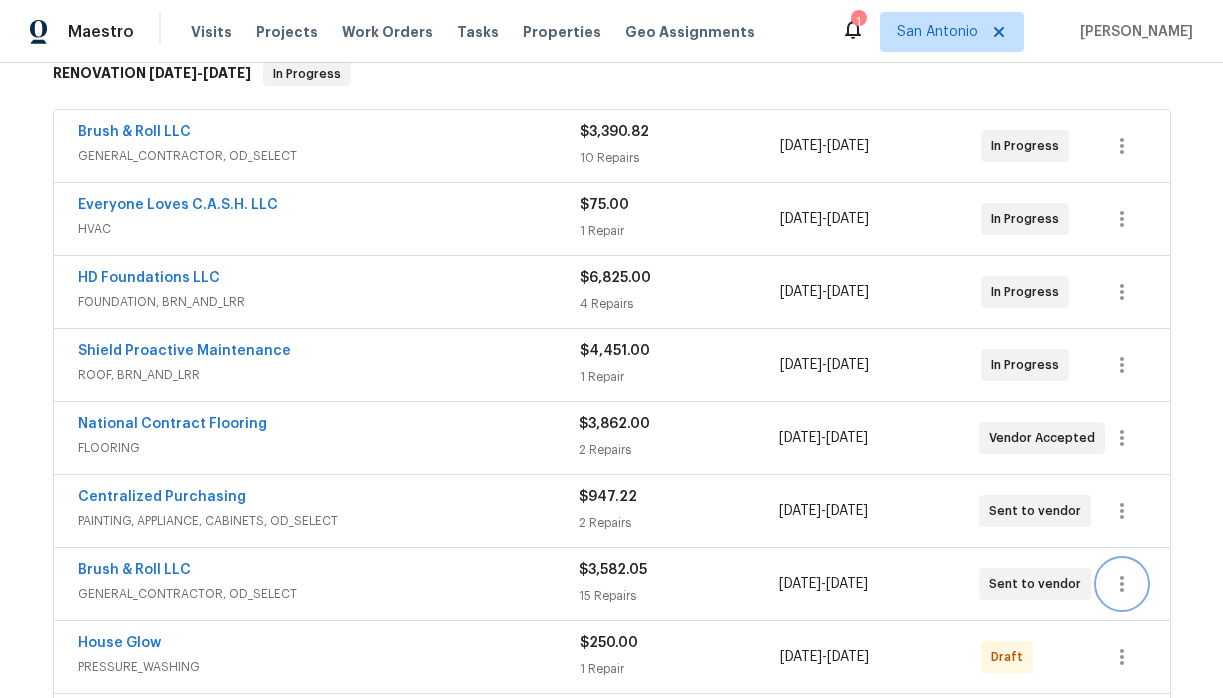 scroll, scrollTop: 302, scrollLeft: 0, axis: vertical 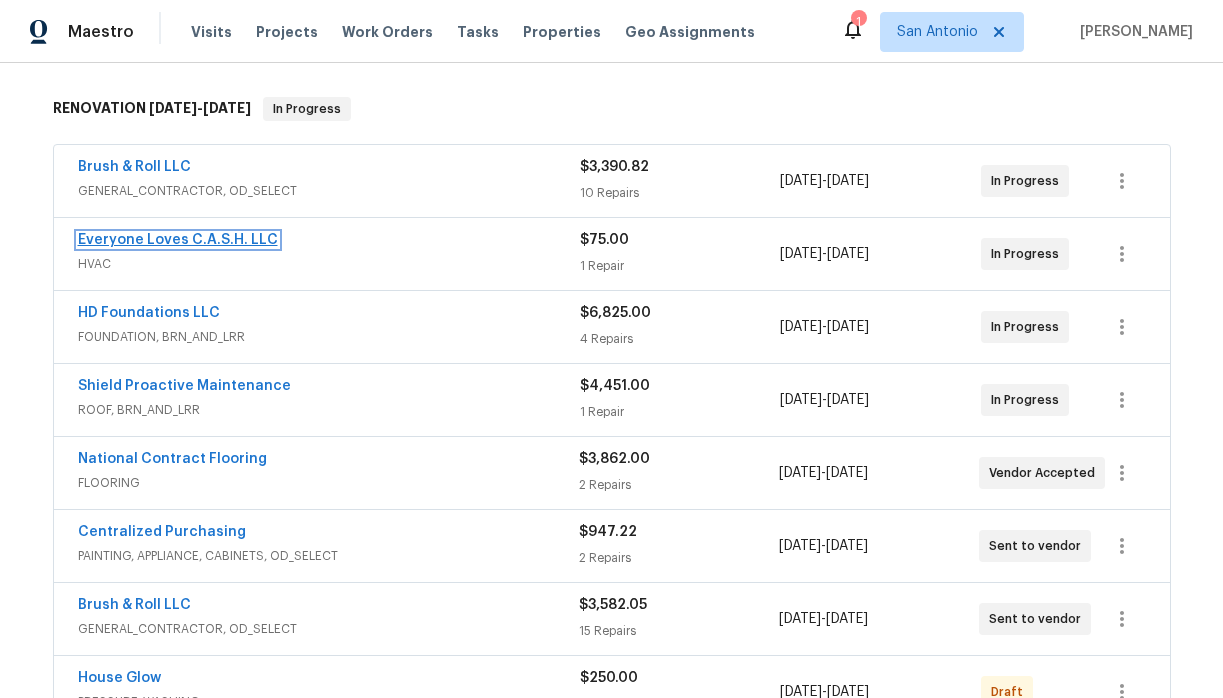 click on "Everyone Loves C.A.S.H. LLC" at bounding box center [178, 240] 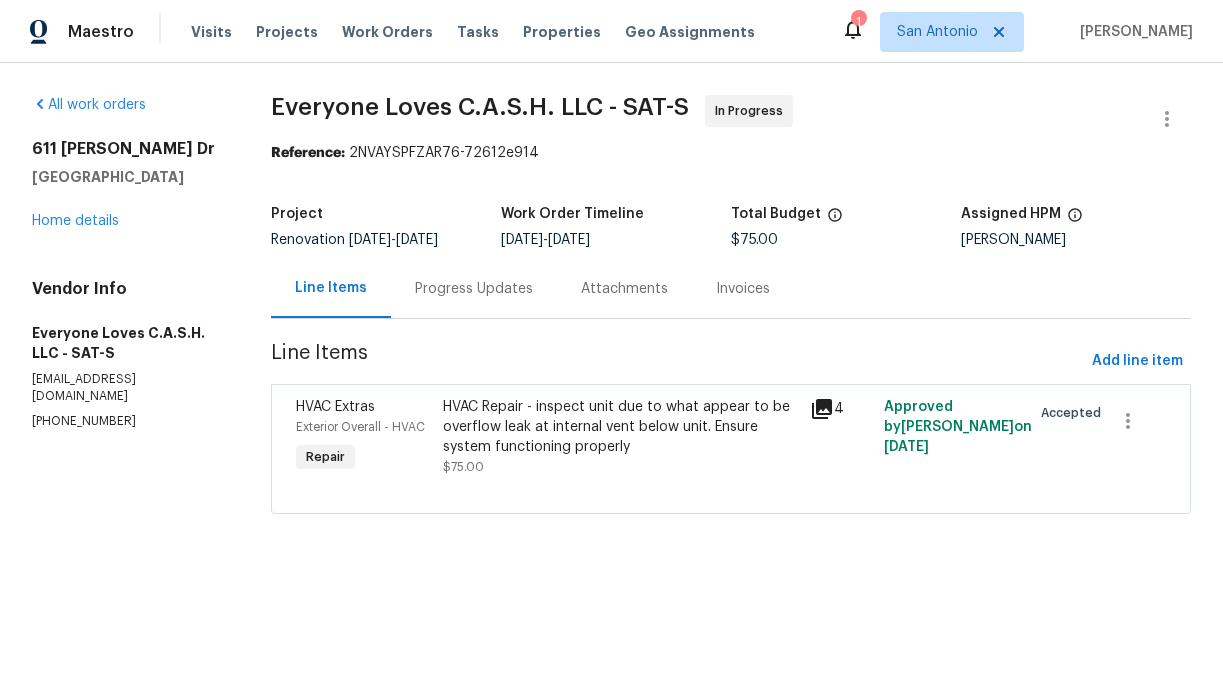 click on "Progress Updates" at bounding box center (474, 289) 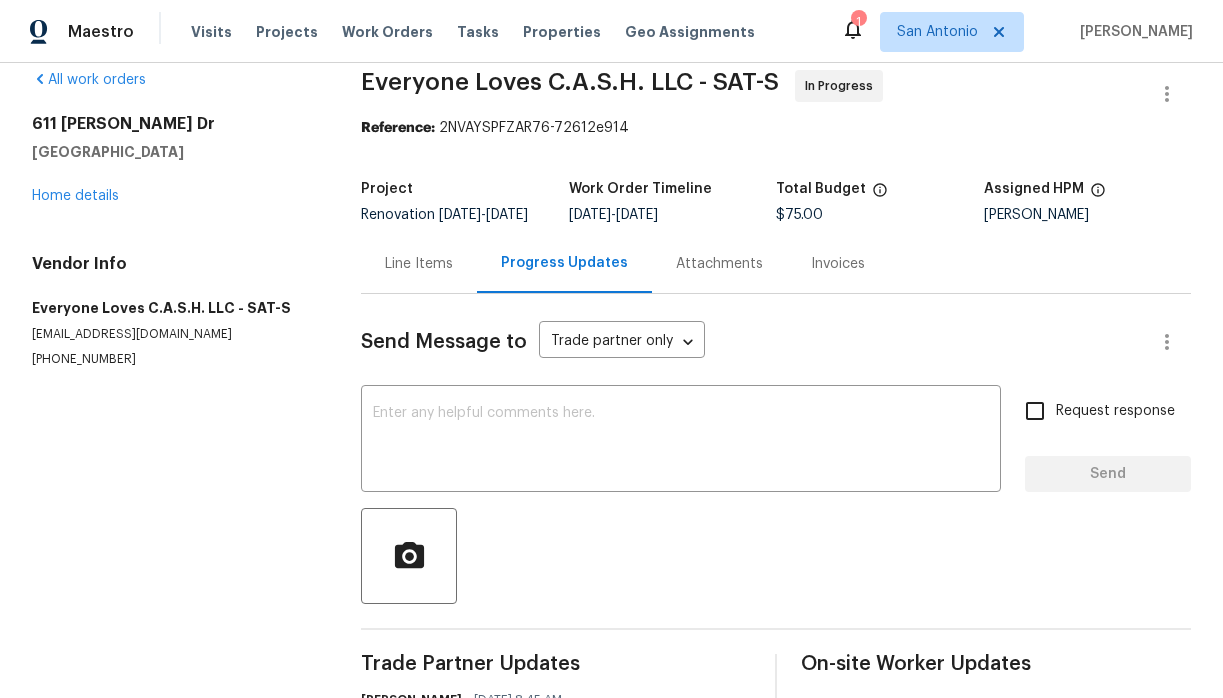 scroll, scrollTop: 0, scrollLeft: 0, axis: both 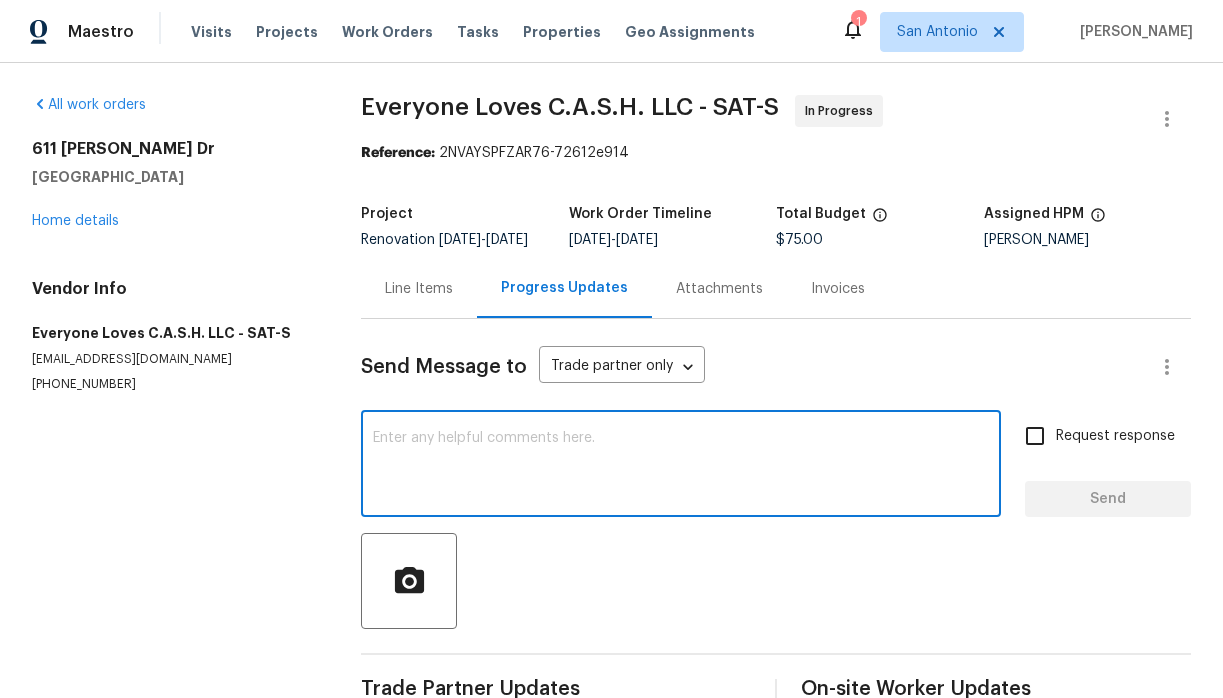 click at bounding box center (681, 466) 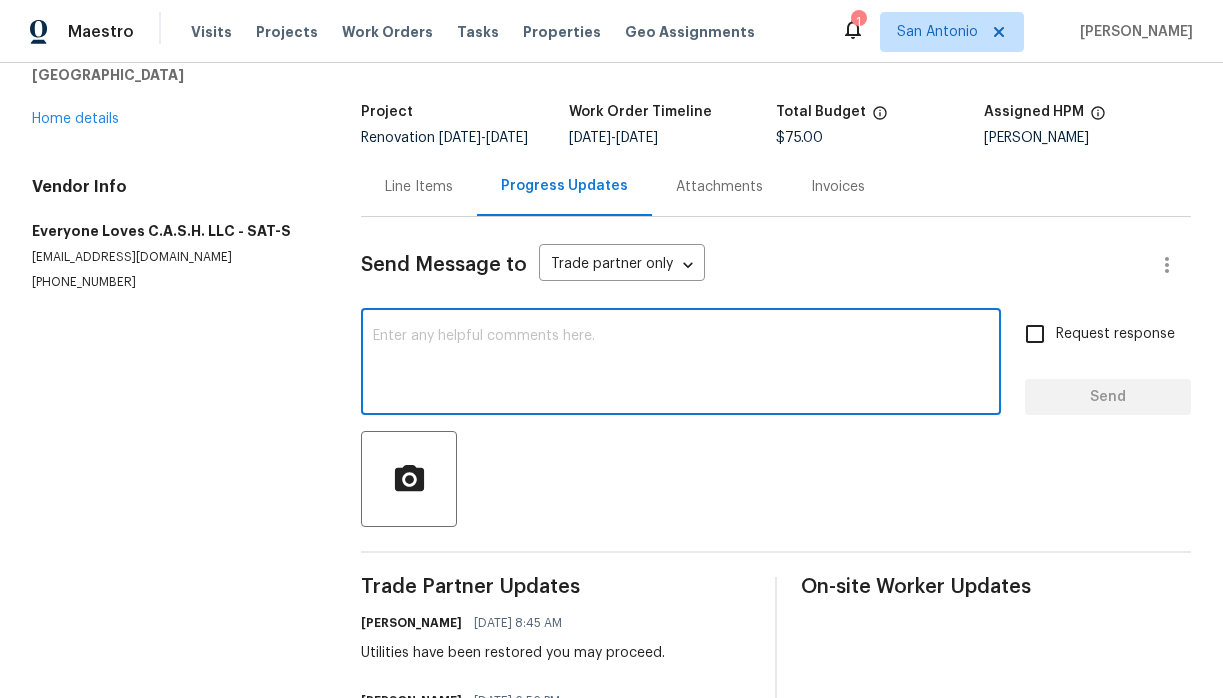 scroll, scrollTop: 107, scrollLeft: 0, axis: vertical 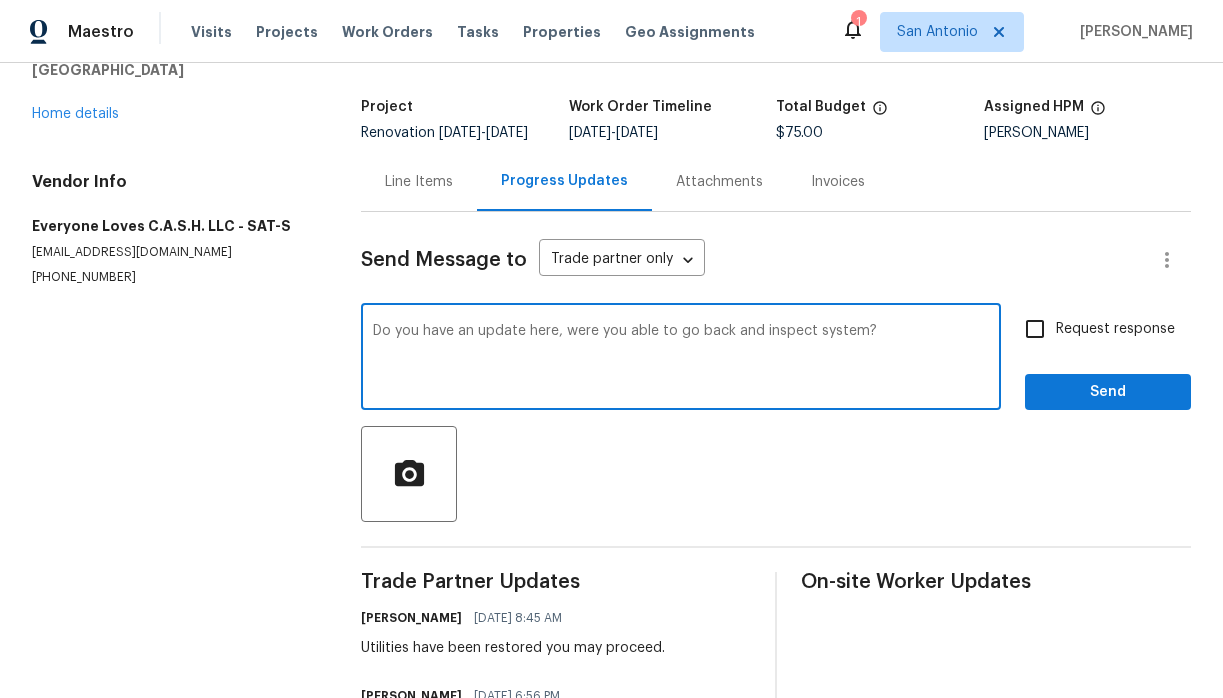 type on "Do you have an update here, were you able to go back and inspect system?" 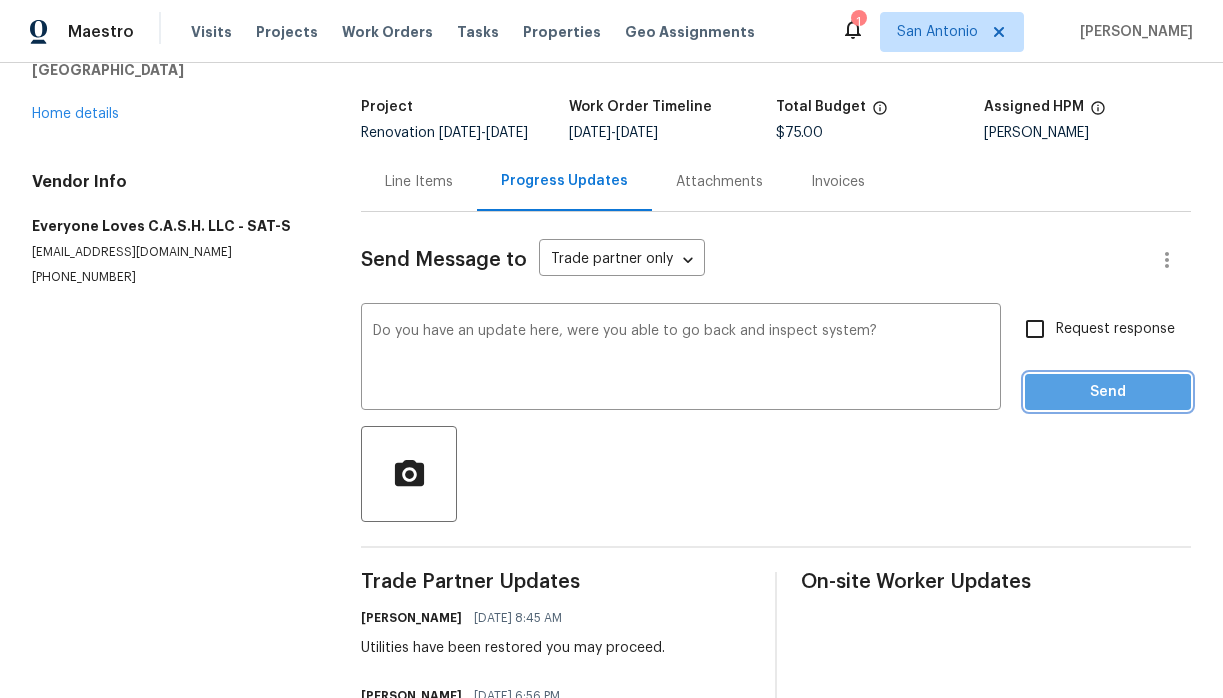 click on "Send" at bounding box center [1108, 392] 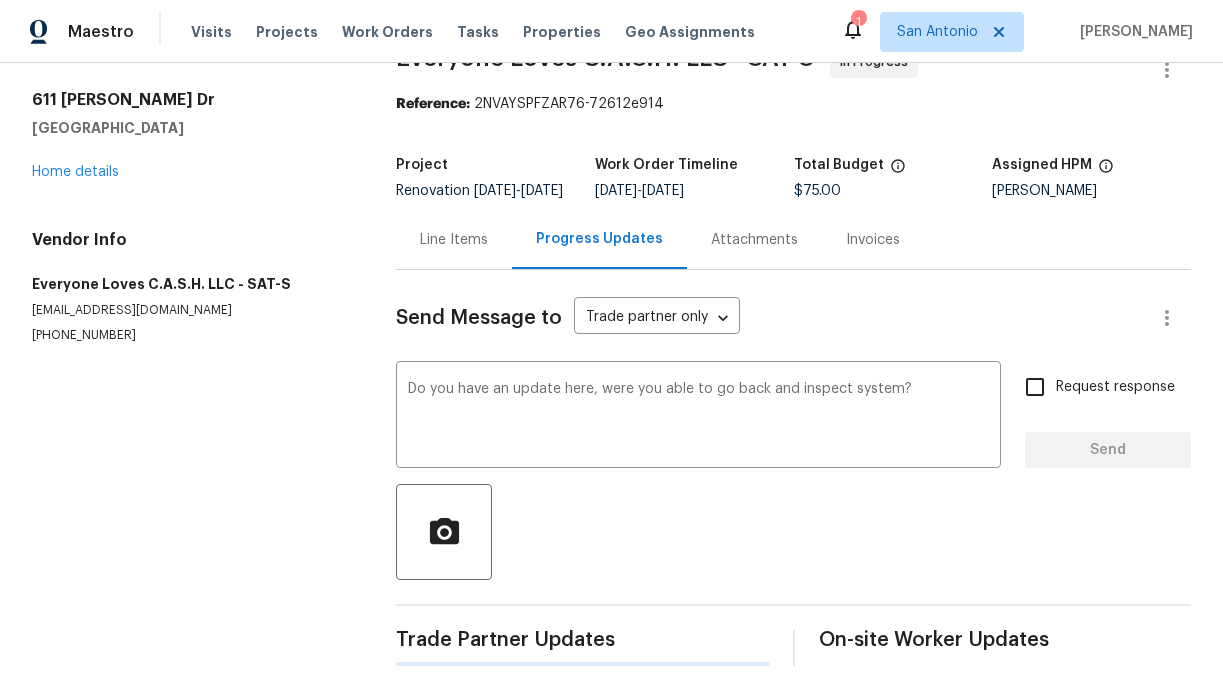 type 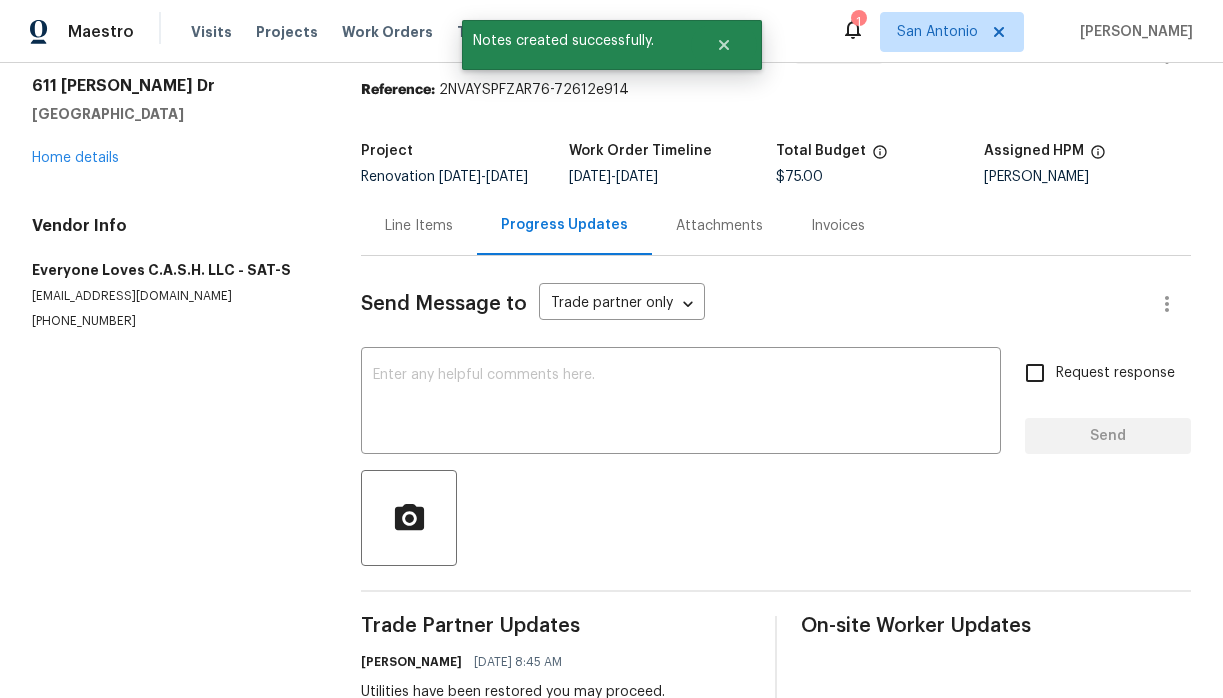 scroll, scrollTop: 107, scrollLeft: 0, axis: vertical 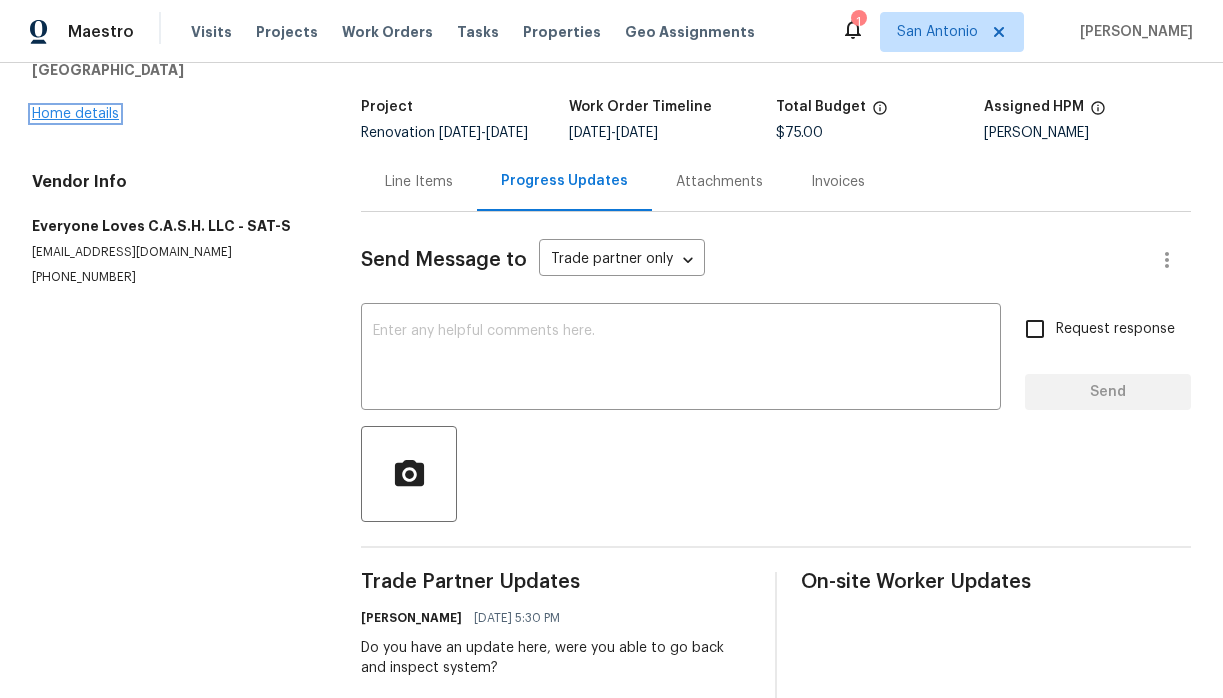 click on "Home details" at bounding box center [75, 114] 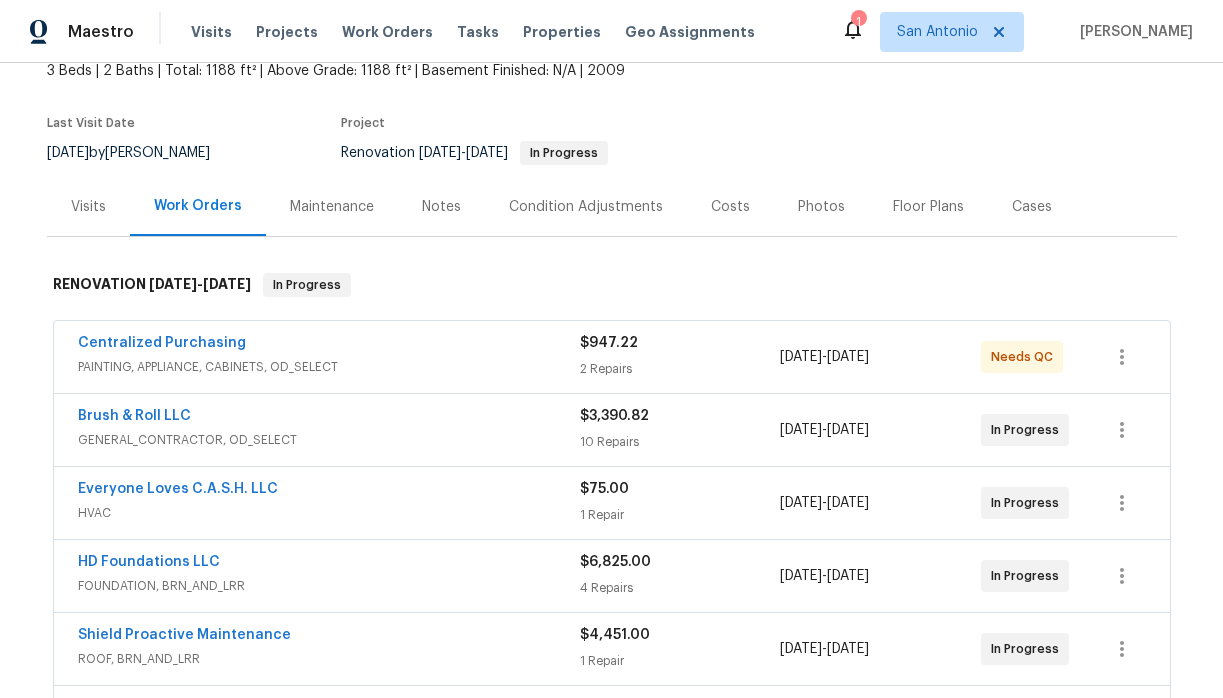scroll, scrollTop: 0, scrollLeft: 0, axis: both 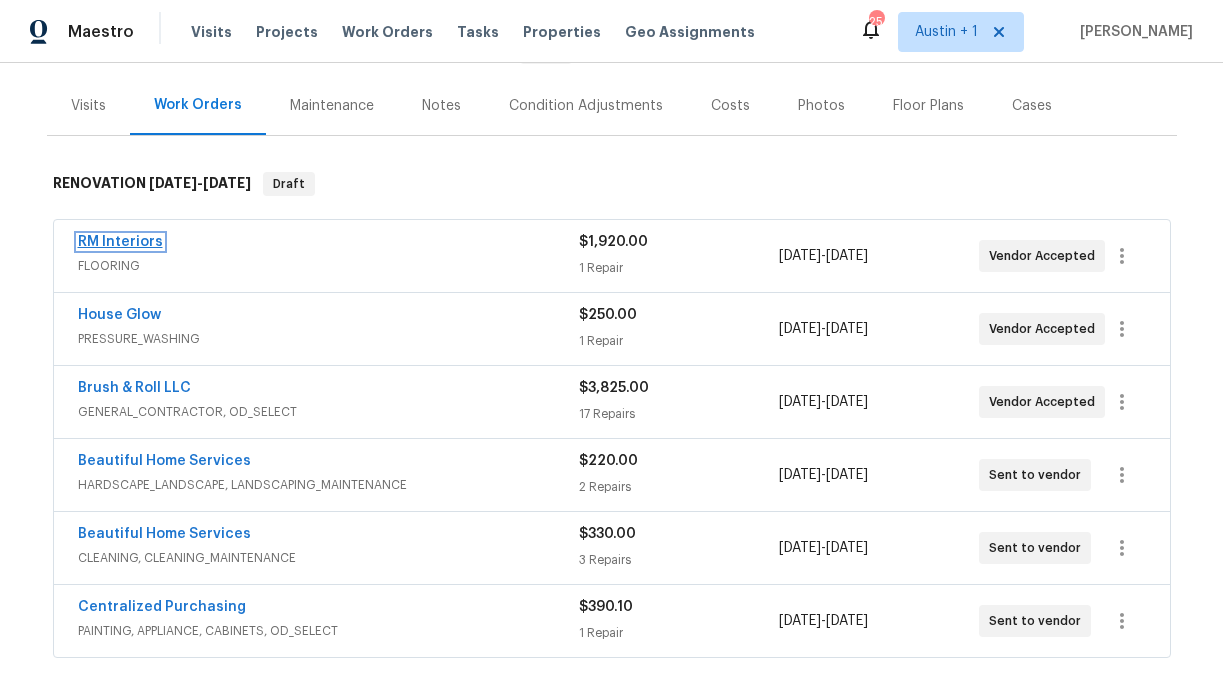 click on "RM Interiors" at bounding box center [120, 242] 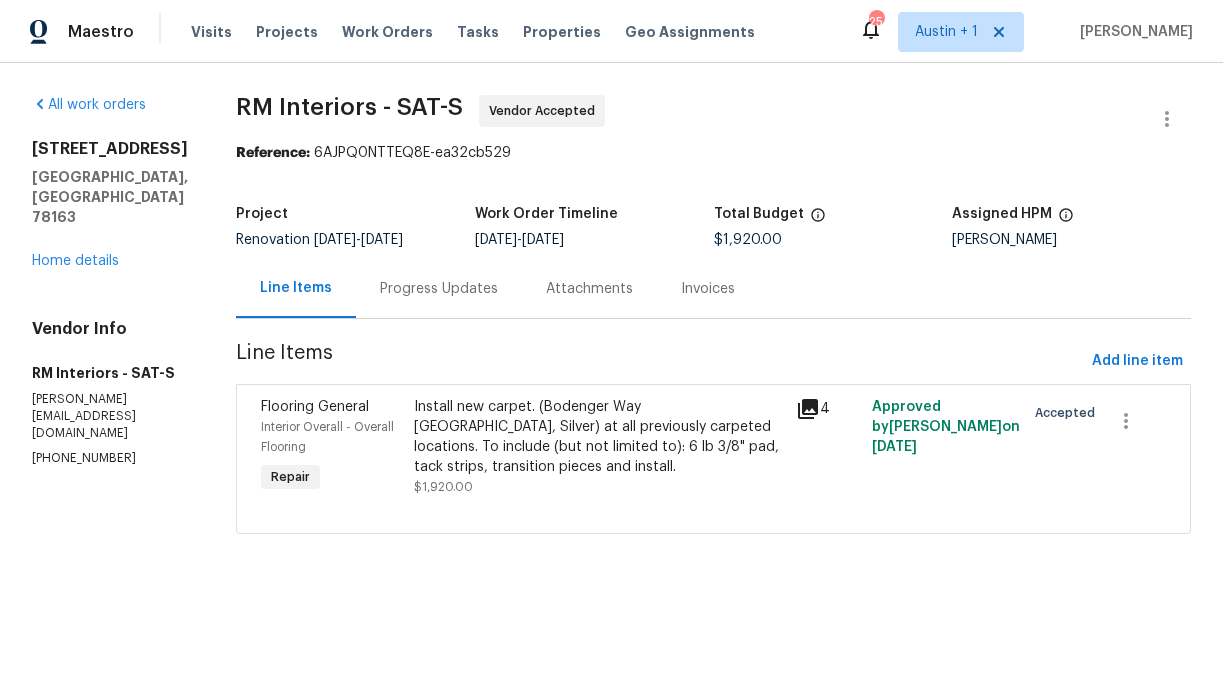 click on "Install new carpet. (Bodenger Way [GEOGRAPHIC_DATA], Silver) at all previously carpeted locations. To include (but not limited to): 6 lb 3/8" pad, tack strips, transition pieces and install." at bounding box center (599, 437) 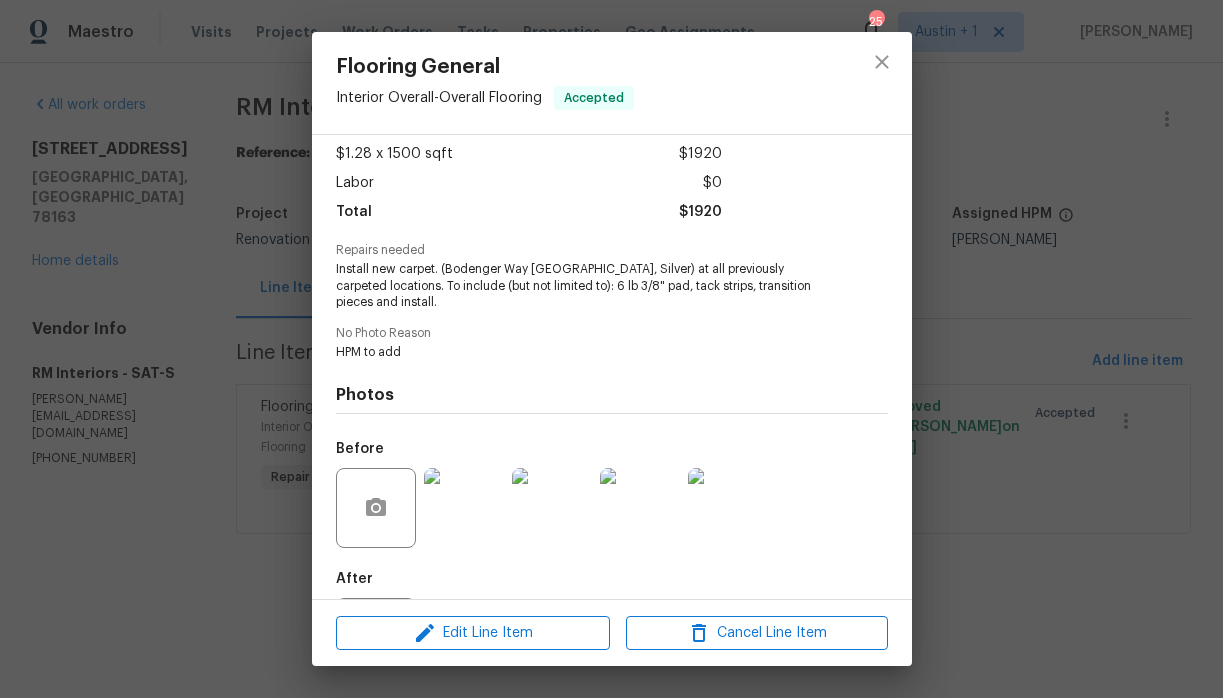 scroll, scrollTop: 206, scrollLeft: 0, axis: vertical 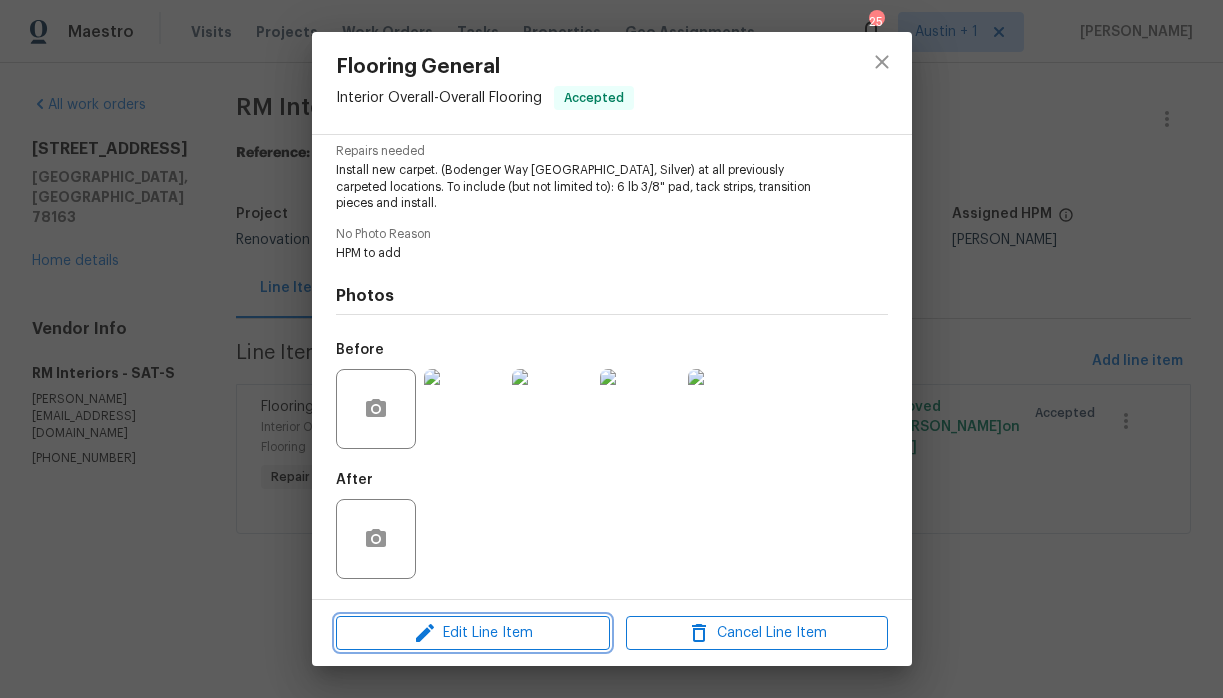 click on "Edit Line Item" at bounding box center [473, 633] 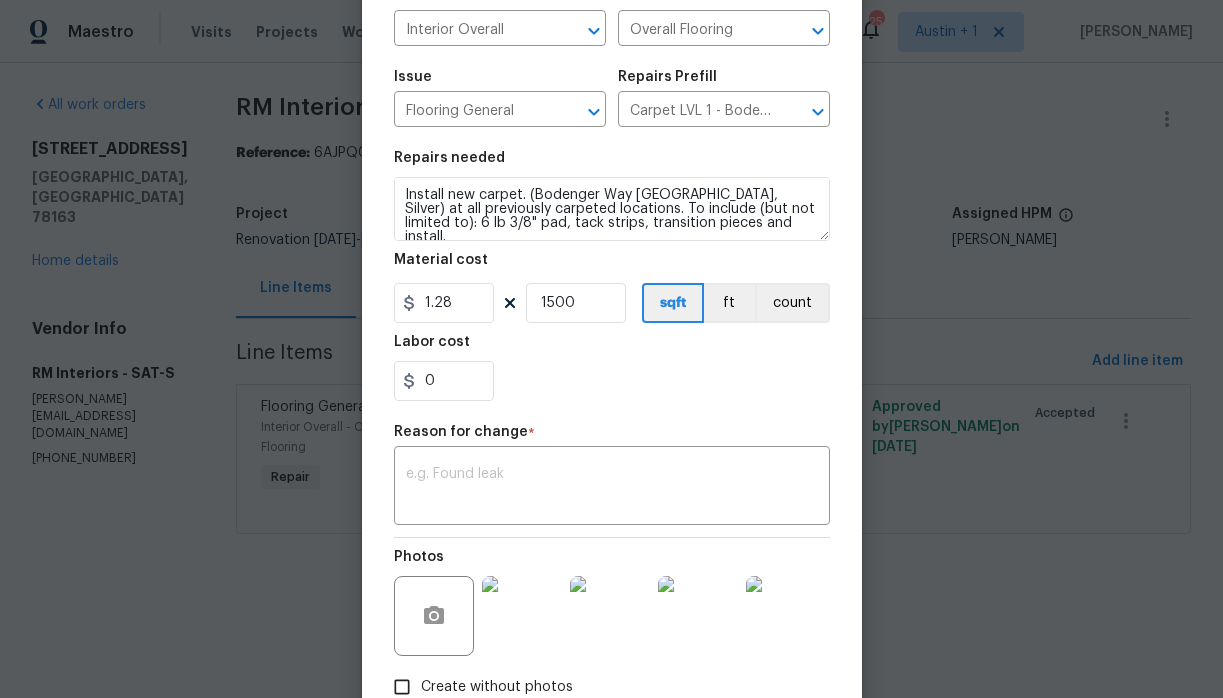 scroll, scrollTop: 165, scrollLeft: 0, axis: vertical 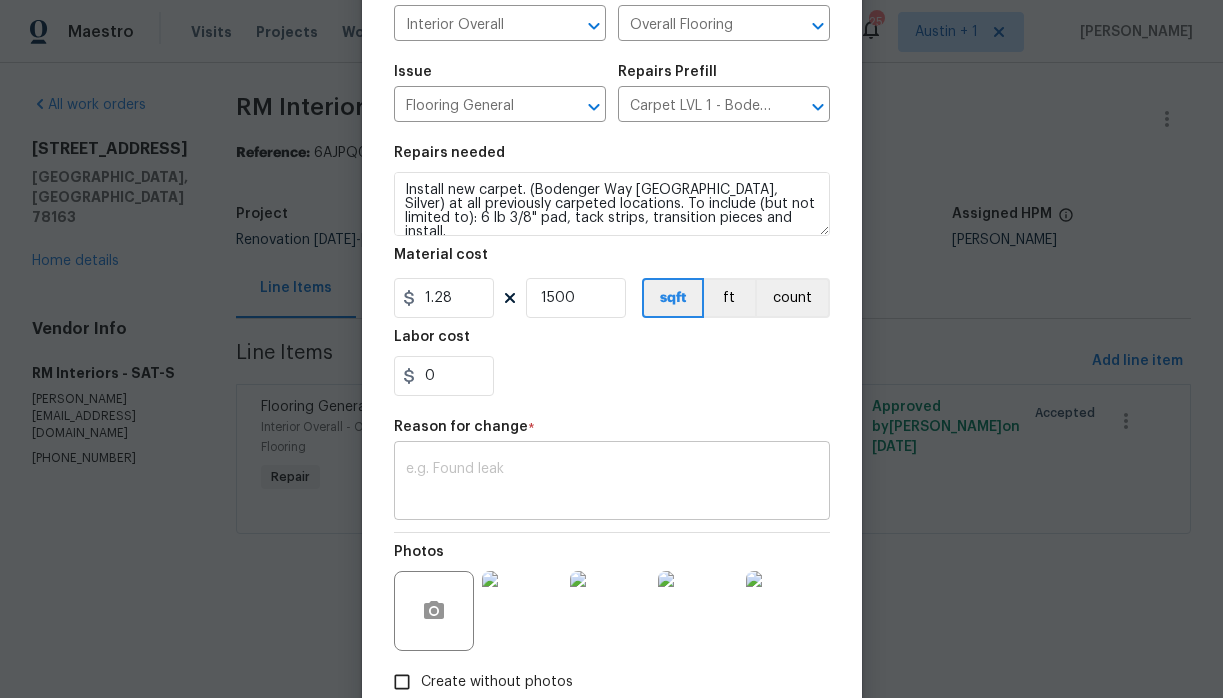 click at bounding box center (612, 483) 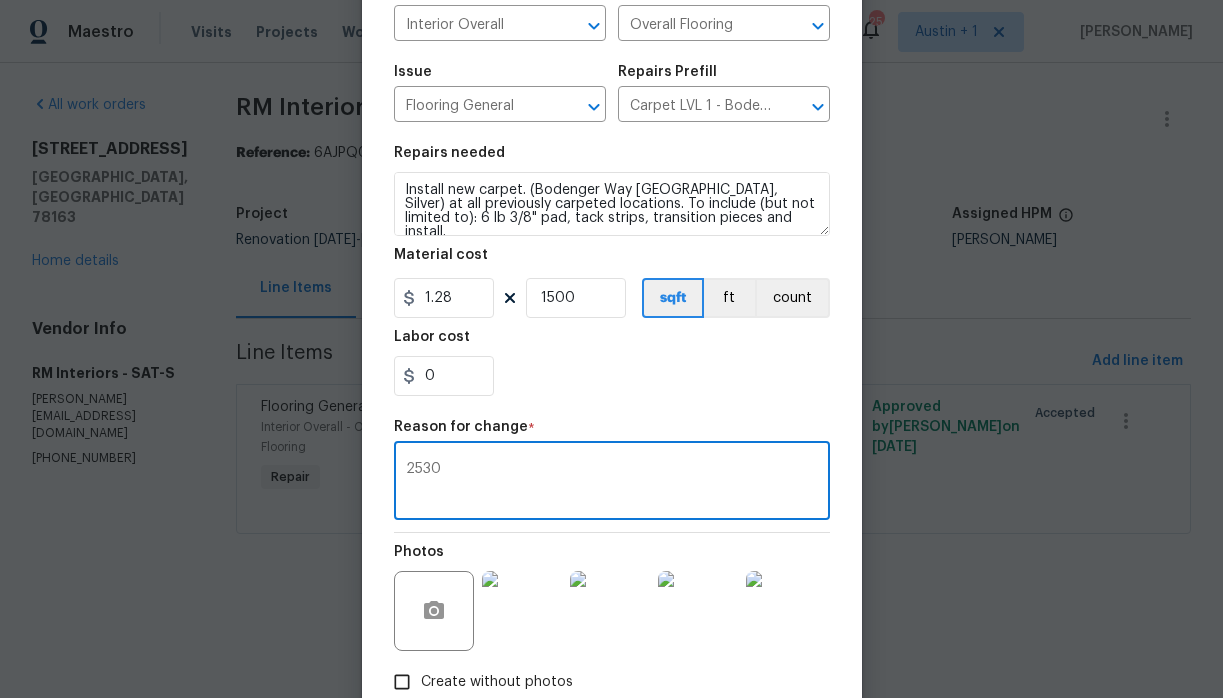 type on "2530" 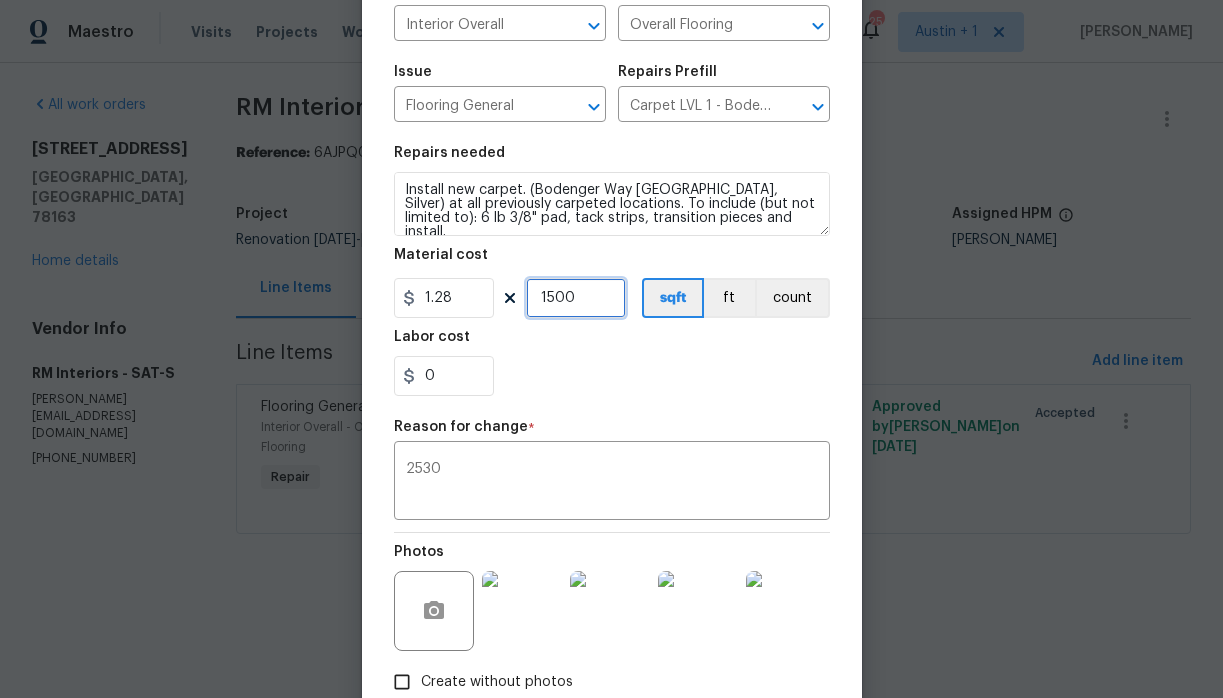click on "1500" at bounding box center [576, 298] 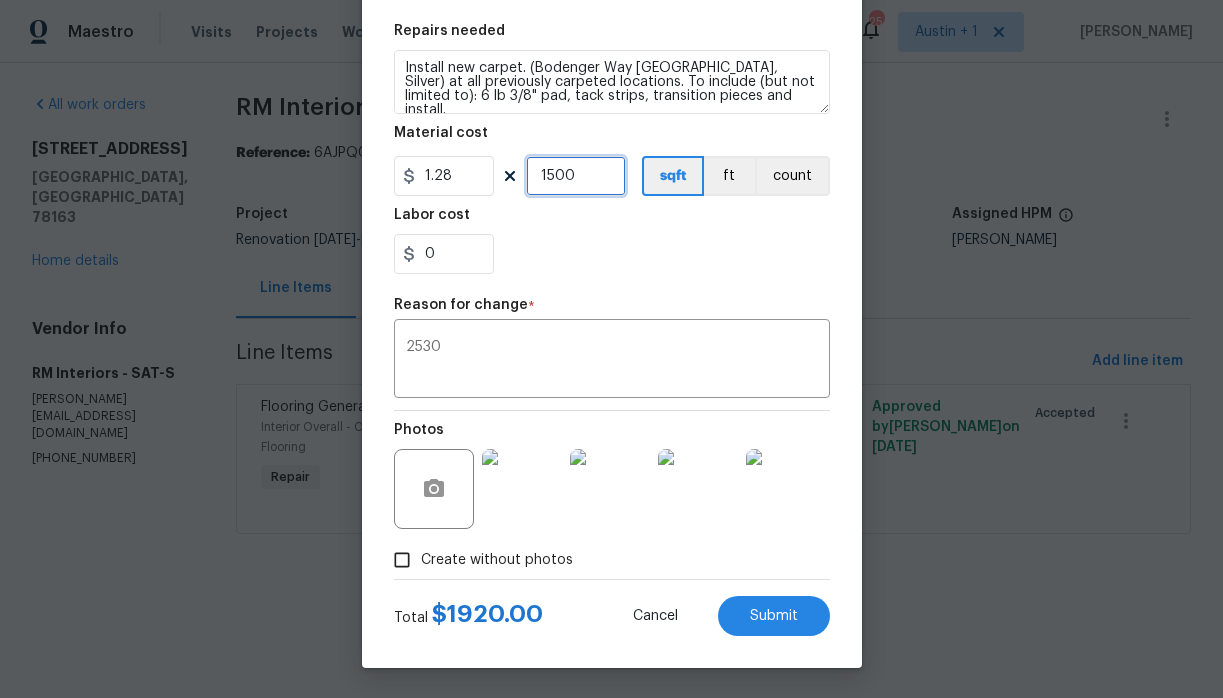 scroll, scrollTop: 287, scrollLeft: 0, axis: vertical 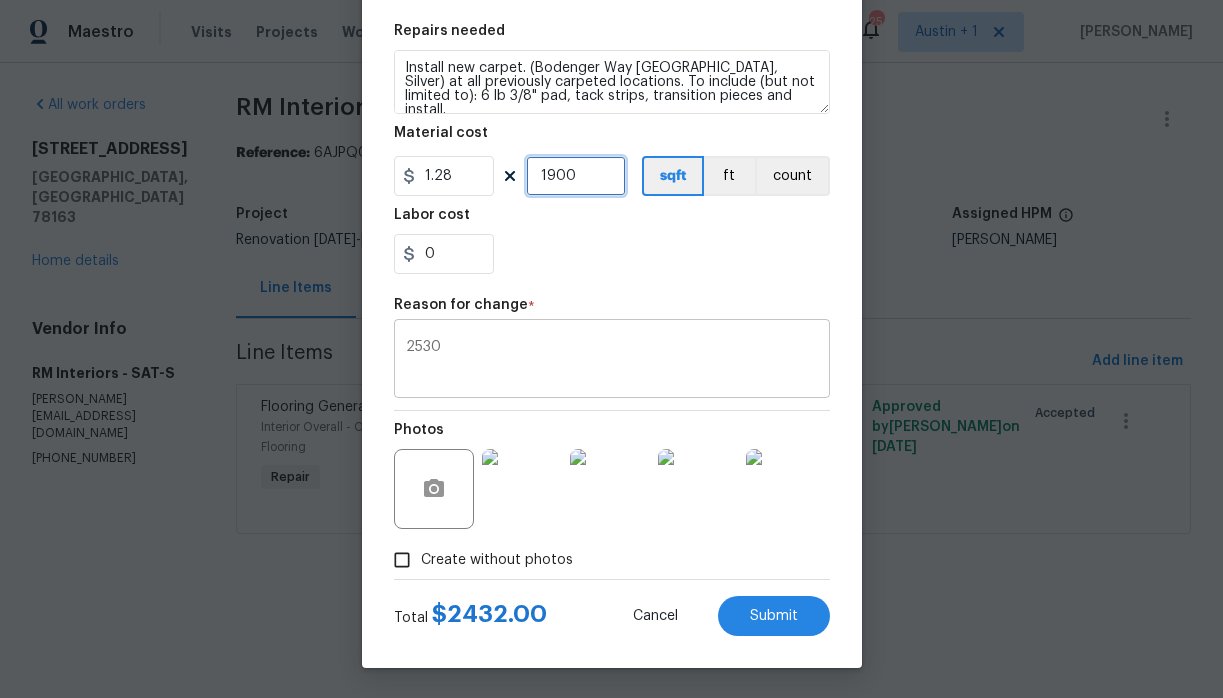 type on "1900" 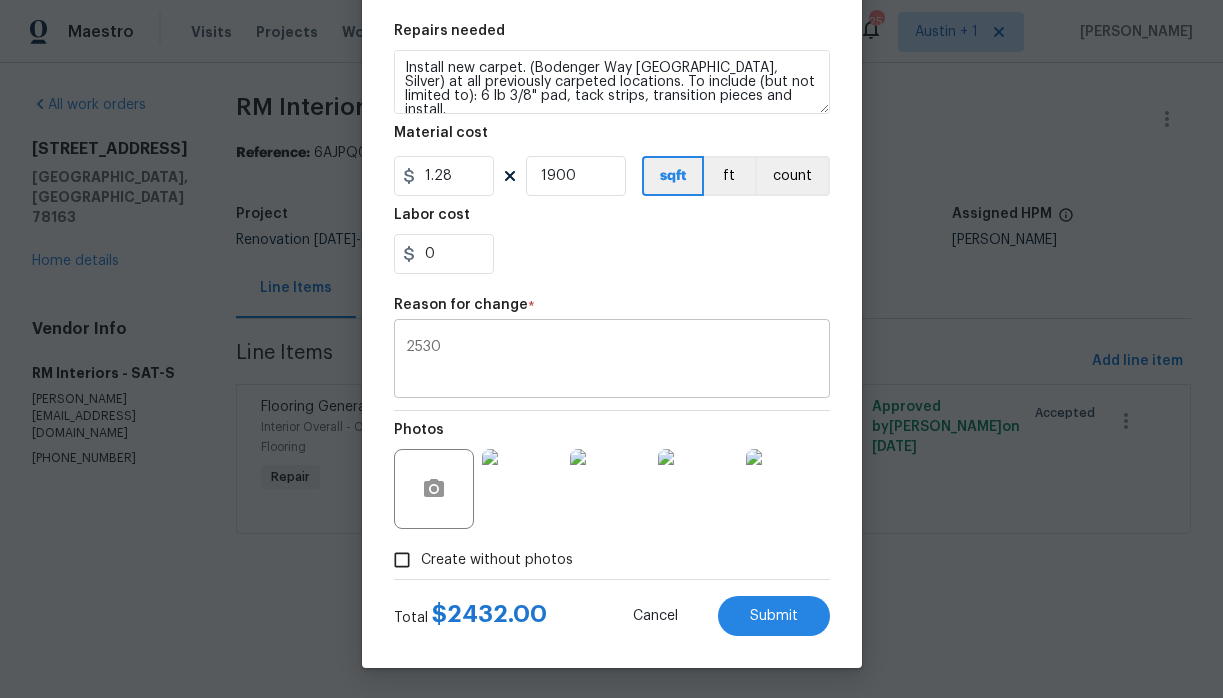 click on "2530" at bounding box center [612, 361] 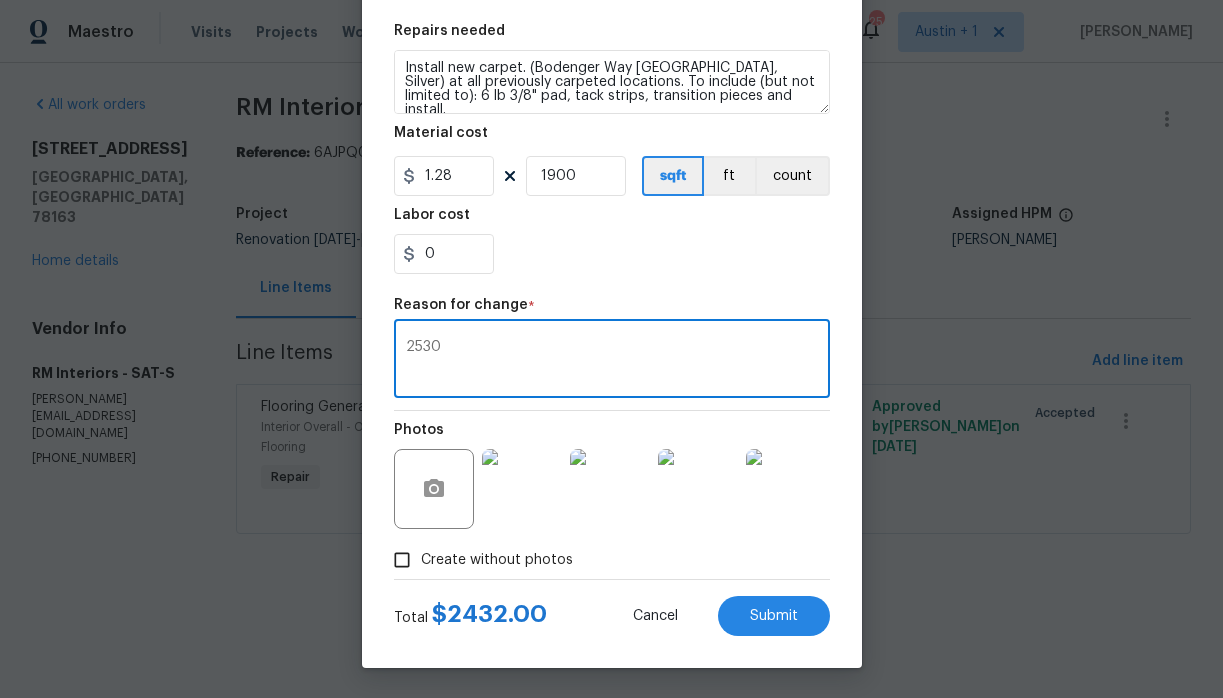 click on "2530" at bounding box center (612, 361) 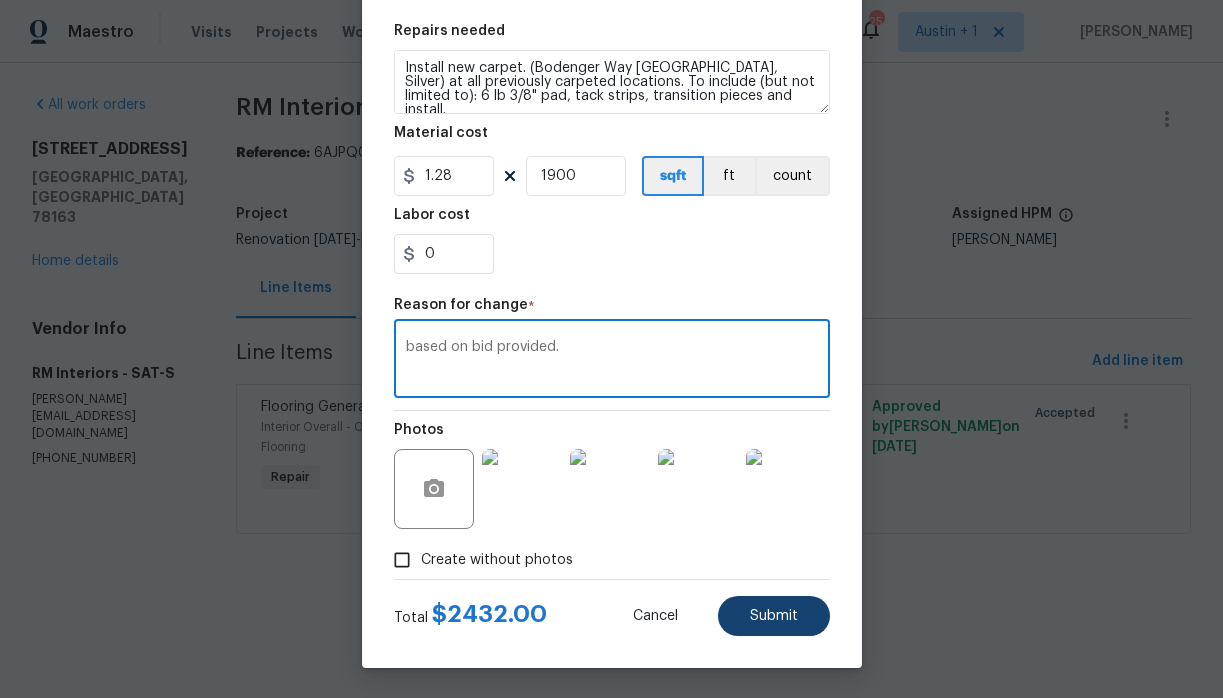 type on "based on bid provided." 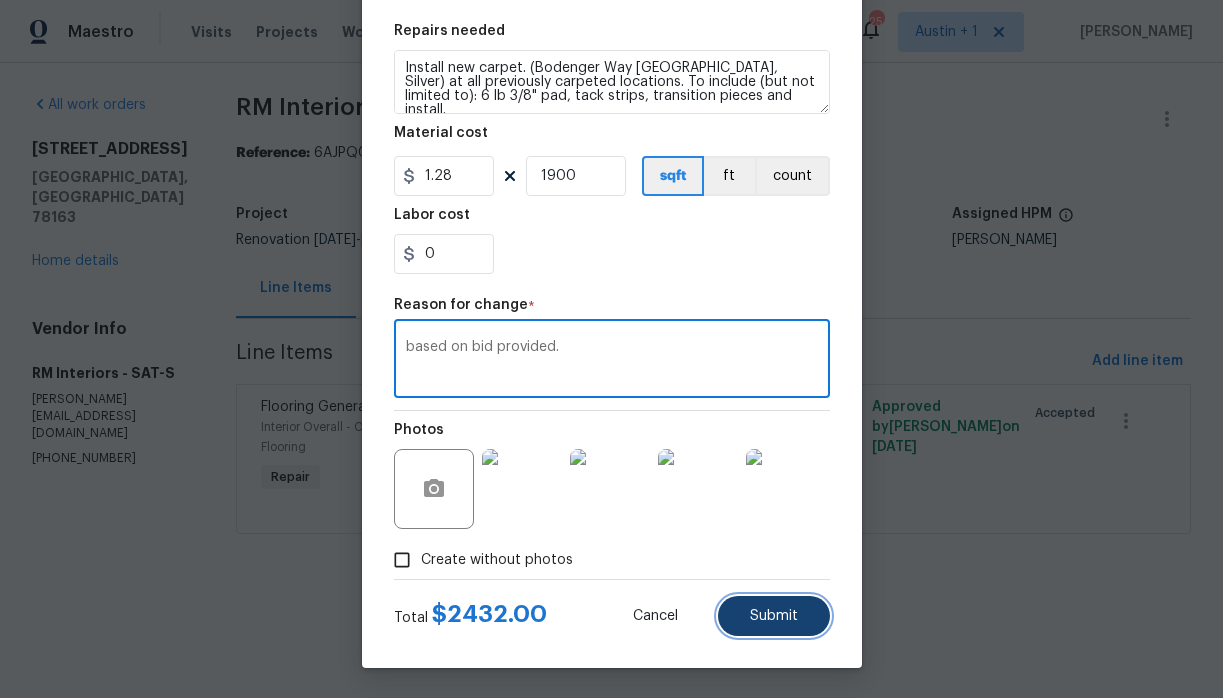 click on "Submit" at bounding box center [774, 616] 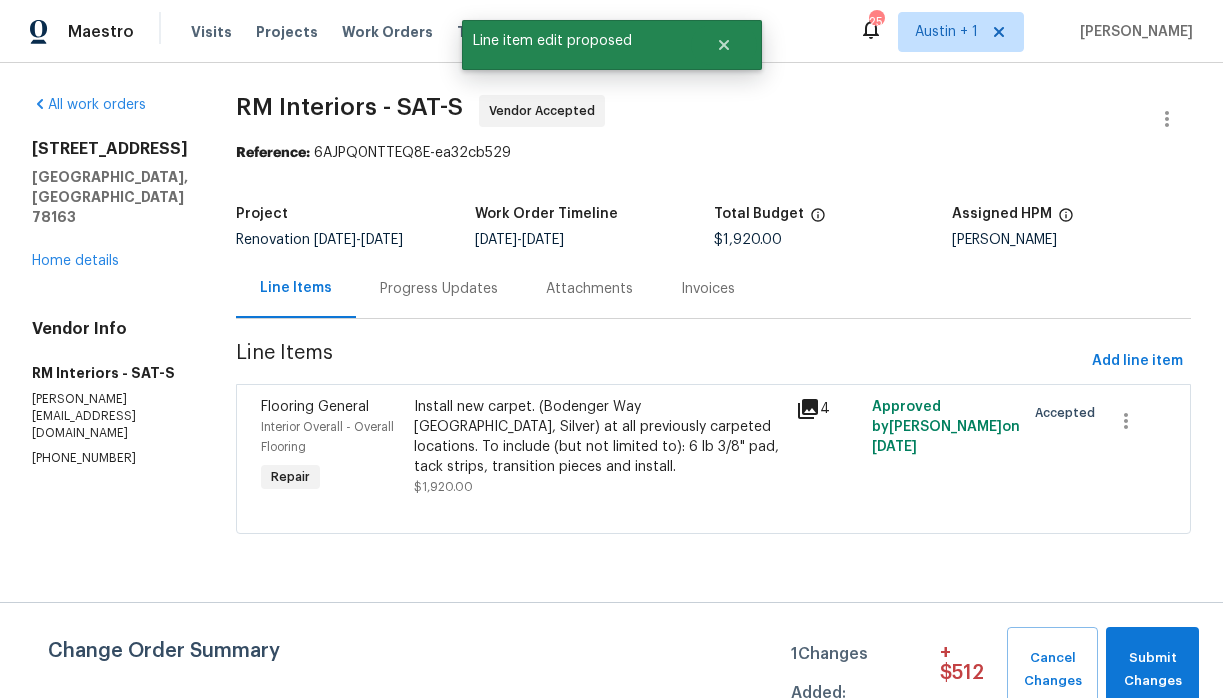 scroll, scrollTop: 0, scrollLeft: 0, axis: both 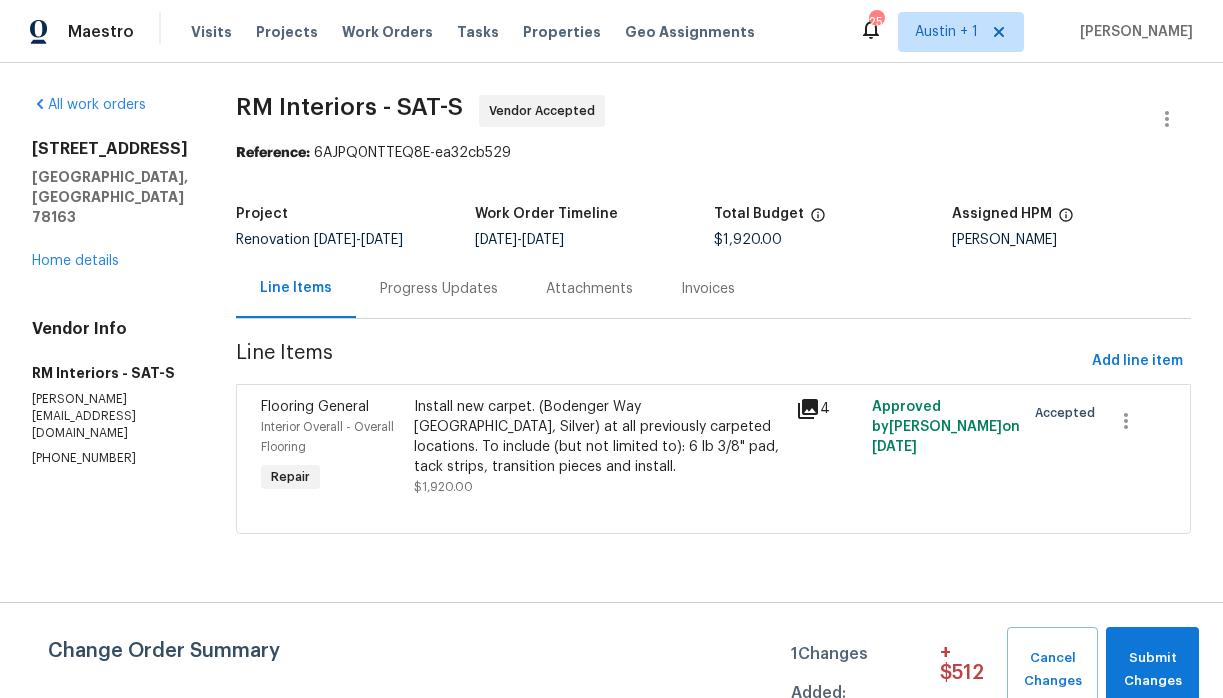click on "Progress Updates" at bounding box center (439, 289) 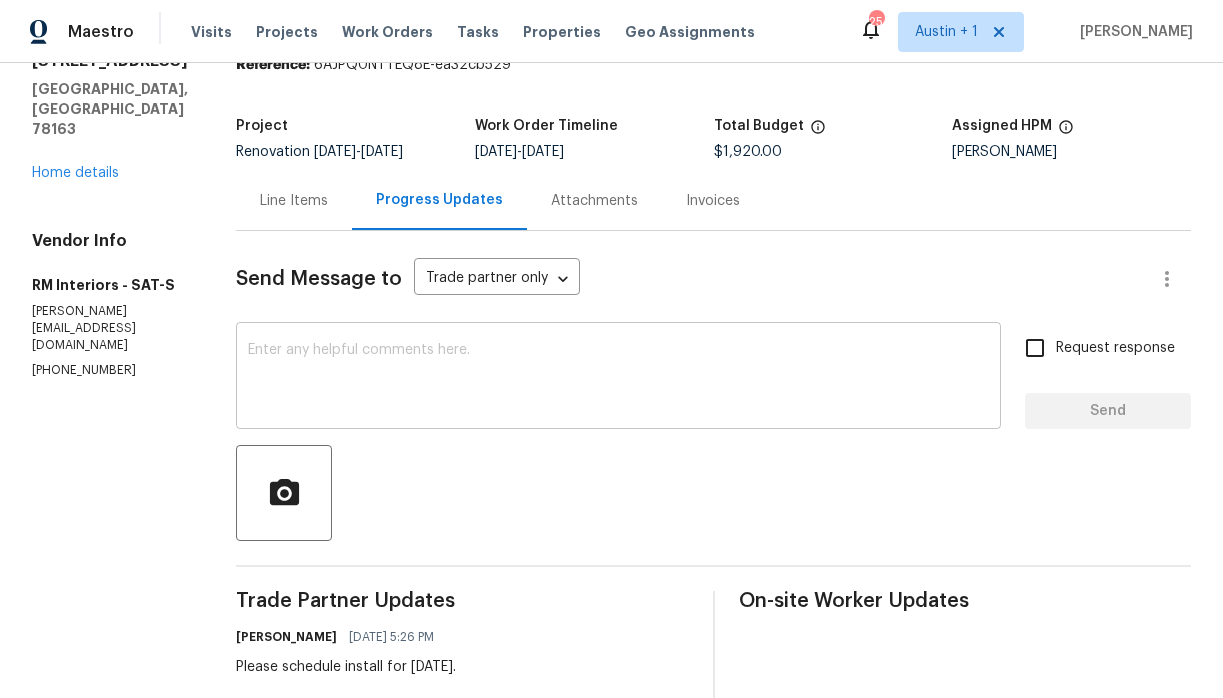 scroll, scrollTop: 37, scrollLeft: 0, axis: vertical 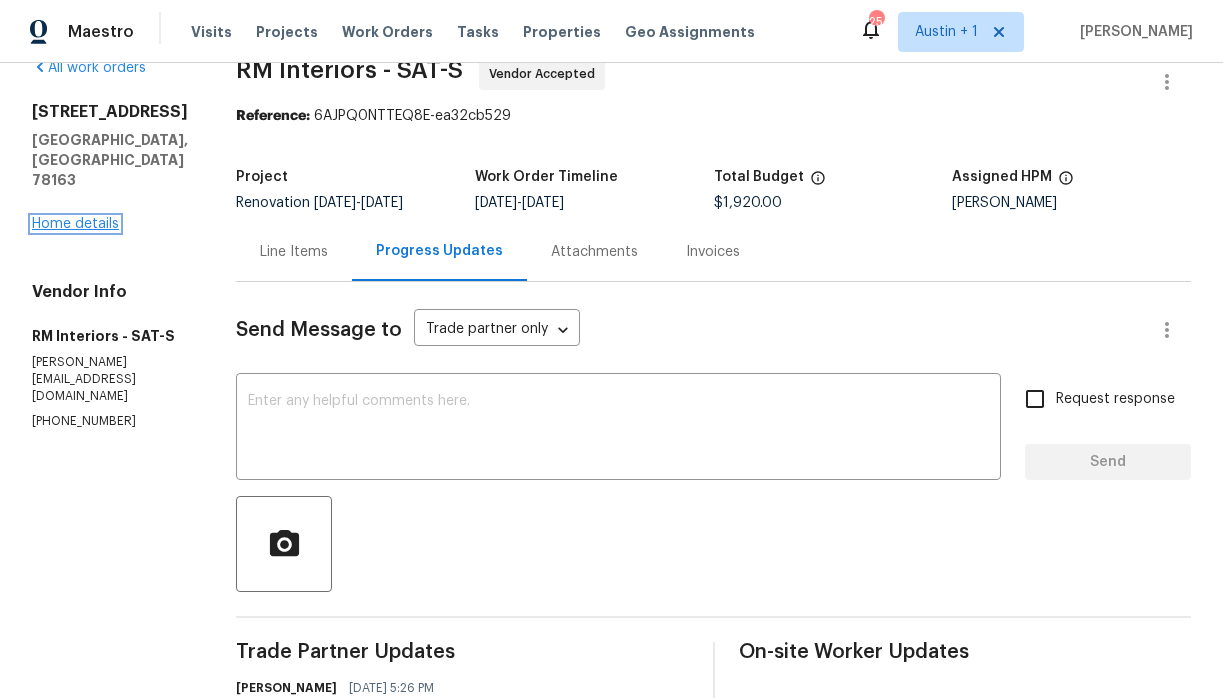 click on "Home details" at bounding box center (75, 224) 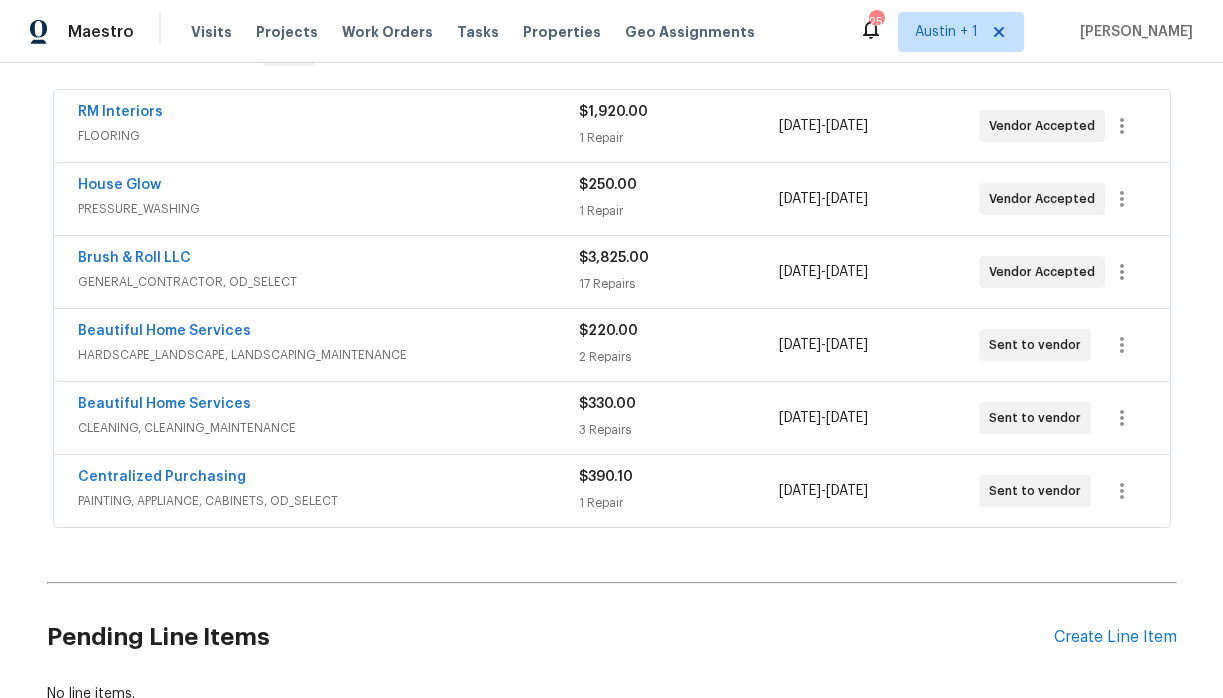 scroll, scrollTop: 355, scrollLeft: 0, axis: vertical 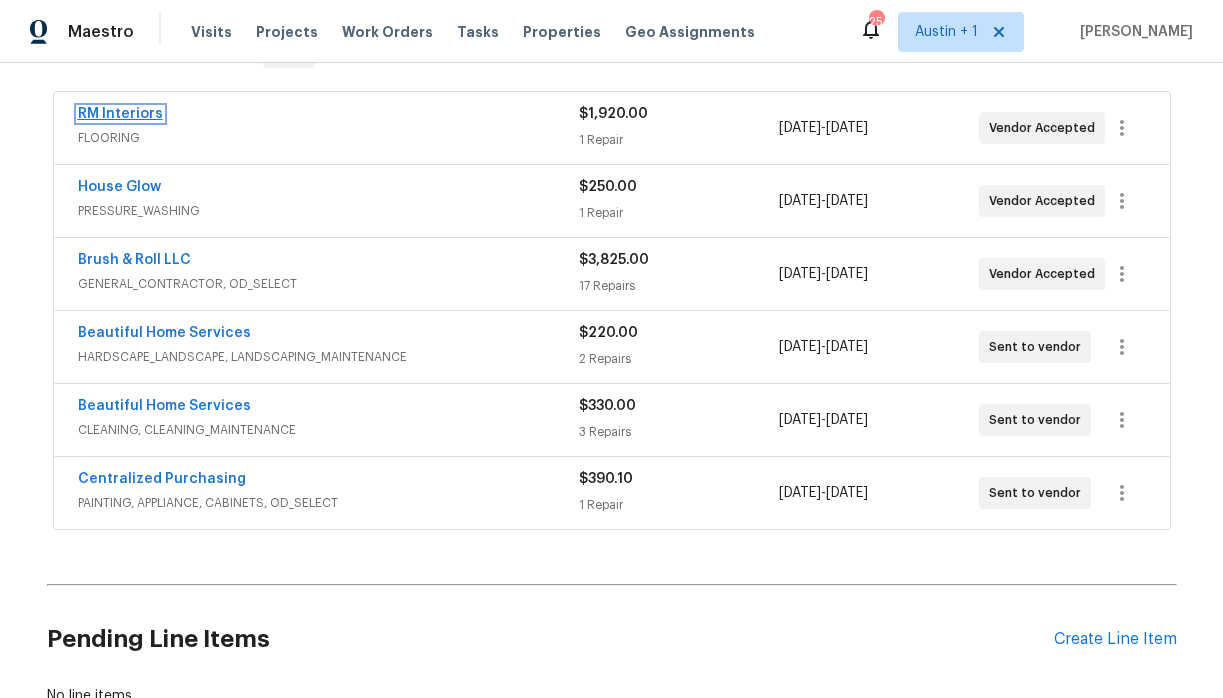 click on "RM Interiors" at bounding box center (120, 114) 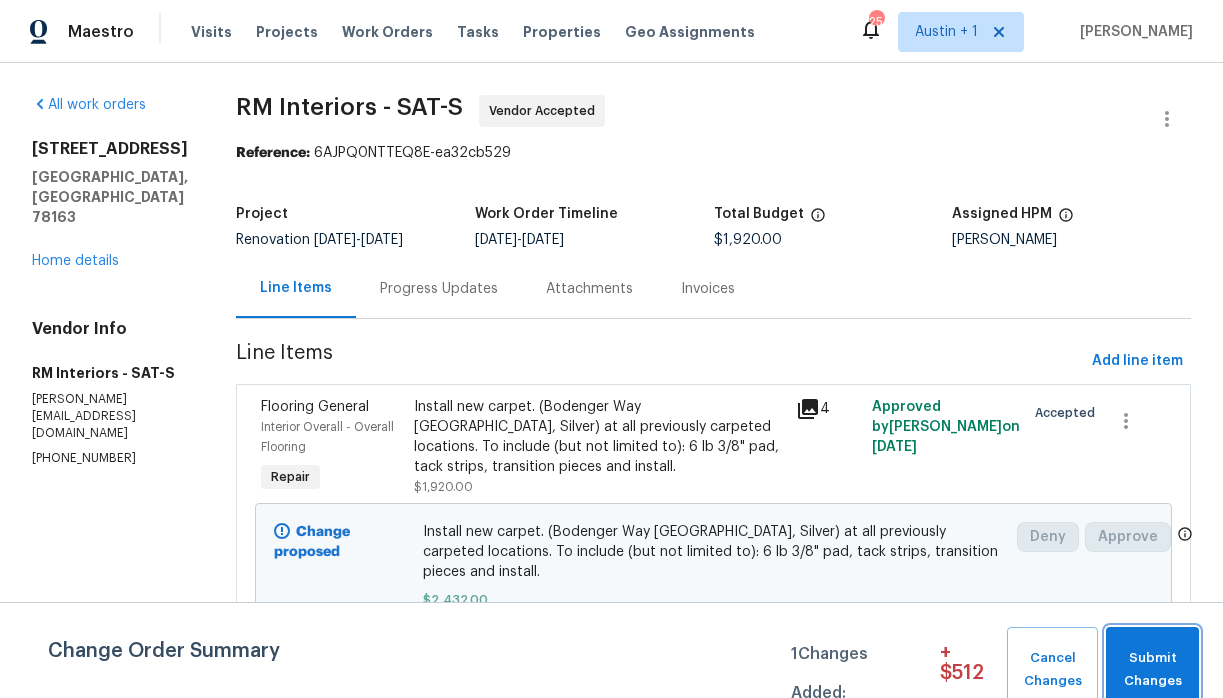click on "Submit Changes" at bounding box center [1152, 670] 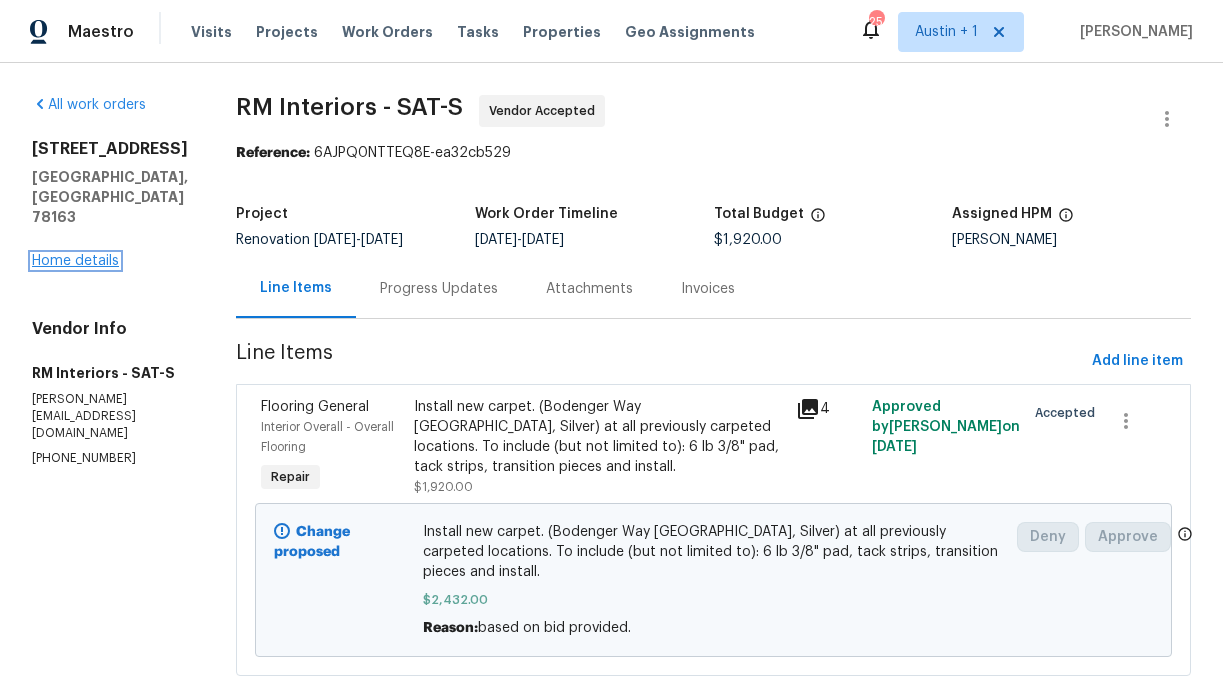 click on "Home details" at bounding box center (75, 261) 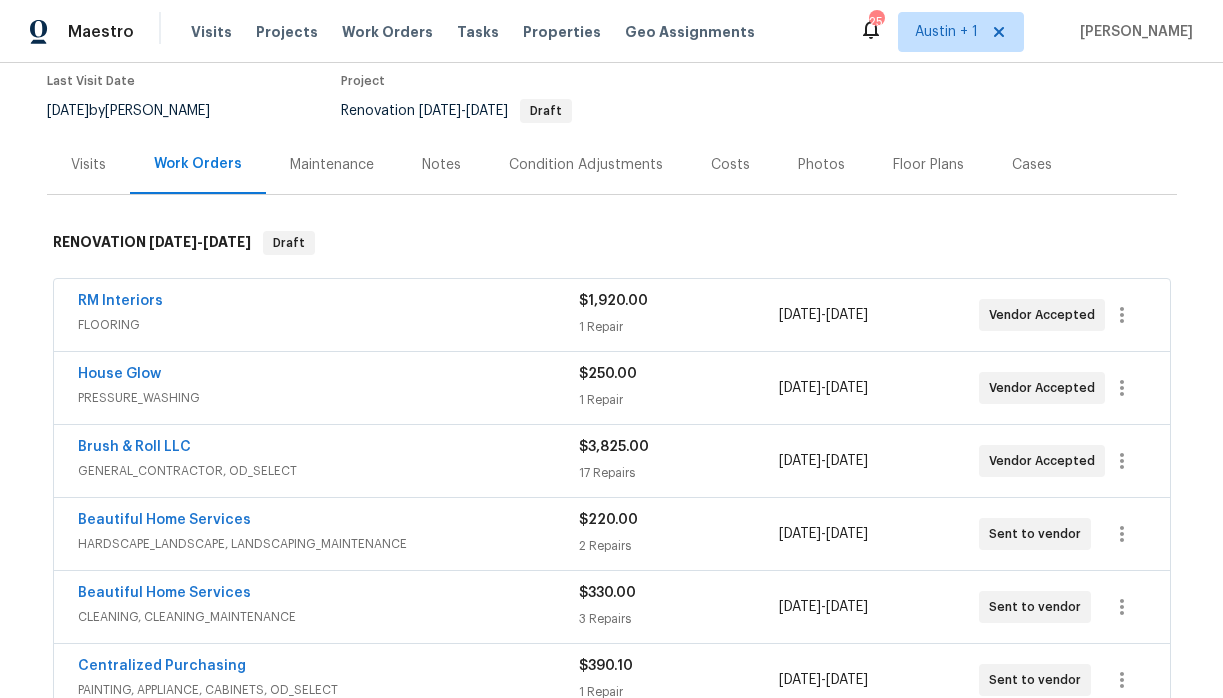 scroll, scrollTop: 167, scrollLeft: 0, axis: vertical 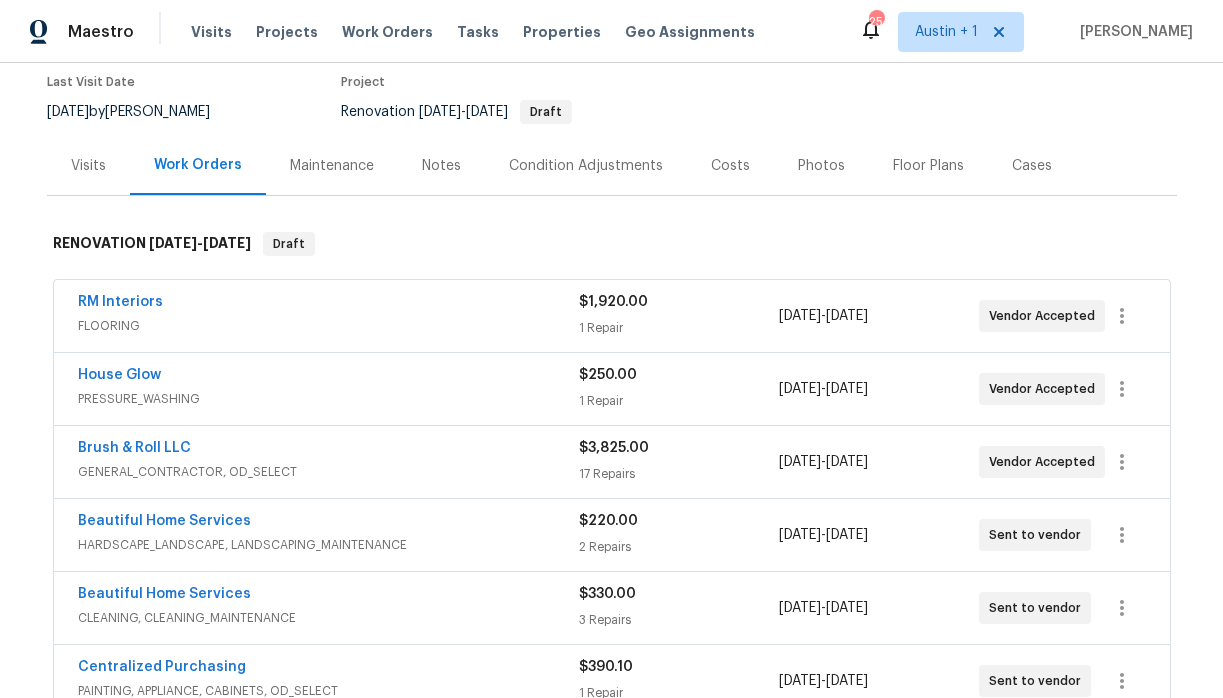 click on "Notes" at bounding box center (441, 166) 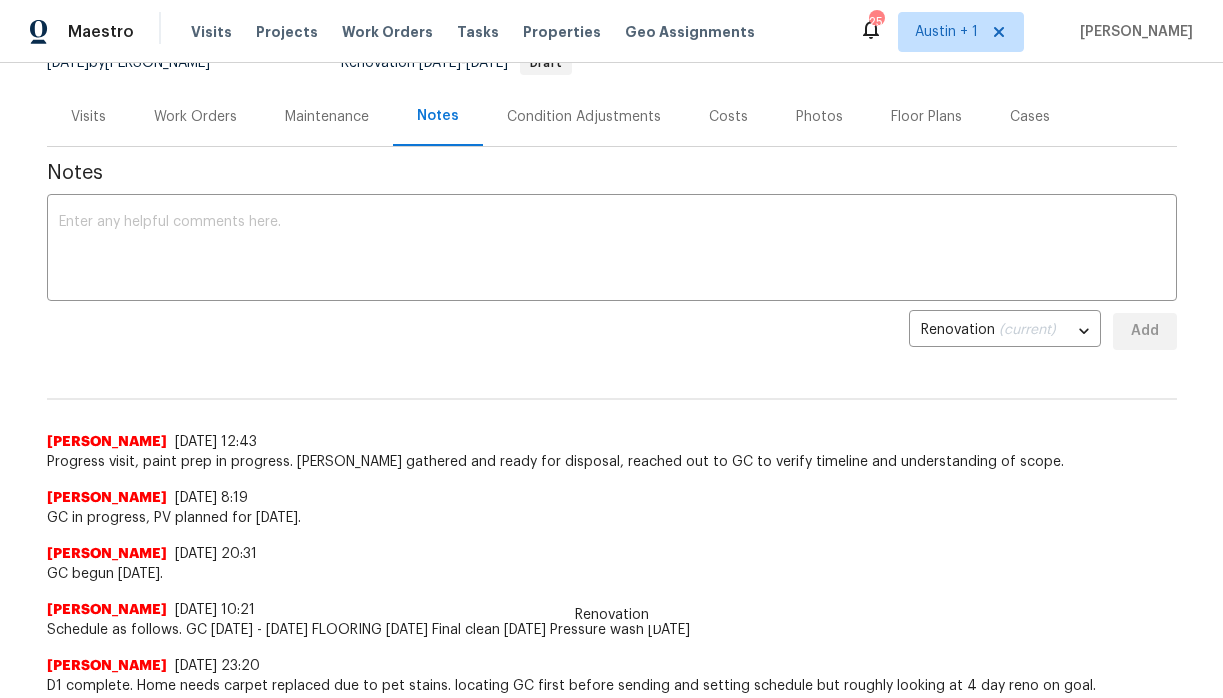 scroll, scrollTop: 212, scrollLeft: 0, axis: vertical 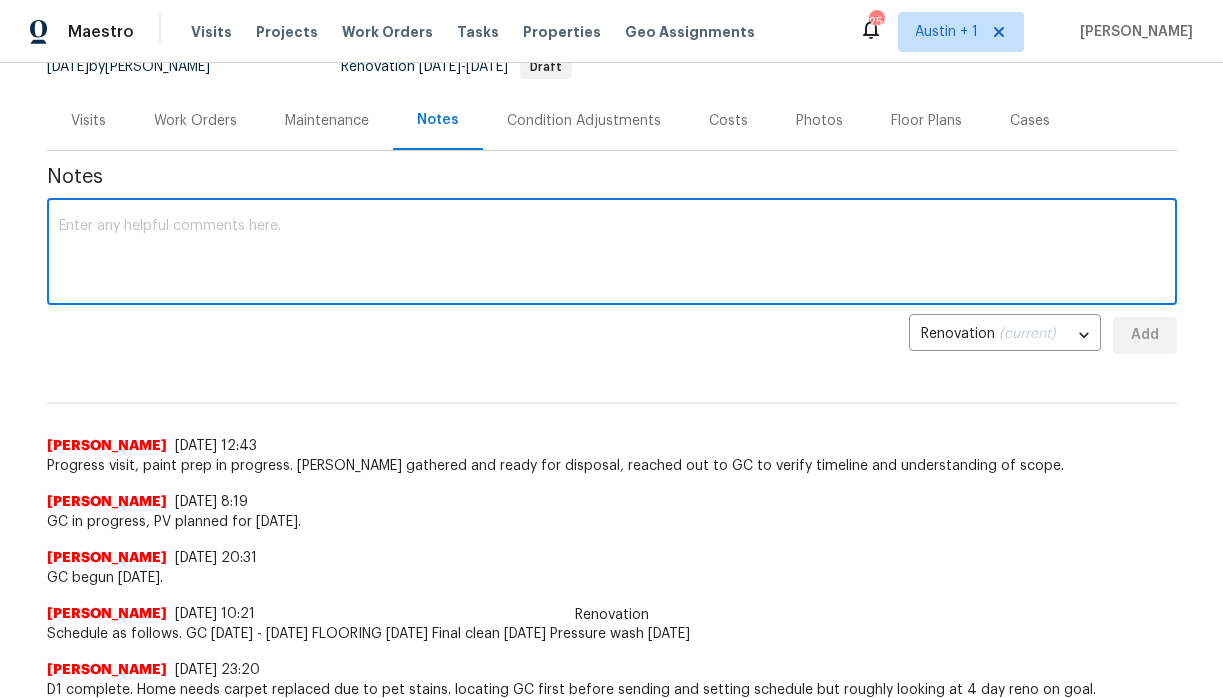 click at bounding box center (612, 254) 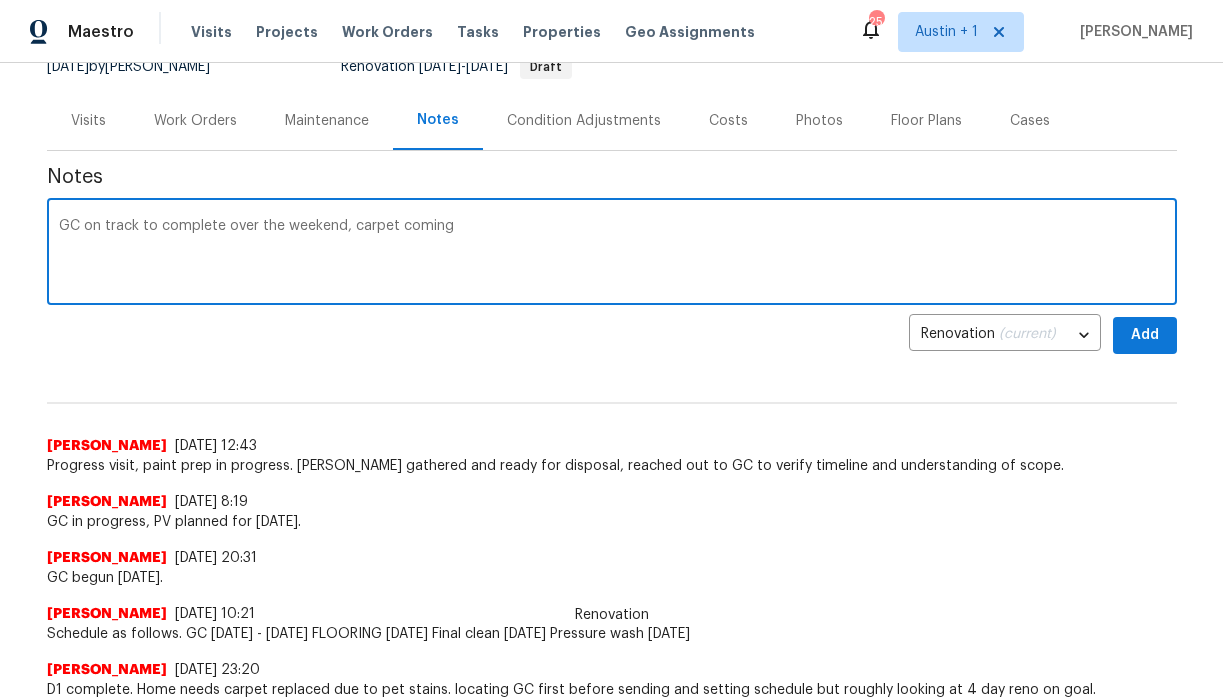 type on "GC on track to complete over the weekend, carpet coming" 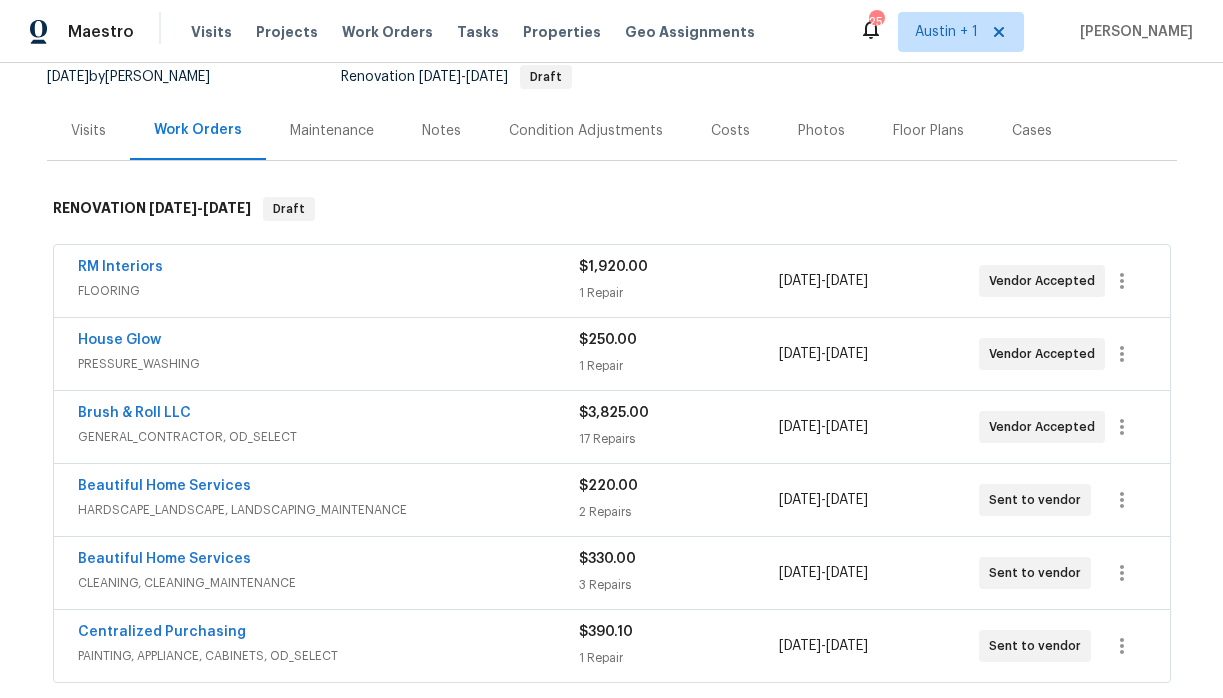 scroll, scrollTop: 196, scrollLeft: 0, axis: vertical 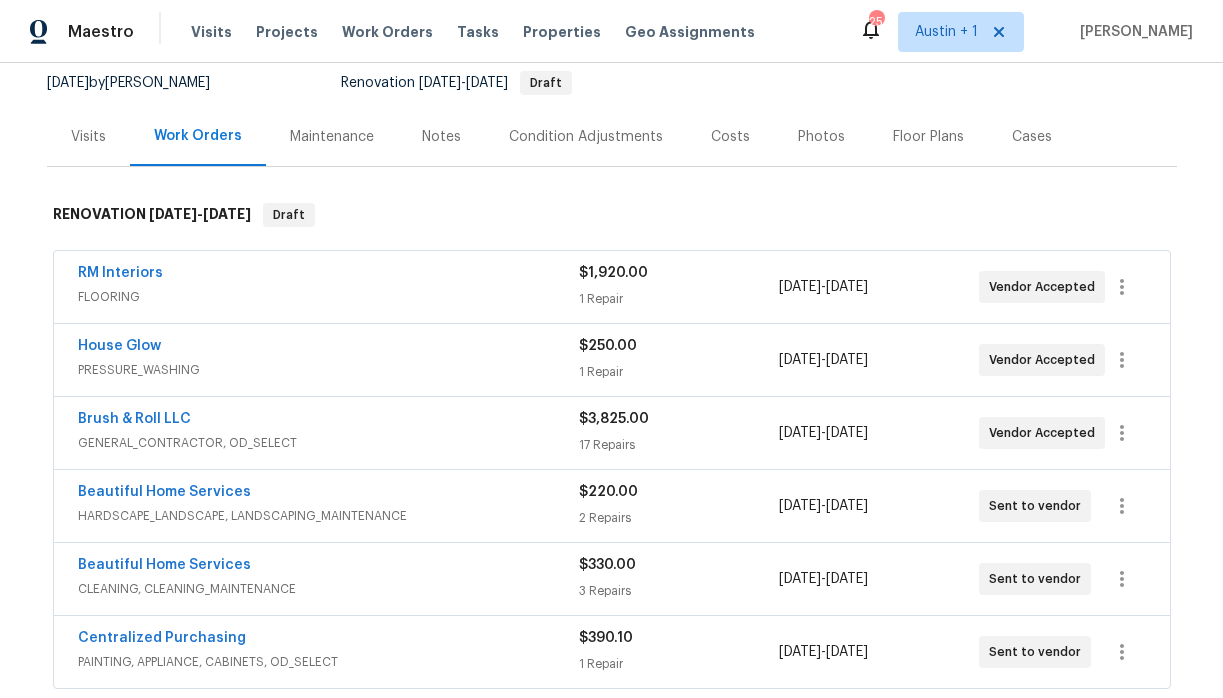click on "Notes" at bounding box center (441, 137) 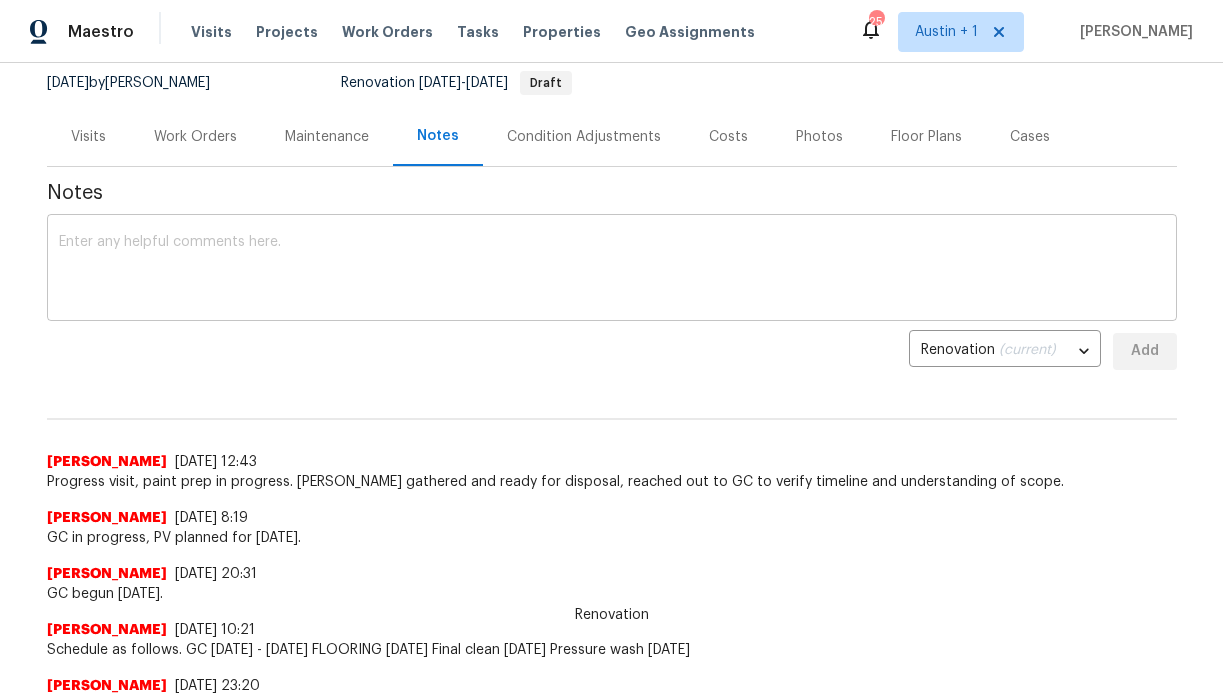 click at bounding box center [612, 270] 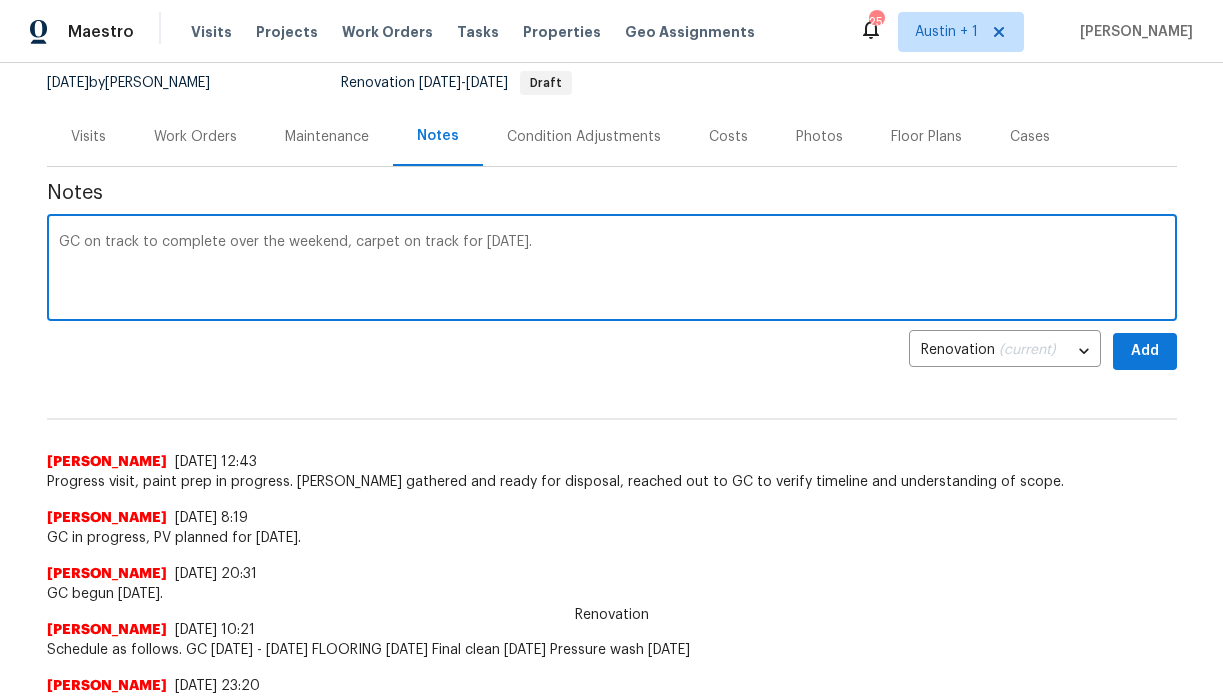 type on "GC on track to complete over the weekend, carpet on track for MOnday 6/14/25." 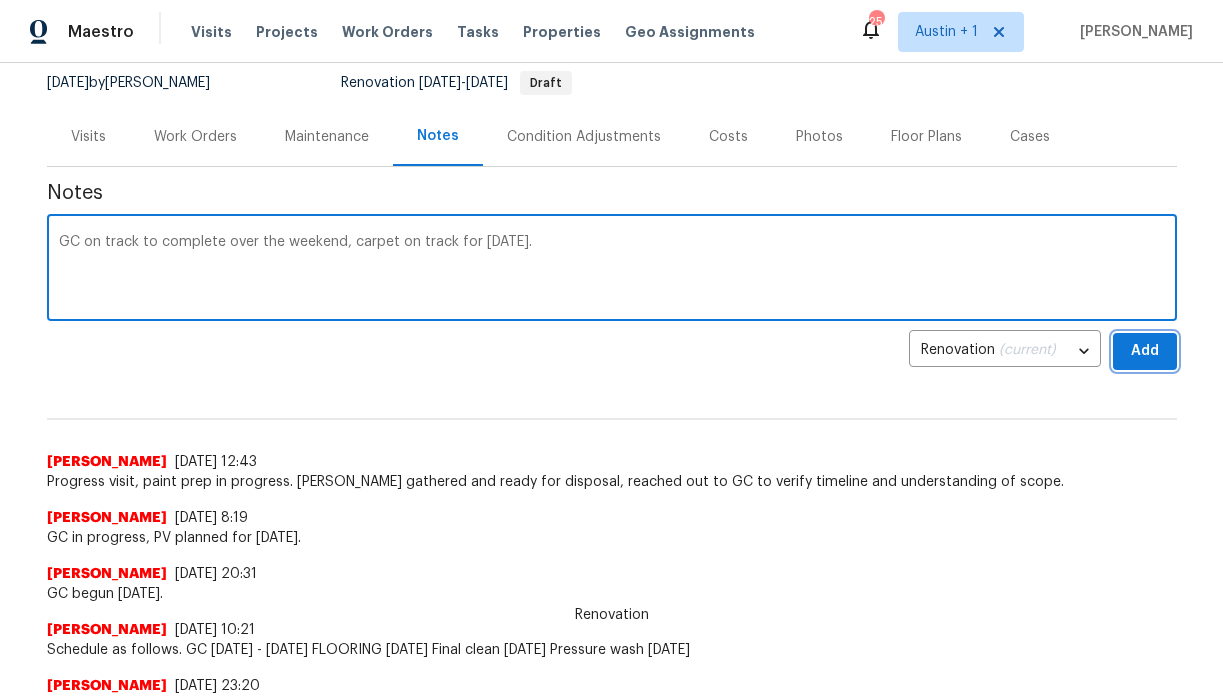click on "Add" at bounding box center (1145, 351) 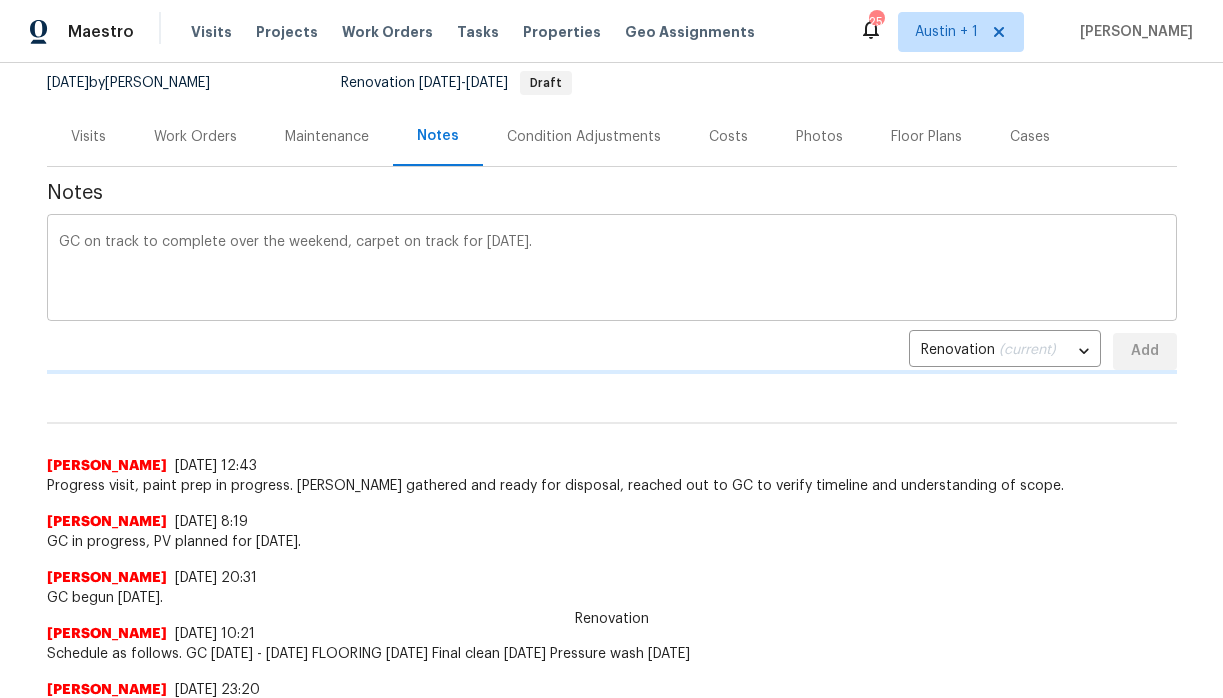 type 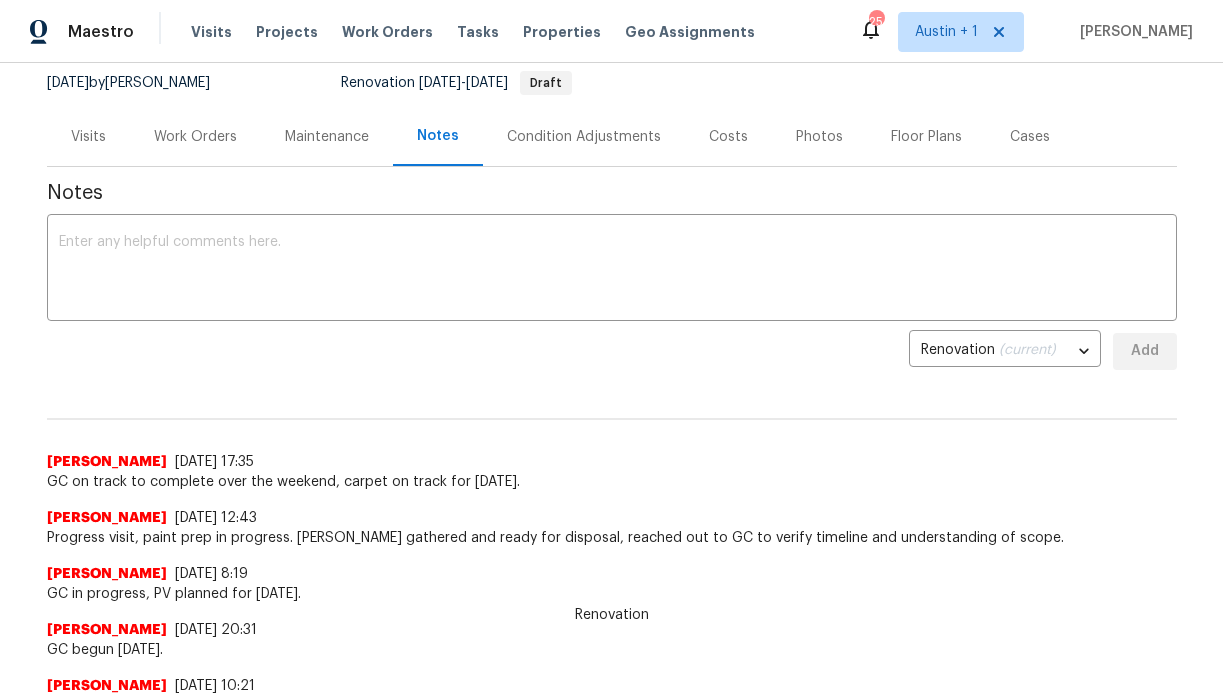 click on "Work Orders" at bounding box center (195, 137) 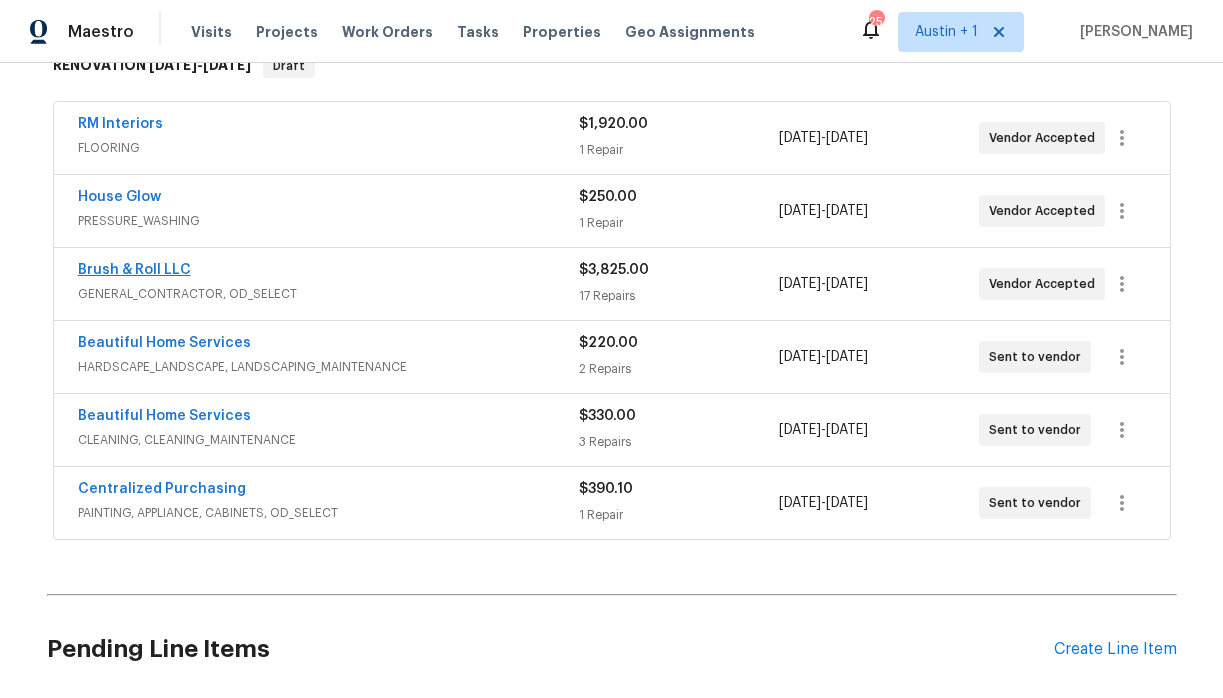 scroll, scrollTop: 343, scrollLeft: 0, axis: vertical 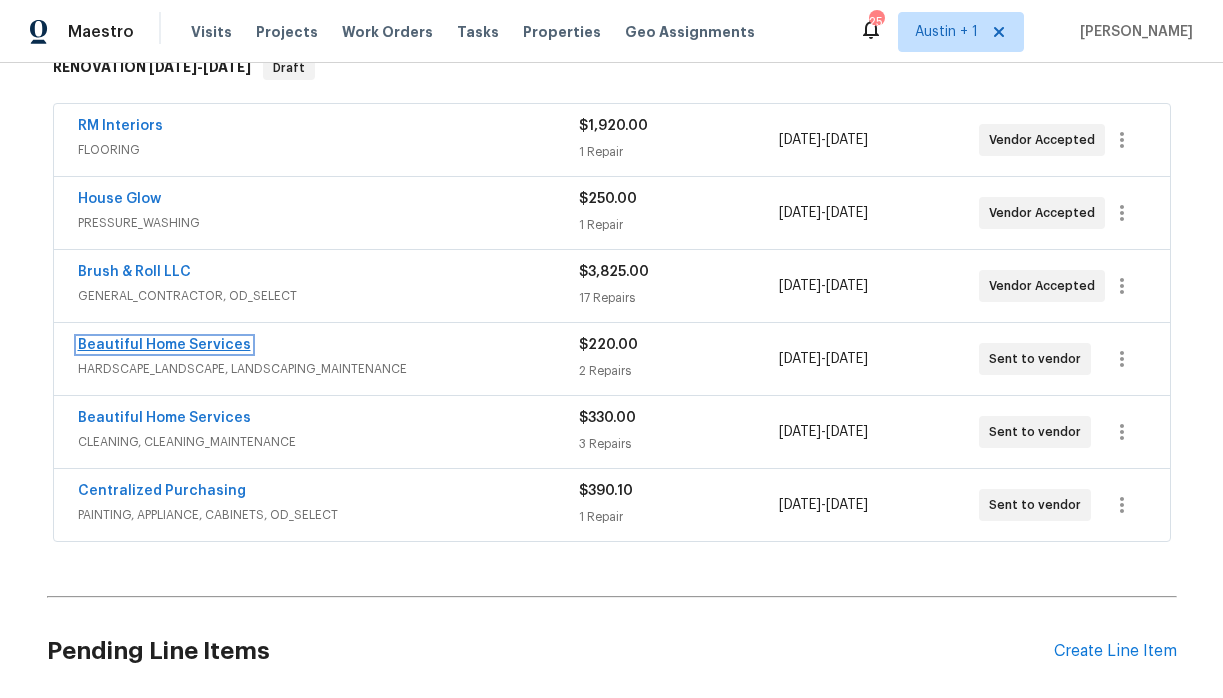 click on "Beautiful Home Services" at bounding box center [164, 345] 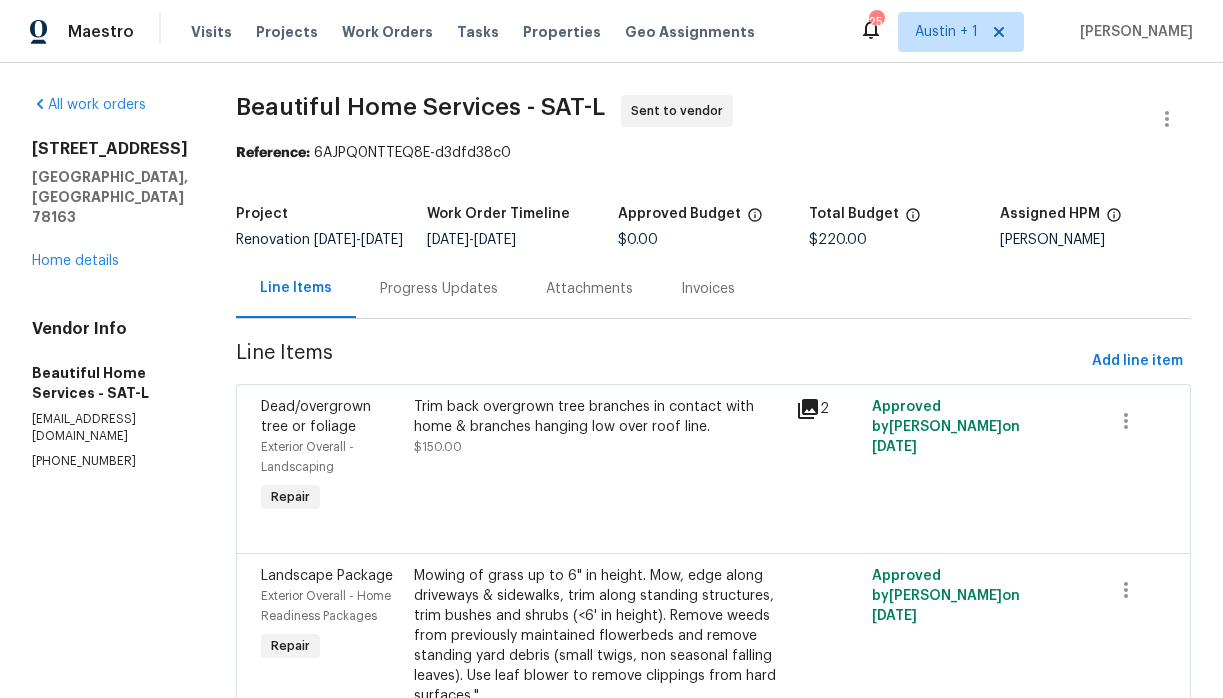 click on "Progress Updates" at bounding box center [439, 289] 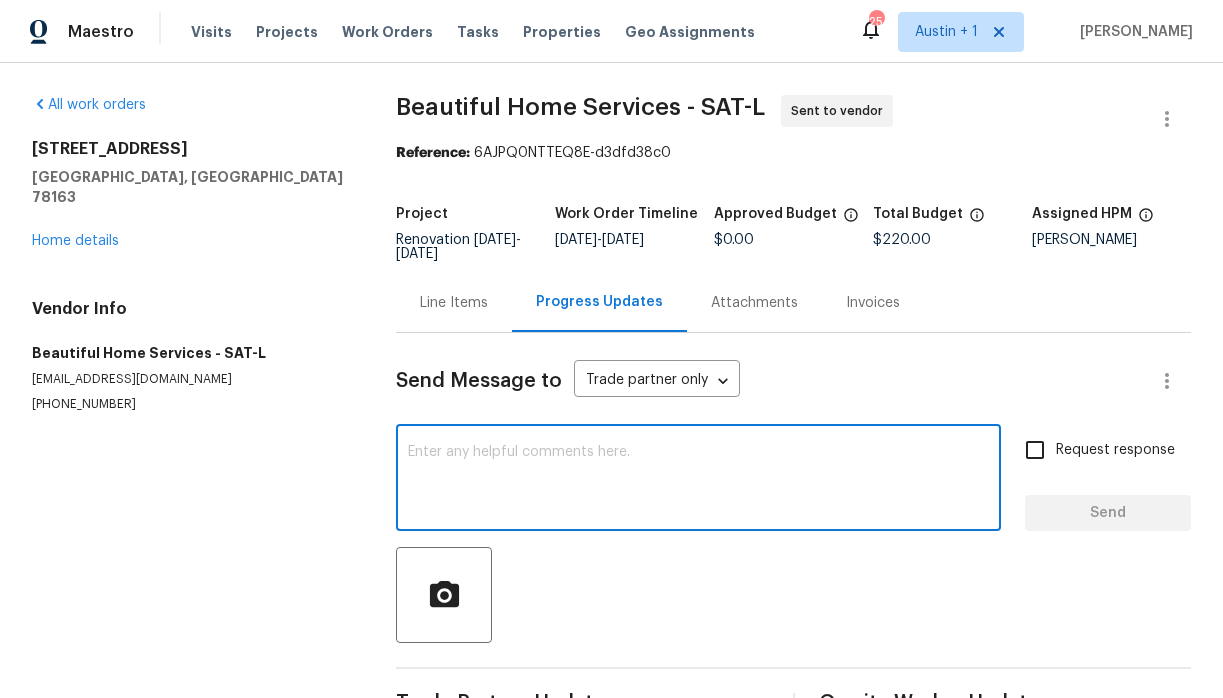 click at bounding box center [698, 480] 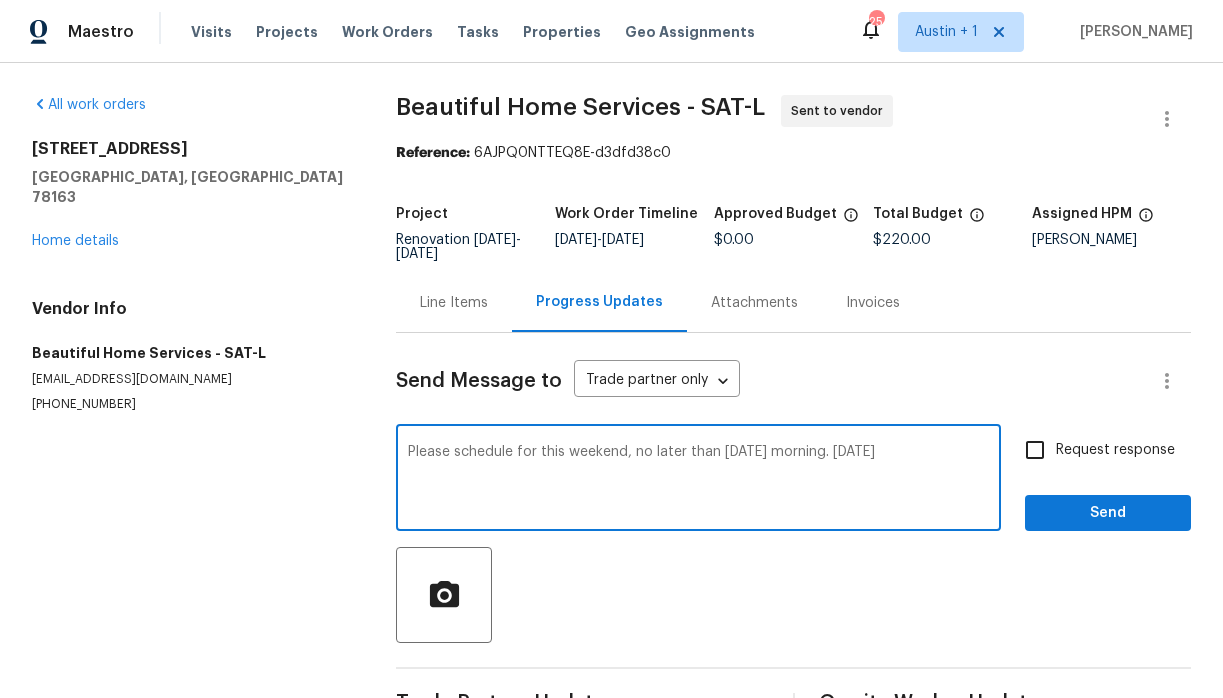 type on "Please schedule for this weekend, no later than Tuesday morning. 6/15/25" 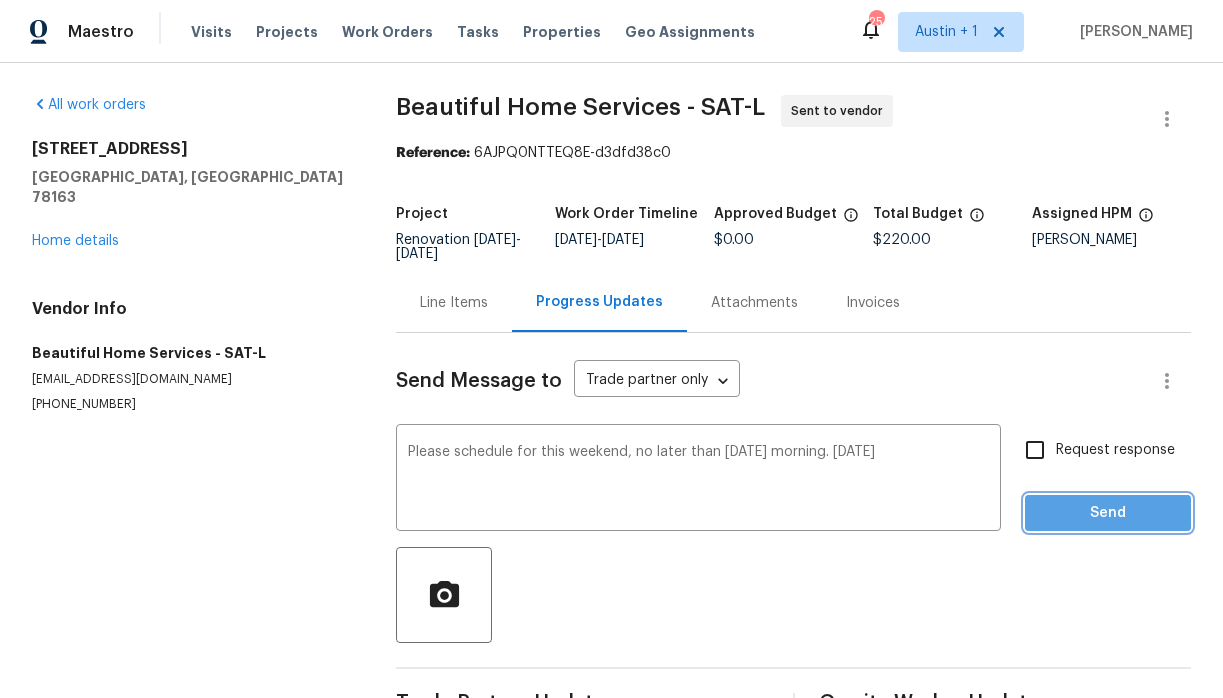 click on "Send" at bounding box center [1108, 513] 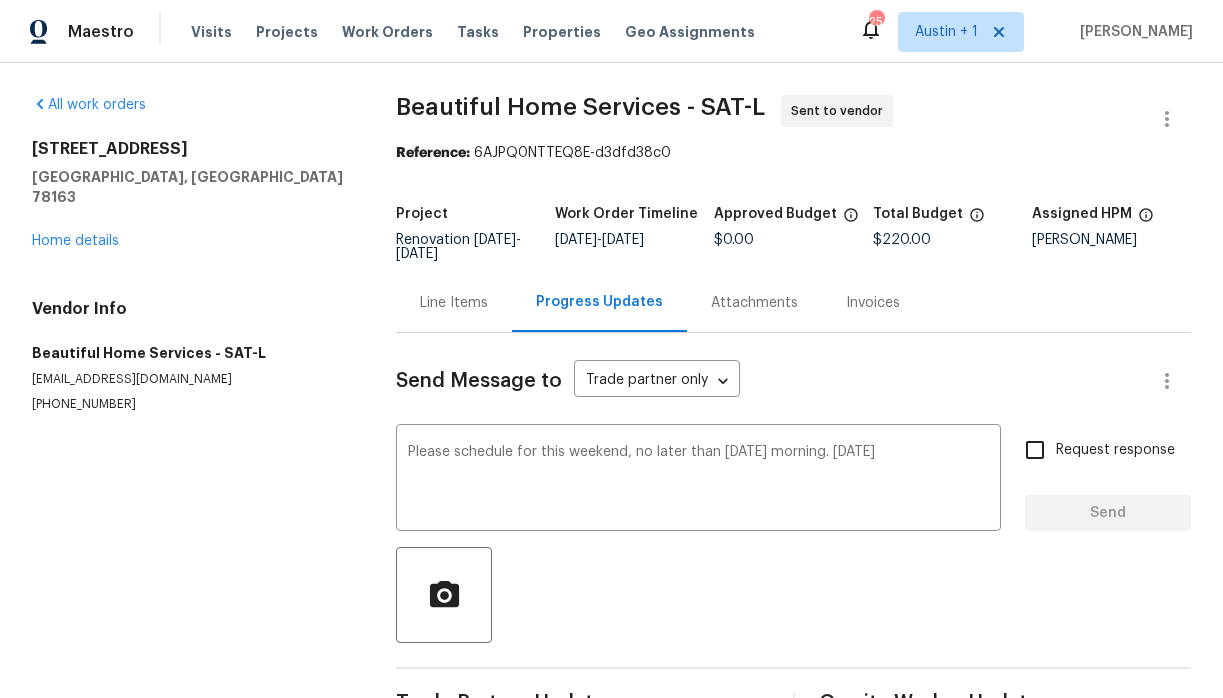 type 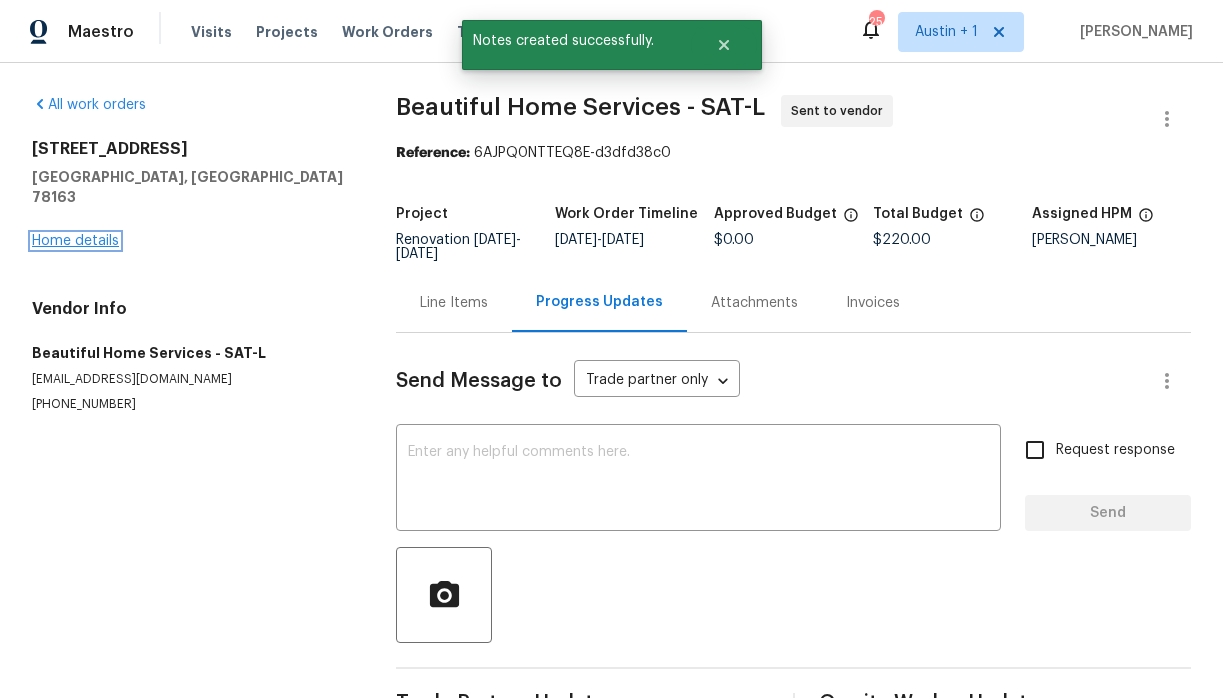 click on "Home details" at bounding box center [75, 241] 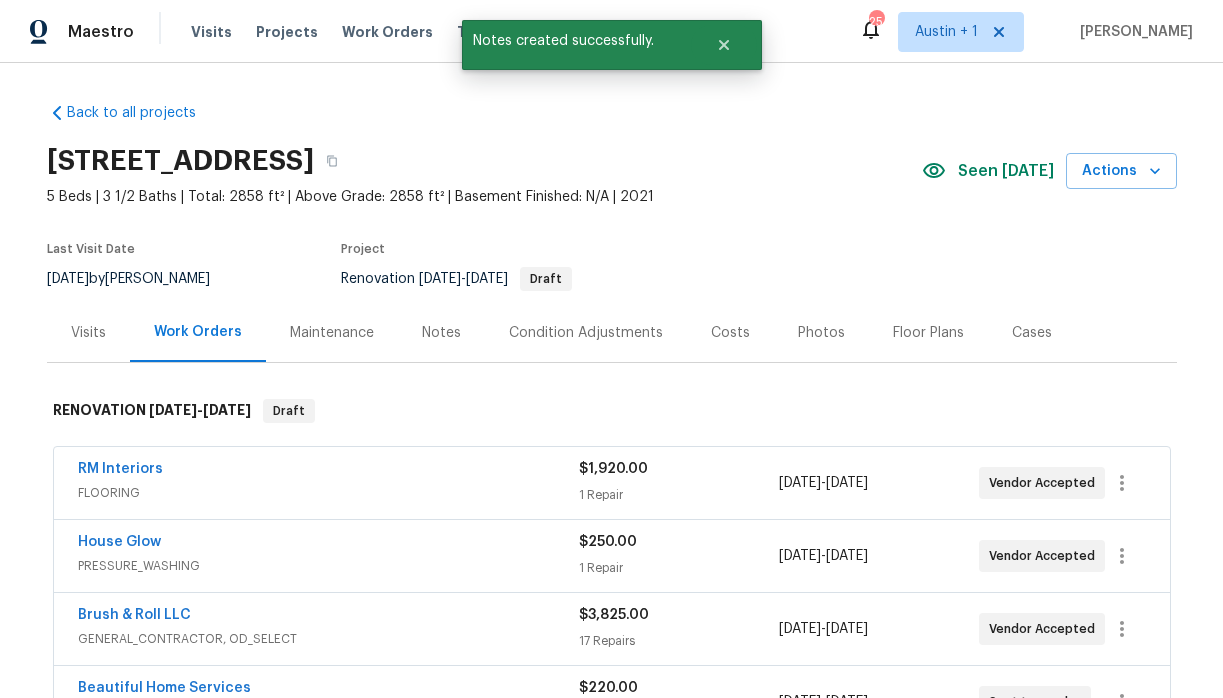scroll, scrollTop: 409, scrollLeft: 0, axis: vertical 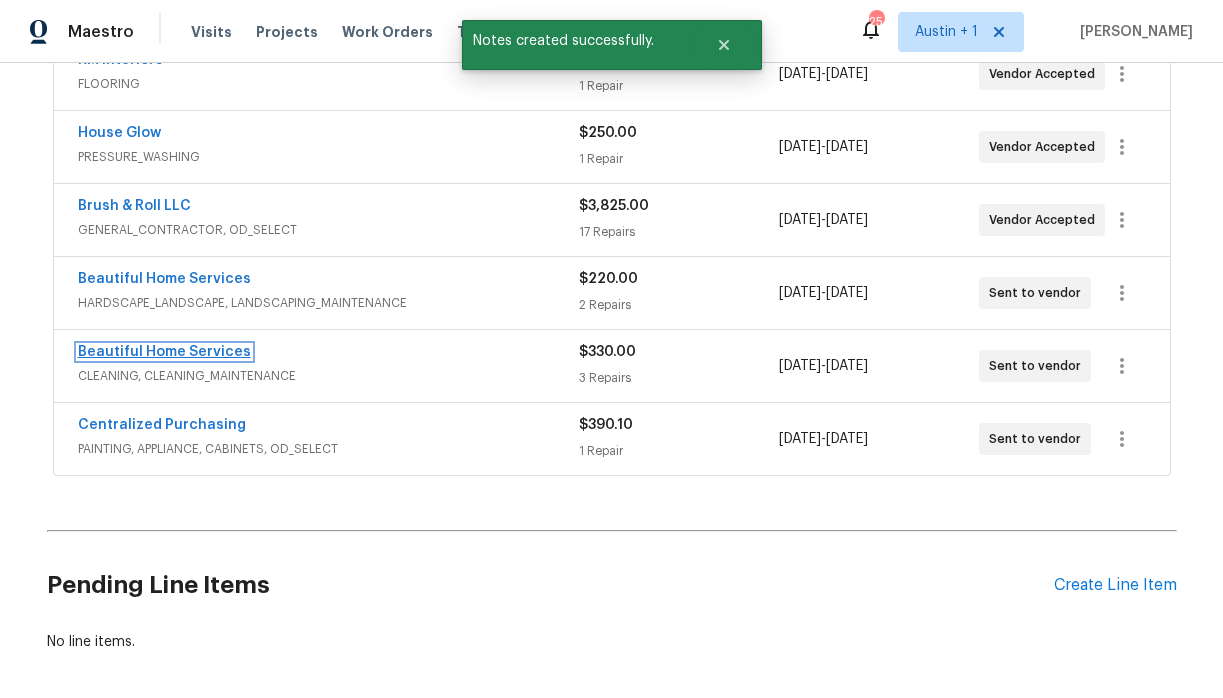 click on "Beautiful Home Services" at bounding box center [164, 352] 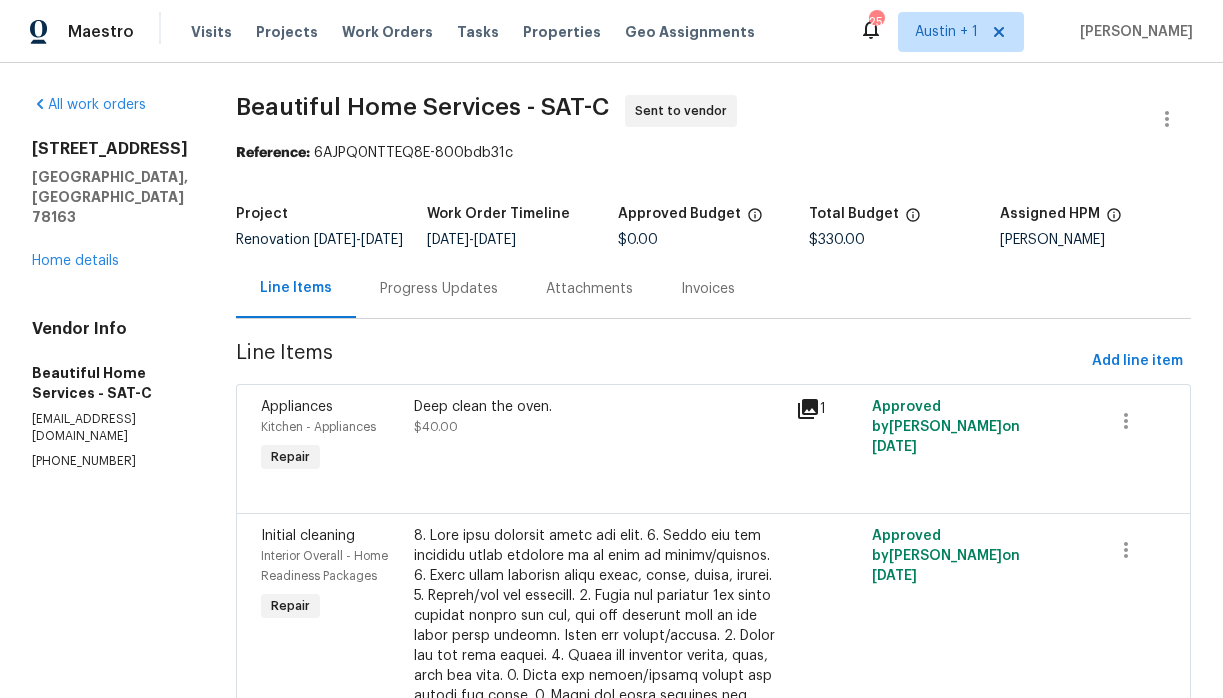 click on "Progress Updates" at bounding box center [439, 289] 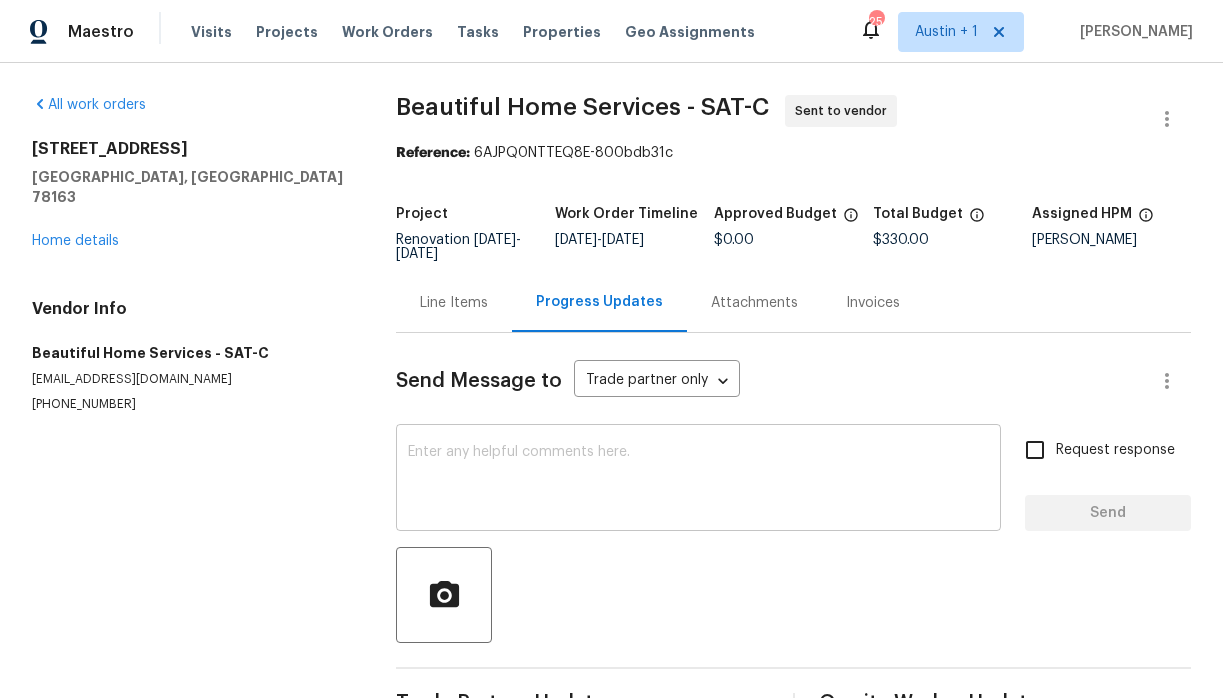 click at bounding box center [698, 480] 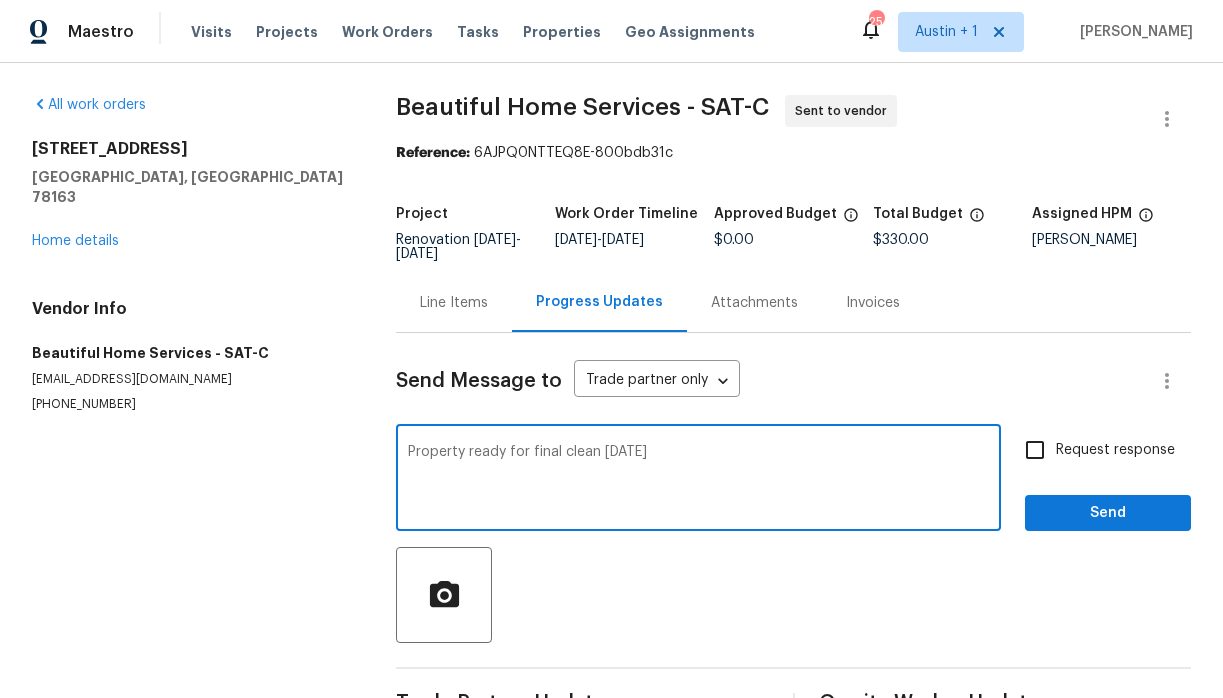 type on "Property ready for final clean Tuesday 7/15/25" 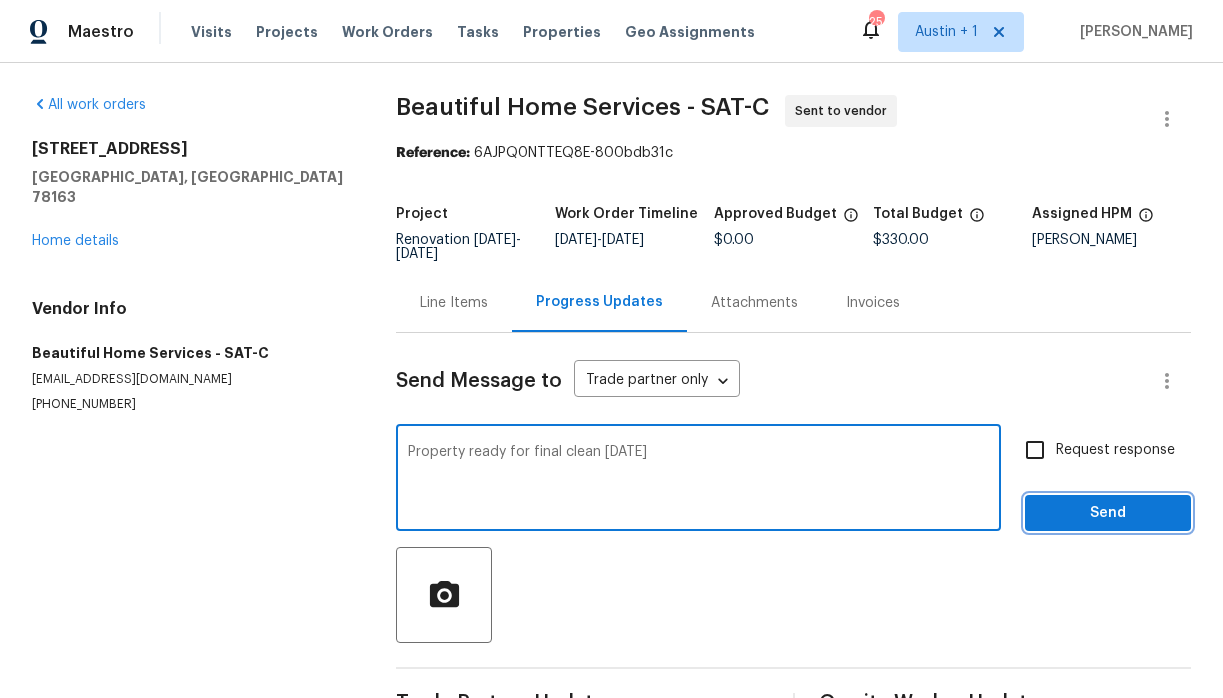 click on "Send" at bounding box center [1108, 513] 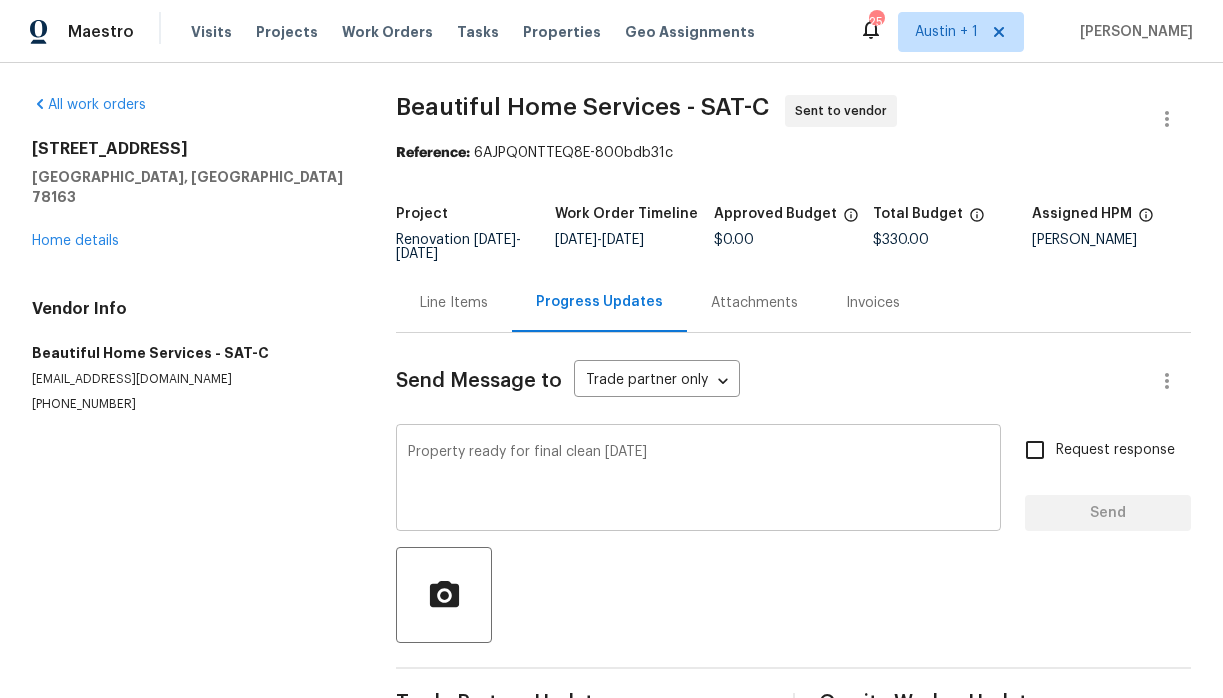 type 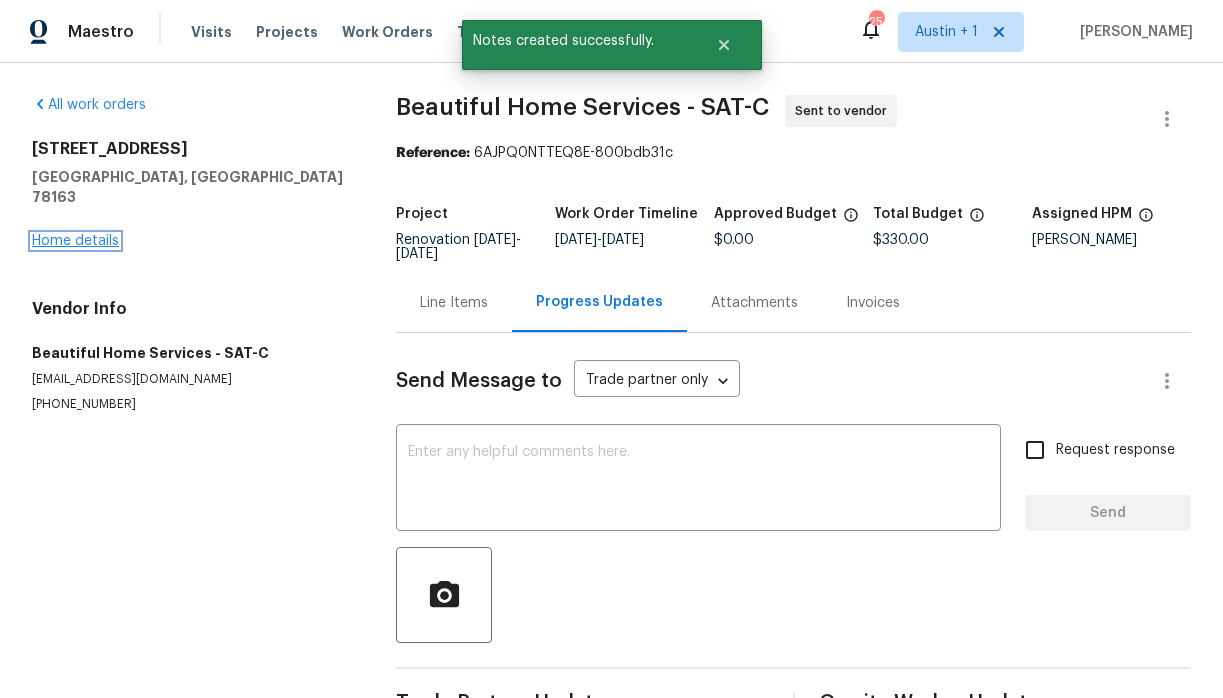 click on "Home details" at bounding box center (75, 241) 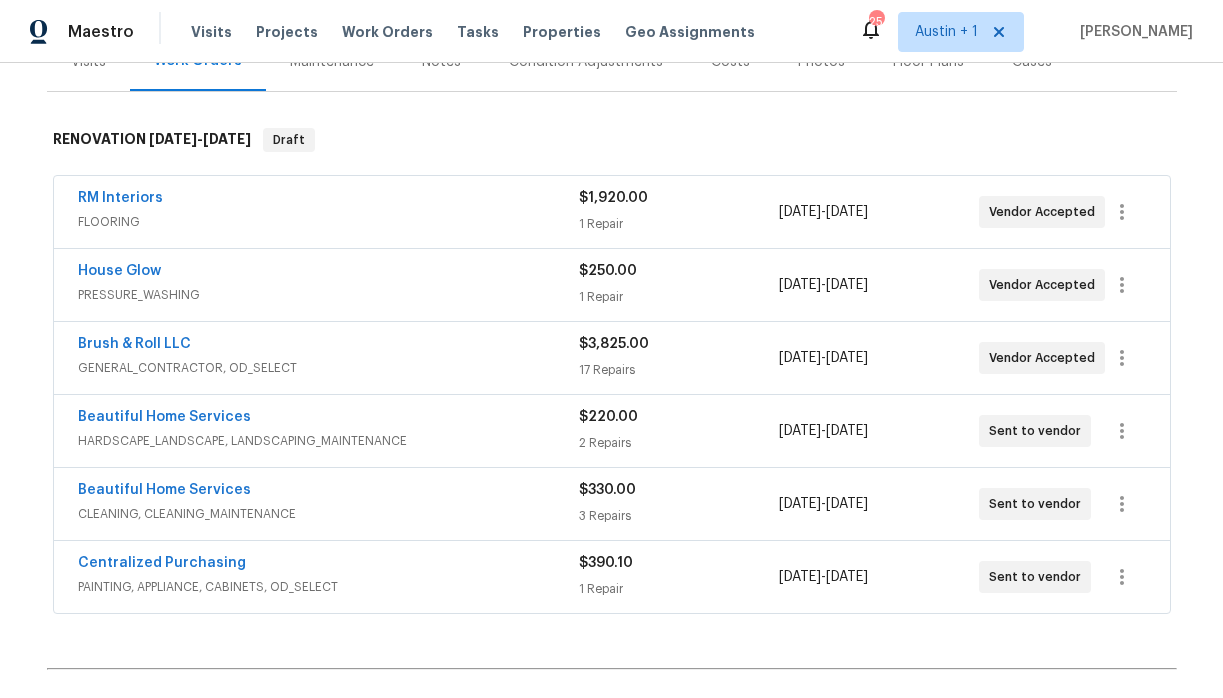 scroll, scrollTop: 270, scrollLeft: 0, axis: vertical 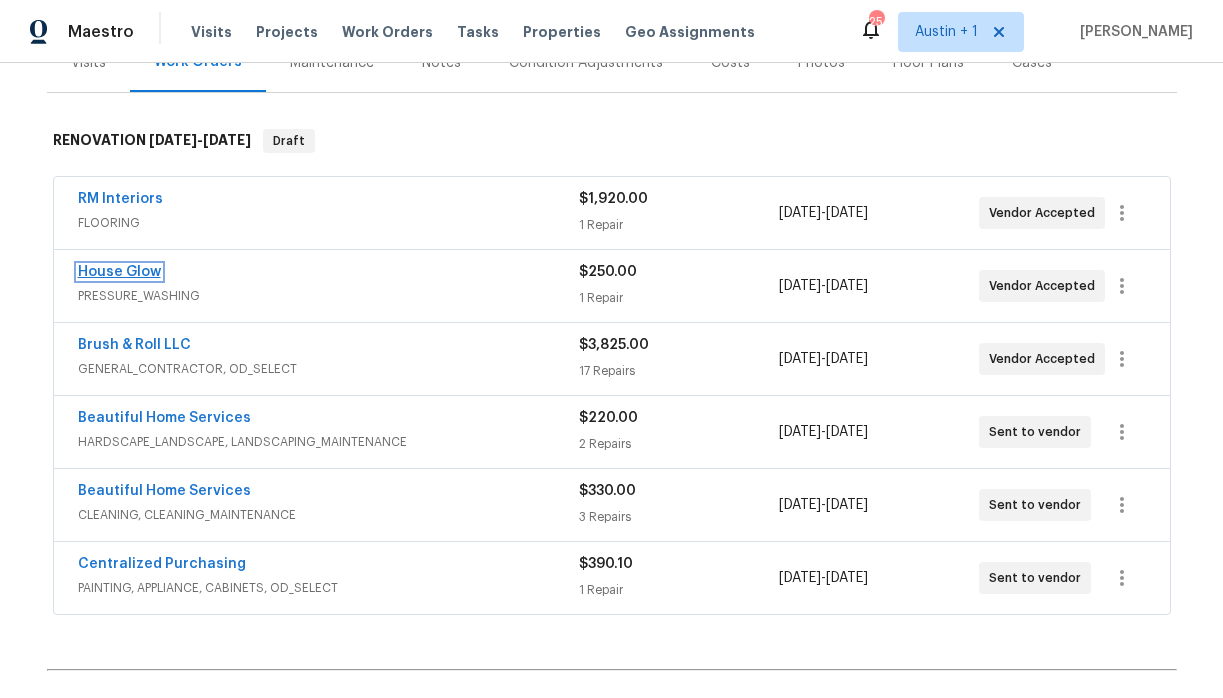 click on "House Glow" at bounding box center (119, 272) 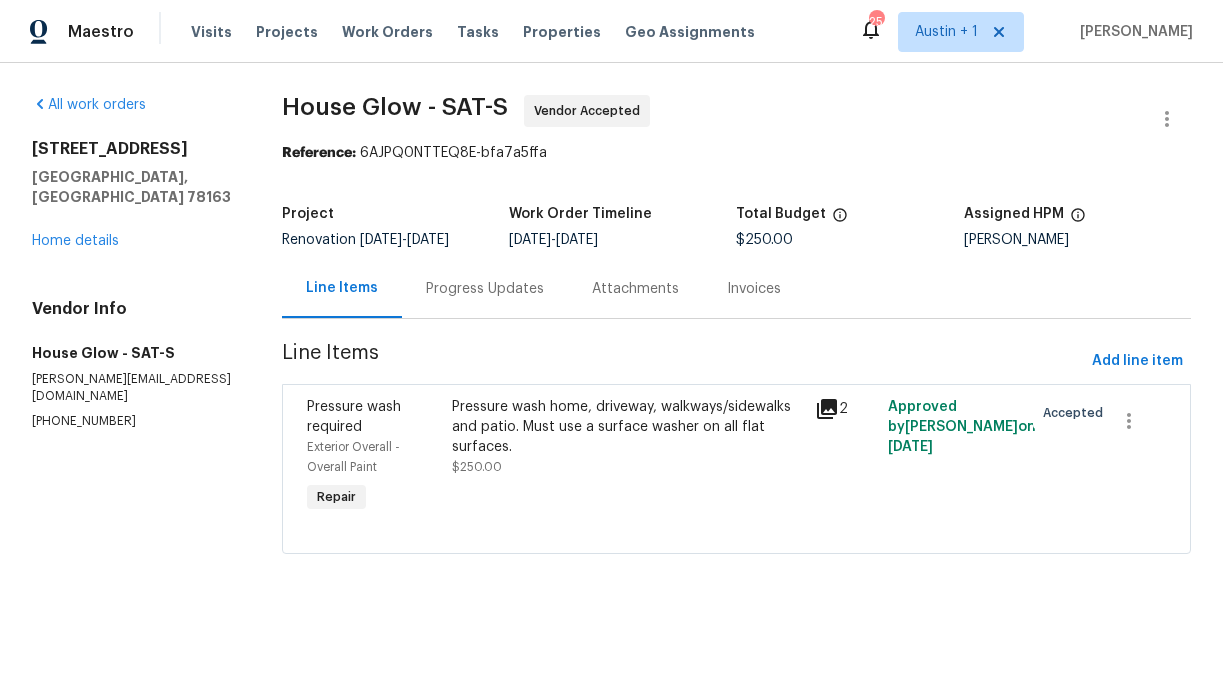 click on "Progress Updates" at bounding box center [485, 289] 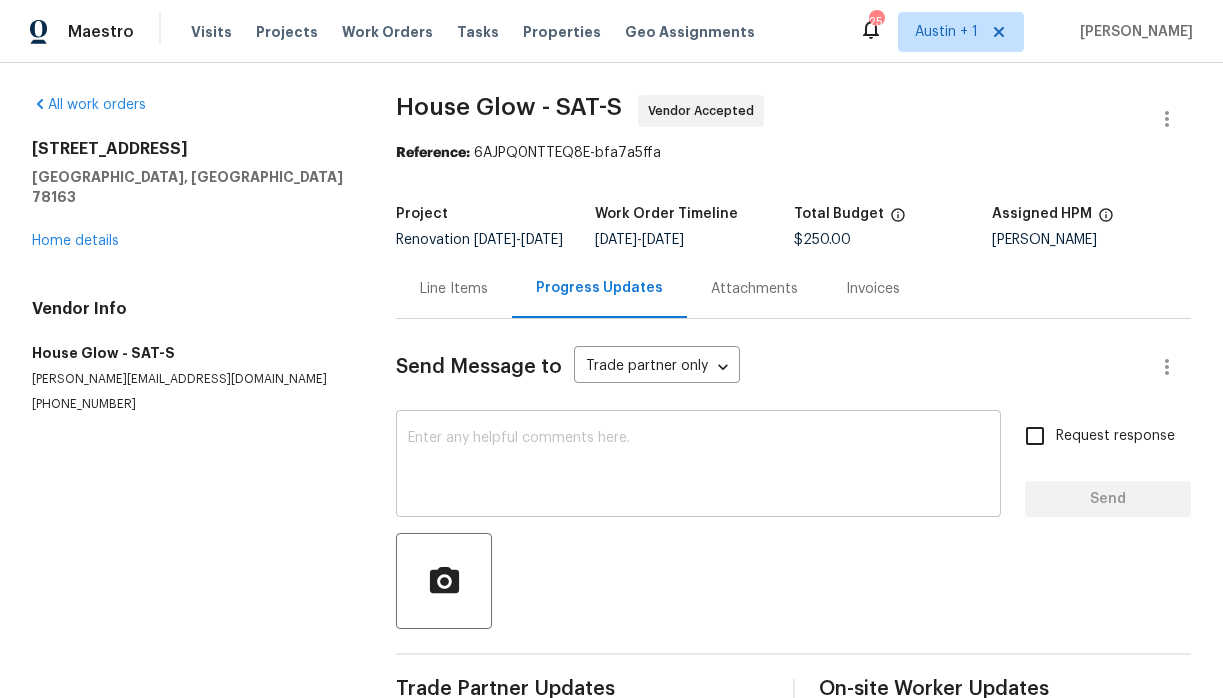 click at bounding box center (698, 466) 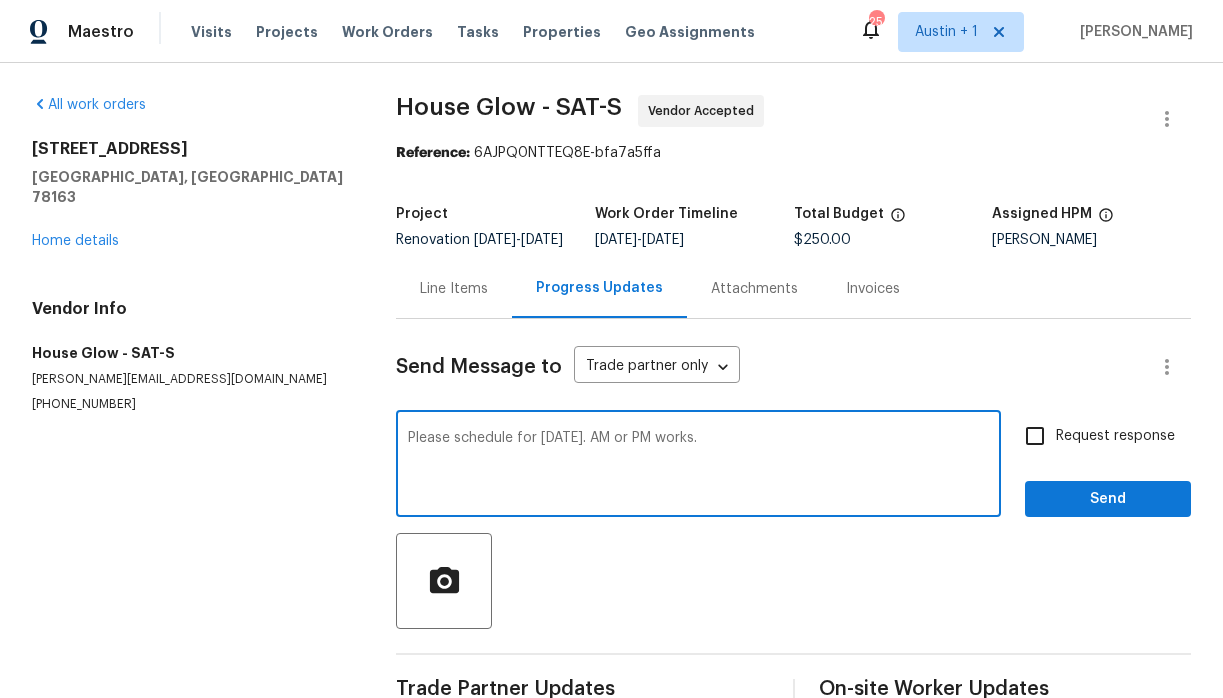 type on "Please schedule for Tuesday 7/15/25. AM or PM works." 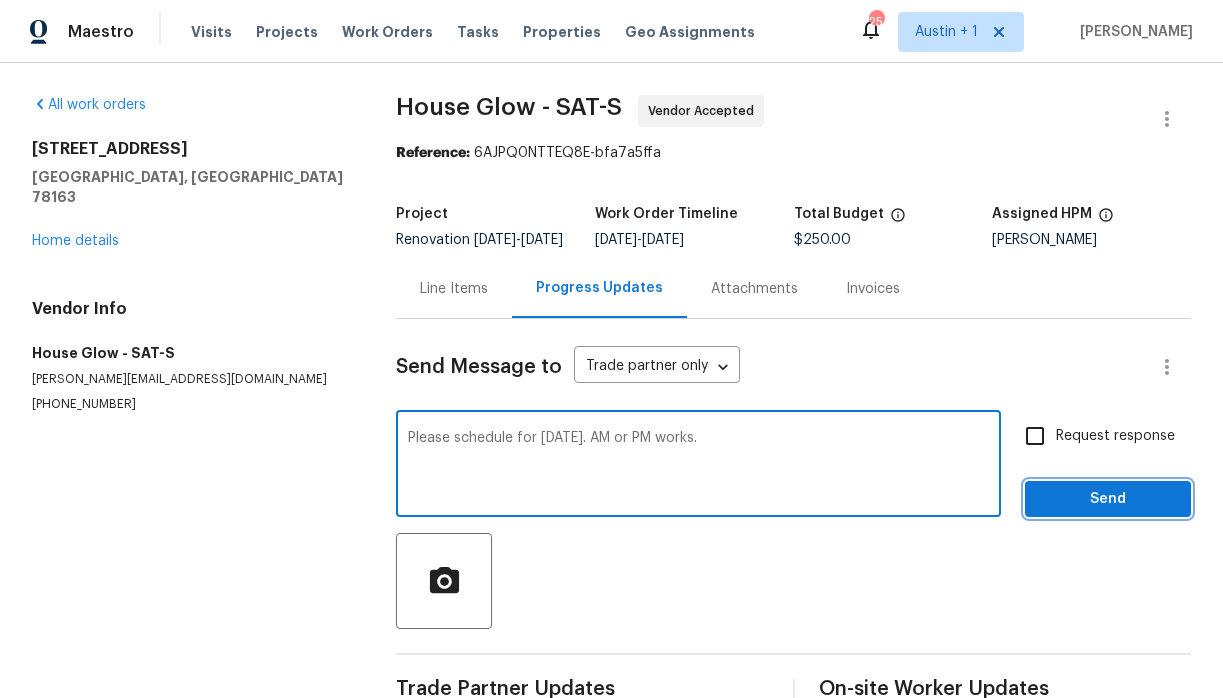 click on "Send" at bounding box center [1108, 499] 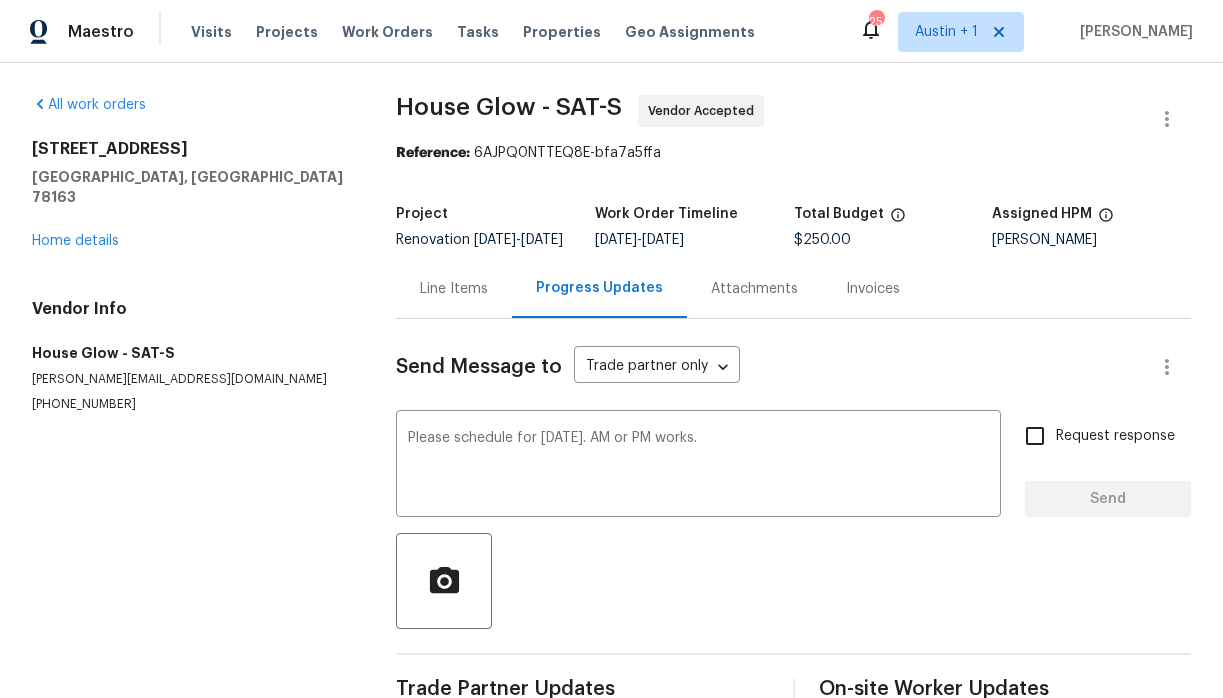 type 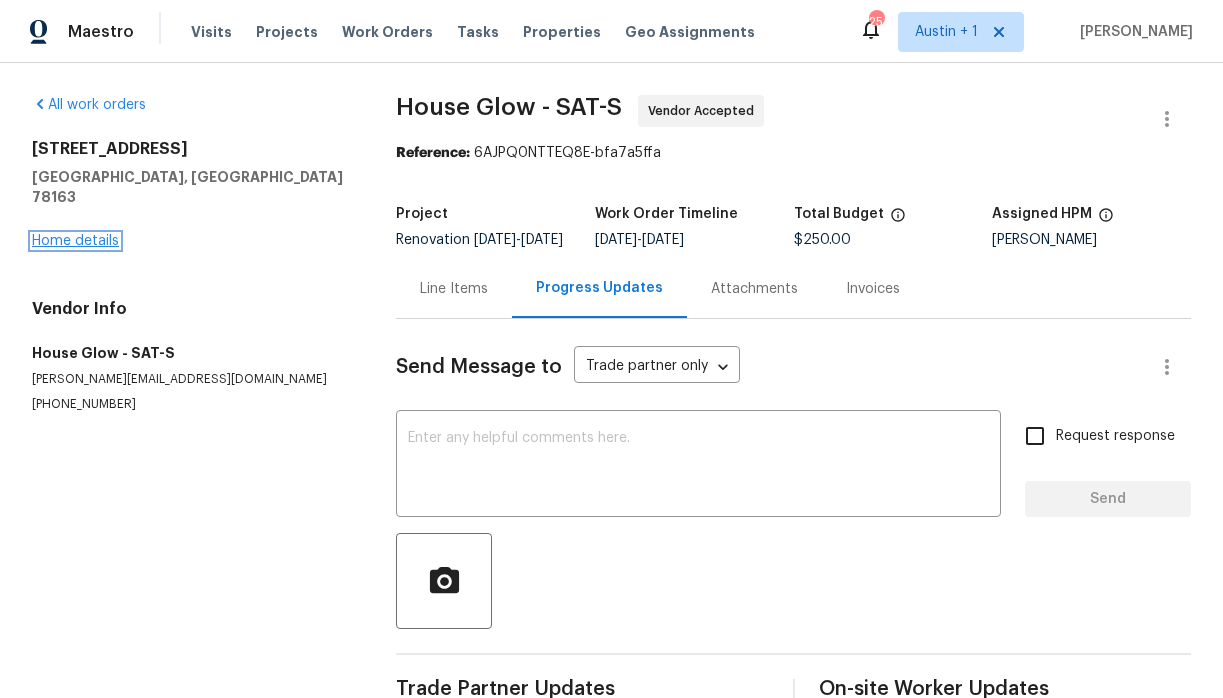 click on "Home details" at bounding box center (75, 241) 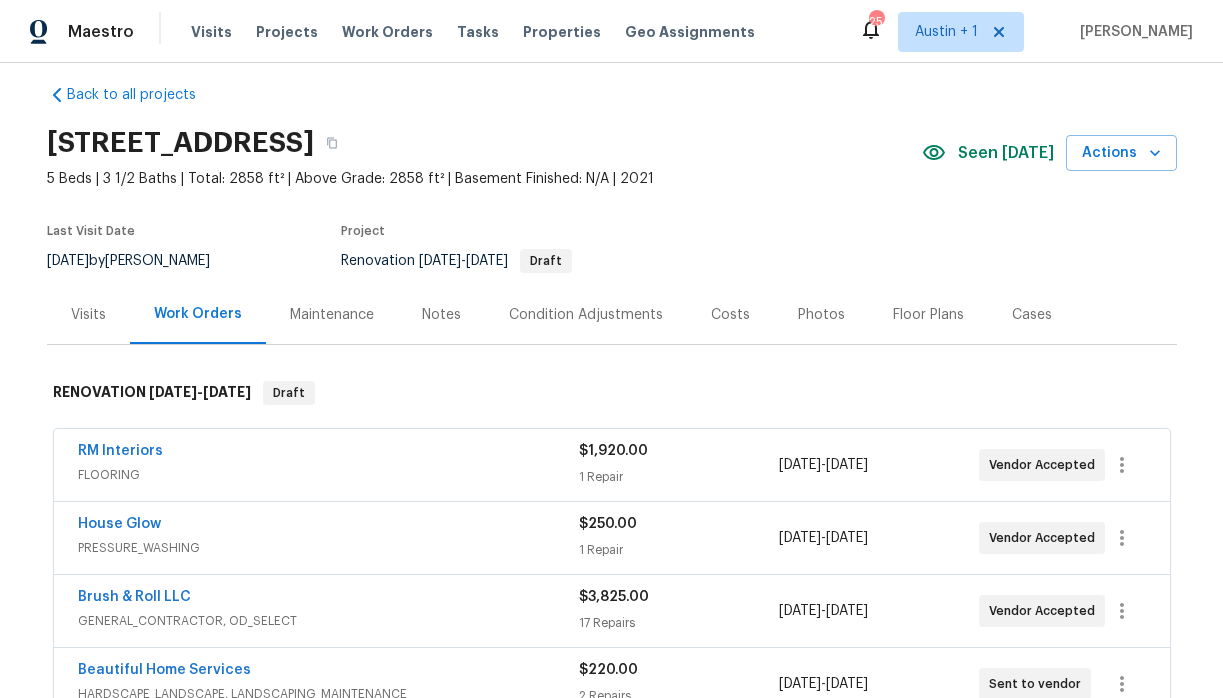 scroll, scrollTop: 9, scrollLeft: 0, axis: vertical 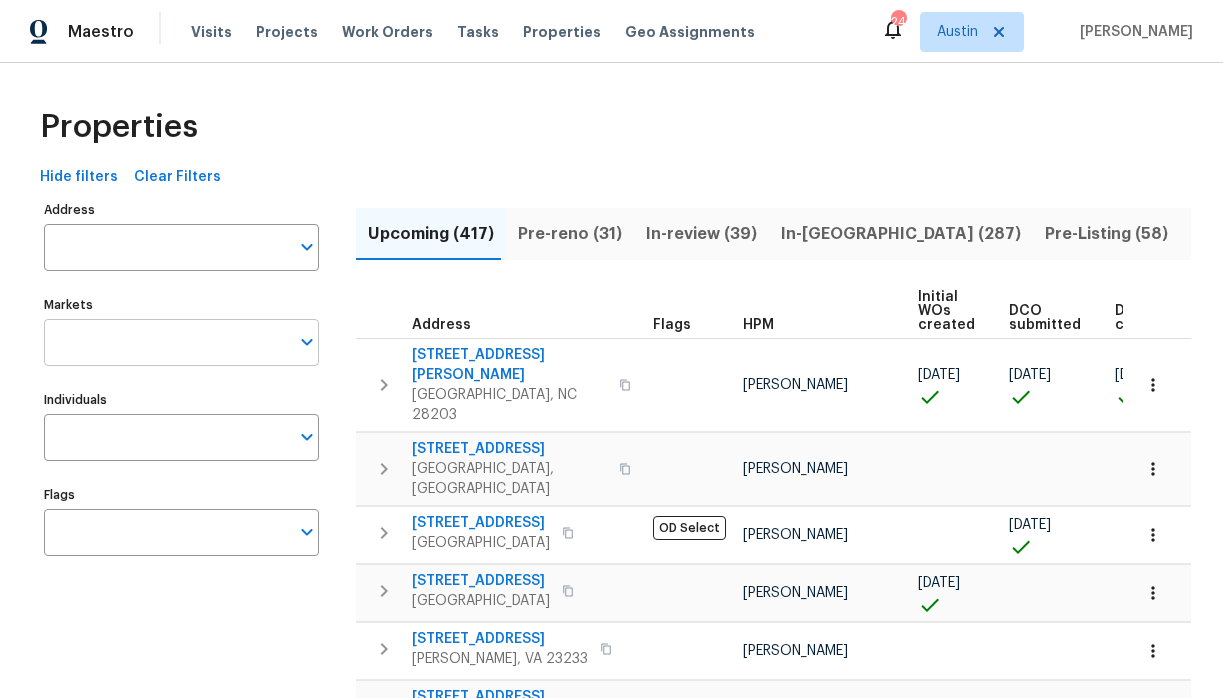 click on "Markets" at bounding box center [166, 342] 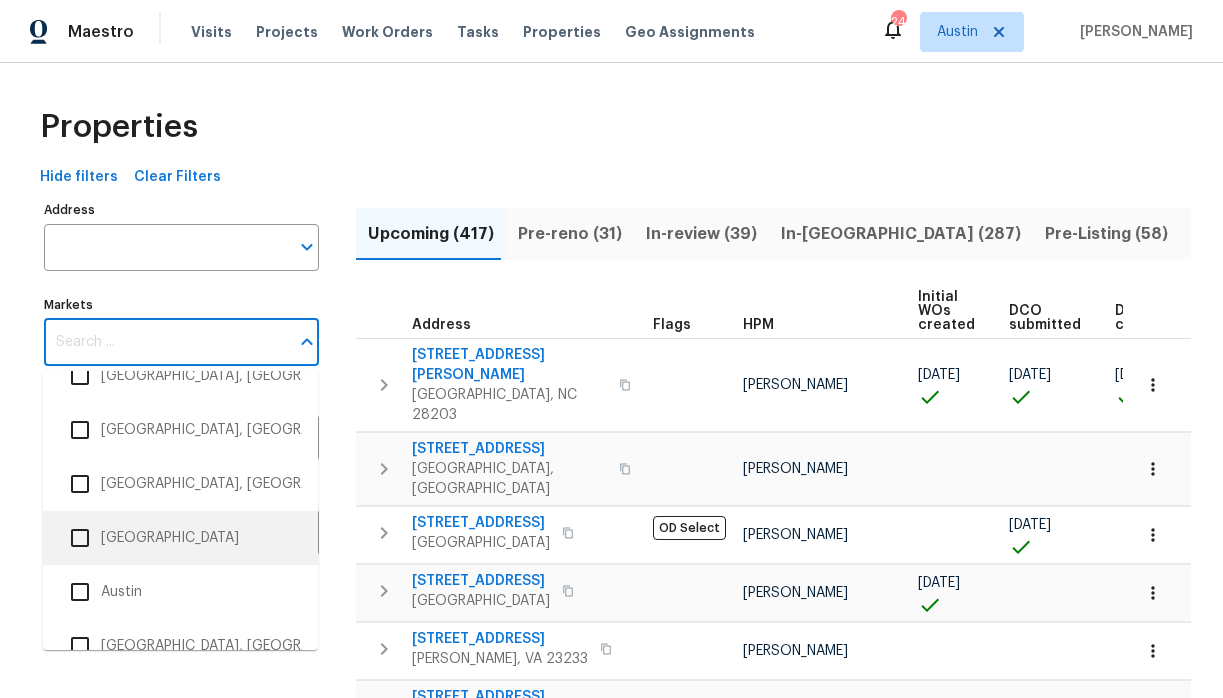 scroll, scrollTop: 35, scrollLeft: 0, axis: vertical 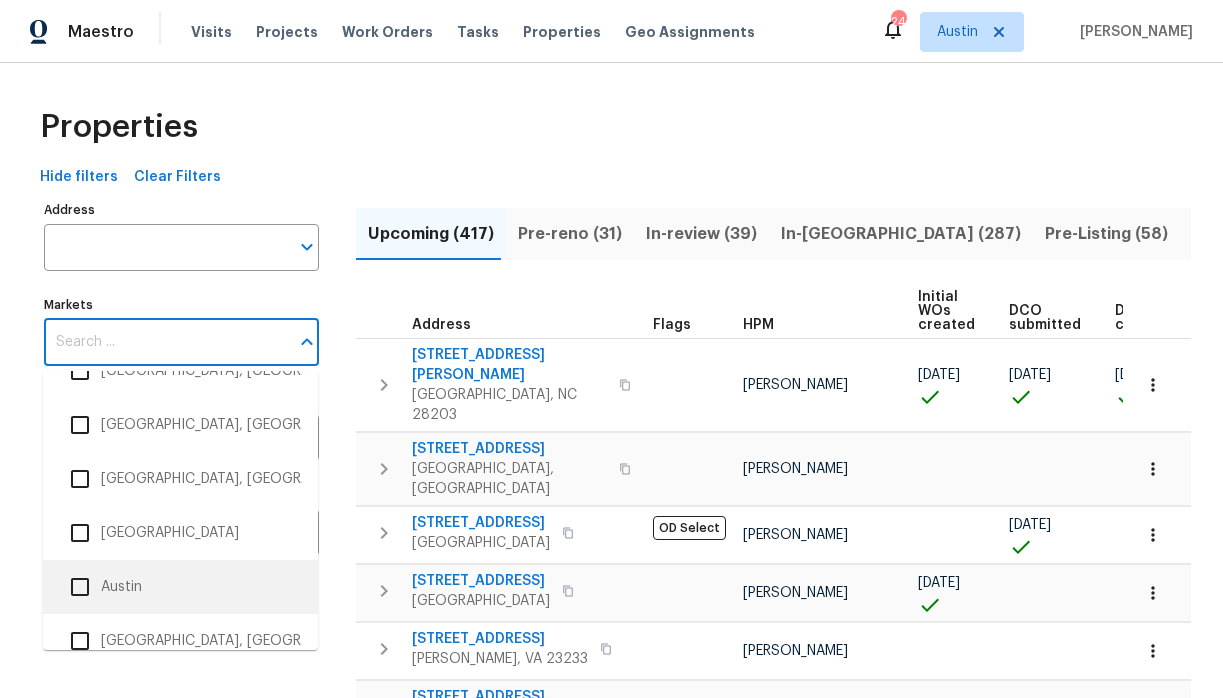 click on "Austin" at bounding box center [180, 587] 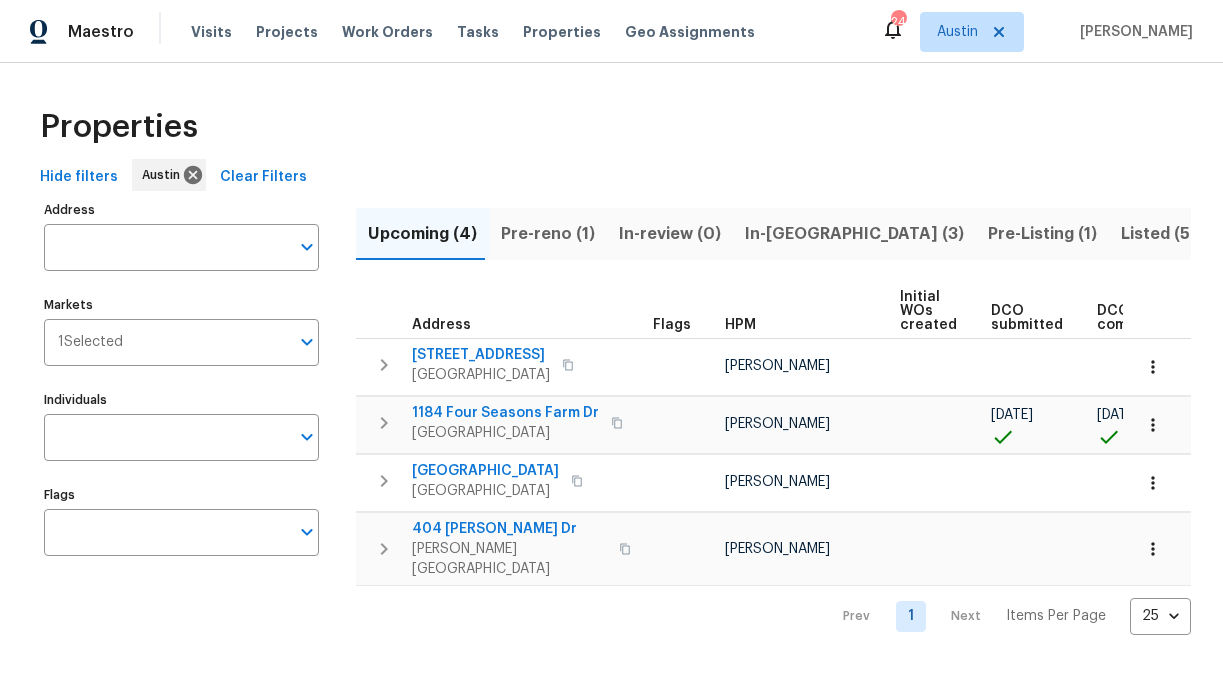 click on "Hide filters Austin Clear Filters" at bounding box center [611, 177] 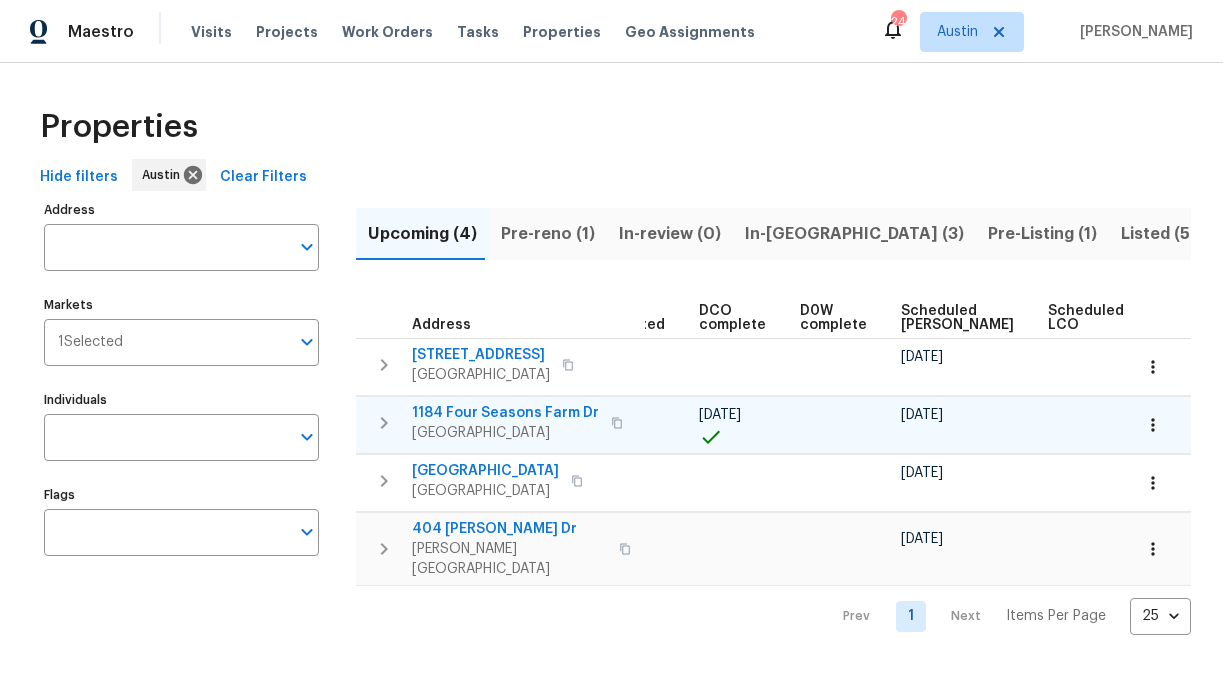 scroll, scrollTop: 0, scrollLeft: 436, axis: horizontal 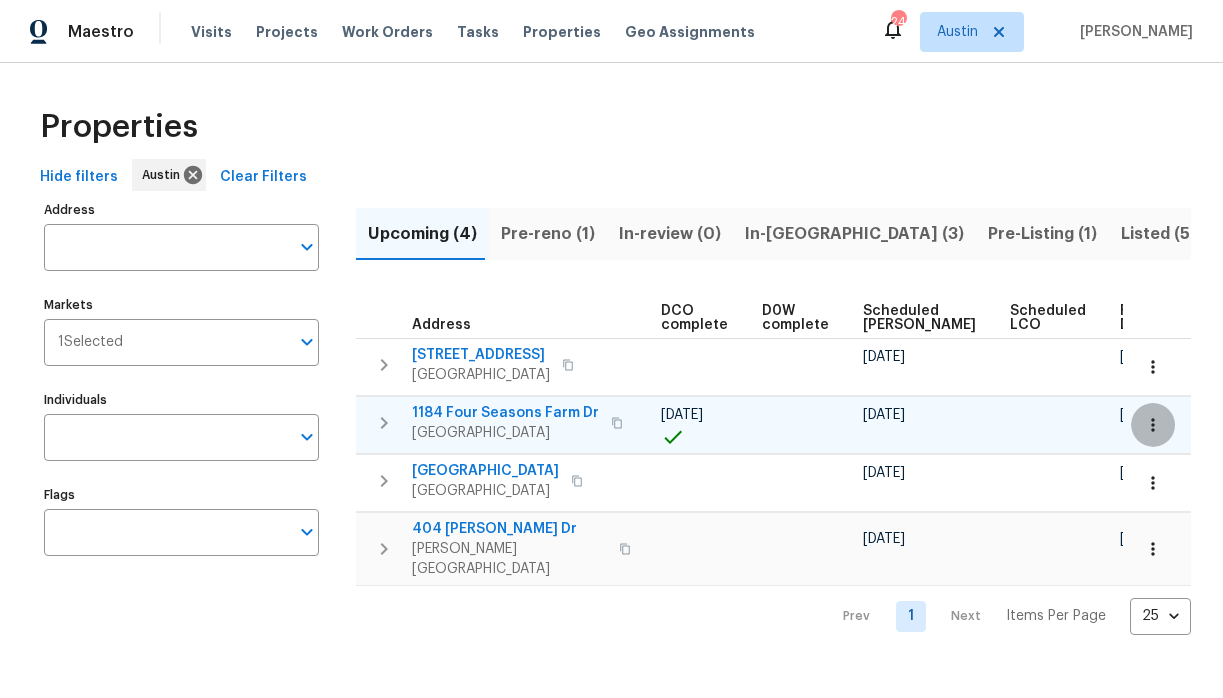 click 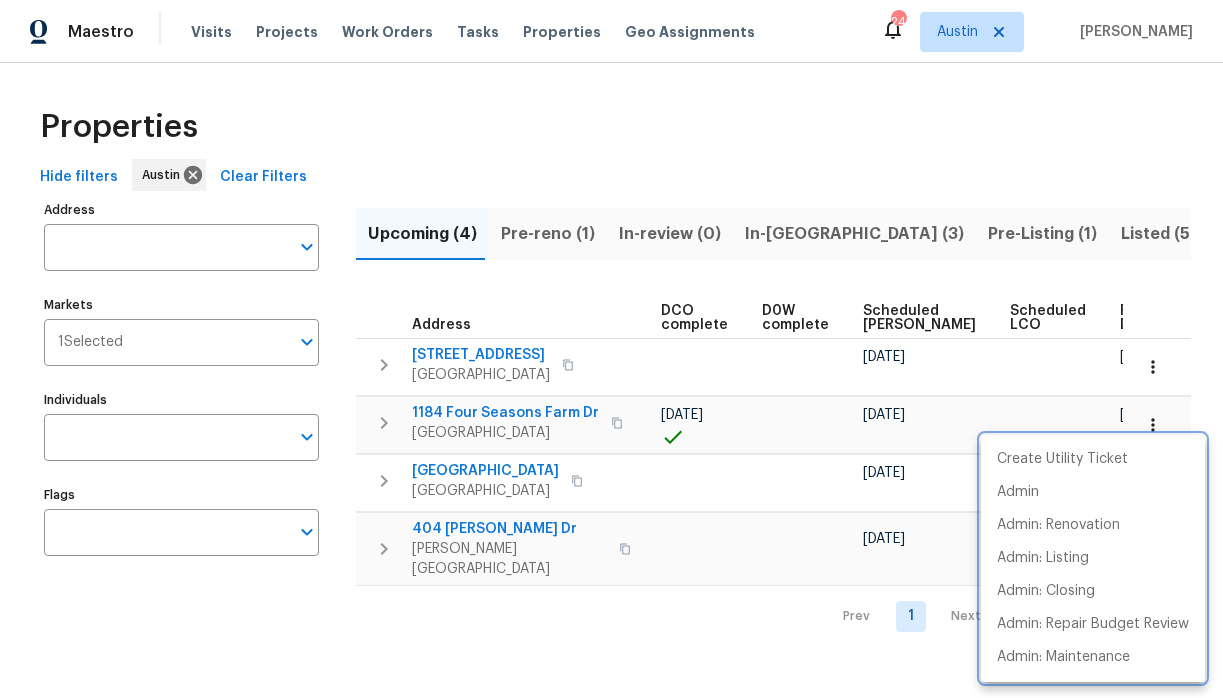 click at bounding box center [611, 349] 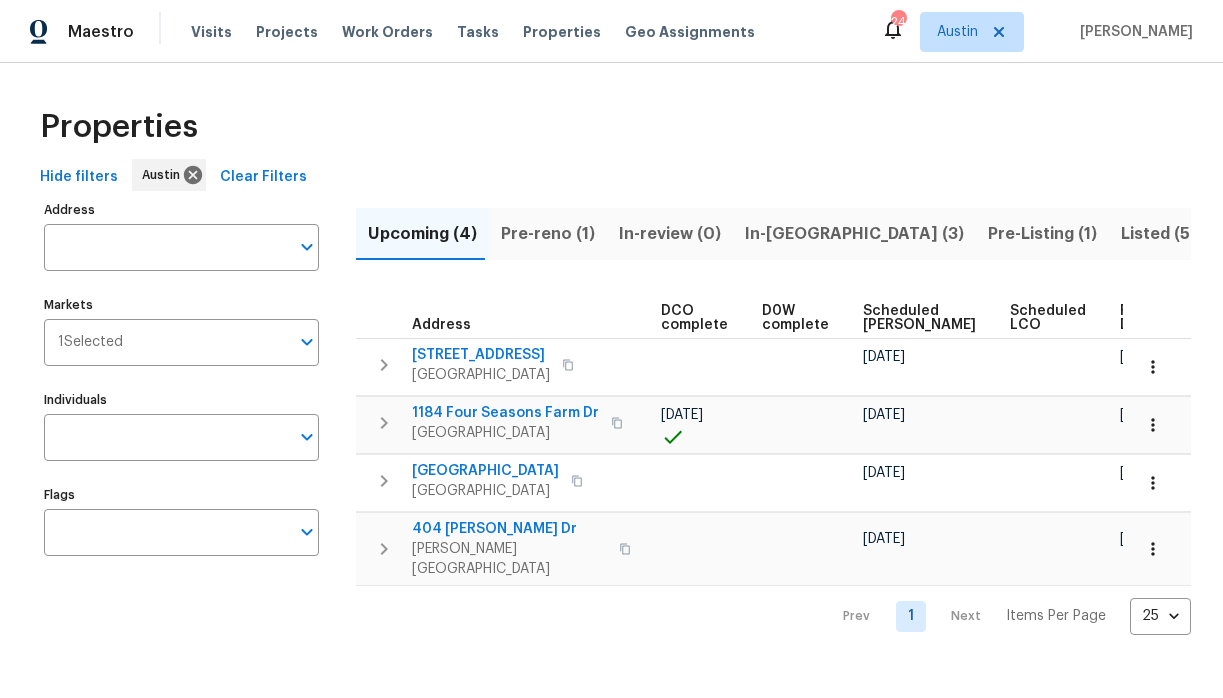 click on "1184 Four Seasons Farm Dr" at bounding box center [505, 413] 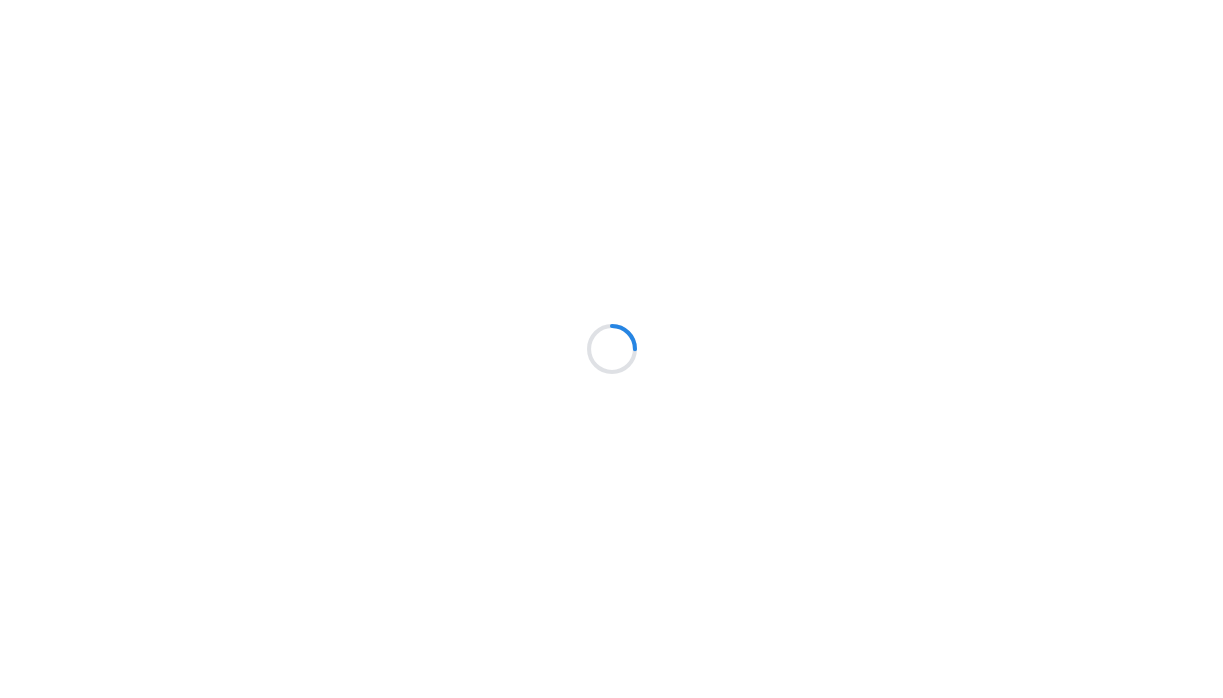 scroll, scrollTop: 0, scrollLeft: 0, axis: both 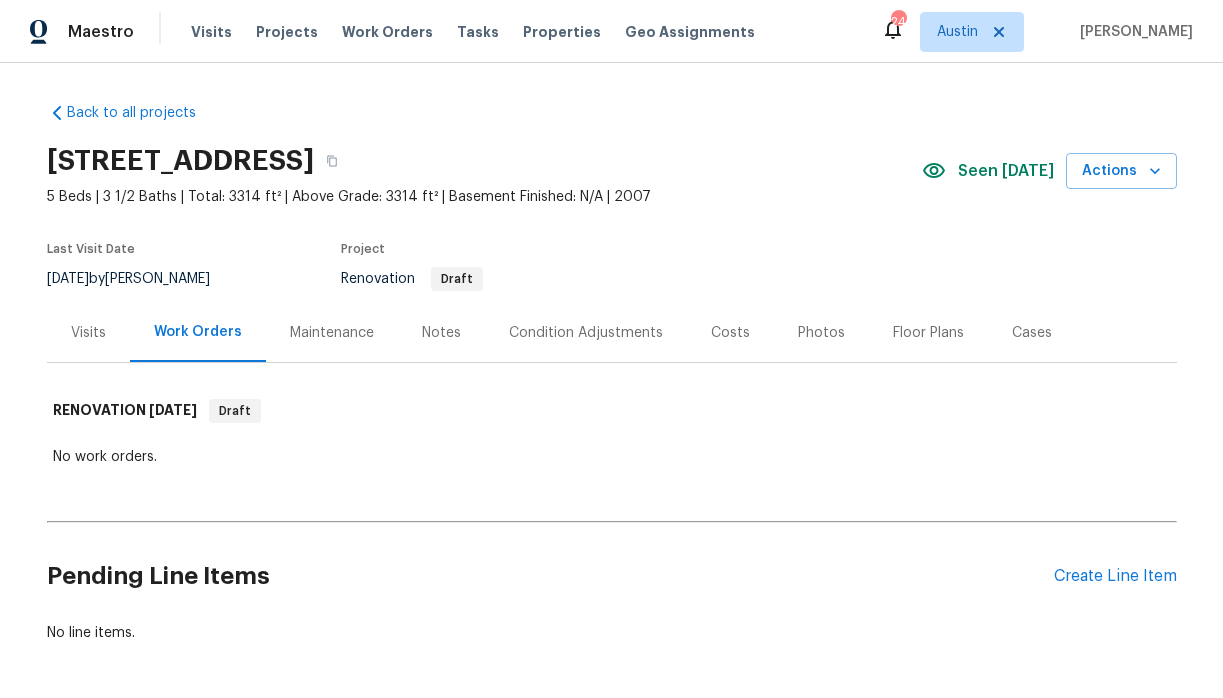 click on "Notes" at bounding box center (441, 333) 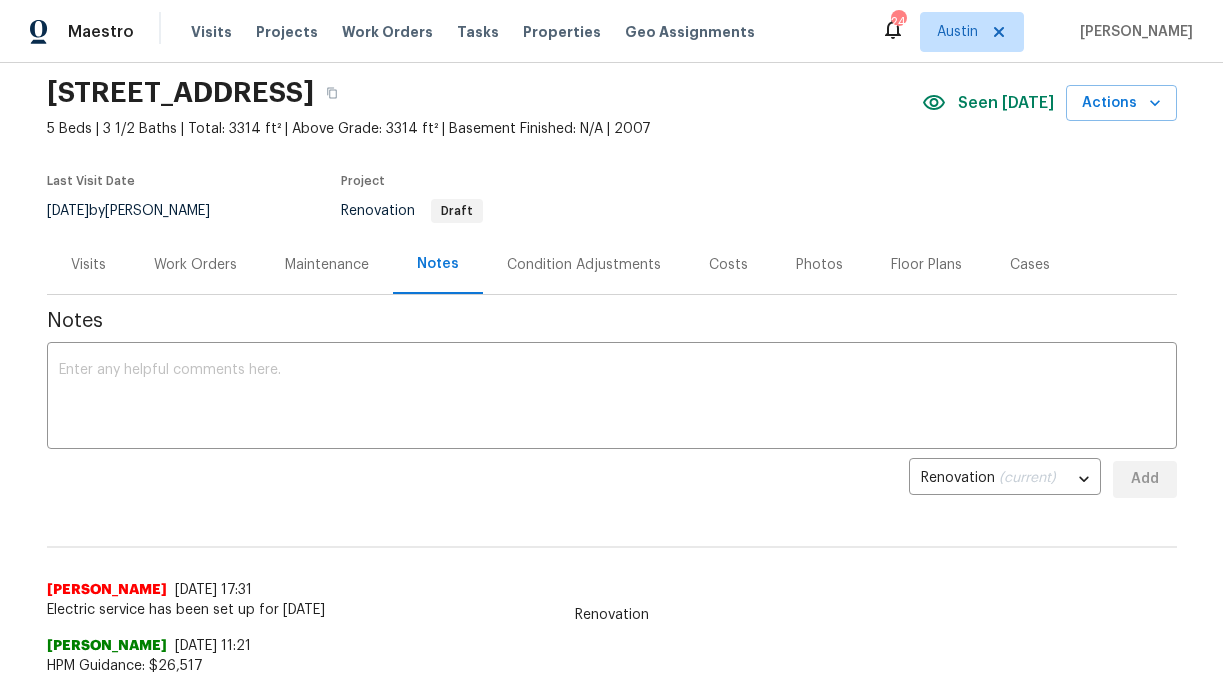 scroll, scrollTop: 83, scrollLeft: 0, axis: vertical 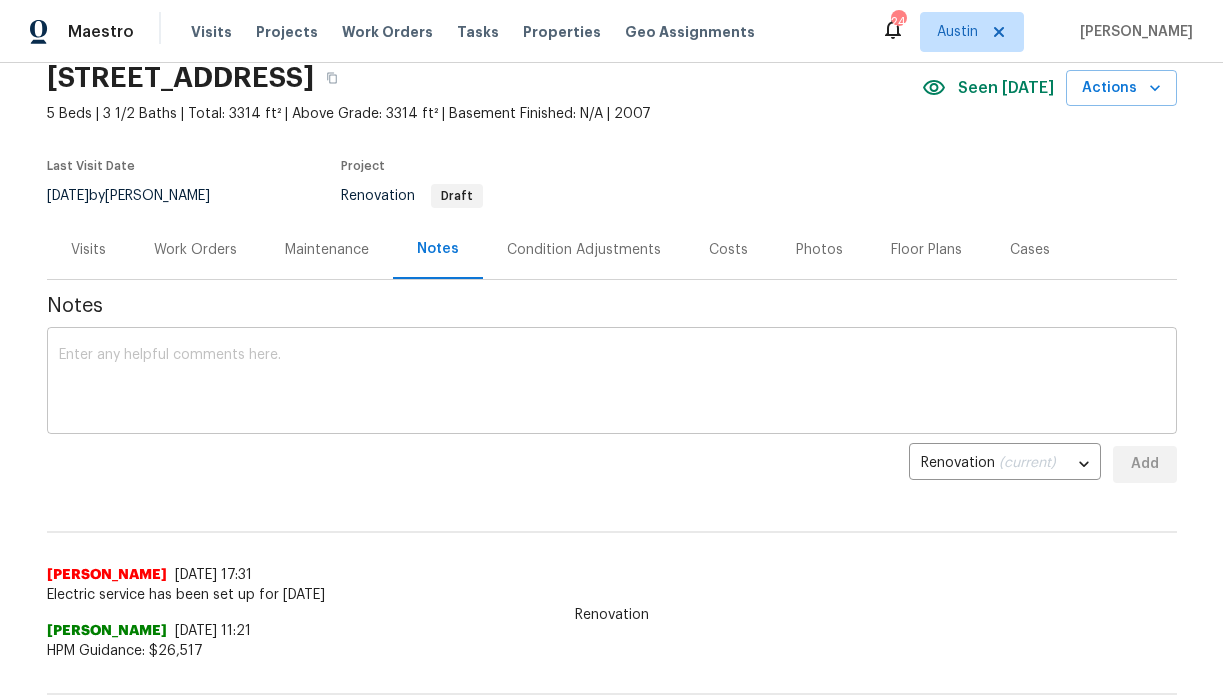 click at bounding box center (612, 383) 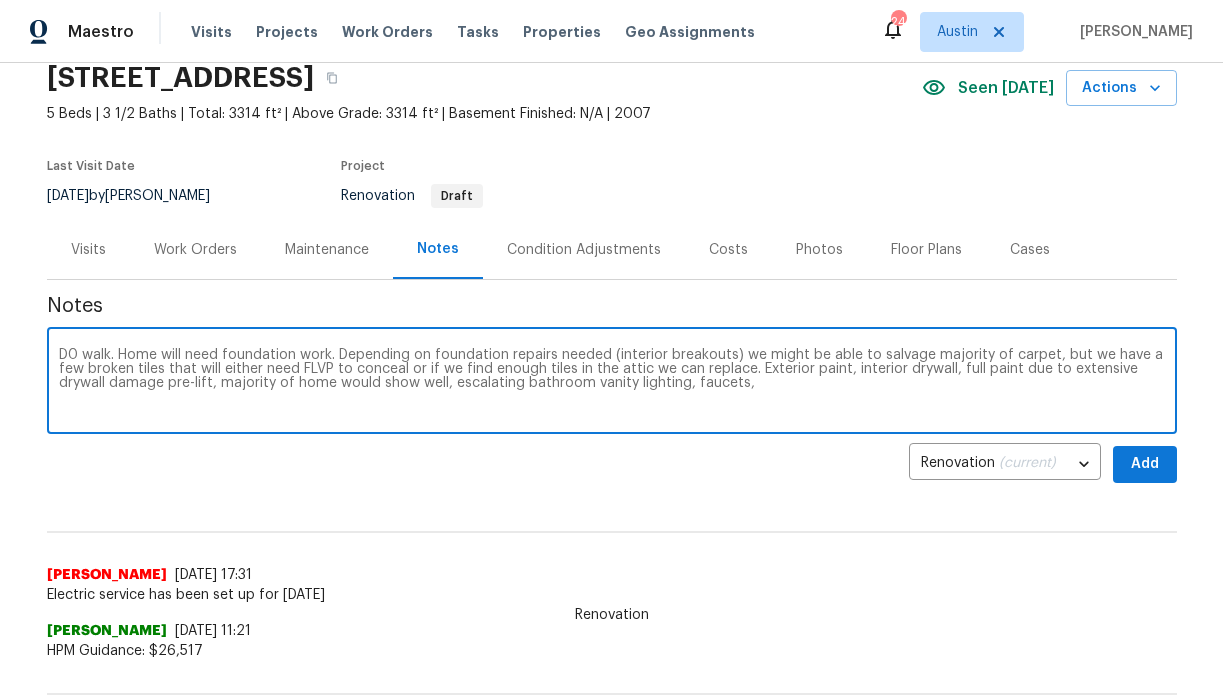 click on "D0 walk. Home will need foundation work. Depending on foundation repairs needed (interior breakouts) we might be able to salvage majority of carpet, but we have a few broken tiles that will either need FLVP to conceal or if we find enough tiles in the attic we can replace. Exterior paint, interior drywall, full paint due to extensive drywall damage pre-lift, majority of home would show well, escalating bathroom vanity lighting, faucets," at bounding box center [612, 383] 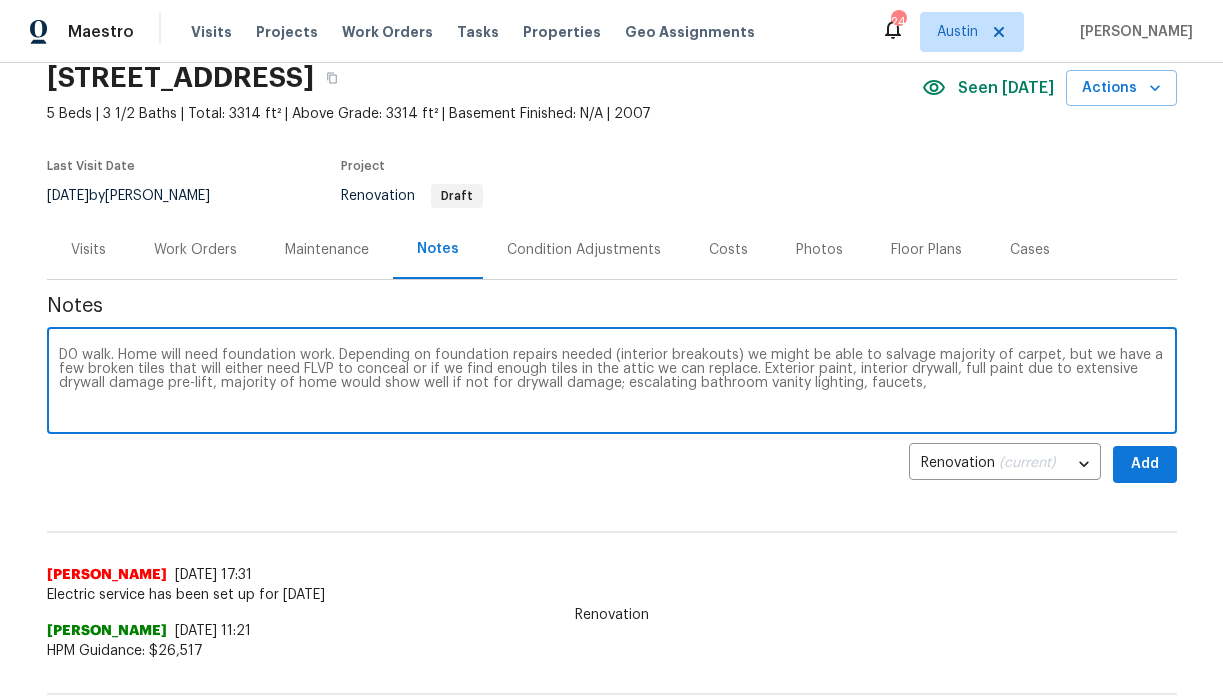 click on "D0 walk. Home will need foundation work. Depending on foundation repairs needed (interior breakouts) we might be able to salvage majority of carpet, but we have a few broken tiles that will either need FLVP to conceal or if we find enough tiles in the attic we can replace. Exterior paint, interior drywall, full paint due to extensive drywall damage pre-lift, majority of home would show well if not for drywall damage; escalating bathroom vanity lighting, faucets," at bounding box center [612, 383] 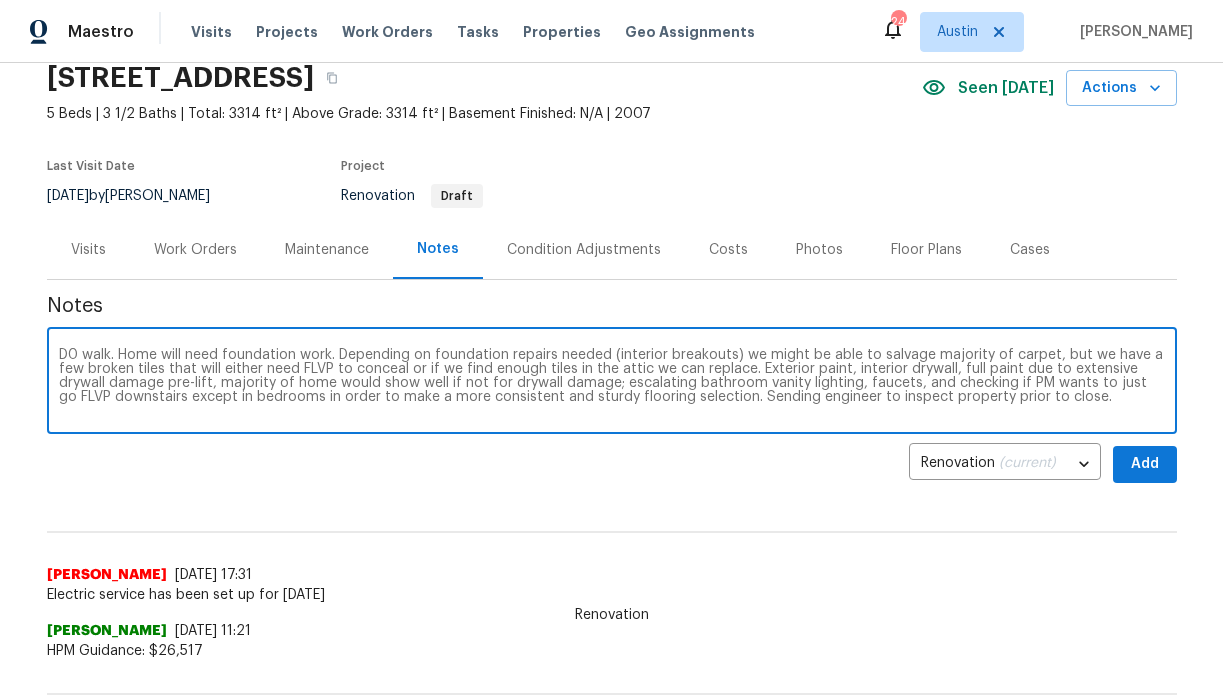 type on "D0 walk. Home will need foundation work. Depending on foundation repairs needed (interior breakouts) we might be able to salvage majority of carpet, but we have a few broken tiles that will either need FLVP to conceal or if we find enough tiles in the attic we can replace. Exterior paint, interior drywall, full paint due to extensive drywall damage pre-lift, majority of home would show well if not for drywall damage; escalating bathroom vanity lighting, faucets, and checking if PM wants to just go FLVP downstairs except in bedrooms in order to make a more consistent and sturdy flooring selection. Sending engineer to inspect property prior to close." 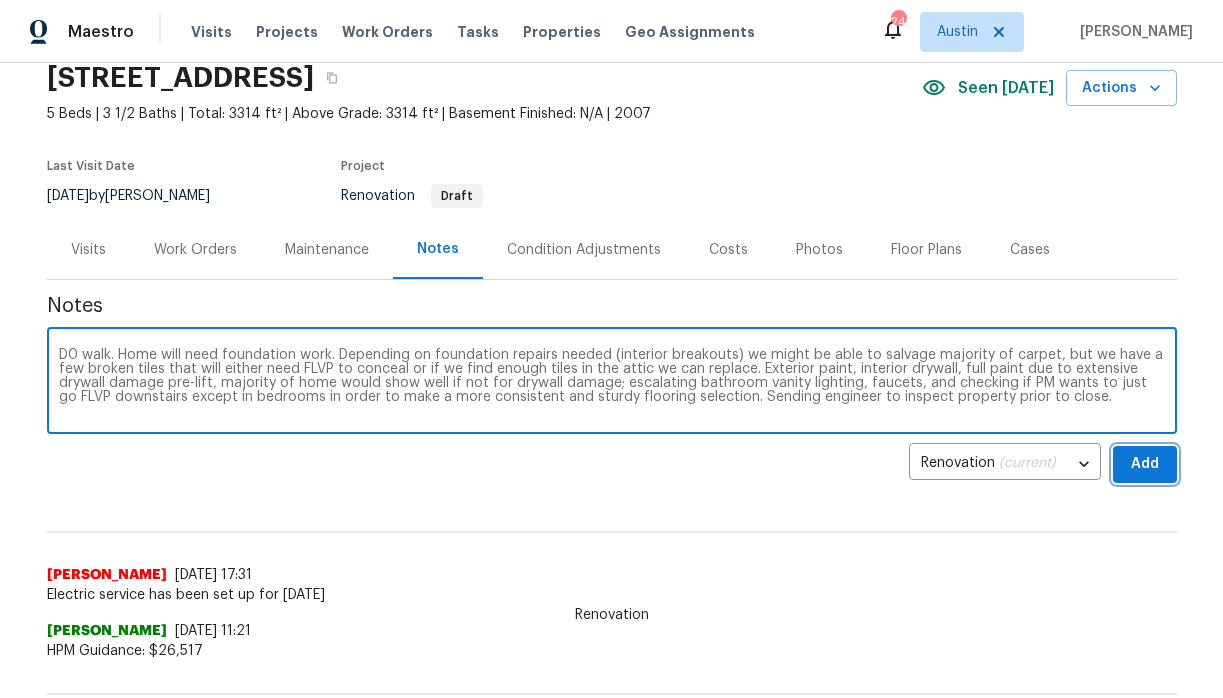 click on "Add" at bounding box center (1145, 464) 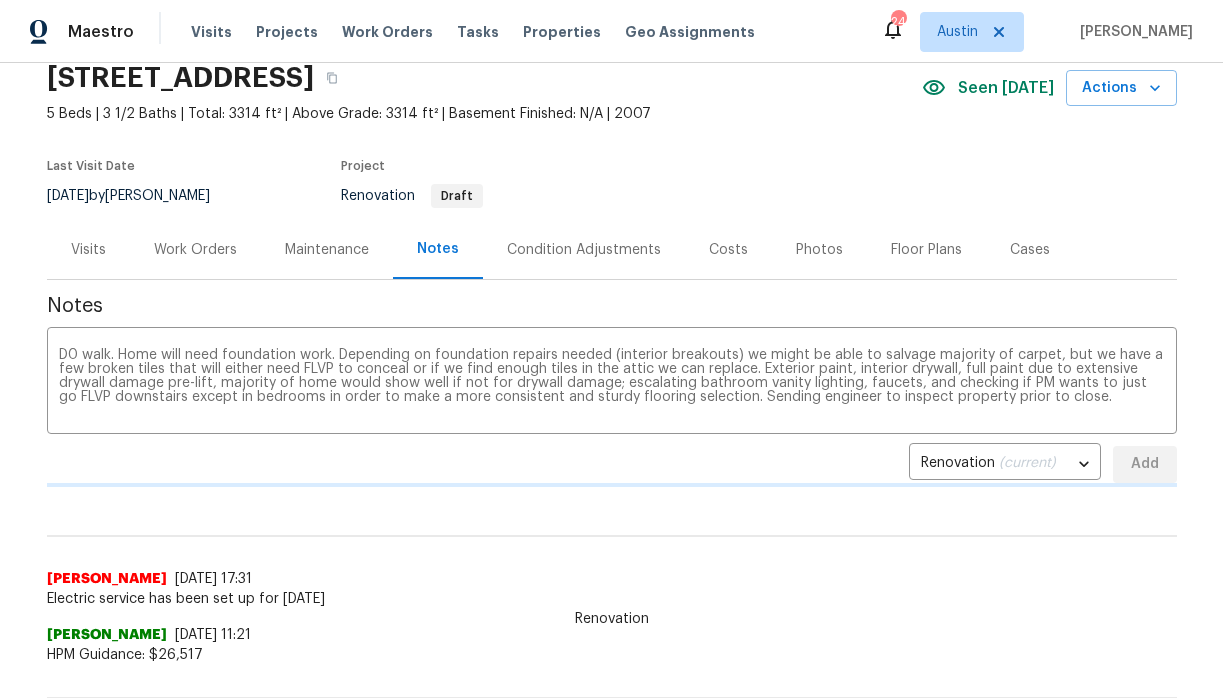 type 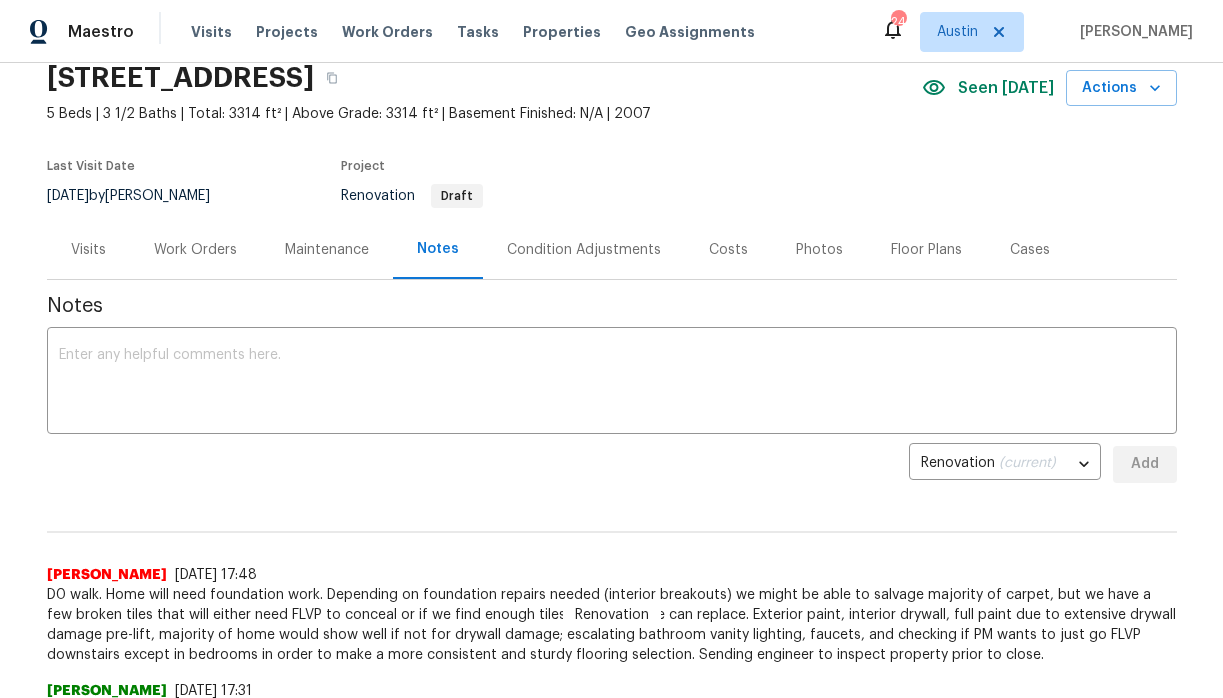 click on "Work Orders" at bounding box center (195, 250) 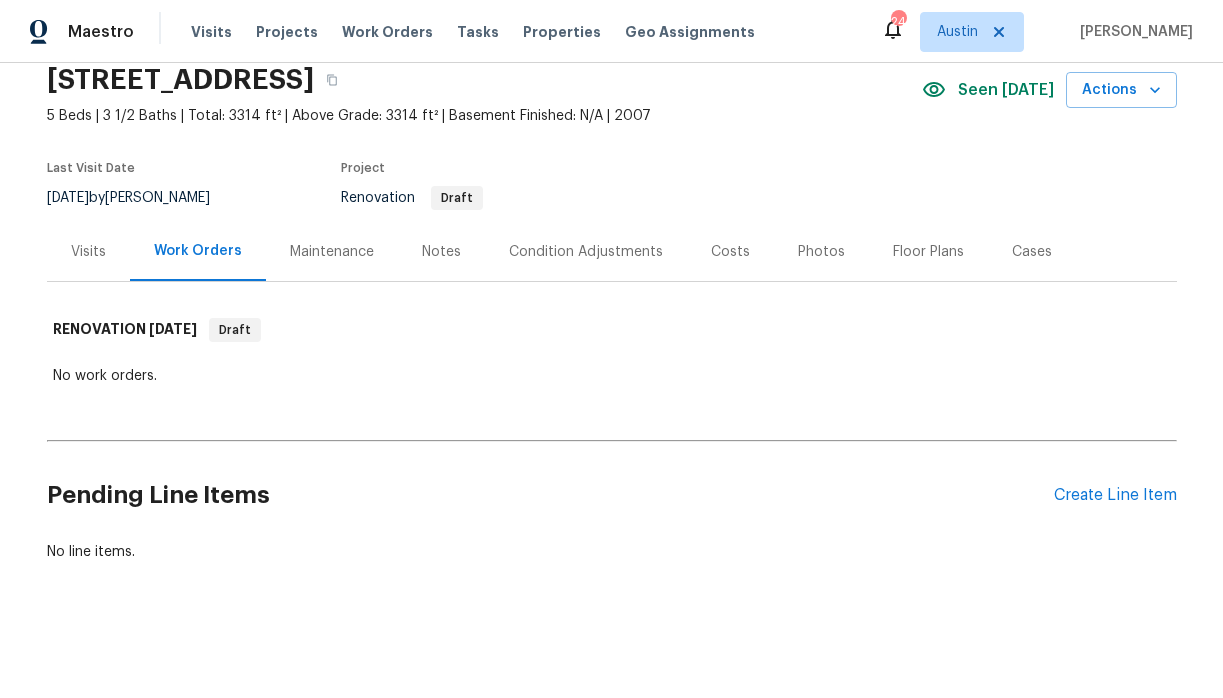 scroll, scrollTop: 81, scrollLeft: 0, axis: vertical 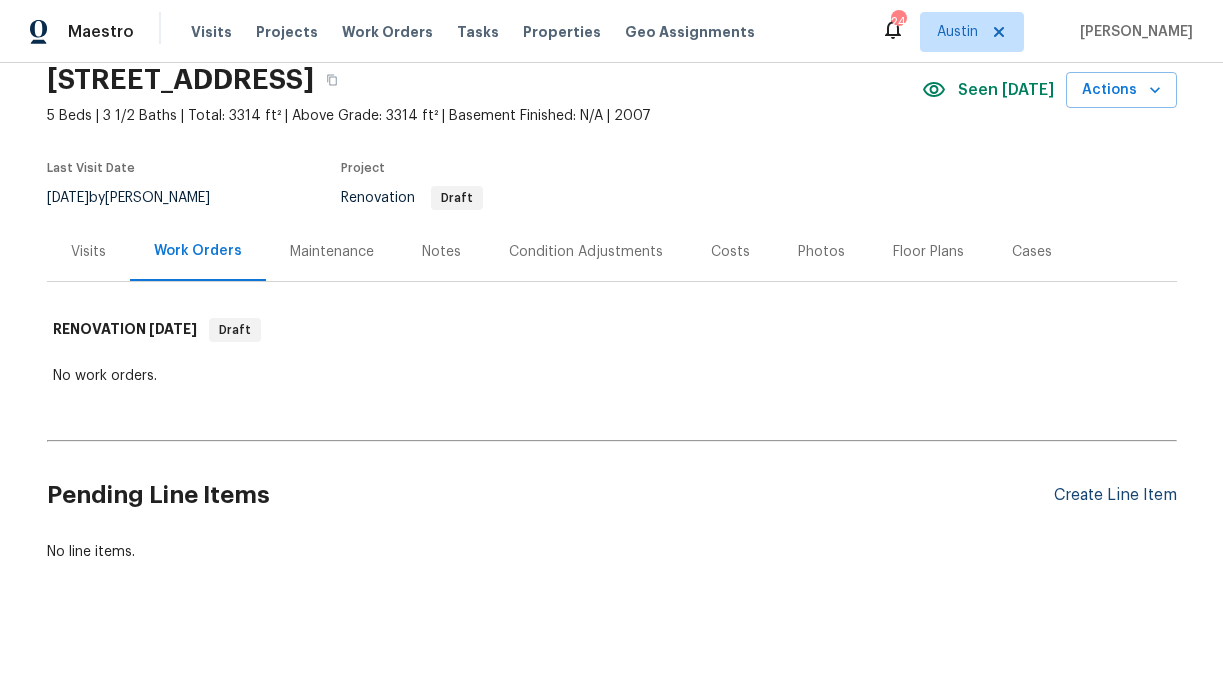 click on "Create Line Item" at bounding box center [1115, 495] 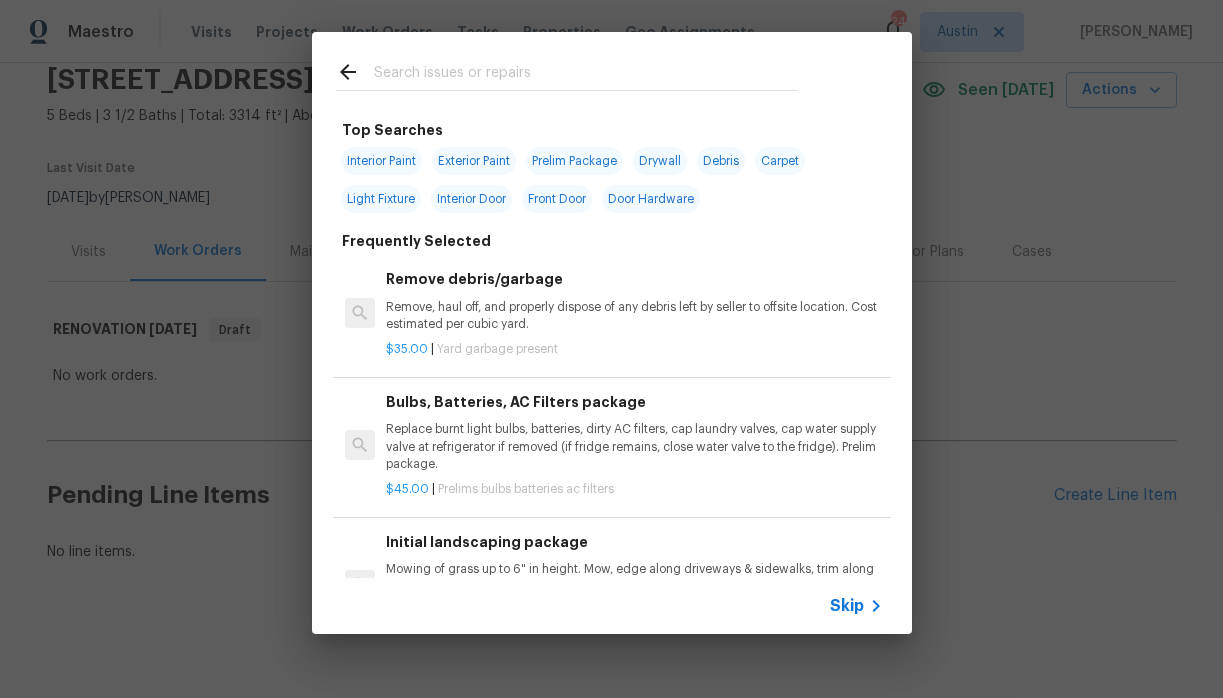 click at bounding box center (586, 75) 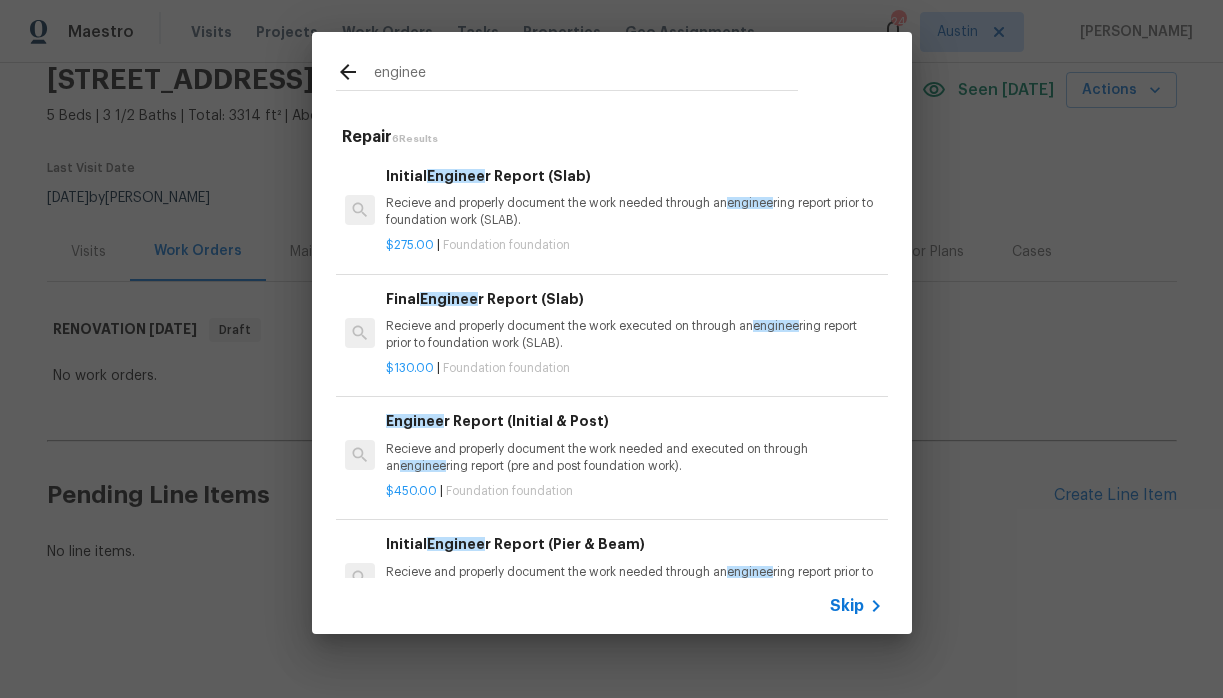 type on "enginee" 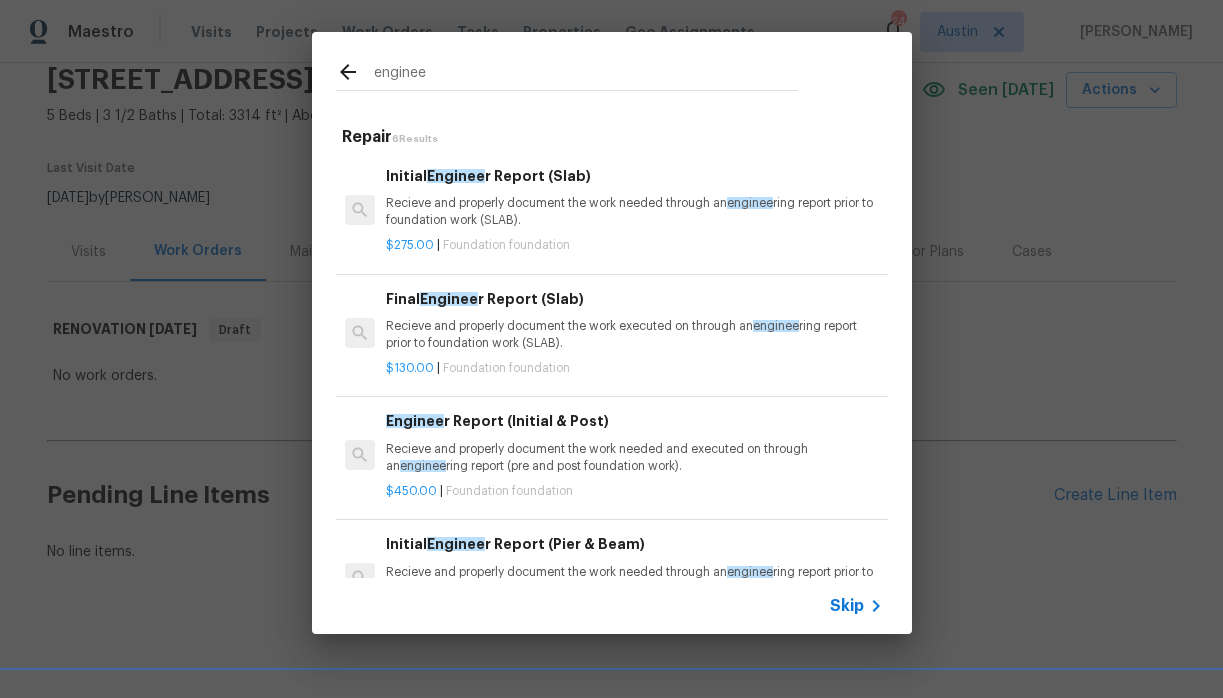 click on "Recieve and properly document the work needed through an  enginee ring report prior to foundation work (SLAB)." at bounding box center [634, 212] 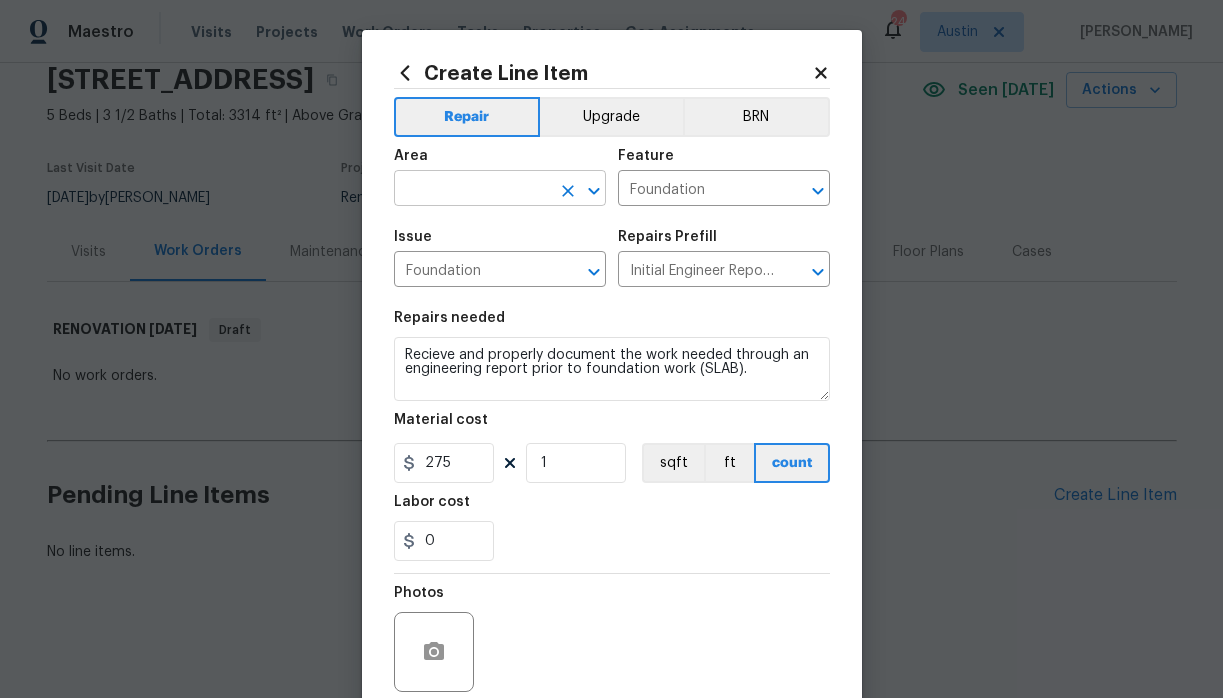 click at bounding box center (472, 190) 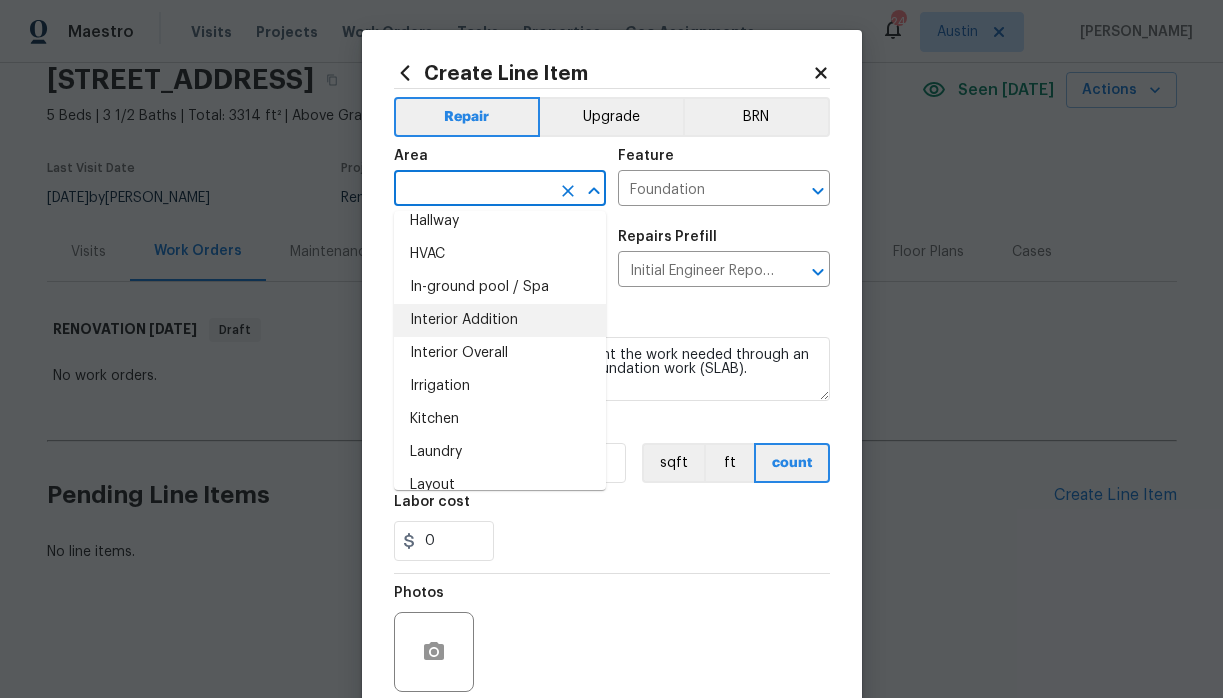 scroll, scrollTop: 711, scrollLeft: 0, axis: vertical 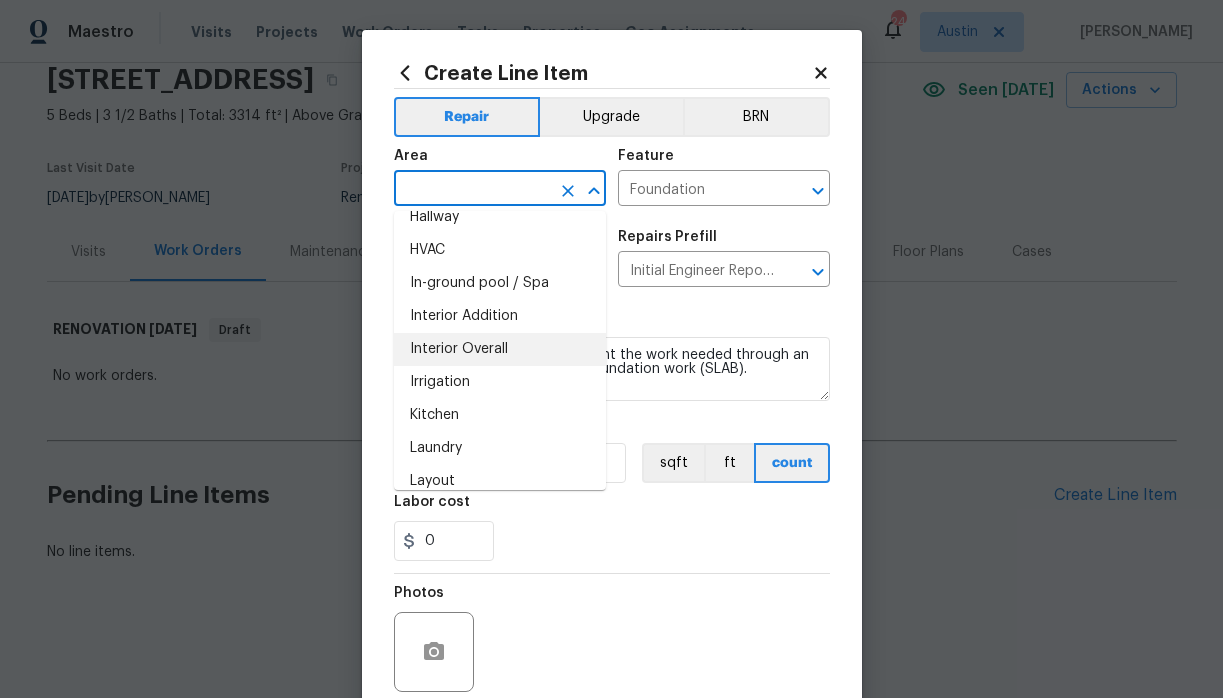 click on "Interior Overall" at bounding box center [500, 349] 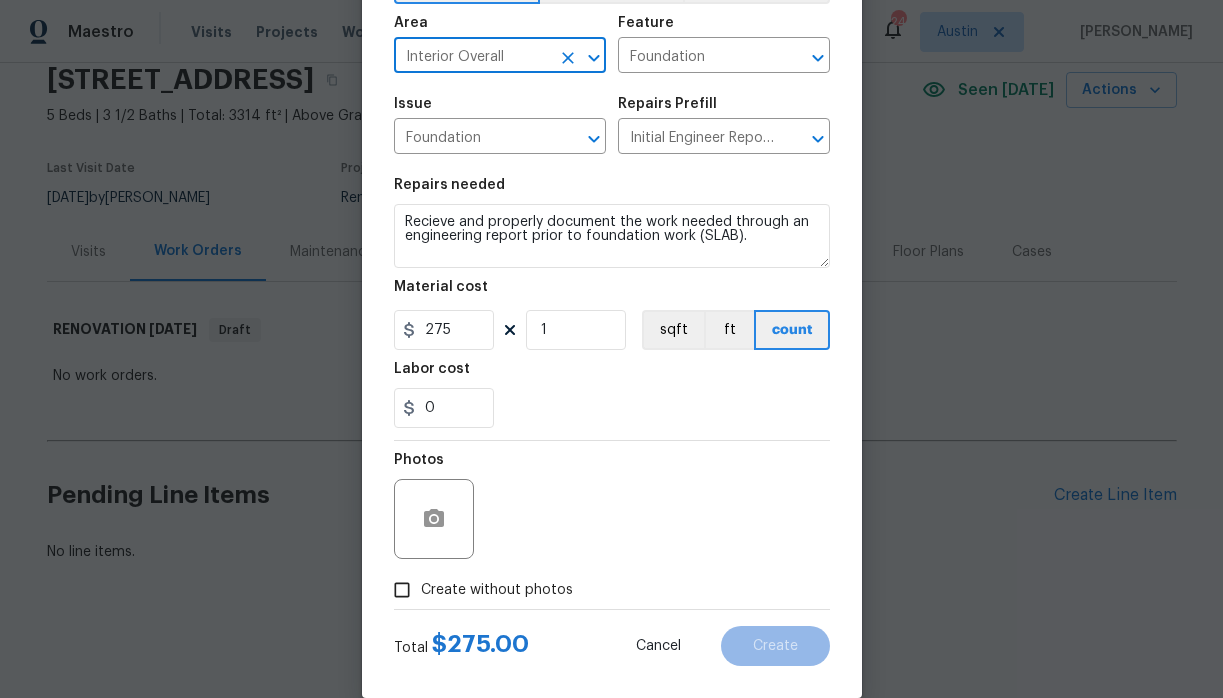 scroll, scrollTop: 164, scrollLeft: 0, axis: vertical 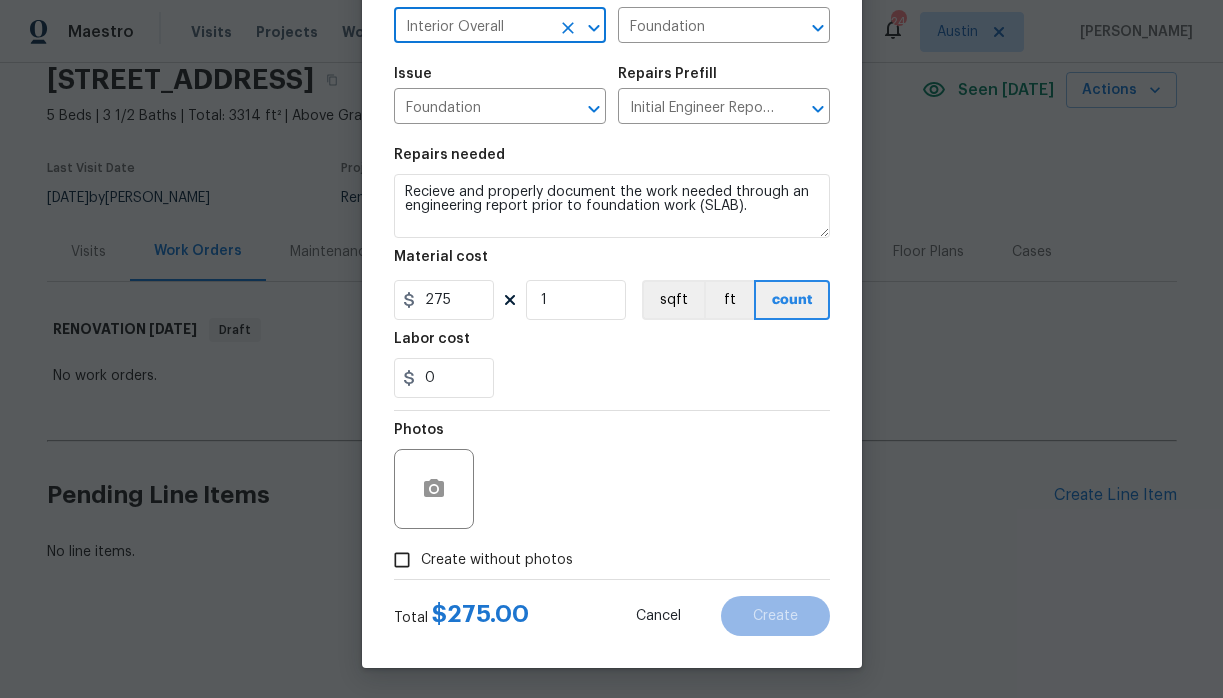 click on "Create without photos" at bounding box center (497, 560) 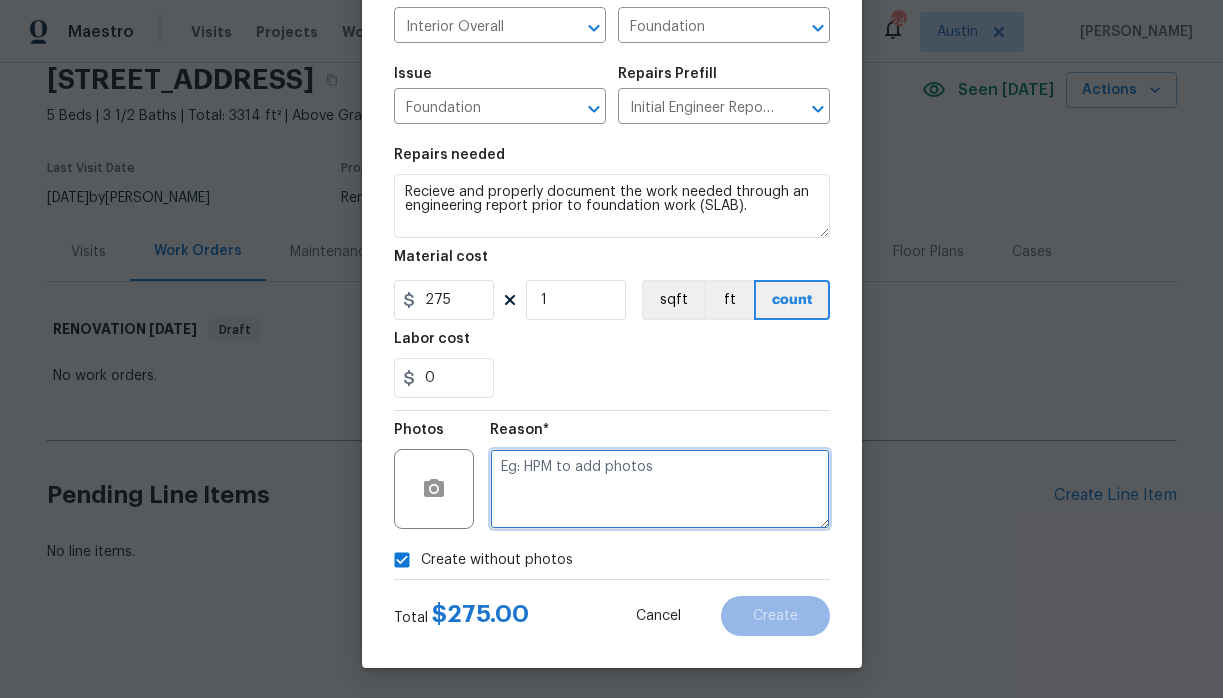 click at bounding box center [660, 489] 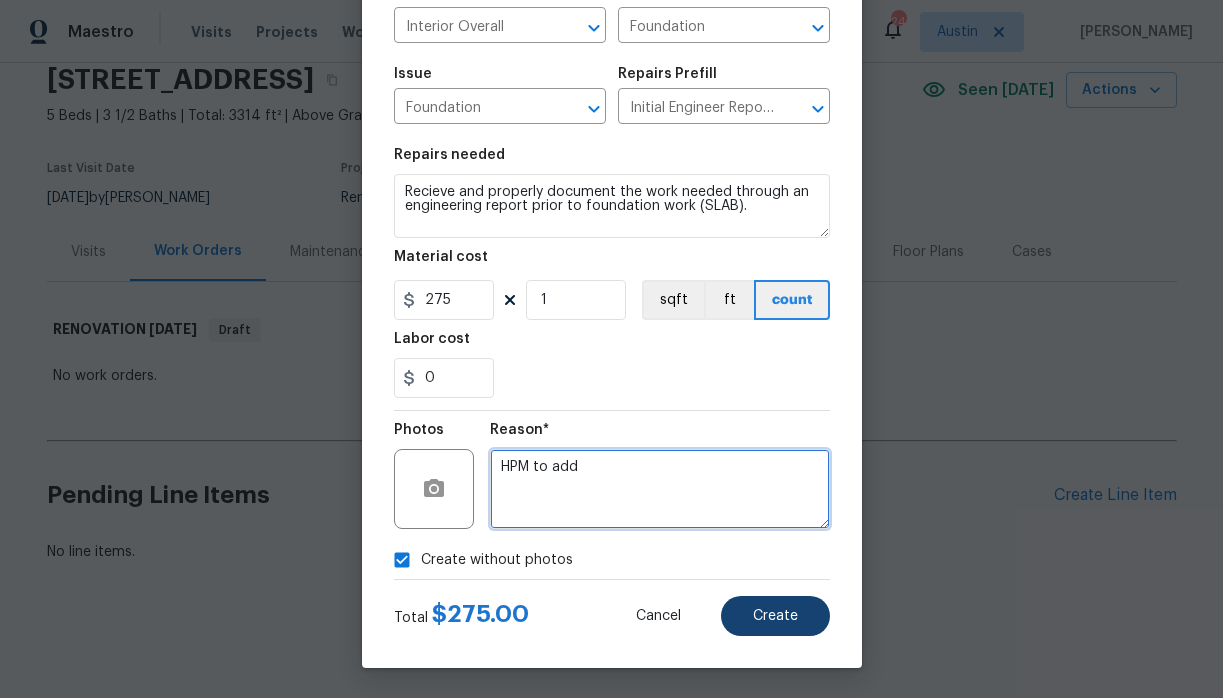 type on "HPM to add" 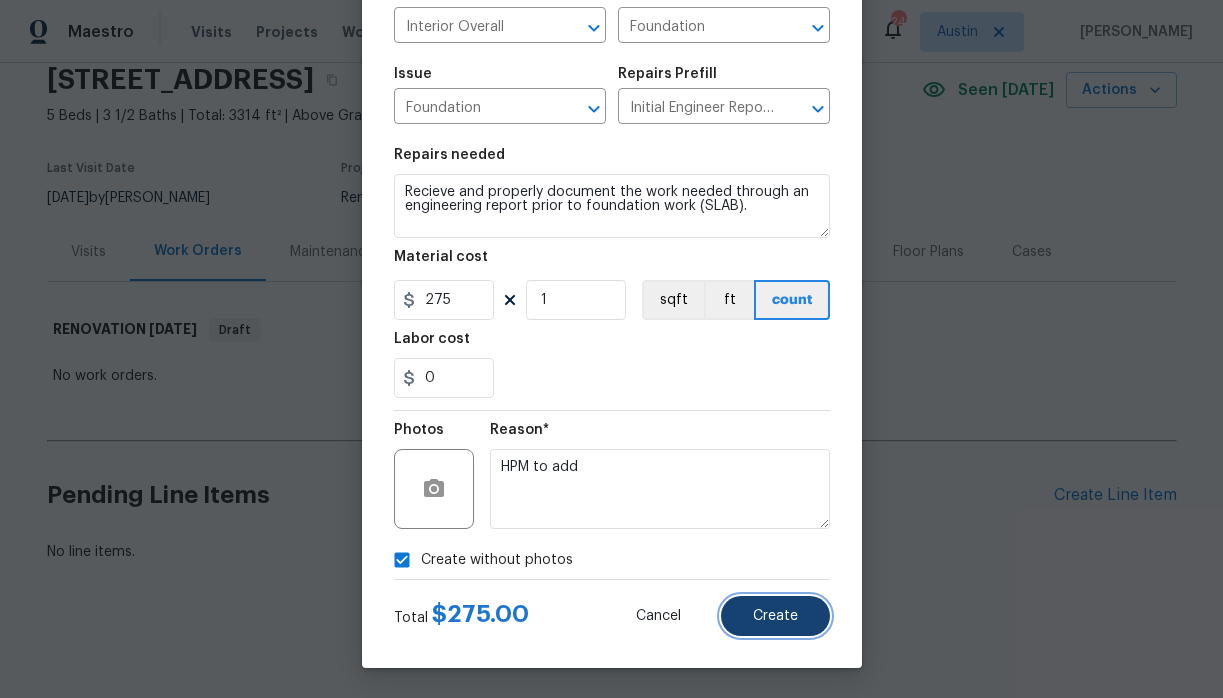 click on "Create" at bounding box center (775, 616) 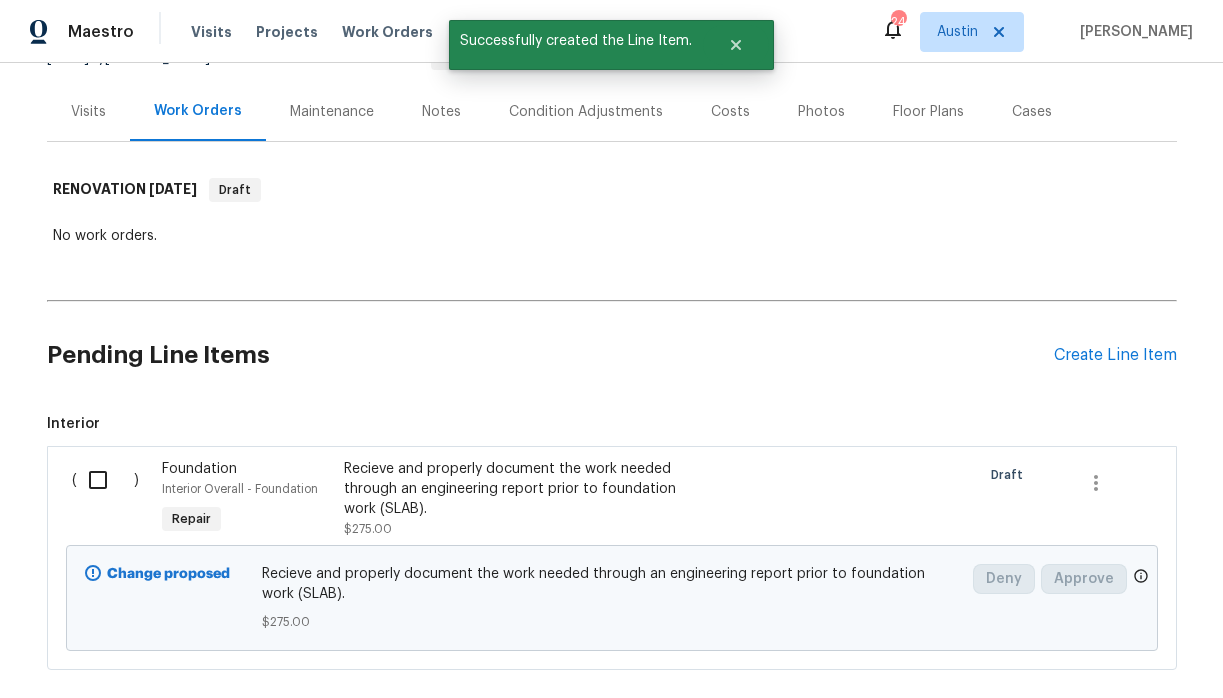 scroll, scrollTop: 313, scrollLeft: 0, axis: vertical 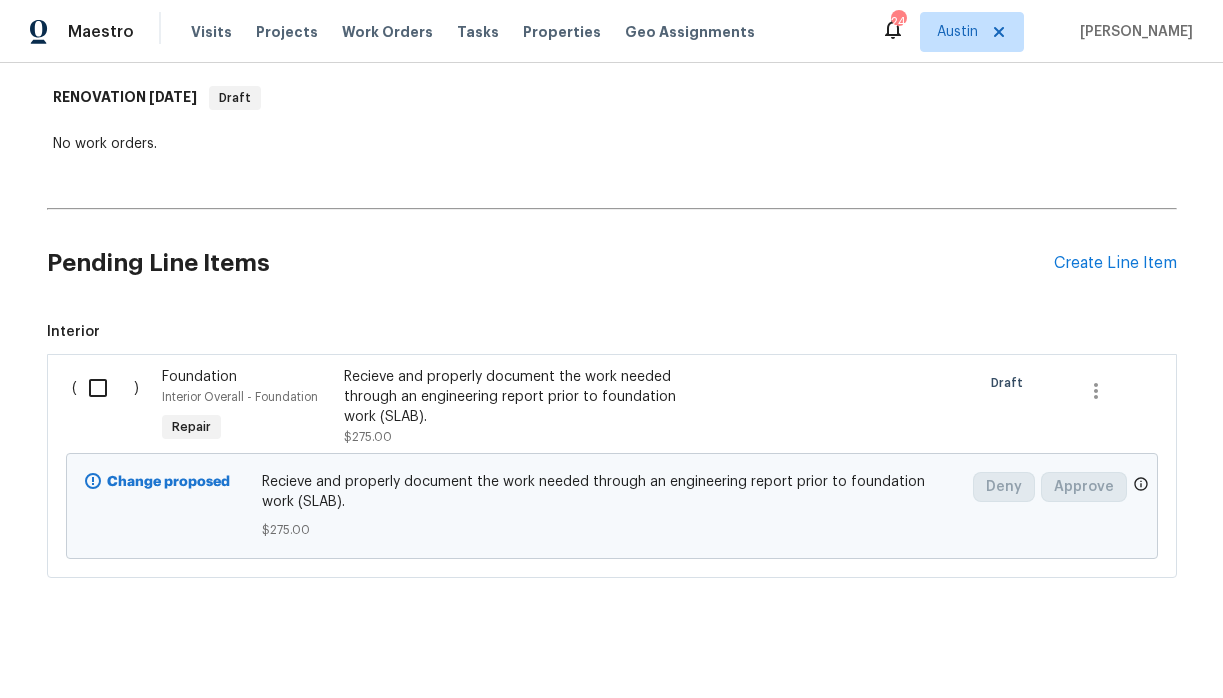 click at bounding box center (105, 388) 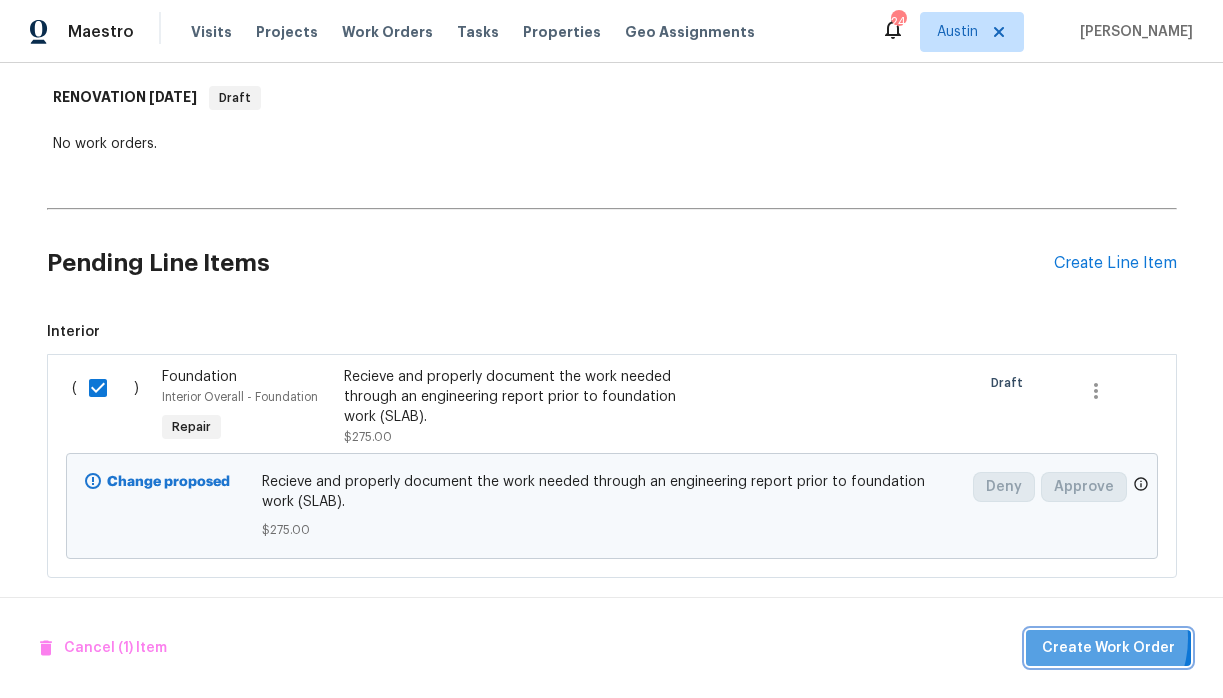 click on "Create Work Order" at bounding box center (1108, 648) 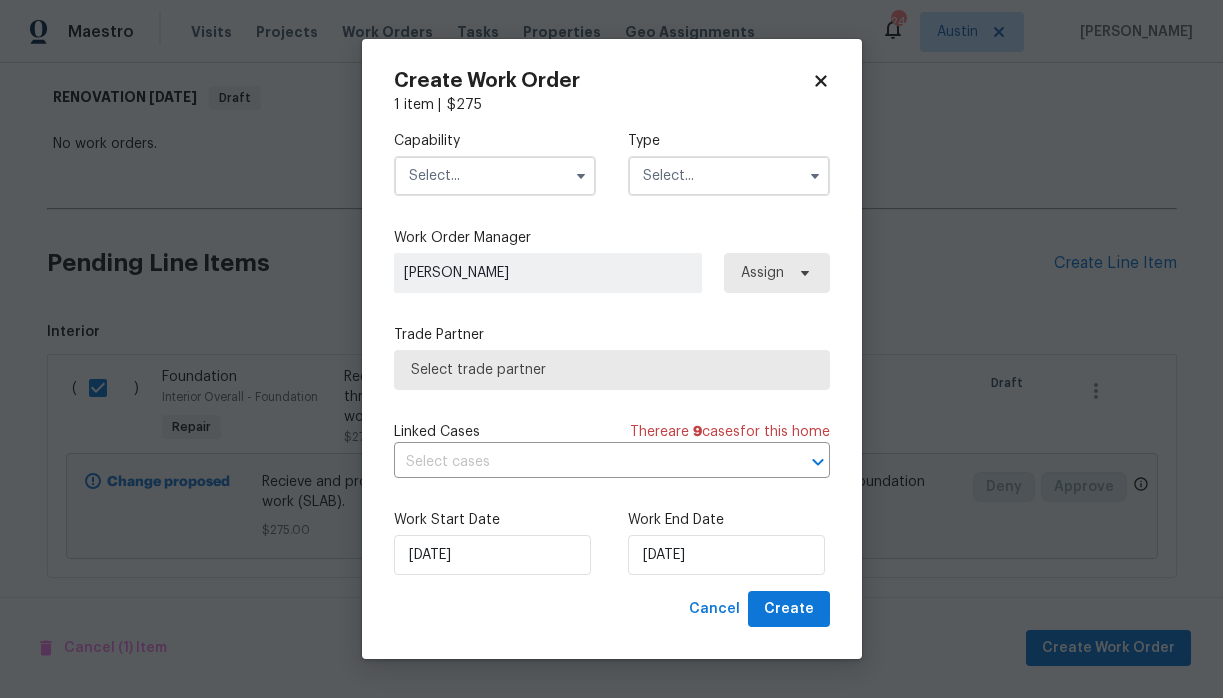 click at bounding box center [495, 176] 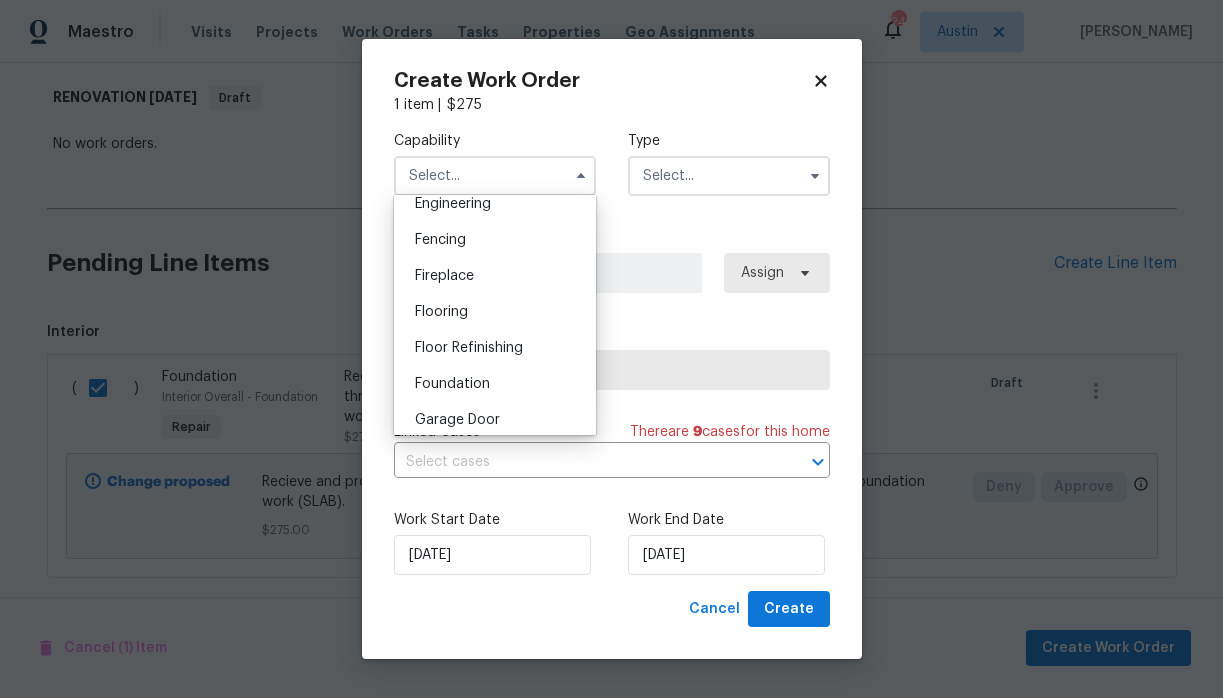 scroll, scrollTop: 658, scrollLeft: 0, axis: vertical 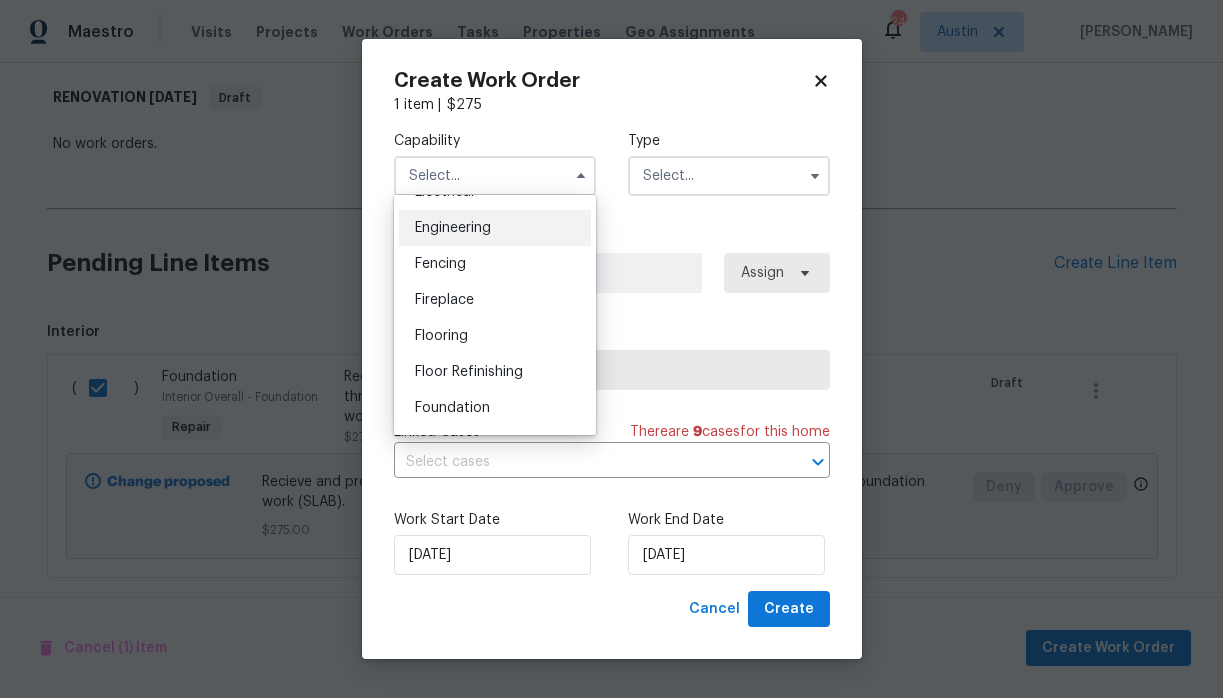 click on "Engineering" at bounding box center [453, 228] 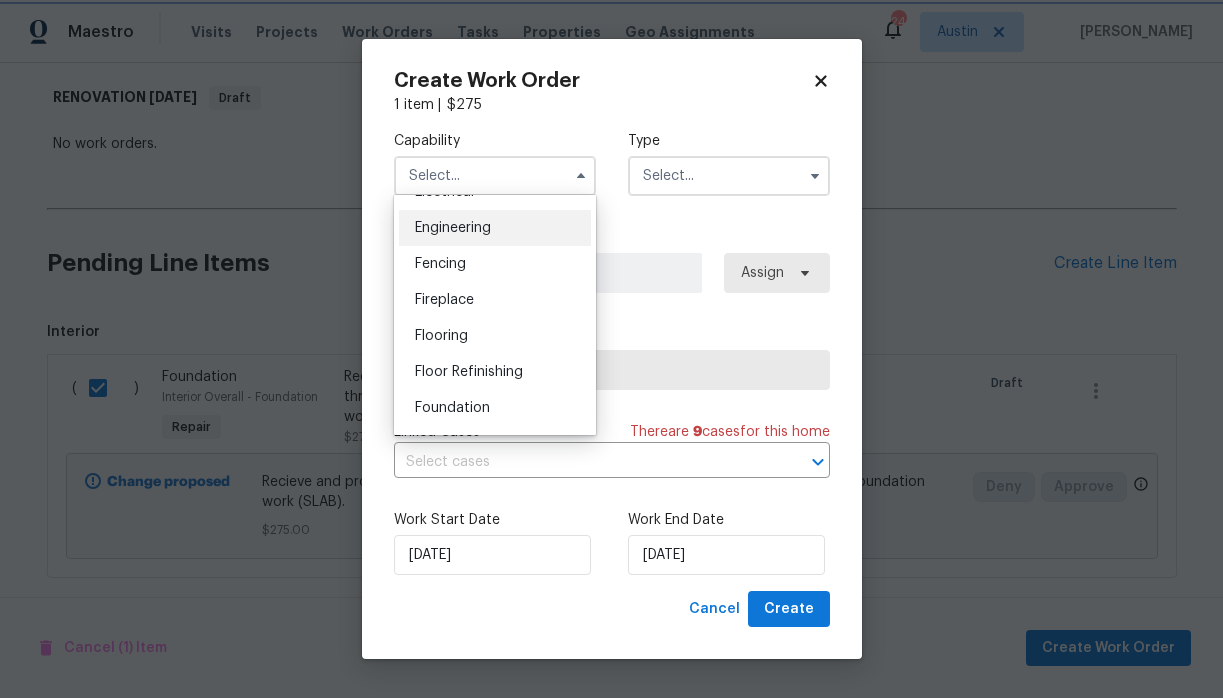 type on "Engineering" 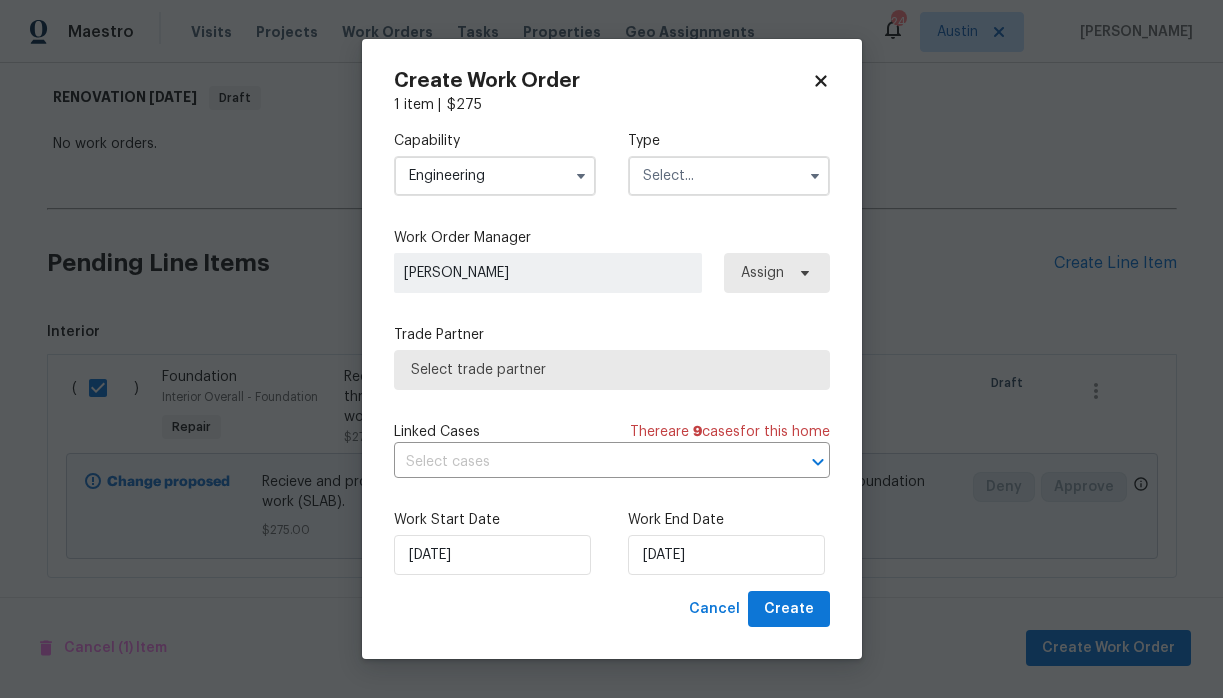 click at bounding box center (729, 176) 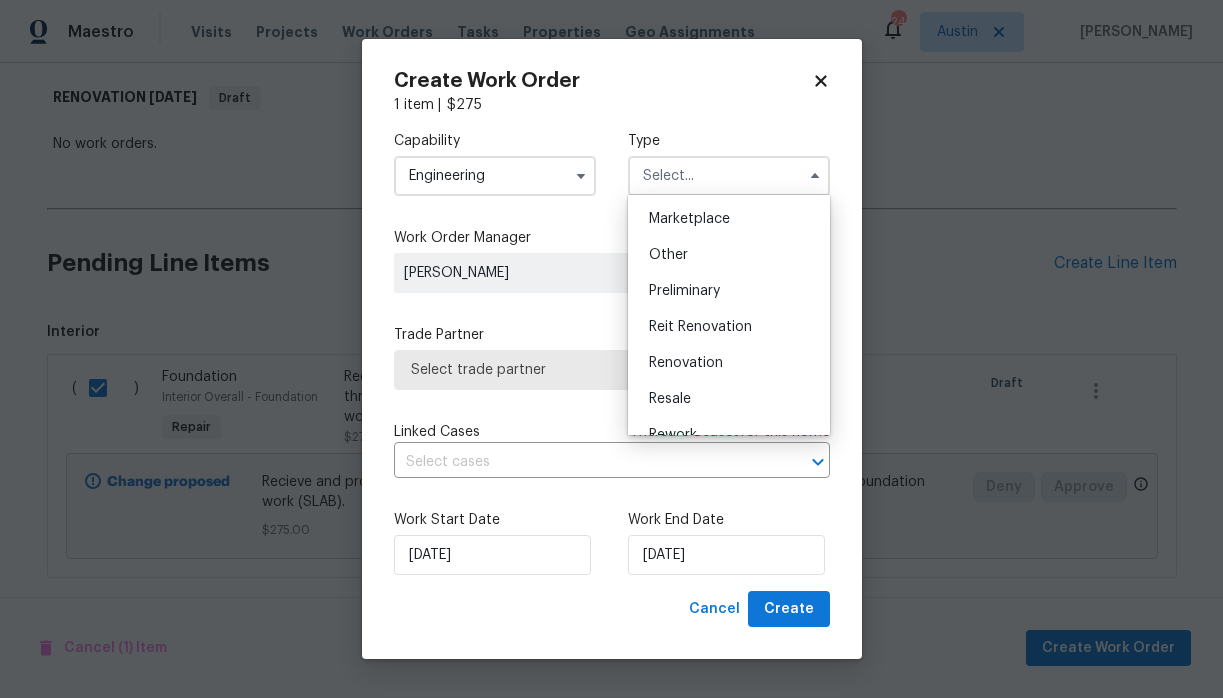 scroll, scrollTop: 369, scrollLeft: 0, axis: vertical 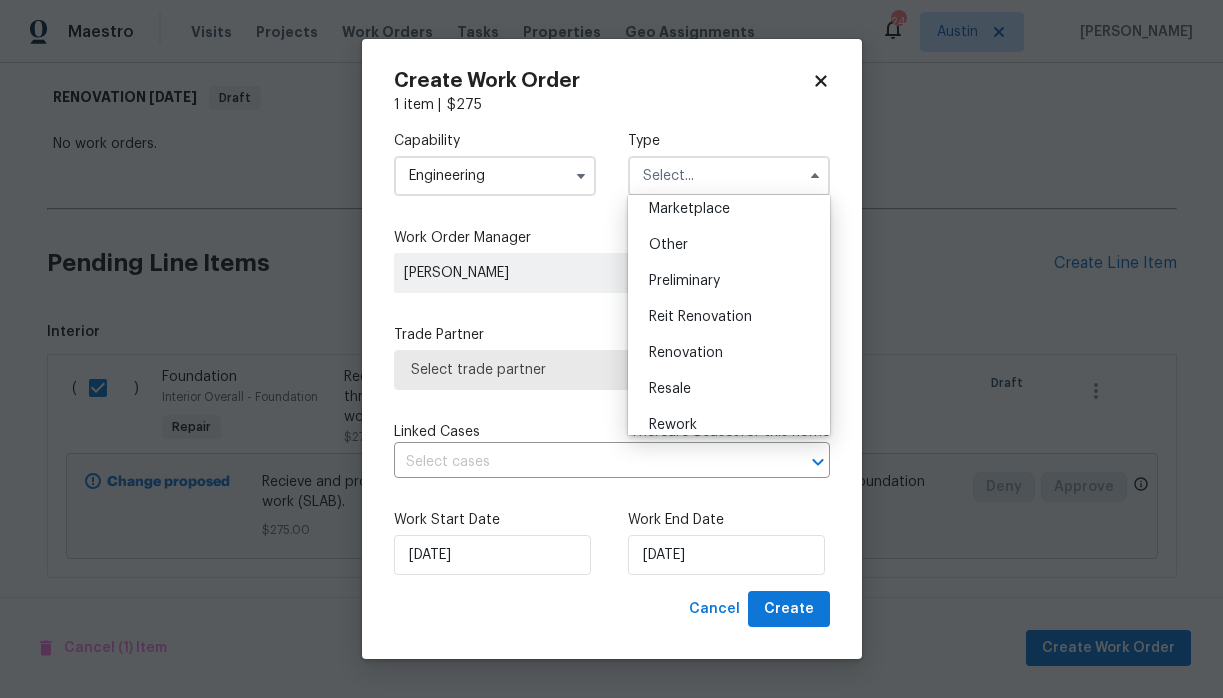 click on "Renovation" at bounding box center [729, 353] 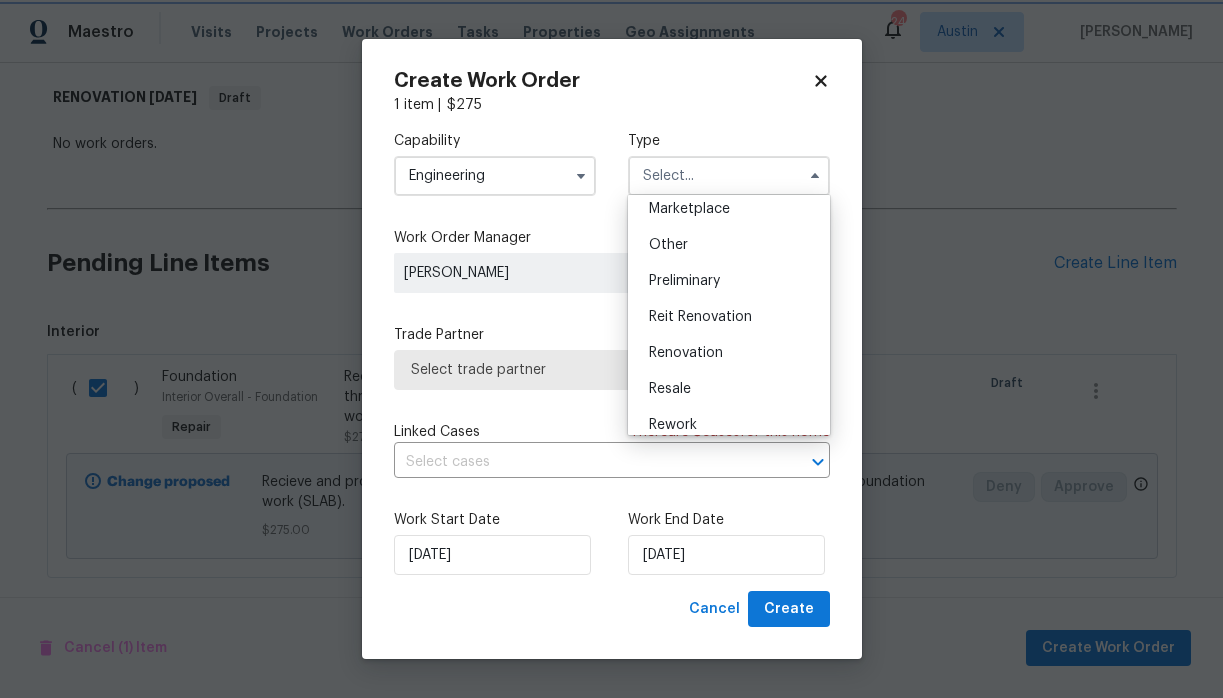type on "Renovation" 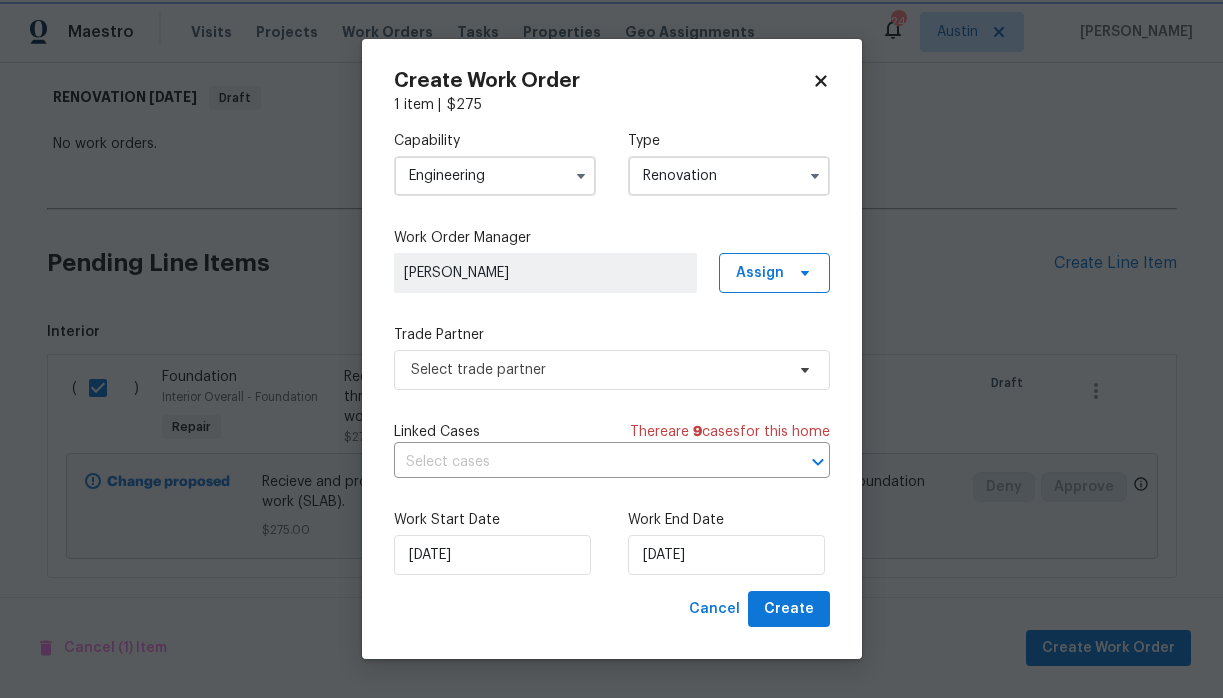 scroll, scrollTop: 0, scrollLeft: 0, axis: both 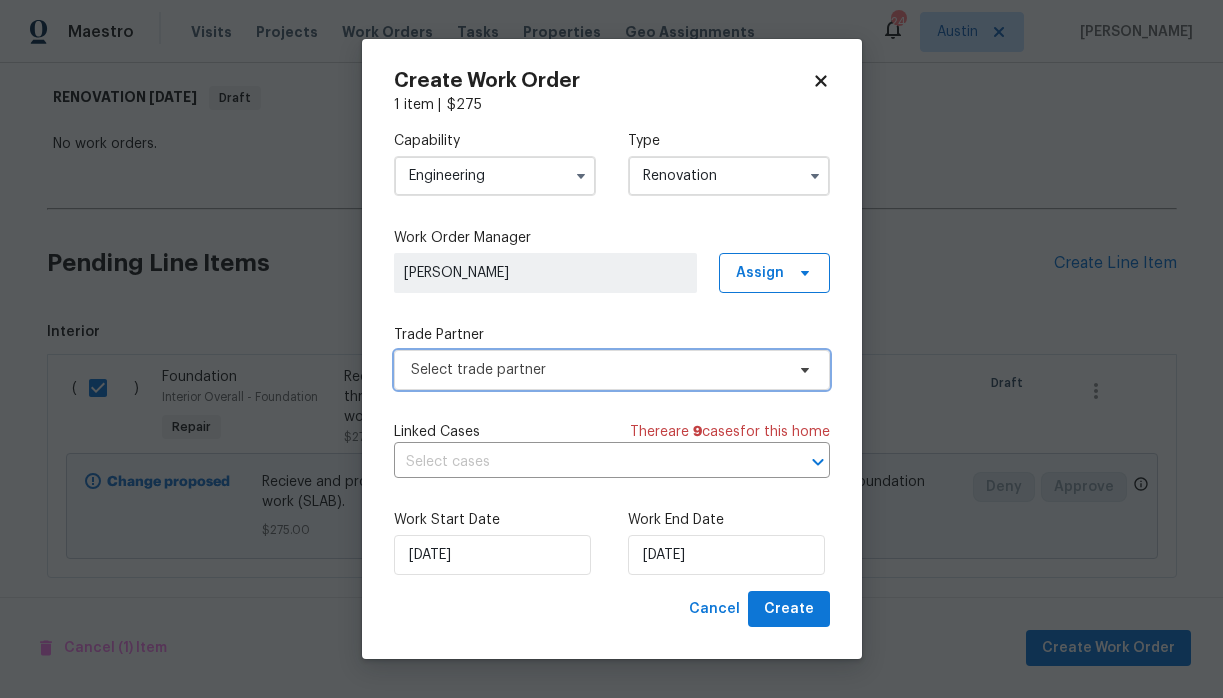 click on "Select trade partner" at bounding box center [612, 370] 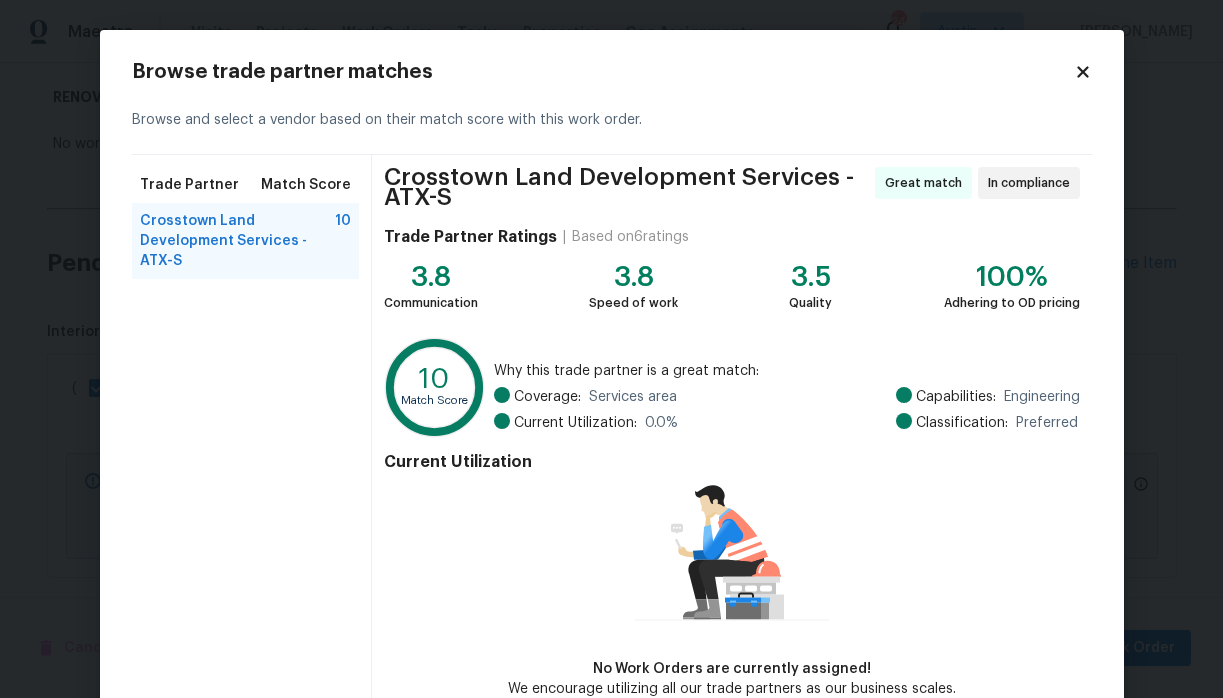 scroll, scrollTop: 110, scrollLeft: 0, axis: vertical 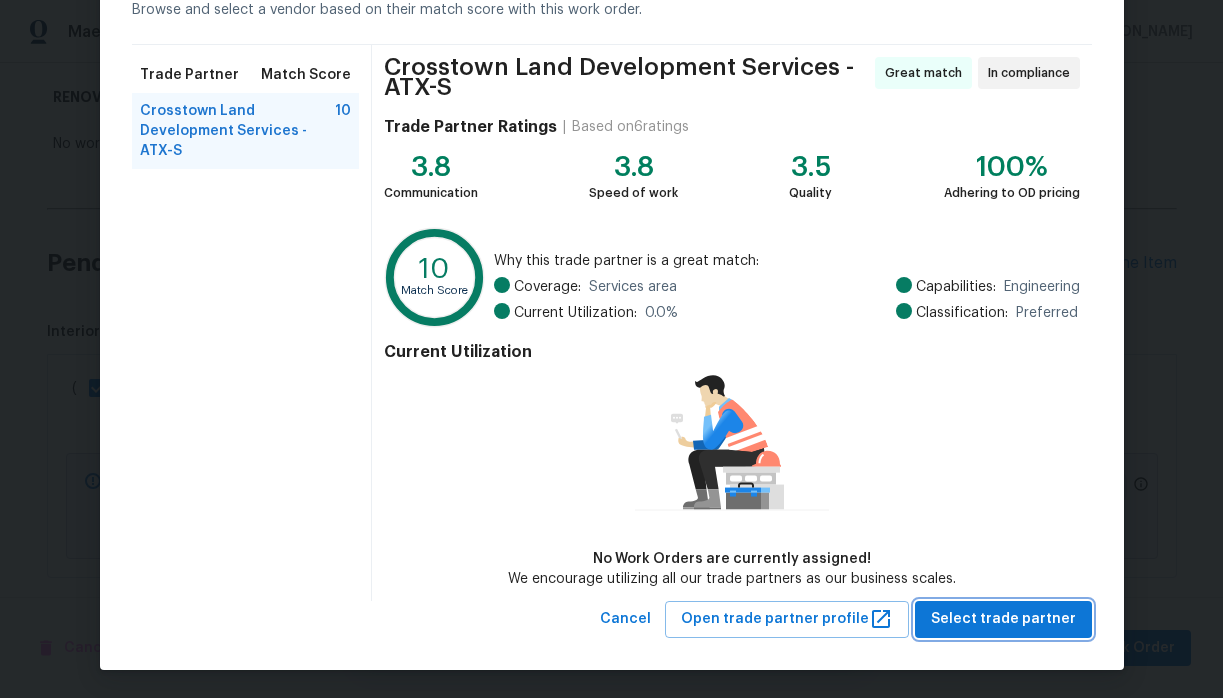 click on "Select trade partner" at bounding box center (1003, 619) 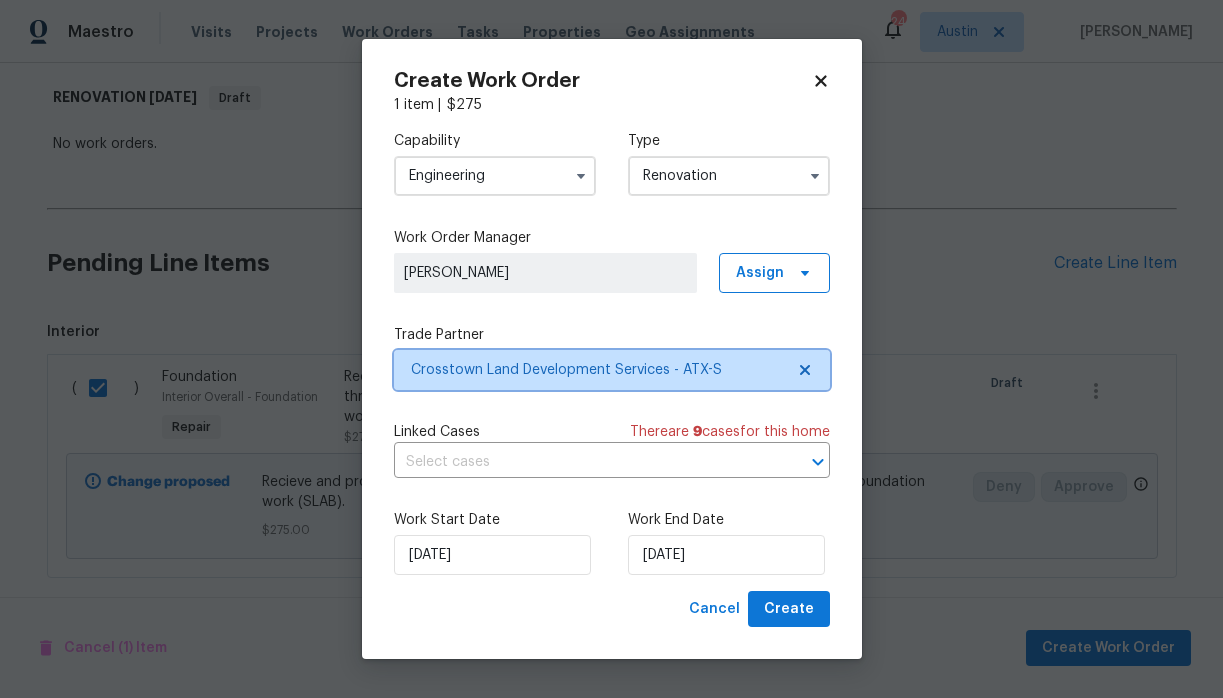 scroll, scrollTop: 0, scrollLeft: 0, axis: both 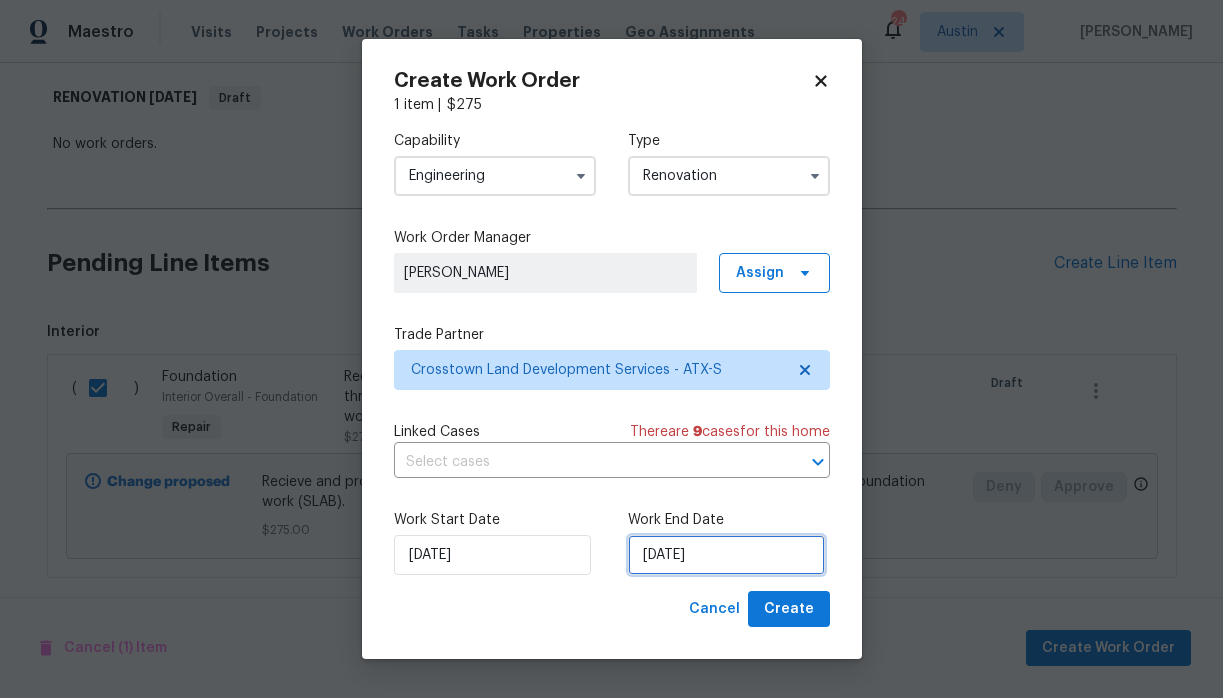 click on "7/16/2025" at bounding box center [726, 555] 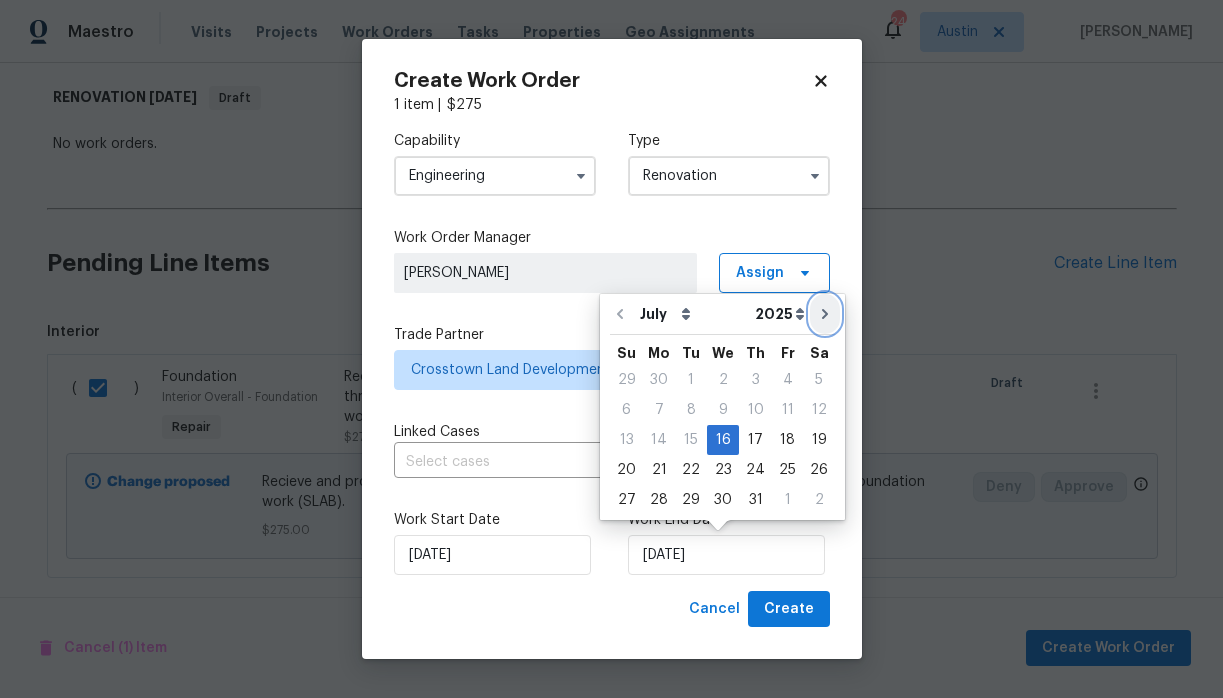 click 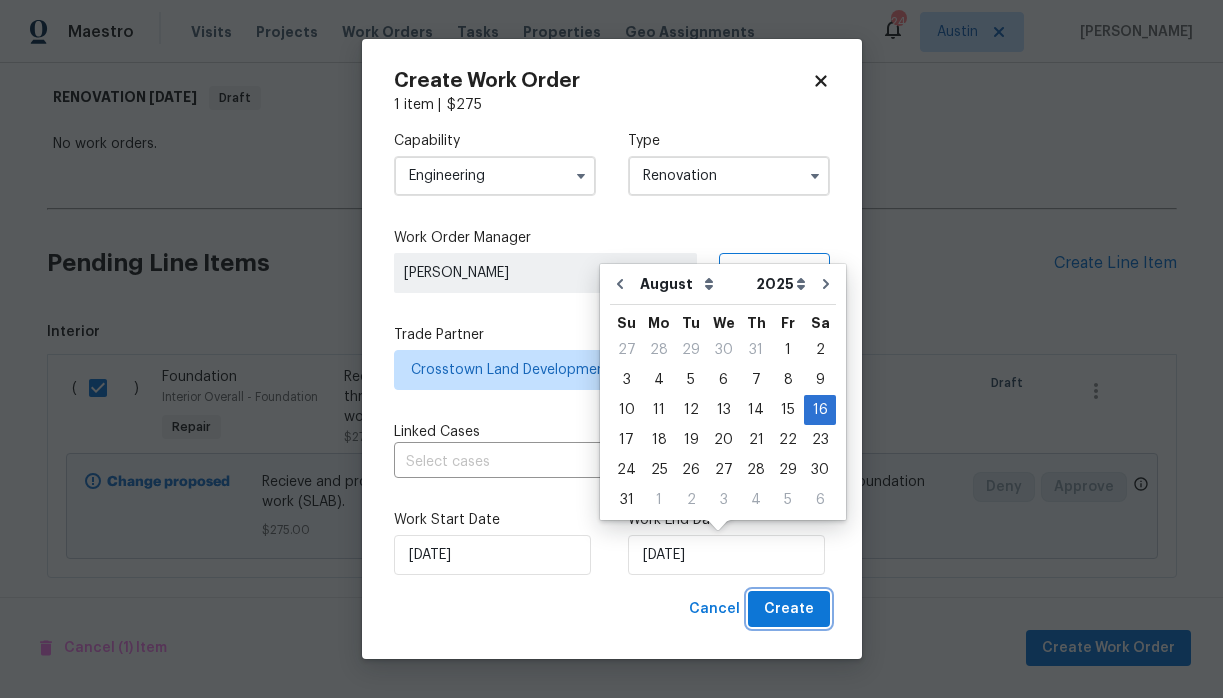 click on "Create" at bounding box center (789, 609) 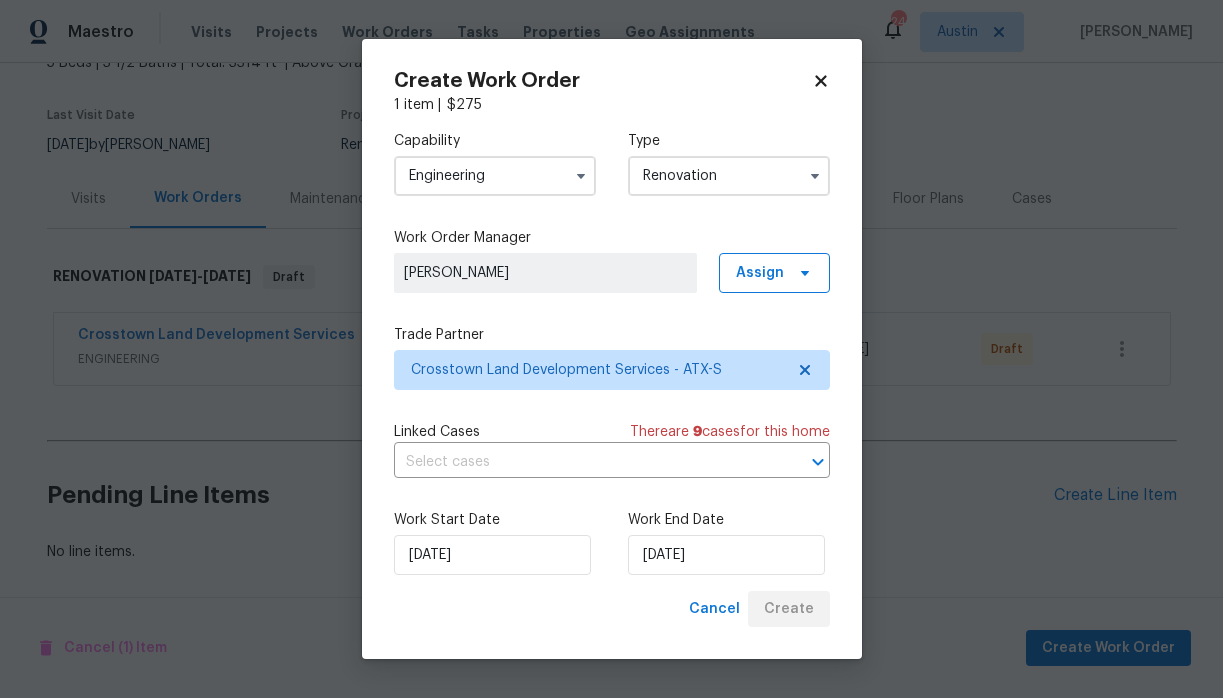 scroll, scrollTop: 134, scrollLeft: 0, axis: vertical 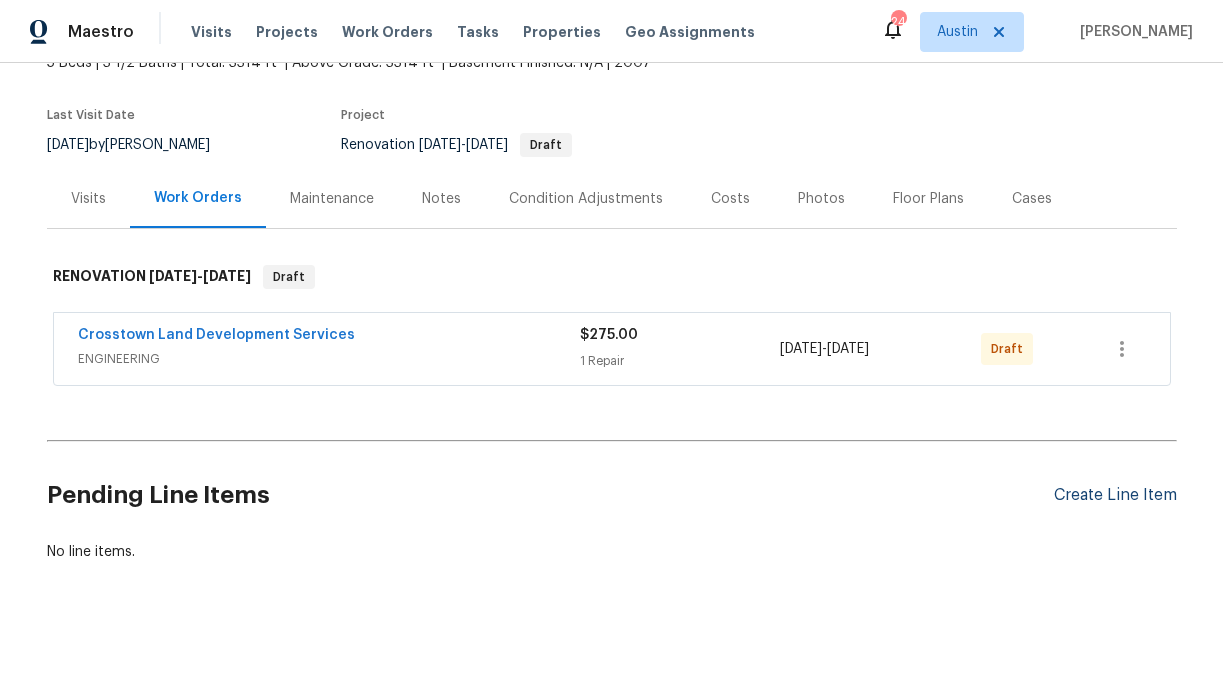 click on "Create Line Item" at bounding box center (1115, 495) 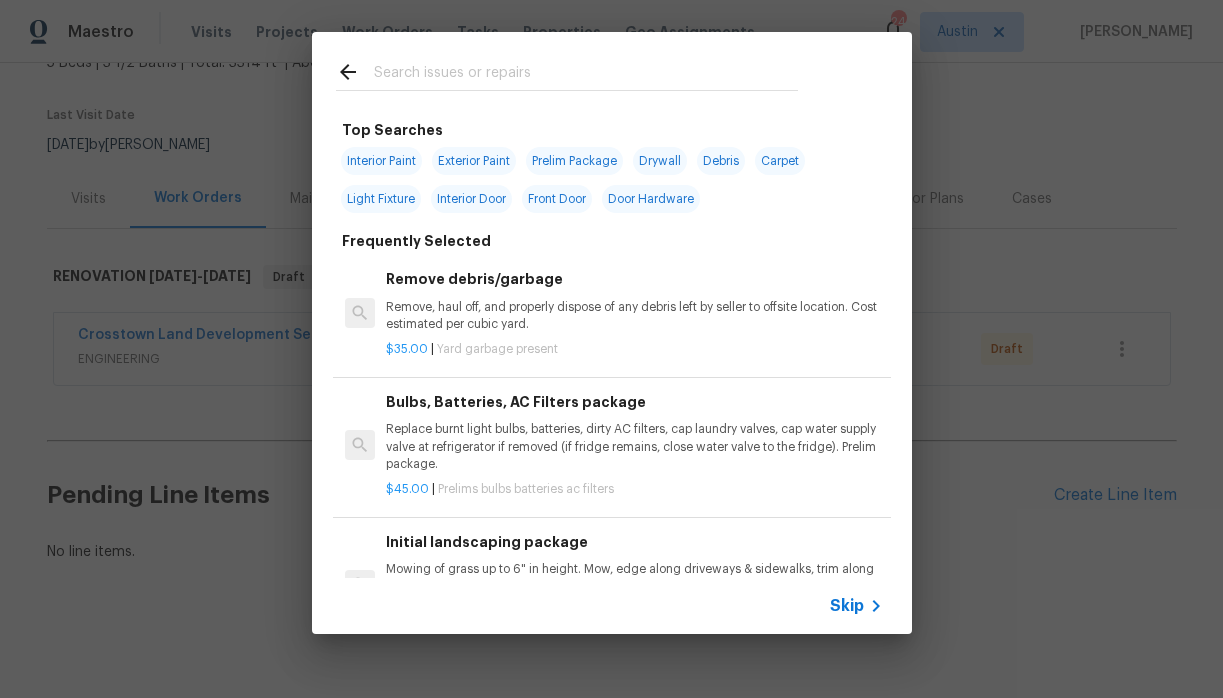 click on "Top Searches Interior Paint Exterior Paint Prelim Package Drywall Debris Carpet Light Fixture Interior Door Front Door Door Hardware Frequently Selected Remove debris/garbage Remove, haul off, and properly dispose of any debris left by seller to offsite location. Cost estimated per cubic yard. $35.00   |   Yard garbage present Bulbs, Batteries, AC Filters package Replace burnt light bulbs, batteries, dirty AC filters, cap laundry valves, cap water supply valve at refrigerator if removed (if fridge remains, close water valve to the fridge). Prelim package. $45.00   |   Prelims bulbs batteries ac filters Initial landscaping package Mowing of grass up to 6" in height. Mow, edge along driveways & sidewalks, trim along standing structures, trim bushes and shrubs (<6' in height). Remove weeds from previously maintained flowerbeds and remove standing yard debris (small twigs, non seasonal falling leaves).  Use leaf blower to remove clippings from hard surfaces." $60.00   |   Prelims landscaping $7.50   |   $75.00" at bounding box center (611, 333) 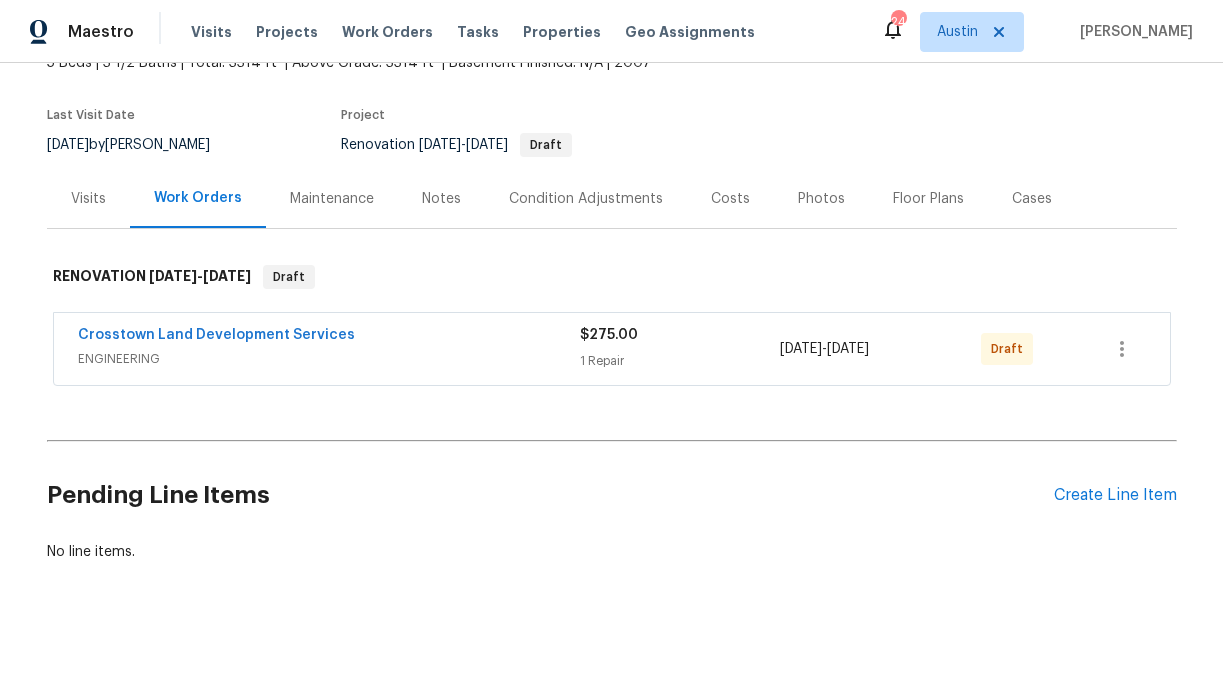 click on "Condition Adjustments" at bounding box center (586, 199) 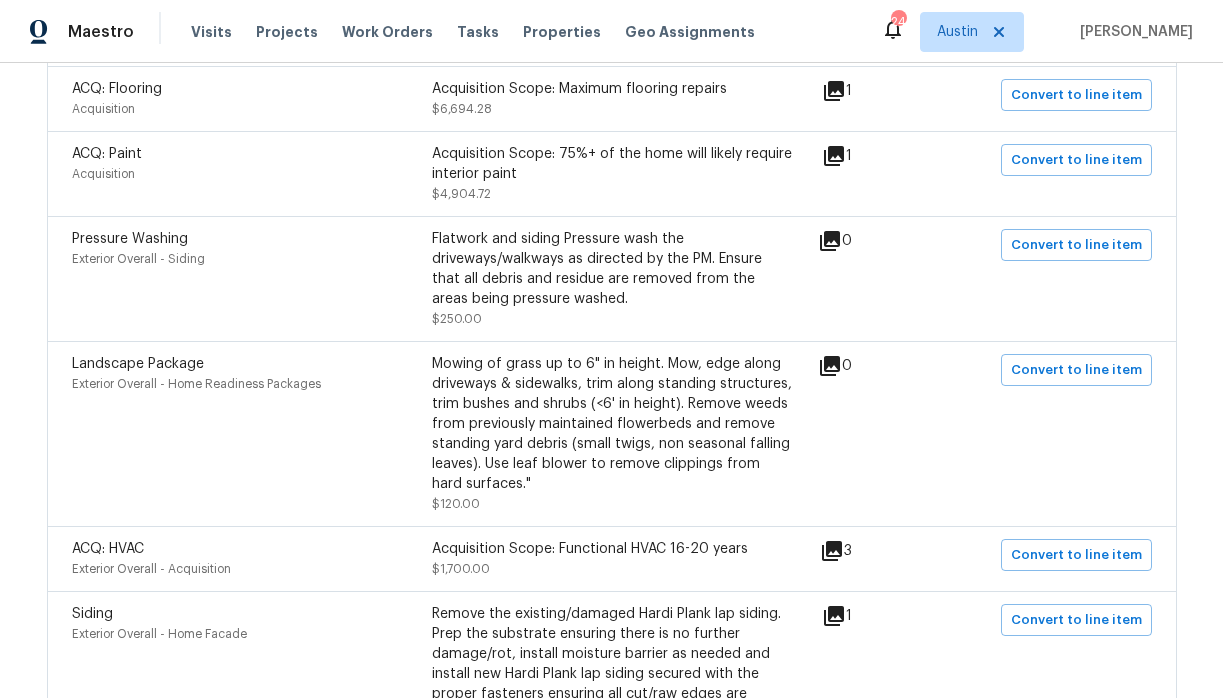 scroll, scrollTop: 512, scrollLeft: 0, axis: vertical 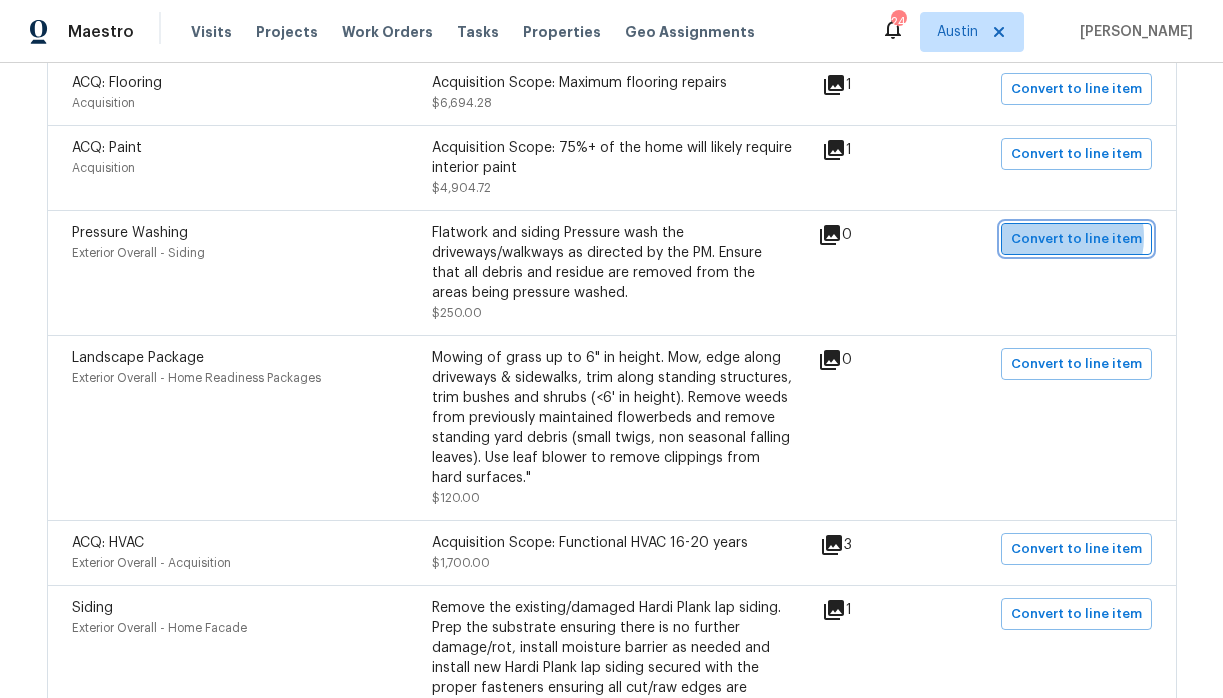 click on "Convert to line item" at bounding box center (1076, 239) 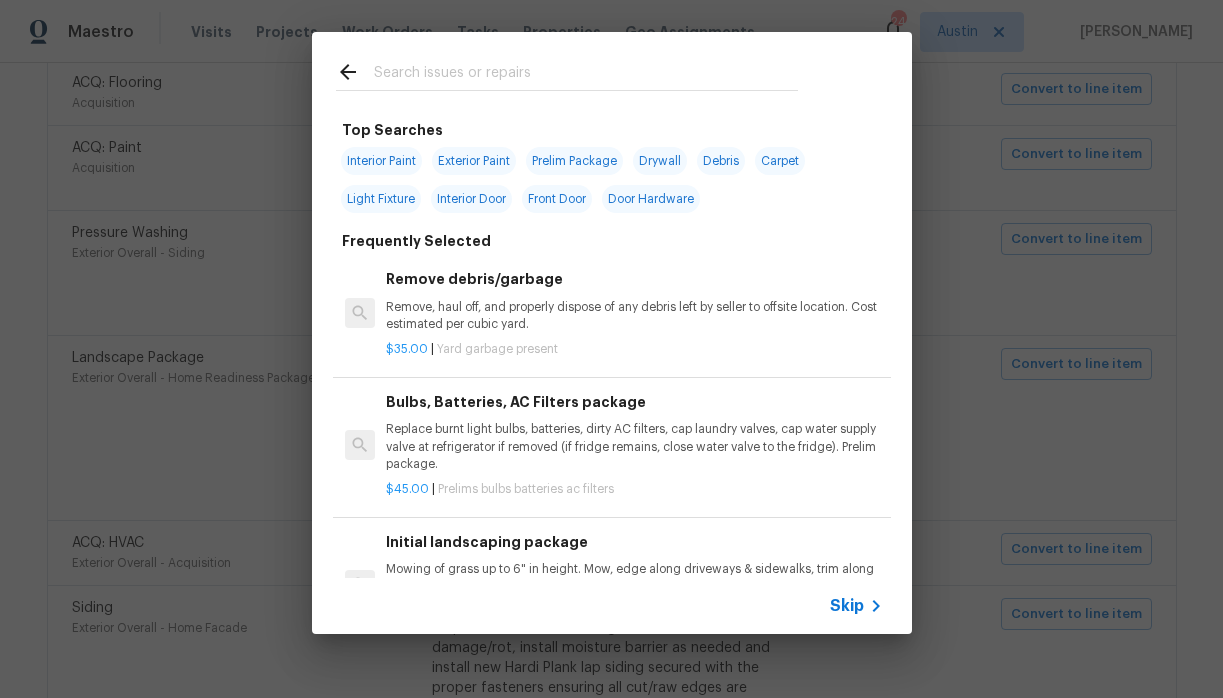 click at bounding box center (586, 75) 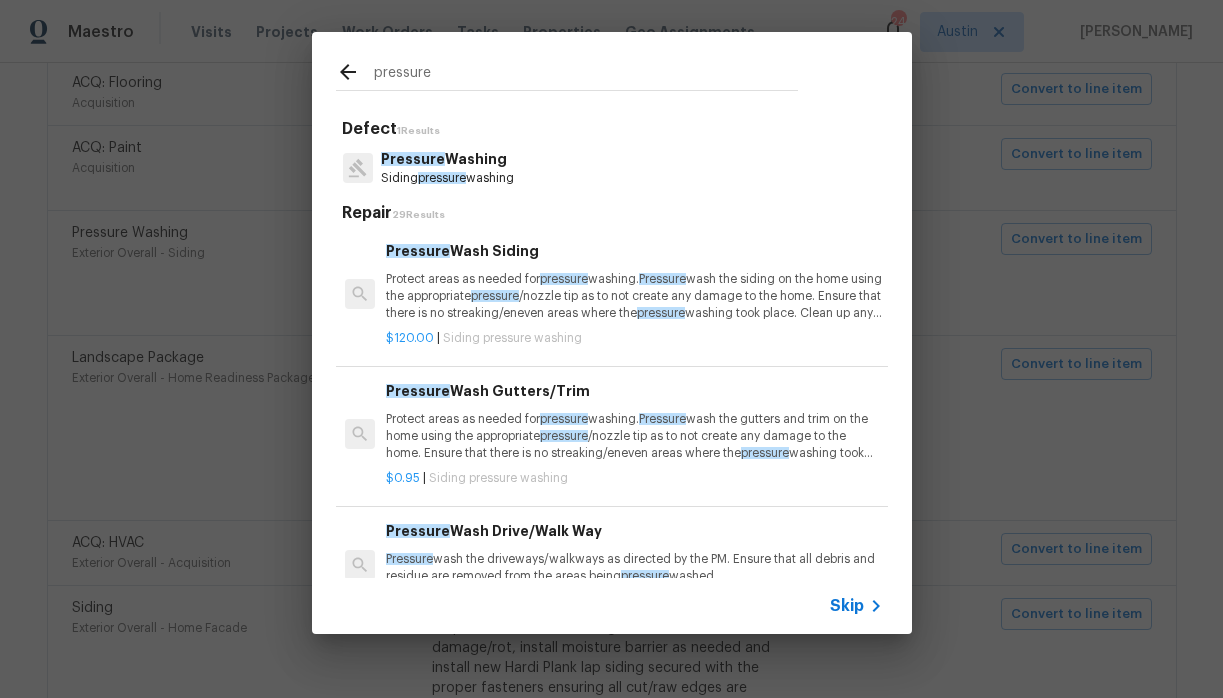 type on "pressure" 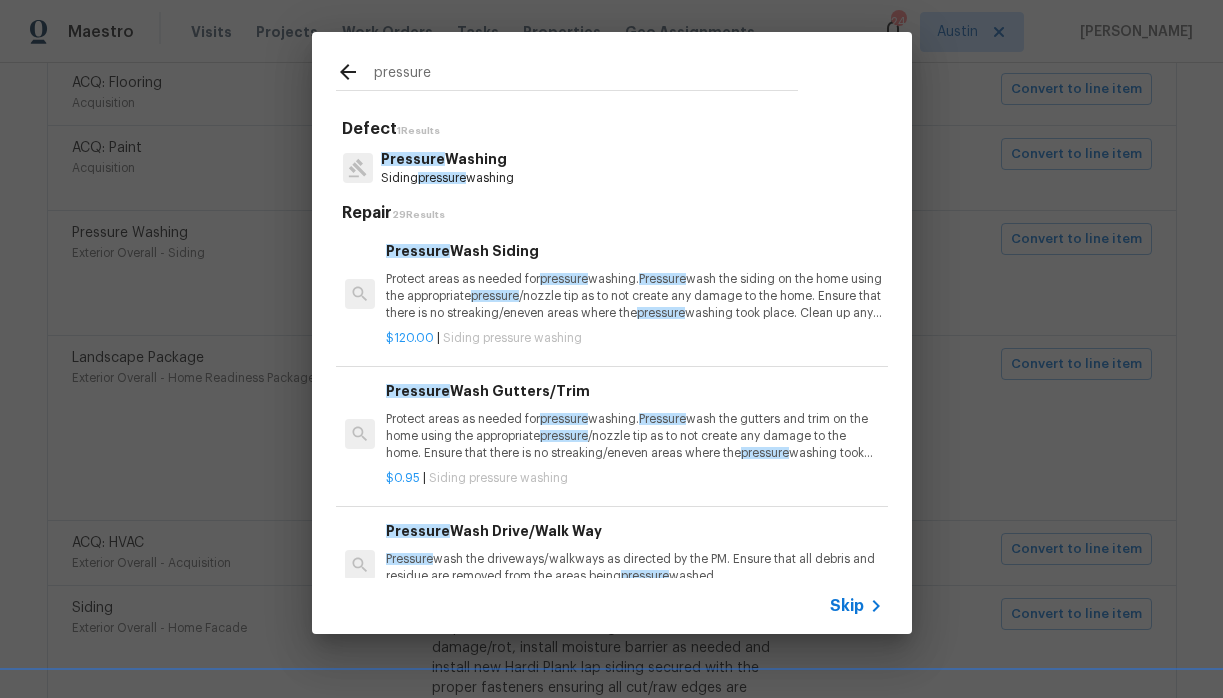 click on "Siding  pressure  washing" at bounding box center (447, 178) 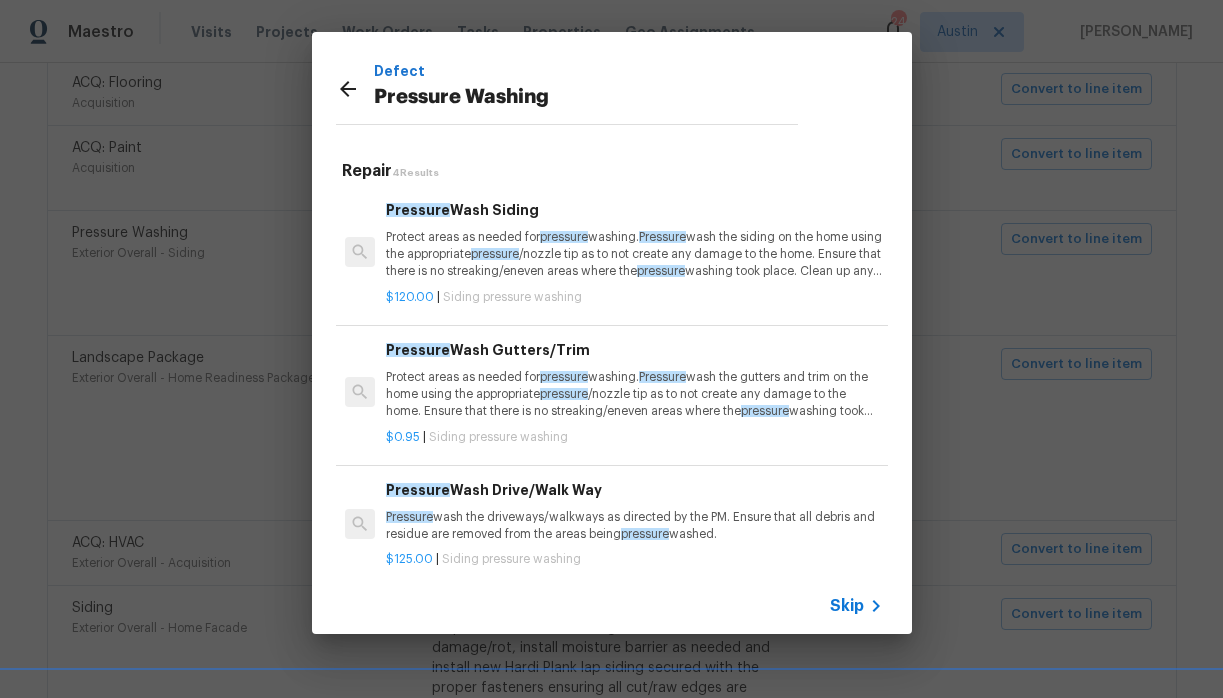scroll, scrollTop: 11, scrollLeft: 0, axis: vertical 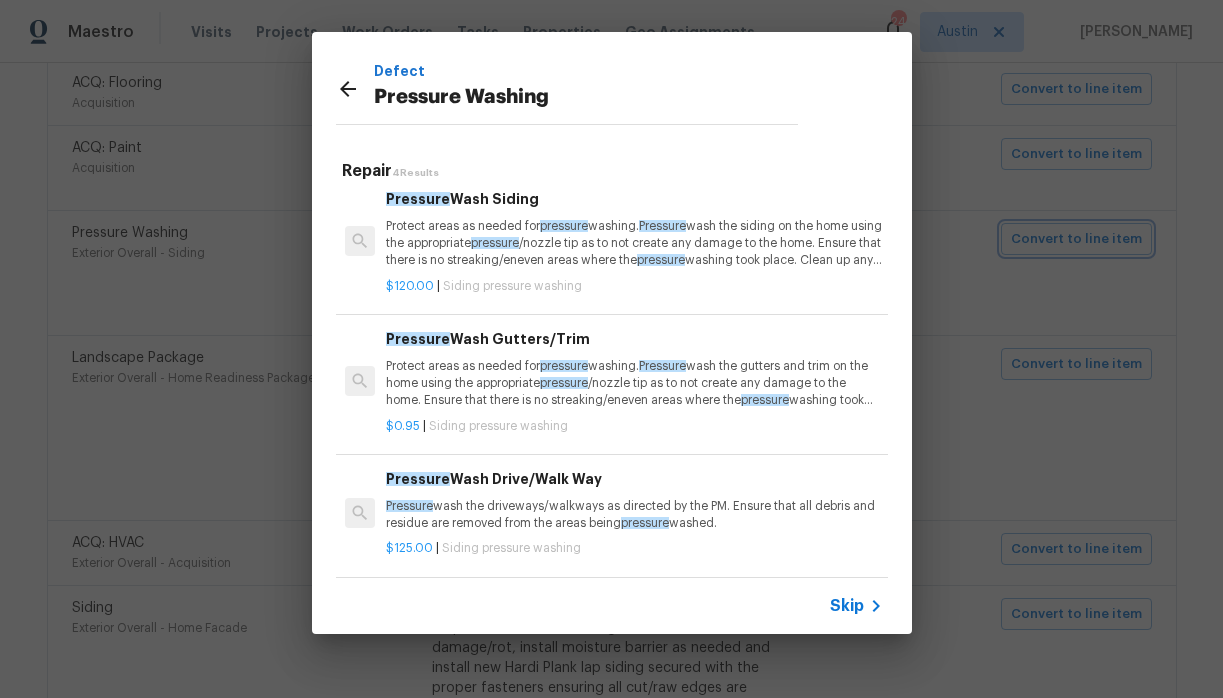 click on "Defect Pressure Washing Repair  4  Results Pressure  Wash Siding Protect areas as needed for  pressure  washing.  Pressure  wash the siding on the home using the appropriate  pressure /nozzle tip as to not create any damage to the home. Ensure that there is no streaking/eneven areas where the  pressure  washing took place. Clean up any debris created from  pressure  washing. $120.00   |   Siding pressure washing Pressure  Wash Gutters/Trim Protect areas as needed for  pressure  washing.  Pressure  wash the gutters and trim on the home using the appropriate  pressure /nozzle tip as to not create any damage to the home.  Ensure that there is no streaking/eneven areas where the  pressure  washing took place. Clean up any debris created from  pressure  washing. $0.95   |   Siding pressure washing Pressure  Wash Drive/Walk Way Pressure  wash the driveways/walkways as directed by the PM. Ensure that all debris and residue are removed from the areas being  pressure  washed. $125.00   |   Siding pressure washing   |" at bounding box center [611, 333] 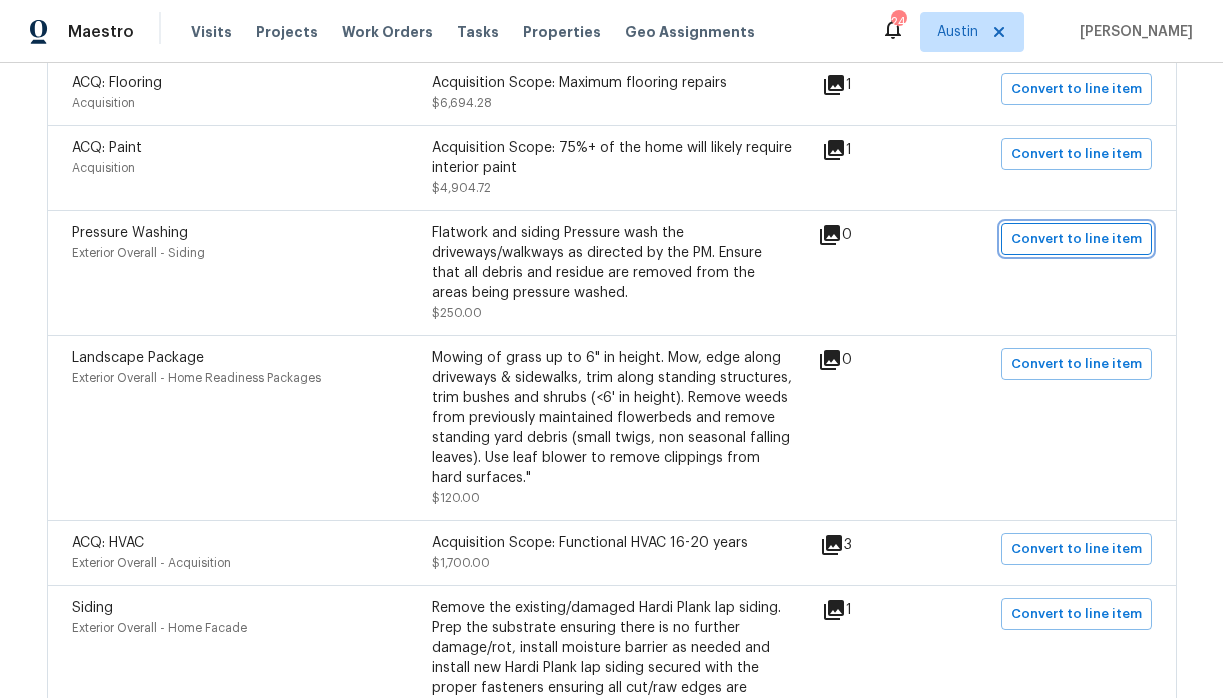 click on "Convert to line item" at bounding box center (1076, 239) 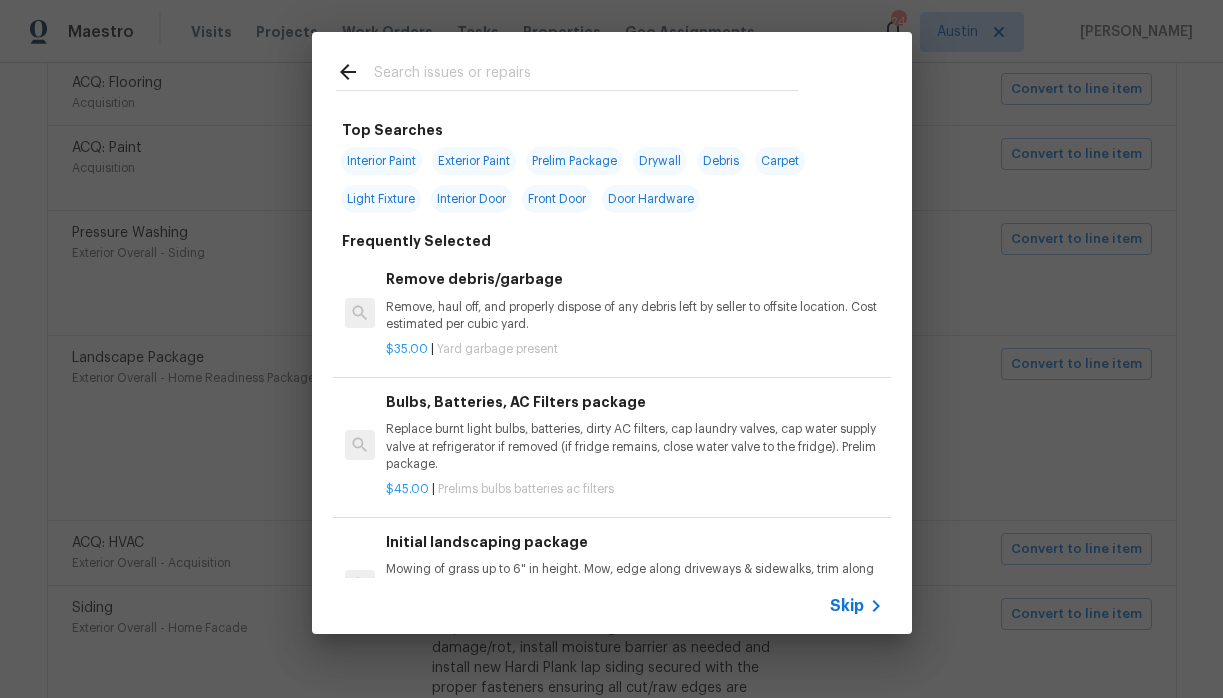 click at bounding box center [586, 75] 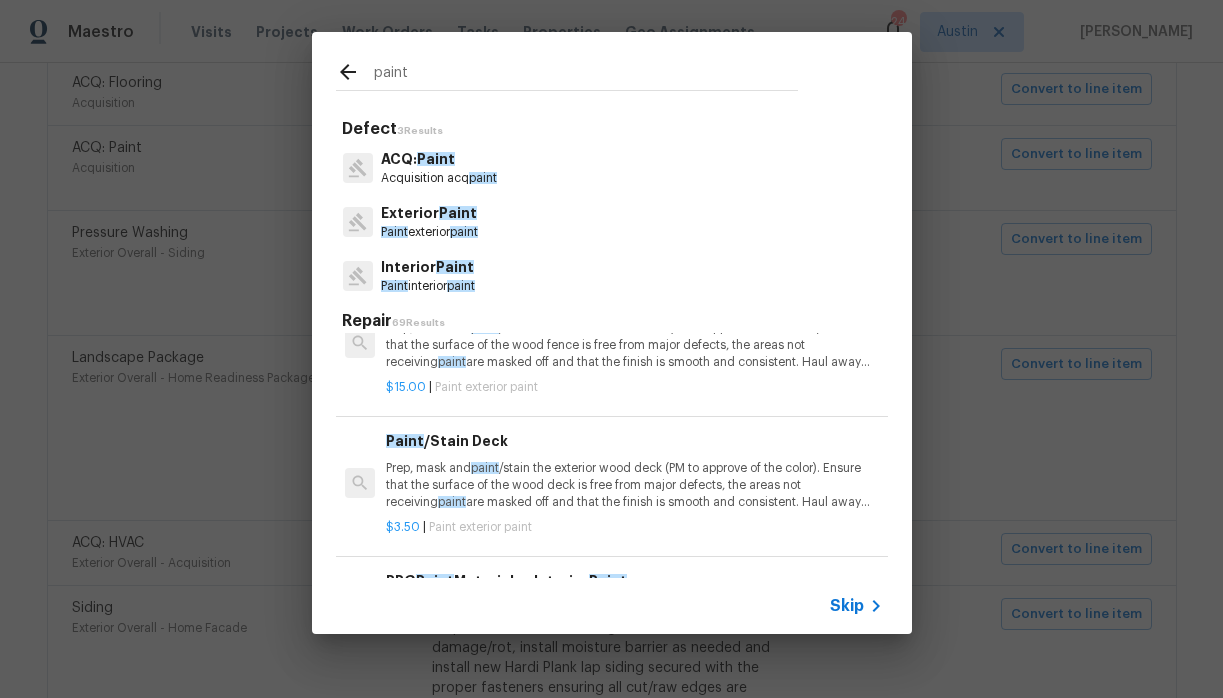 scroll, scrollTop: 0, scrollLeft: 0, axis: both 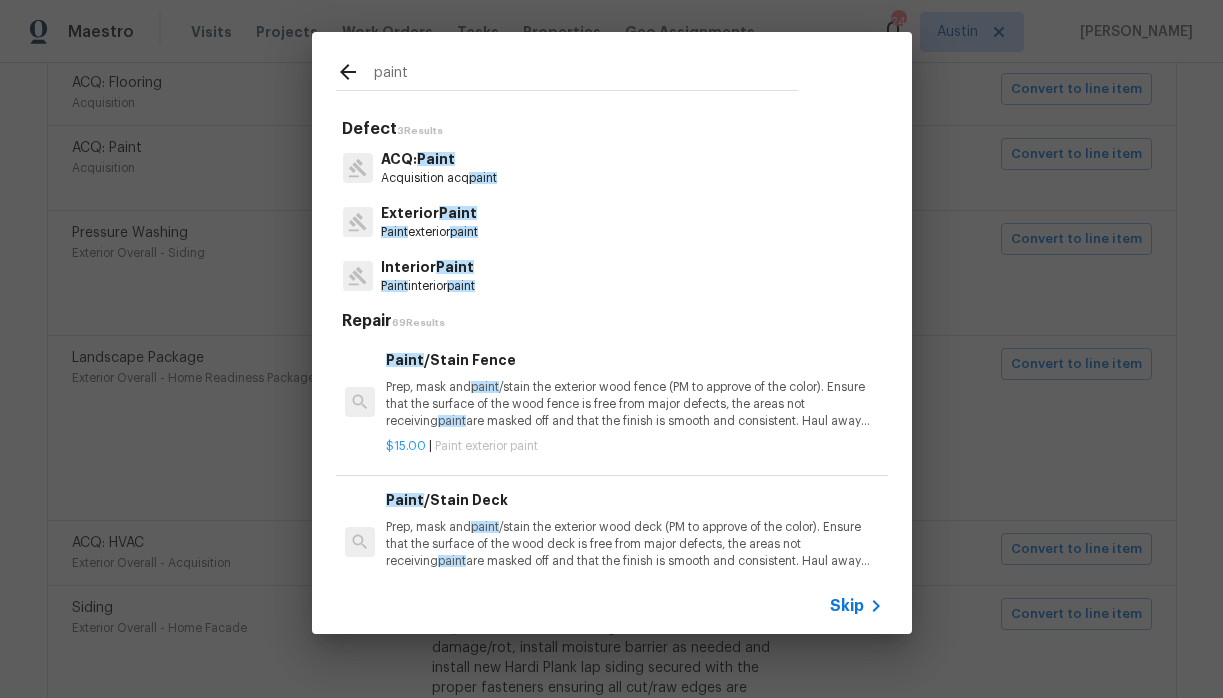 click on "paint" at bounding box center [586, 75] 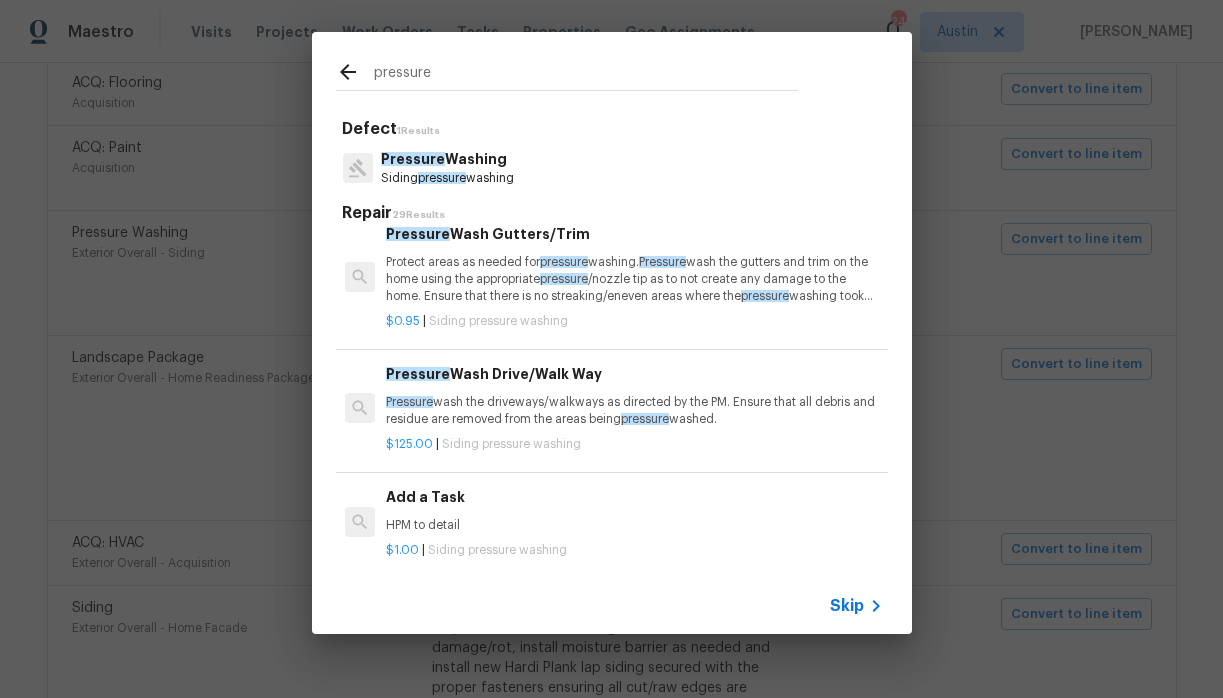 scroll, scrollTop: 160, scrollLeft: 0, axis: vertical 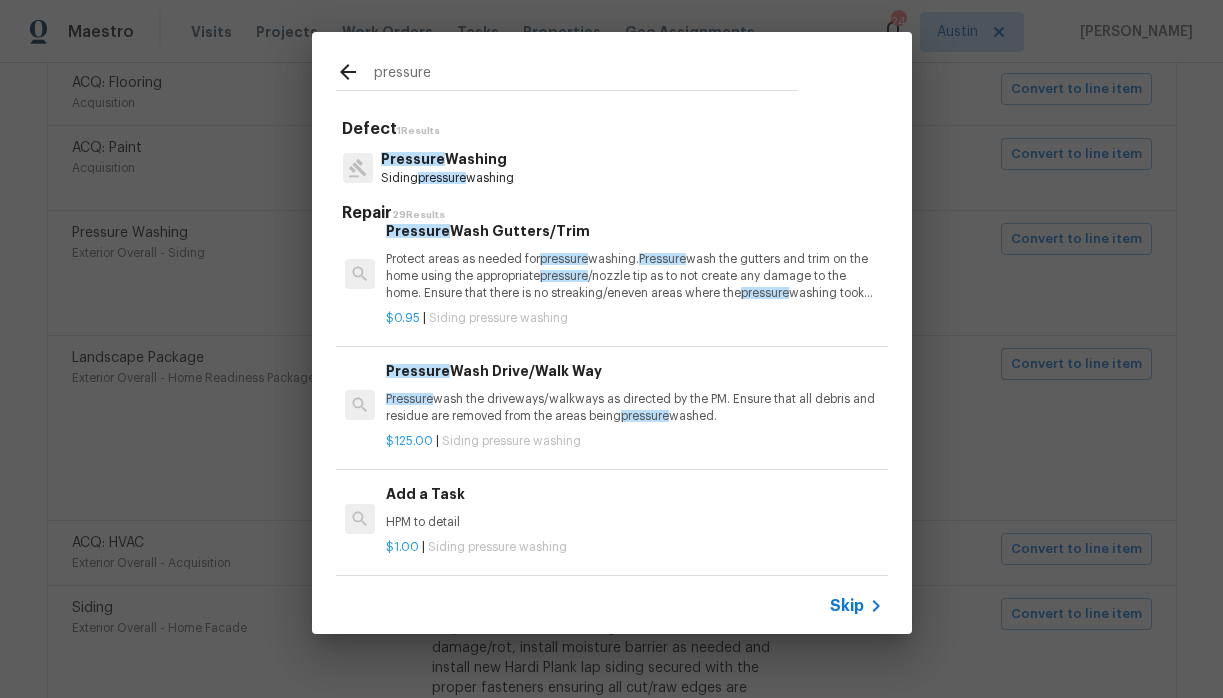 type on "pressure" 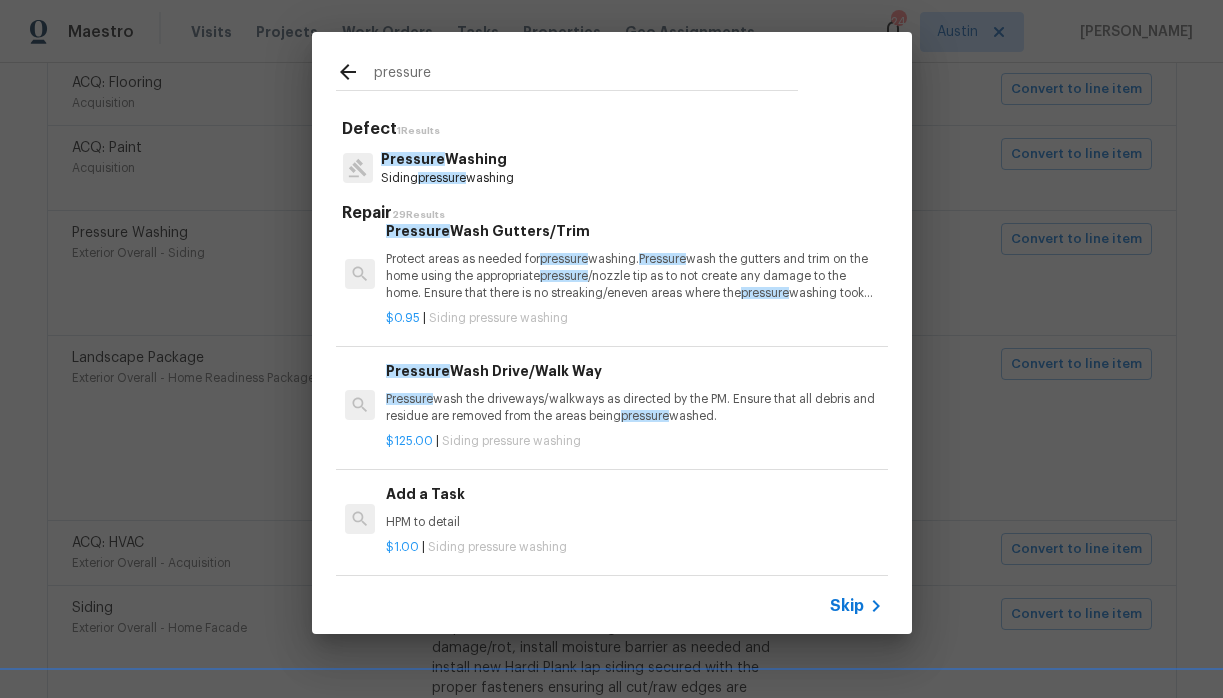 click on "Pressure  wash the driveways/walkways as directed by the PM. Ensure that all debris and residue are removed from the areas being  pressure  washed." at bounding box center (634, 408) 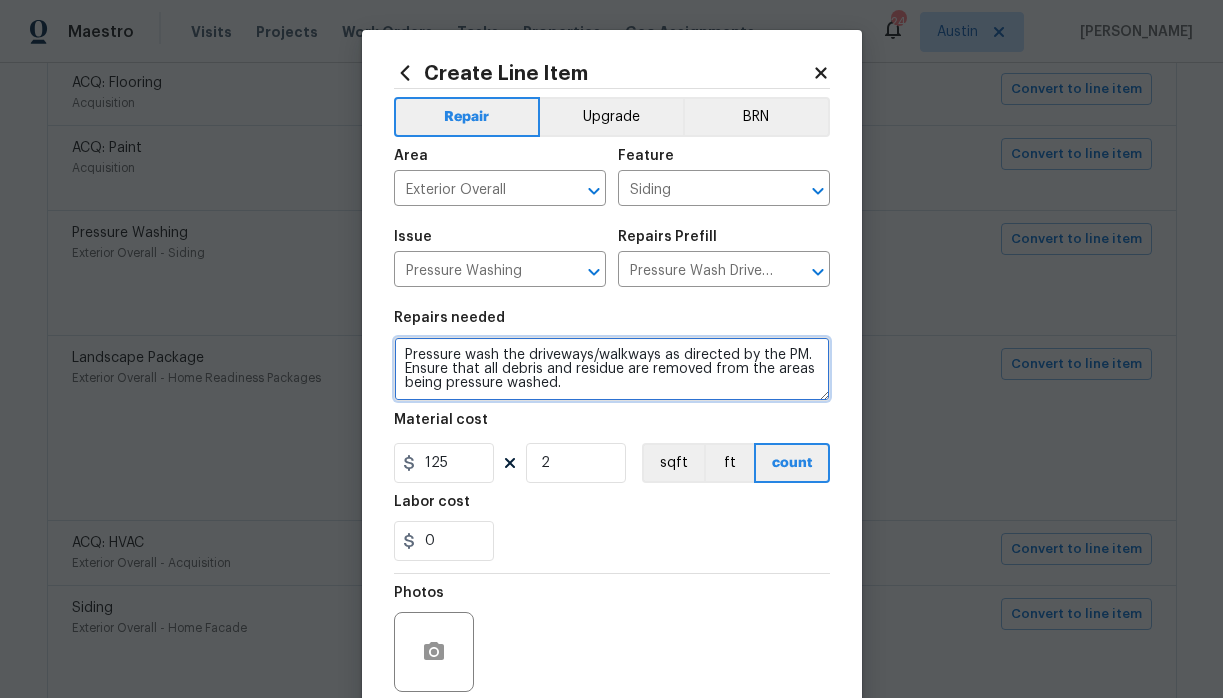 click on "Pressure wash the driveways/walkways as directed by the PM. Ensure that all debris and residue are removed from the areas being pressure washed." at bounding box center [612, 369] 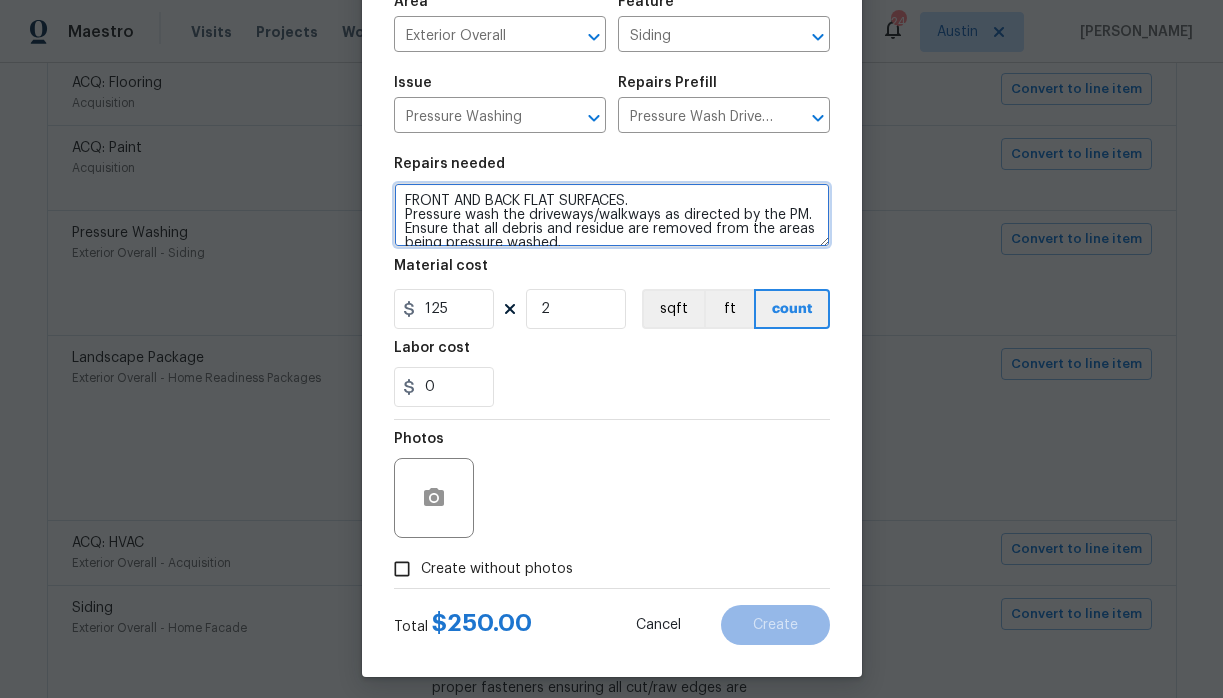 scroll, scrollTop: 164, scrollLeft: 0, axis: vertical 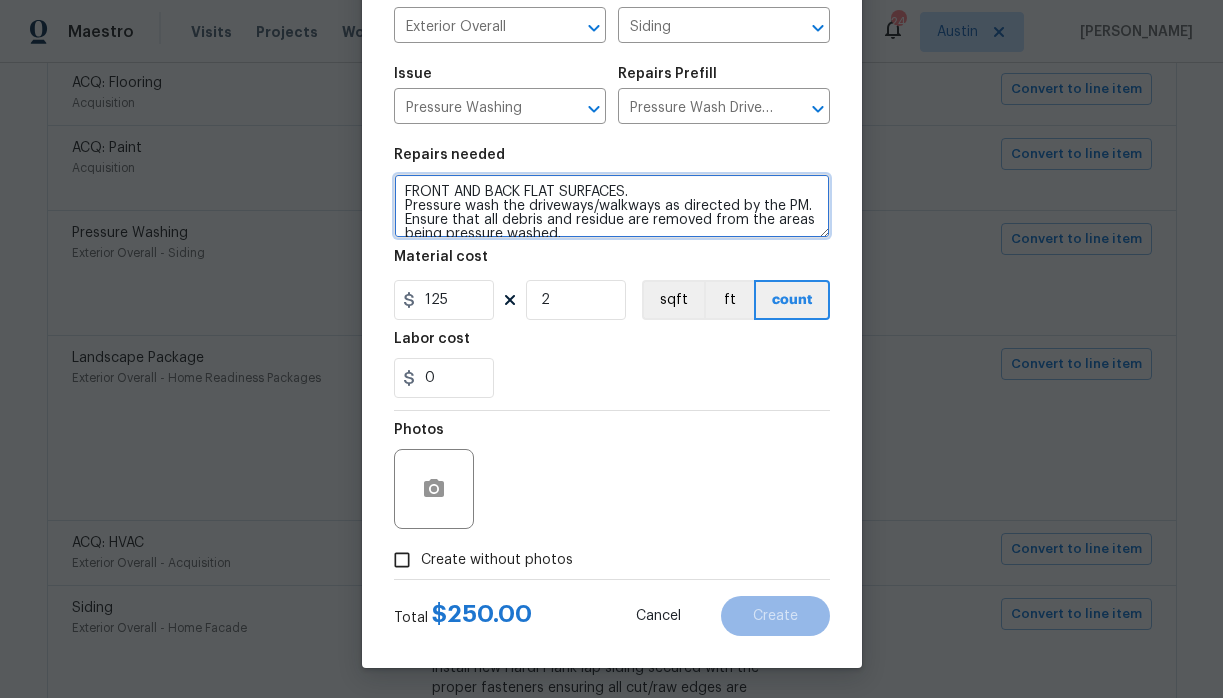 type on "FRONT AND BACK FLAT SURFACES.
Pressure wash the driveways/walkways as directed by the PM. Ensure that all debris and residue are removed from the areas being pressure washed." 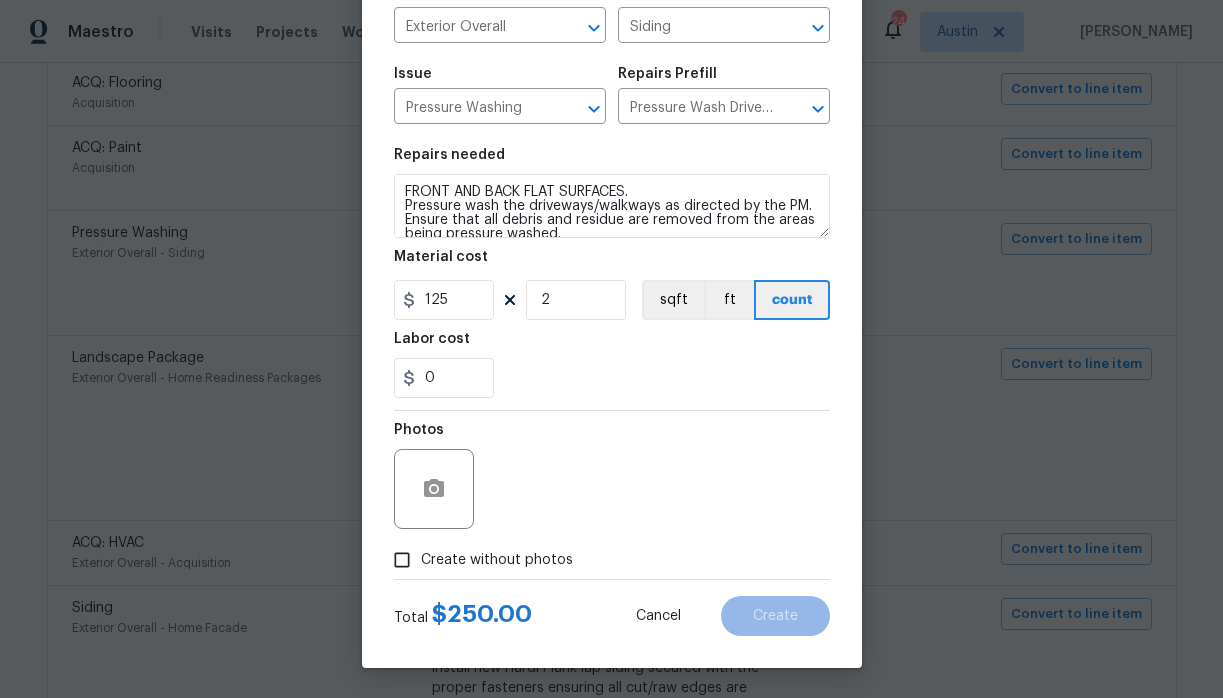 click on "Create without photos" at bounding box center [497, 560] 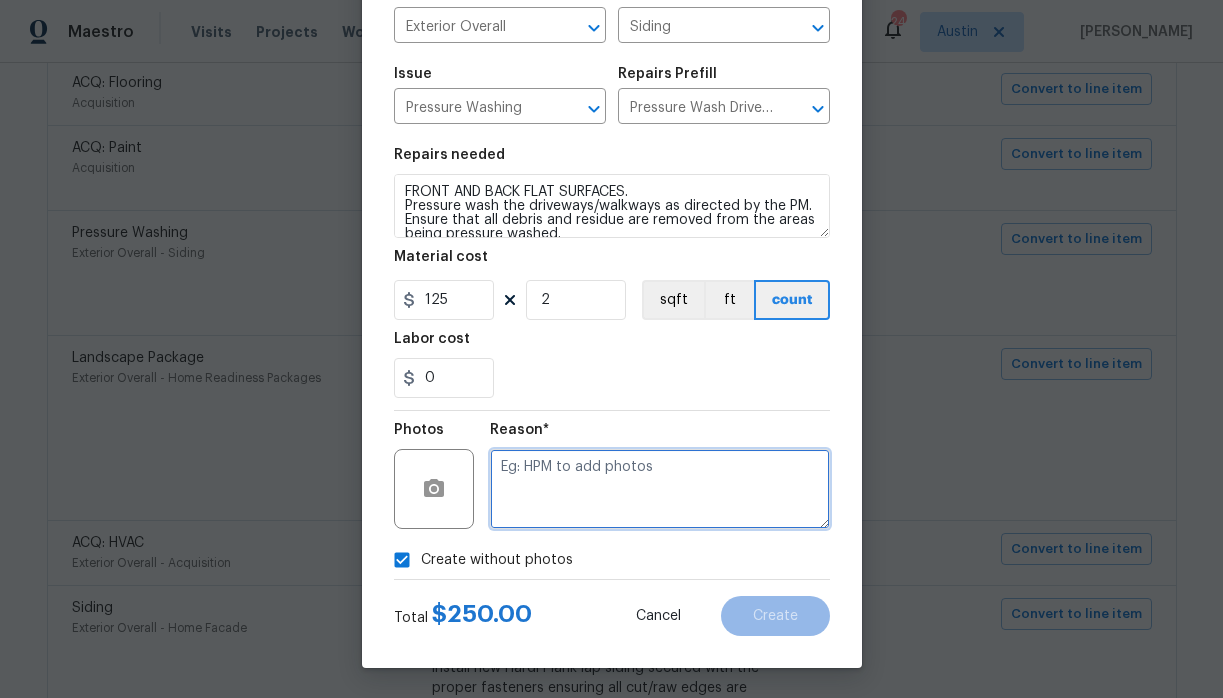 click at bounding box center (660, 489) 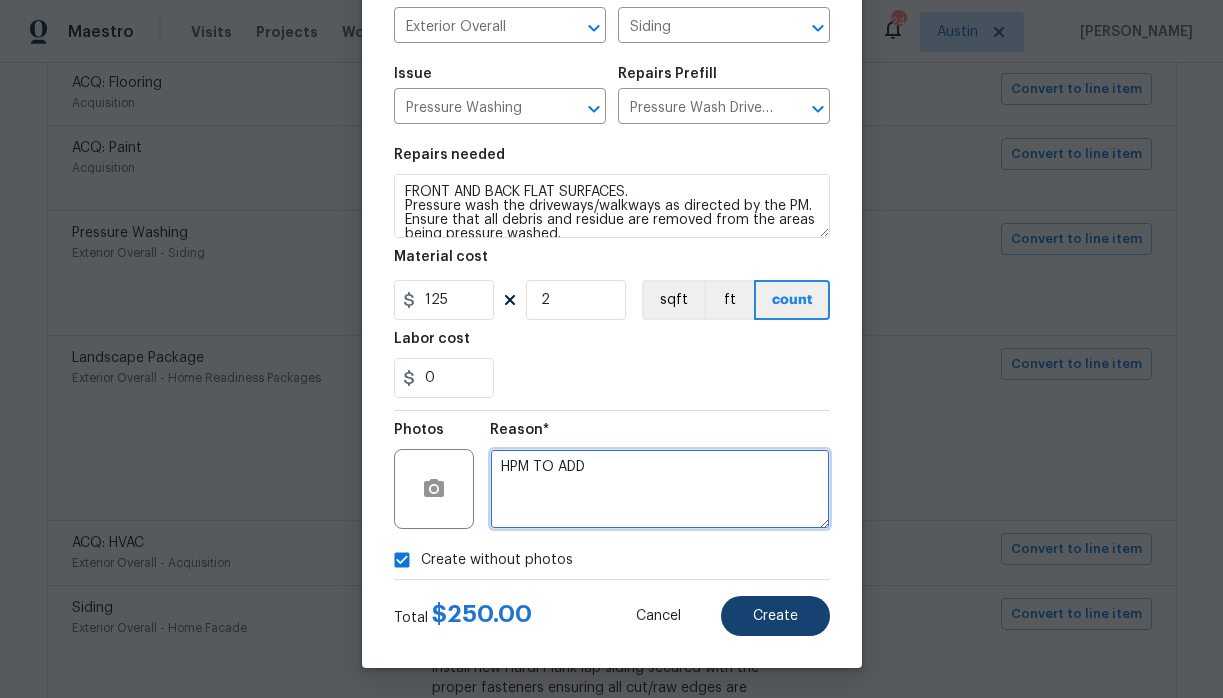 type on "HPM TO ADD" 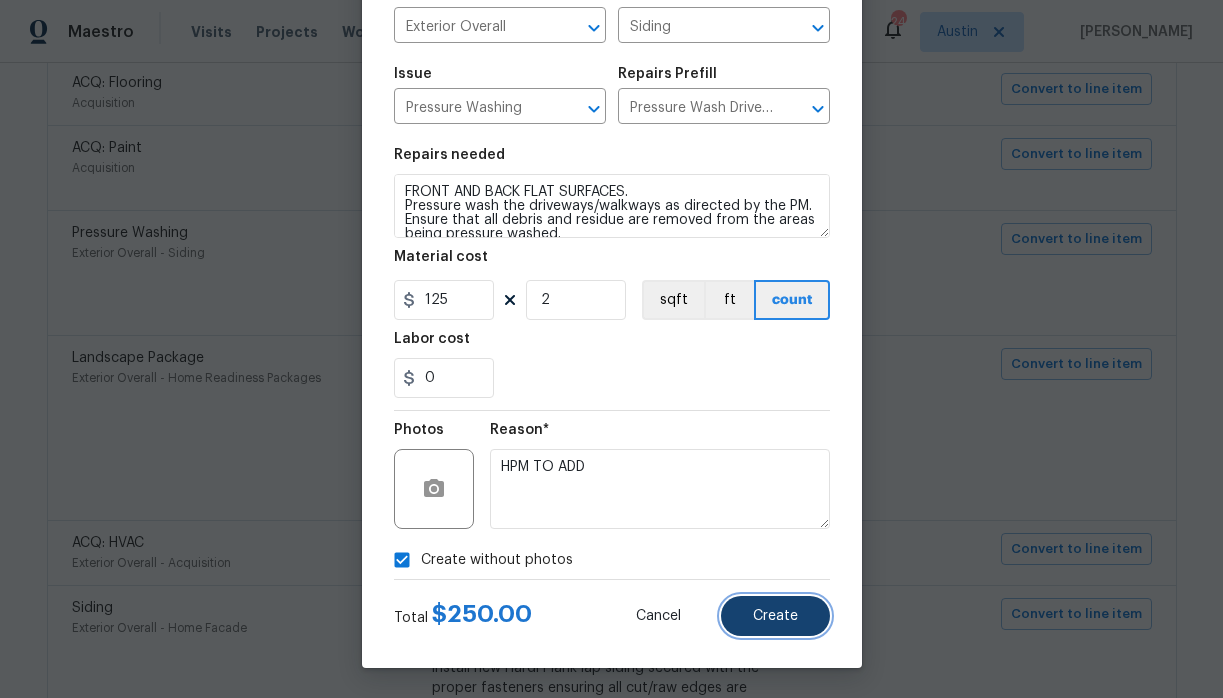 click on "Create" at bounding box center [775, 616] 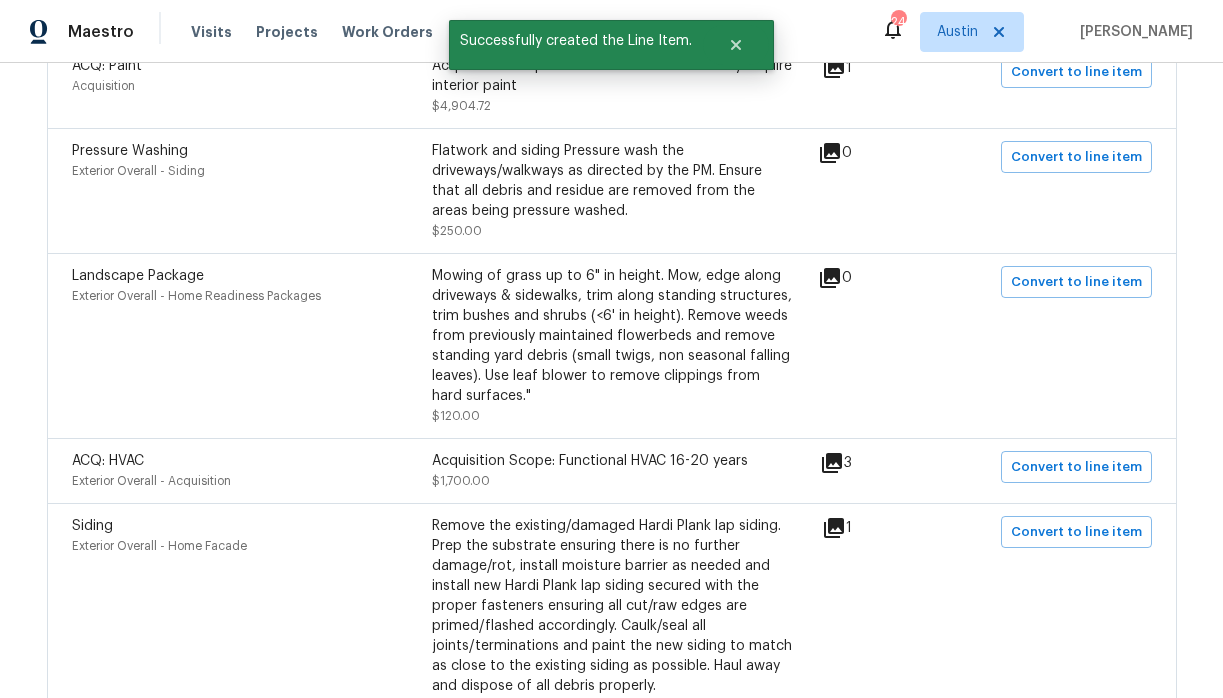 scroll, scrollTop: 597, scrollLeft: 0, axis: vertical 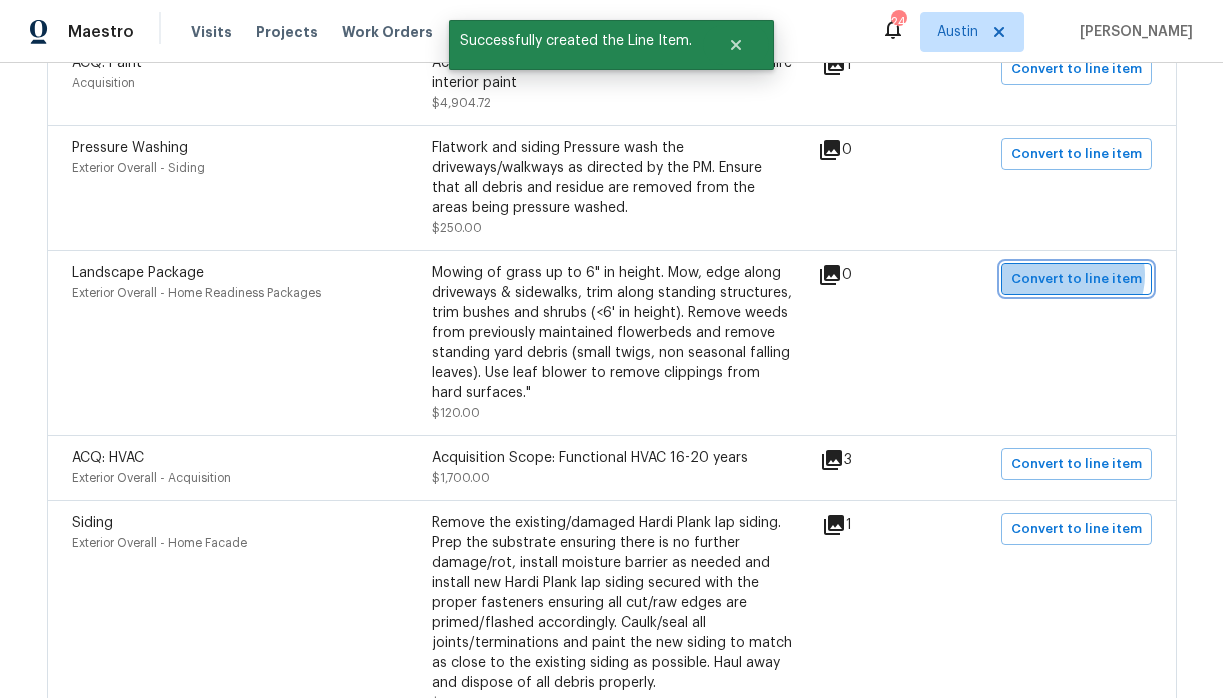 click on "Convert to line item" at bounding box center [1076, 279] 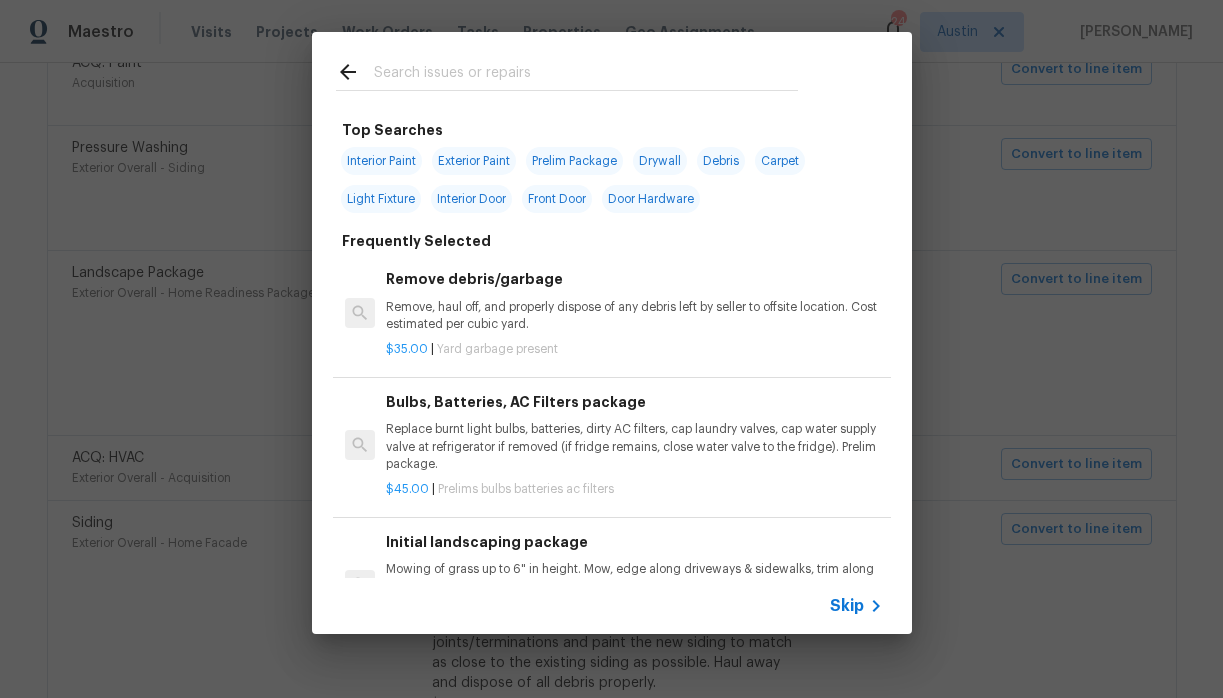 click at bounding box center [586, 75] 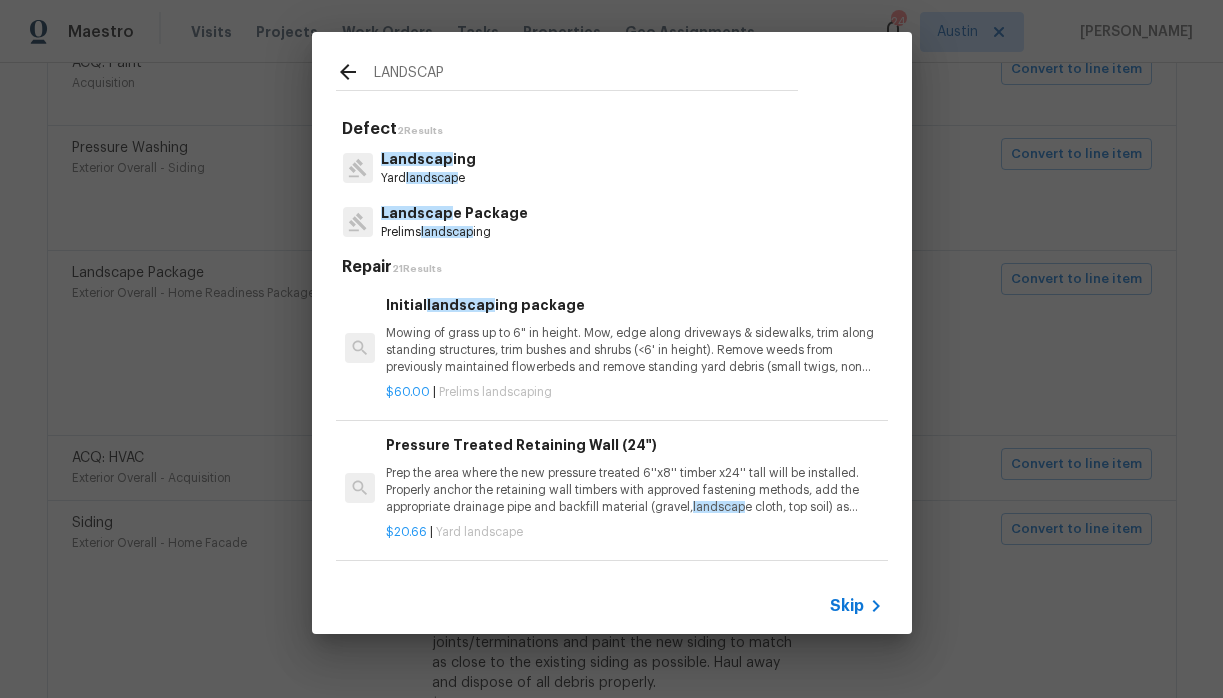 type on "LANDSCAP" 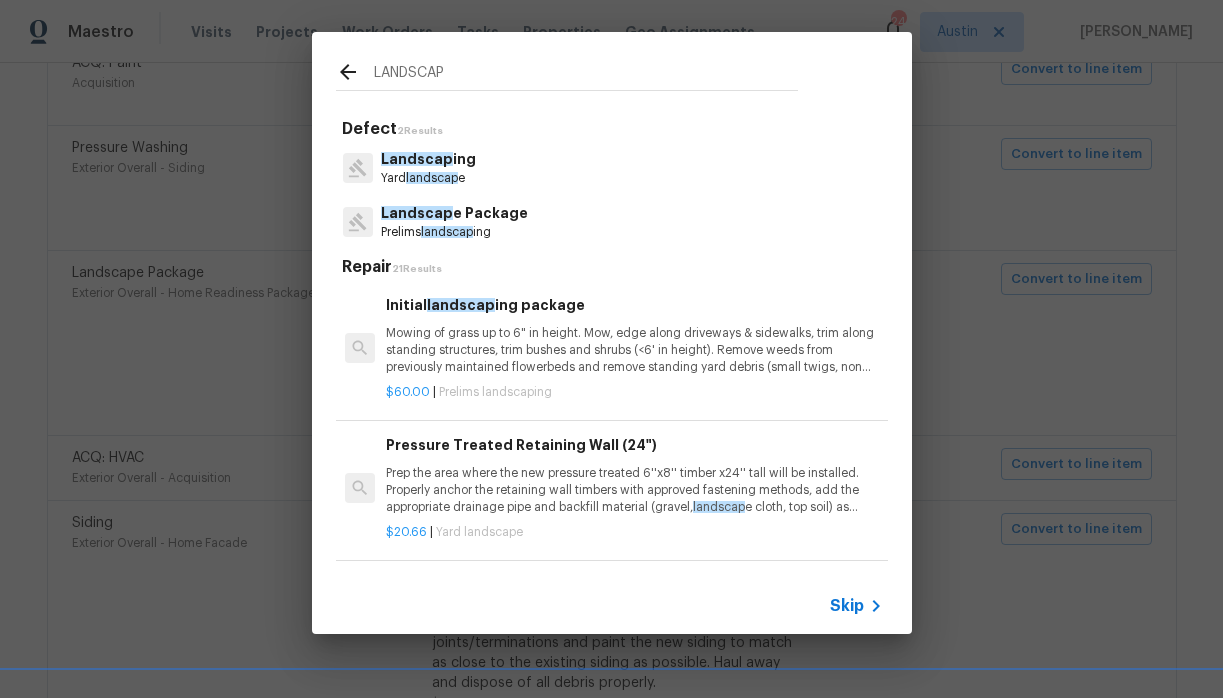 click on "Landscap e Package" at bounding box center [454, 213] 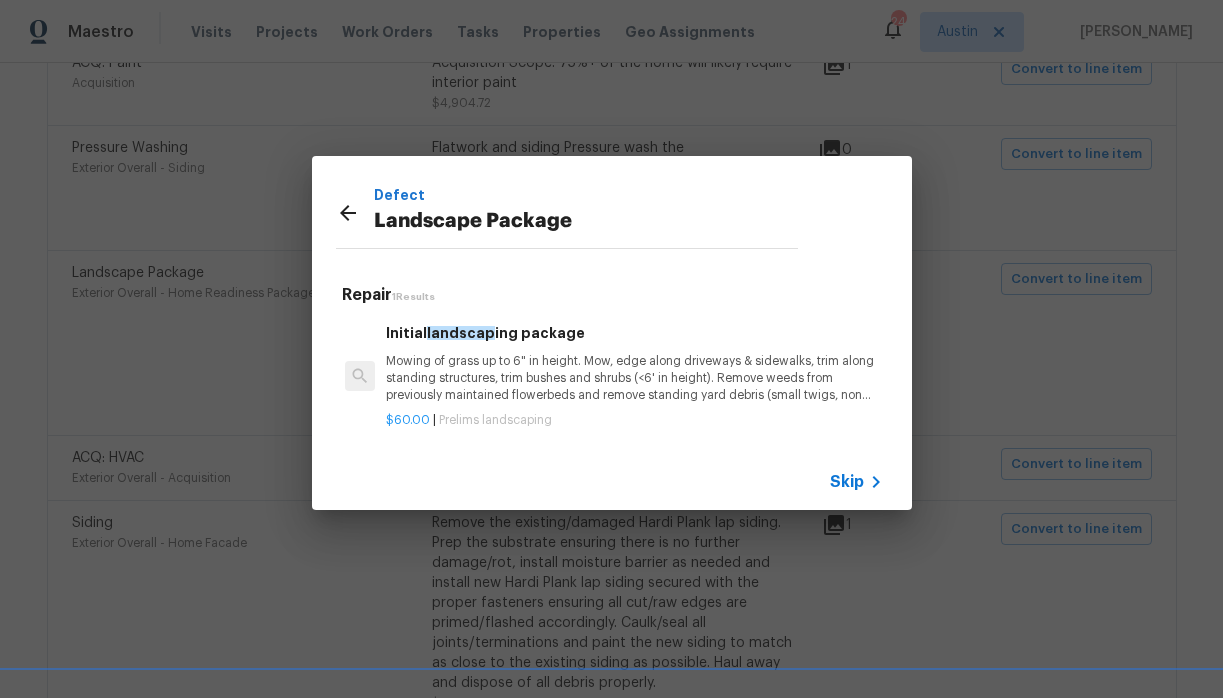 click on "Mowing of grass up to 6" in height. Mow, edge along driveways & sidewalks, trim along standing structures, trim bushes and shrubs (<6' in height). Remove weeds from previously maintained flowerbeds and remove standing yard debris (small twigs, non seasonal falling leaves).  Use leaf blower to remove clippings from hard surfaces."" at bounding box center (634, 378) 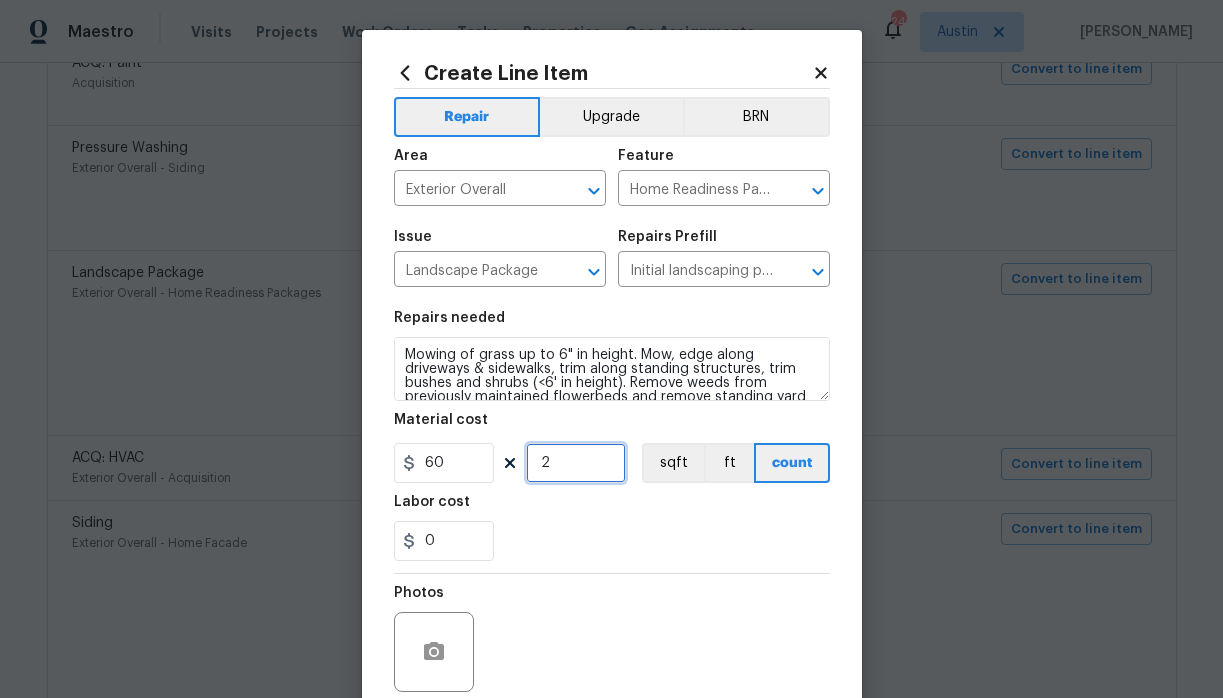 click on "2" at bounding box center (576, 463) 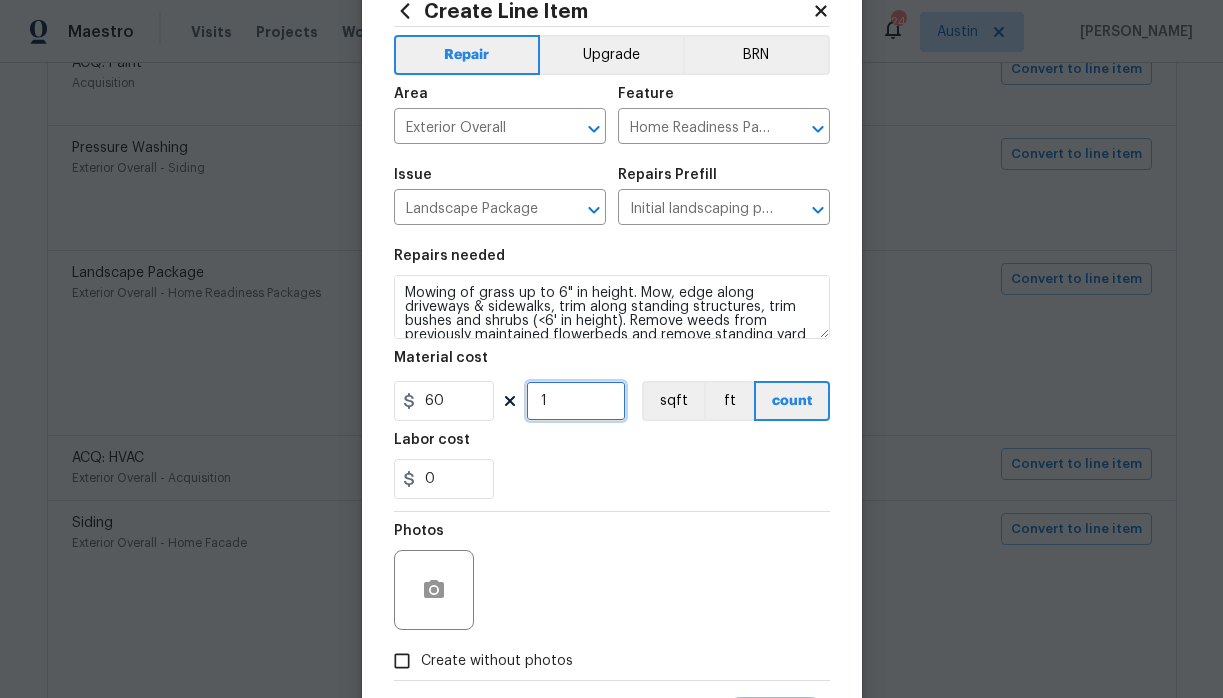 scroll, scrollTop: 164, scrollLeft: 0, axis: vertical 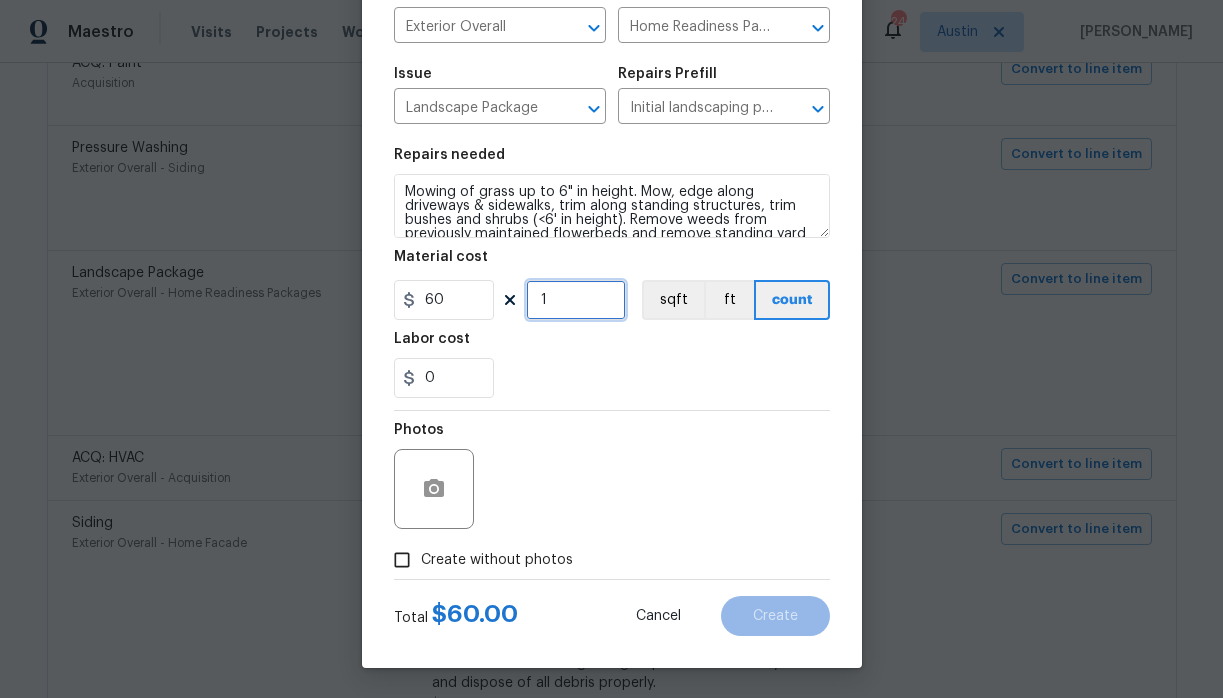 type on "1" 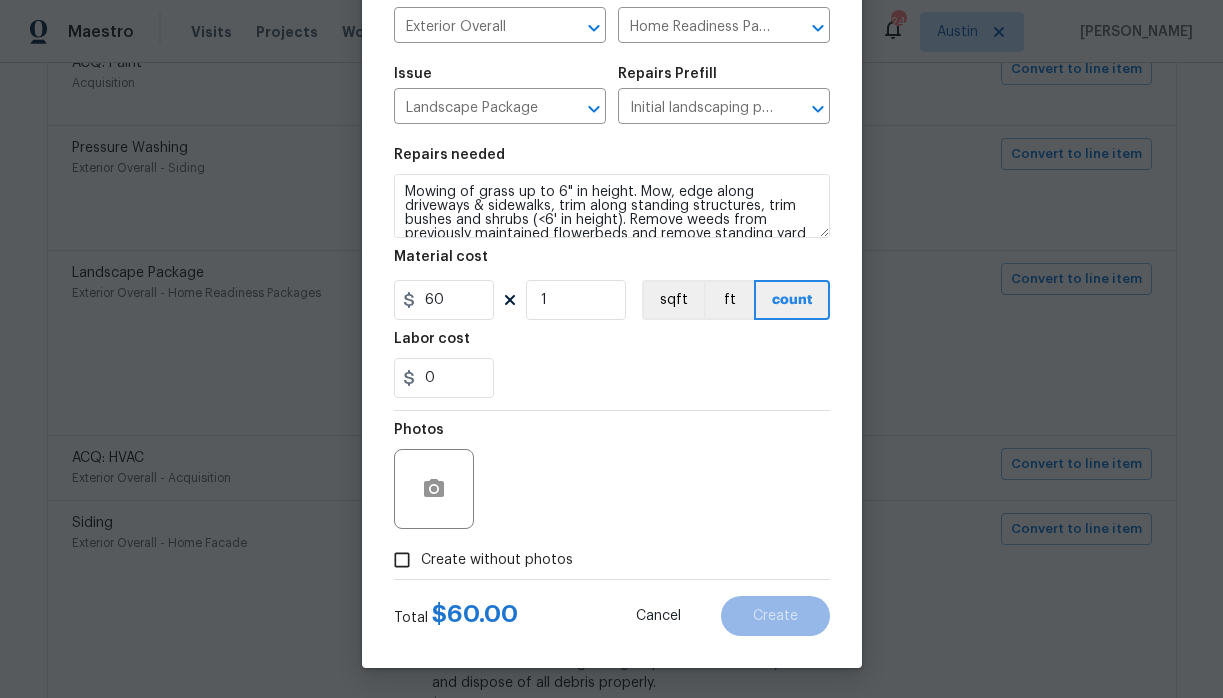 click on "Create without photos" at bounding box center [497, 560] 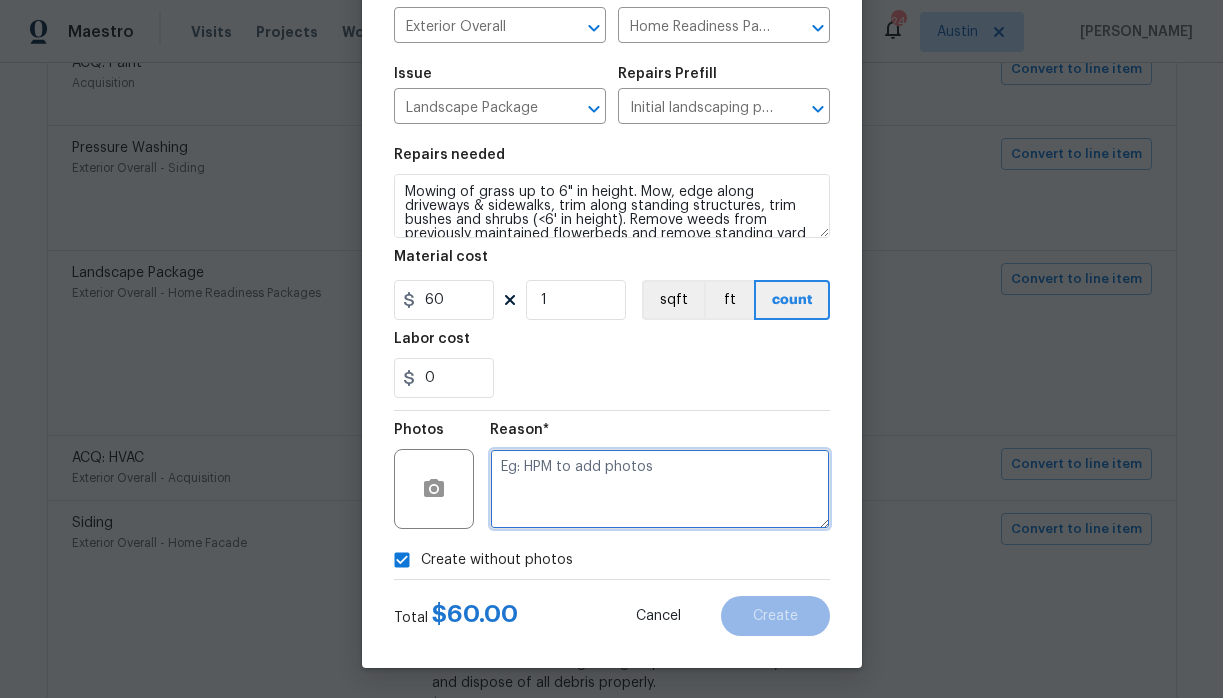 click at bounding box center [660, 489] 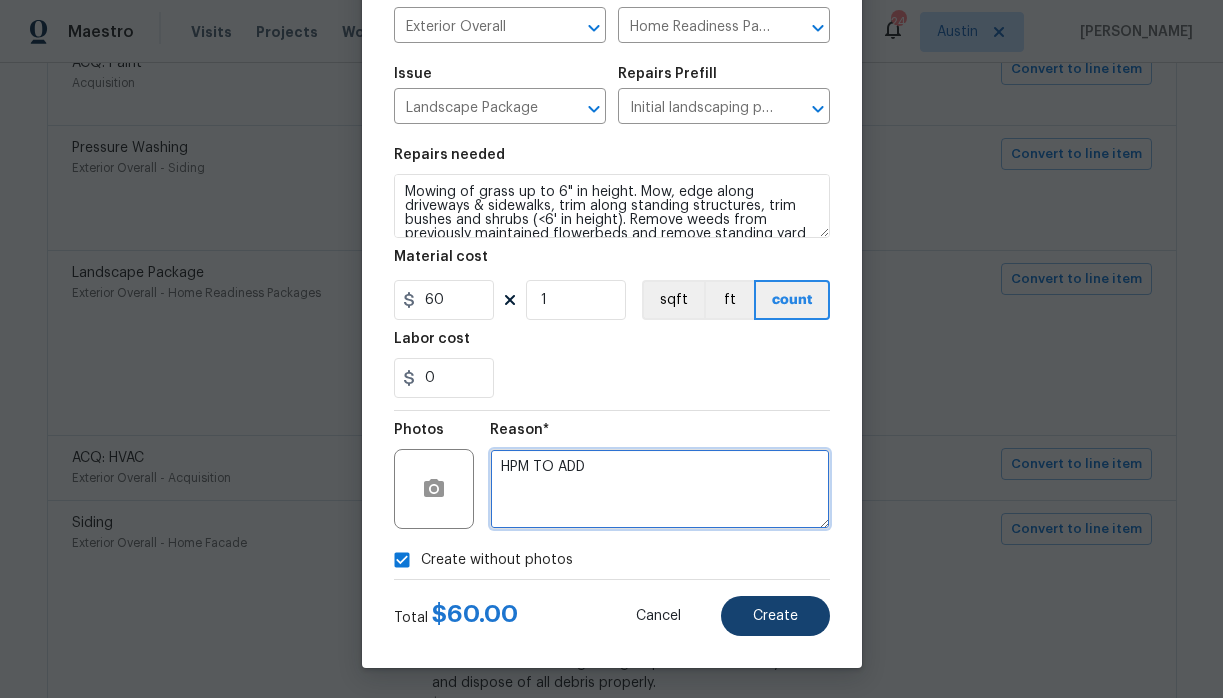 type on "HPM TO ADD" 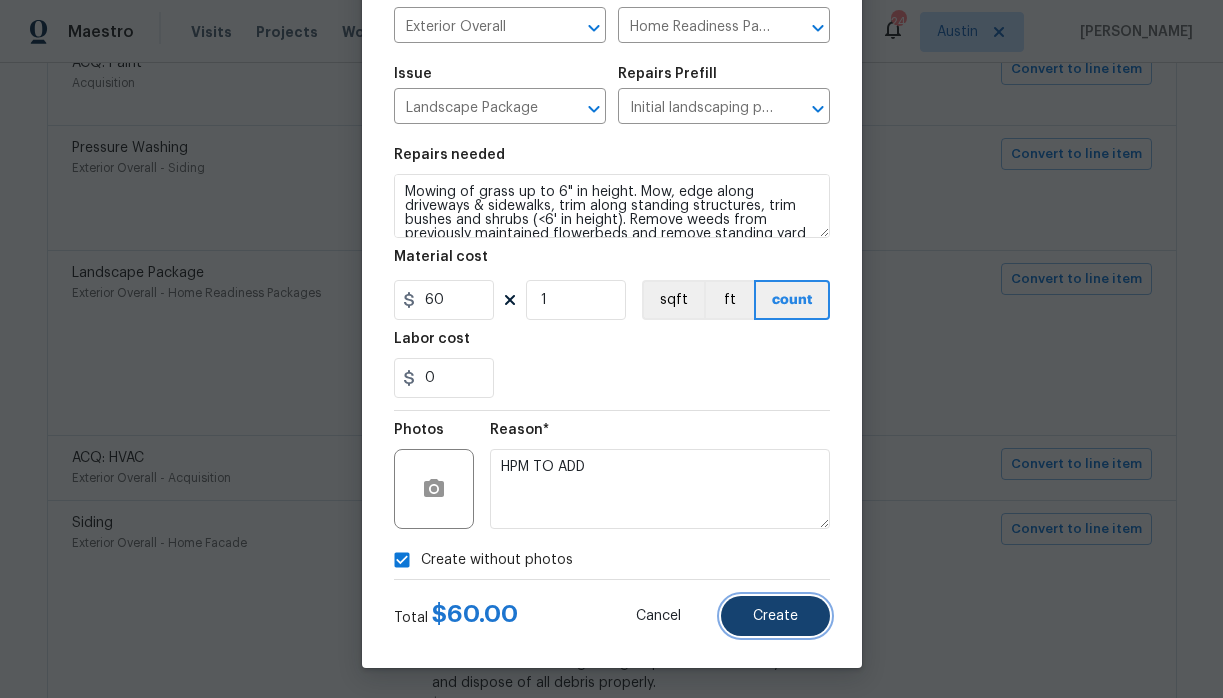 click on "Create" at bounding box center [775, 616] 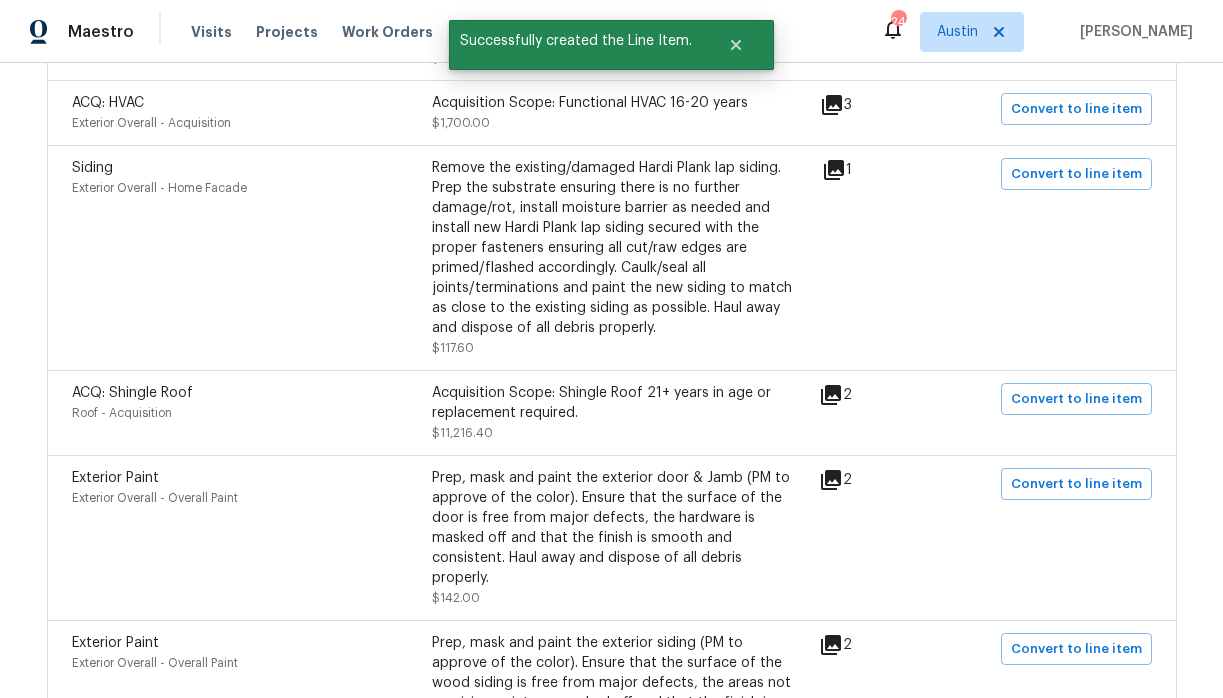 scroll, scrollTop: 954, scrollLeft: 0, axis: vertical 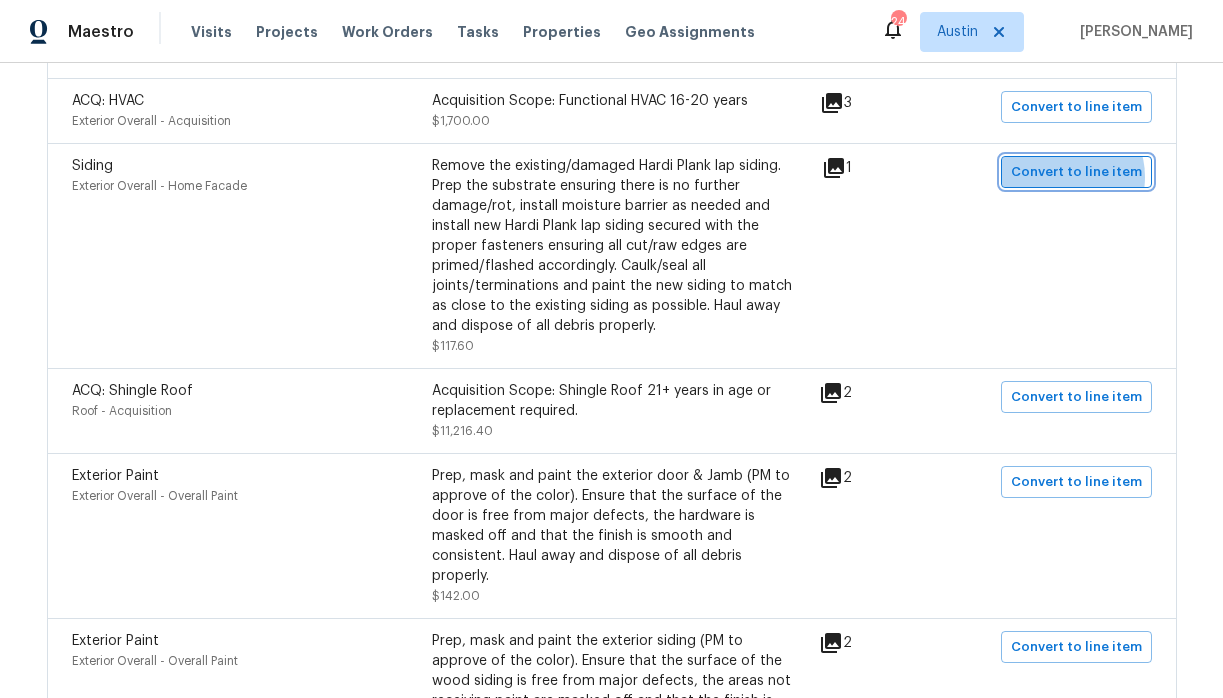 click on "Convert to line item" at bounding box center (1076, 172) 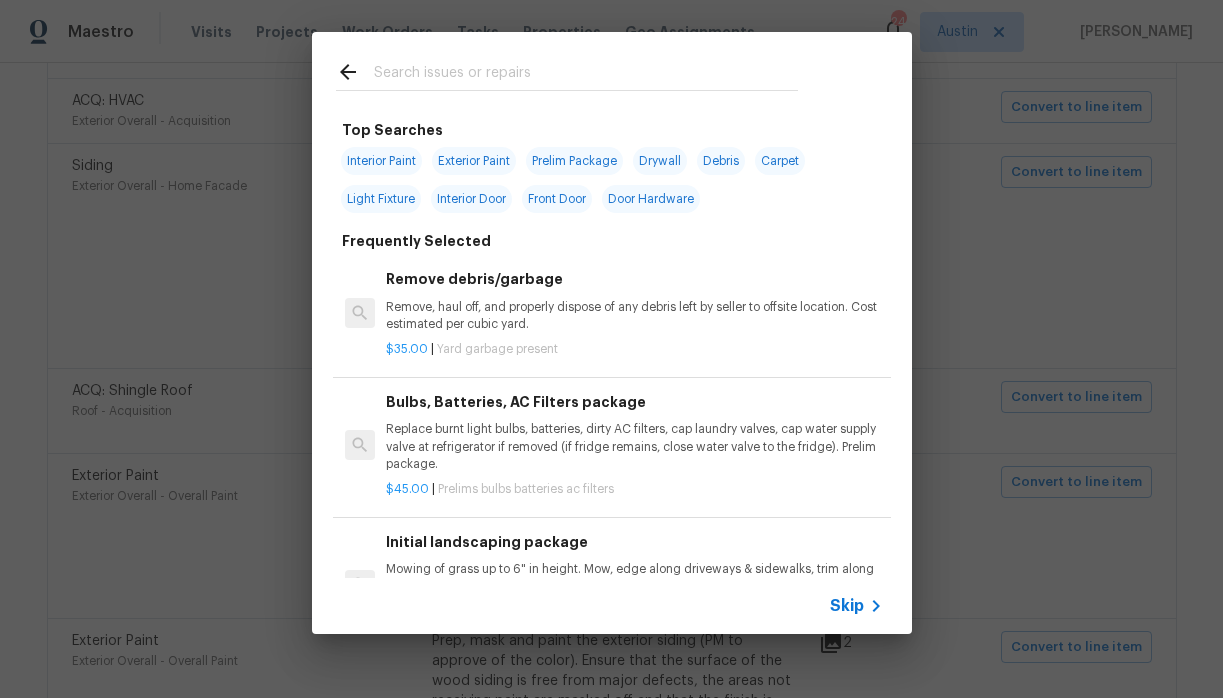 click at bounding box center (586, 75) 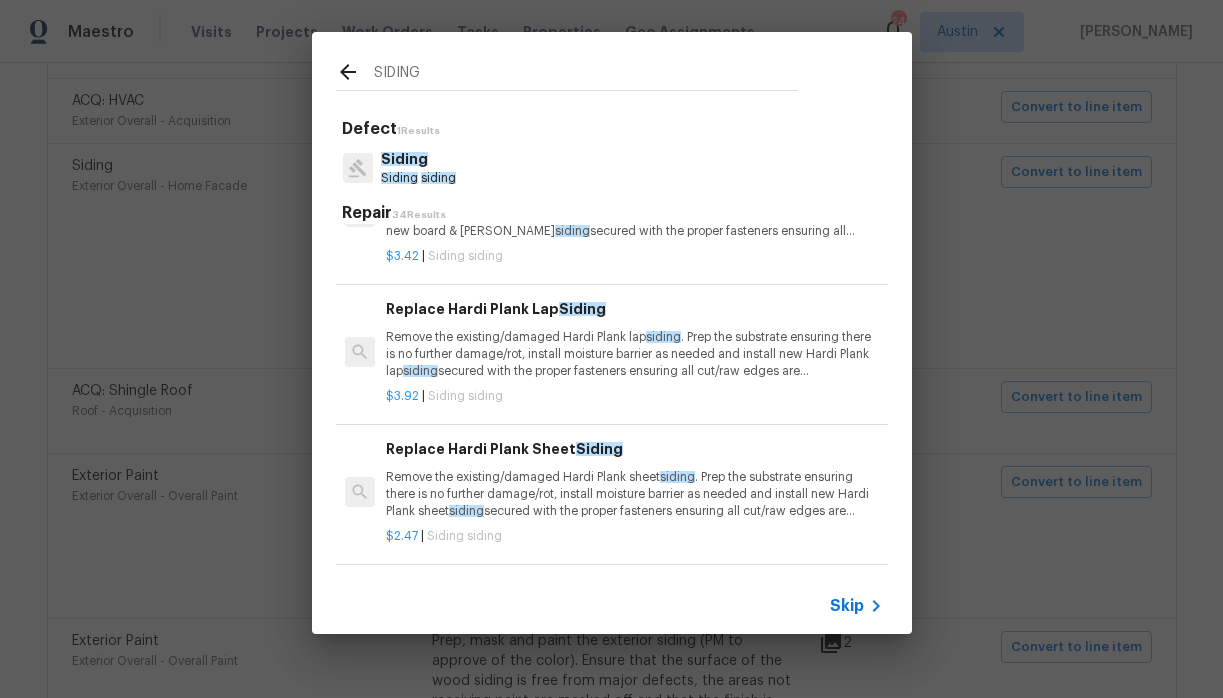 scroll, scrollTop: 652, scrollLeft: 0, axis: vertical 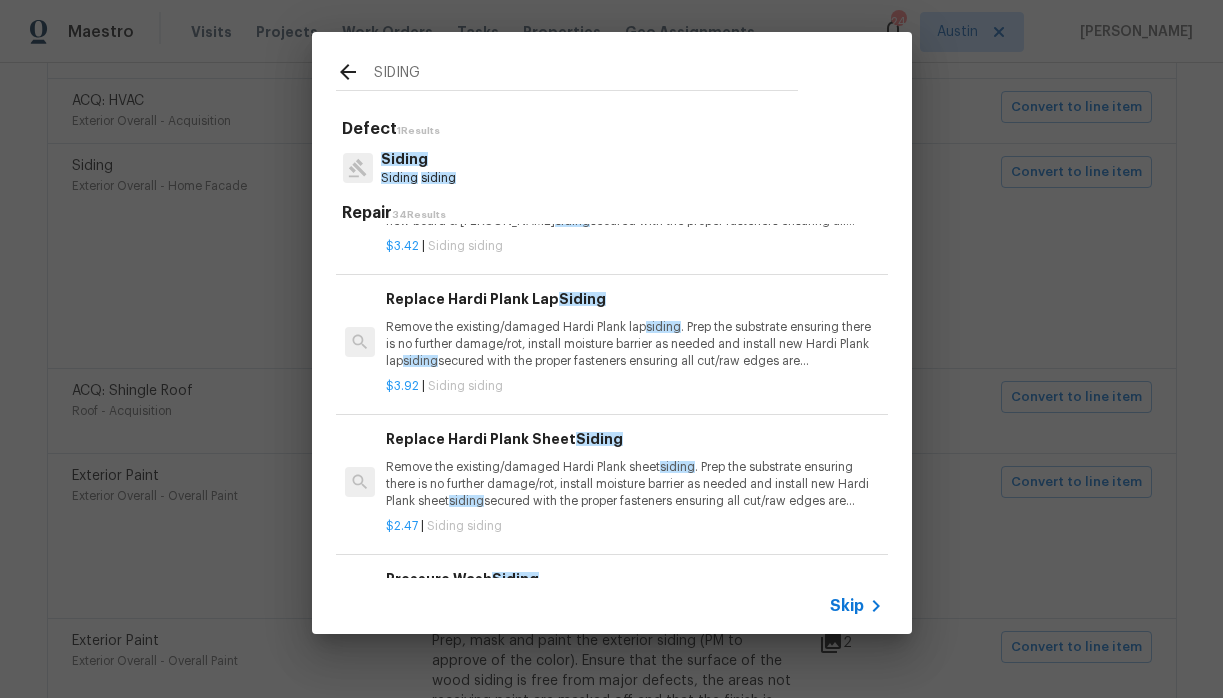 type on "SIDING" 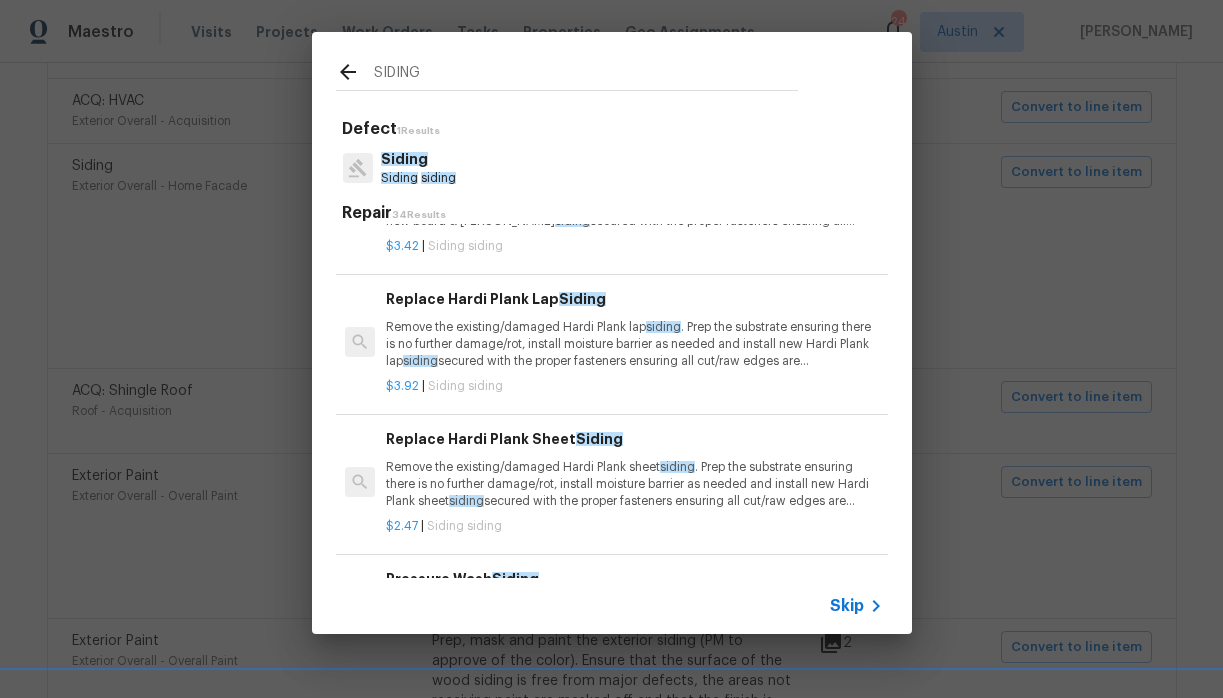 click on "Remove the existing/damaged Hardi Plank lap  siding . Prep the substrate ensuring there is no further damage/rot, install moisture barrier as needed and install new Hardi Plank lap  siding  secured with the proper fasteners ensuring all cut/raw edges are primed/flashed accordingly. Caulk/seal all joints/terminations and paint the new  siding  to match as close to the existing  siding  as possible. Haul away and dispose of all debris properly." at bounding box center (634, 344) 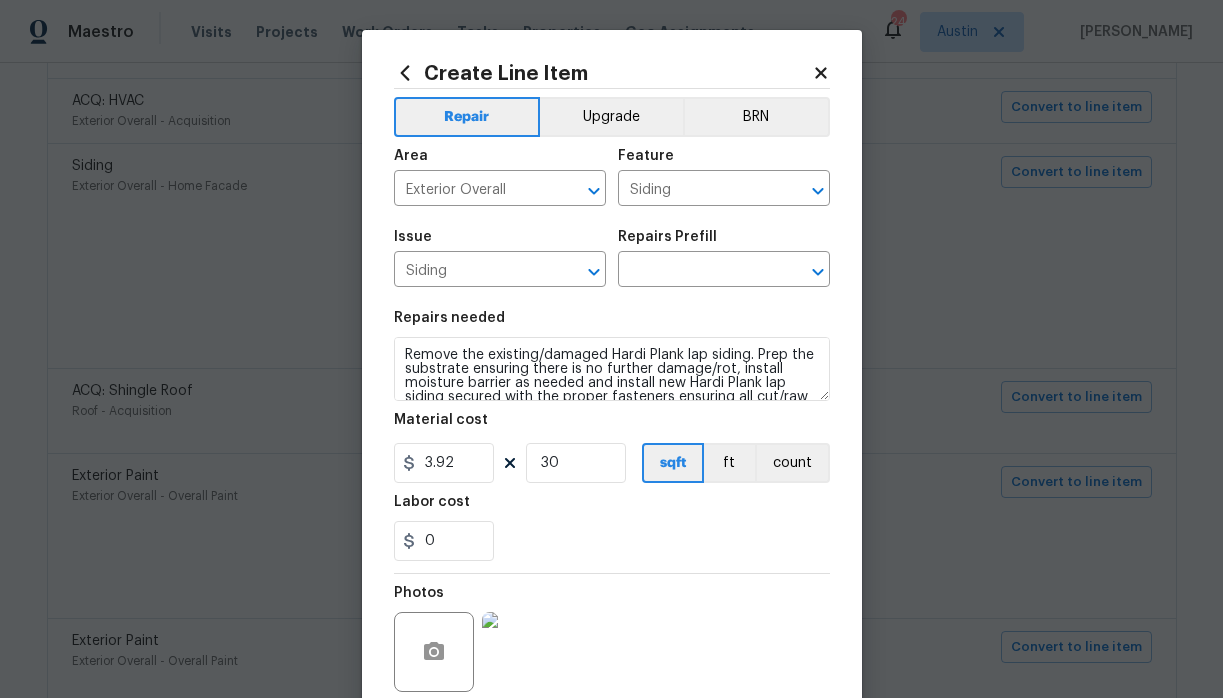 type on "Replace Hardi Plank Lap Siding $3.92" 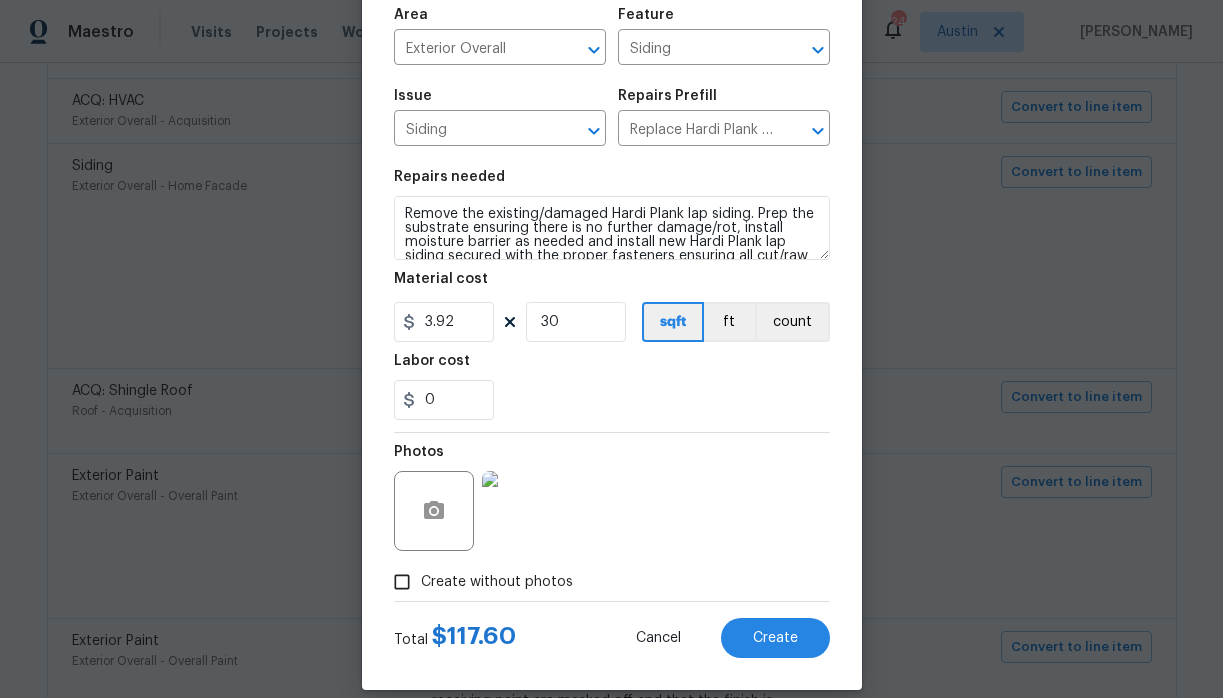 scroll, scrollTop: 144, scrollLeft: 0, axis: vertical 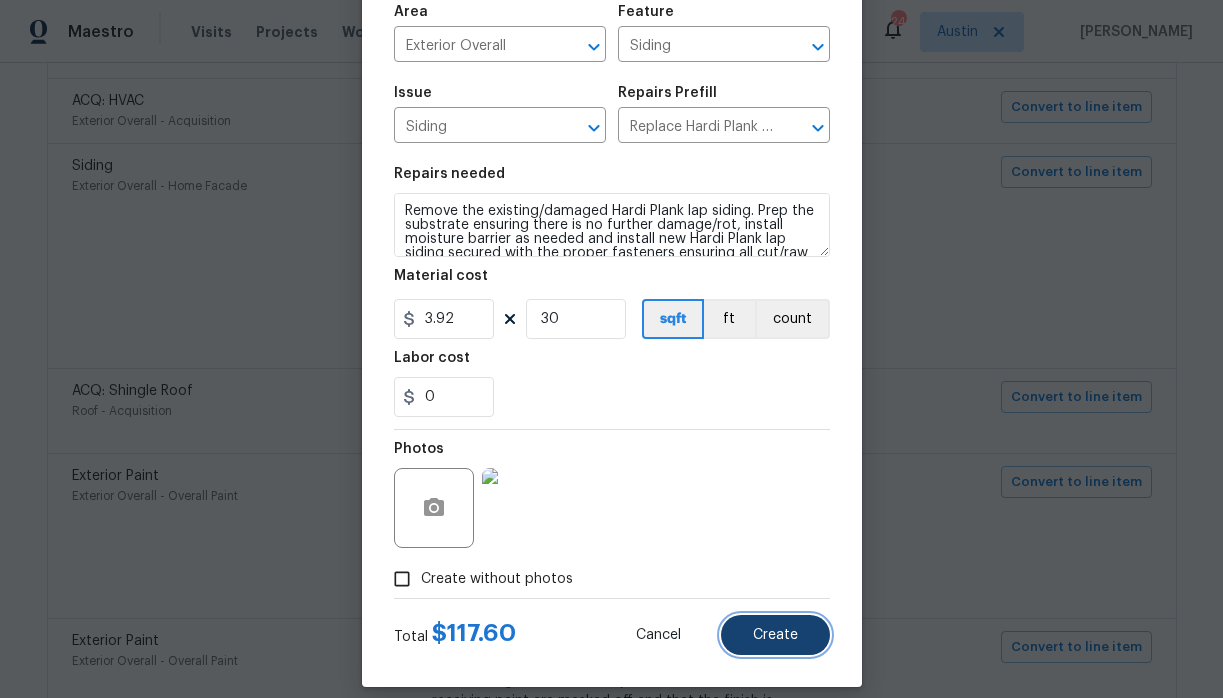click on "Create" at bounding box center (775, 635) 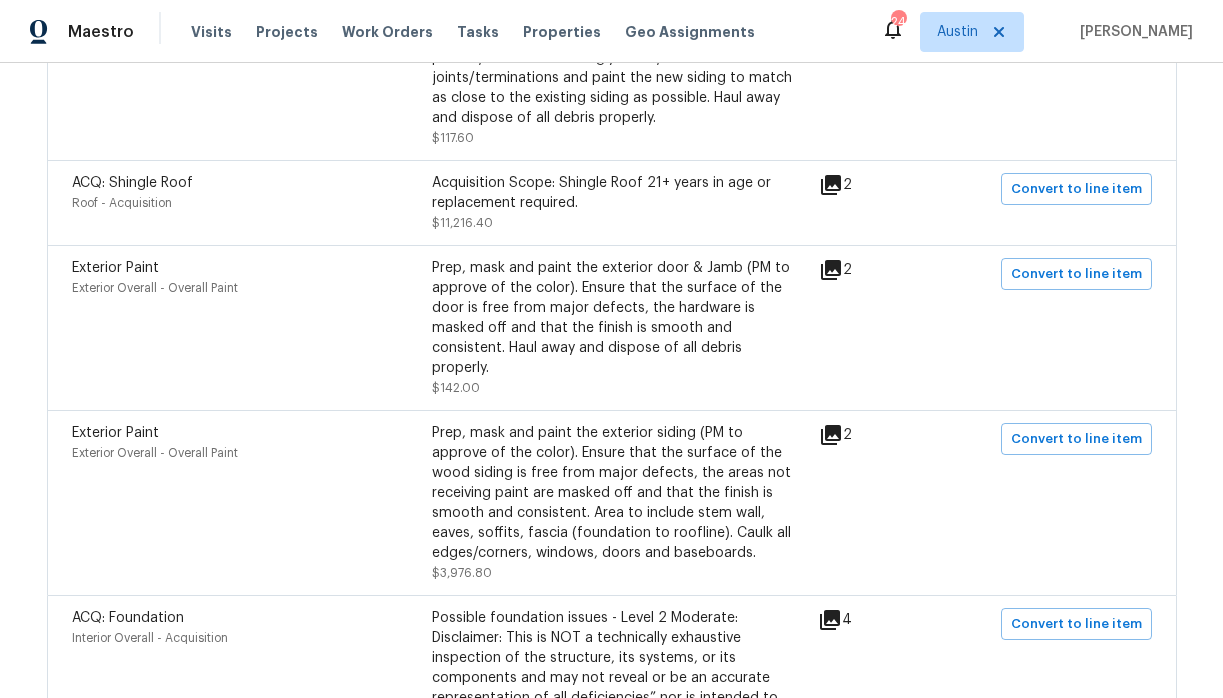 scroll, scrollTop: 1163, scrollLeft: 0, axis: vertical 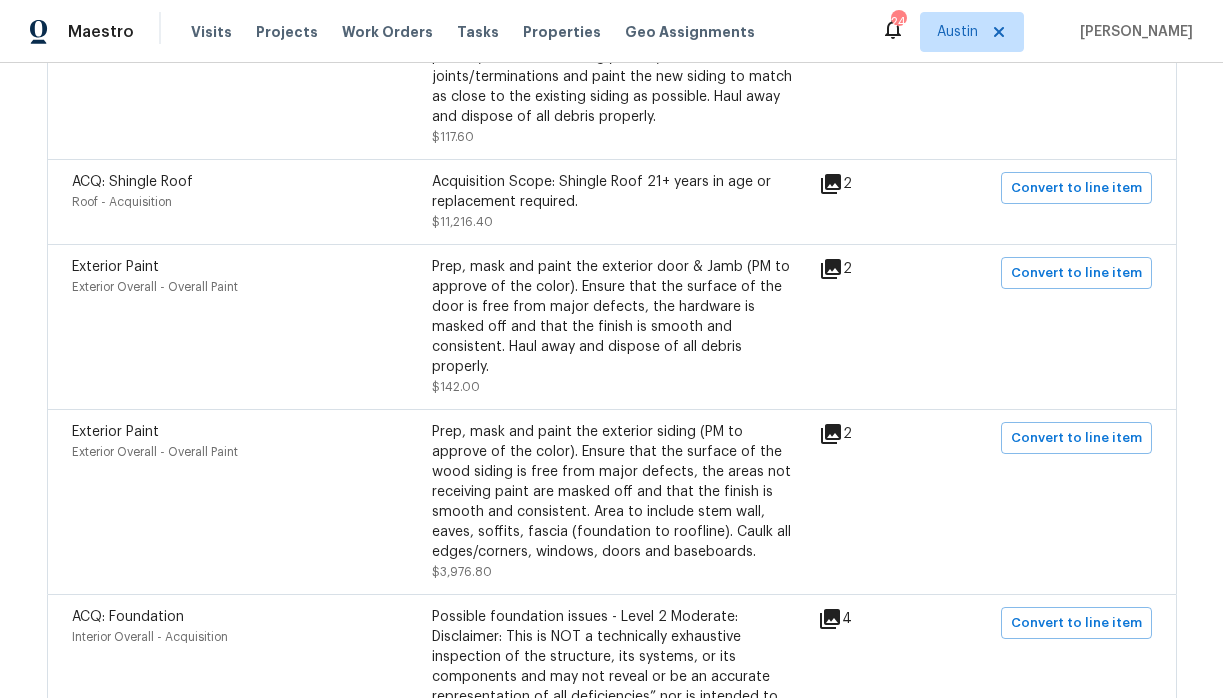 click 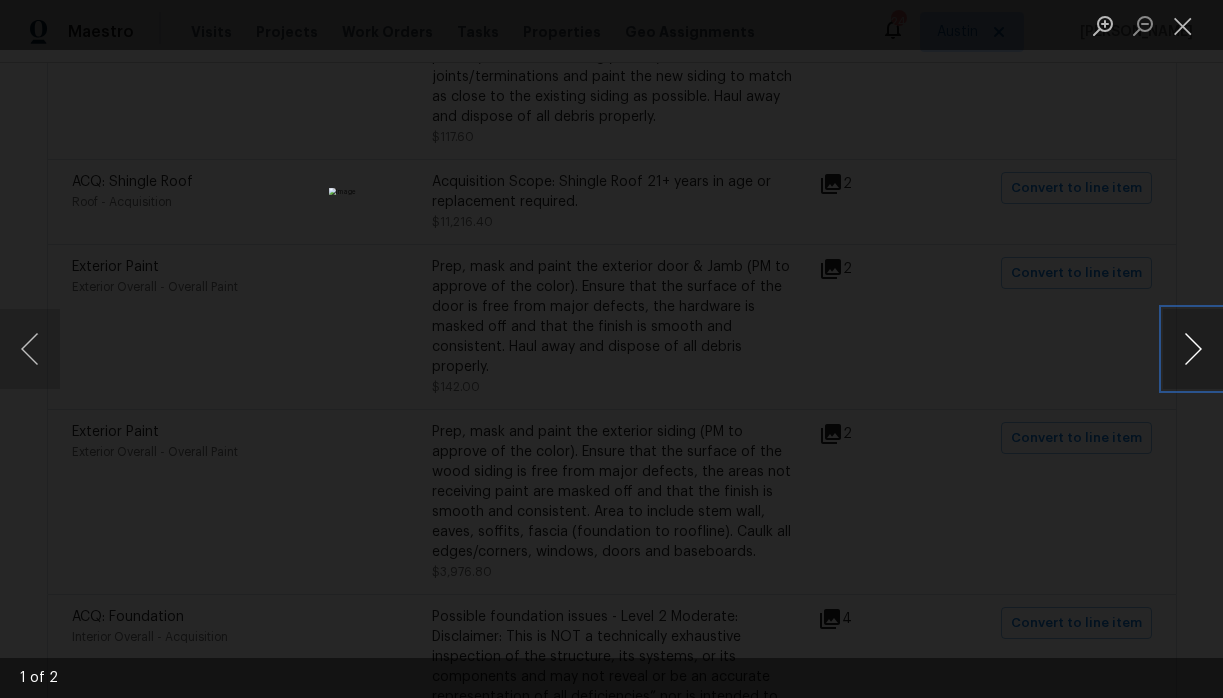 click at bounding box center (1193, 349) 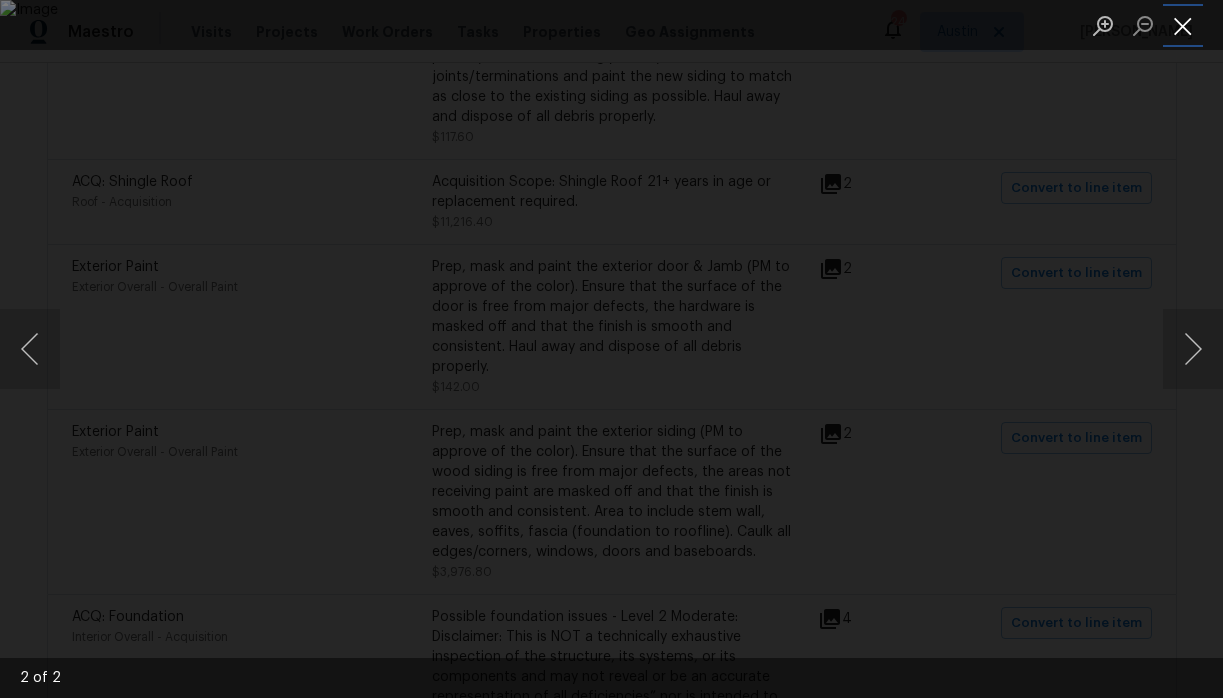 click at bounding box center [1183, 25] 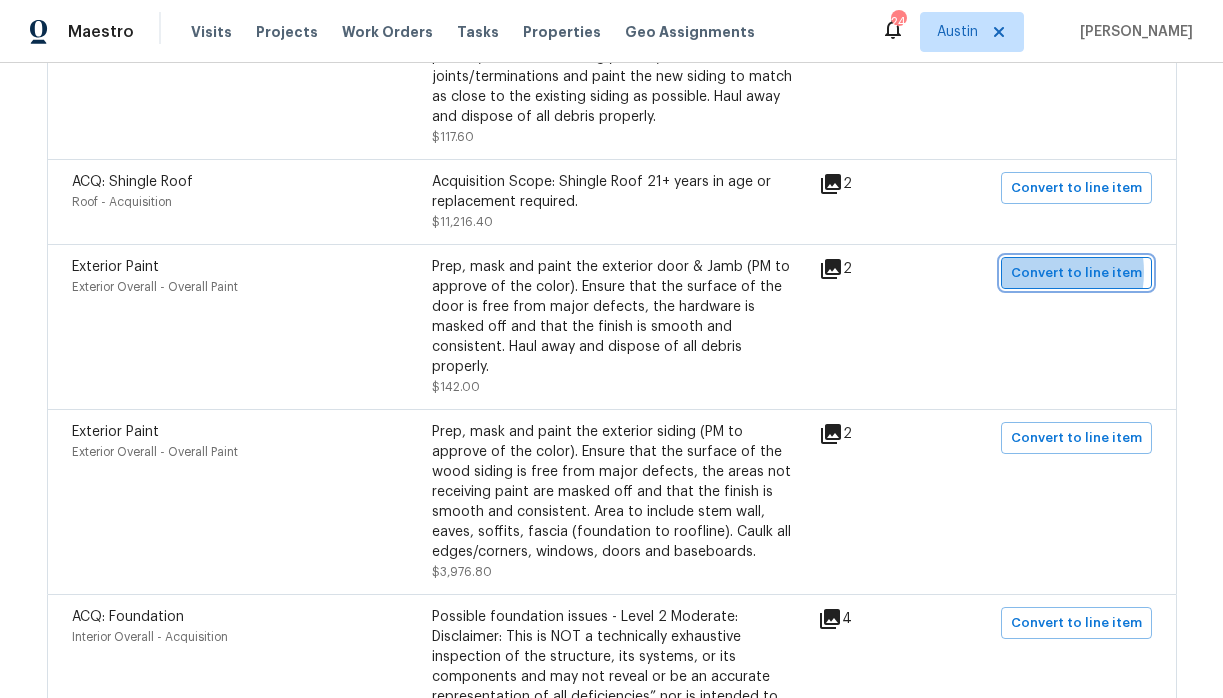 click on "Convert to line item" at bounding box center [1076, 273] 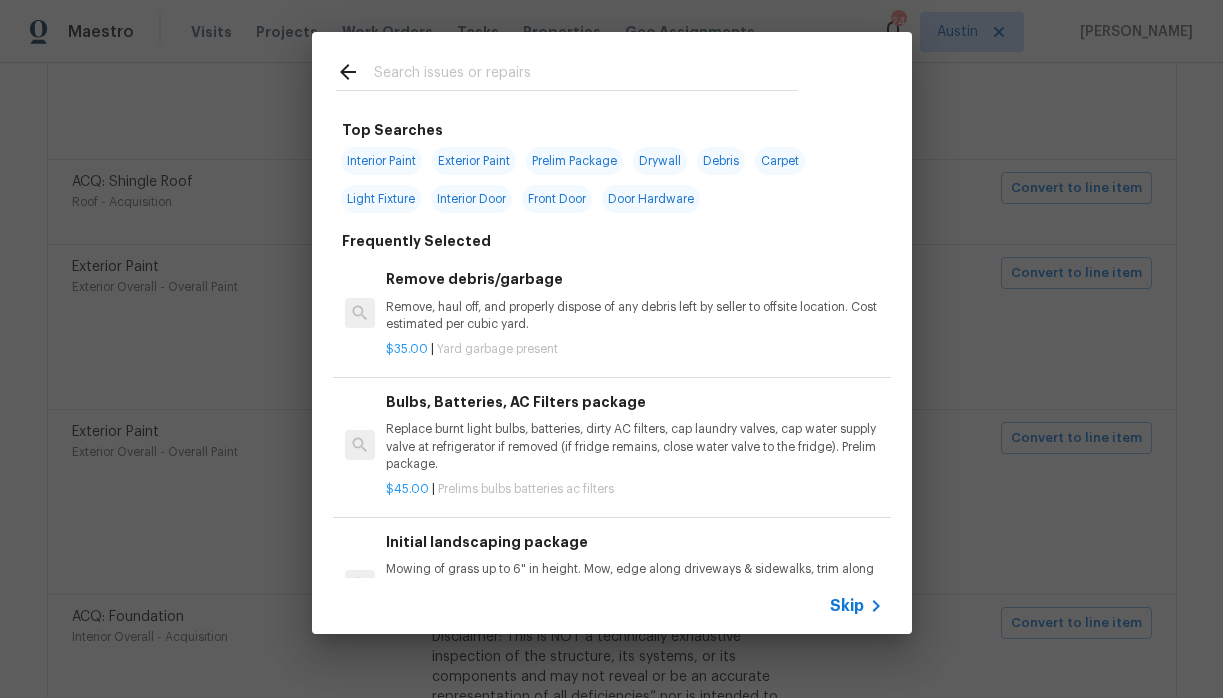 click at bounding box center [586, 75] 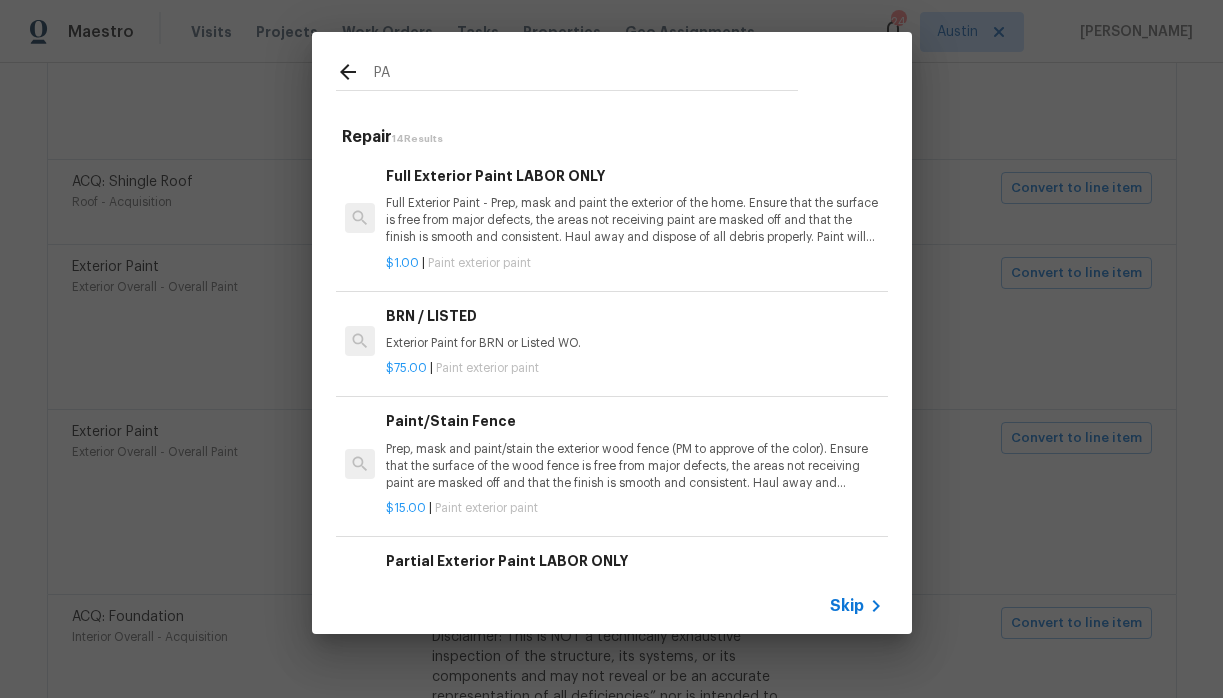 type on "P" 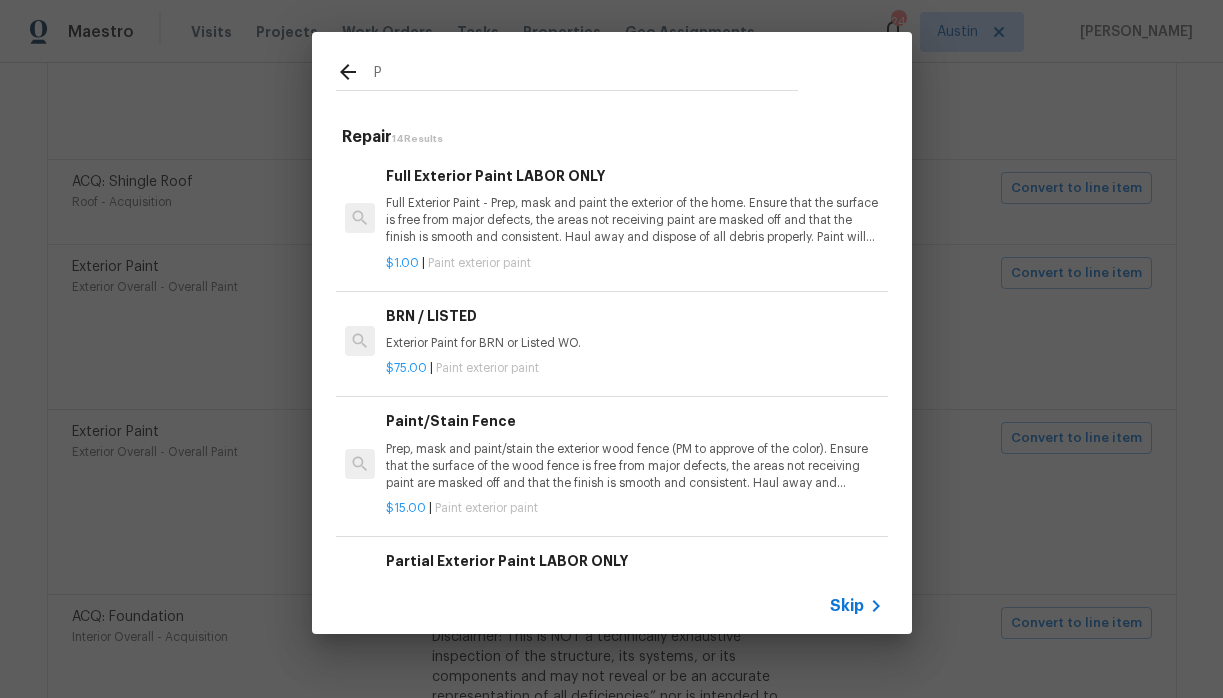 type 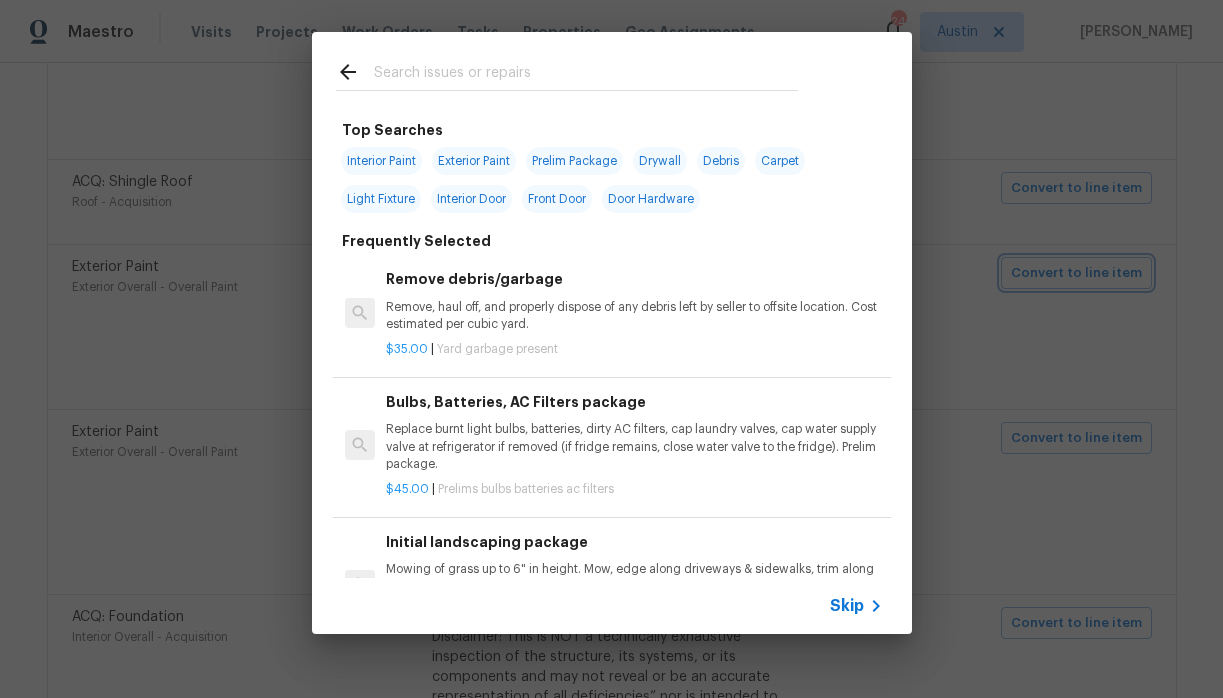 click on "Top Searches Interior Paint Exterior Paint Prelim Package Drywall Debris Carpet Light Fixture Interior Door Front Door Door Hardware Frequently Selected Remove debris/garbage Remove, haul off, and properly dispose of any debris left by seller to offsite location. Cost estimated per cubic yard. $35.00   |   Yard garbage present Bulbs, Batteries, AC Filters package Replace burnt light bulbs, batteries, dirty AC filters, cap laundry valves, cap water supply valve at refrigerator if removed (if fridge remains, close water valve to the fridge). Prelim package. $45.00   |   Prelims bulbs batteries ac filters Initial landscaping package Mowing of grass up to 6" in height. Mow, edge along driveways & sidewalks, trim along standing structures, trim bushes and shrubs (<6' in height). Remove weeds from previously maintained flowerbeds and remove standing yard debris (small twigs, non seasonal falling leaves).  Use leaf blower to remove clippings from hard surfaces." $60.00   |   Prelims landscaping $7.50   |   $75.00" at bounding box center (611, 333) 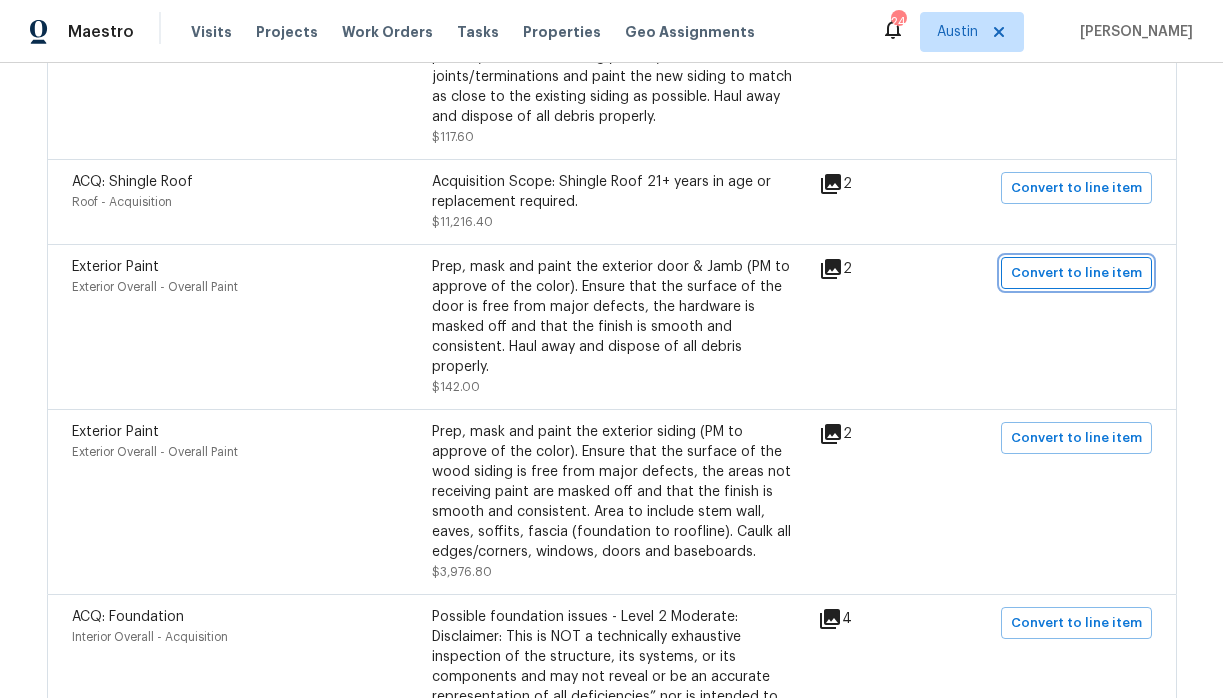 click on "Convert to line item" at bounding box center (1076, 273) 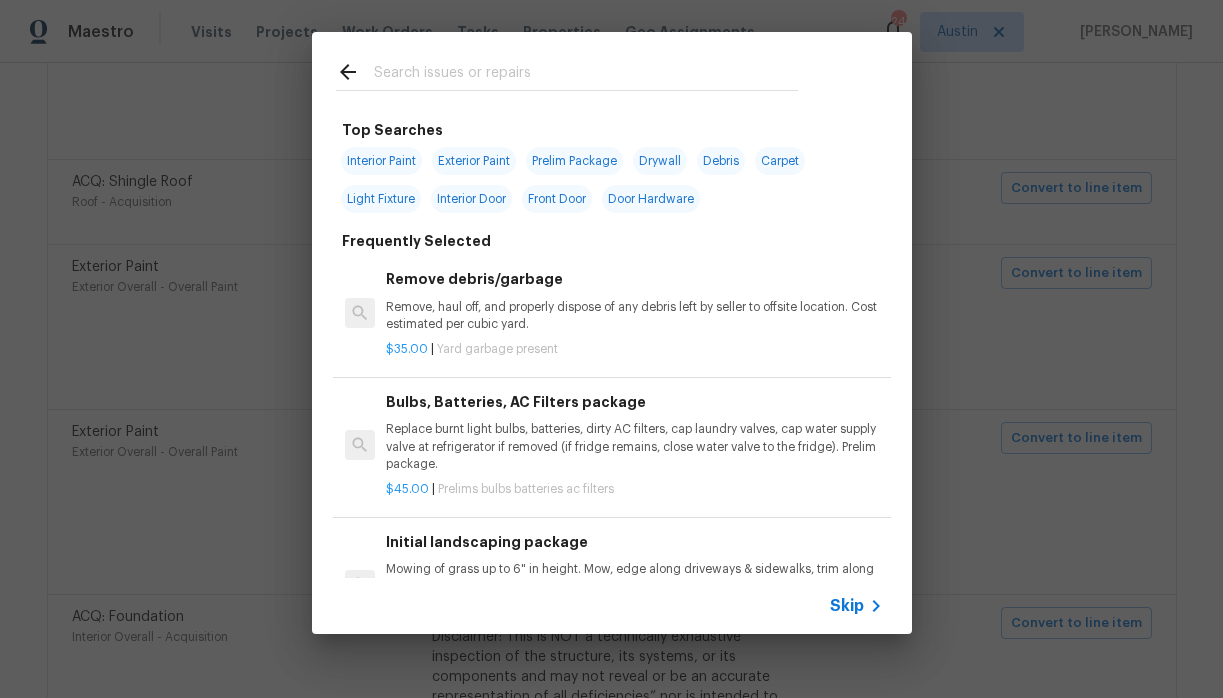 click at bounding box center [586, 75] 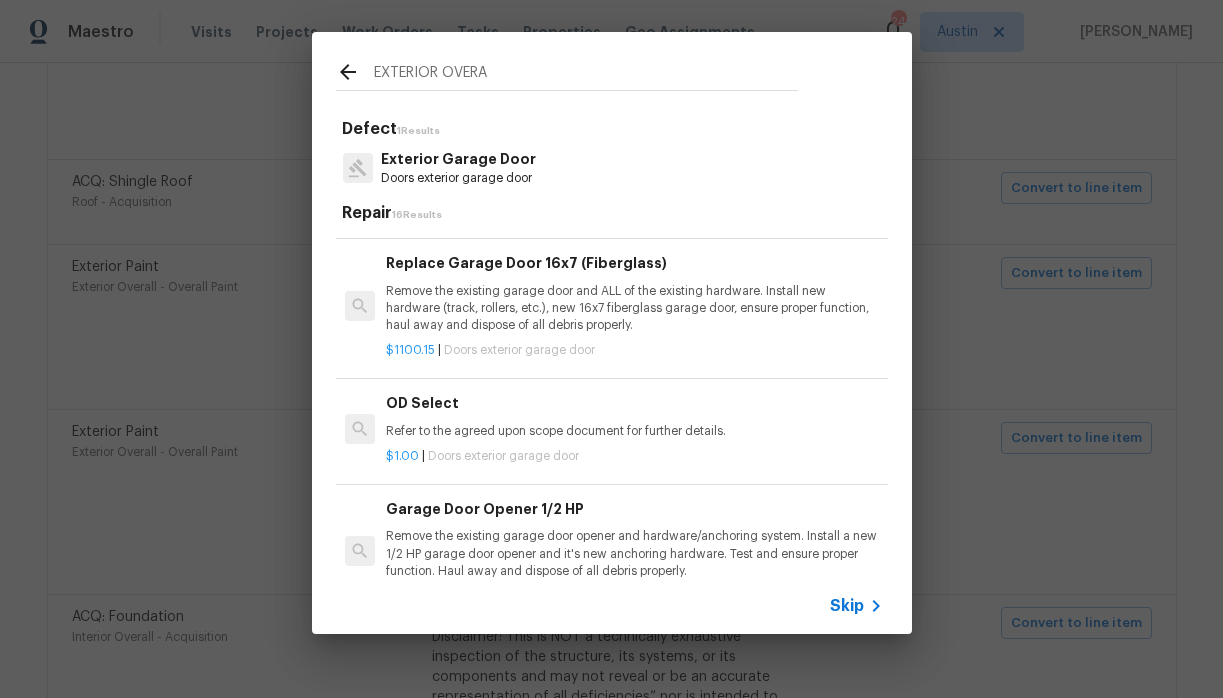 scroll, scrollTop: 903, scrollLeft: 0, axis: vertical 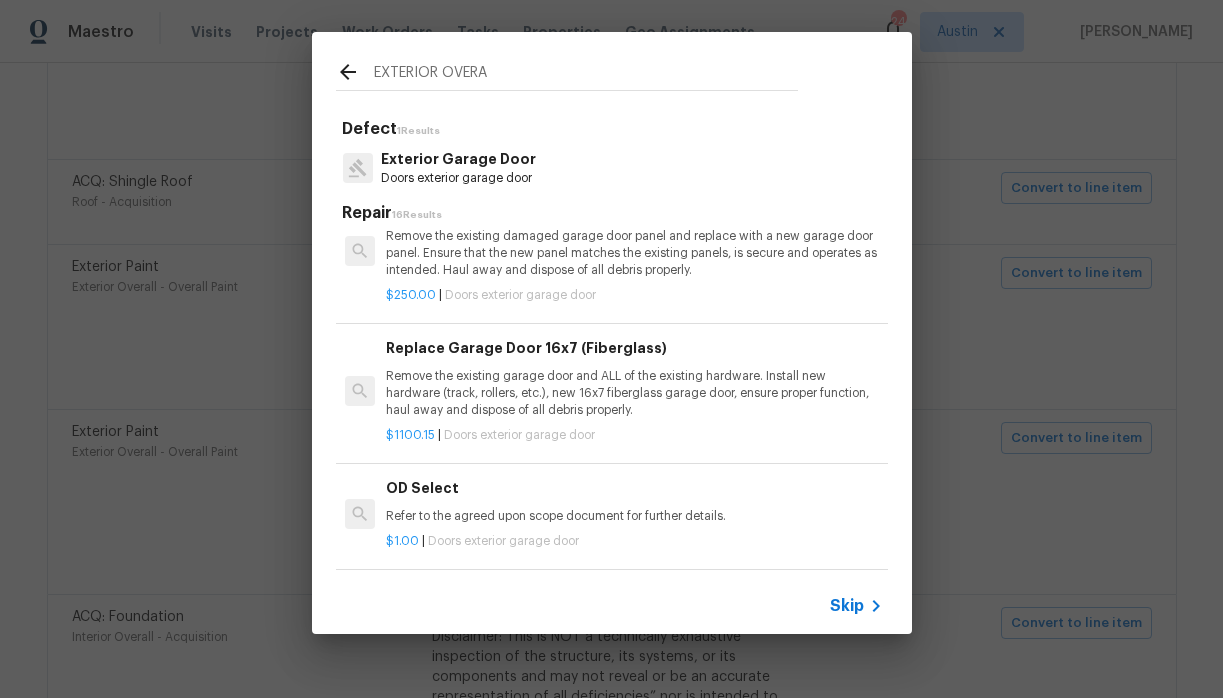 click on "EXTERIOR OVERA" at bounding box center (586, 75) 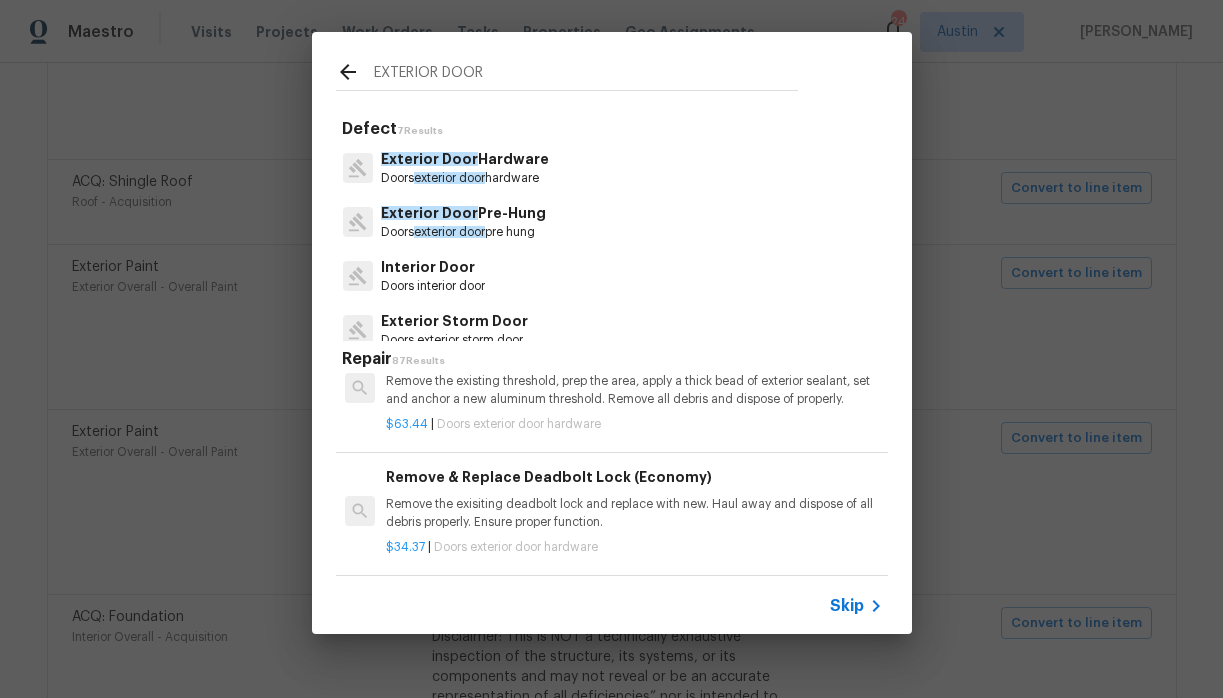 scroll, scrollTop: 895, scrollLeft: 0, axis: vertical 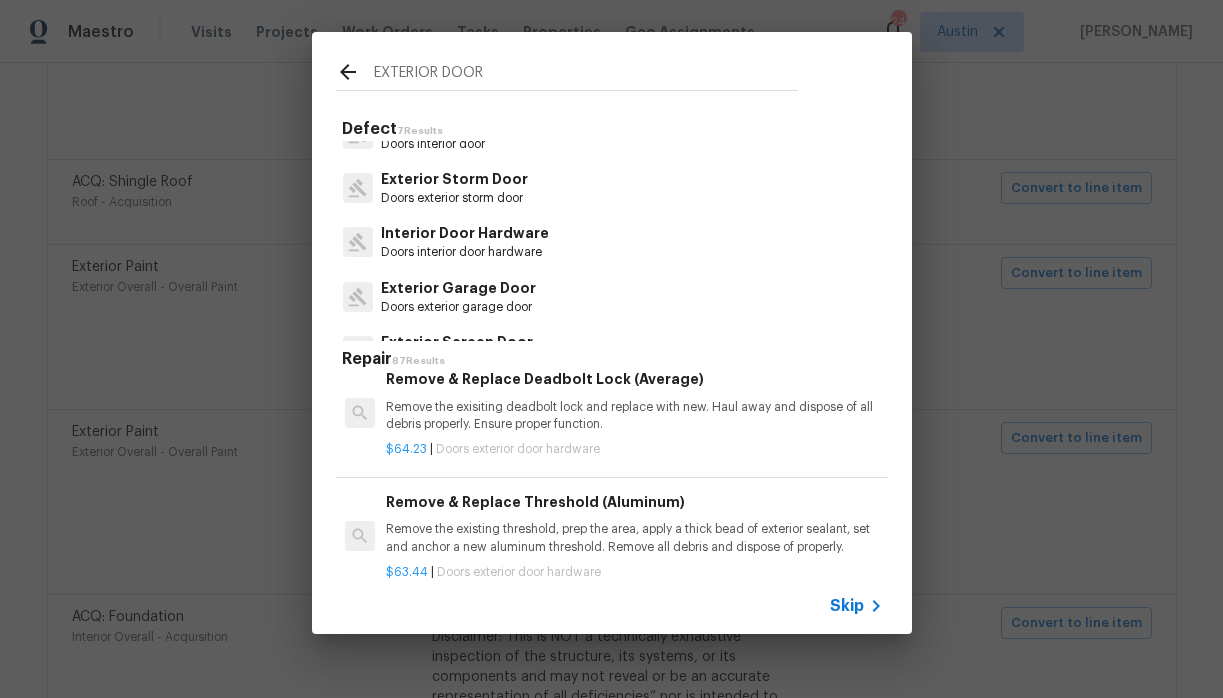click on "EXTERIOR DOOR" at bounding box center (586, 75) 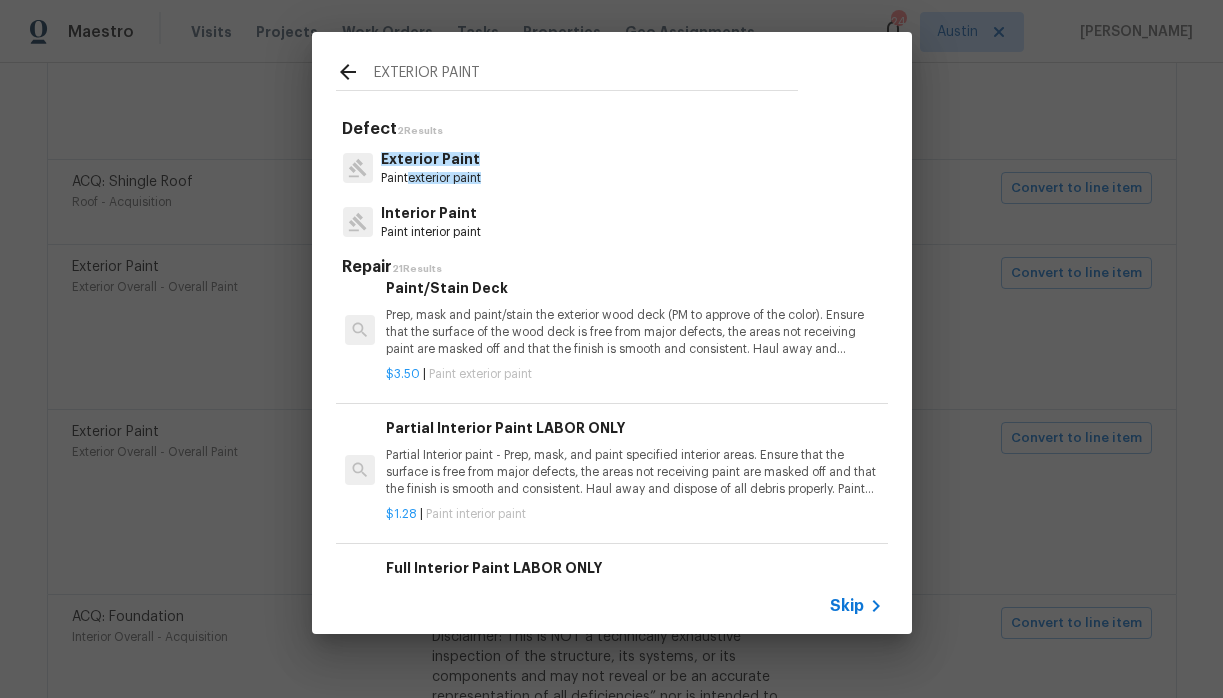 scroll, scrollTop: 0, scrollLeft: 0, axis: both 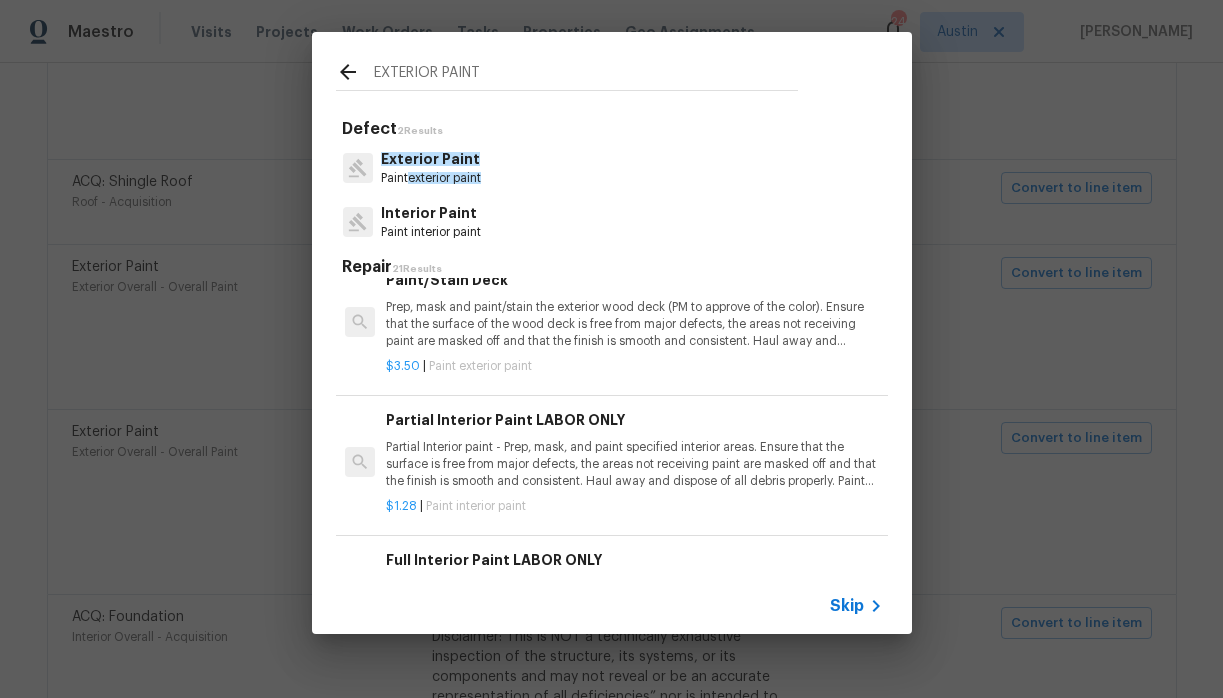 type on "EXTERIOR PAINT" 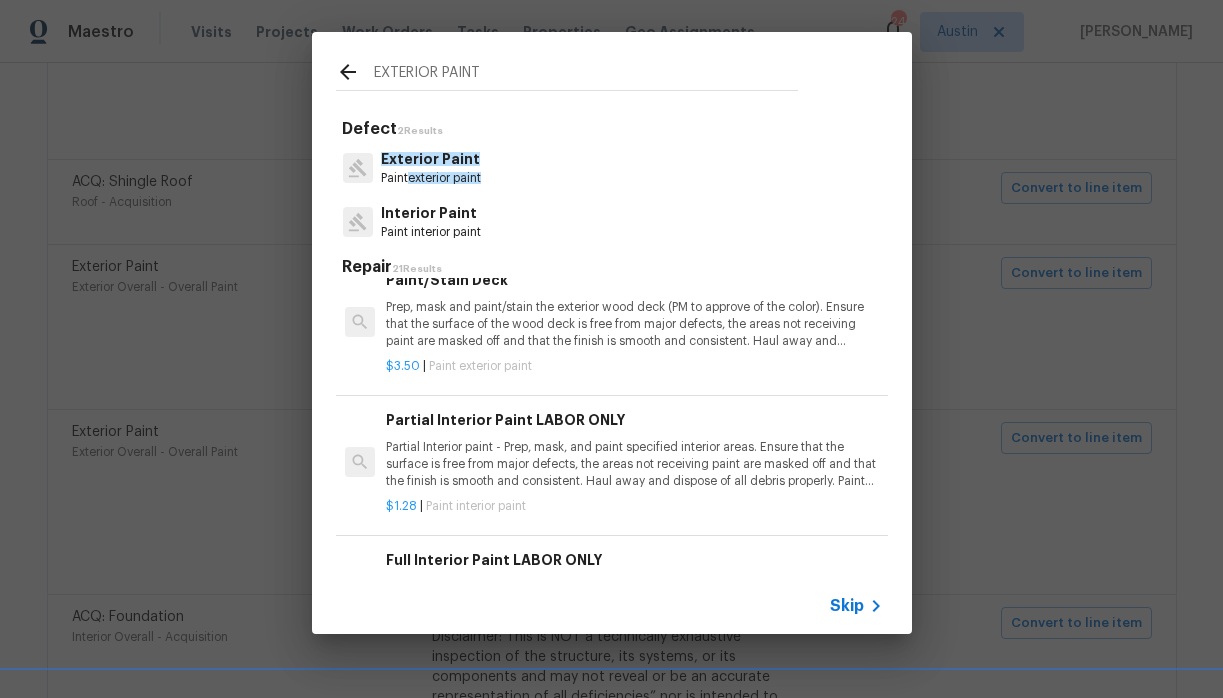 click on "Exterior Paint" at bounding box center (430, 159) 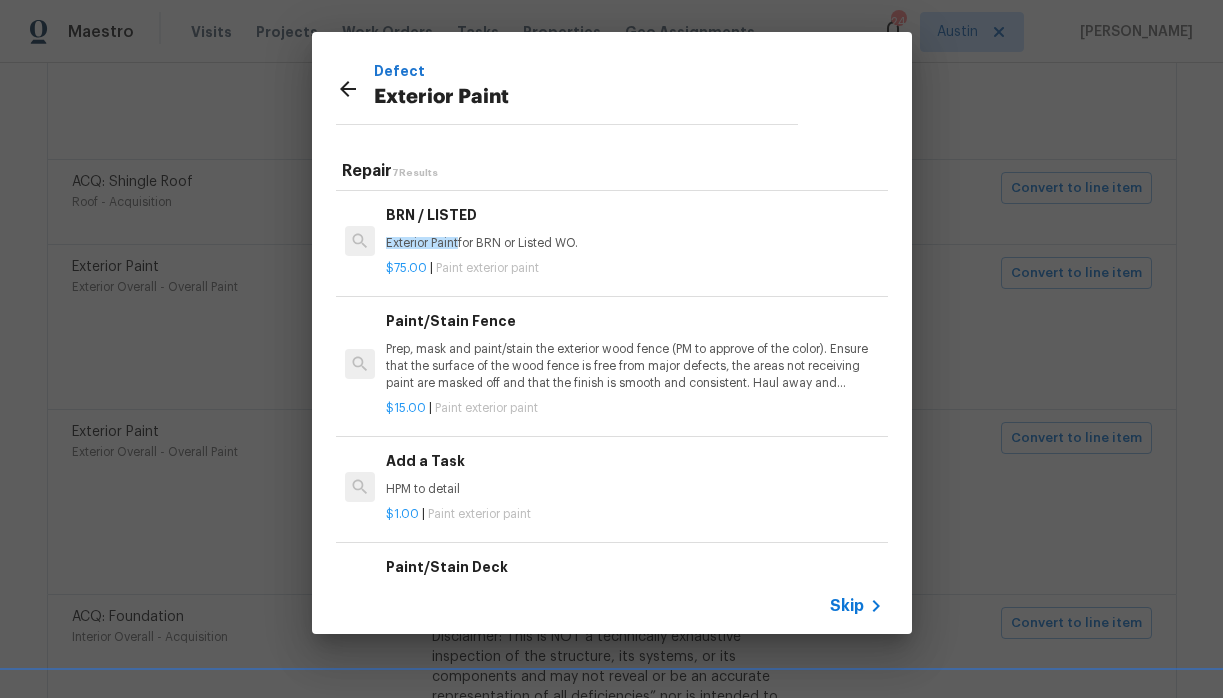 click on "Add a Task HPM to detail" at bounding box center (634, 474) 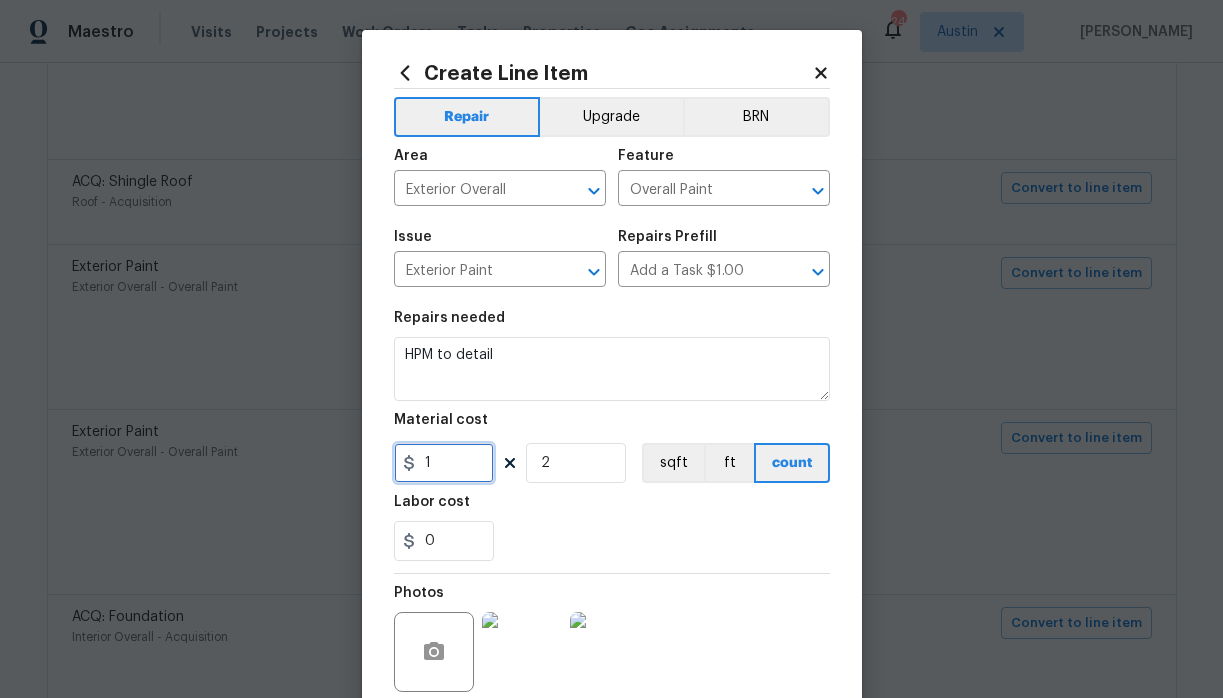 click on "1" at bounding box center [444, 463] 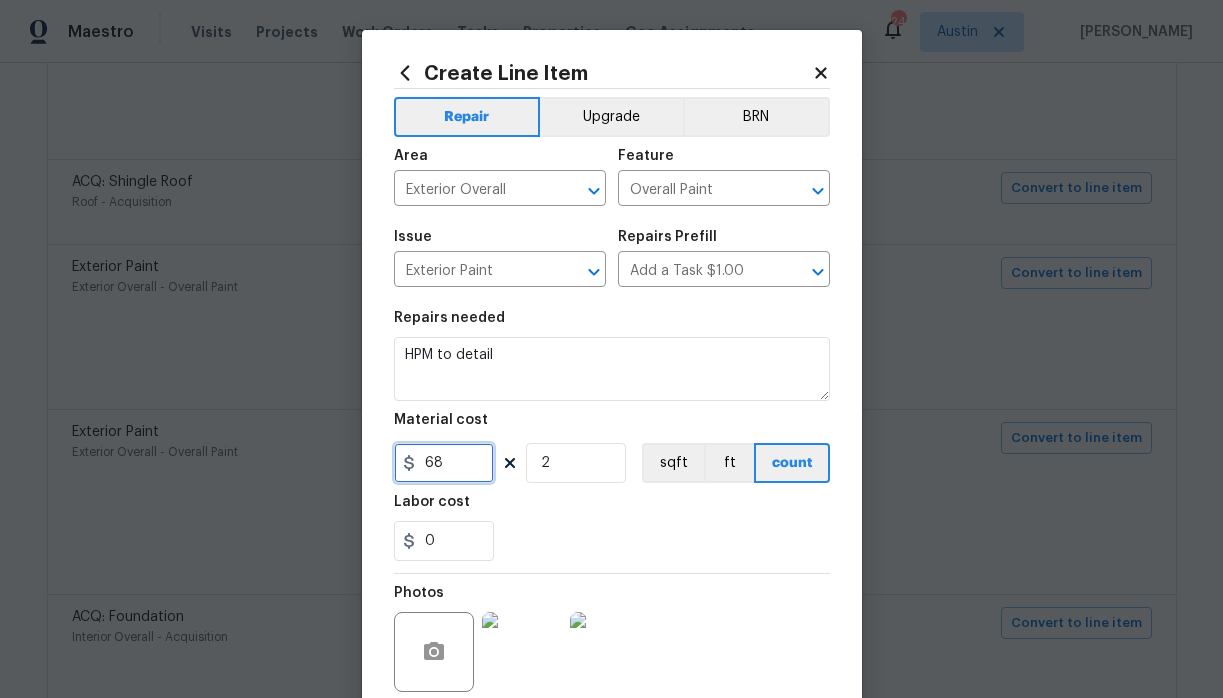 type on "68" 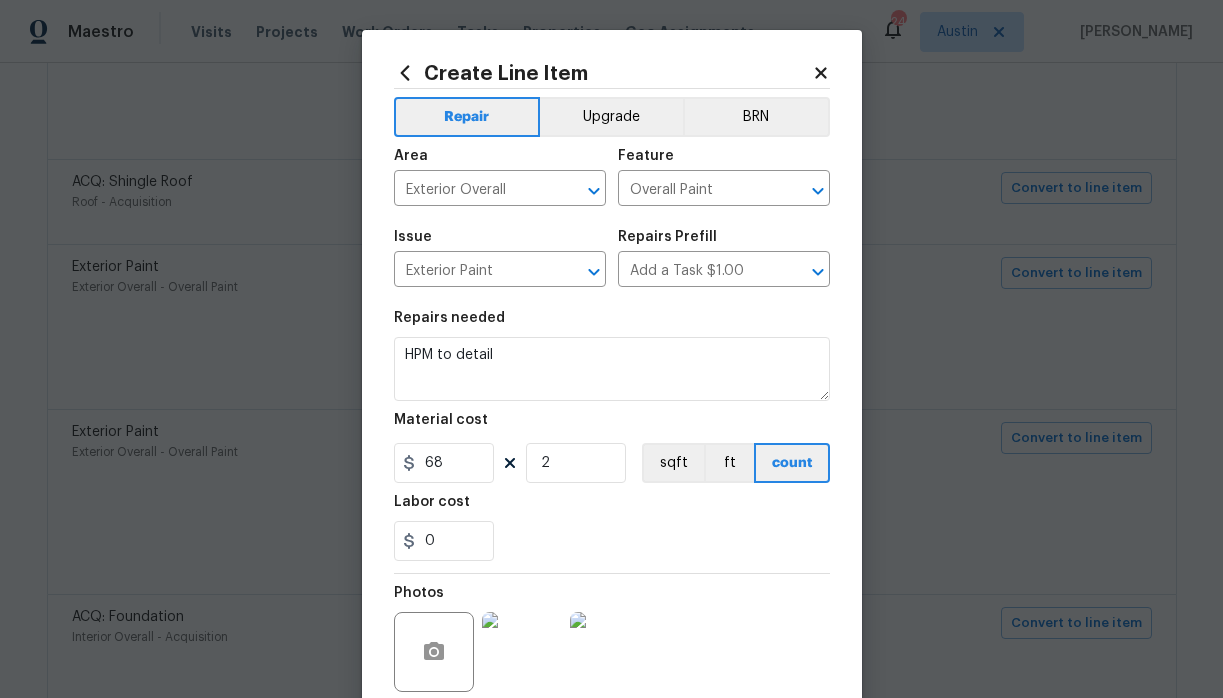click on "Labor cost" at bounding box center (612, 508) 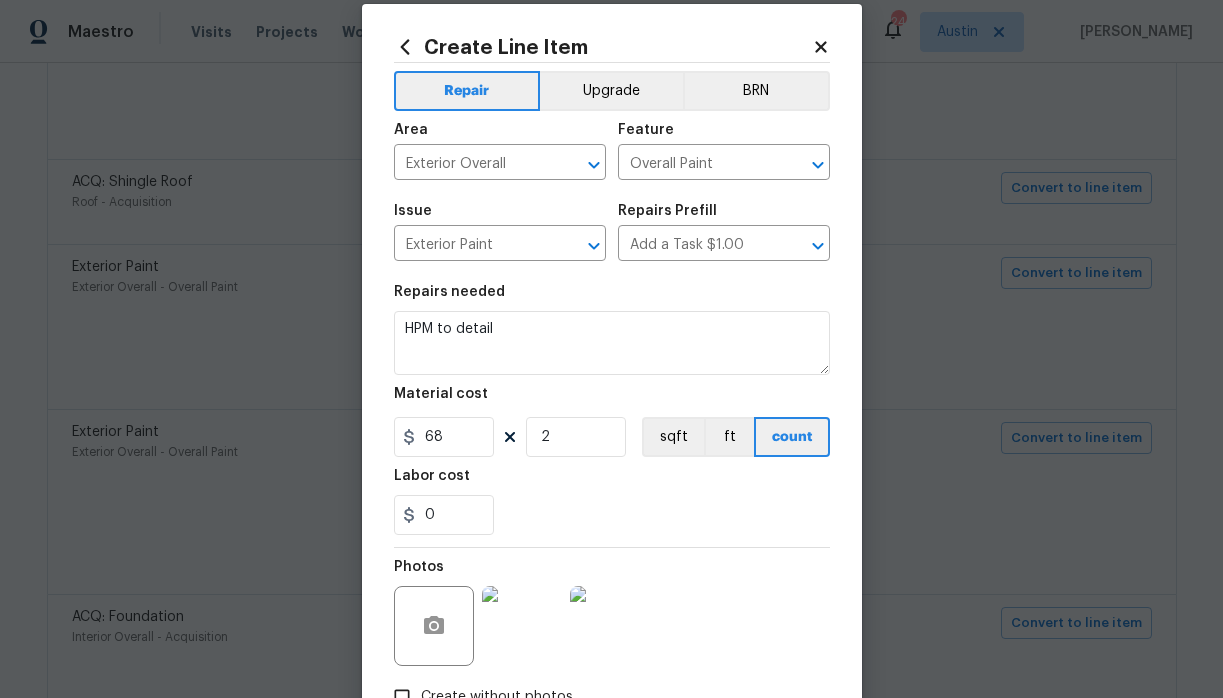 scroll, scrollTop: 20, scrollLeft: 0, axis: vertical 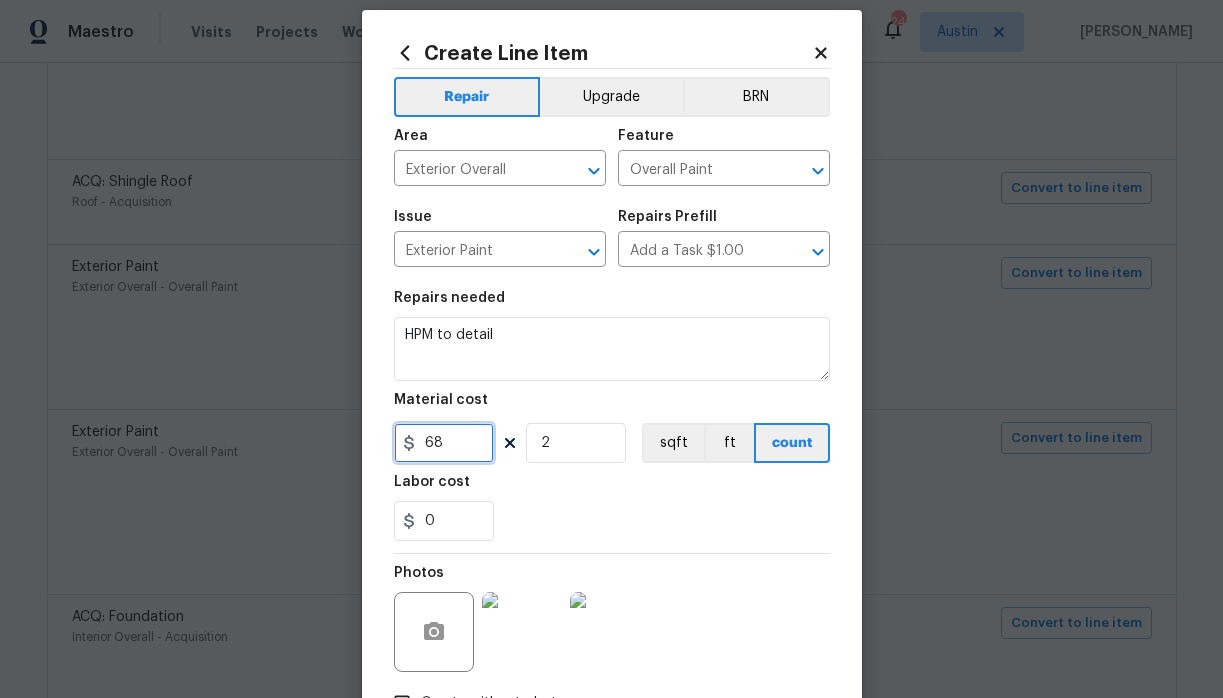 click on "68" at bounding box center (444, 443) 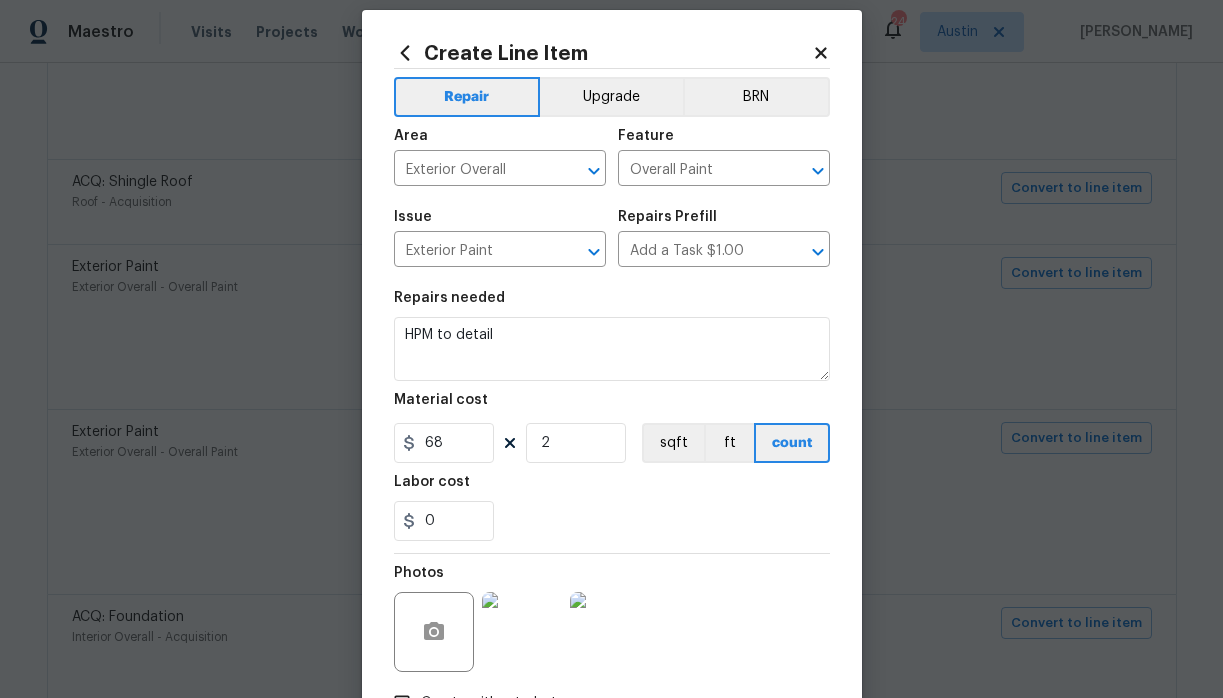 click 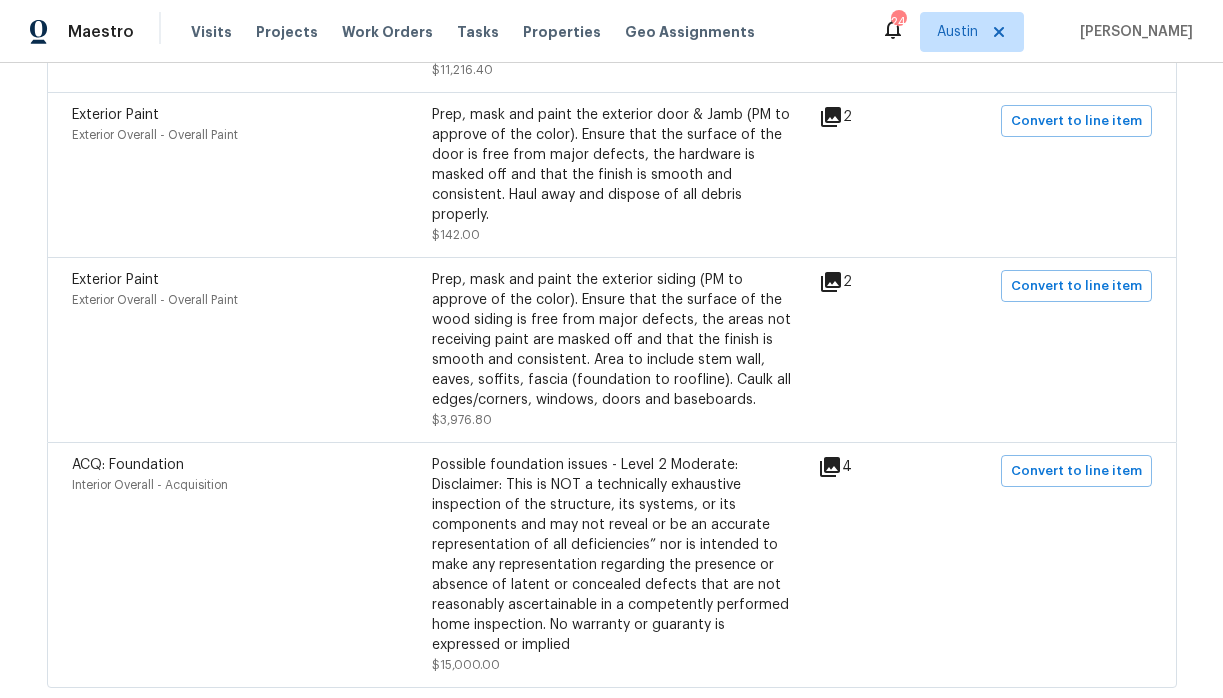 scroll, scrollTop: 1348, scrollLeft: 0, axis: vertical 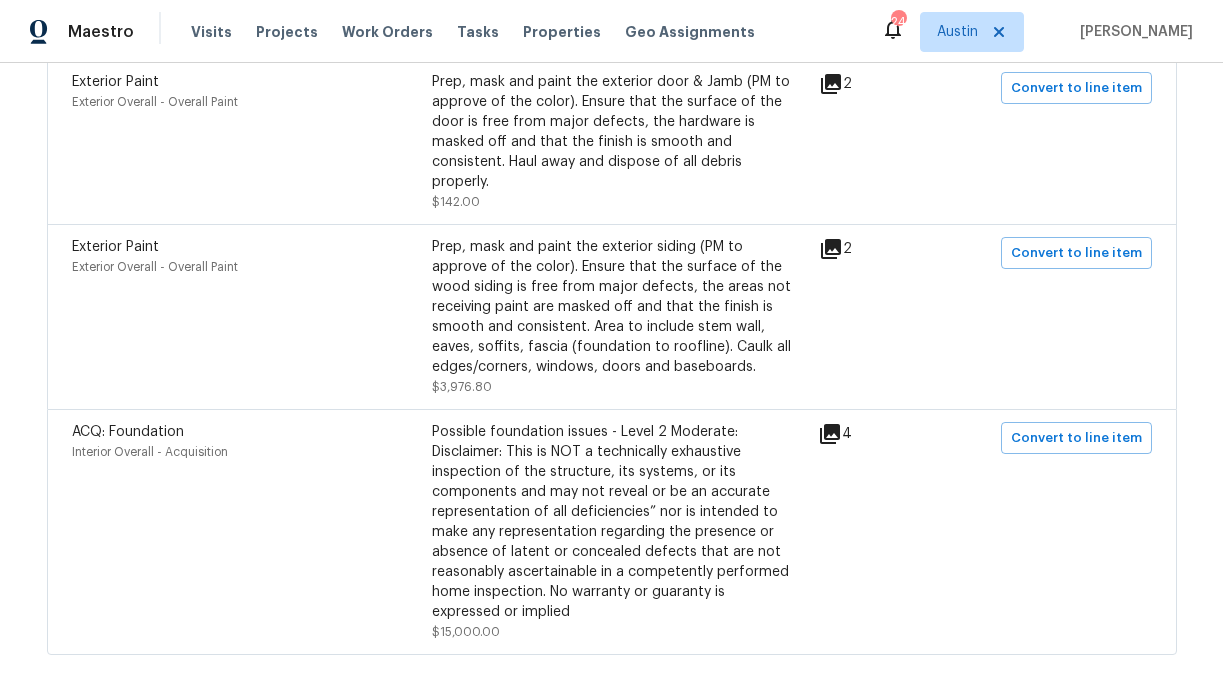 click 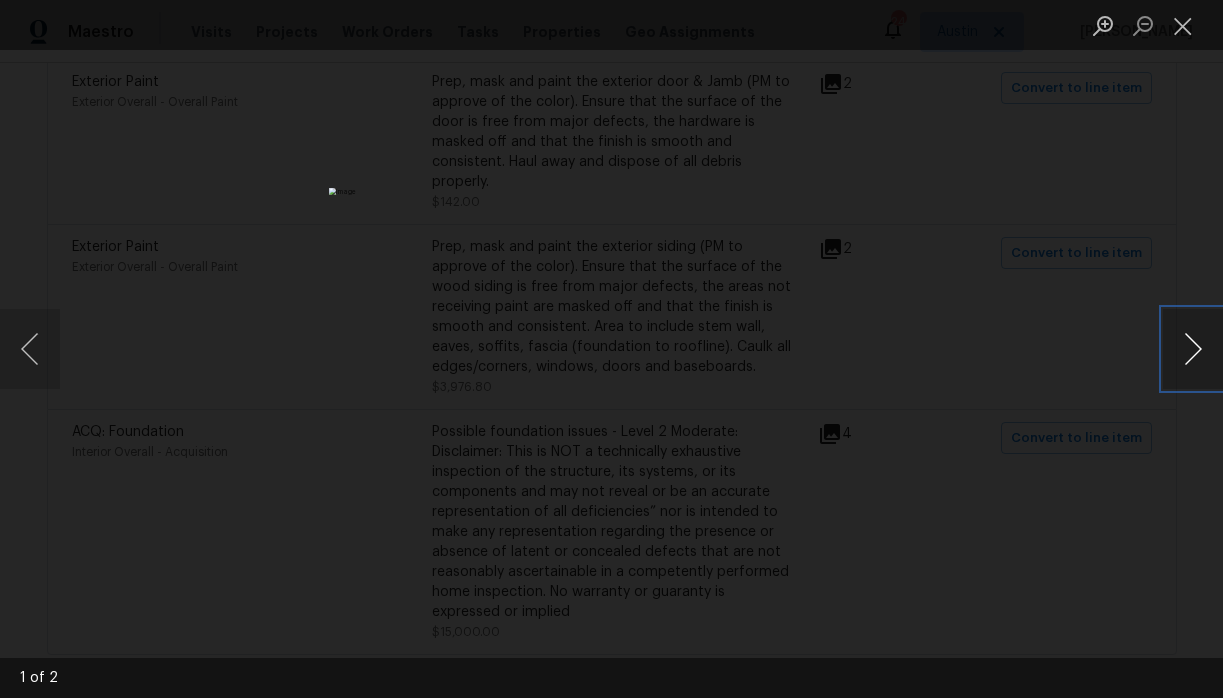 click at bounding box center [1193, 349] 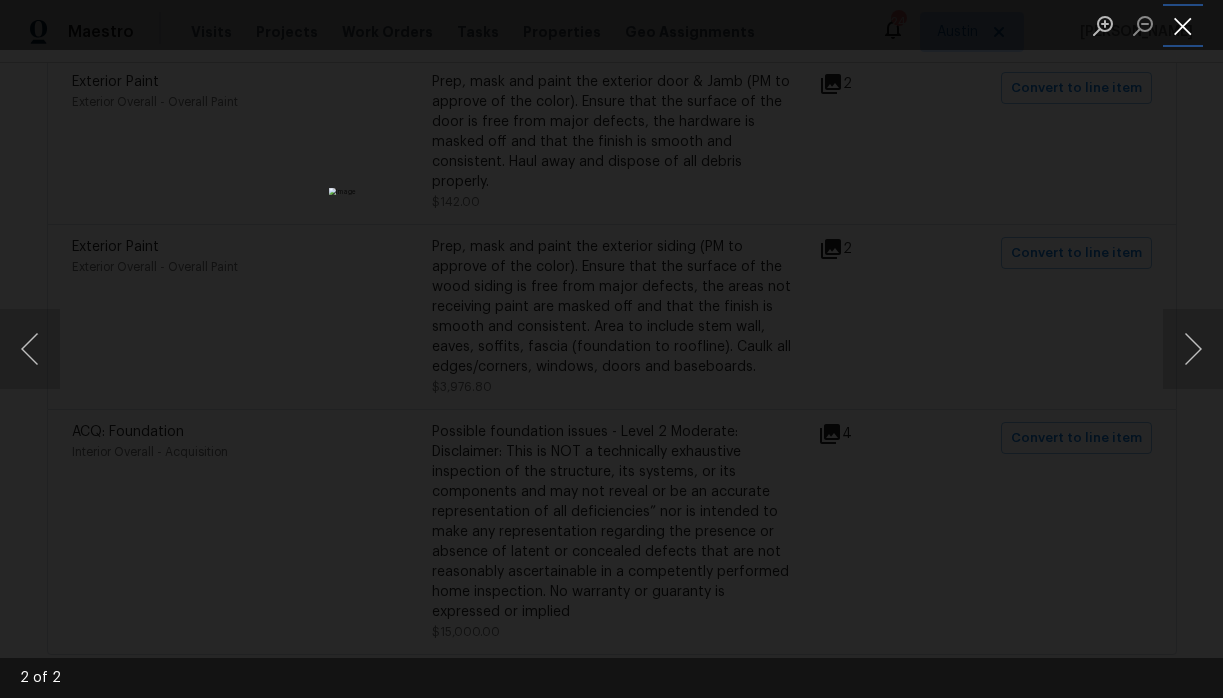 click at bounding box center [1183, 25] 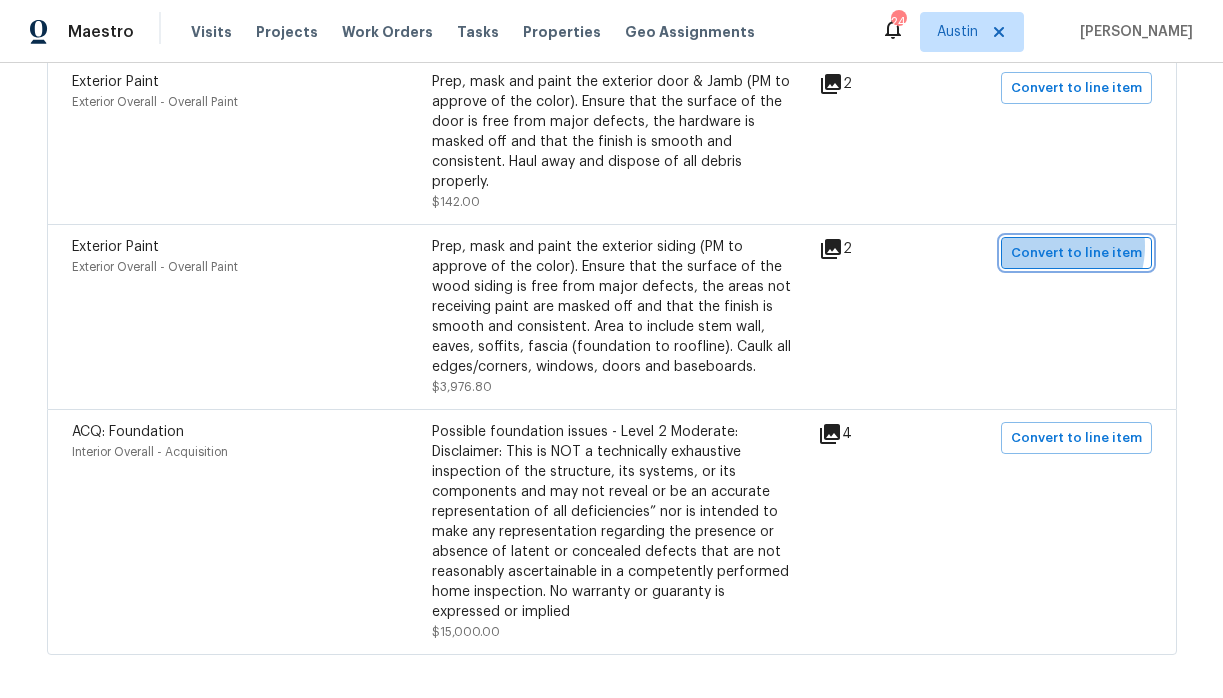 click on "Convert to line item" at bounding box center [1076, 253] 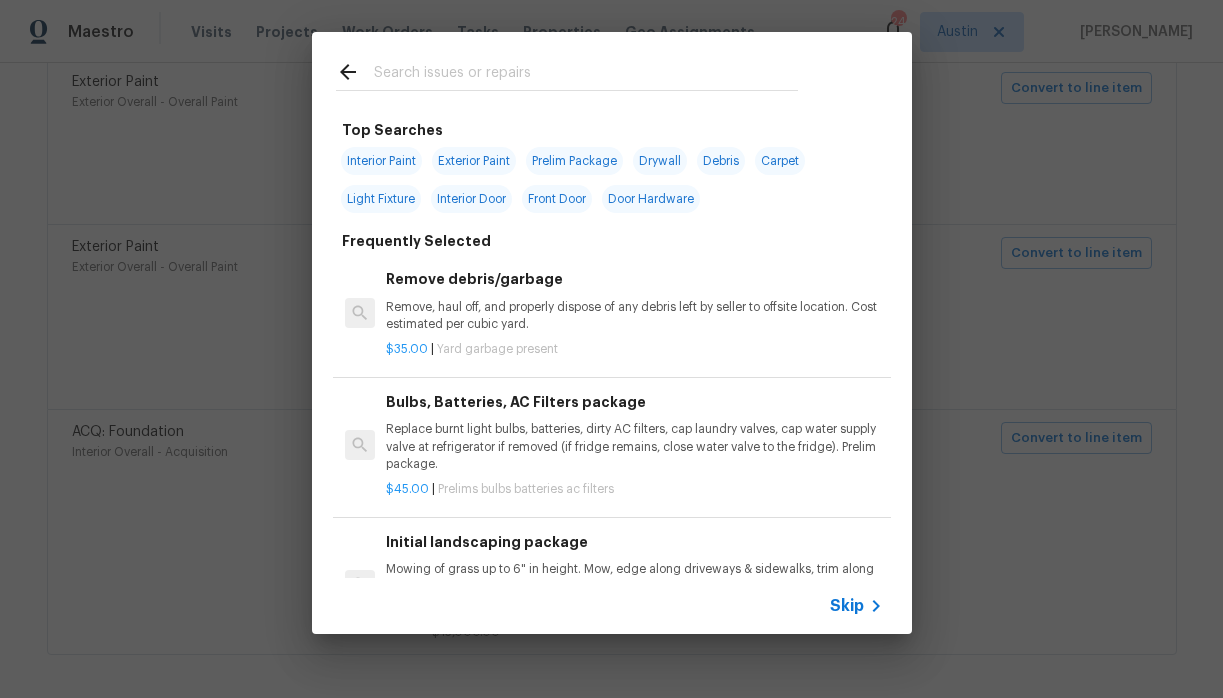 click at bounding box center (586, 75) 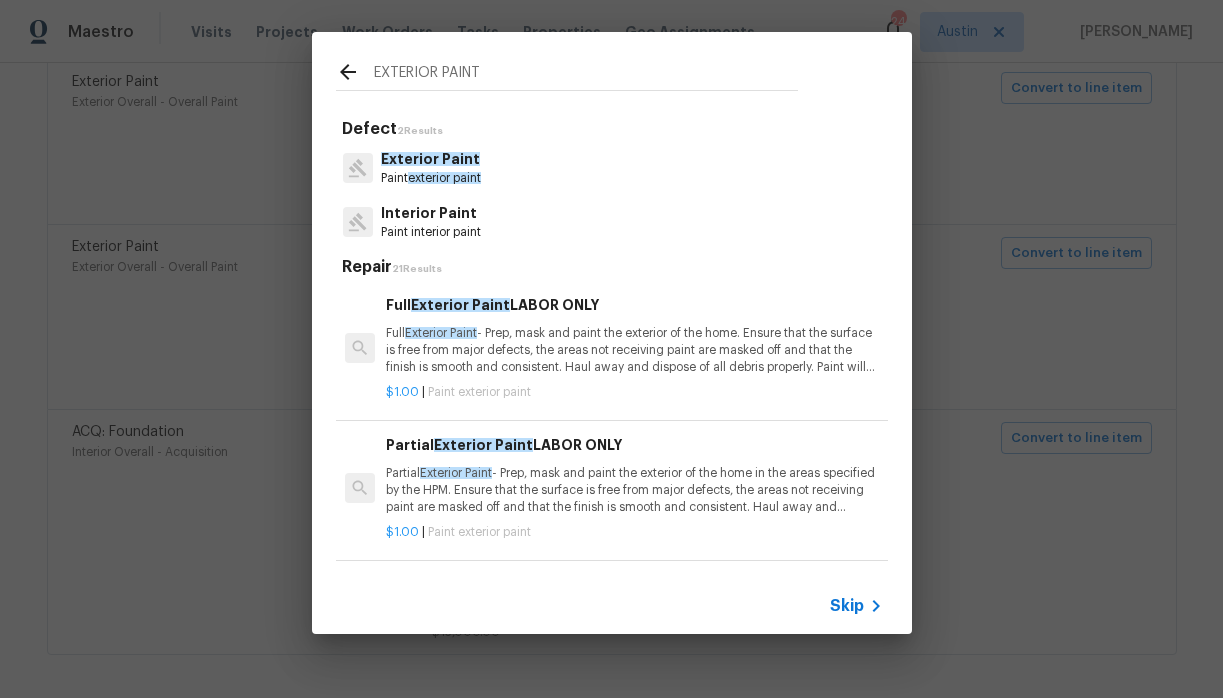 type on "EXTERIOR PAINT" 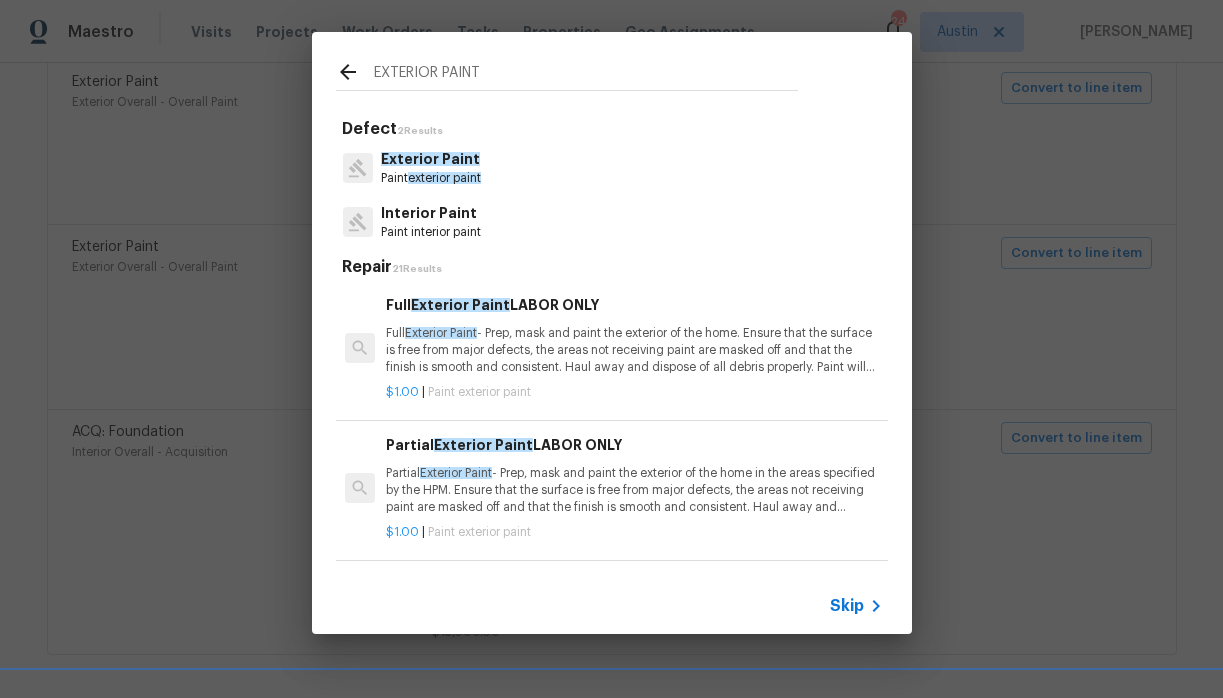 click on "Full  Exterior Paint  - Prep, mask and paint the exterior of the home. Ensure that the surface is free from major defects, the areas not receiving paint are masked off and that the finish is smooth and consistent. Haul away and dispose of all debris properly. Paint will be delivered onsite, Purchased by Opendoor." at bounding box center (634, 350) 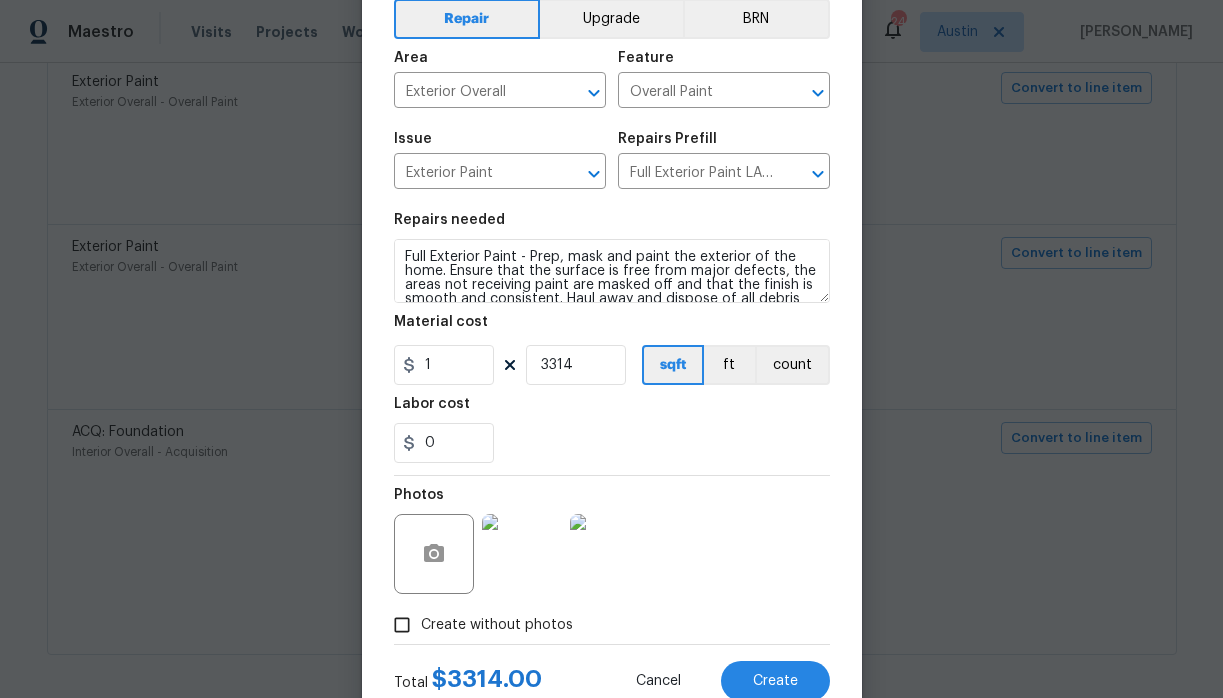 scroll, scrollTop: 104, scrollLeft: 0, axis: vertical 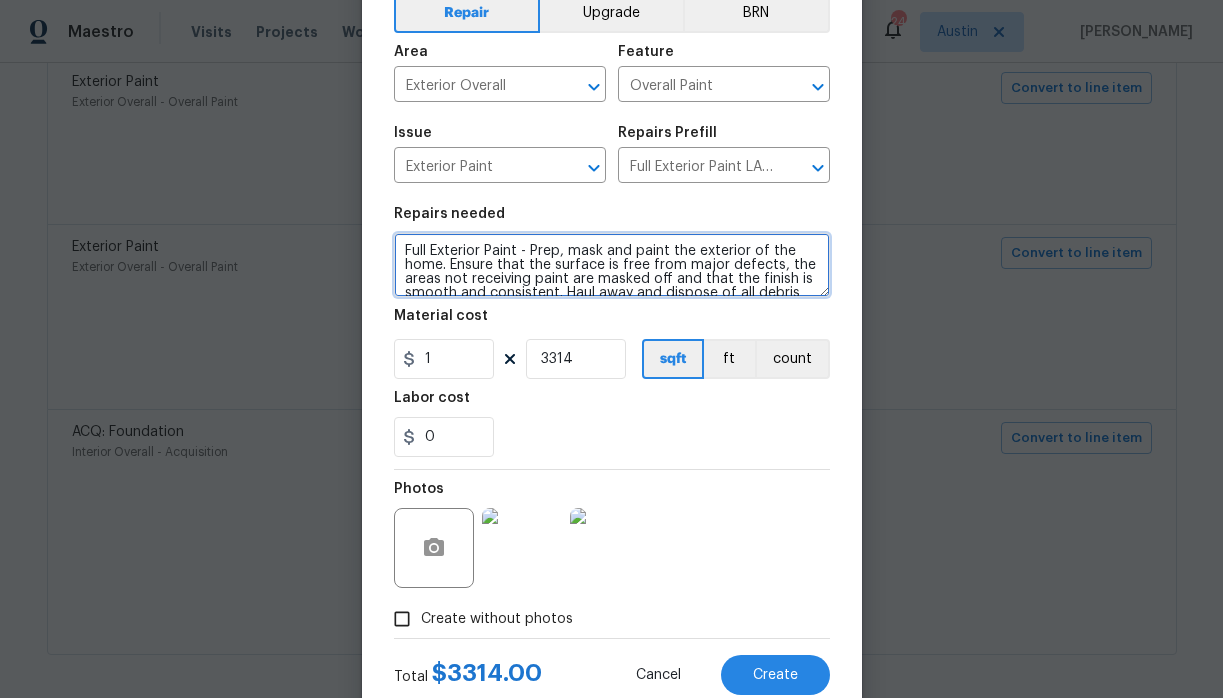 click on "Full Exterior Paint - Prep, mask and paint the exterior of the home. Ensure that the surface is free from major defects, the areas not receiving paint are masked off and that the finish is smooth and consistent. Haul away and dispose of all debris properly. Paint will be delivered onsite, Purchased by Opendoor." at bounding box center (612, 265) 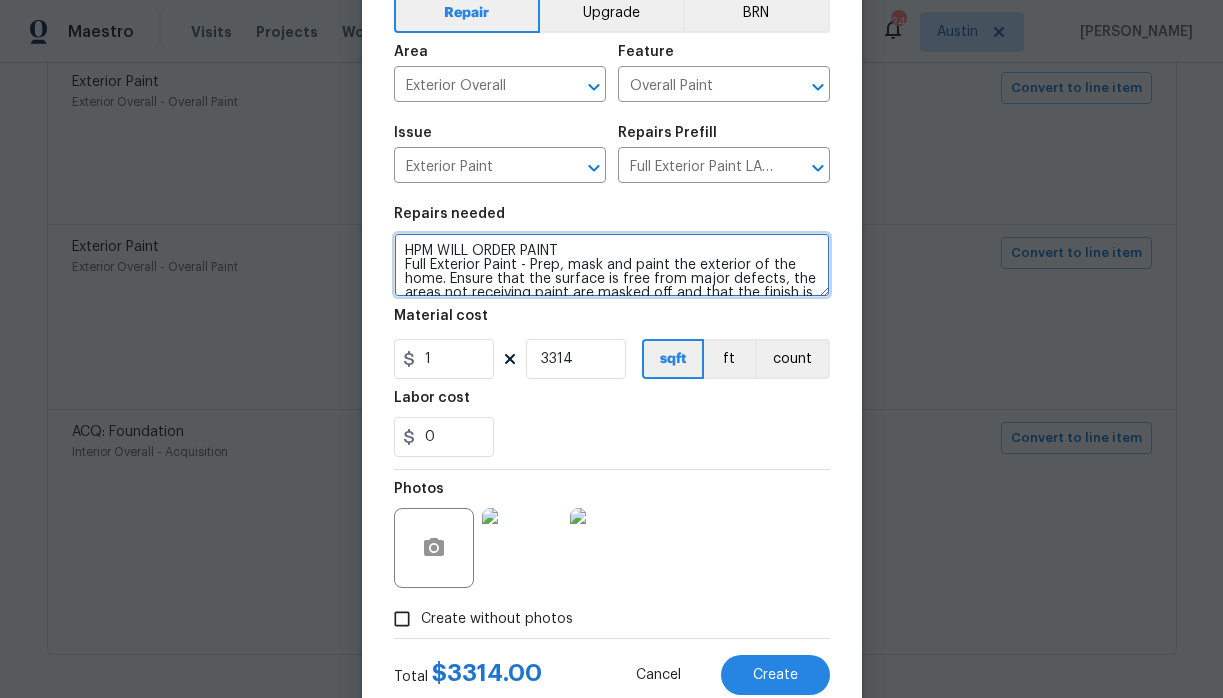 scroll, scrollTop: 164, scrollLeft: 0, axis: vertical 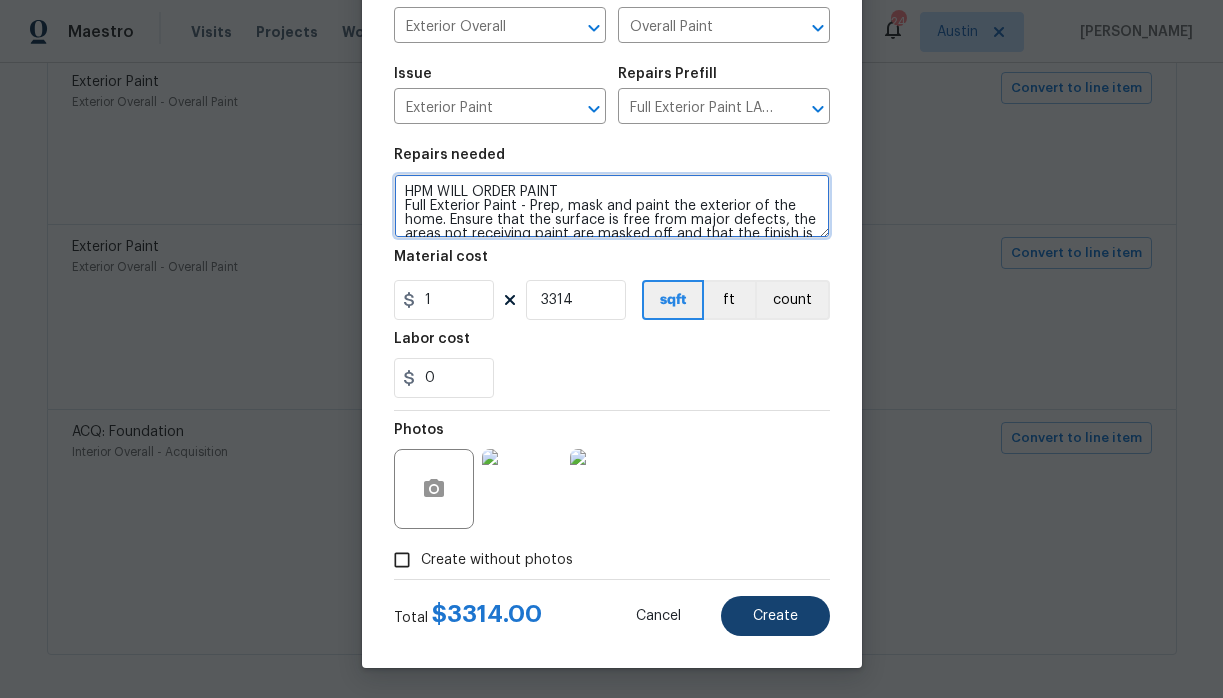 type on "HPM WILL ORDER PAINT
Full Exterior Paint - Prep, mask and paint the exterior of the home. Ensure that the surface is free from major defects, the areas not receiving paint are masked off and that the finish is smooth and consistent. Haul away and dispose of all debris properly. Paint will be delivered onsite, Purchased by Opendoor." 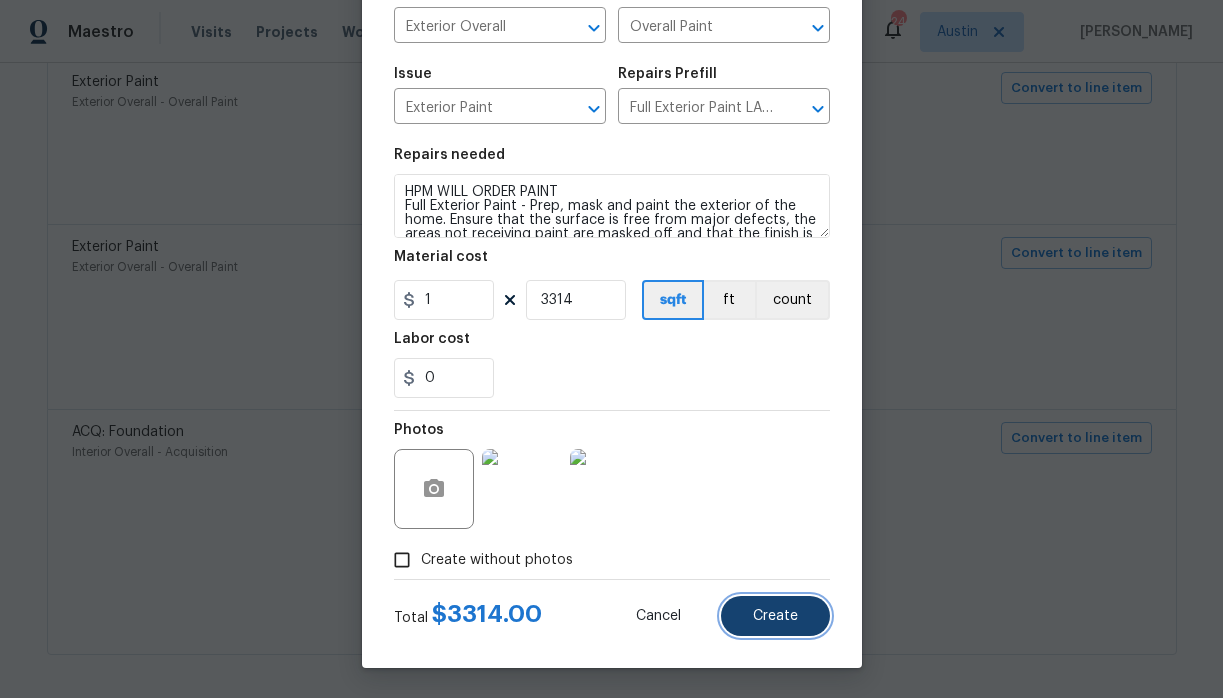 click on "Create" at bounding box center (775, 616) 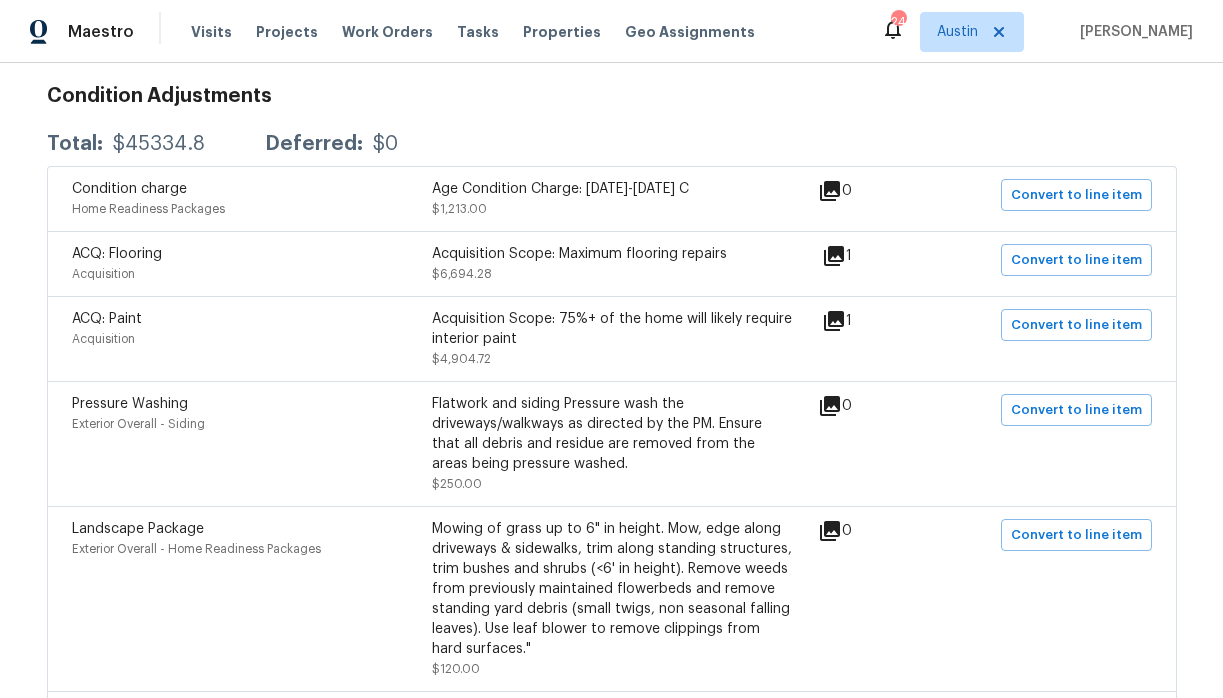 scroll, scrollTop: 337, scrollLeft: 0, axis: vertical 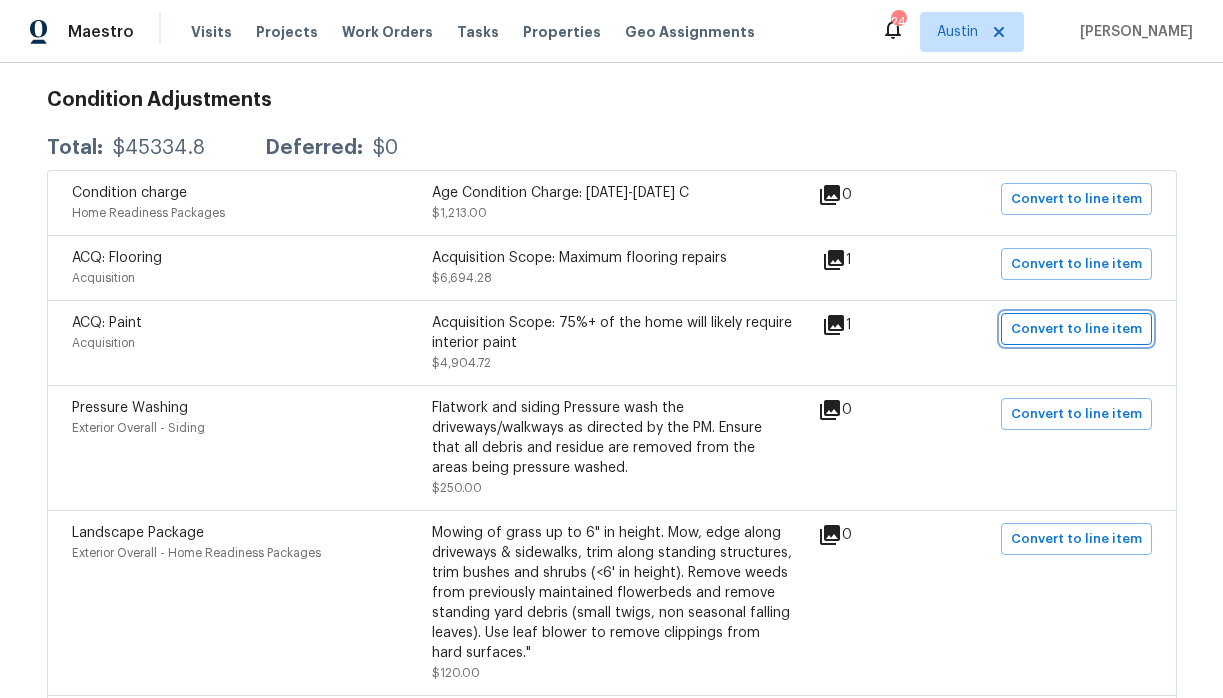 click on "Convert to line item" at bounding box center (1076, 329) 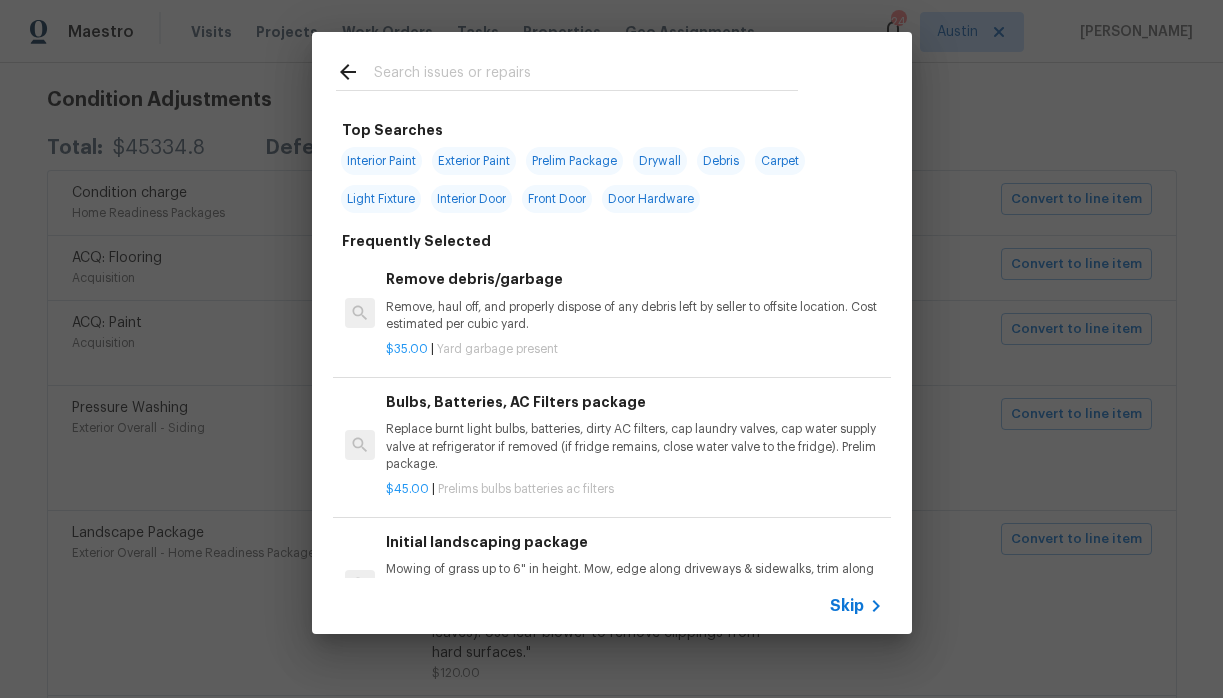 click at bounding box center (586, 75) 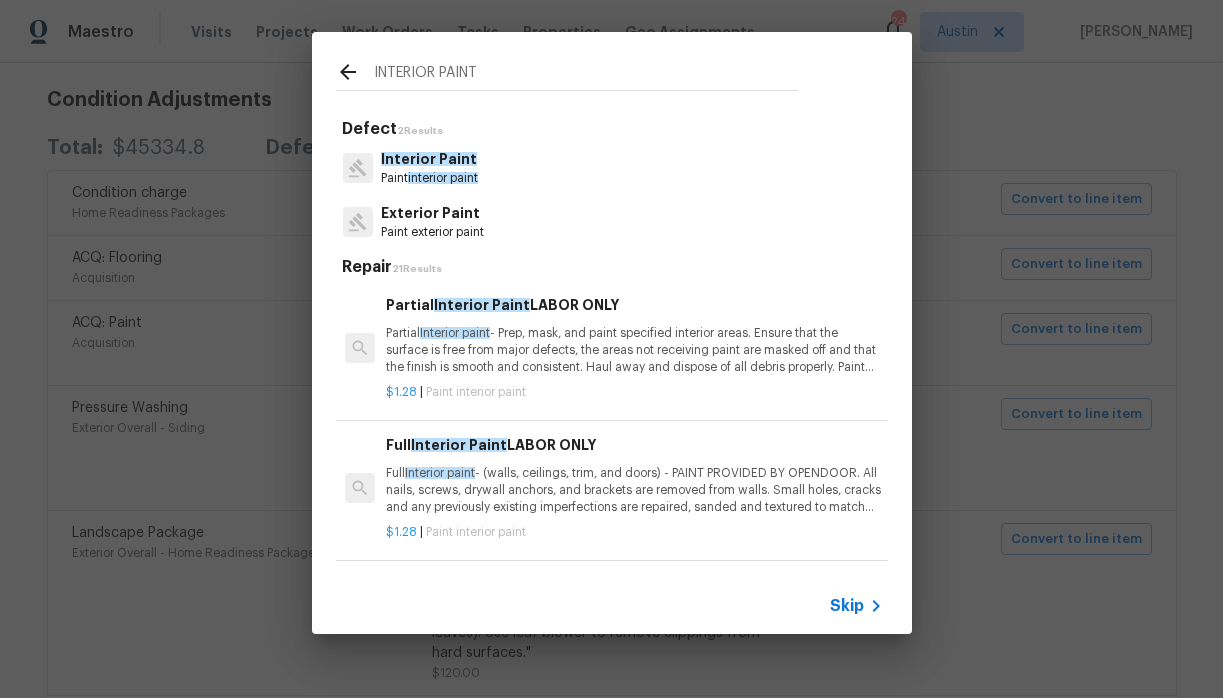 type on "INTERIOR PAINT" 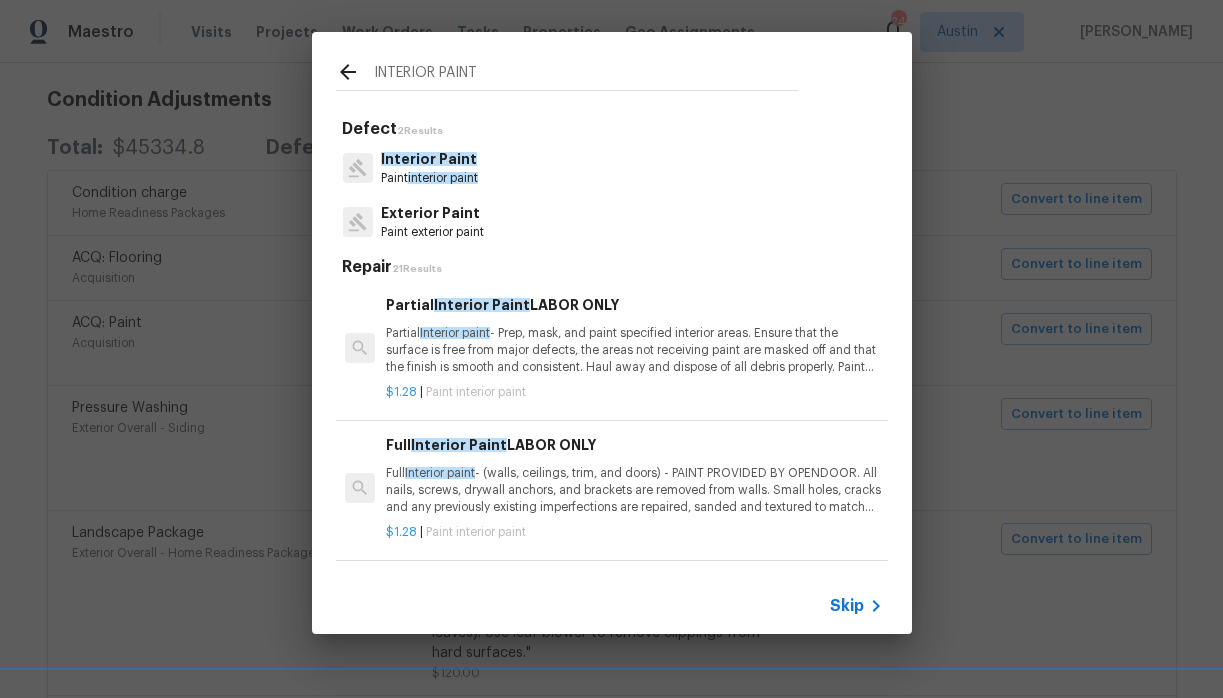 click on "Full  Interior paint  - (walls, ceilings, trim, and doors) - PAINT PROVIDED BY OPENDOOR. All nails, screws, drywall anchors, and brackets are removed from walls. Small holes, cracks and any previously existing imperfections are repaired, sanded and textured to match surrounding texture prior to painting. Caulk all edges/corners, windows, doors, counters, tubs/showers and baseboards; To include painting of all register vents (after proper preparation), all sides of doors, protection of floors, cabinets, hardware and hinges, windows with drop cloths, plastic sheeting and masking. Clean up and removal of prep debris and any paint overspray." at bounding box center [634, 490] 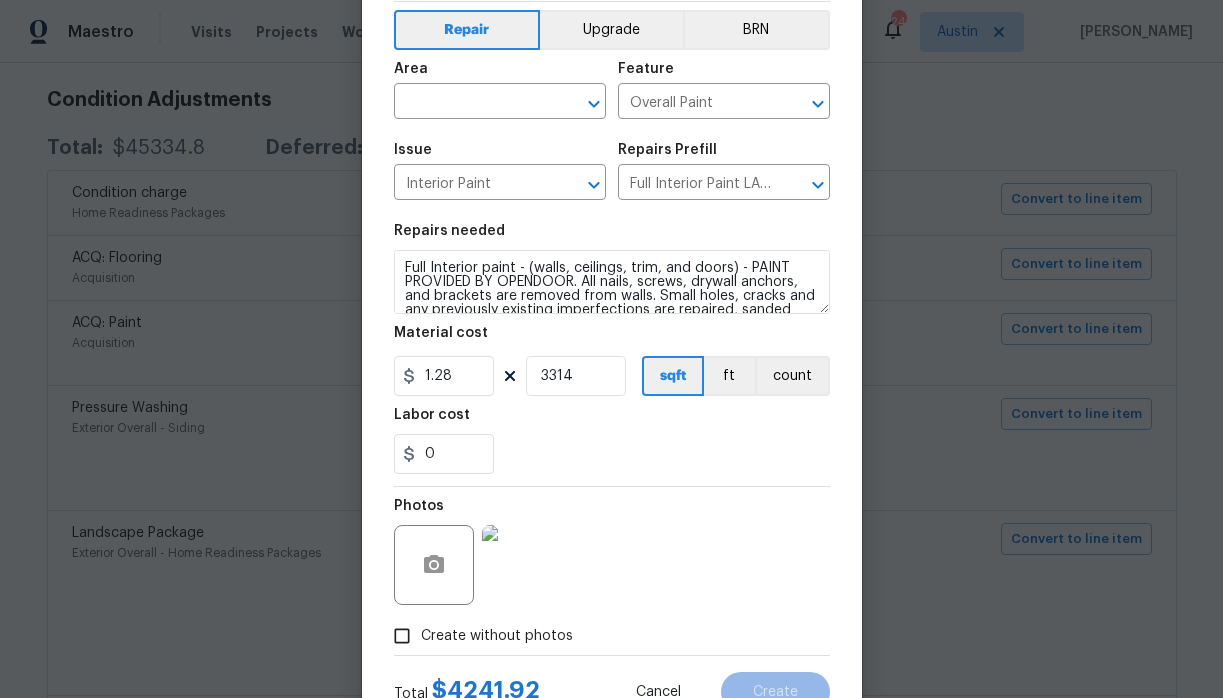 scroll, scrollTop: 0, scrollLeft: 0, axis: both 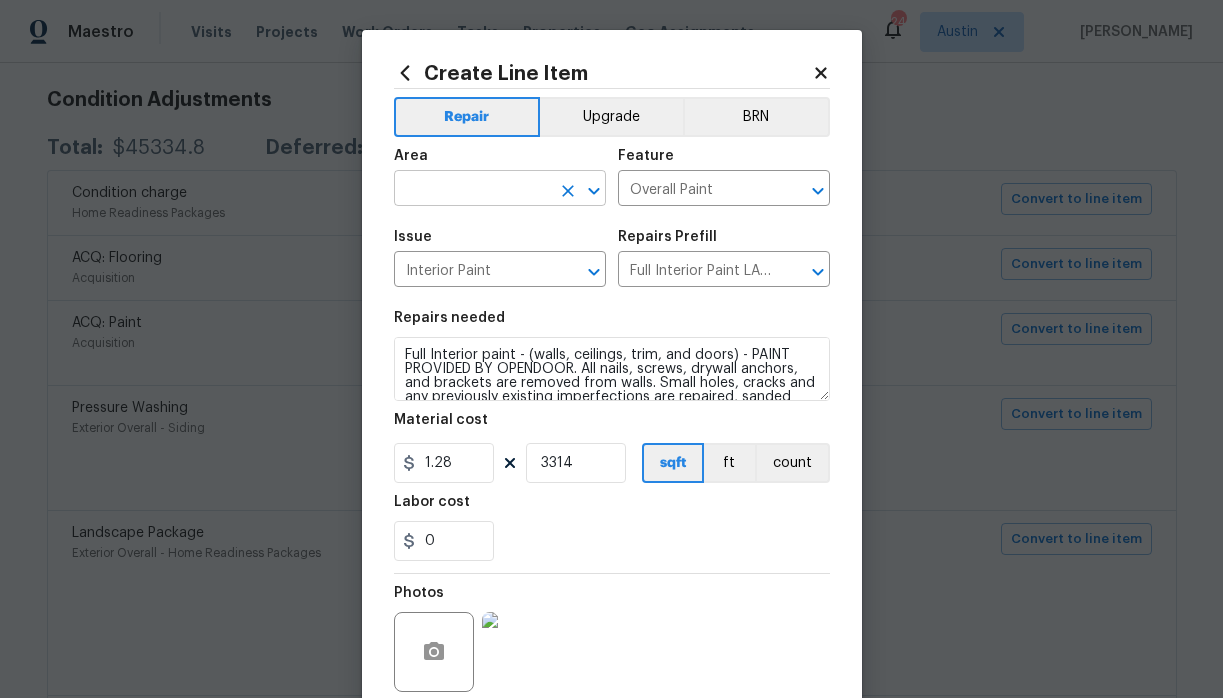 click at bounding box center (472, 190) 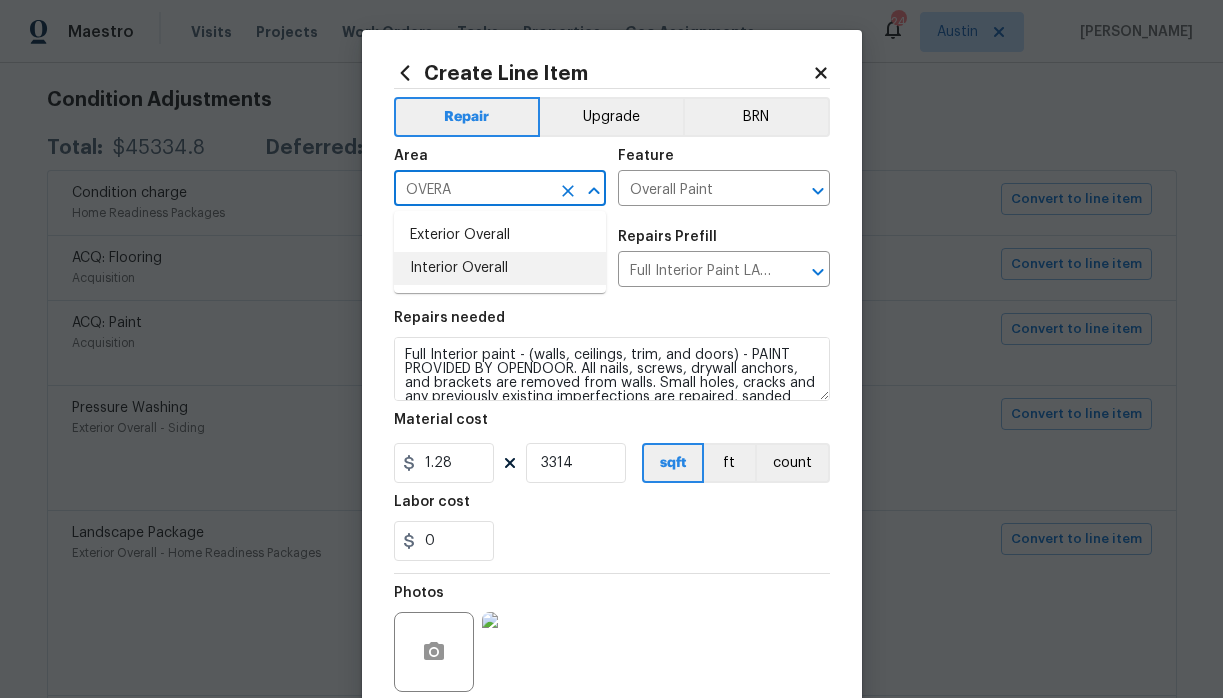 click on "Interior Overall" at bounding box center [500, 268] 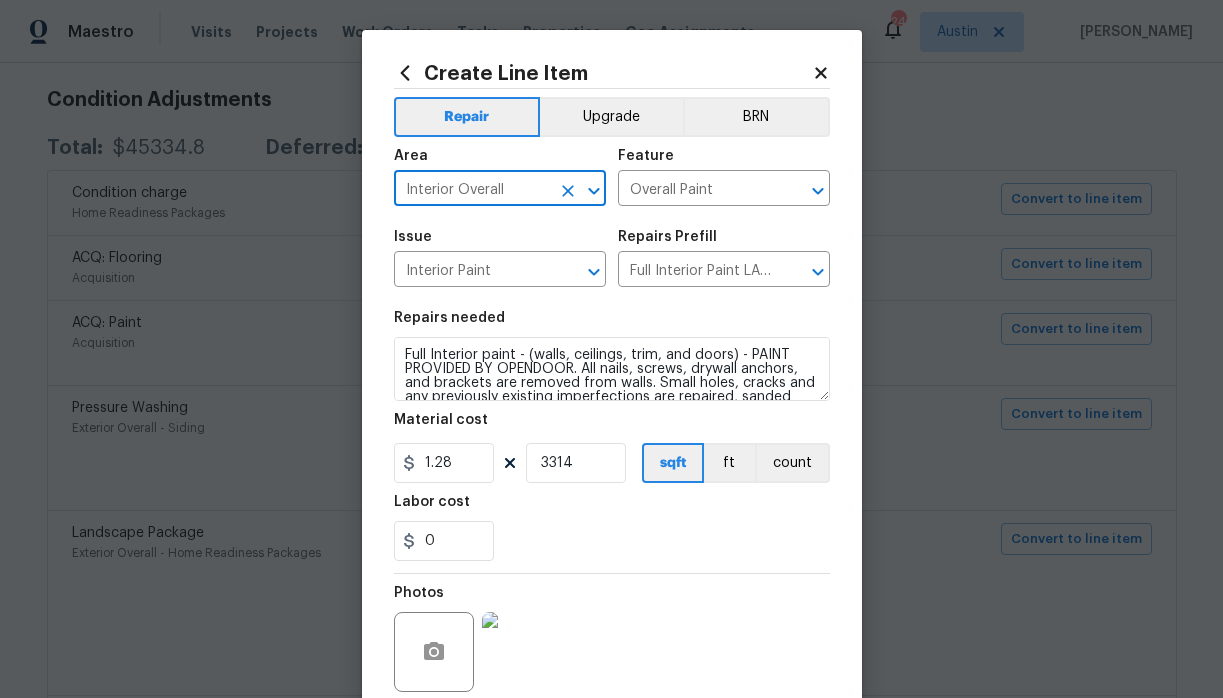 scroll, scrollTop: 164, scrollLeft: 0, axis: vertical 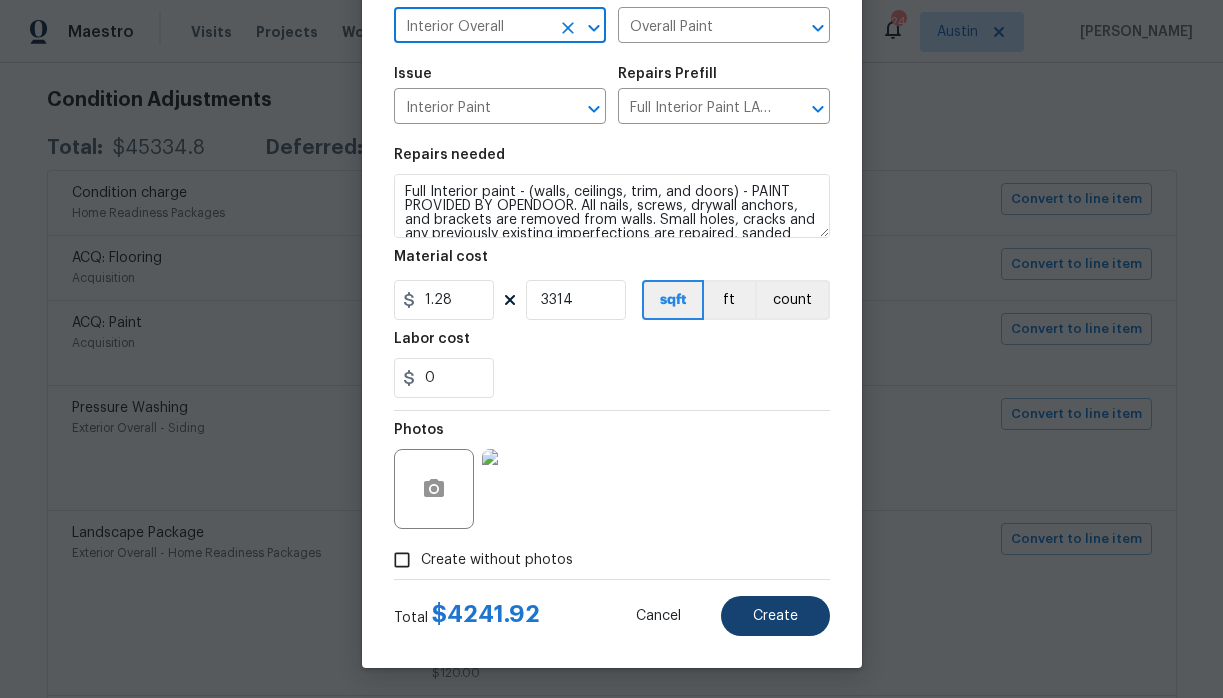type on "Interior Overall" 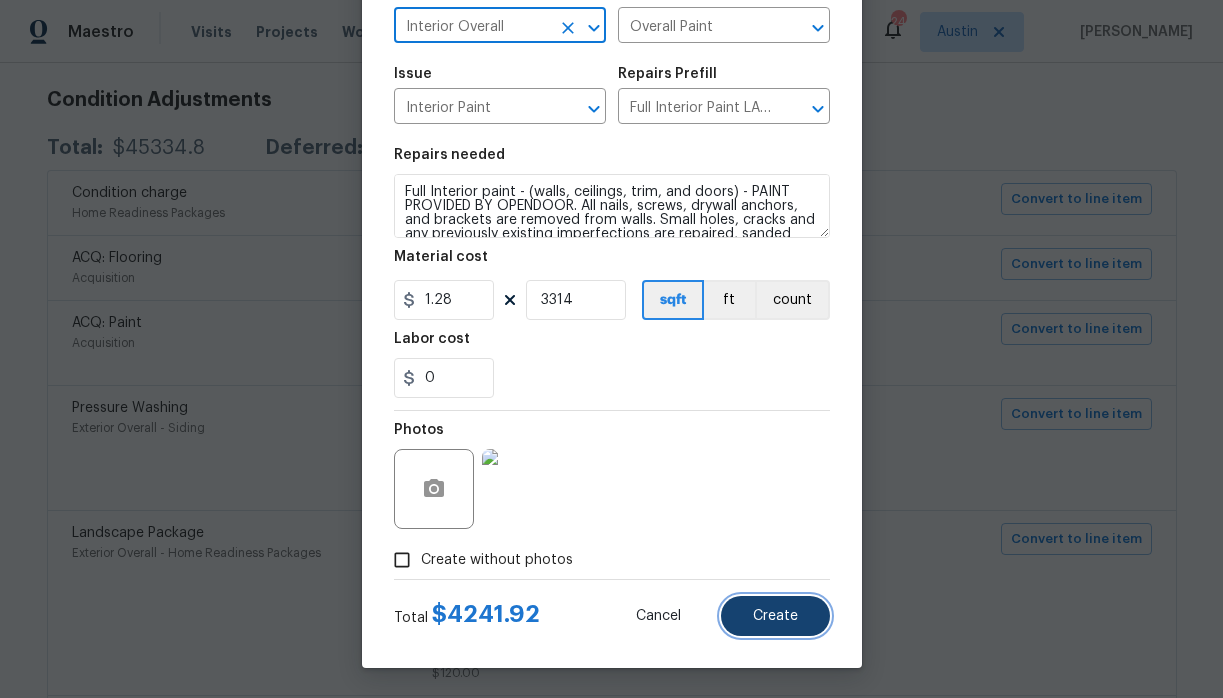 click on "Create" at bounding box center (775, 616) 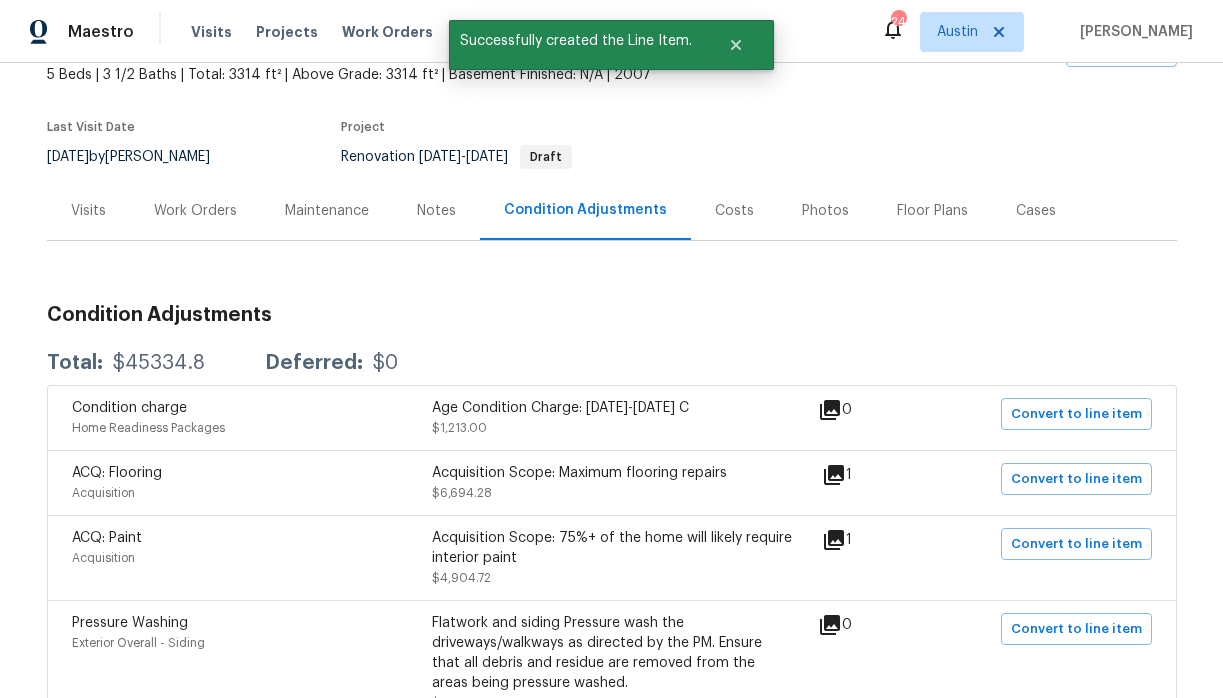 scroll, scrollTop: 112, scrollLeft: 0, axis: vertical 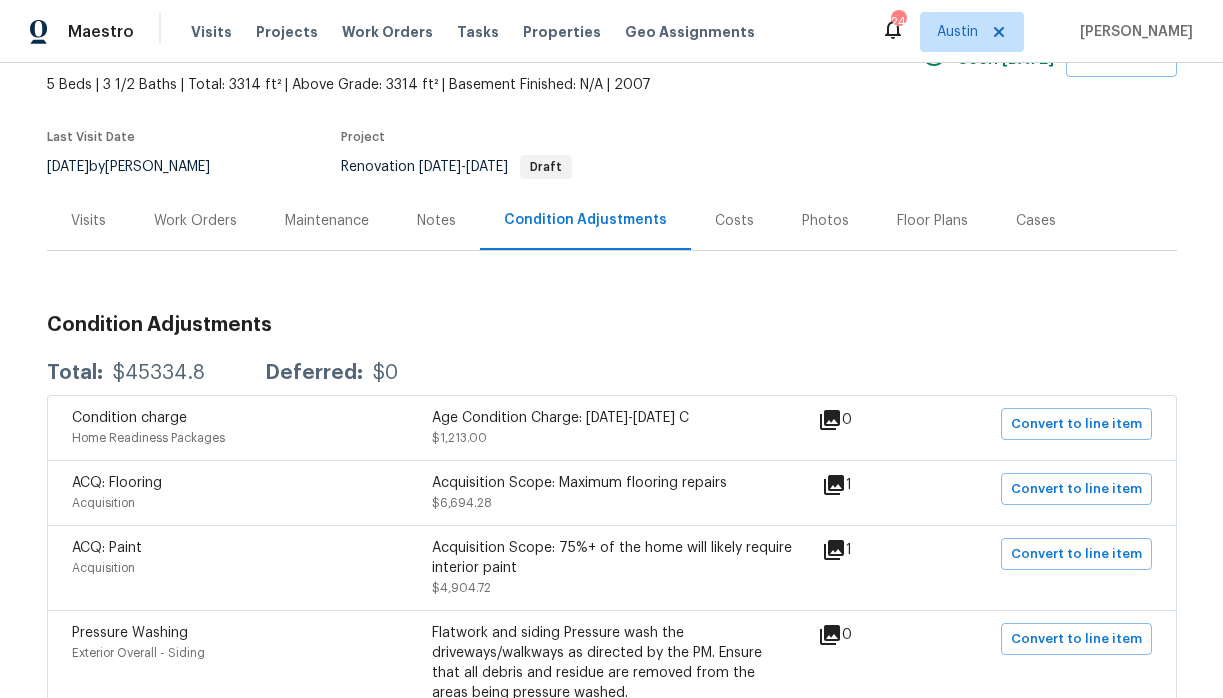 click on "Work Orders" at bounding box center [195, 221] 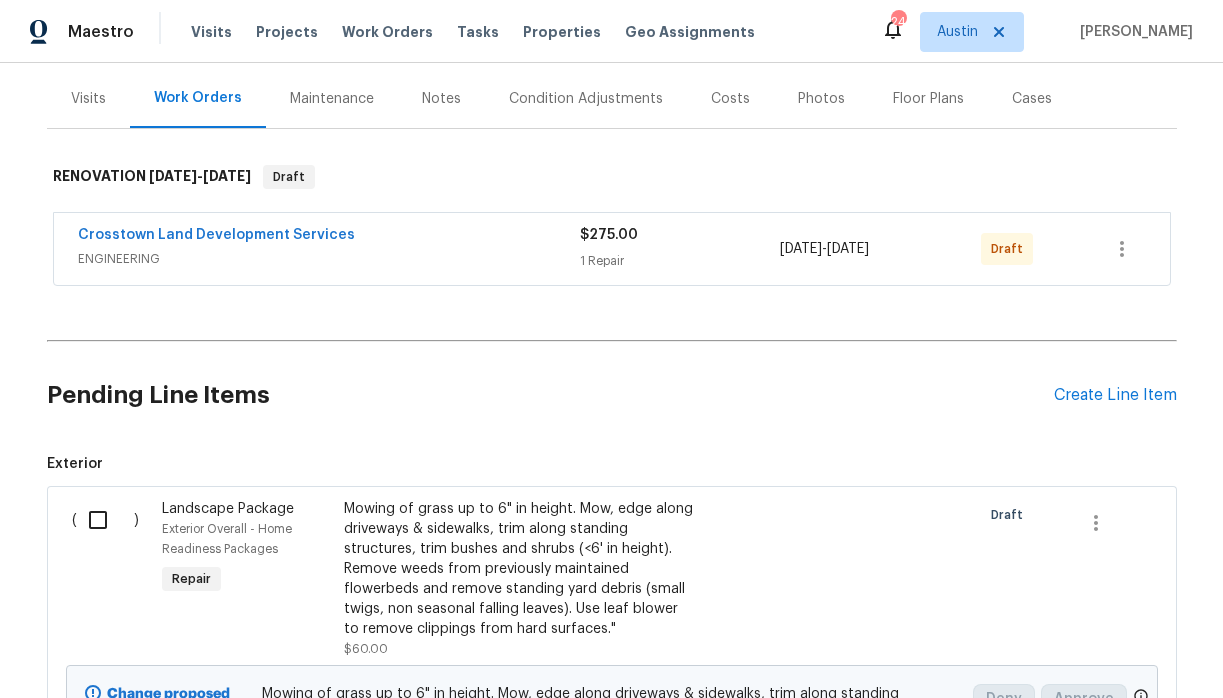 scroll, scrollTop: 255, scrollLeft: 0, axis: vertical 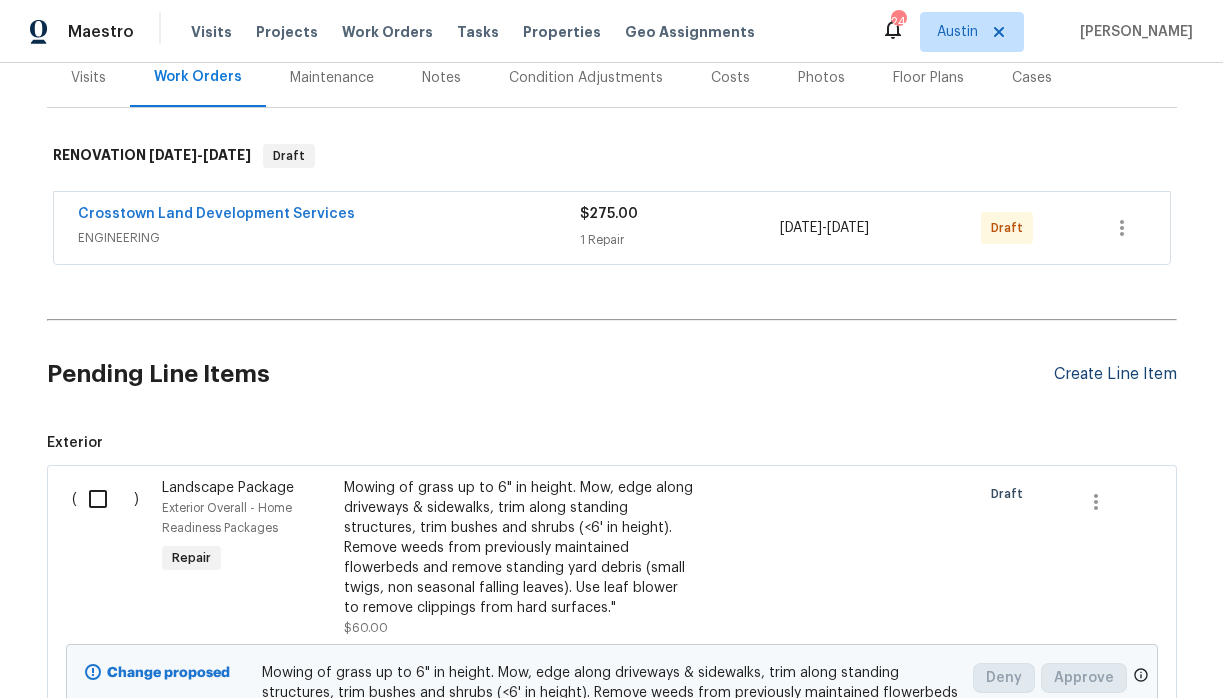 click on "Create Line Item" at bounding box center [1115, 374] 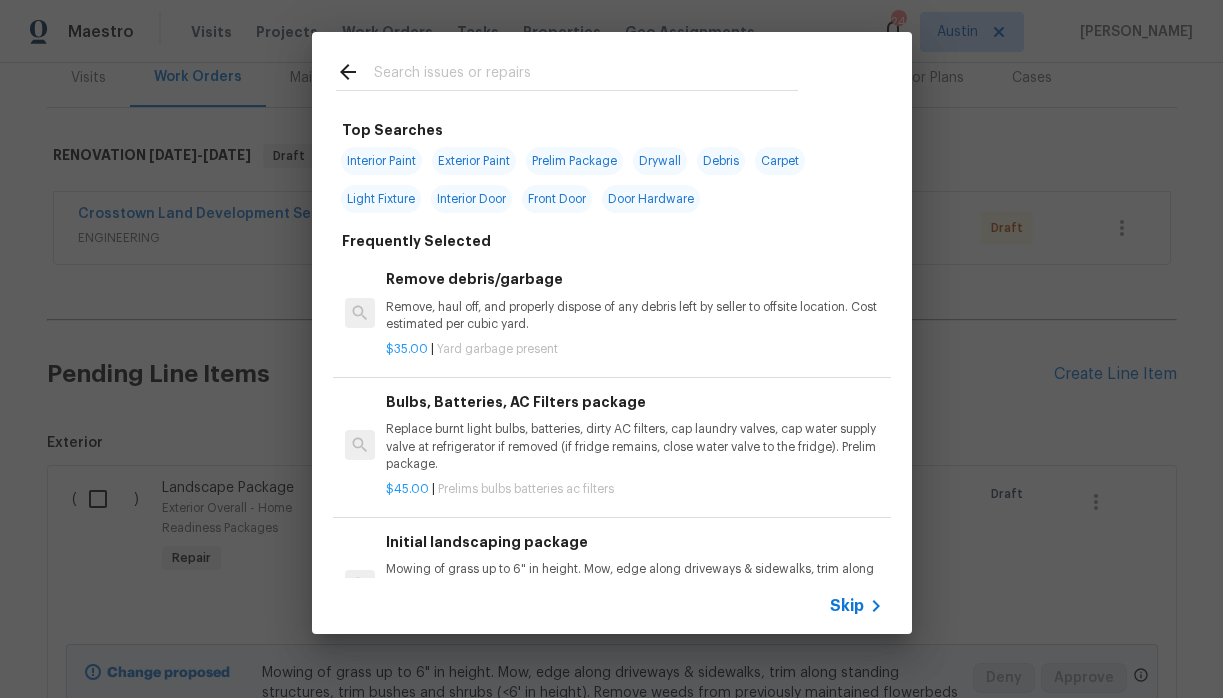 click at bounding box center (586, 75) 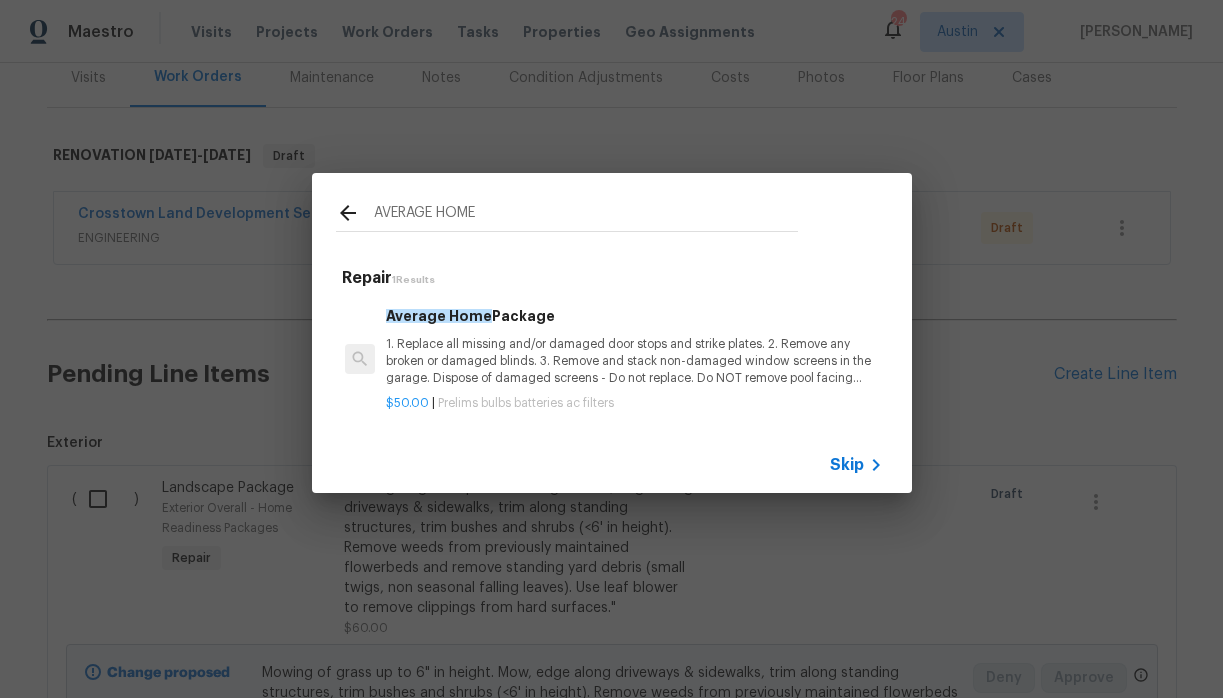 type on "AVERAGE HOME" 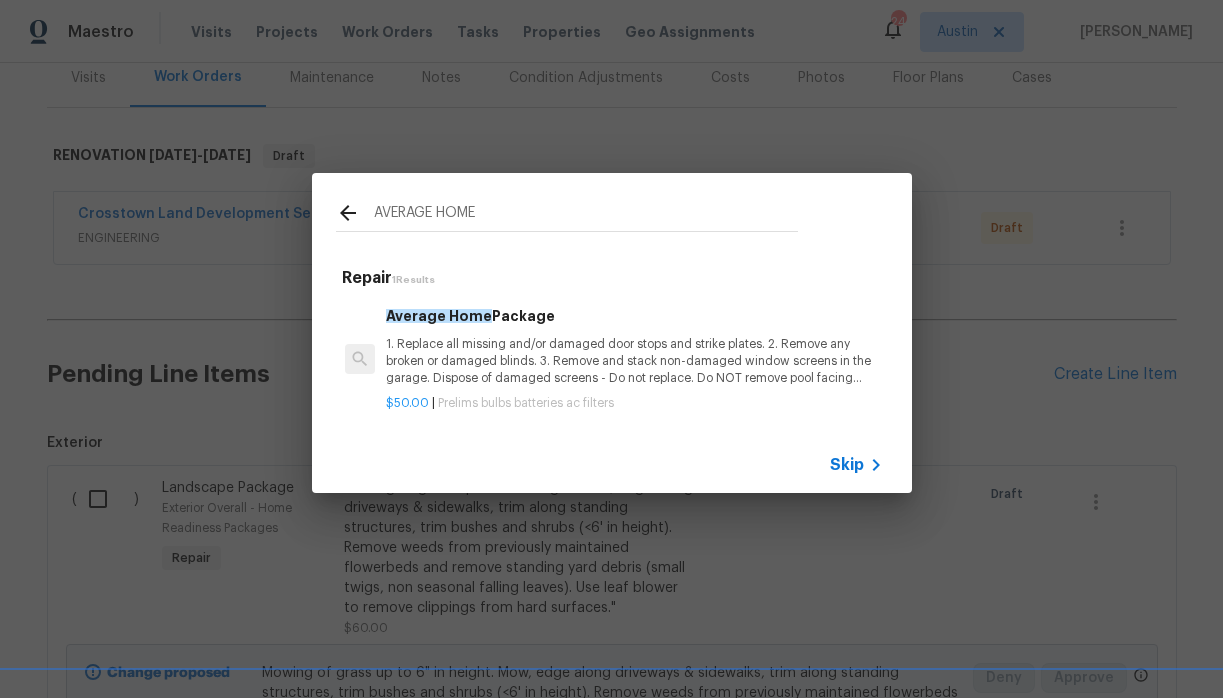 click on "1. Replace all missing and/or damaged door stops and strike plates.  2. Remove any broken or damaged blinds.  3. Remove and stack non-damaged window screens in the garage. Dispose of damaged screens - Do not replace. Do NOT remove pool facing window screens.  4. Replace any missing, broken, or inconsistent color switch plates/receptacle cover plates with appropriate color. If all plates in an area/room are a unique style but matching – request approval to keep.  5. Replace all burnt out light bulbs. Bulbs in fixtures should be matching (both style and color). All vanity fixtures must have vanity bulbs. This includes microwave and oven bulbs.  6. Replace all batteries and test all smoke detectors for functionality. Pictures with date printed on batteries needed for approval.  7. Cap all unused water and gas lines (i.e. refrigerator, water heater, washer supply hot/cold, gas line for dryer, etc).  8. Install new pleated HVAC air filters" at bounding box center (634, 361) 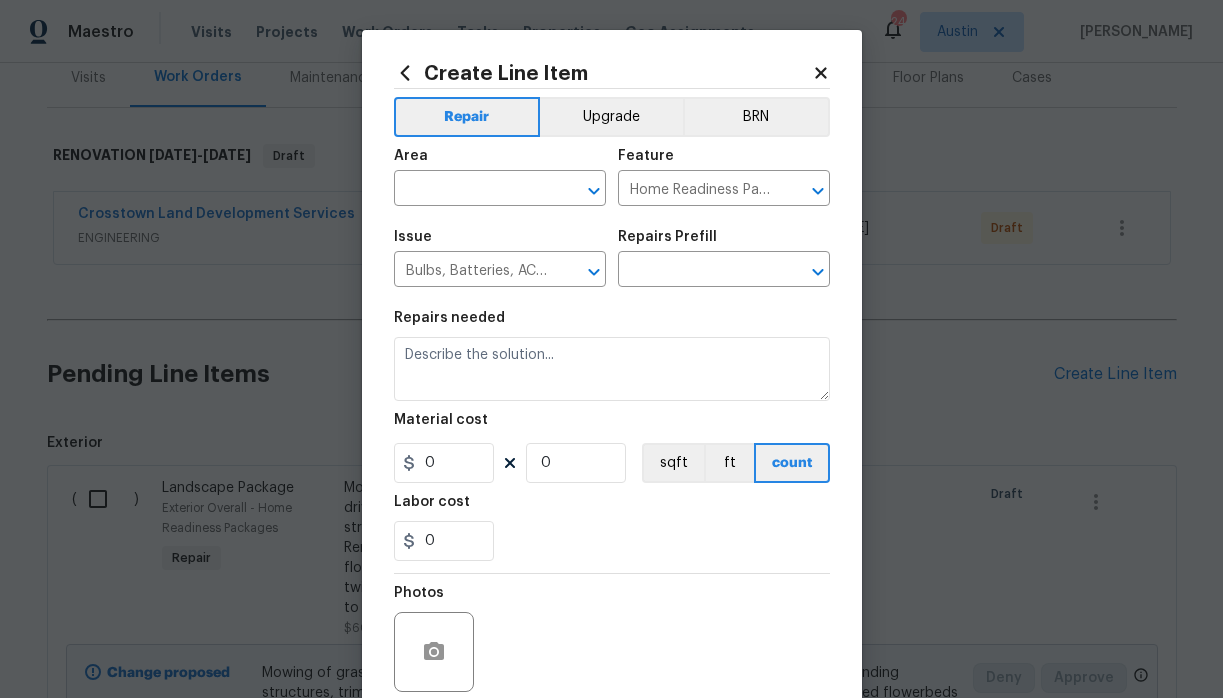 type on "1. Replace all missing and/or damaged door stops and strike plates.  2. Remove any broken or damaged blinds.  3. Remove and stack non-damaged window screens in the garage. Dispose of damaged screens - Do not replace. Do NOT remove pool facing window screens.  4. Replace any missing, broken, or inconsistent color switch plates/receptacle cover plates with appropriate color. If all plates in an area/room are a unique style but matching – request approval to keep.  5. Replace all burnt out light bulbs. Bulbs in fixtures should be matching (both style and color). All vanity fixtures must have vanity bulbs. This includes microwave and oven bulbs.  6. Replace all batteries and test all smoke detectors for functionality. Pictures with date printed on batteries needed for approval.  7. Cap all unused water and gas lines (i.e. refrigerator, water heater, washer supply hot/cold, gas line for dryer, etc).  8. Install new pleated HVAC air filters" 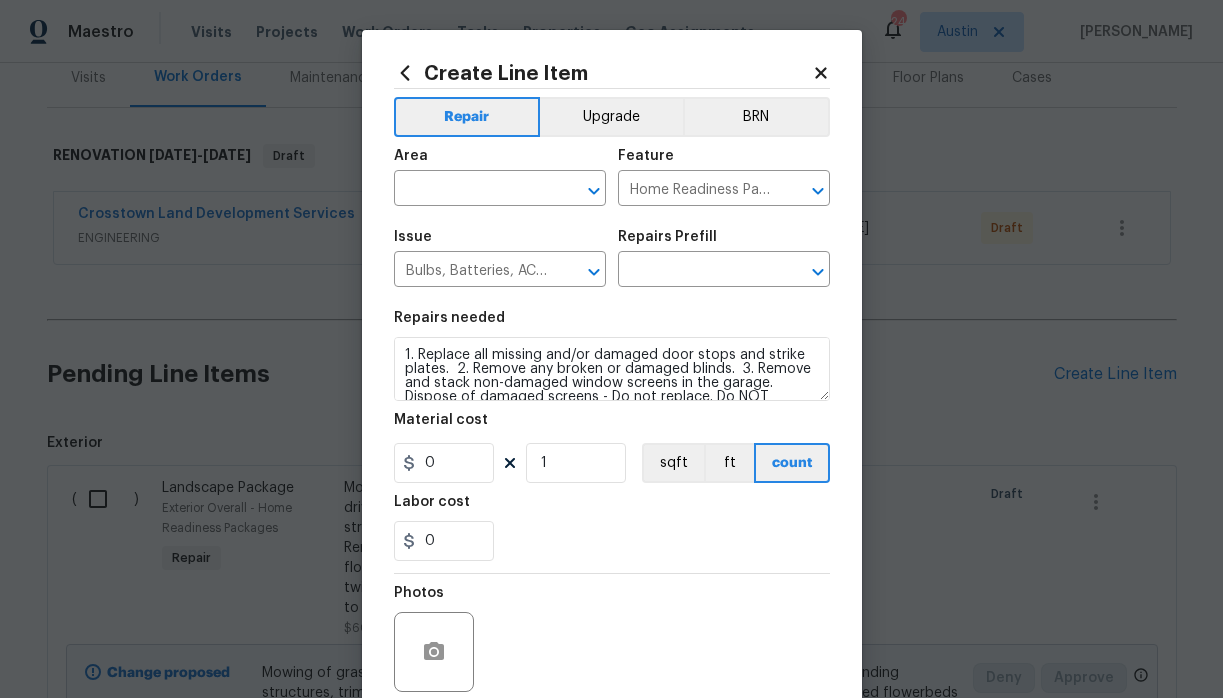 type on "Average Home Package $50.00" 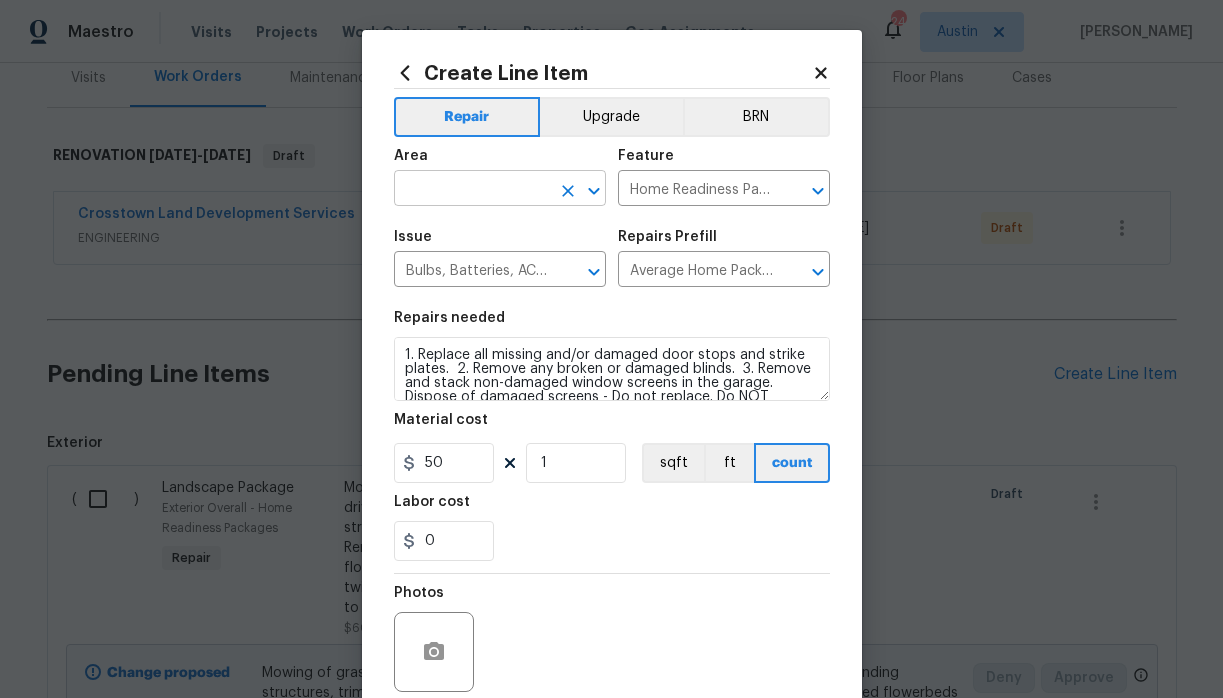 click at bounding box center [472, 190] 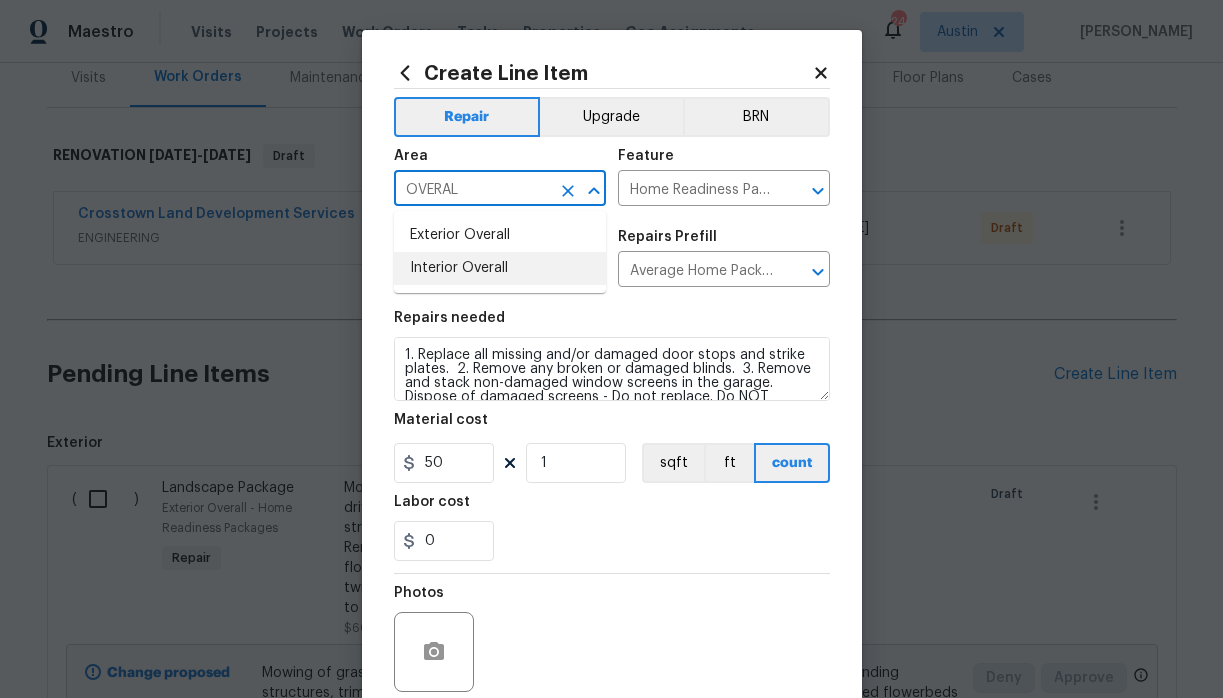 click on "Interior Overall" at bounding box center (500, 268) 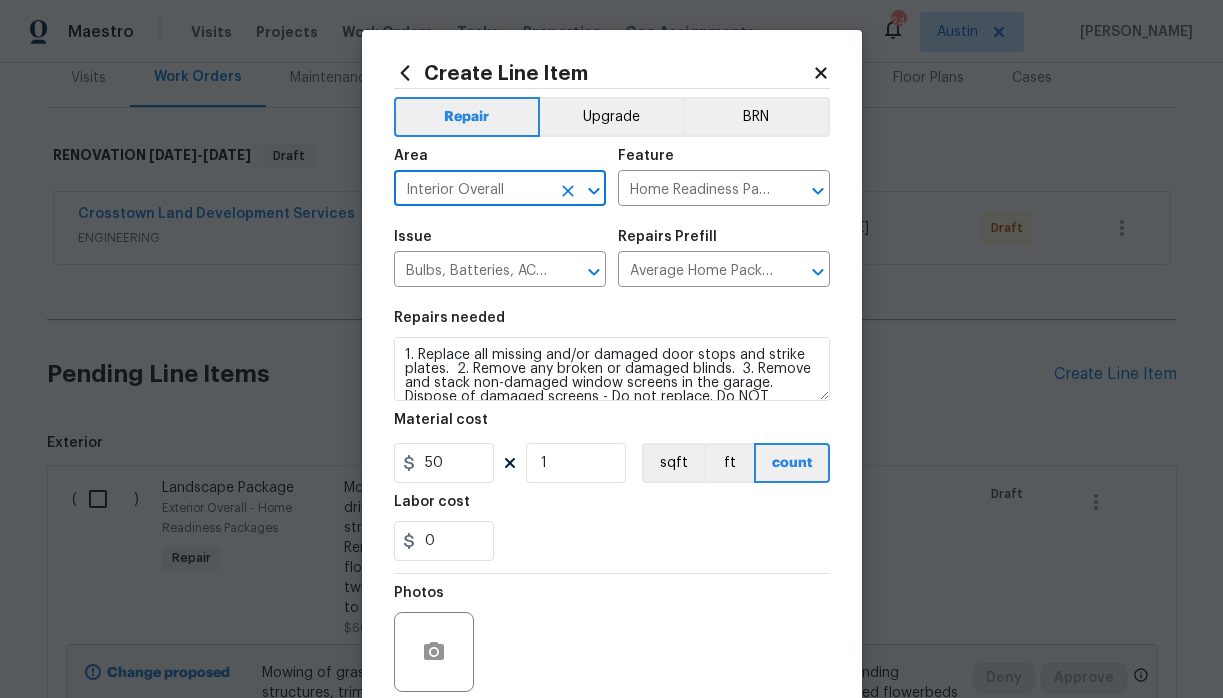 scroll, scrollTop: 164, scrollLeft: 0, axis: vertical 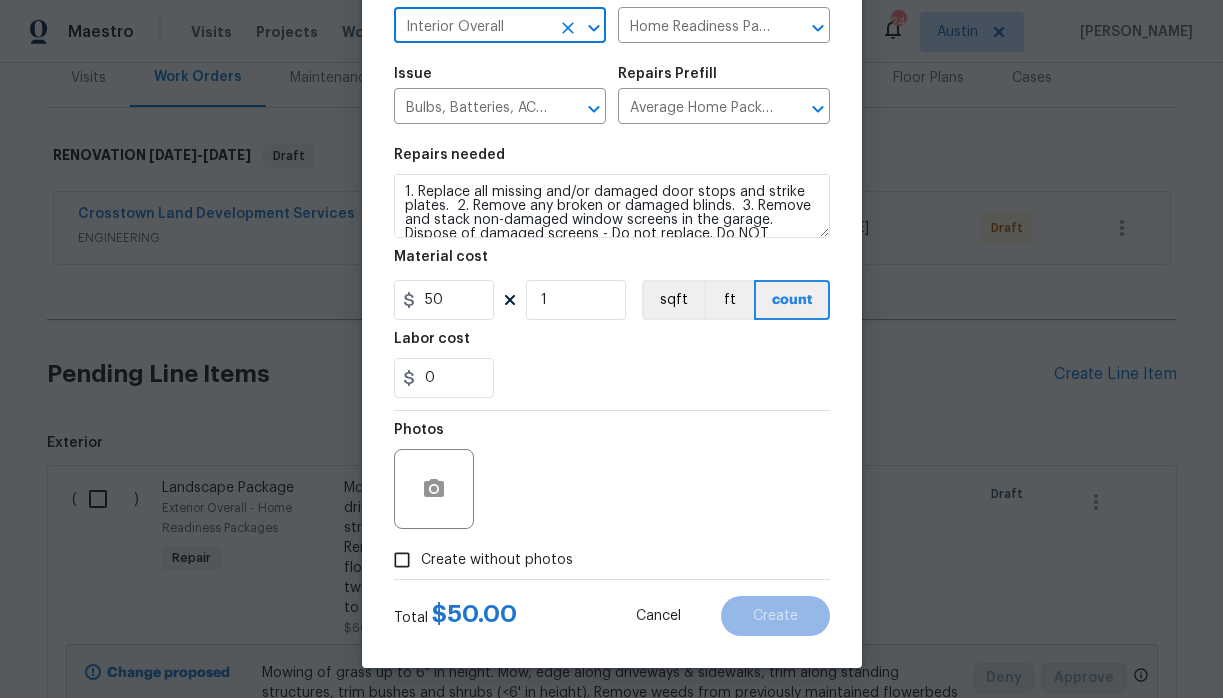 type on "Interior Overall" 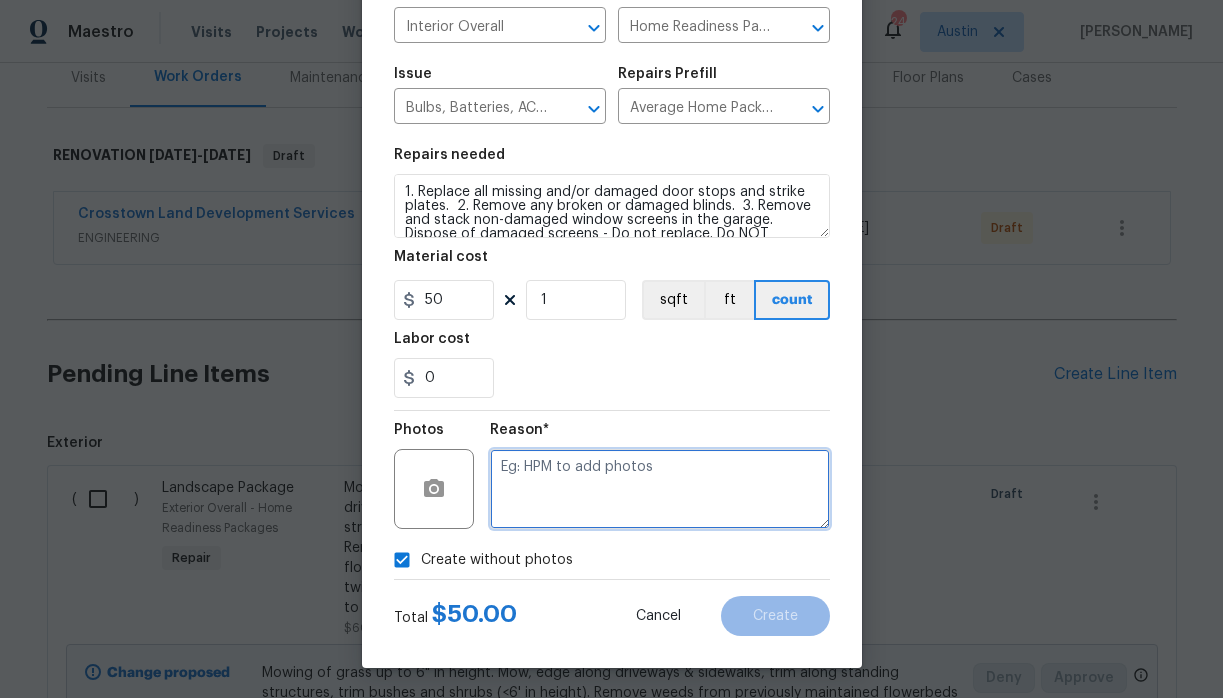 click at bounding box center [660, 489] 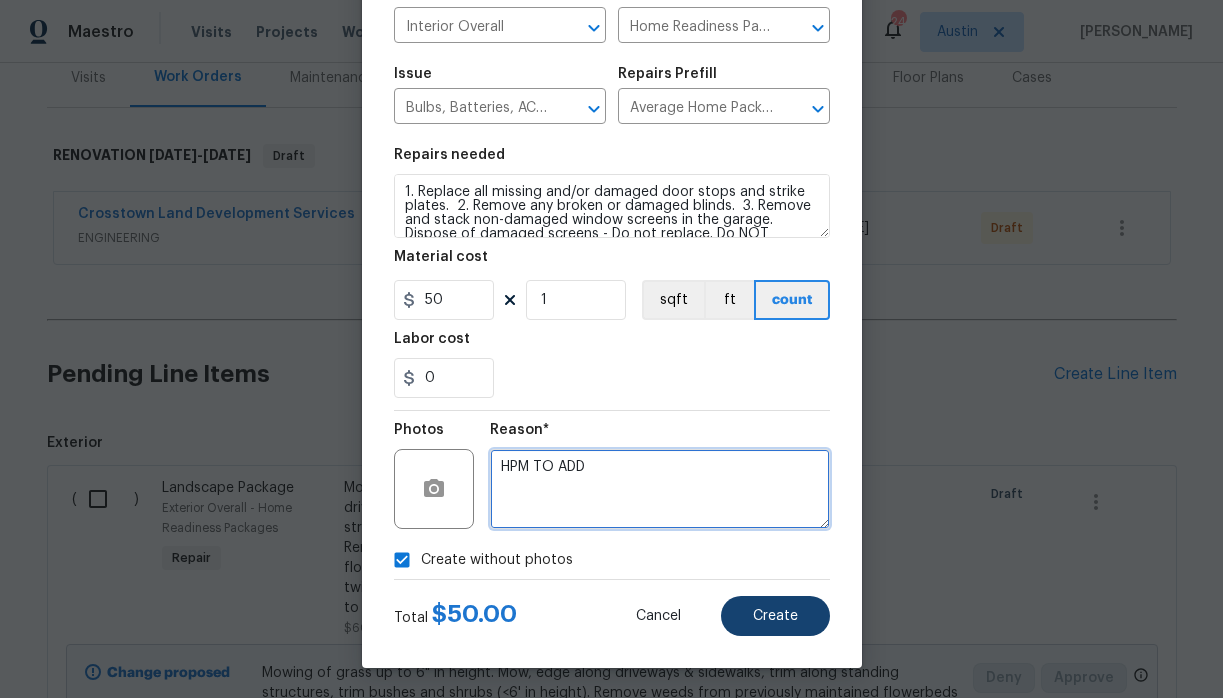 type on "HPM TO ADD" 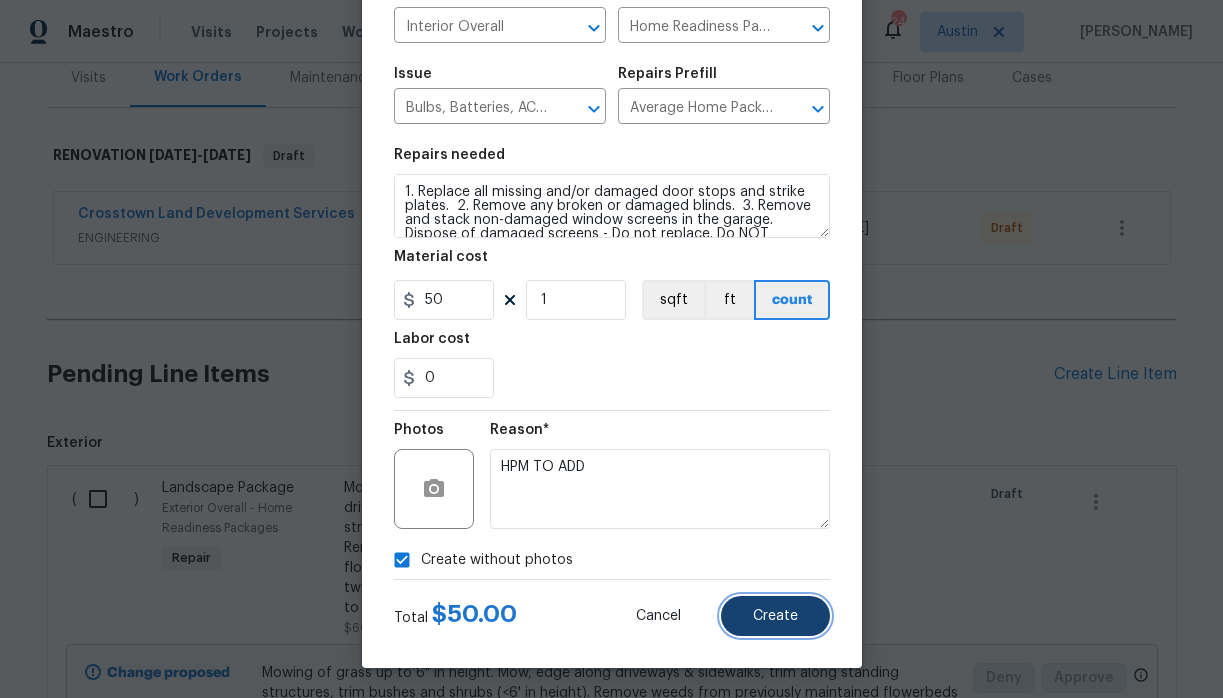 click on "Create" at bounding box center [775, 616] 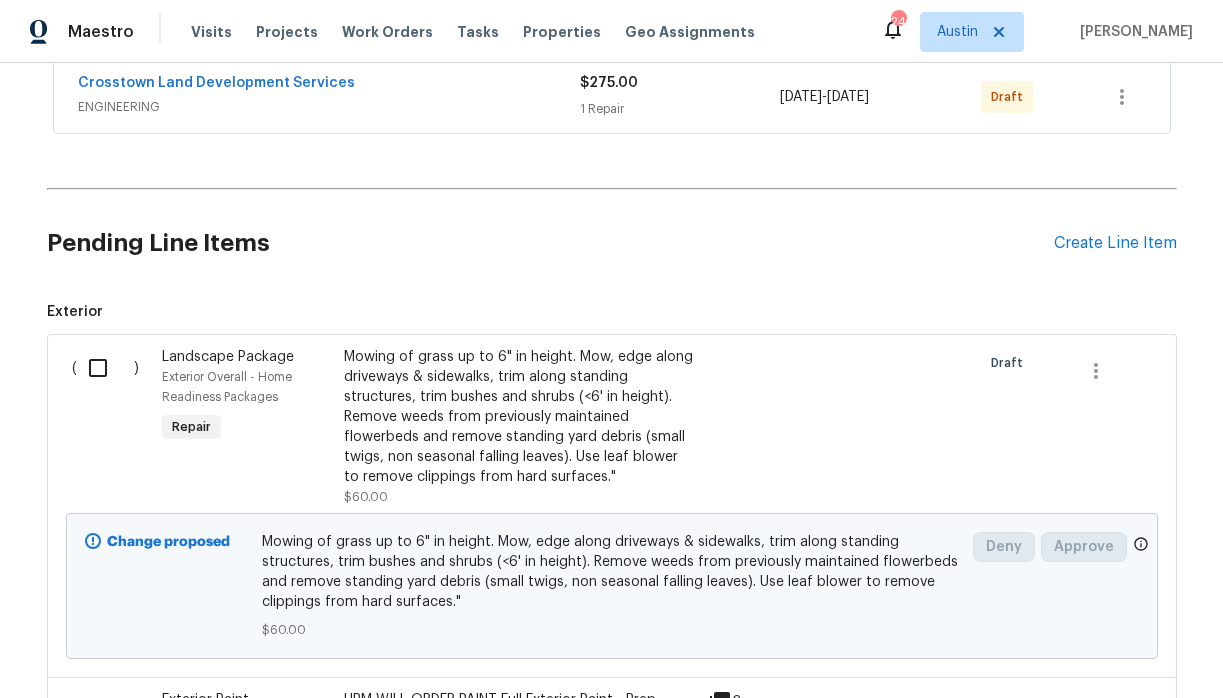 scroll, scrollTop: 351, scrollLeft: 0, axis: vertical 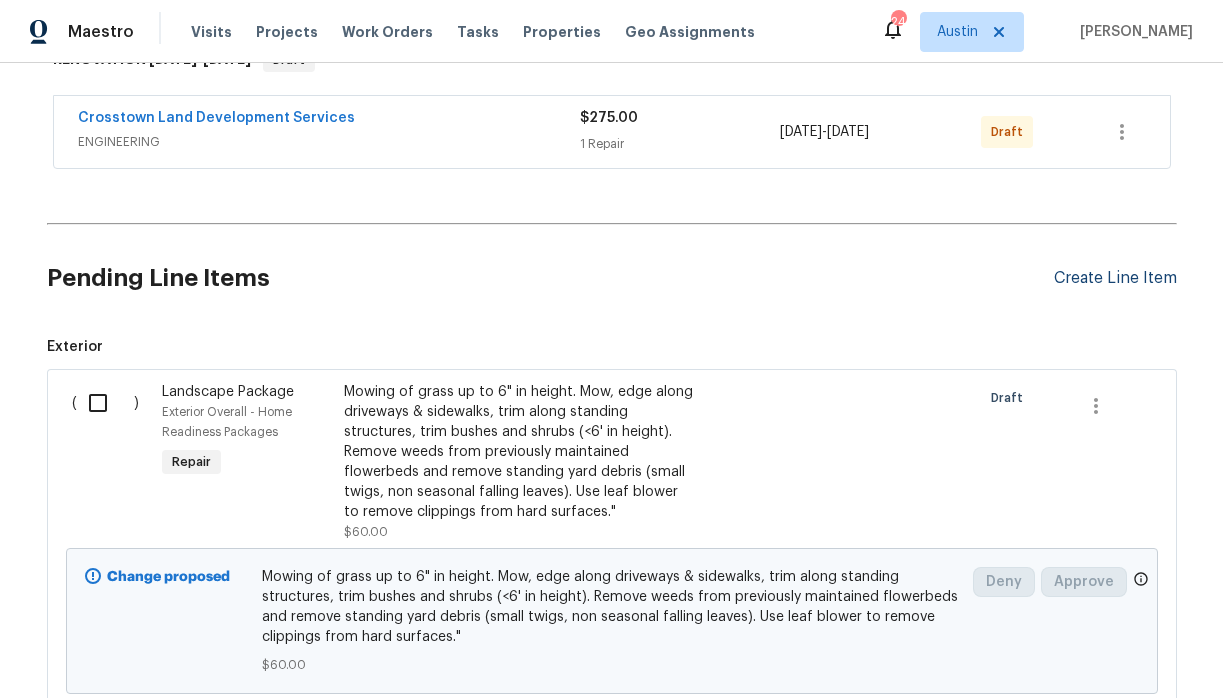 click on "Create Line Item" at bounding box center [1115, 278] 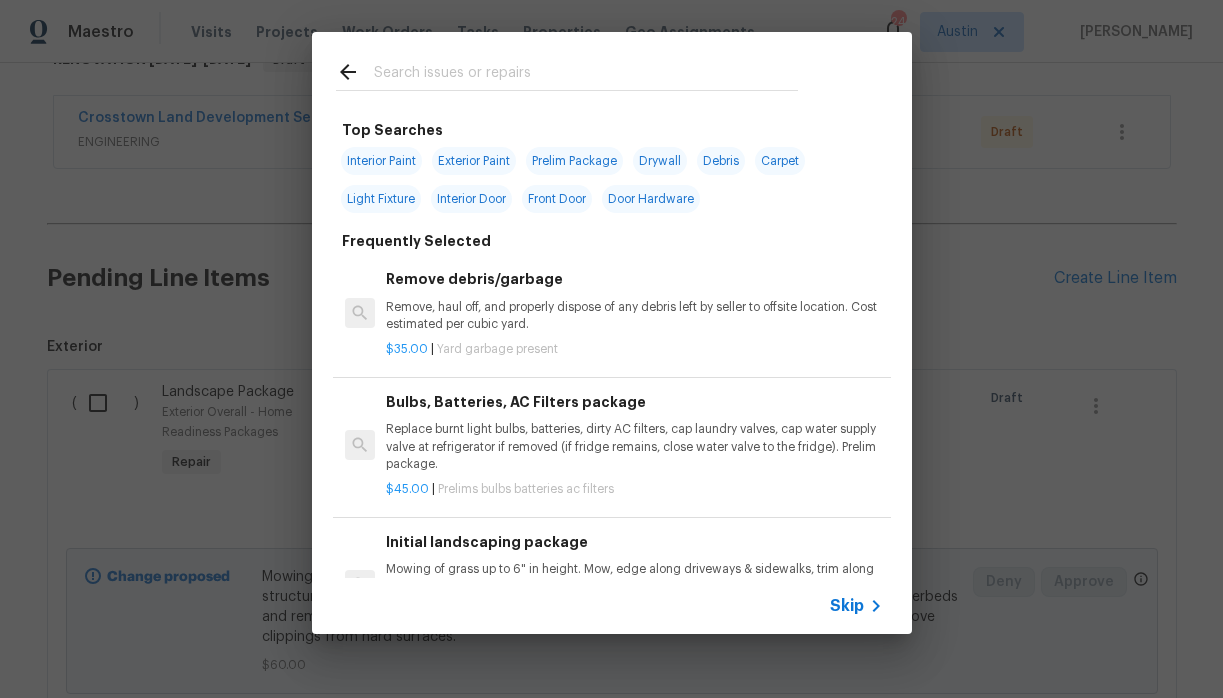 click at bounding box center [586, 75] 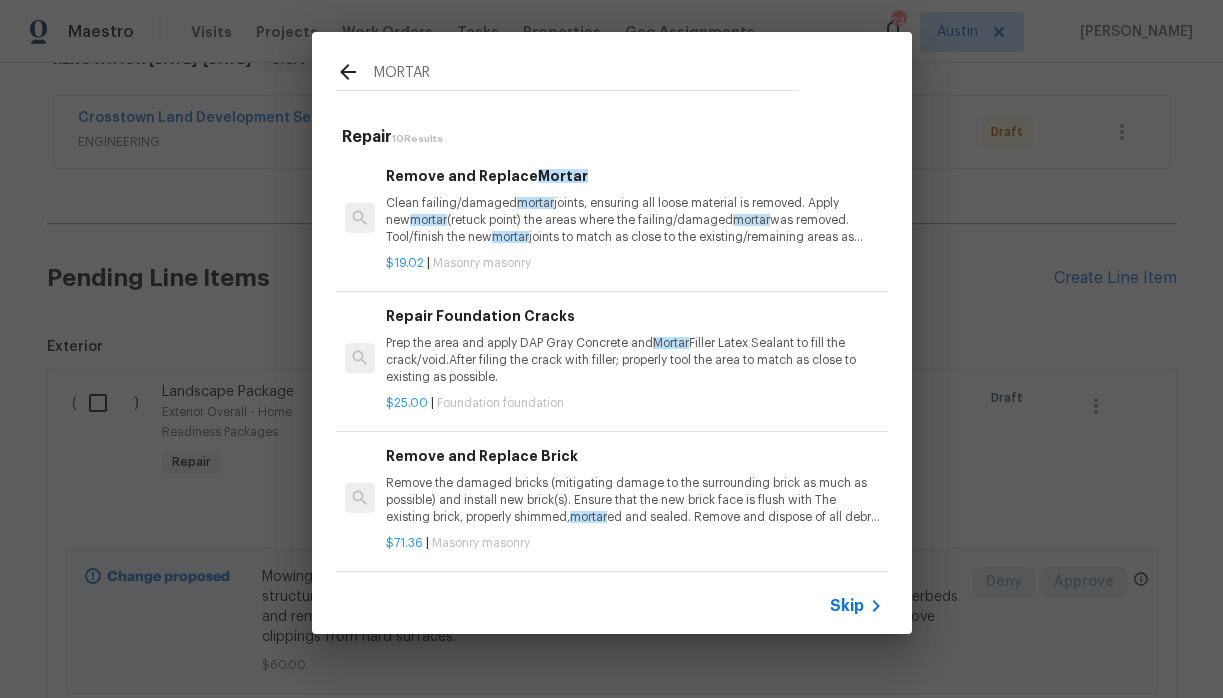 type on "MORTAR" 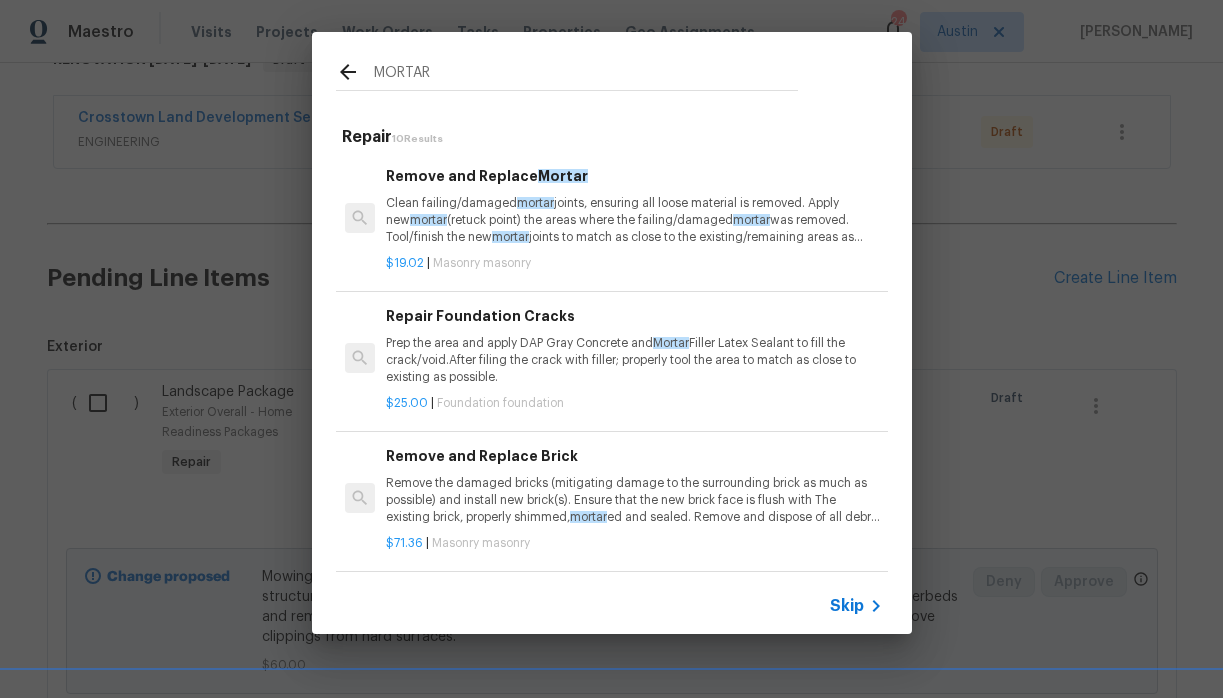 click on "Clean failing/damaged  mortar  joints, ensuring all loose material is removed. Apply new  mortar  (retuck point) the areas where the failing/damaged  mortar  was removed. Tool/finish the new  mortar  joints to match as close to the existing/remaining areas as possible. Seal the new  mortar , clean the site and dispose of all debris properly." at bounding box center [634, 220] 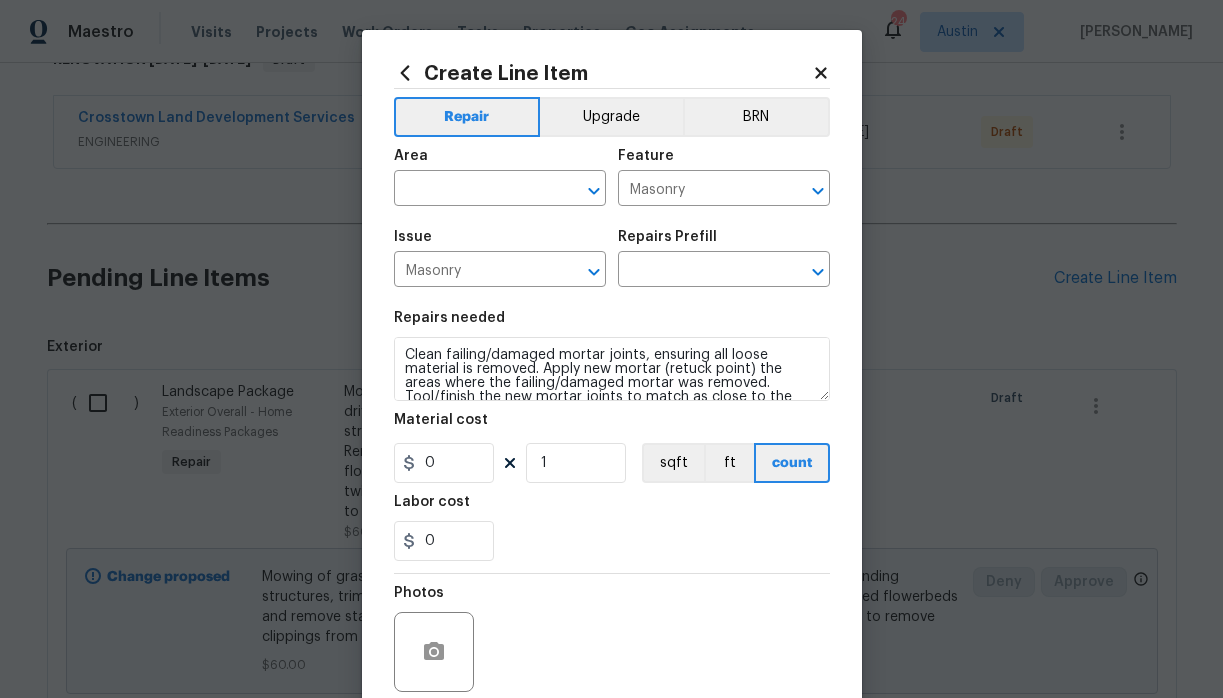 type on "Remove and Replace Mortar $19.02" 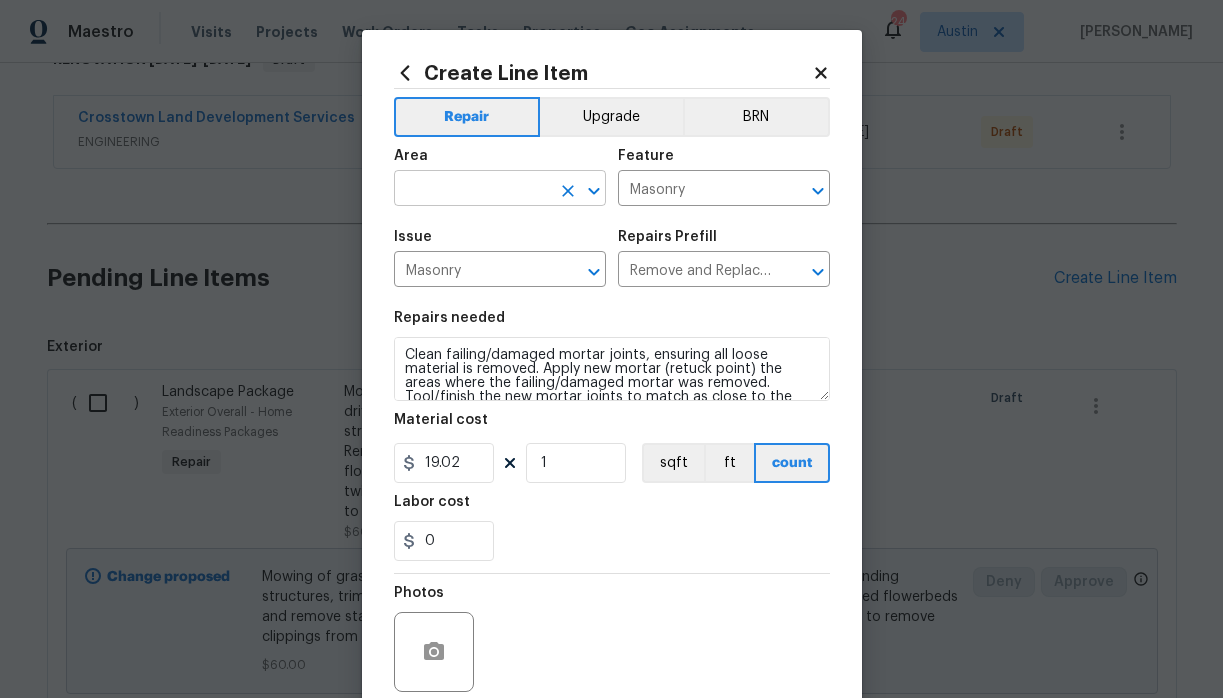 click at bounding box center (472, 190) 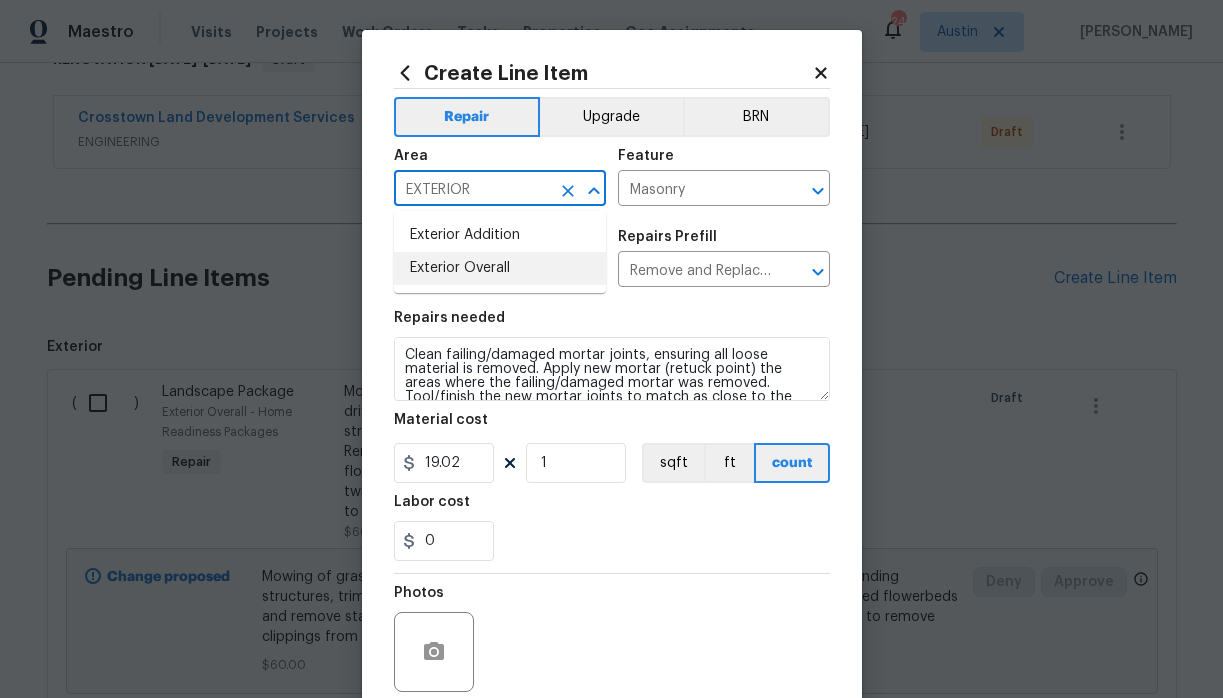 click on "Exterior Overall" at bounding box center (500, 268) 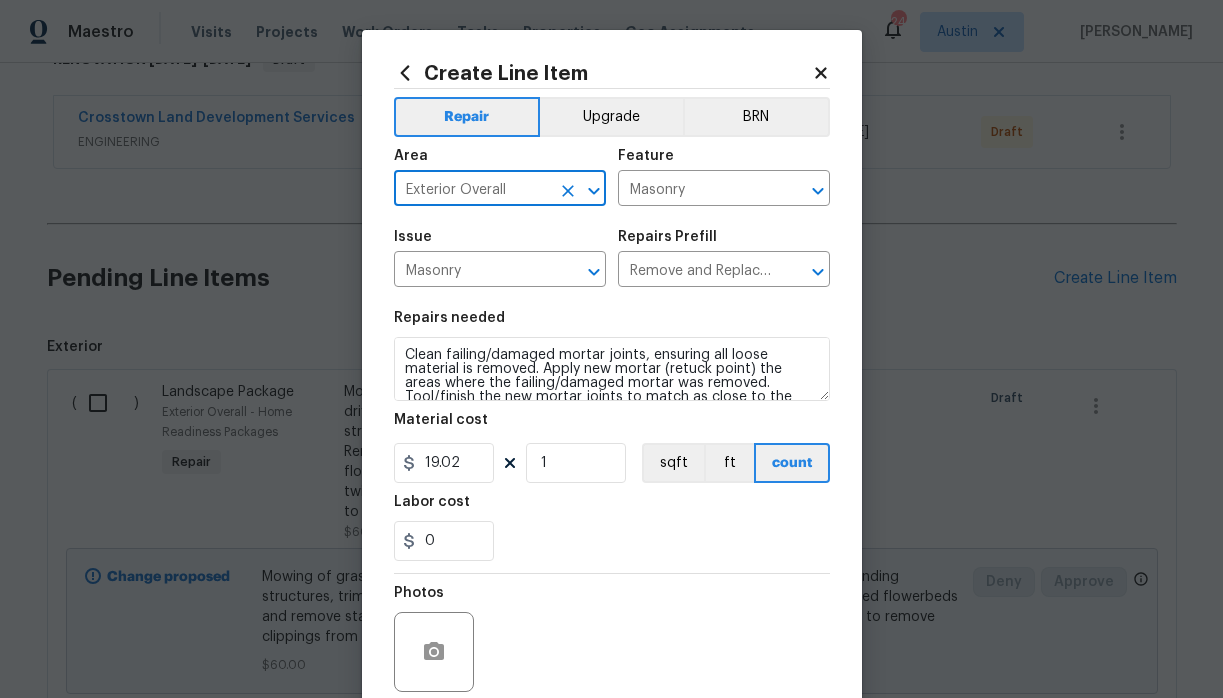 scroll, scrollTop: 164, scrollLeft: 0, axis: vertical 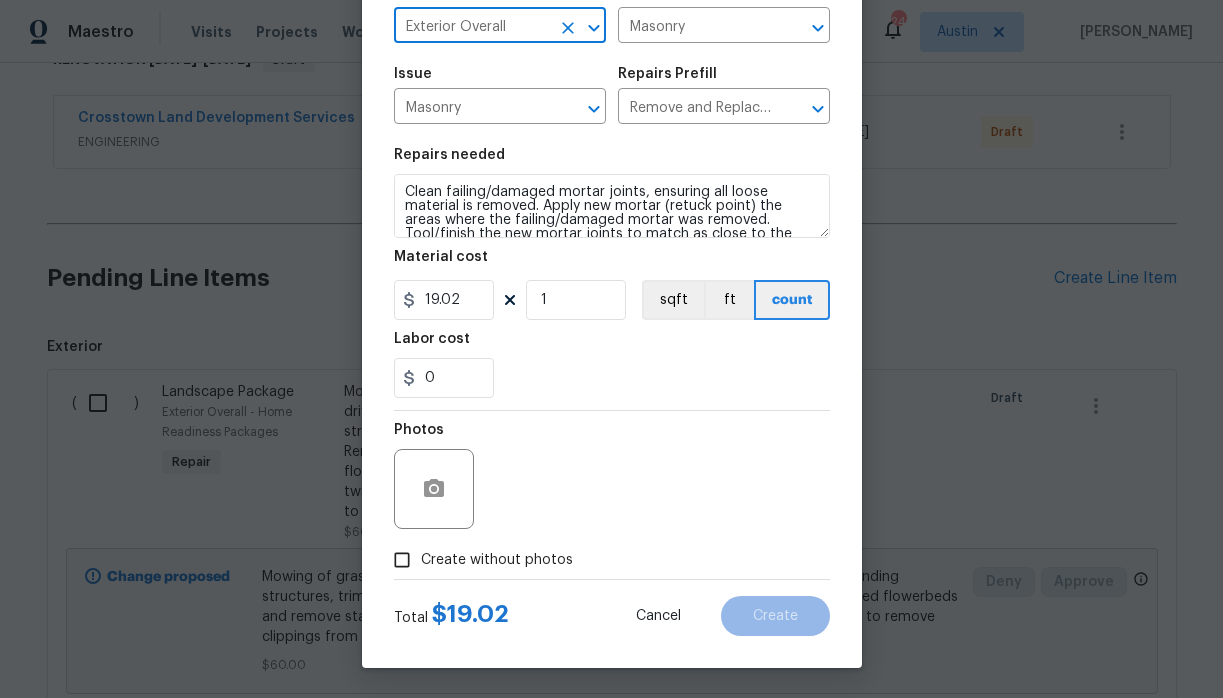 type on "Exterior Overall" 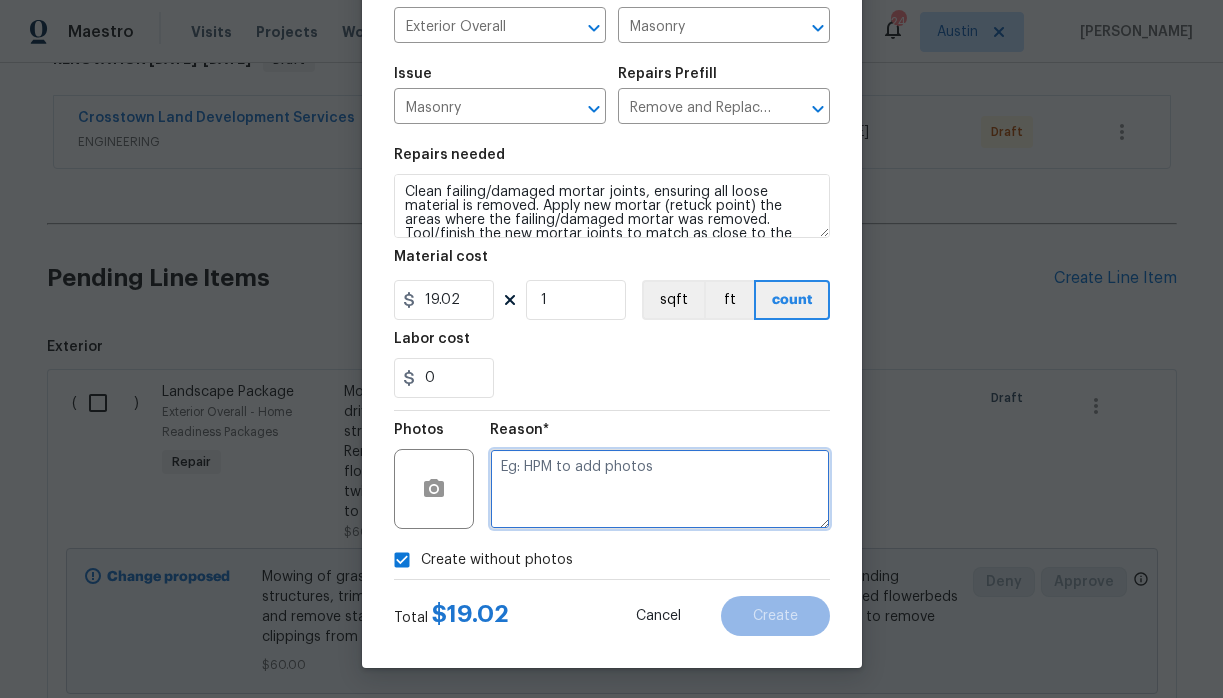 click at bounding box center [660, 489] 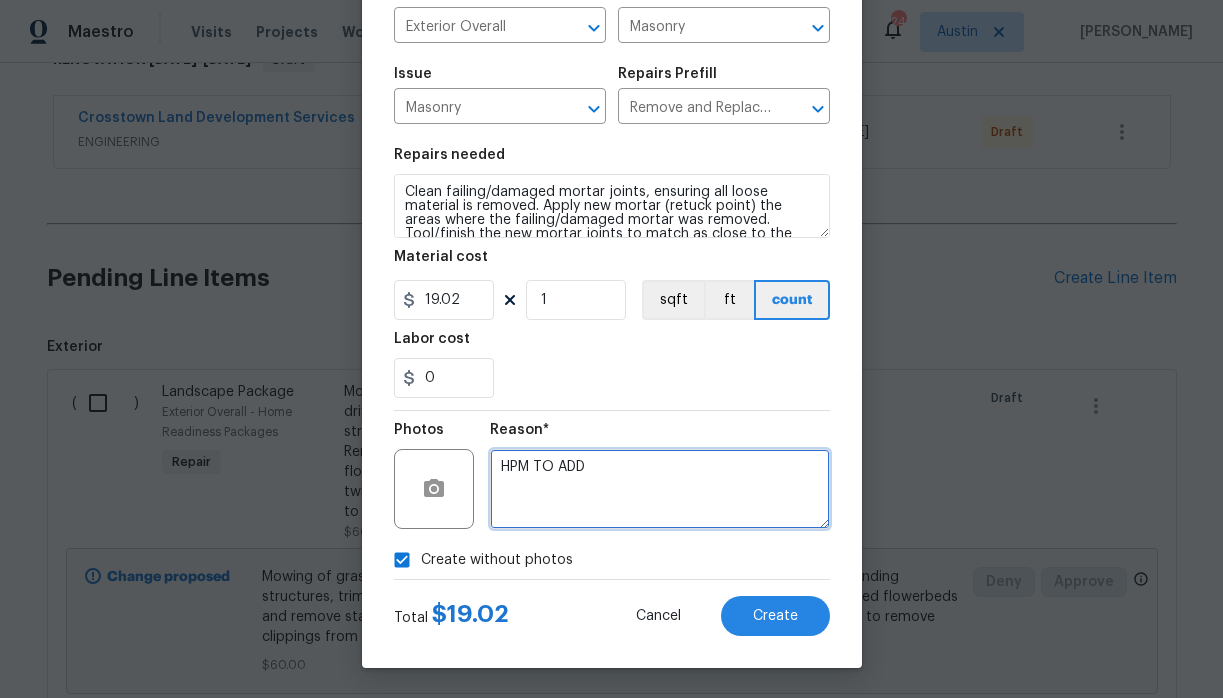 type on "HPM TO ADD" 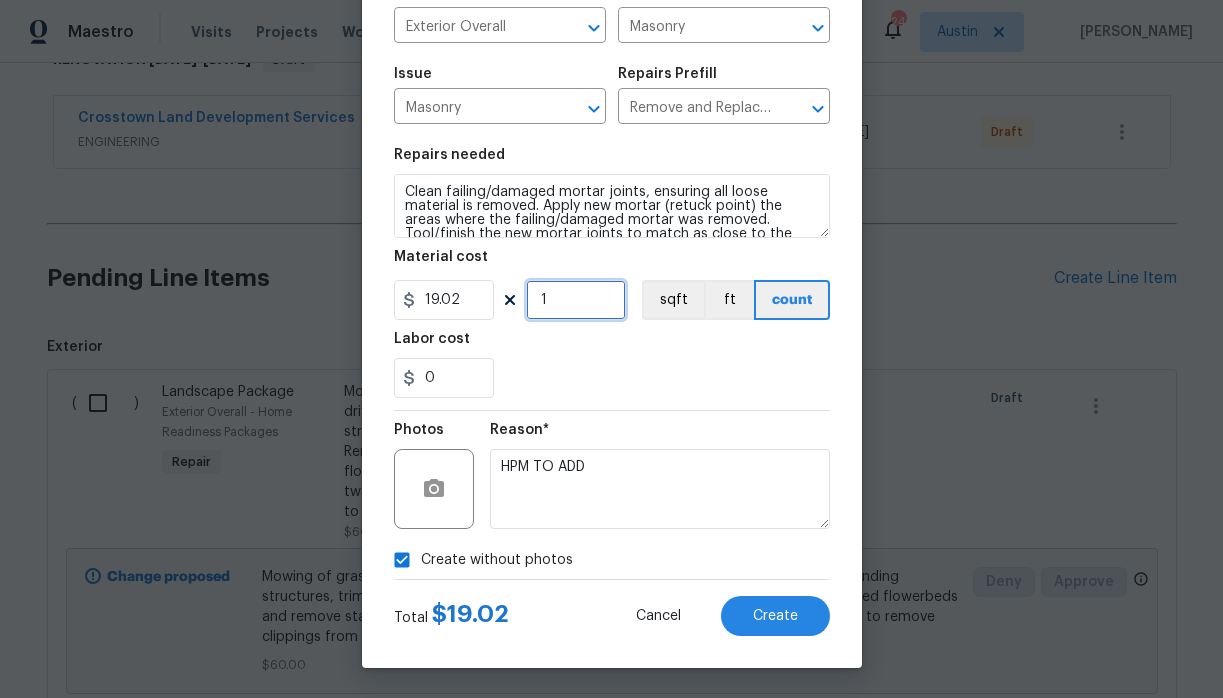 click on "1" at bounding box center [576, 300] 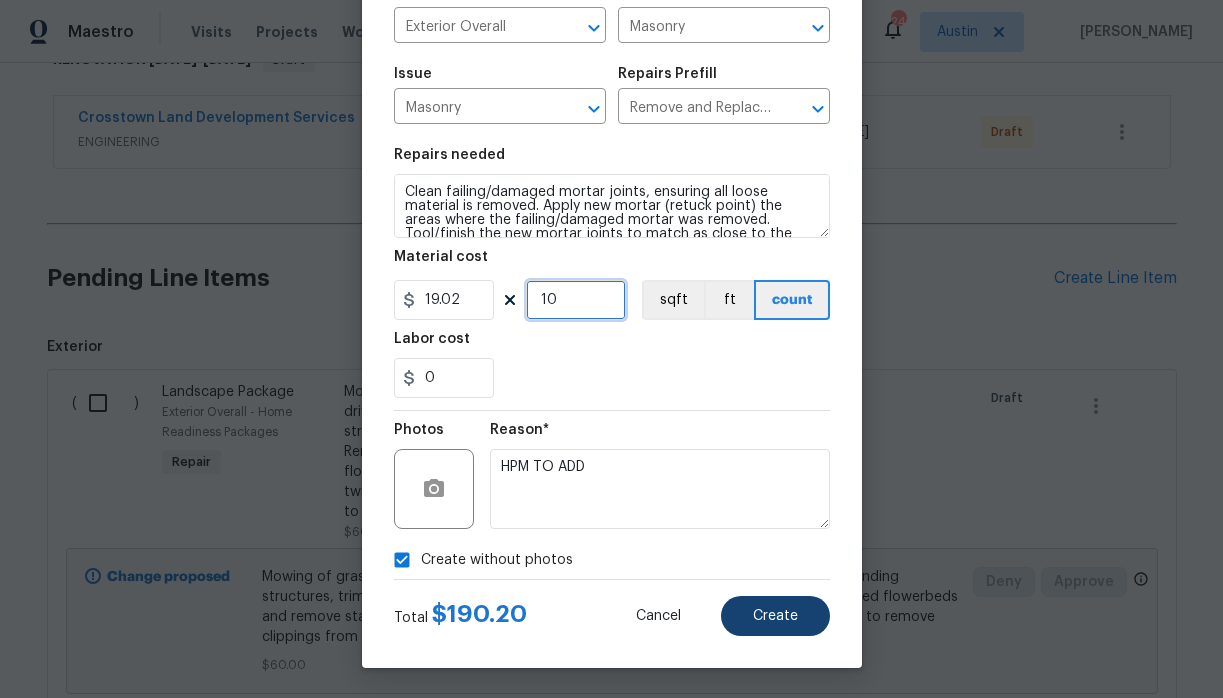 type on "10" 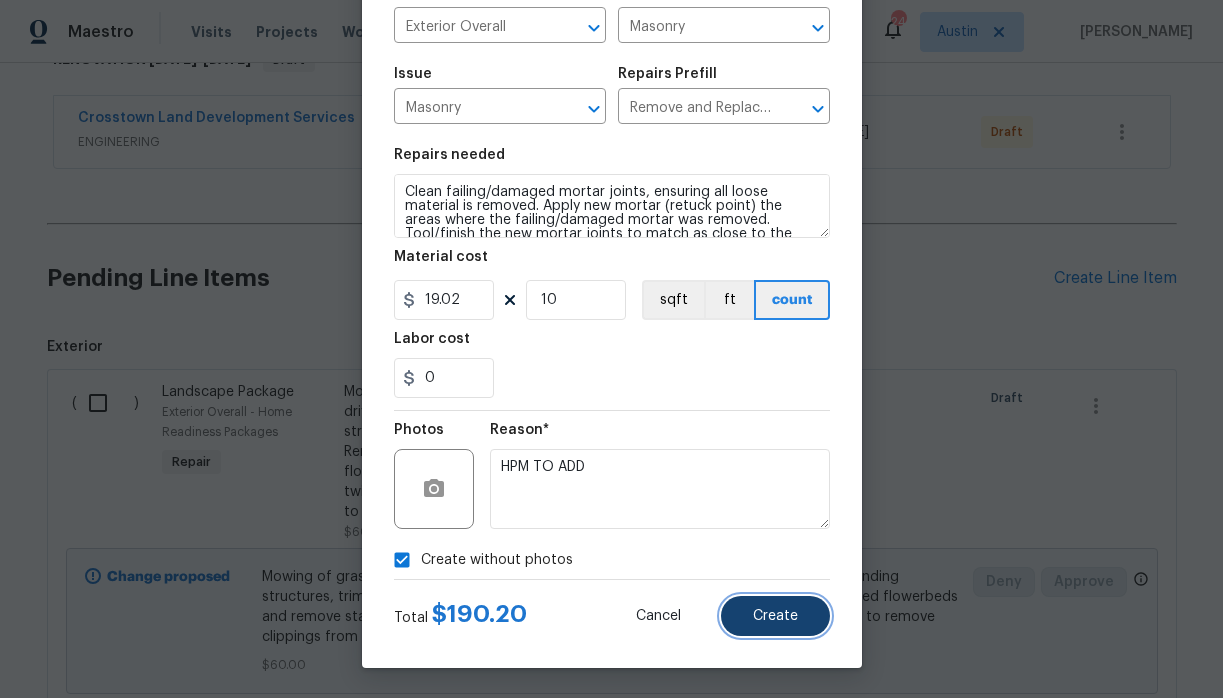 click on "Create" at bounding box center (775, 616) 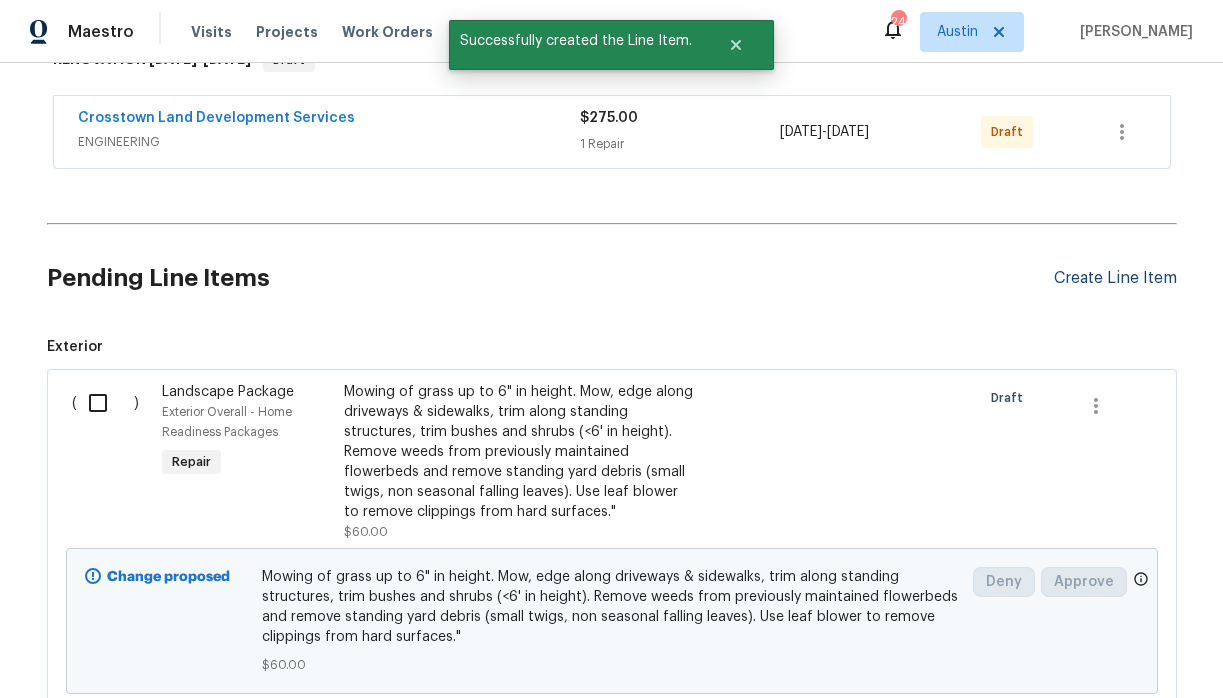 click on "Create Line Item" at bounding box center (1115, 278) 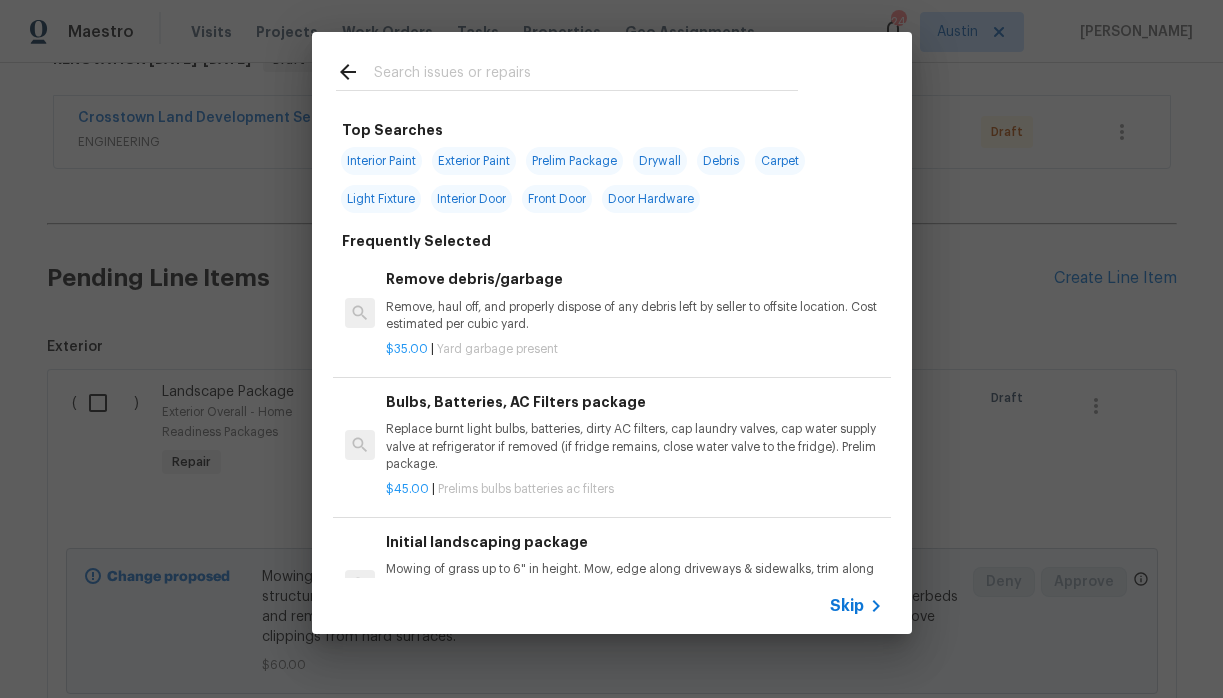 click at bounding box center (586, 75) 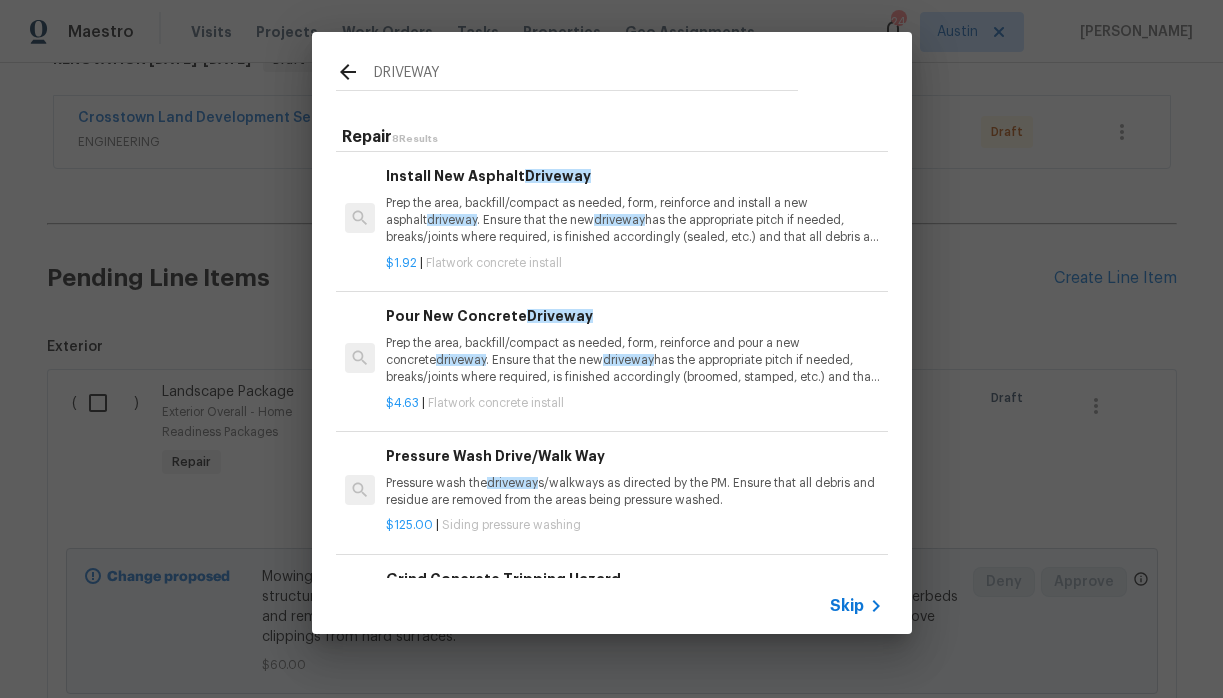 scroll, scrollTop: 64, scrollLeft: 0, axis: vertical 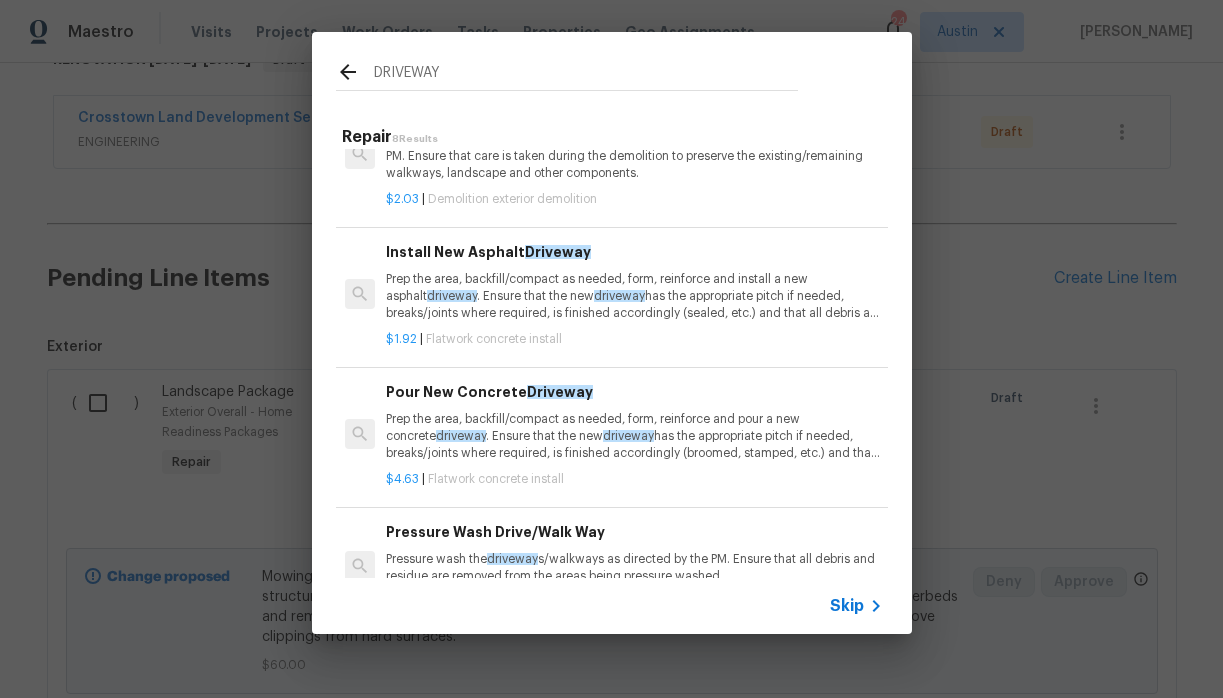 click on "DRIVEWAY" at bounding box center (586, 75) 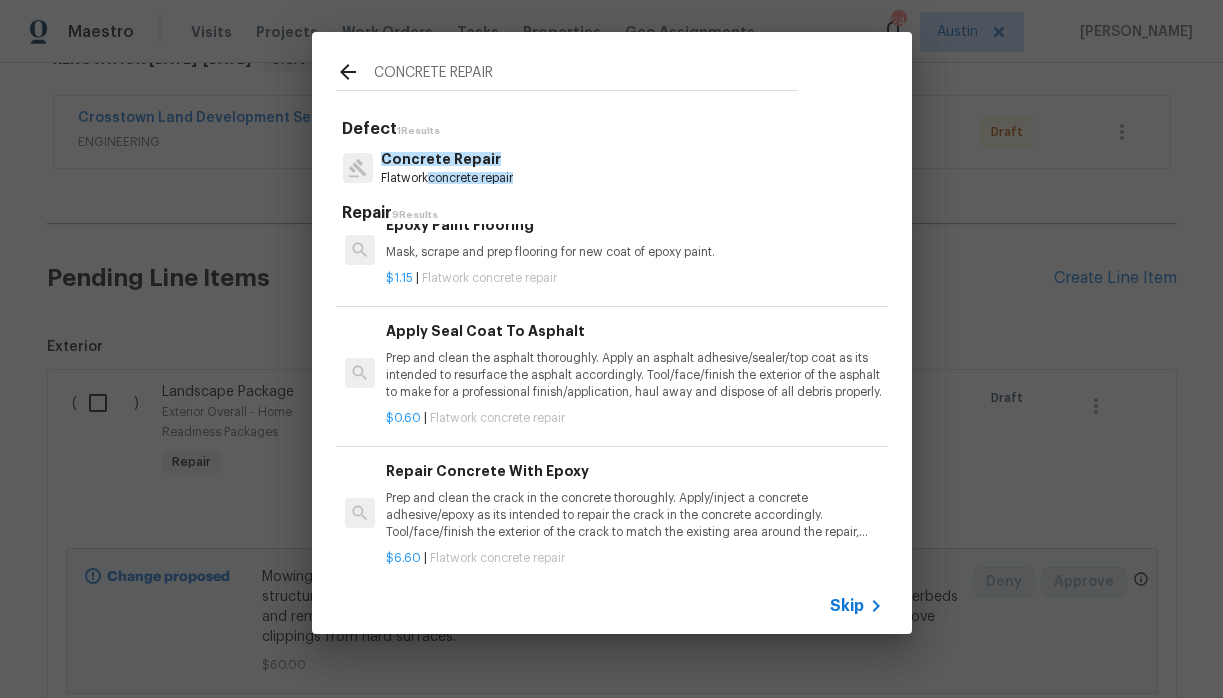 scroll, scrollTop: 694, scrollLeft: 0, axis: vertical 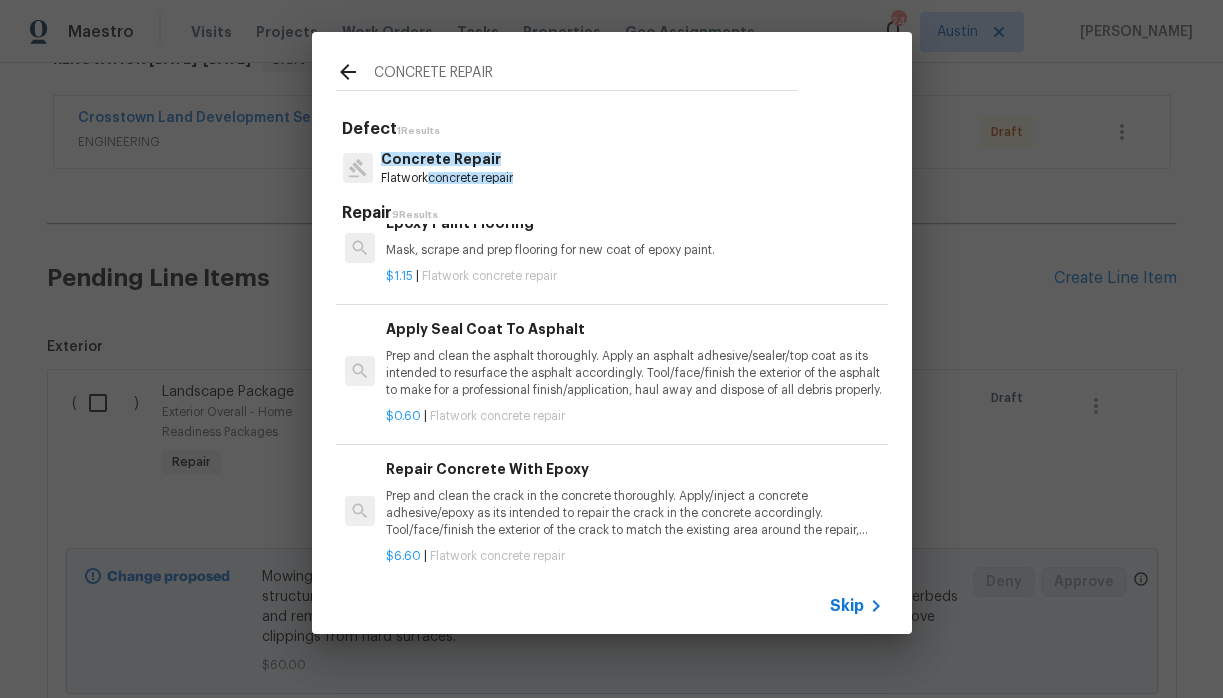 type on "CONCRETE REPAIR" 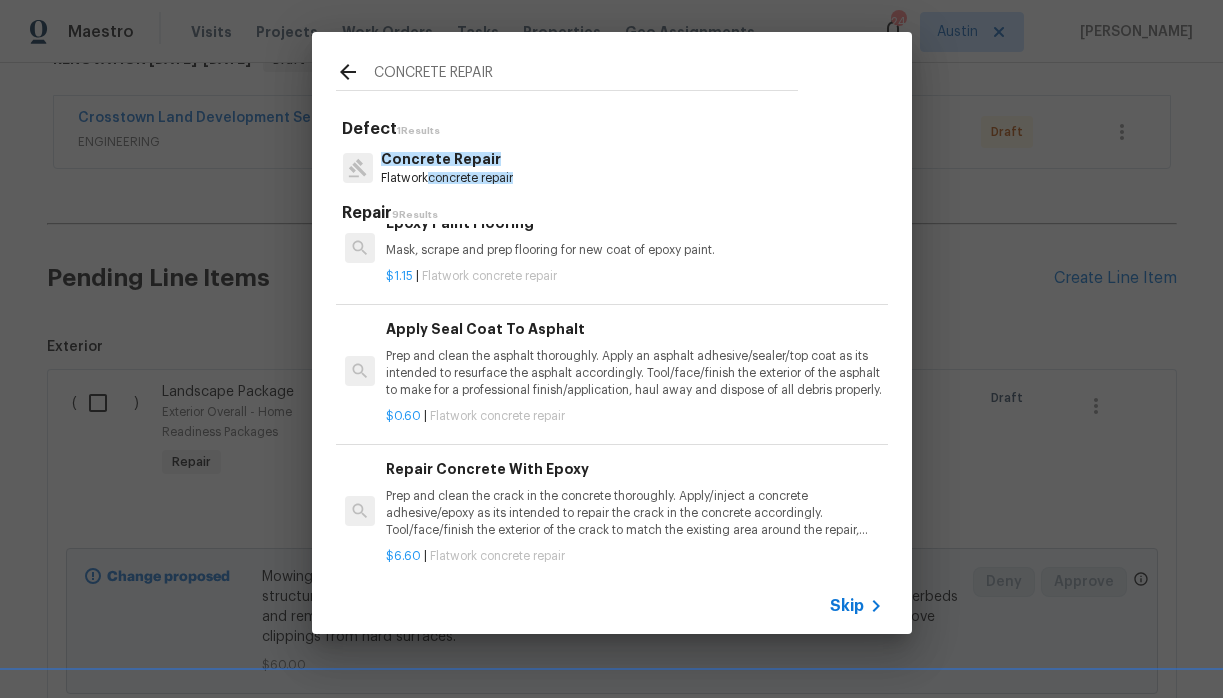 click on "Prep and clean the crack in the concrete thoroughly. Apply/inject a concrete adhesive/epoxy as its intended to repair the crack in the concrete accordingly. Tool/face/finish the exterior of the crack to match the existing area around the repair, haul away and dispose of all debris properly." at bounding box center (634, 513) 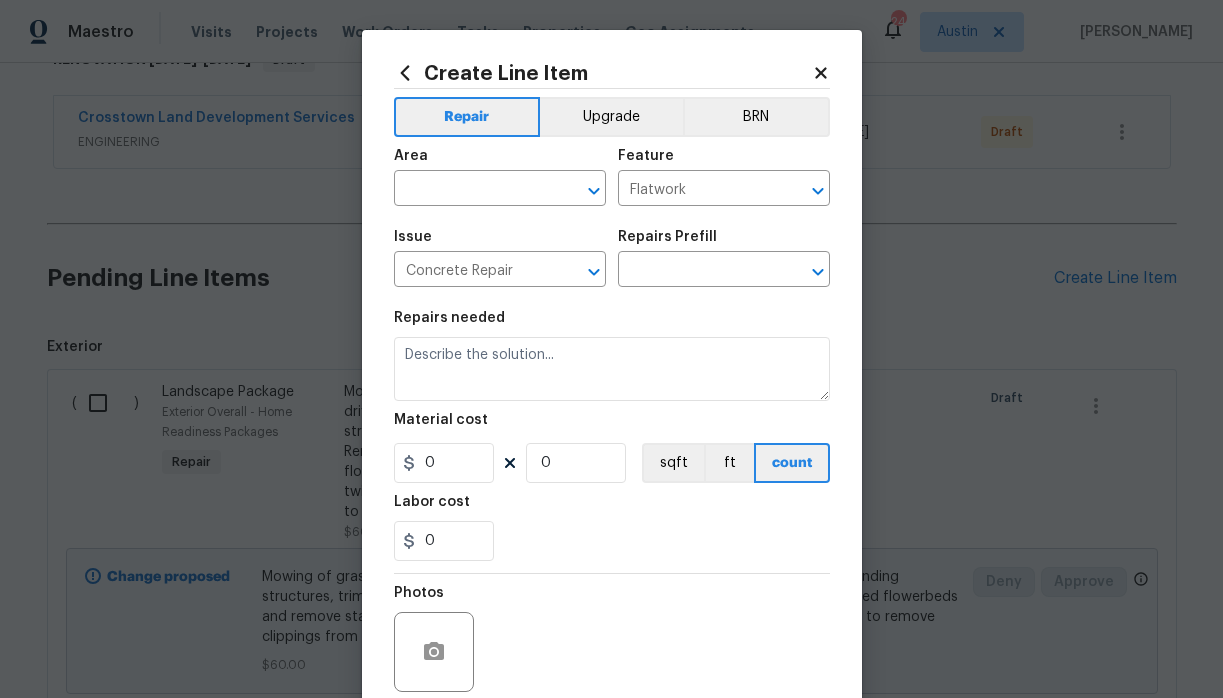 type on "Prep and clean the crack in the concrete thoroughly. Apply/inject a concrete adhesive/epoxy as its intended to repair the crack in the concrete accordingly. Tool/face/finish the exterior of the crack to match the existing area around the repair, haul away and dispose of all debris properly." 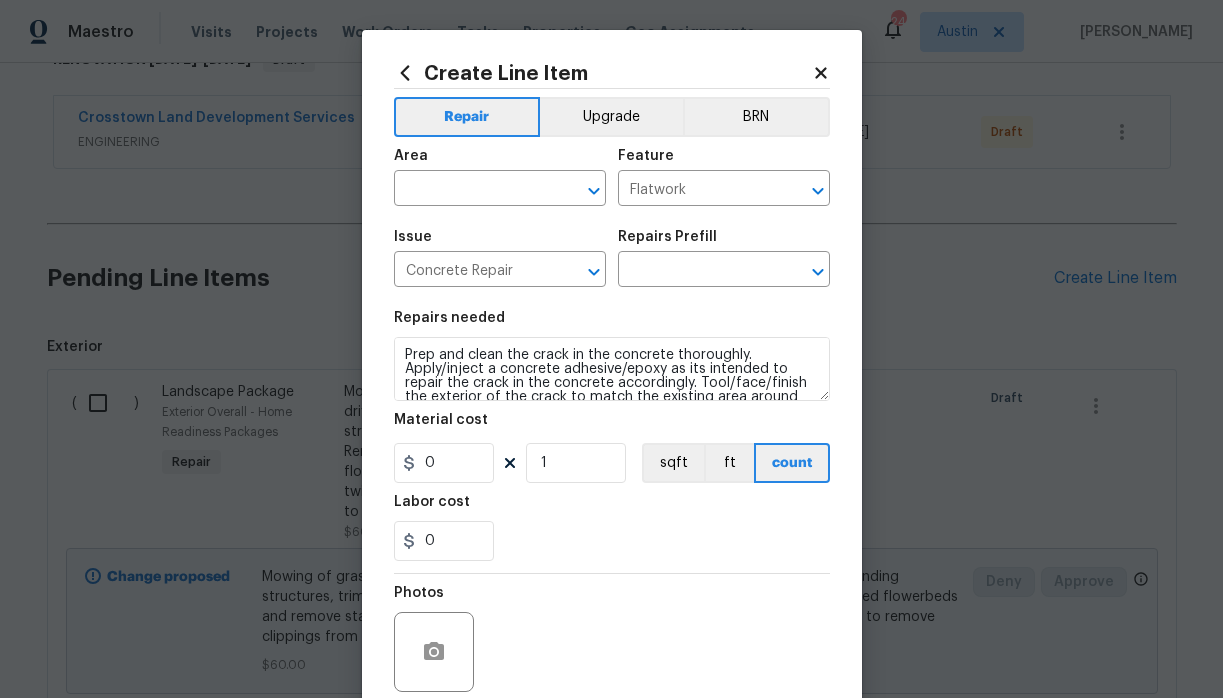 type on "Repair Concrete With Epoxy $6.60" 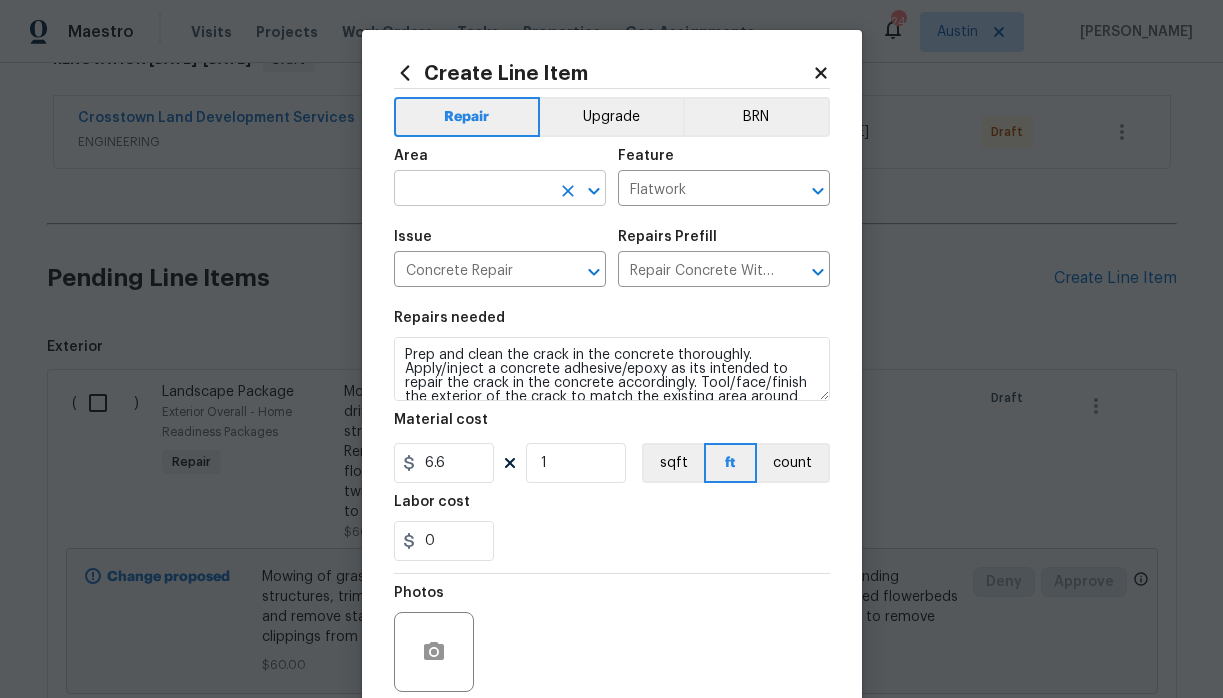 click at bounding box center (472, 190) 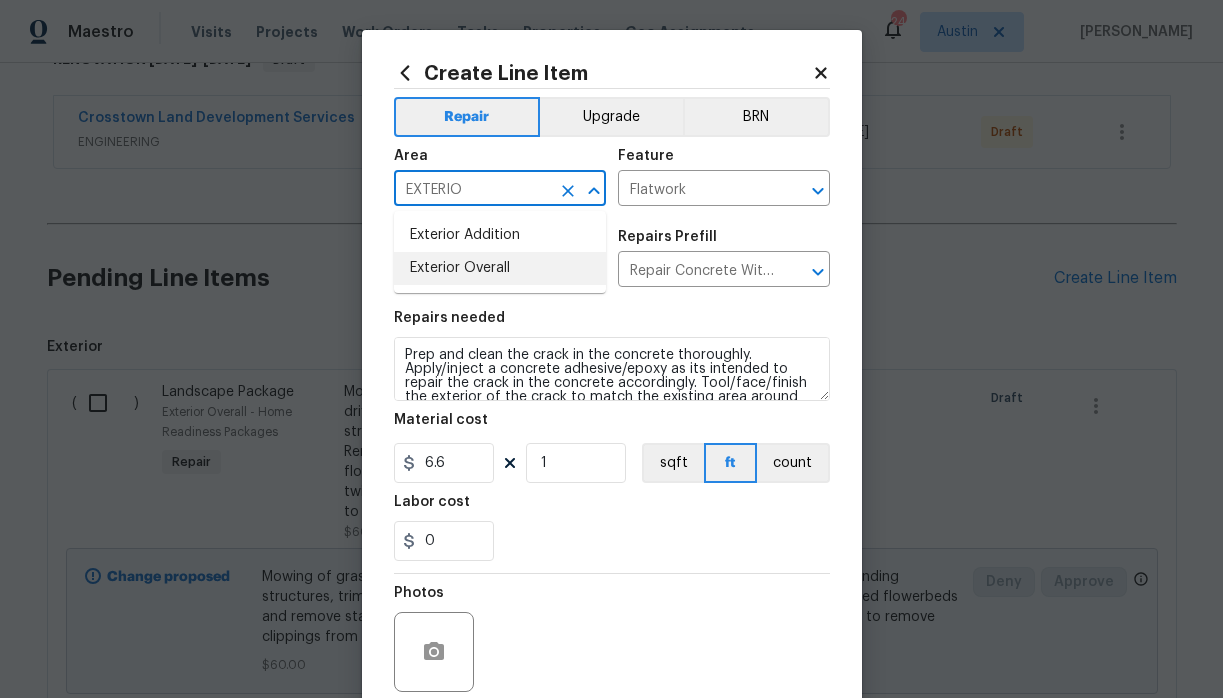 click on "Exterior Overall" at bounding box center (500, 268) 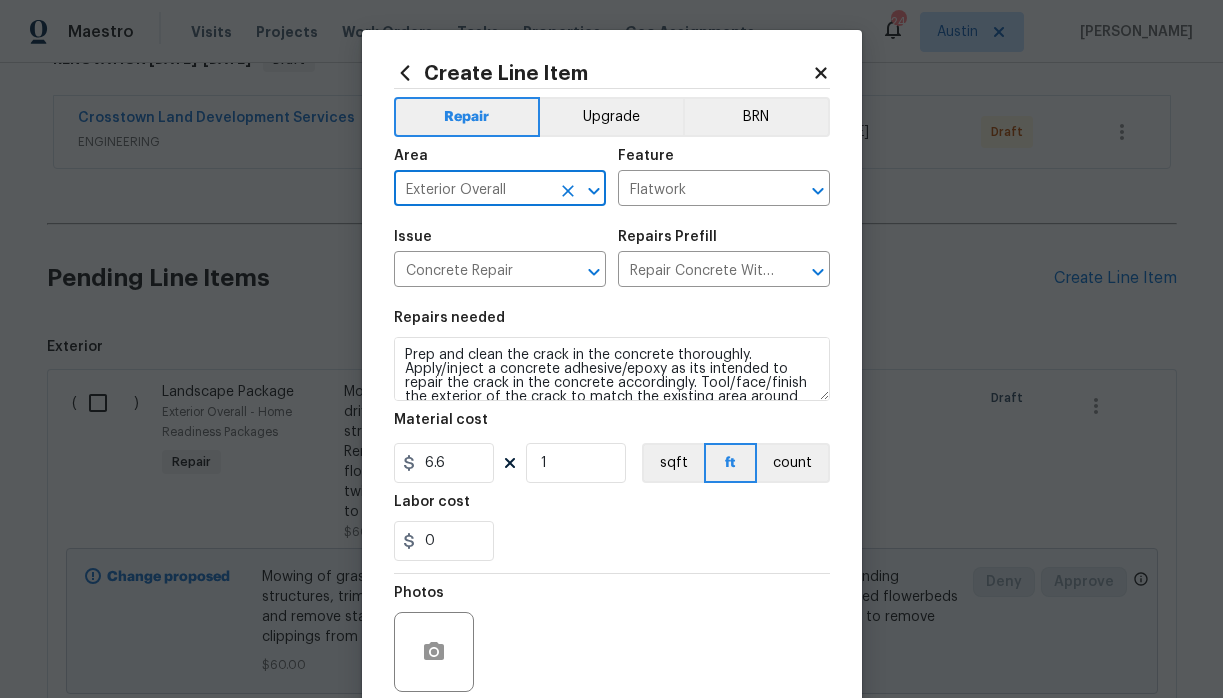 type on "Exterior Overall" 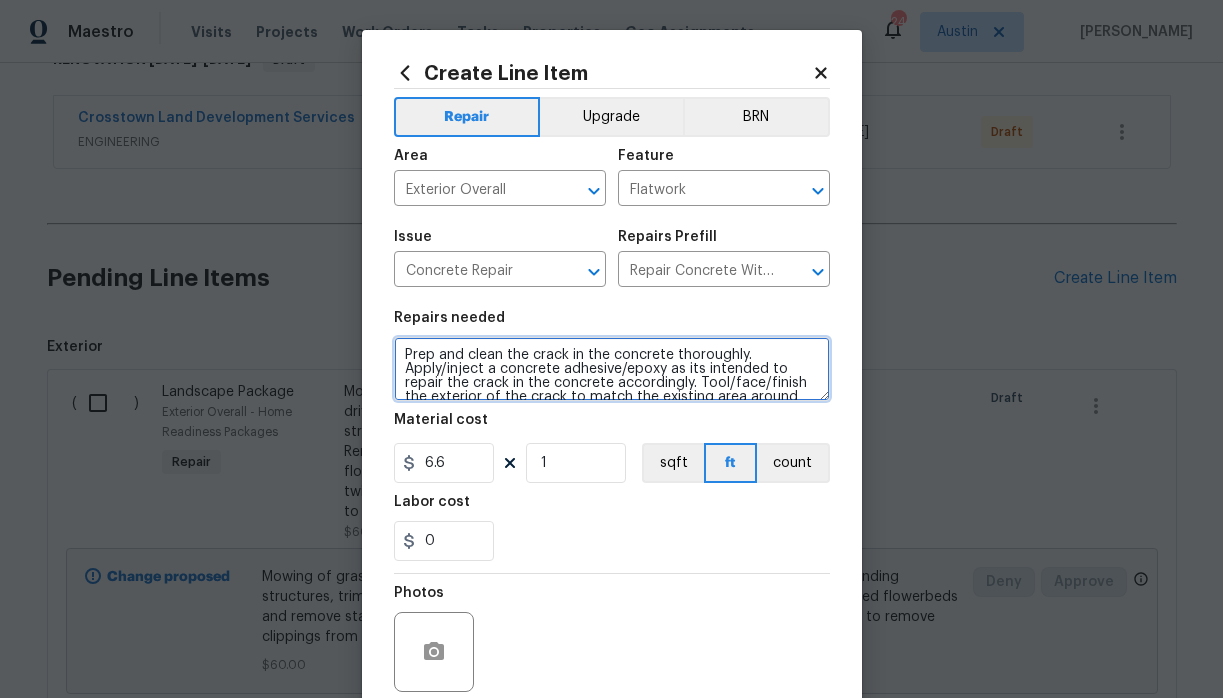 click on "Prep and clean the crack in the concrete thoroughly. Apply/inject a concrete adhesive/epoxy as its intended to repair the crack in the concrete accordingly. Tool/face/finish the exterior of the crack to match the existing area around the repair, haul away and dispose of all debris properly." at bounding box center (612, 369) 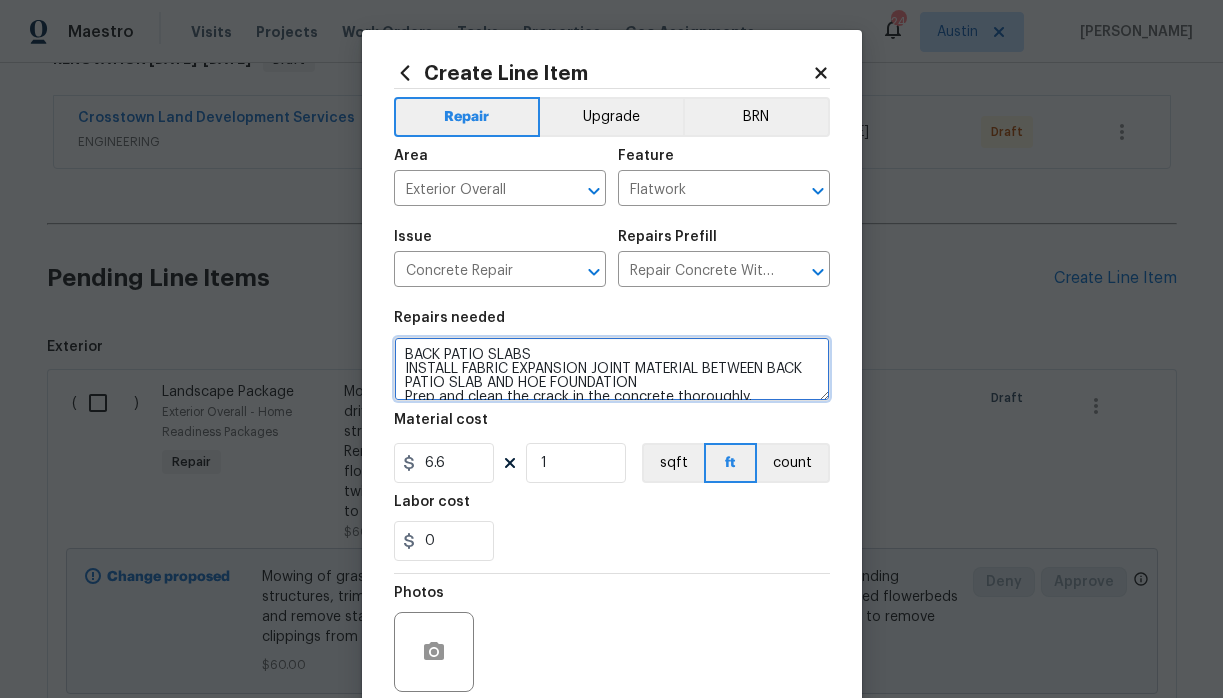 scroll, scrollTop: 4, scrollLeft: 0, axis: vertical 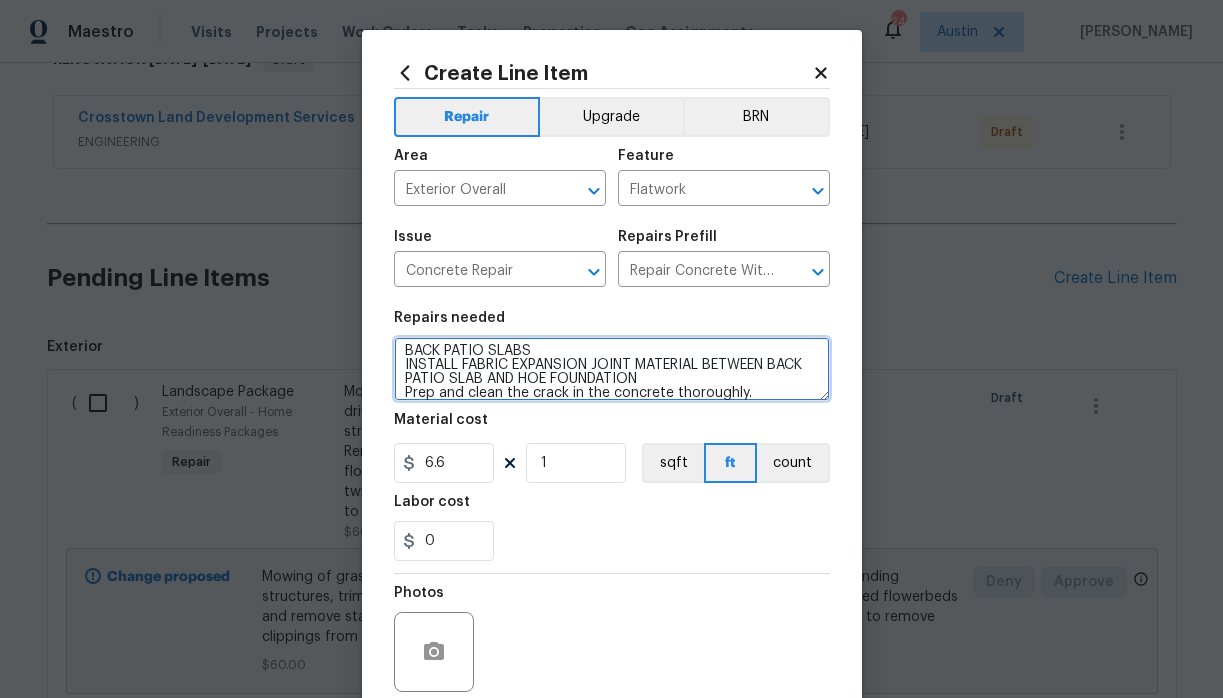 type on "BACK PATIO SLABS
INSTALL FABRIC EXPANSION JOINT MATERIAL BETWEEN BACK PATIO SLAB AND HOE FOUNDATION
Prep and clean the crack in the concrete thoroughly. Apply/inject a concrete adhesive/epoxy as its intended to repair the crack in the concrete accordingly. Tool/face/finish the exterior of the crack to match the existing area around the repair, haul away and dispose of all debris properly." 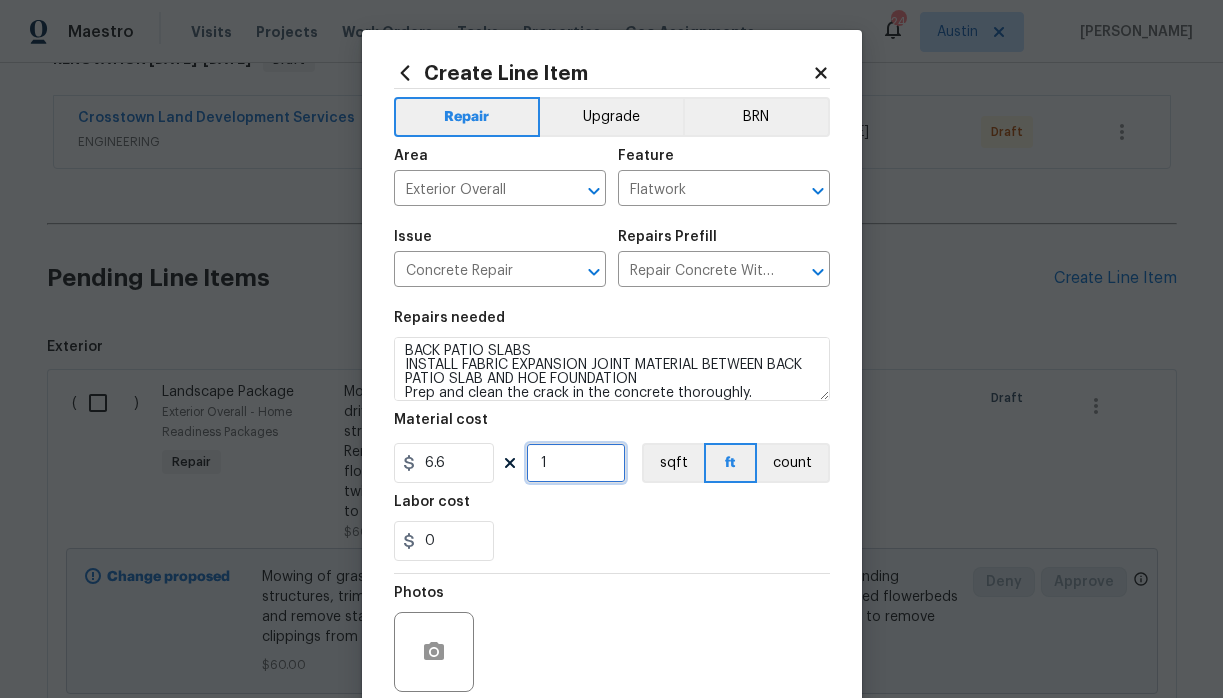 click on "1" at bounding box center (576, 463) 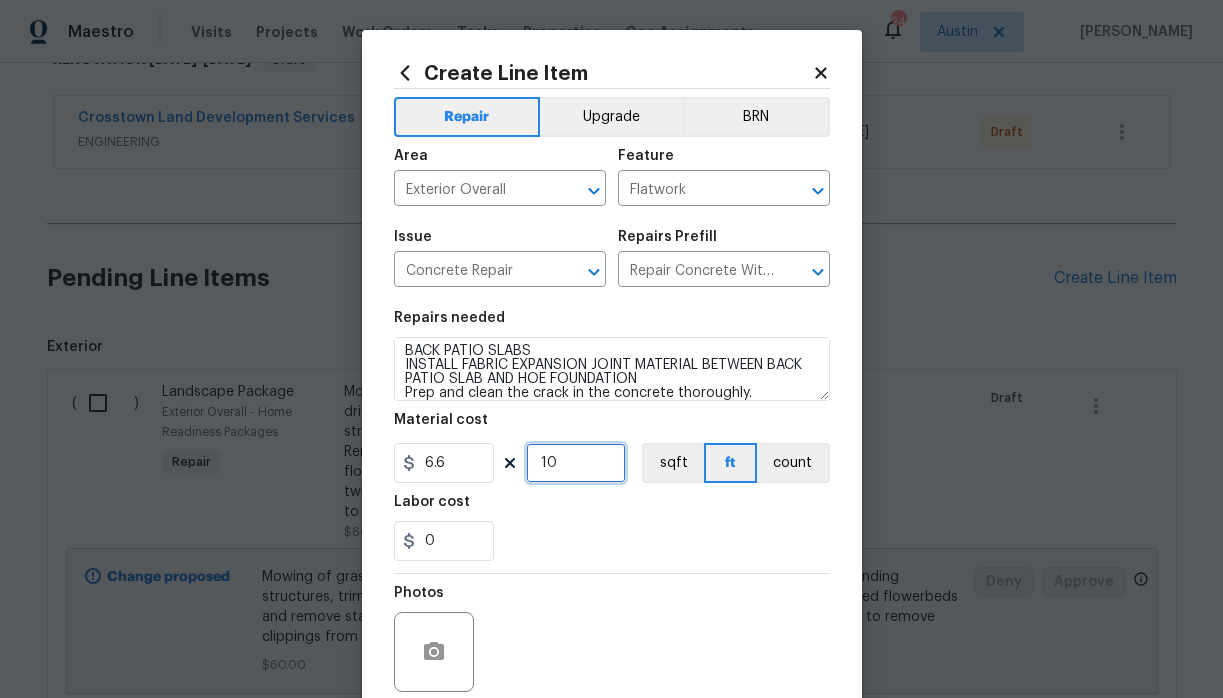 scroll, scrollTop: 164, scrollLeft: 0, axis: vertical 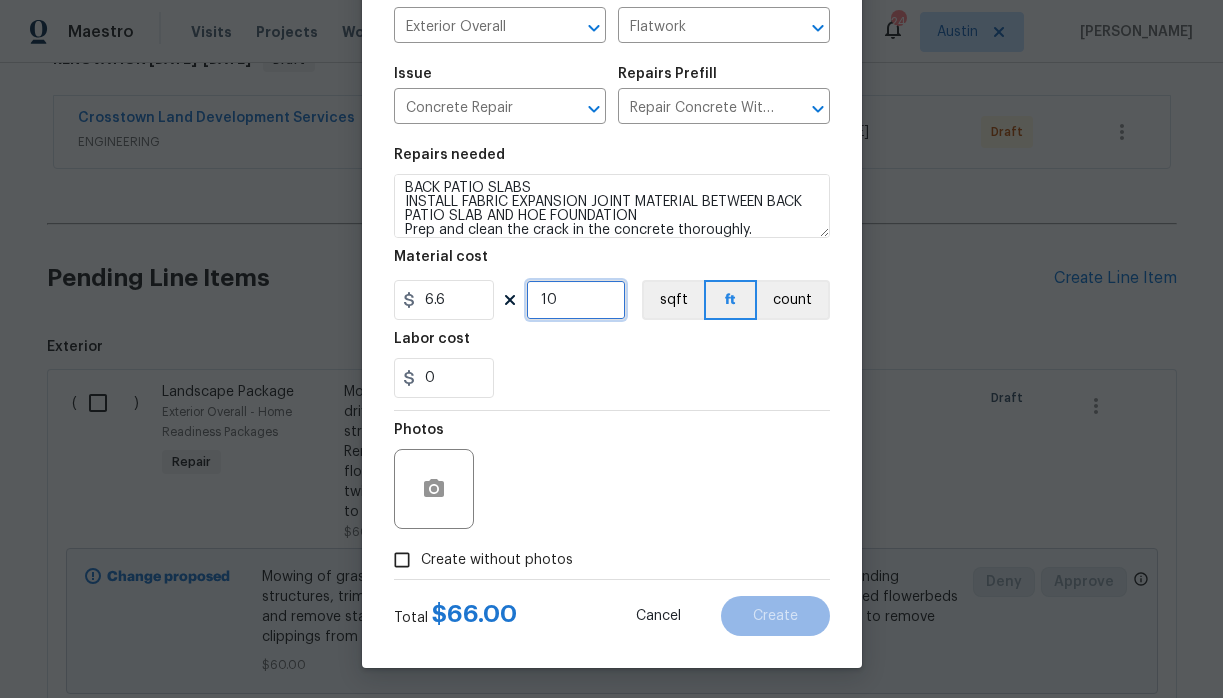 click on "10" at bounding box center [576, 300] 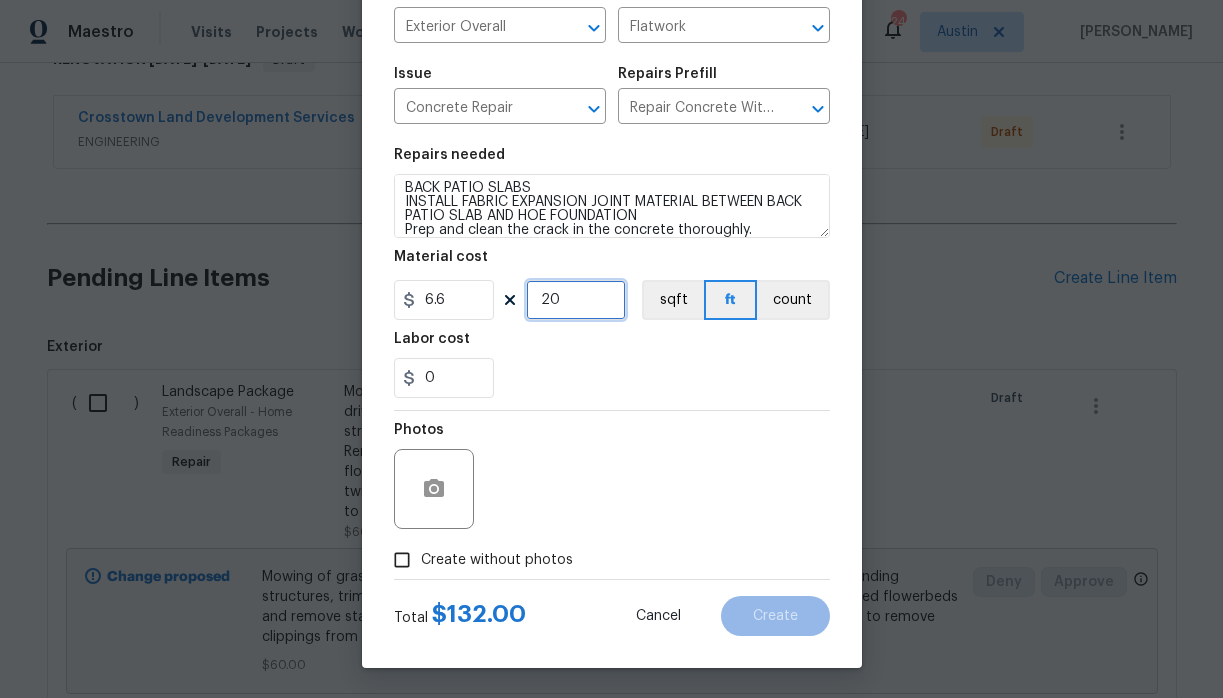 type on "20" 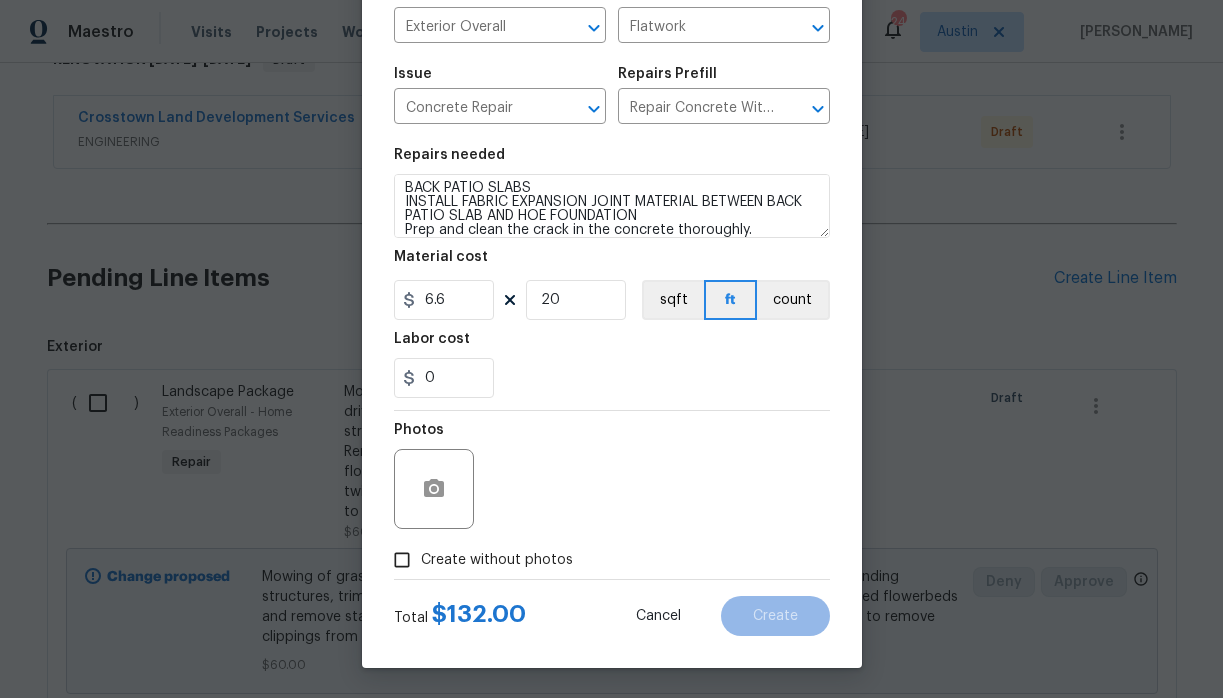 click on "0" at bounding box center (612, 378) 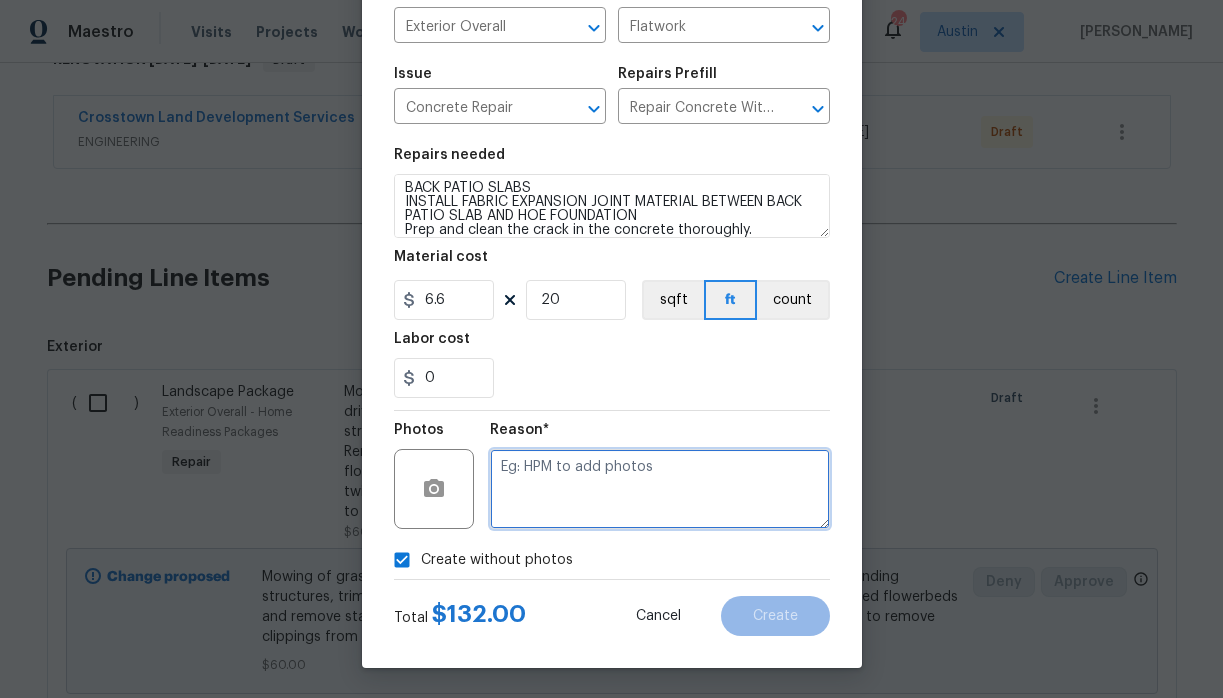 click at bounding box center [660, 489] 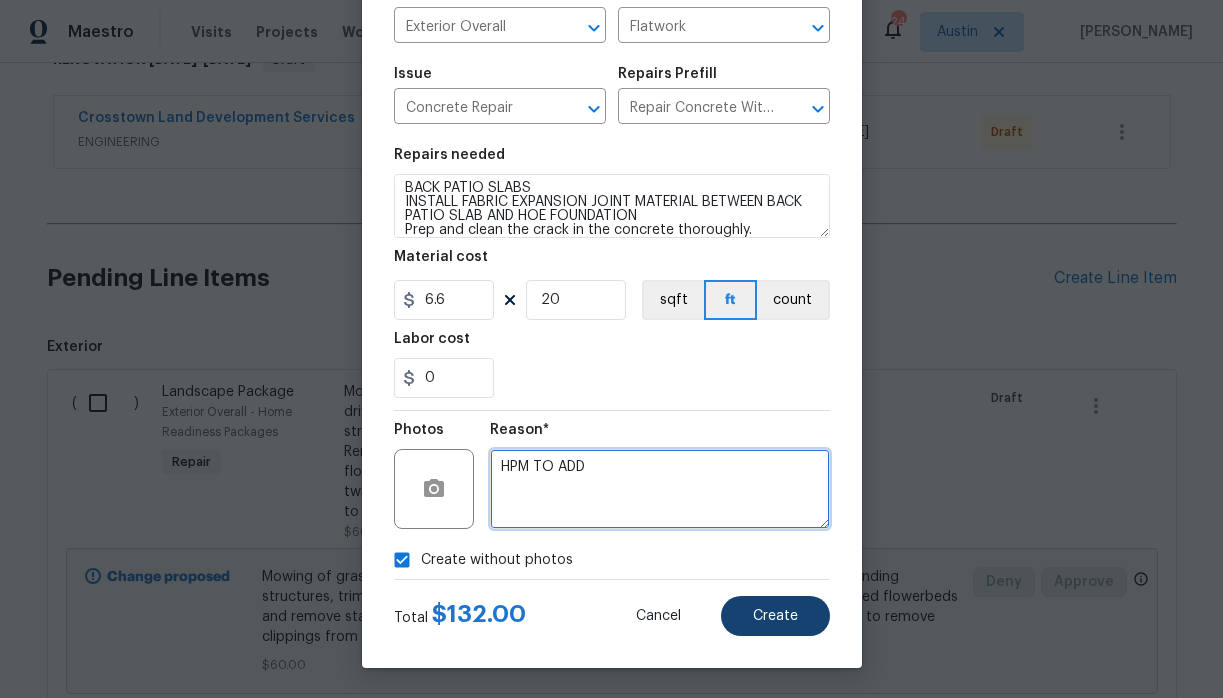 type on "HPM TO ADD" 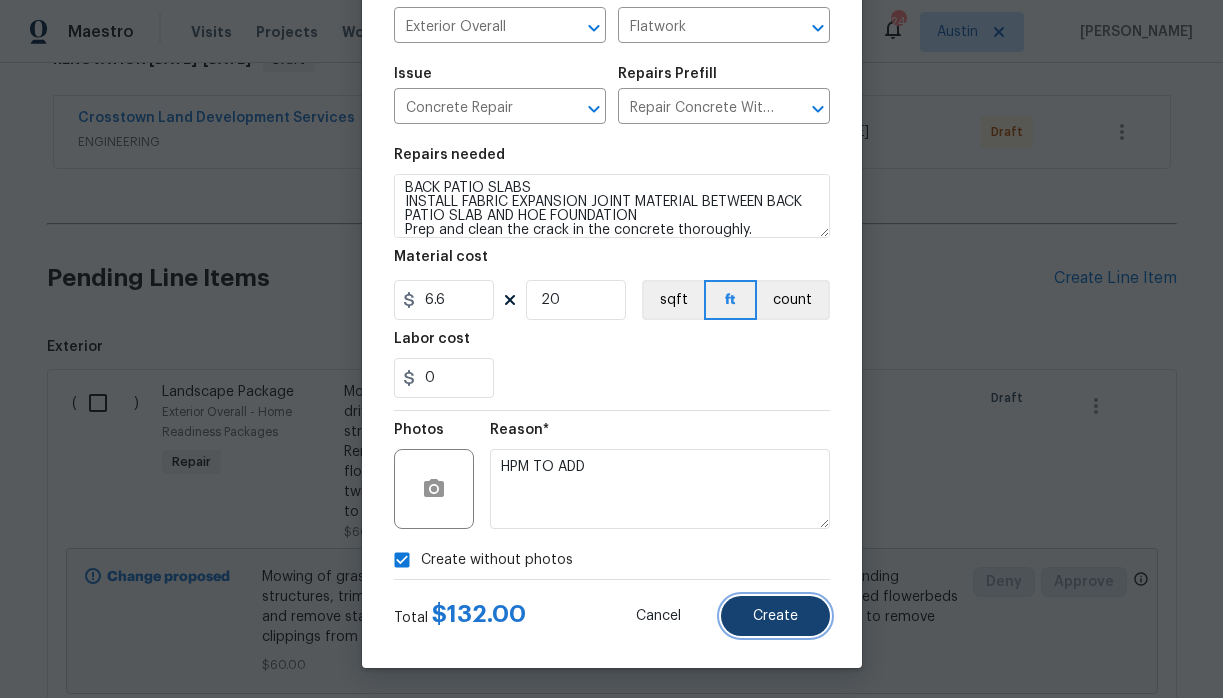 click on "Create" at bounding box center [775, 616] 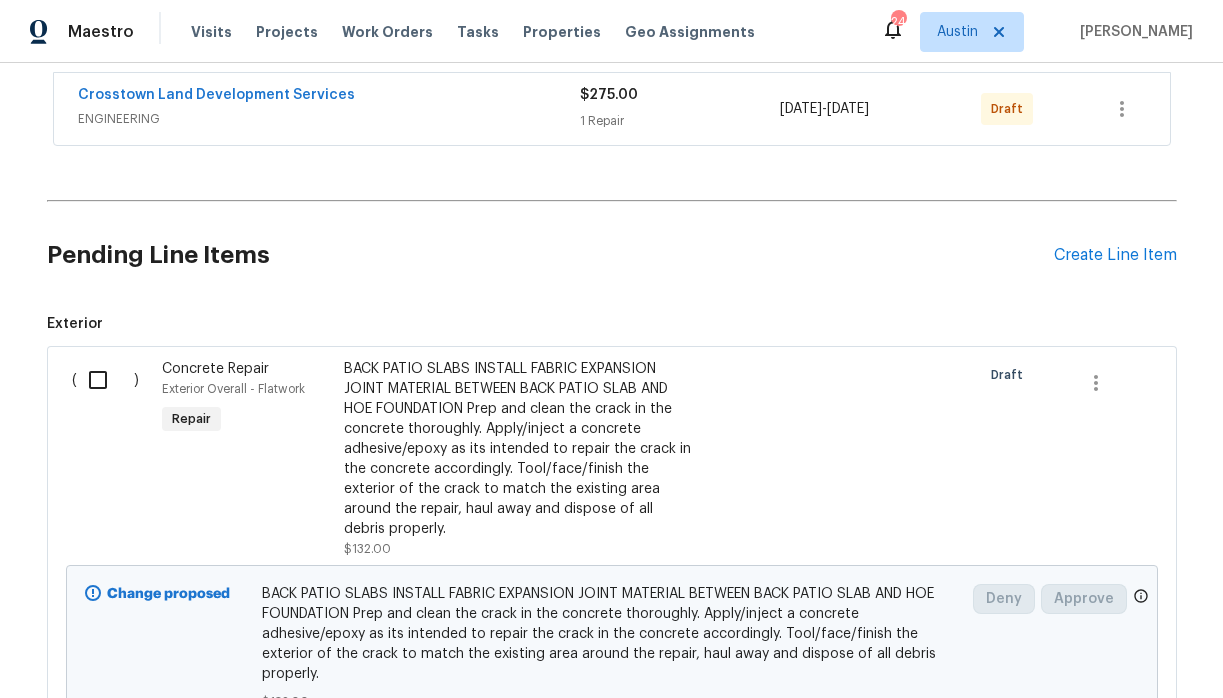 scroll, scrollTop: 378, scrollLeft: 0, axis: vertical 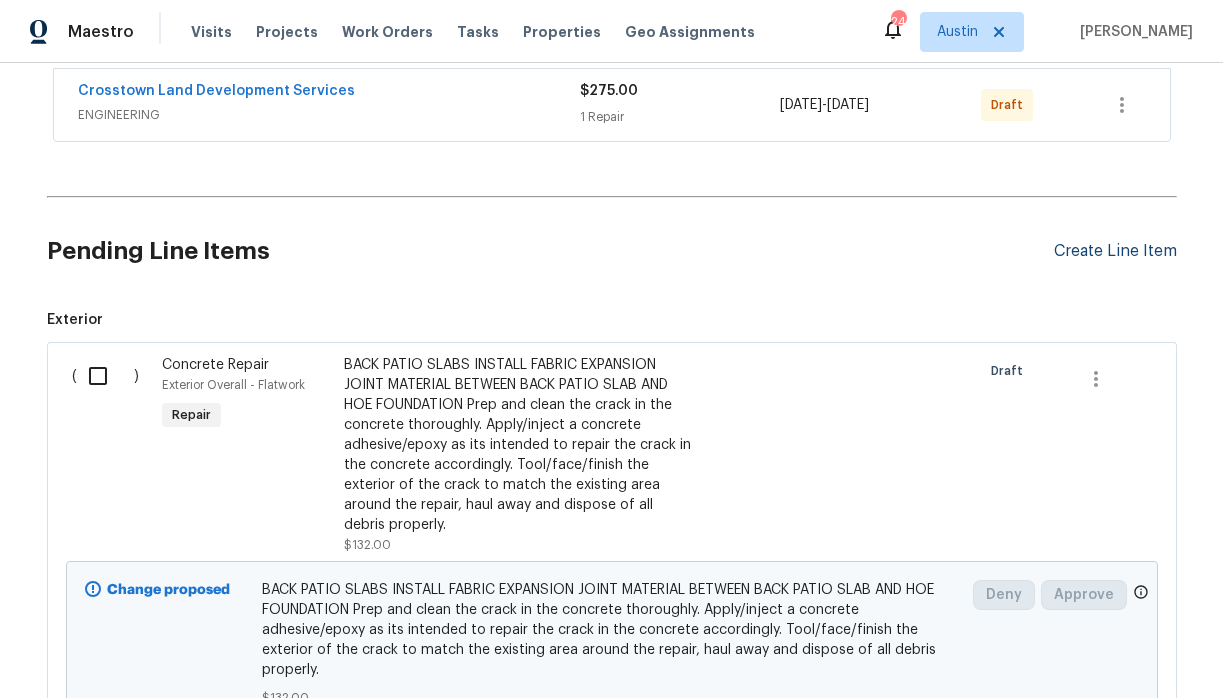 click on "Create Line Item" at bounding box center [1115, 251] 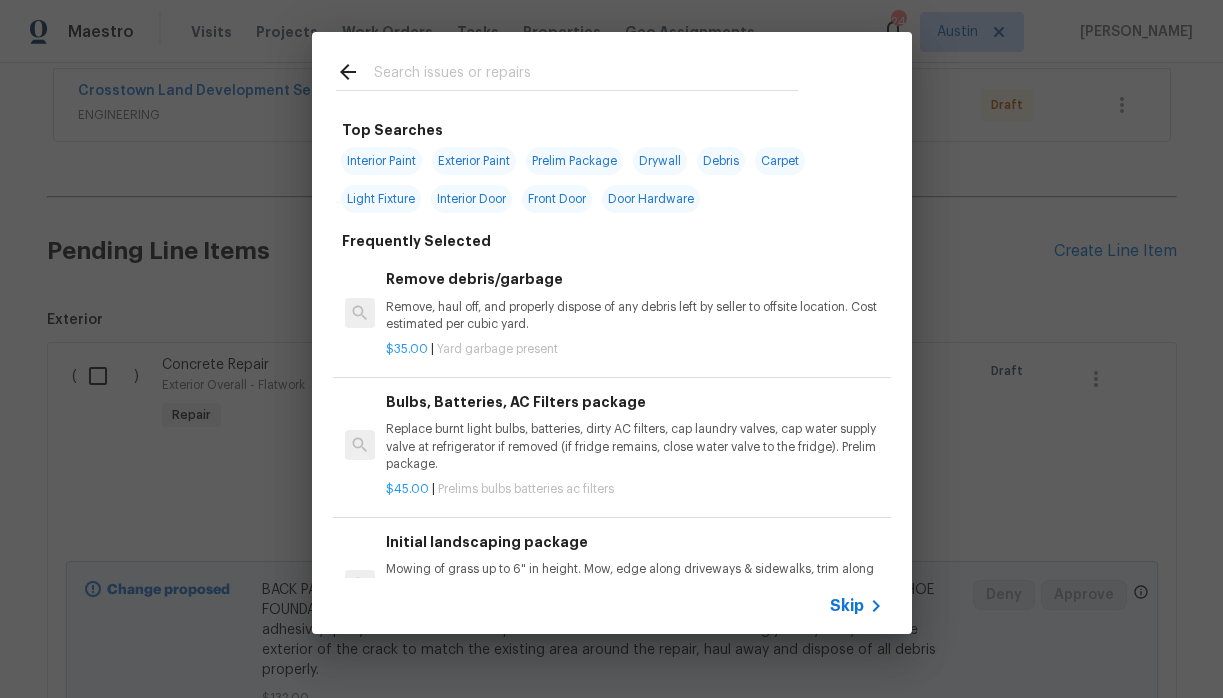 click at bounding box center (586, 75) 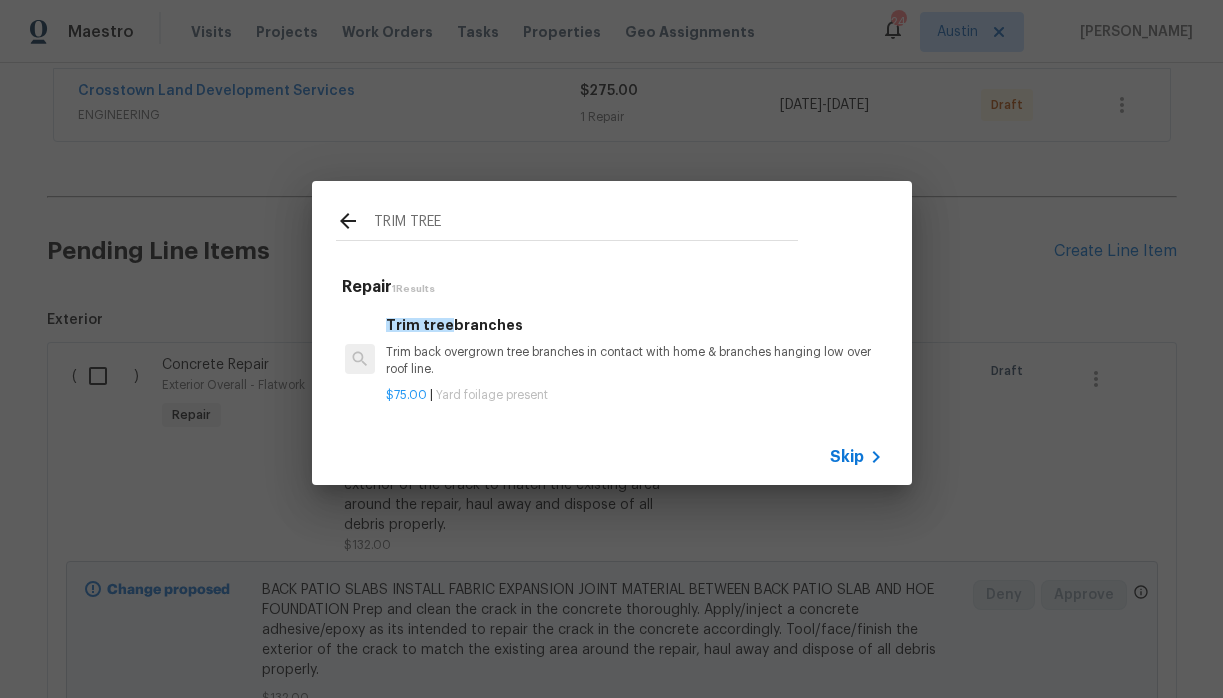 type on "TRIM TREE" 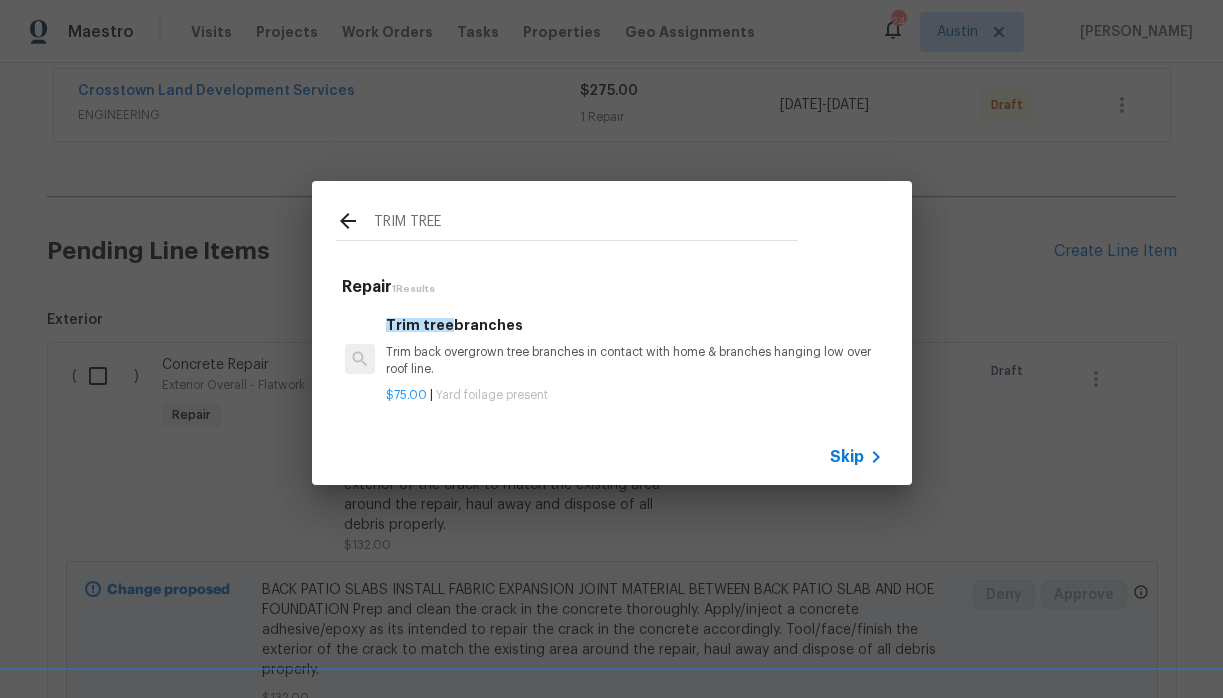 click on "Trim back overgrown tree branches in contact with home & branches hanging low over roof line." at bounding box center (634, 361) 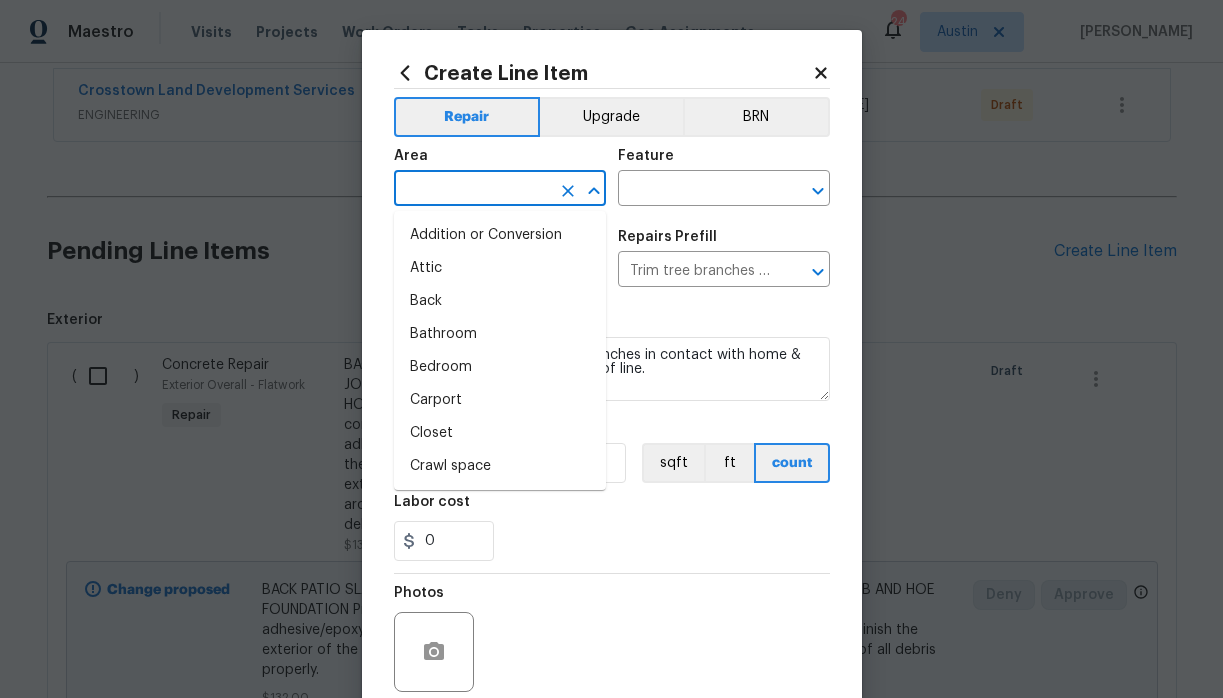 click at bounding box center [472, 190] 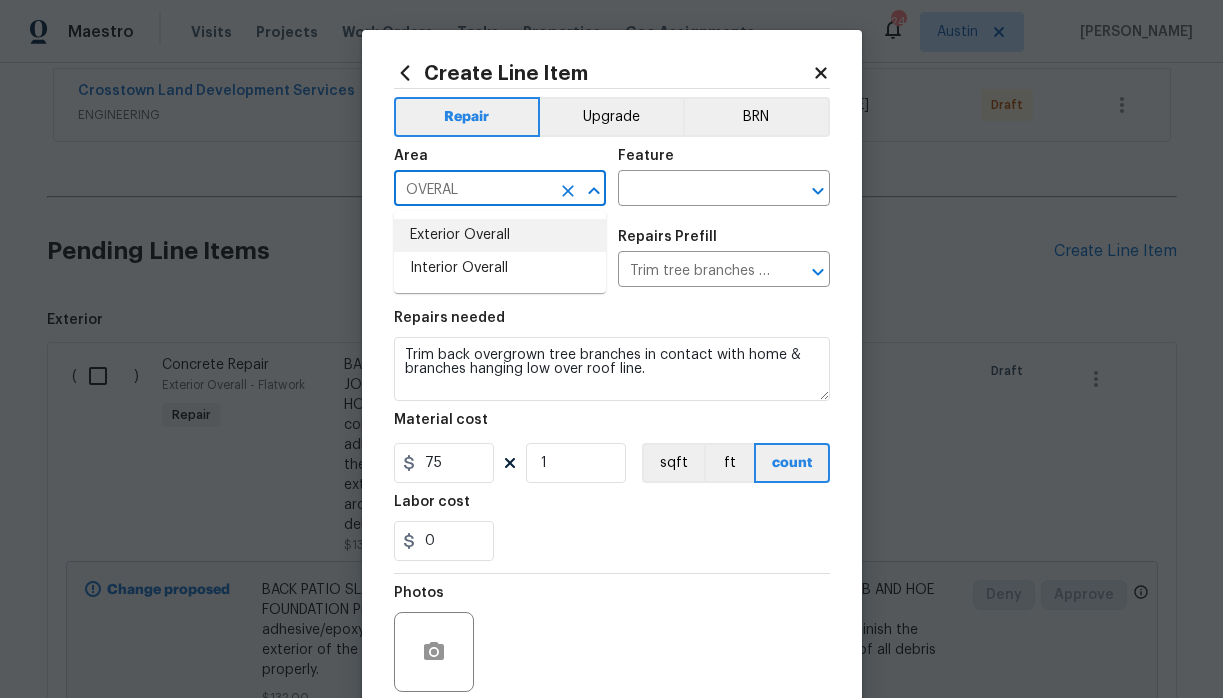 click on "Exterior Overall" at bounding box center [500, 235] 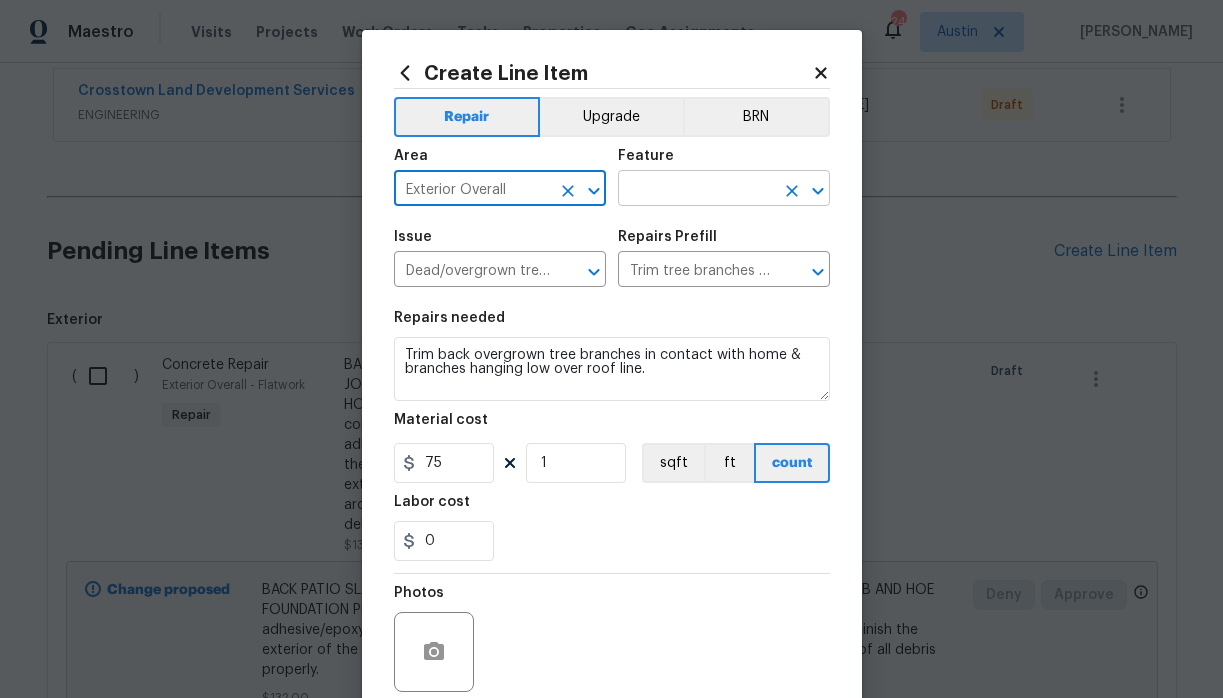 type on "Exterior Overall" 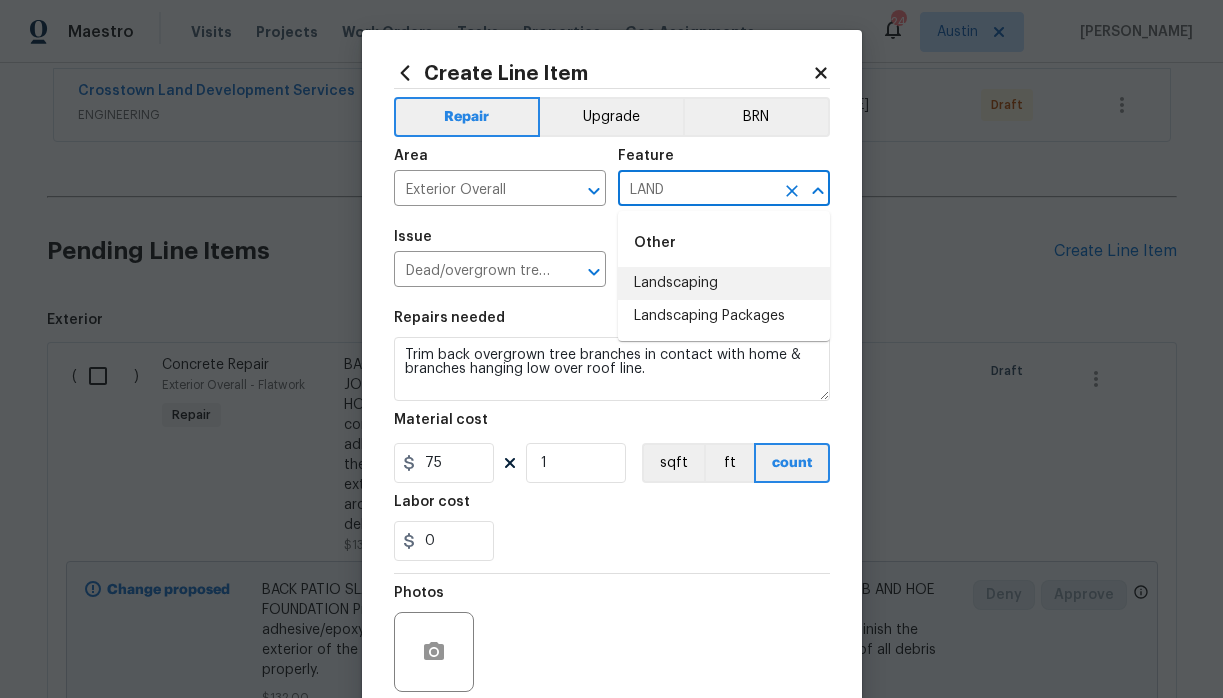 click on "Landscaping" at bounding box center (724, 283) 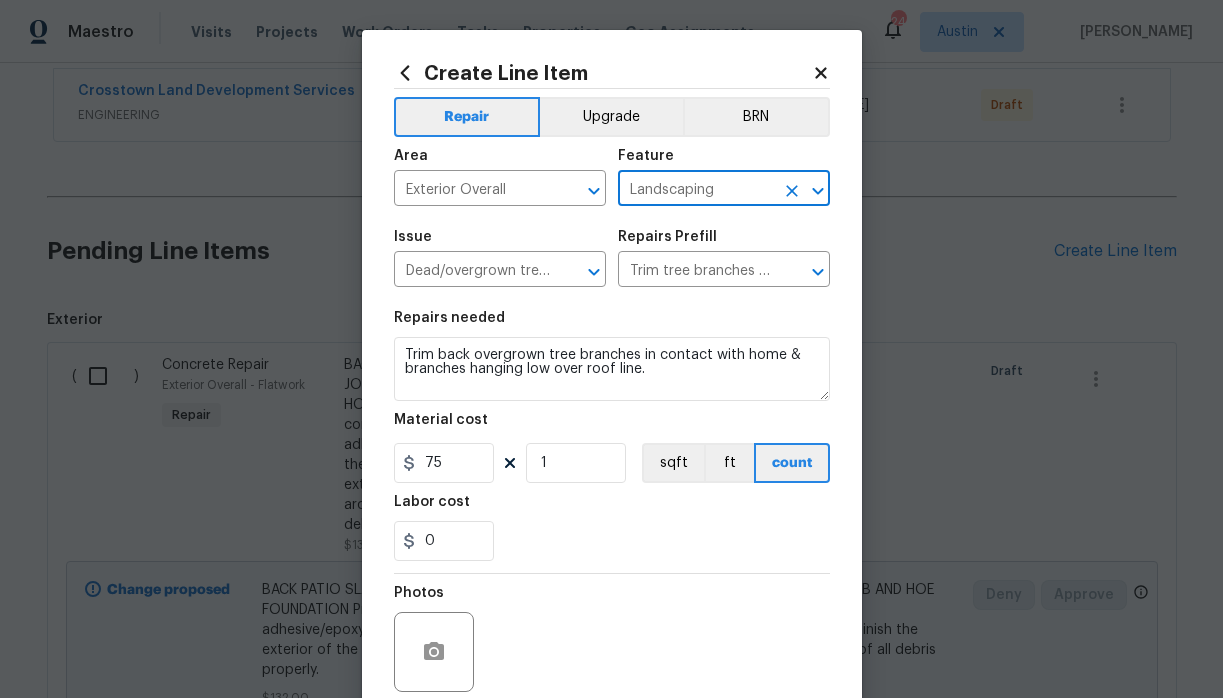 type on "Landscaping" 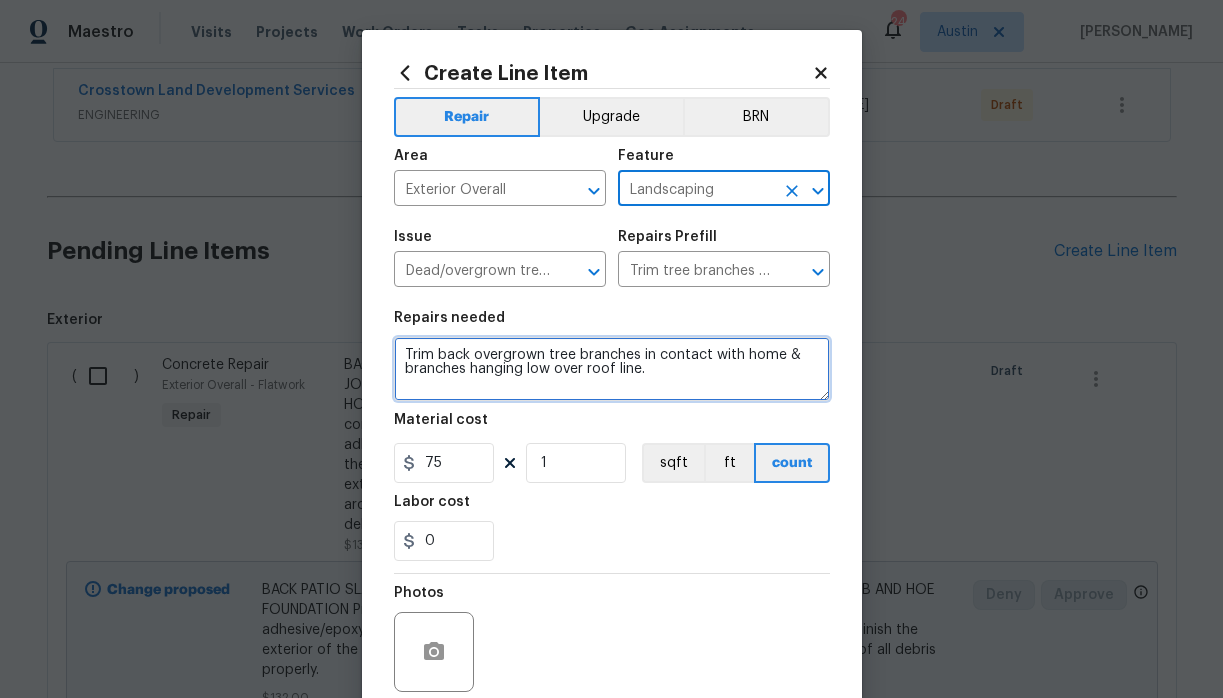 click on "Trim back overgrown tree branches in contact with home & branches hanging low over roof line." at bounding box center [612, 369] 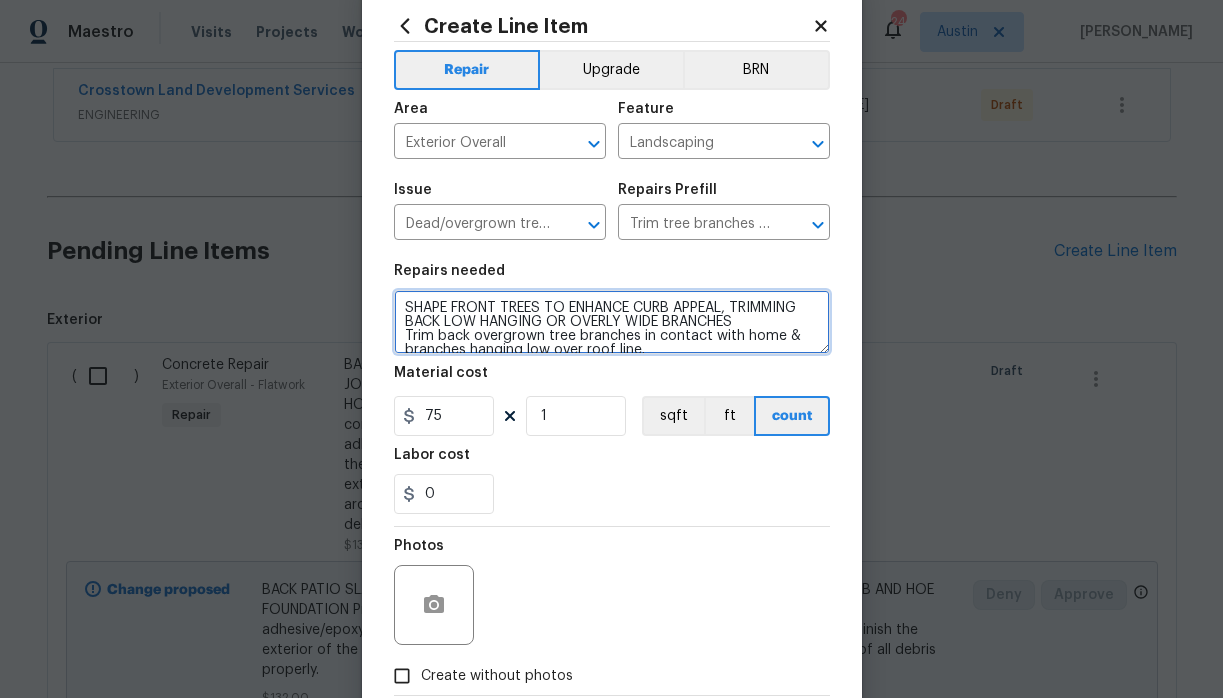 scroll, scrollTop: 69, scrollLeft: 0, axis: vertical 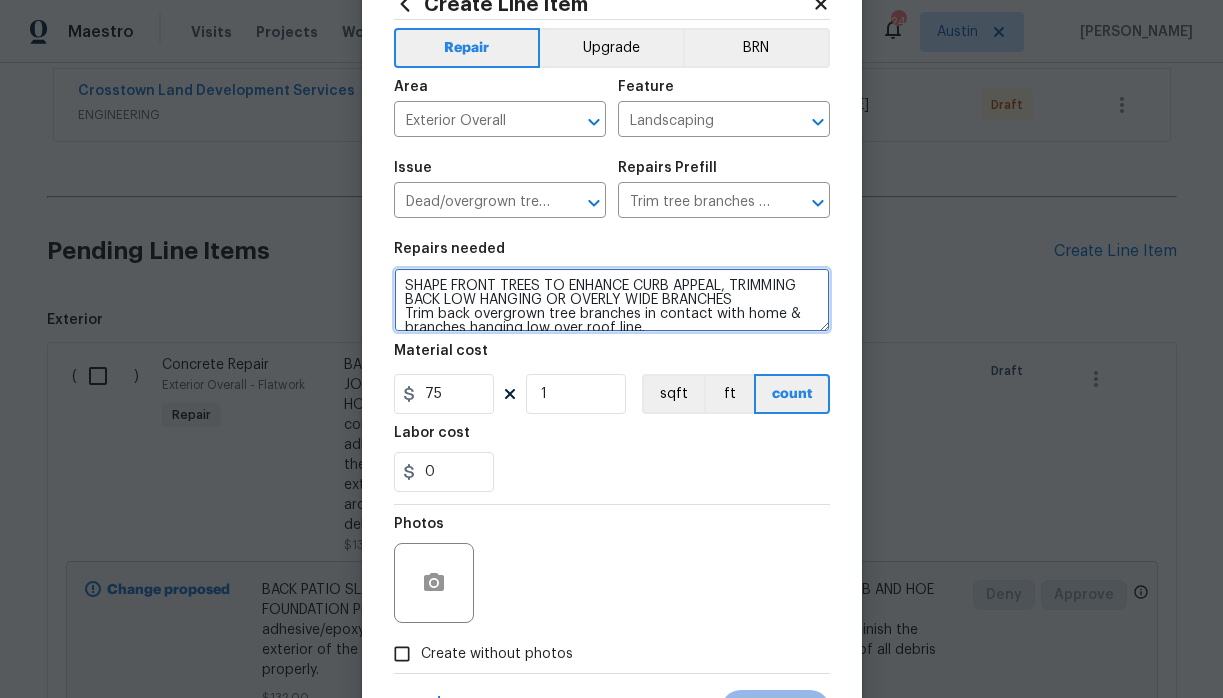 type on "SHAPE FRONT TREES TO ENHANCE CURB APPEAL, TRIMMING BACK LOW HANGING OR OVERLY WIDE BRANCHES
Trim back overgrown tree branches in contact with home & branches hanging low over roof line." 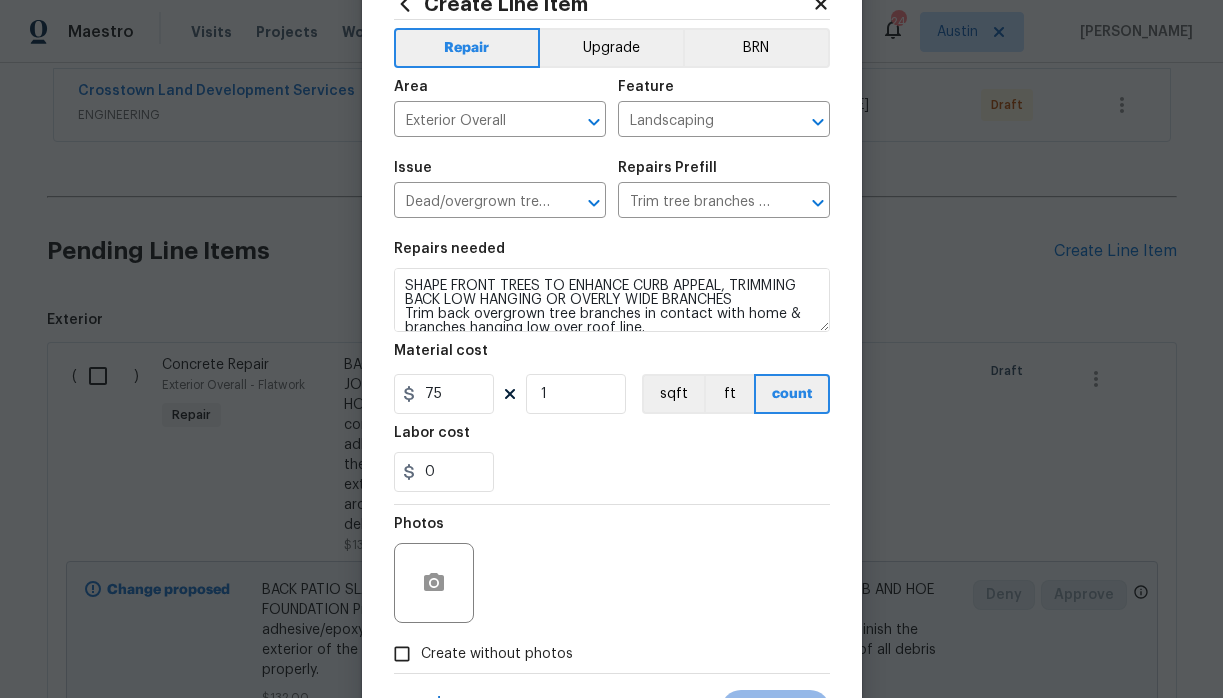 click on "Create without photos" at bounding box center [497, 654] 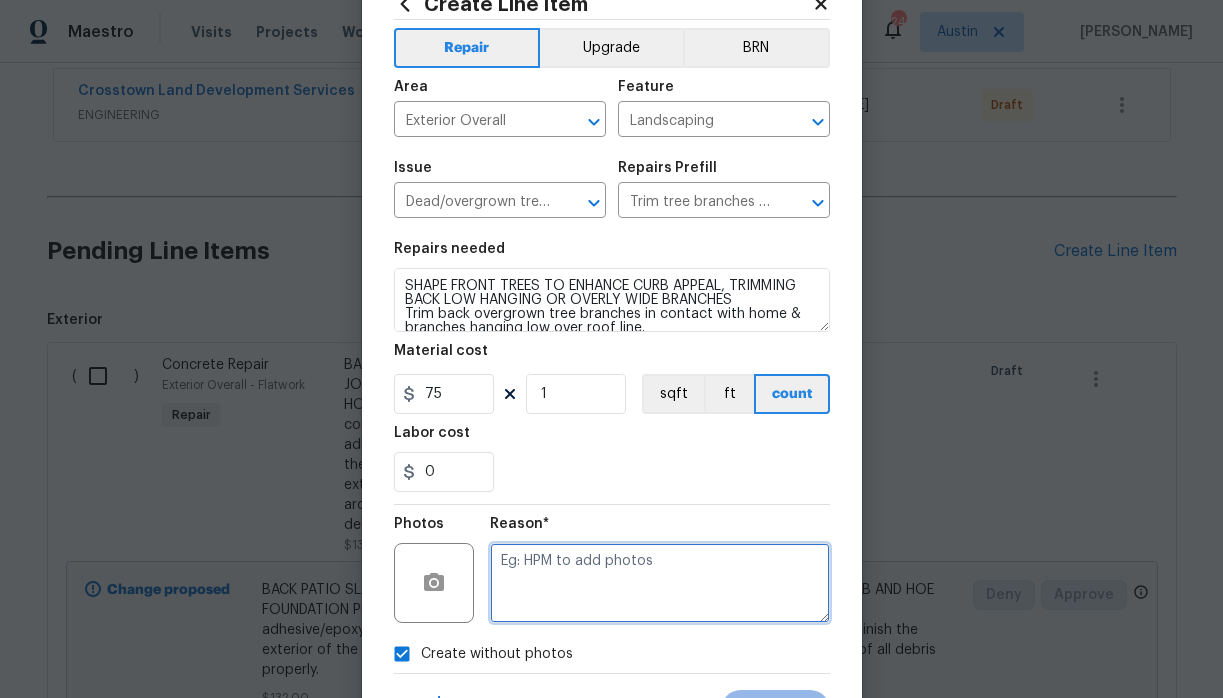 click at bounding box center (660, 583) 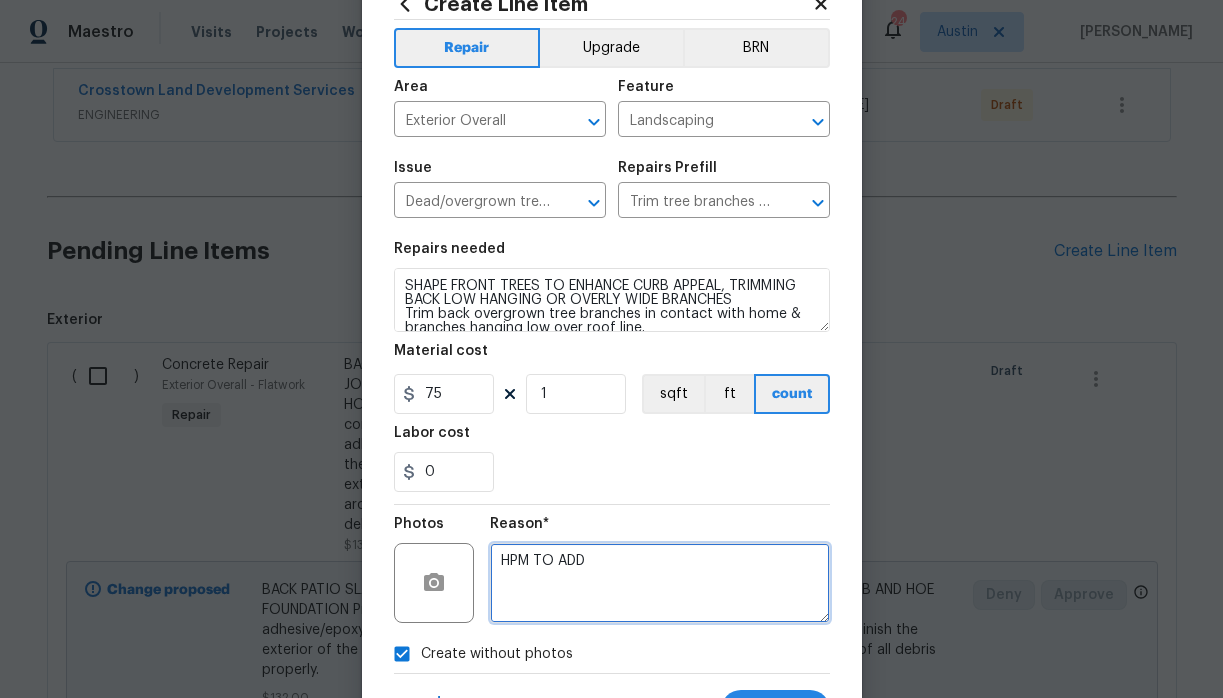 scroll, scrollTop: 164, scrollLeft: 0, axis: vertical 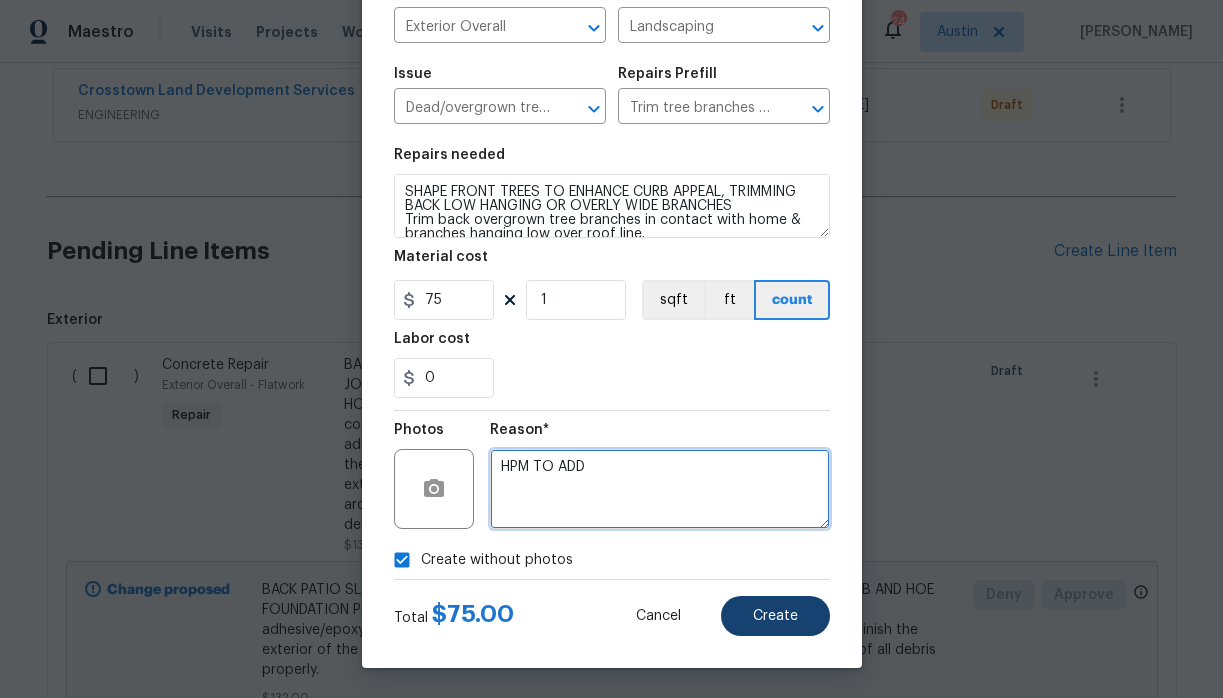 type on "HPM TO ADD" 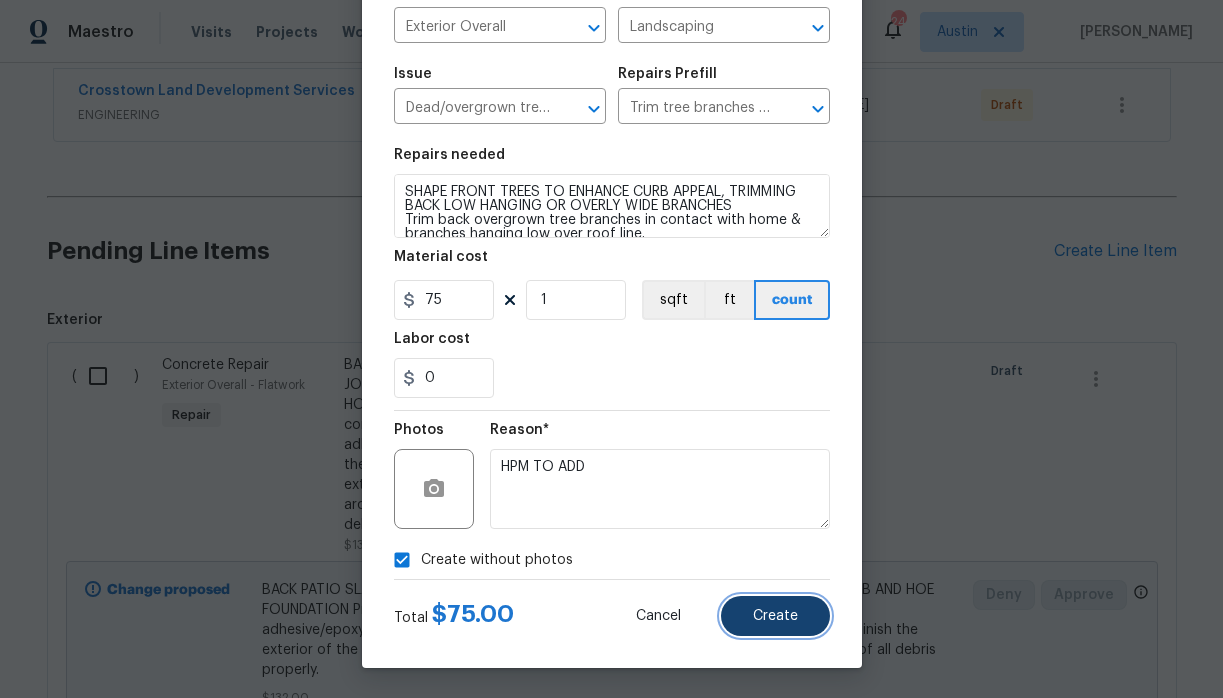 click on "Create" at bounding box center (775, 616) 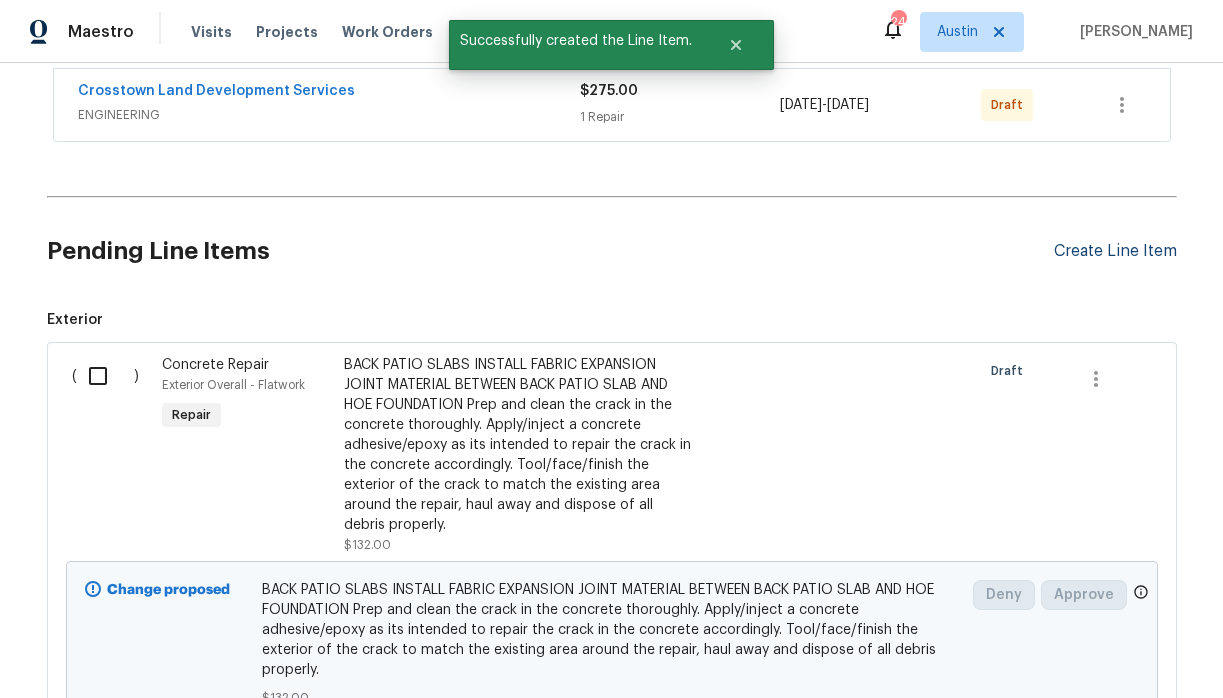 click on "Create Line Item" at bounding box center (1115, 251) 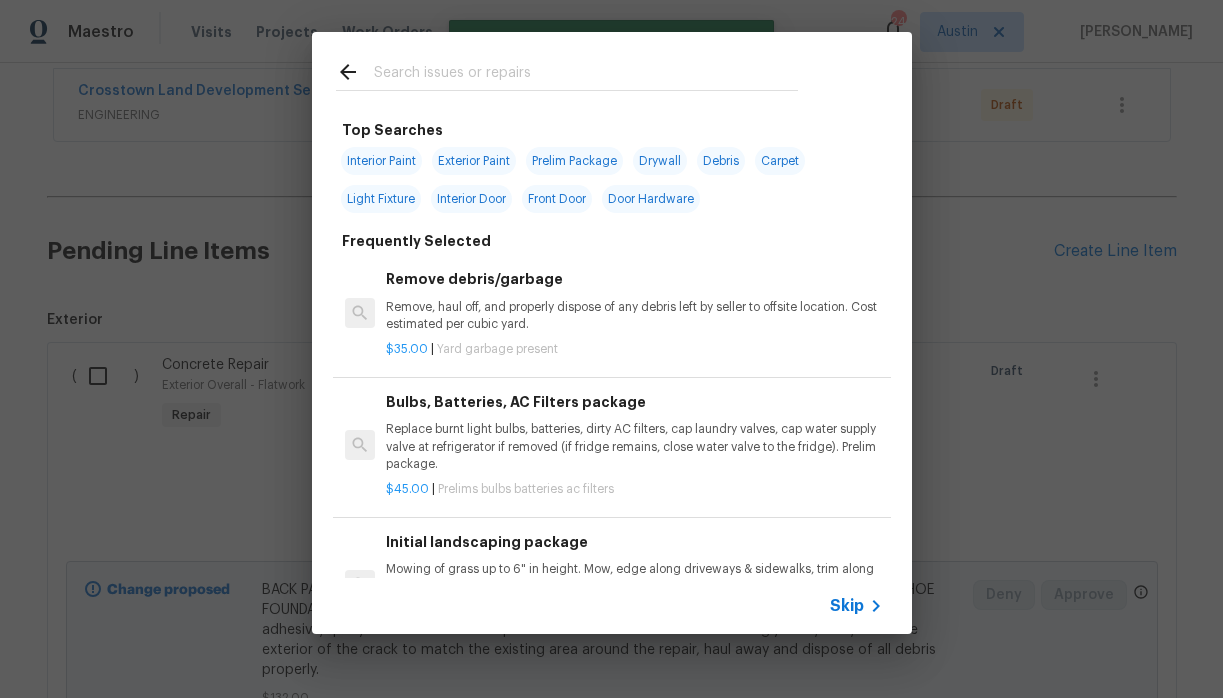 click at bounding box center [586, 75] 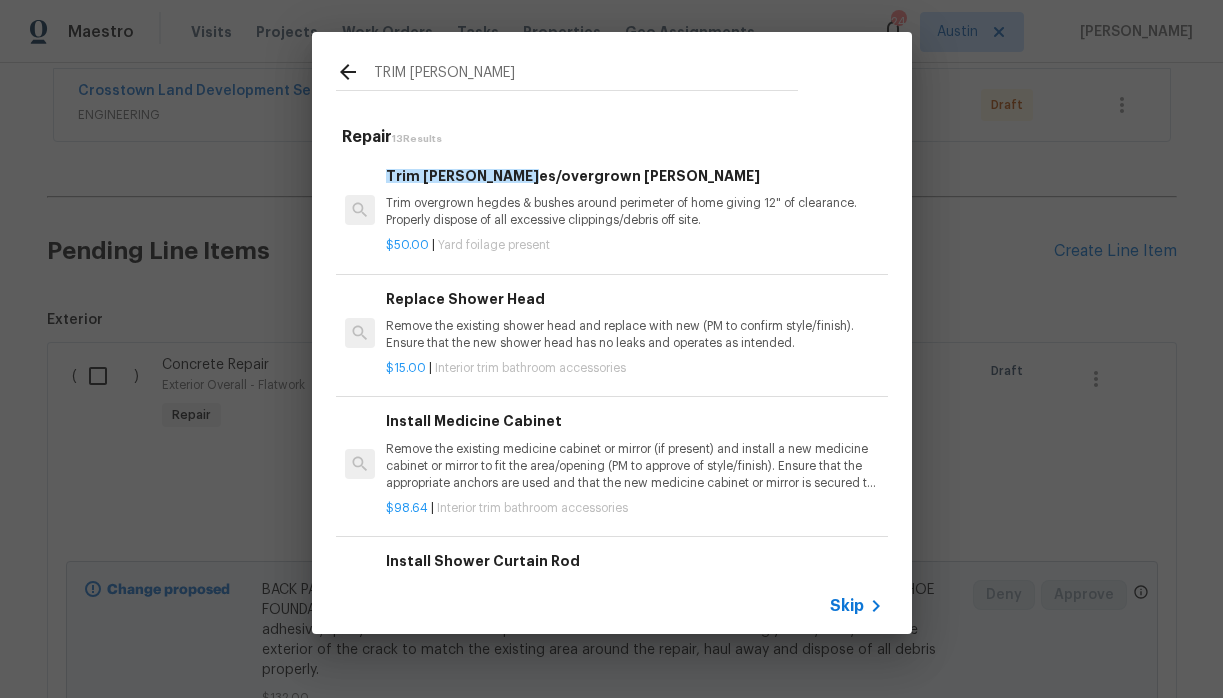type on "TRIM BUSH" 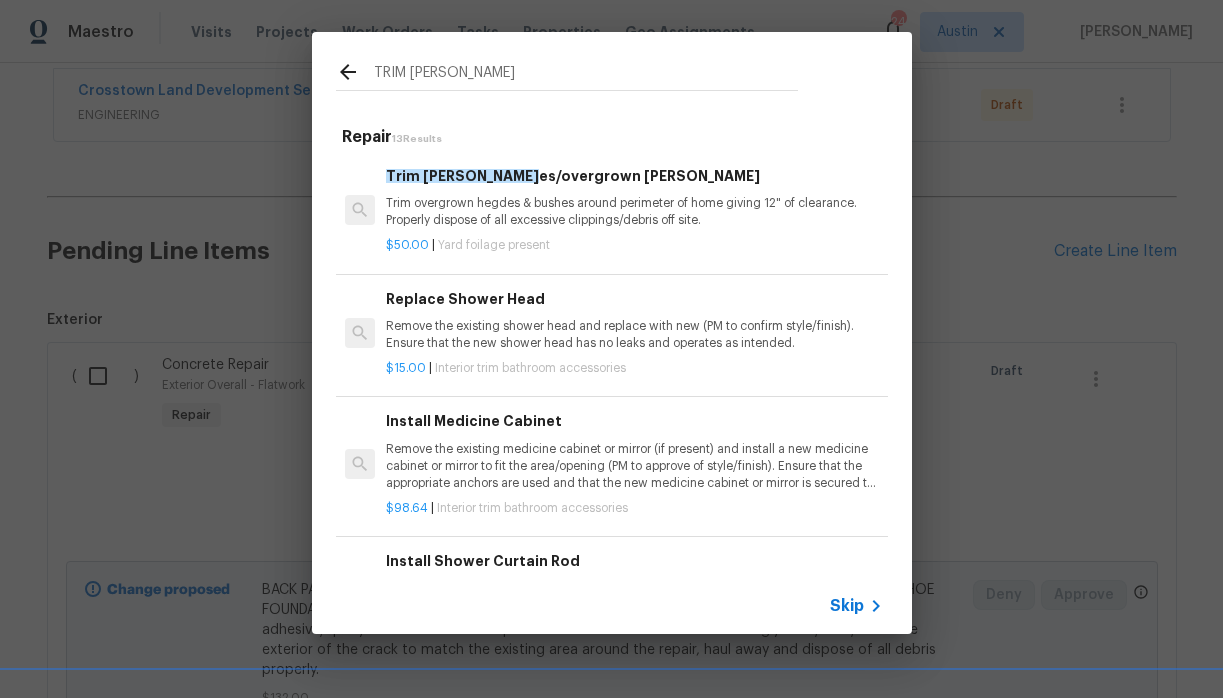click on "Trim overgrown hegdes & bushes around perimeter of home giving 12" of clearance. Properly dispose of all excessive clippings/debris off site." at bounding box center (634, 212) 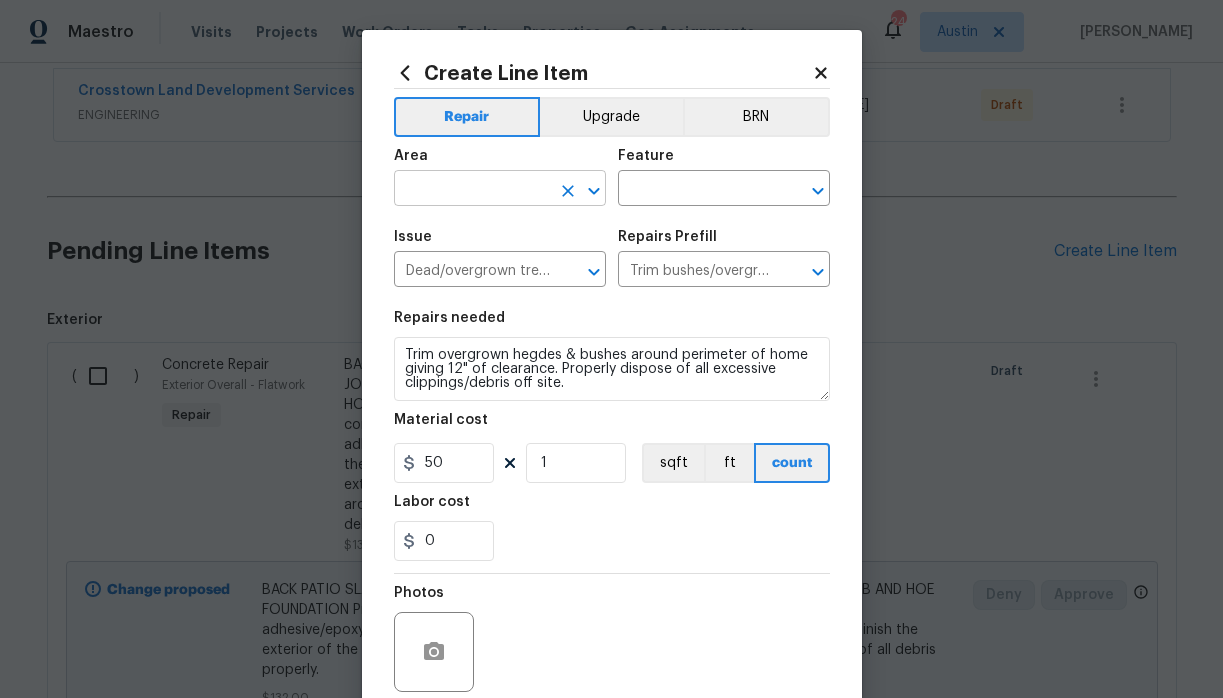 click at bounding box center [472, 190] 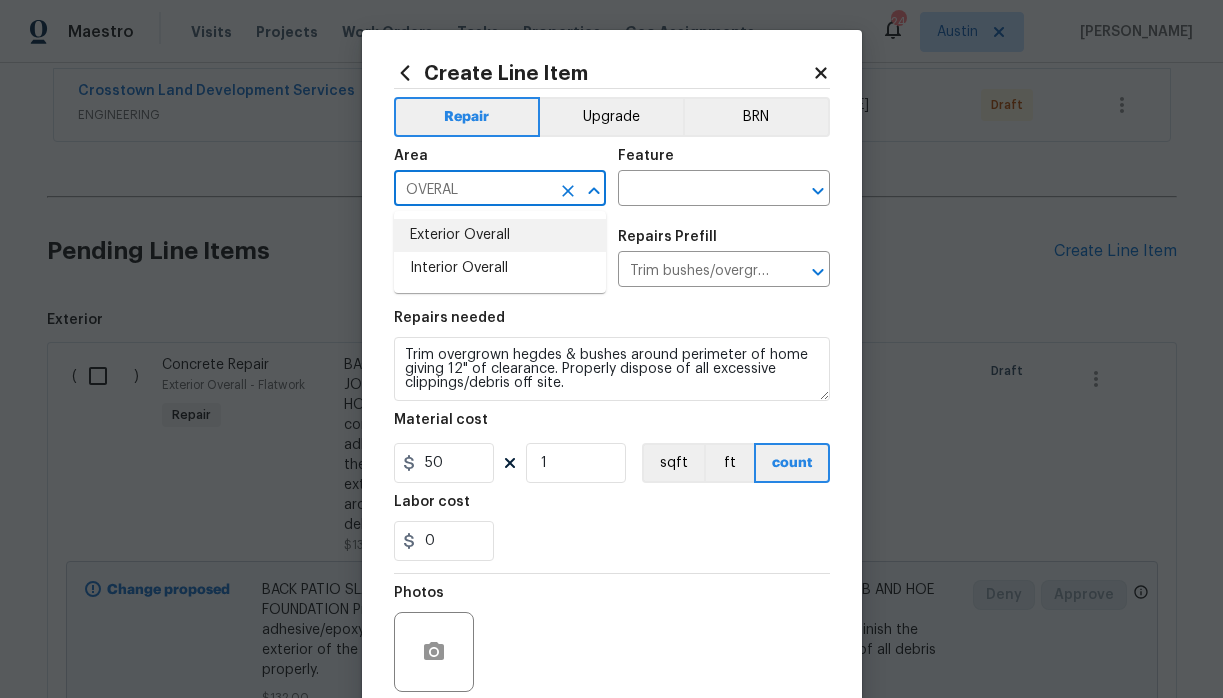 click on "Exterior Overall" at bounding box center (500, 235) 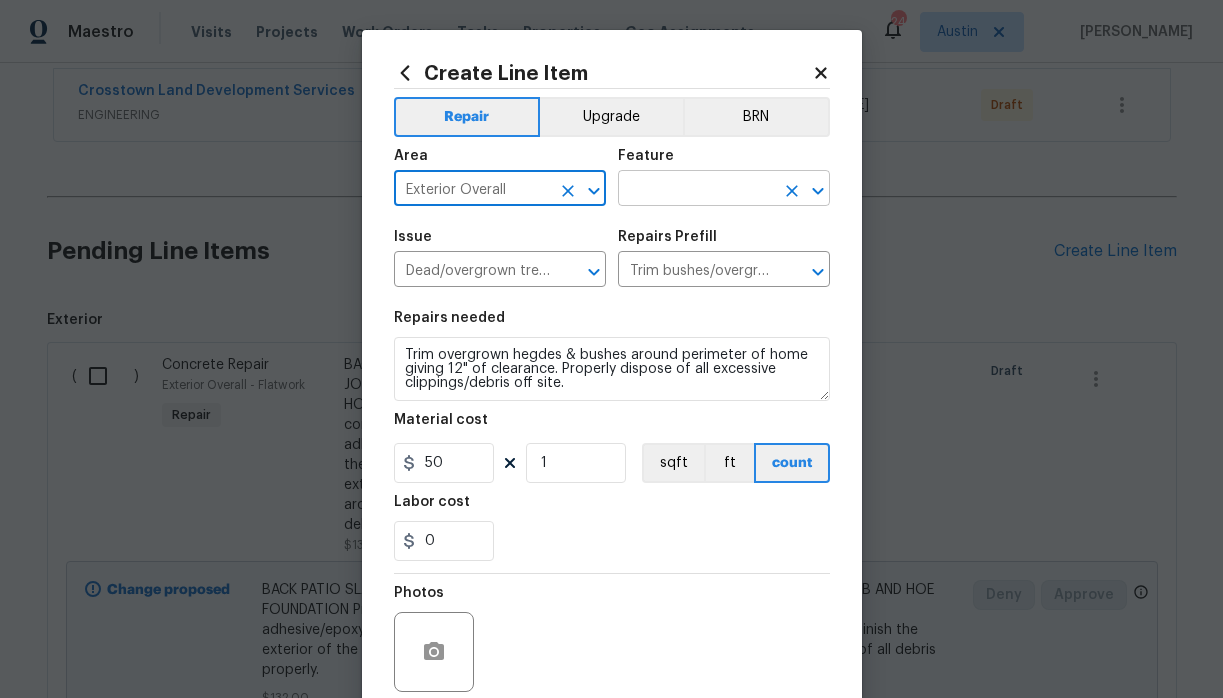 type on "Exterior Overall" 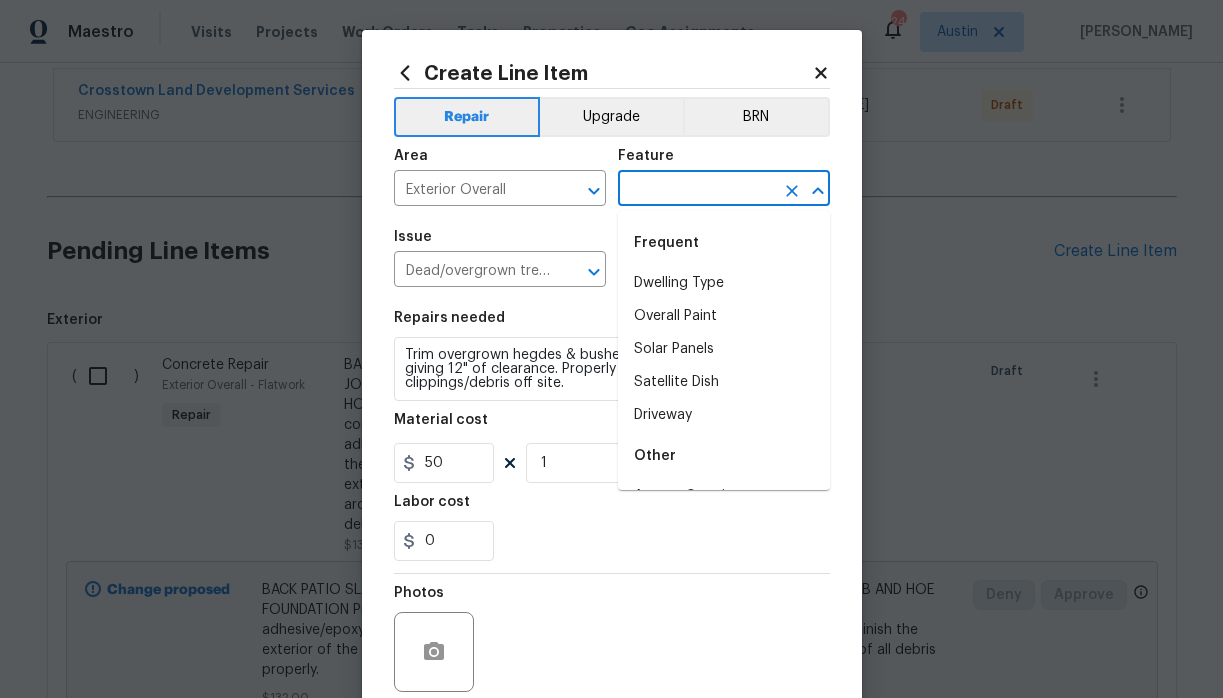 click at bounding box center [696, 190] 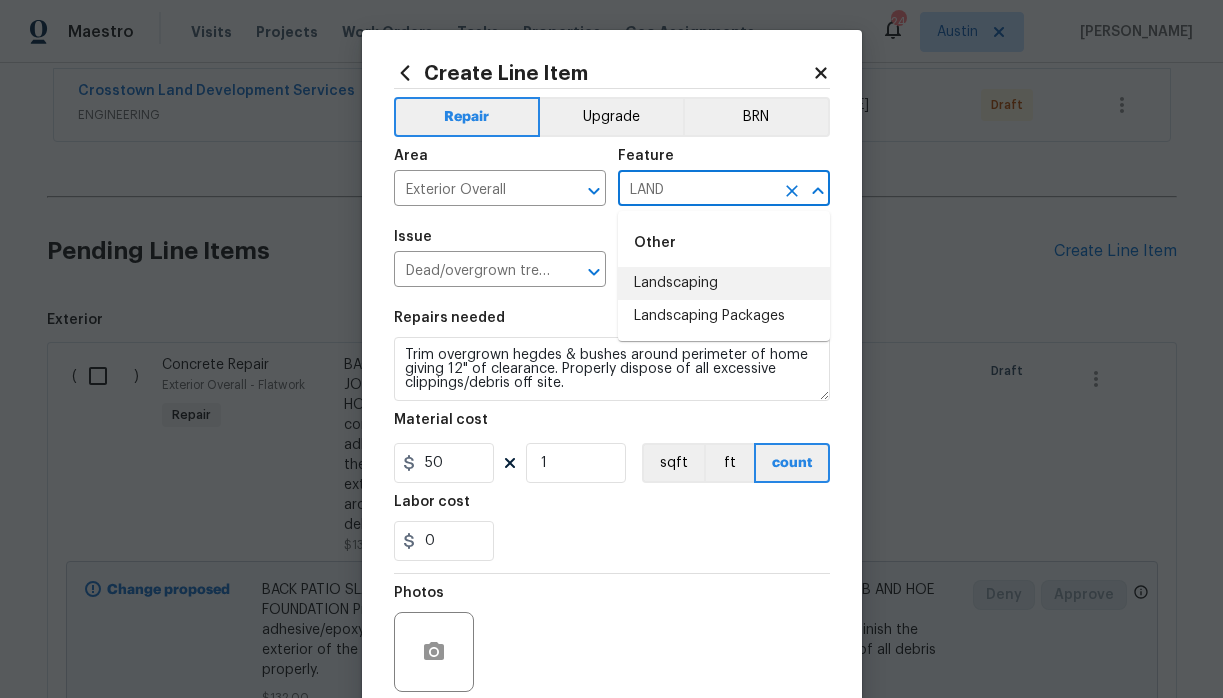 click on "Landscaping" at bounding box center [724, 283] 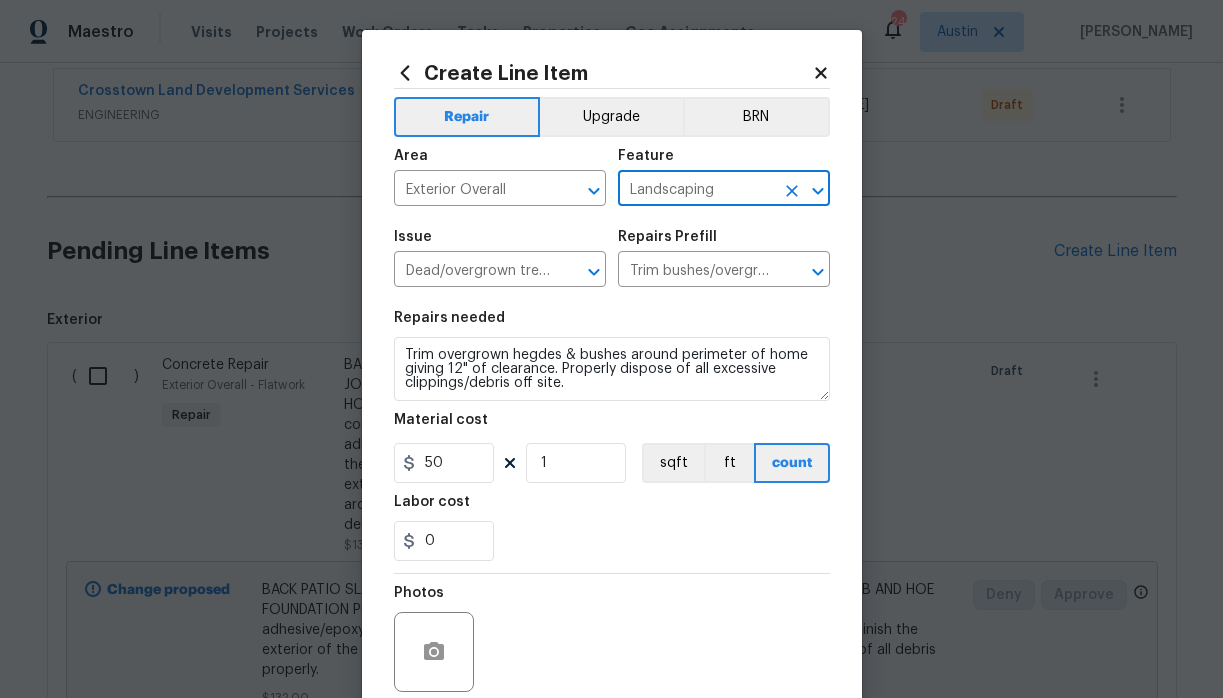 type on "Landscaping" 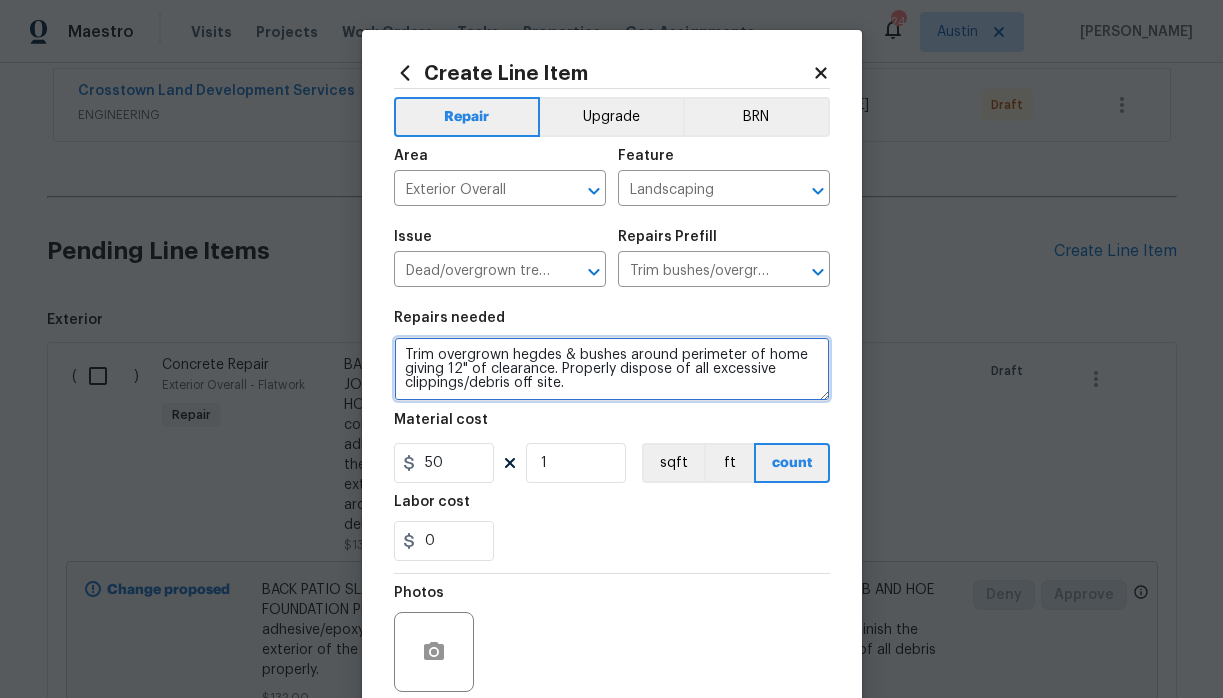 click on "Trim overgrown hegdes & bushes around perimeter of home giving 12" of clearance. Properly dispose of all excessive clippings/debris off site." at bounding box center [612, 369] 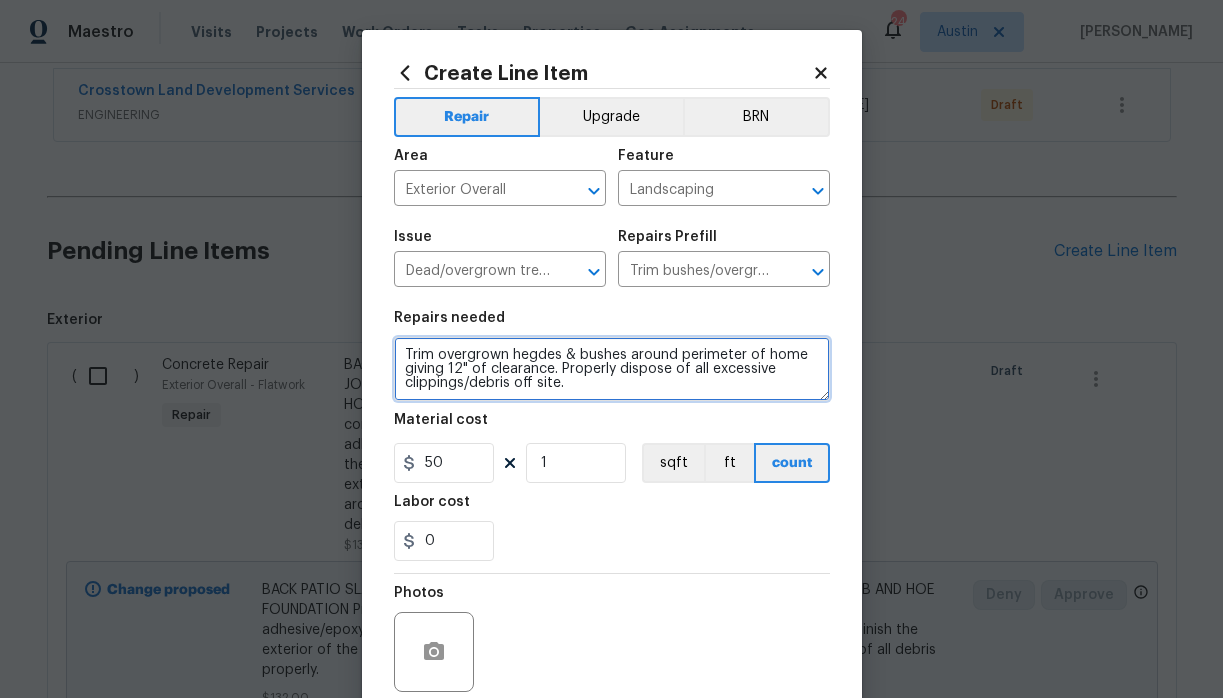 click on "Trim overgrown hegdes & bushes around perimeter of home giving 12" of clearance. Properly dispose of all excessive clippings/debris off site." at bounding box center [612, 369] 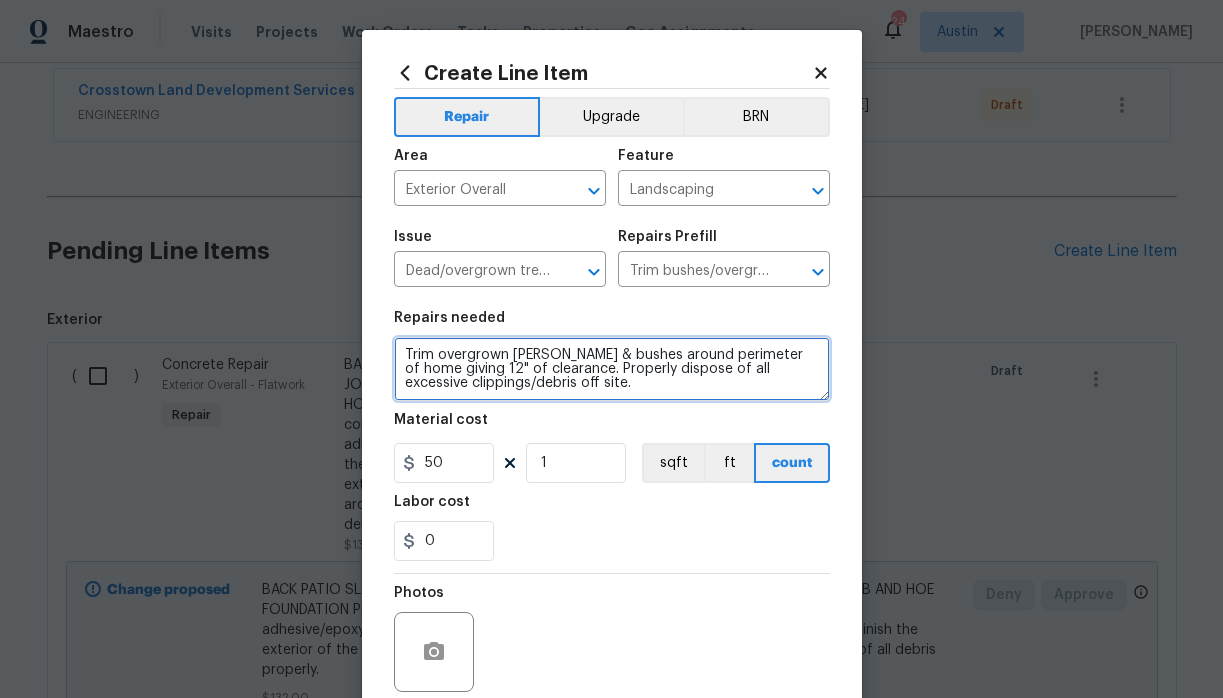 type on "Trim overgrown hedges & bushes around perimeter of home giving 12" of clearance. Properly dispose of all excessive clippings/debris off site." 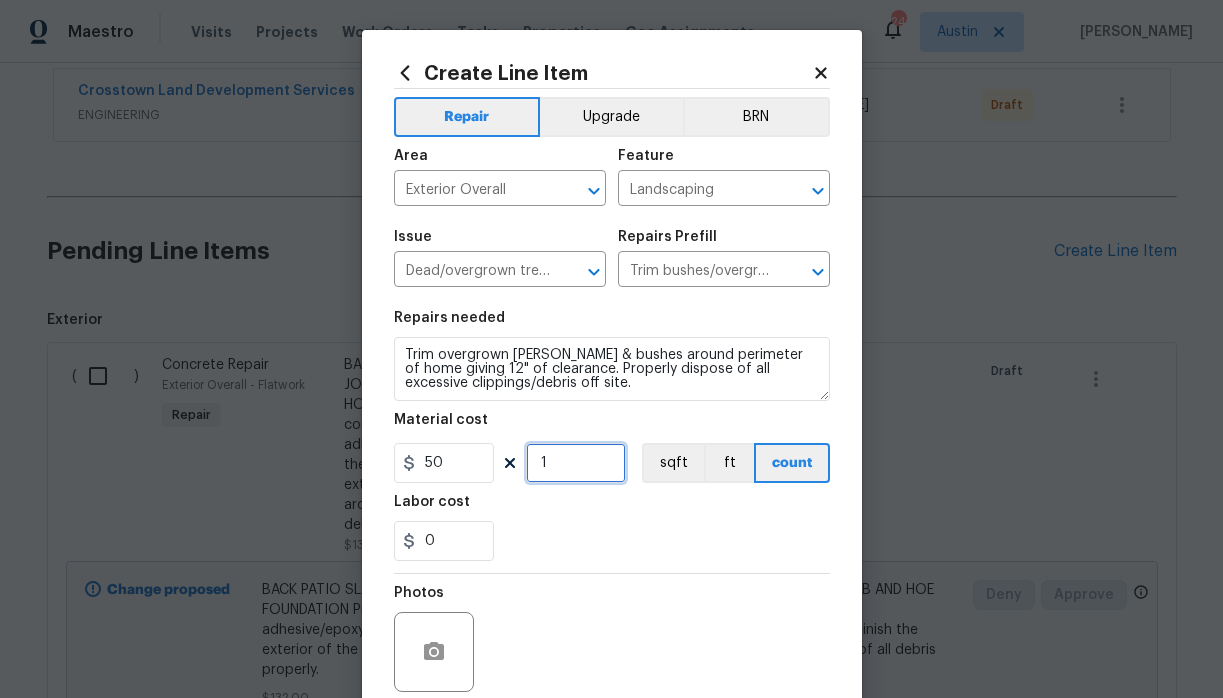 click on "1" at bounding box center [576, 463] 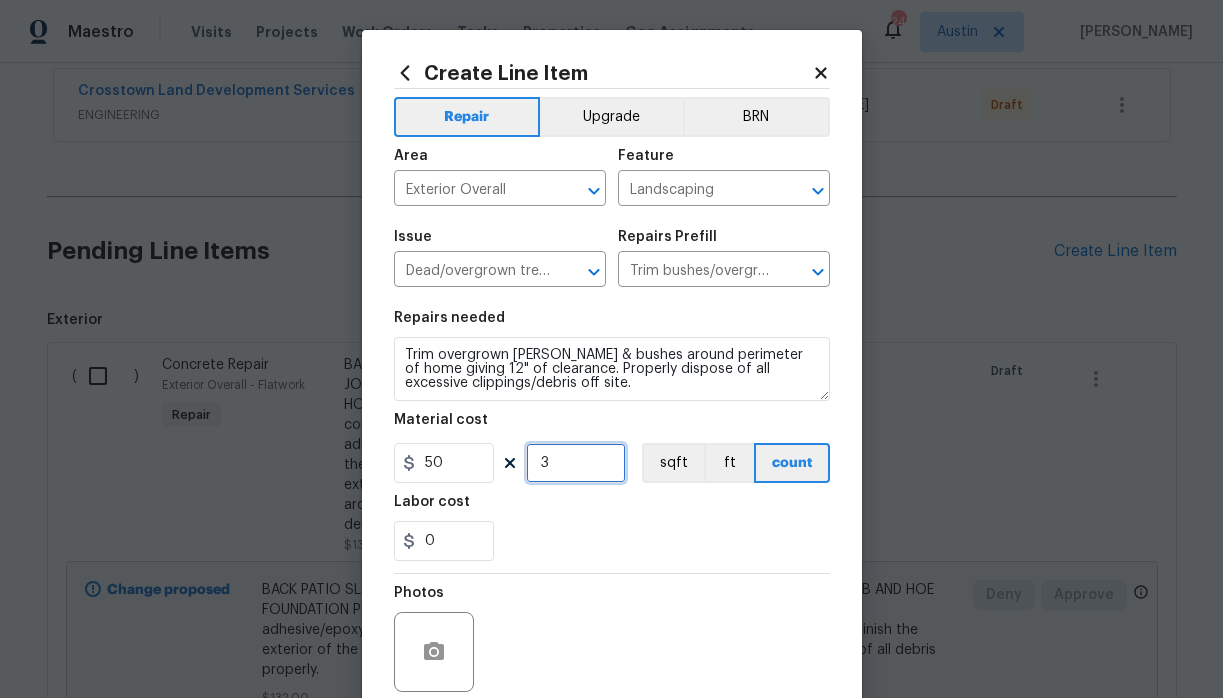 type on "3" 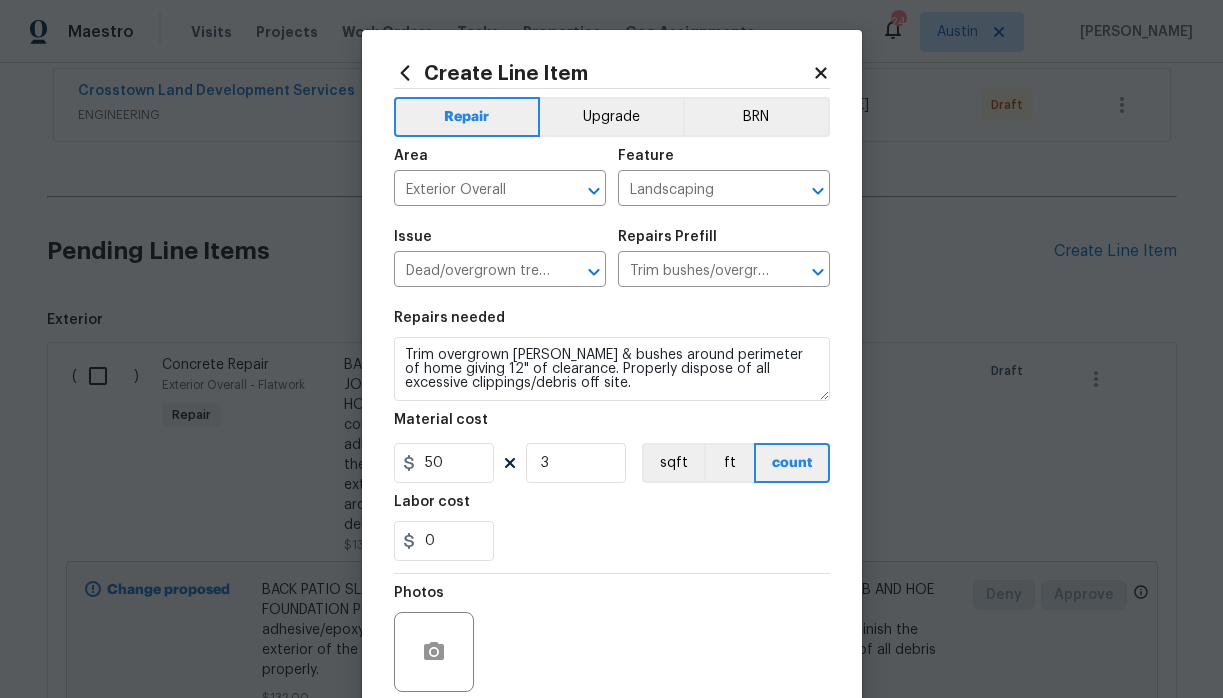 click on "0" at bounding box center (612, 541) 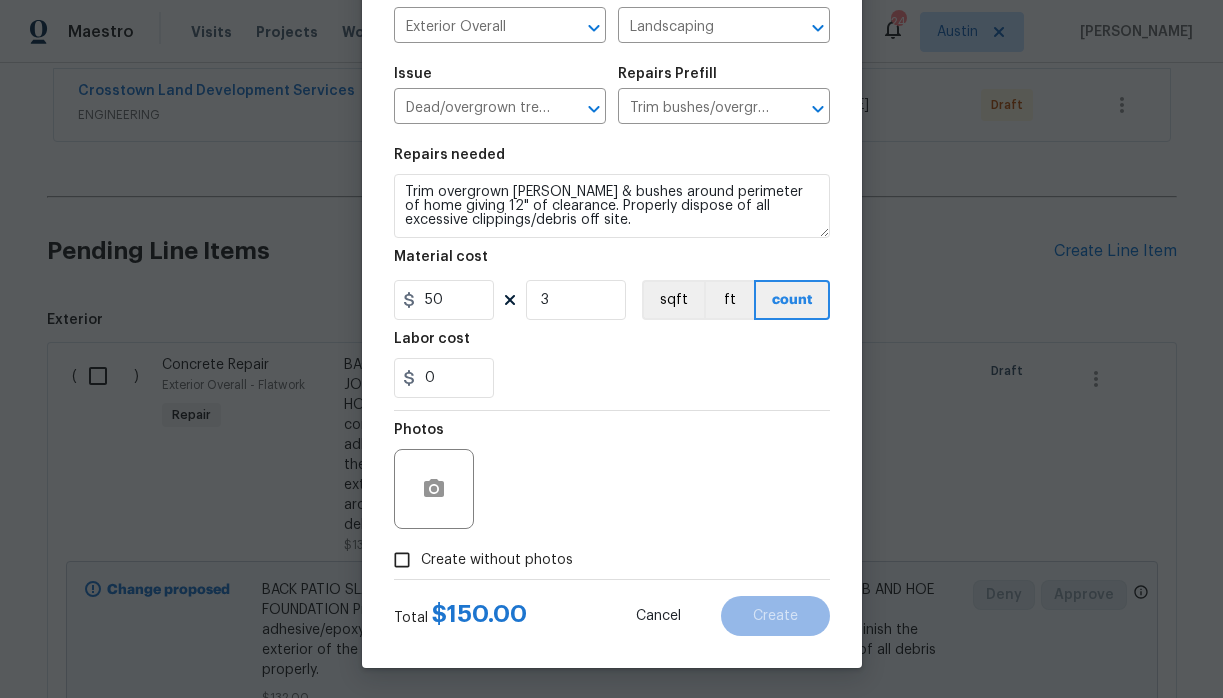 click on "Create without photos" at bounding box center (497, 560) 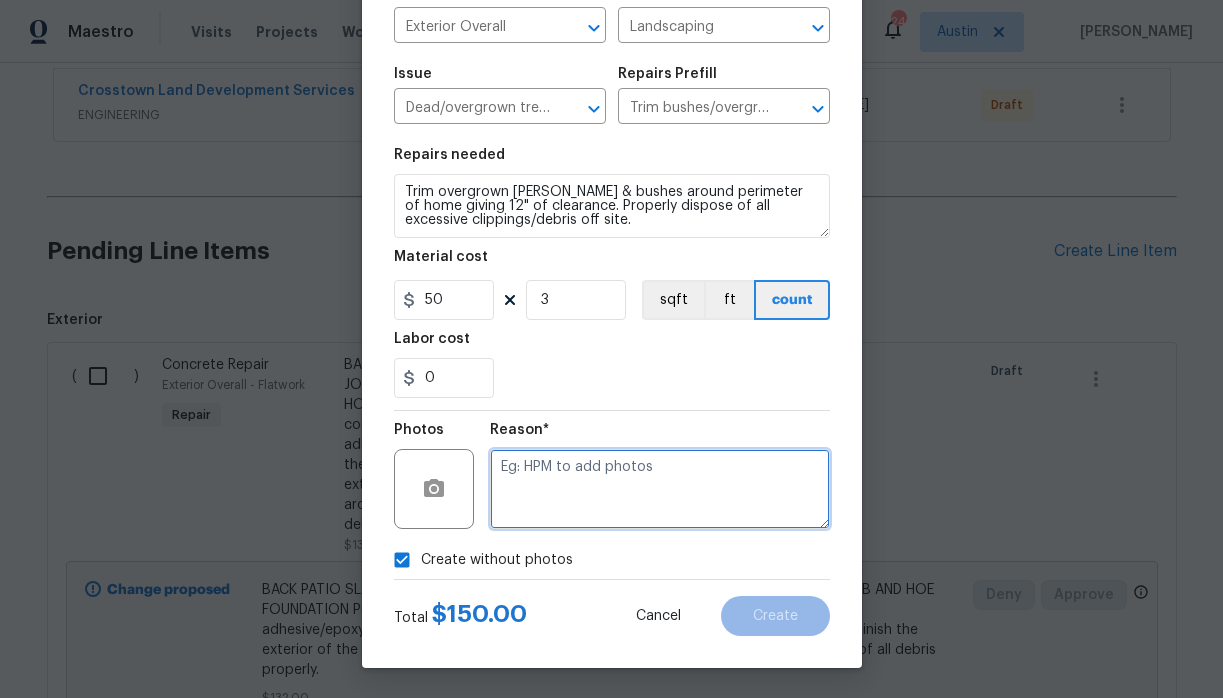 click at bounding box center (660, 489) 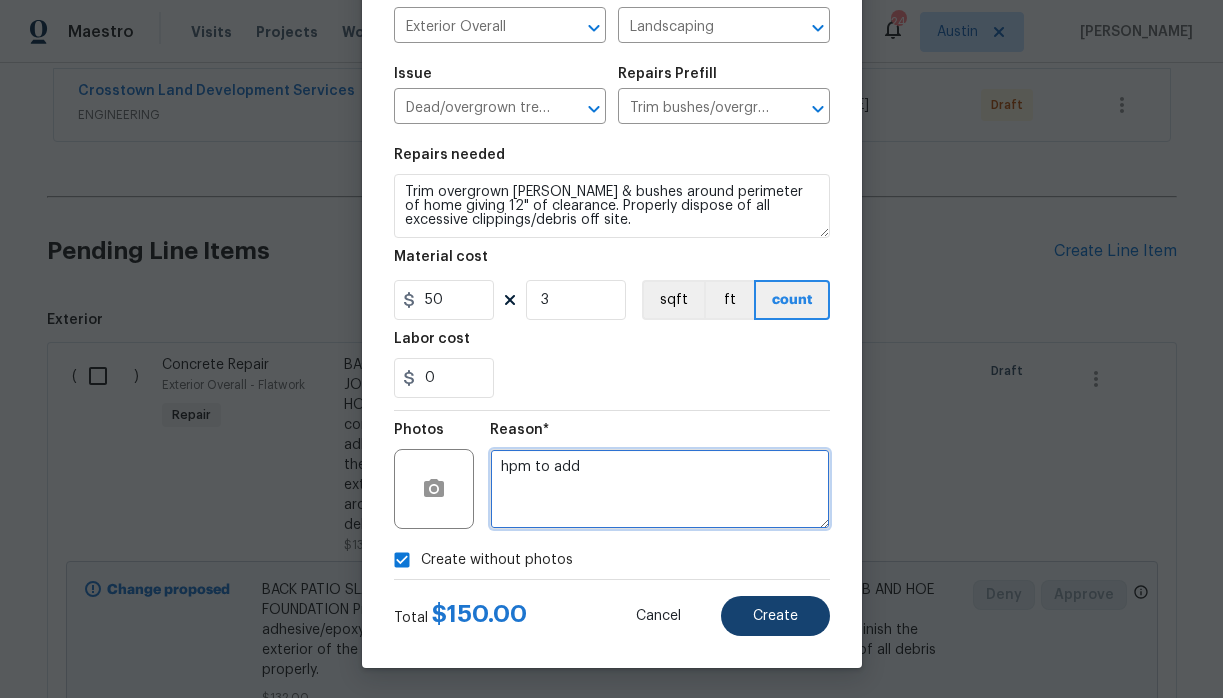 type on "hpm to add" 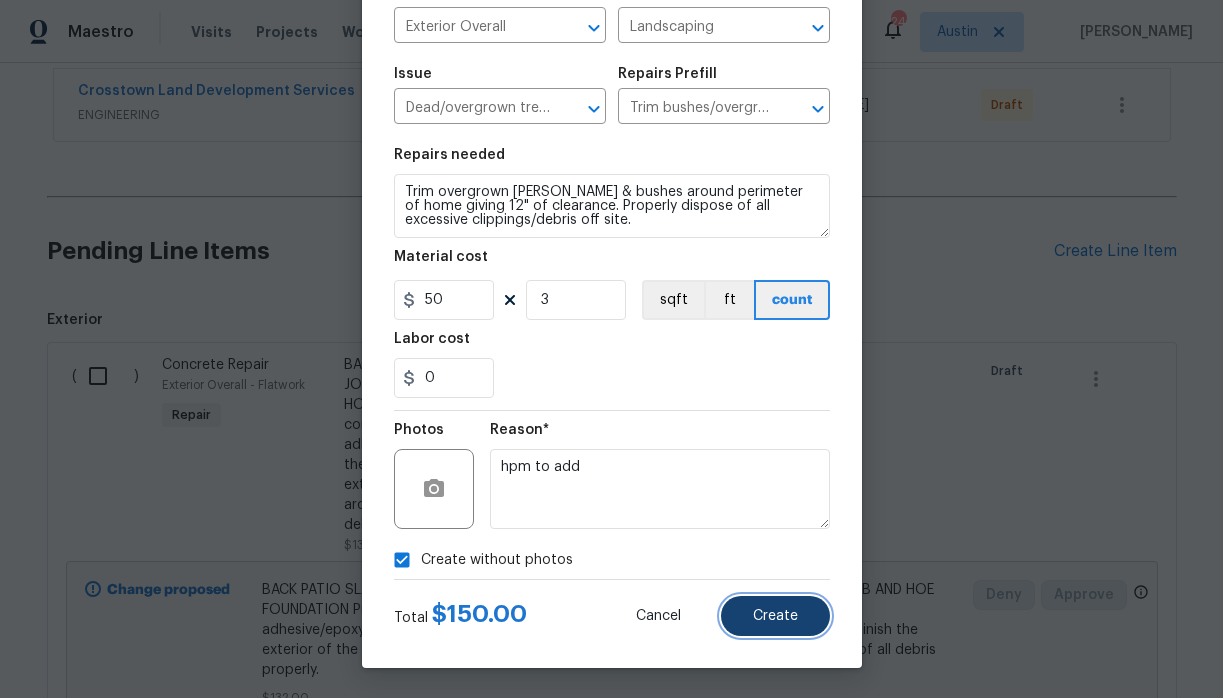 click on "Create" at bounding box center (775, 616) 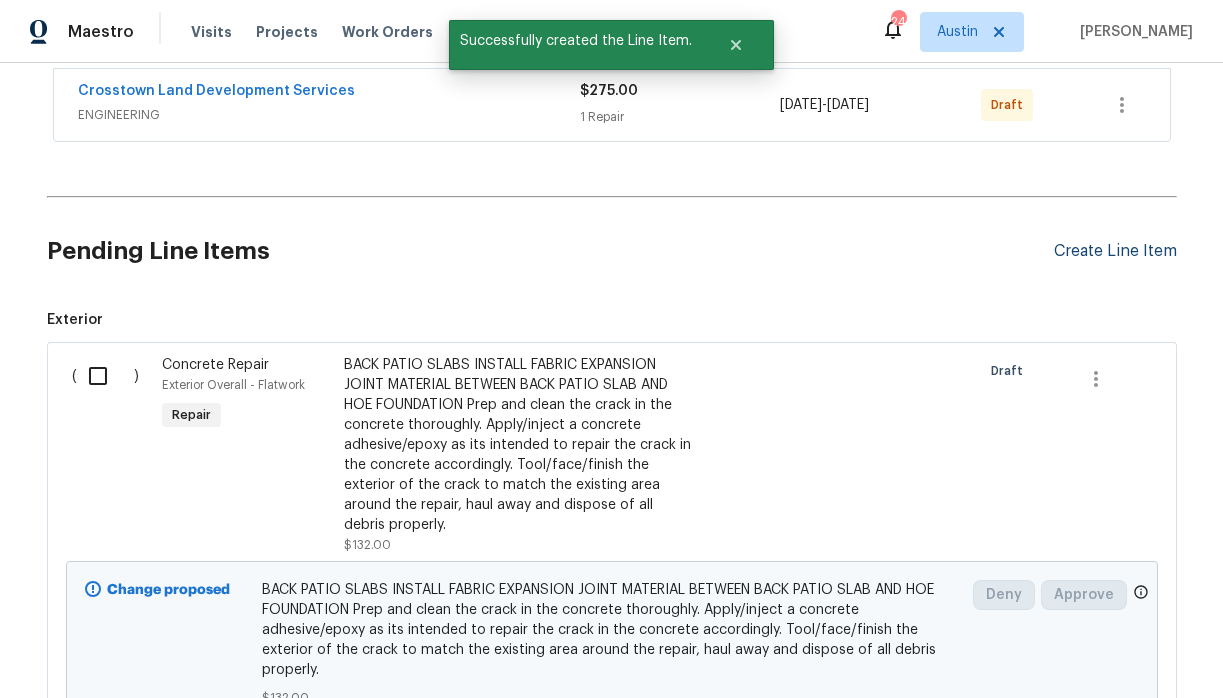 click on "Create Line Item" at bounding box center [1115, 251] 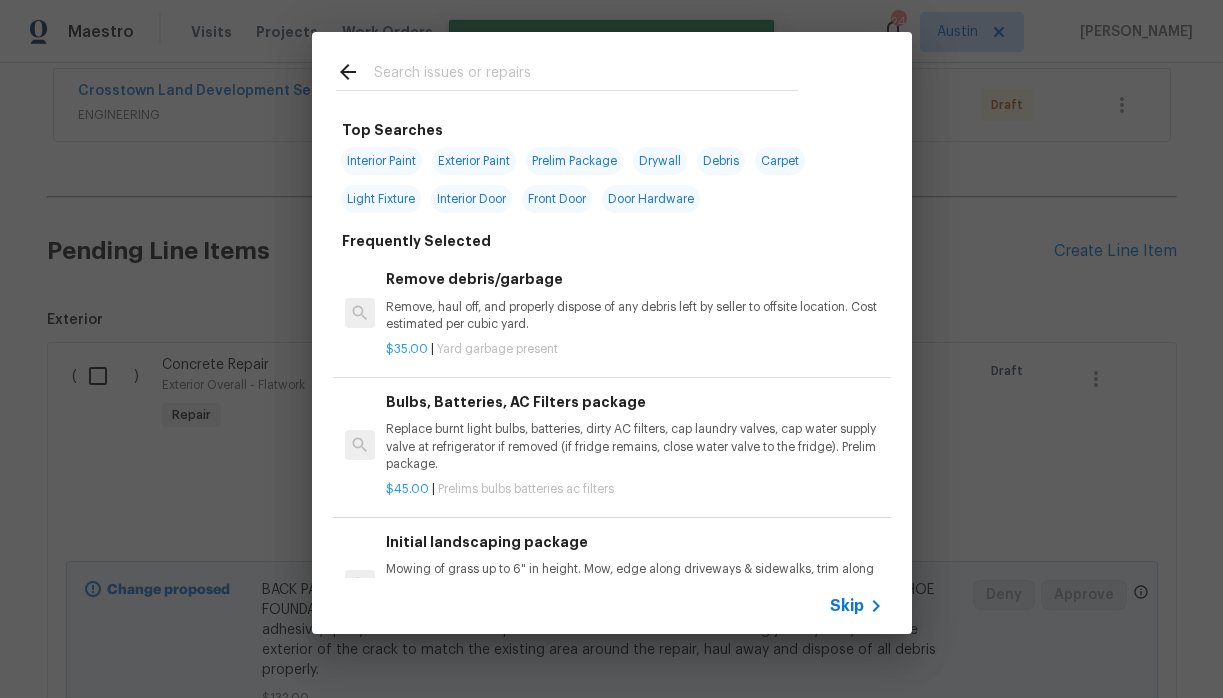 click at bounding box center [586, 75] 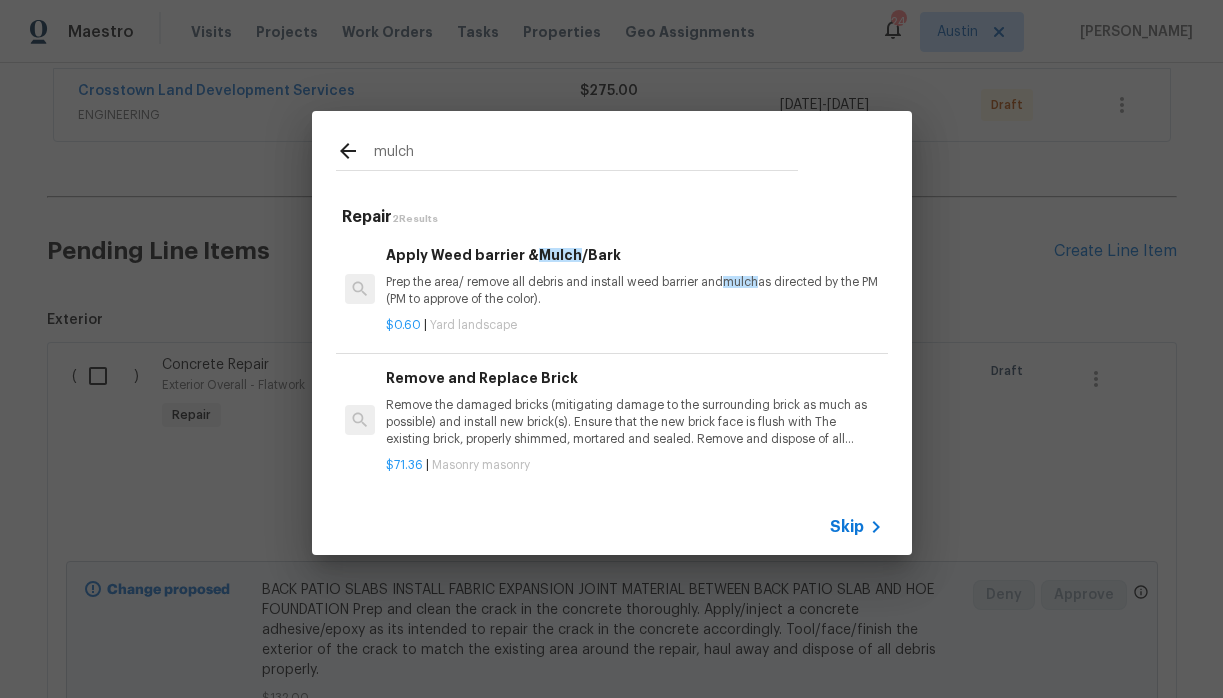 type on "mulch" 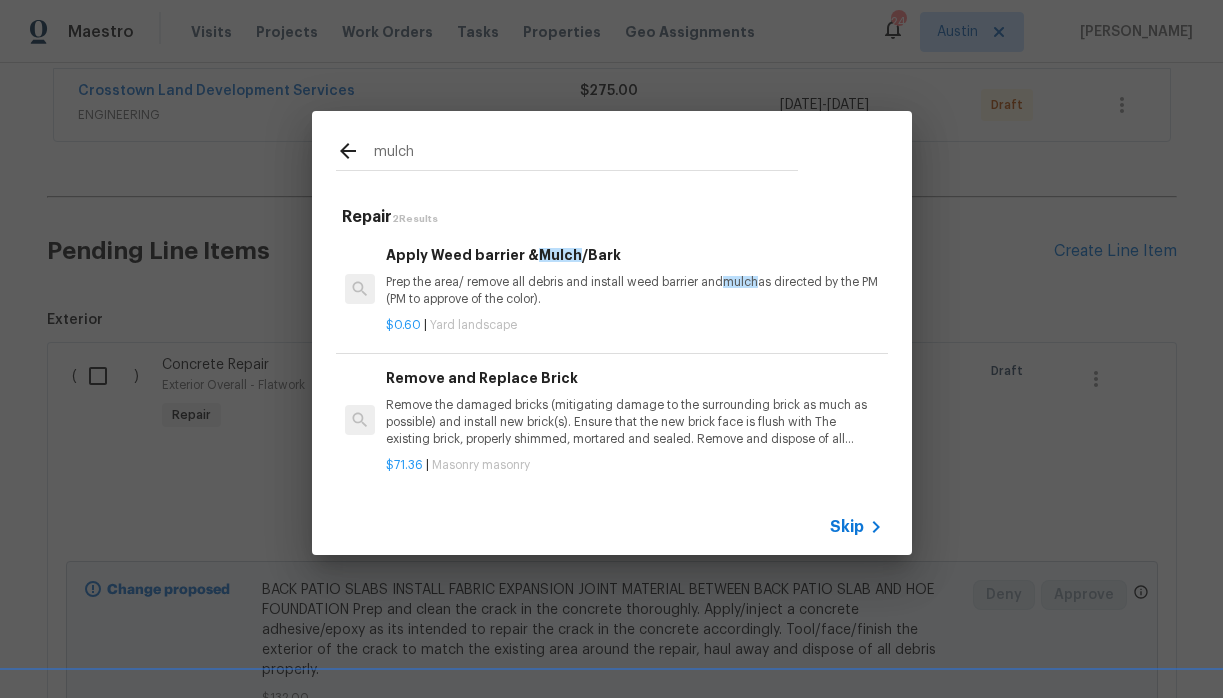click on "Prep the area/ remove all debris and install weed barrier and  mulch  as directed by the PM (PM to approve of the color)." at bounding box center [634, 291] 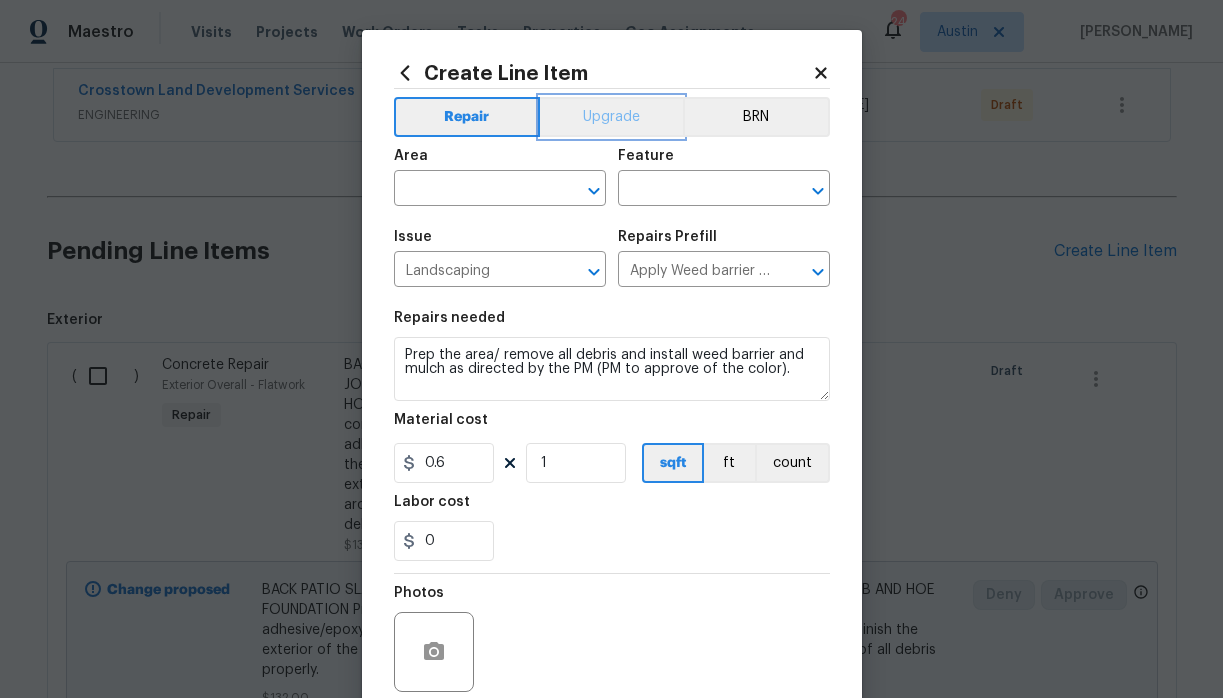click on "Upgrade" at bounding box center [611, 117] 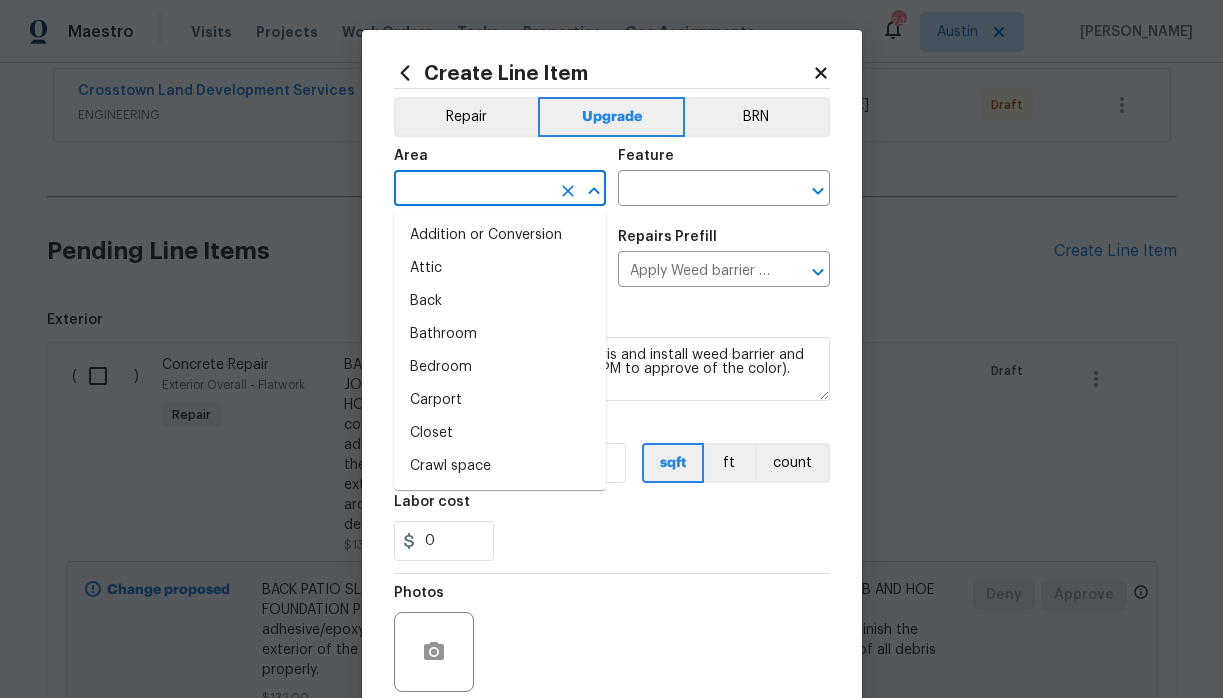 click at bounding box center (472, 190) 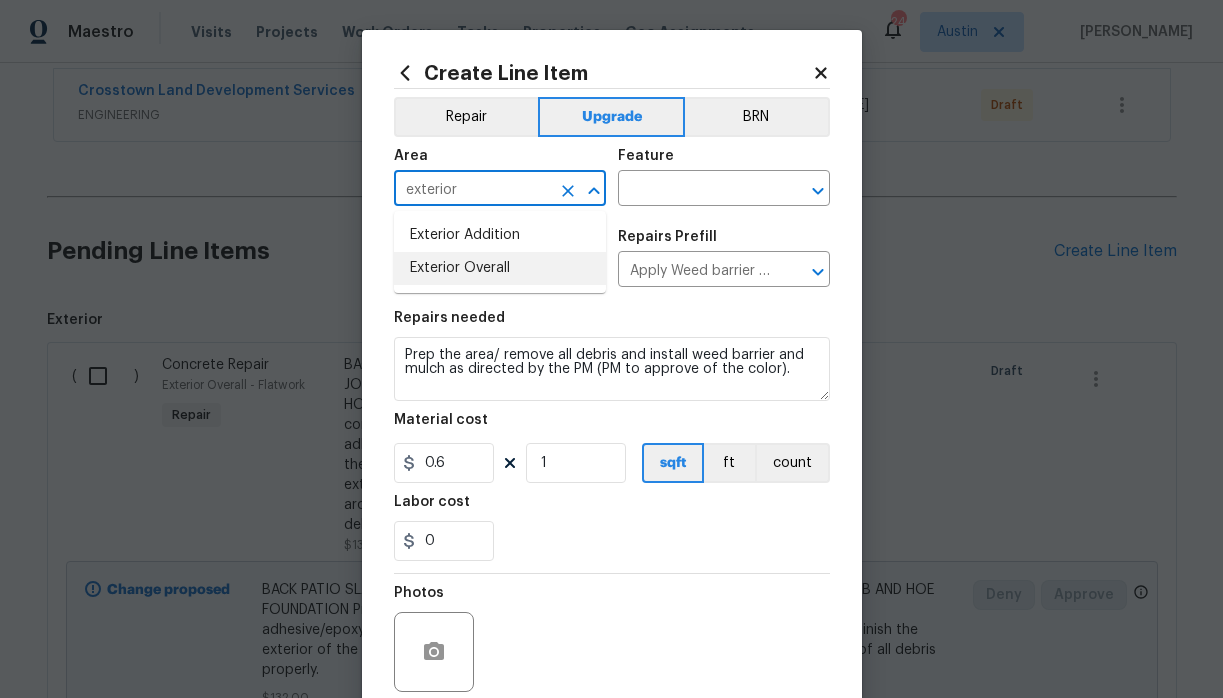 click on "Exterior Overall" at bounding box center [500, 268] 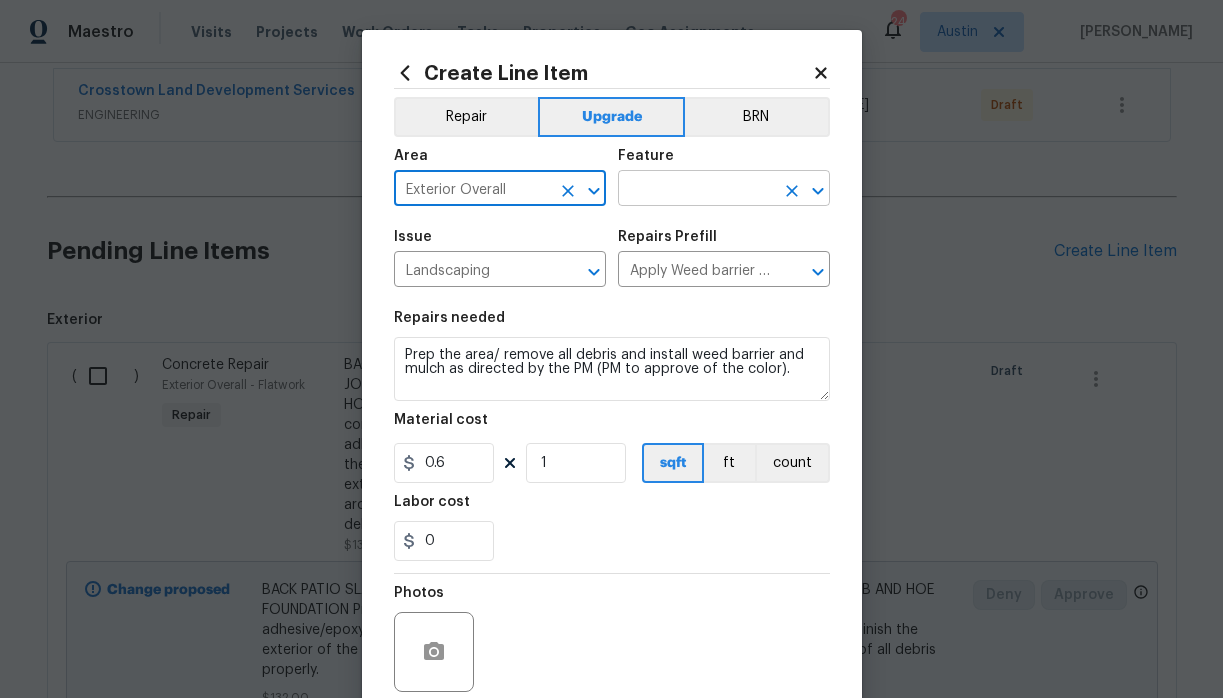 type on "Exterior Overall" 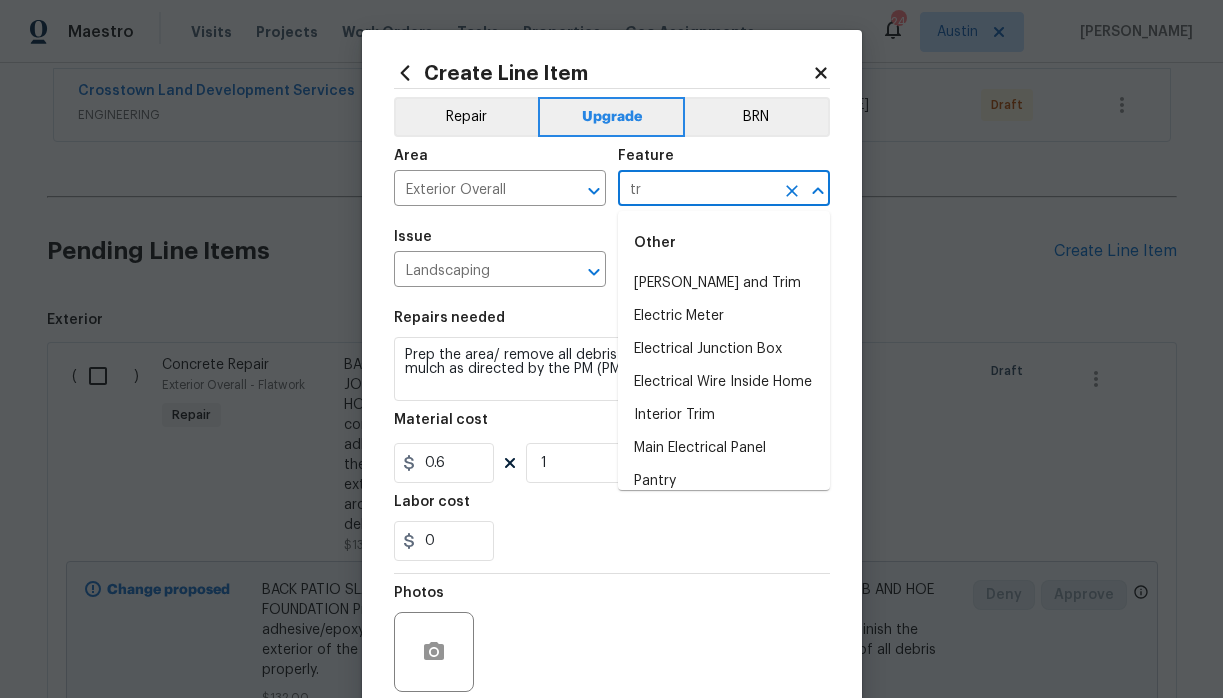 type on "t" 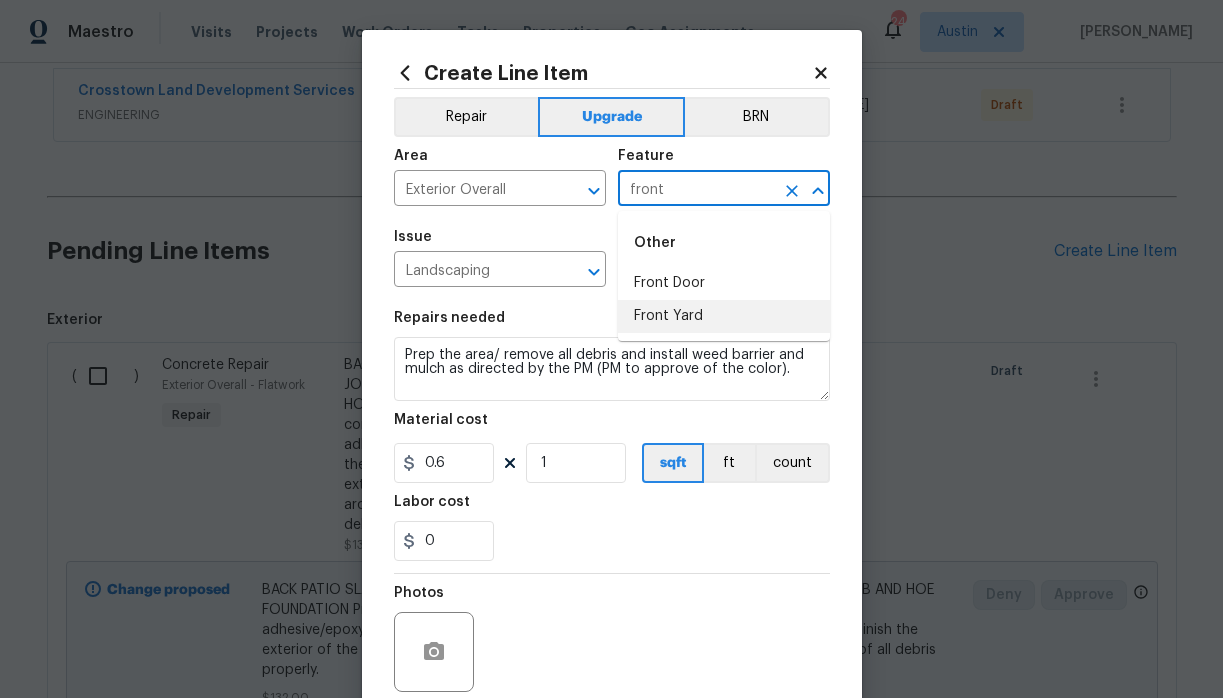 click on "Front Yard" at bounding box center [724, 316] 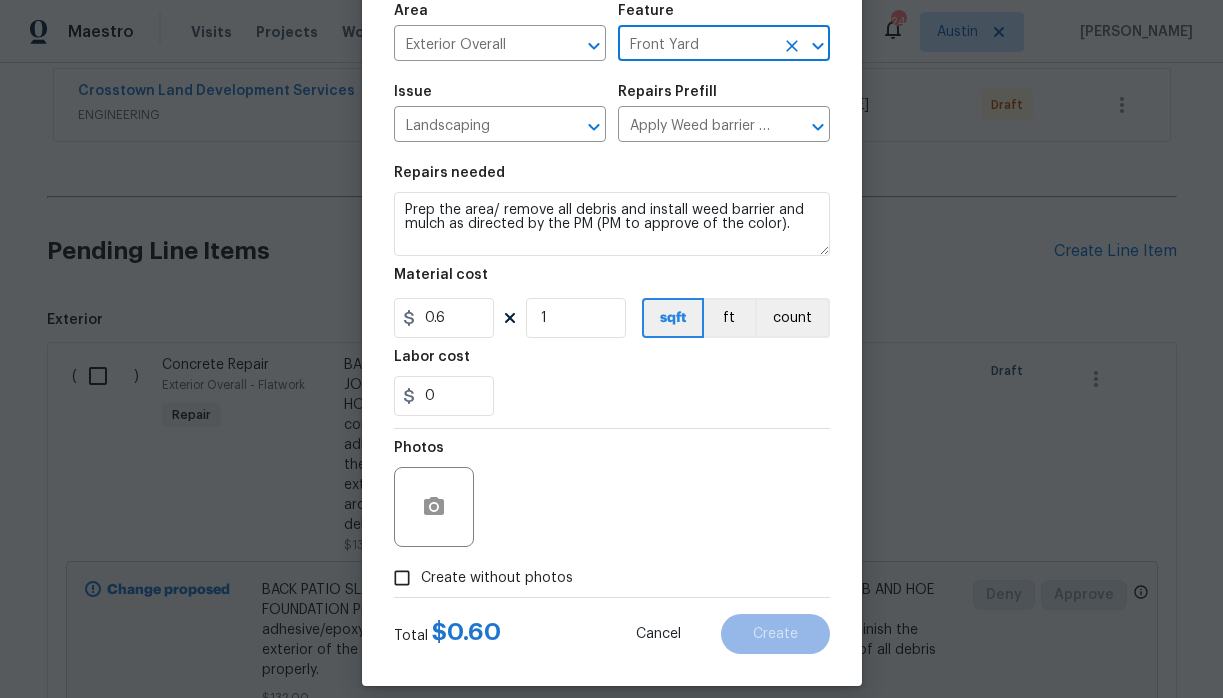 scroll, scrollTop: 164, scrollLeft: 0, axis: vertical 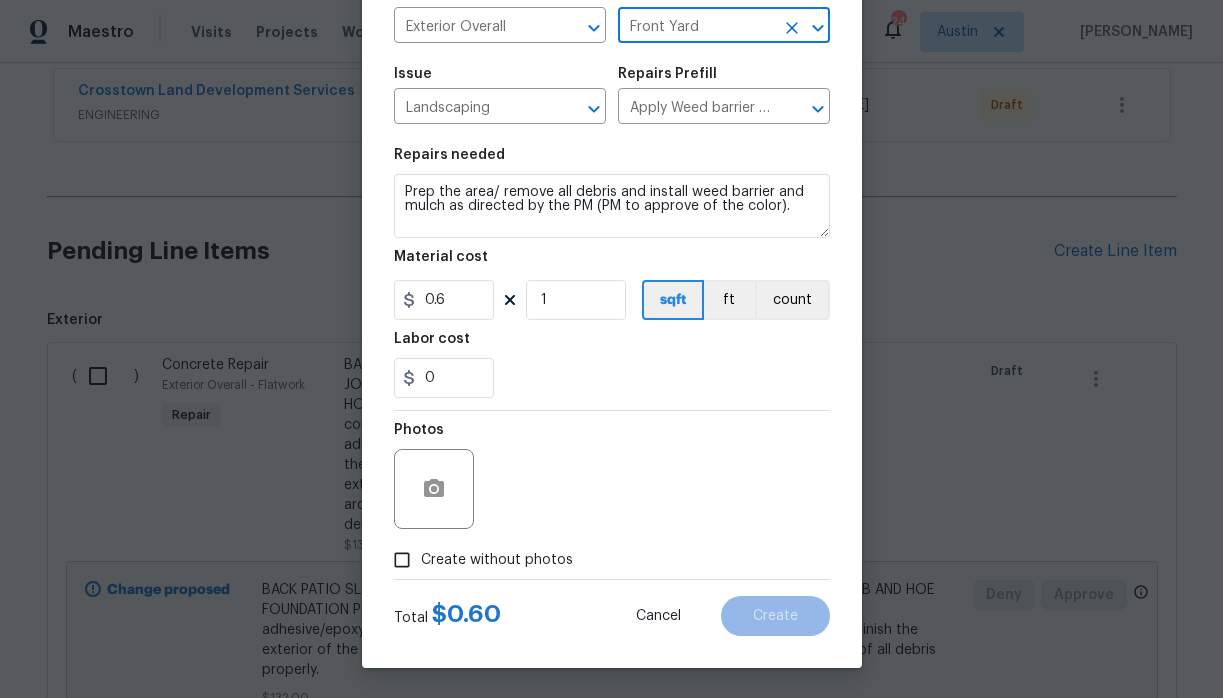 type on "Front Yard" 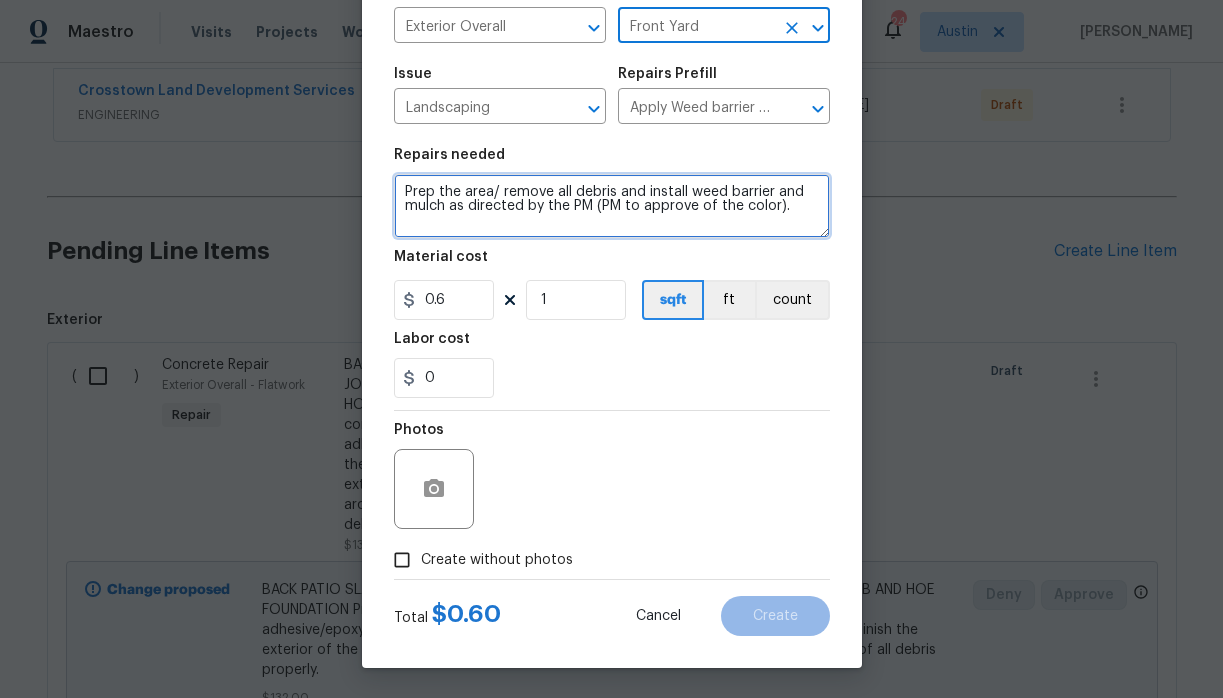 click on "Prep the area/ remove all debris and install weed barrier and mulch as directed by the PM (PM to approve of the color)." at bounding box center [612, 206] 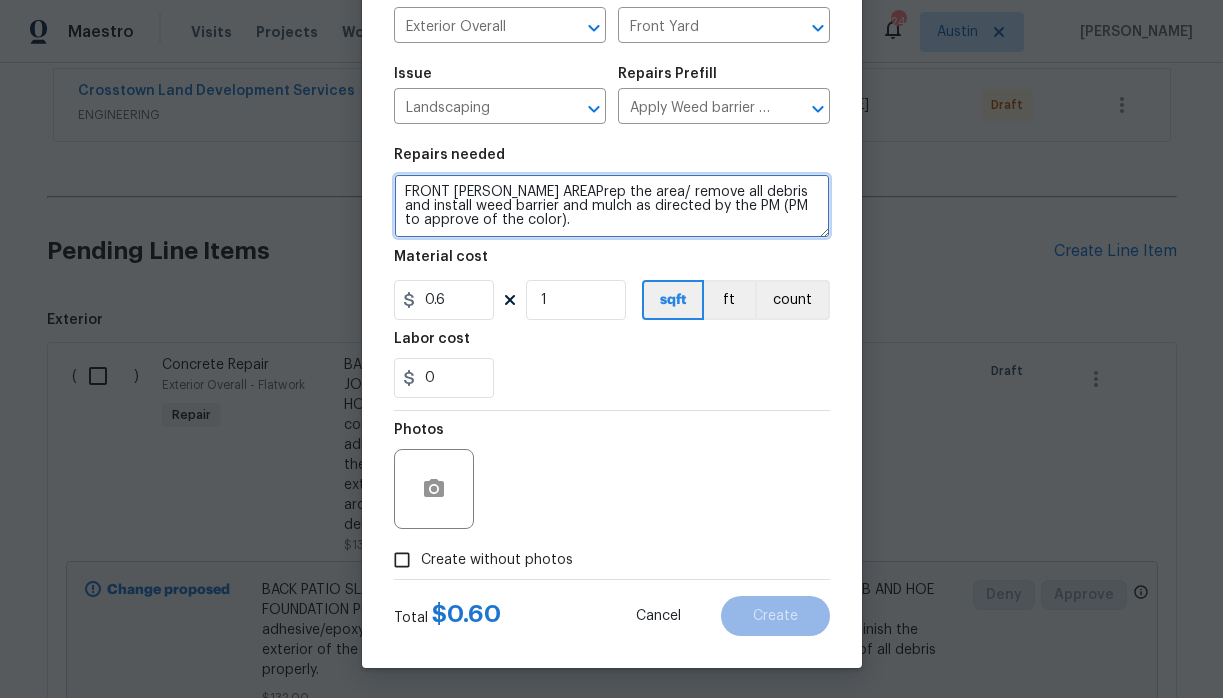 type on "FRONT BUSH AREAPrep the area/ remove all debris and install weed barrier and mulch as directed by the PM (PM to approve of the color)." 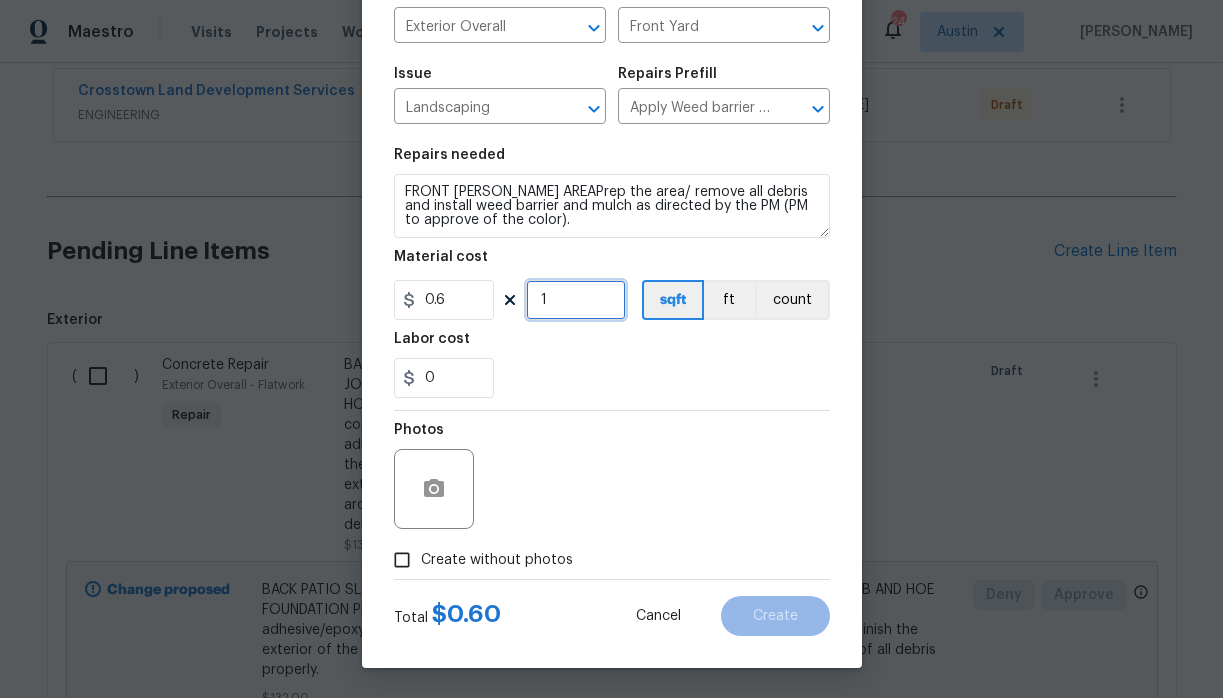 click on "1" at bounding box center [576, 300] 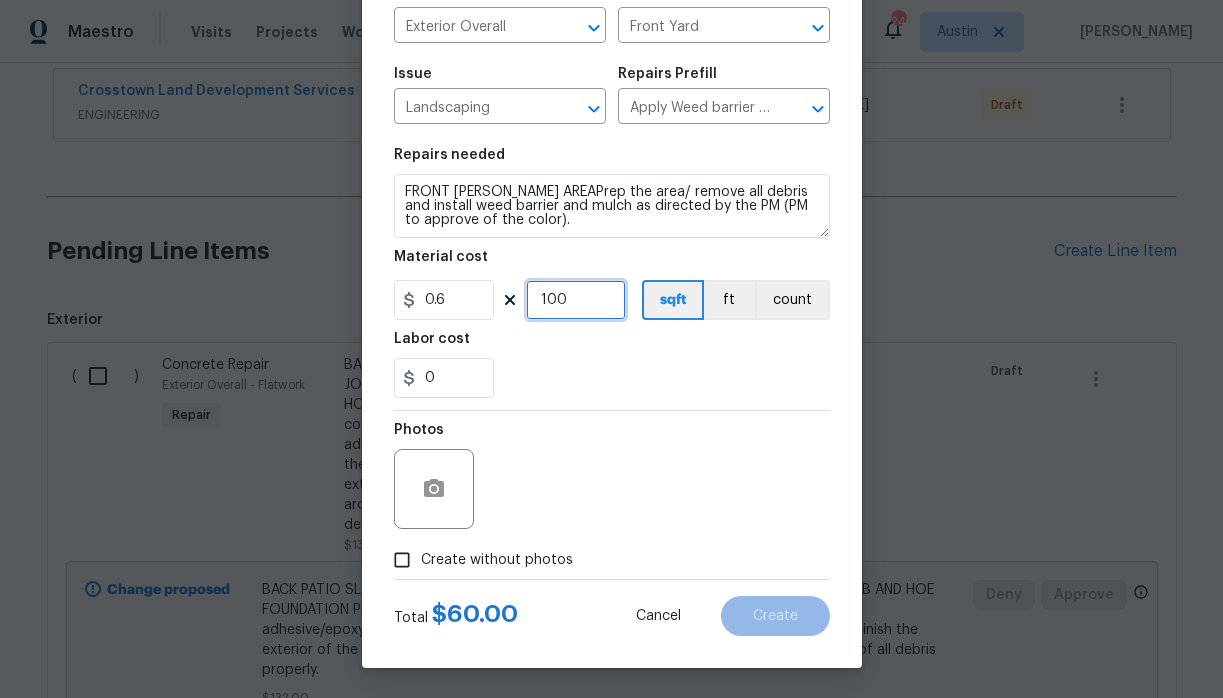 click on "100" at bounding box center (576, 300) 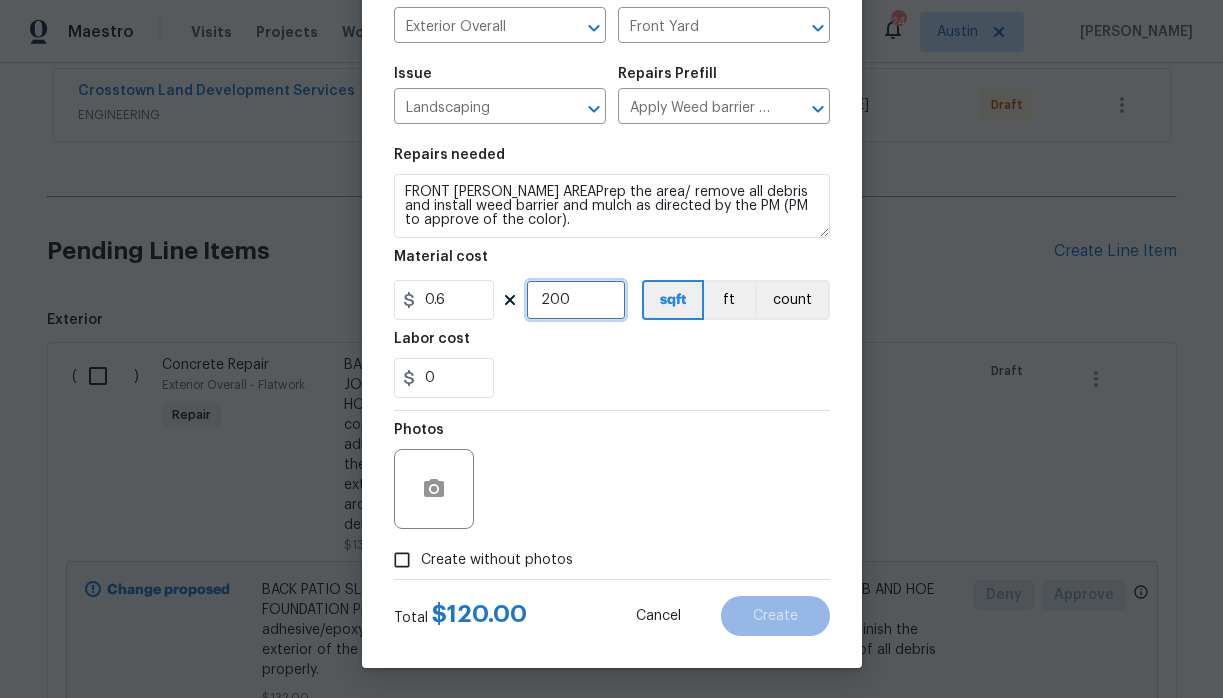 type on "200" 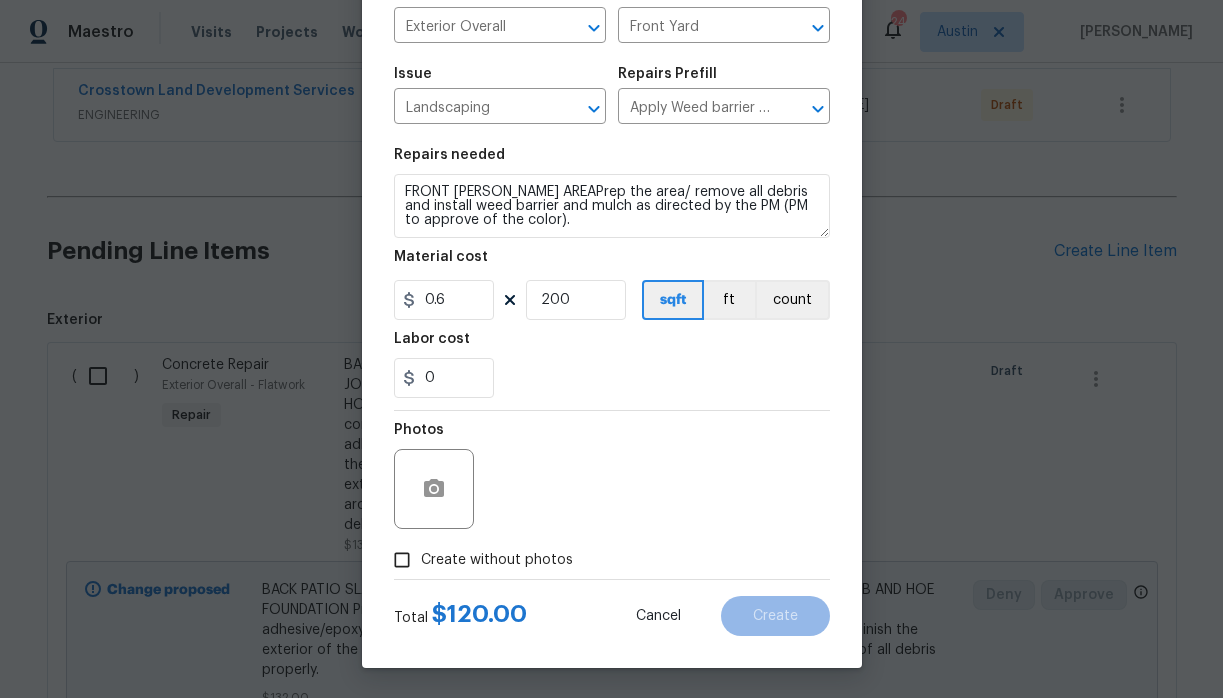click on "Photos" at bounding box center (612, 476) 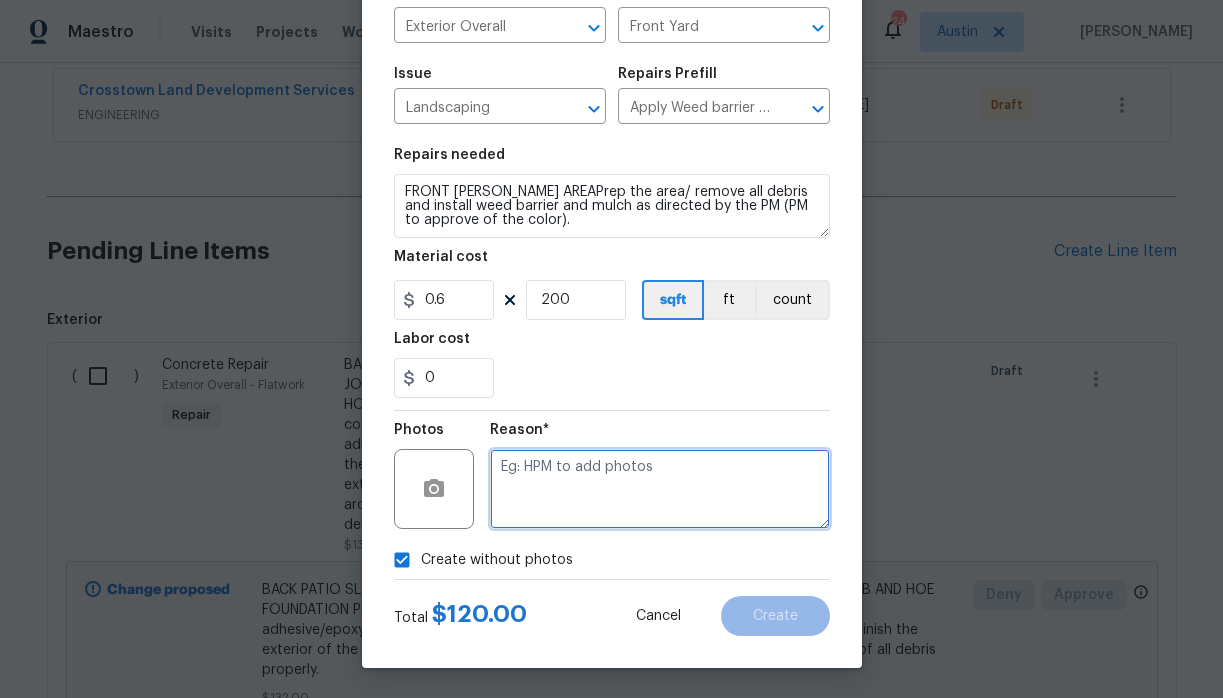 click at bounding box center [660, 489] 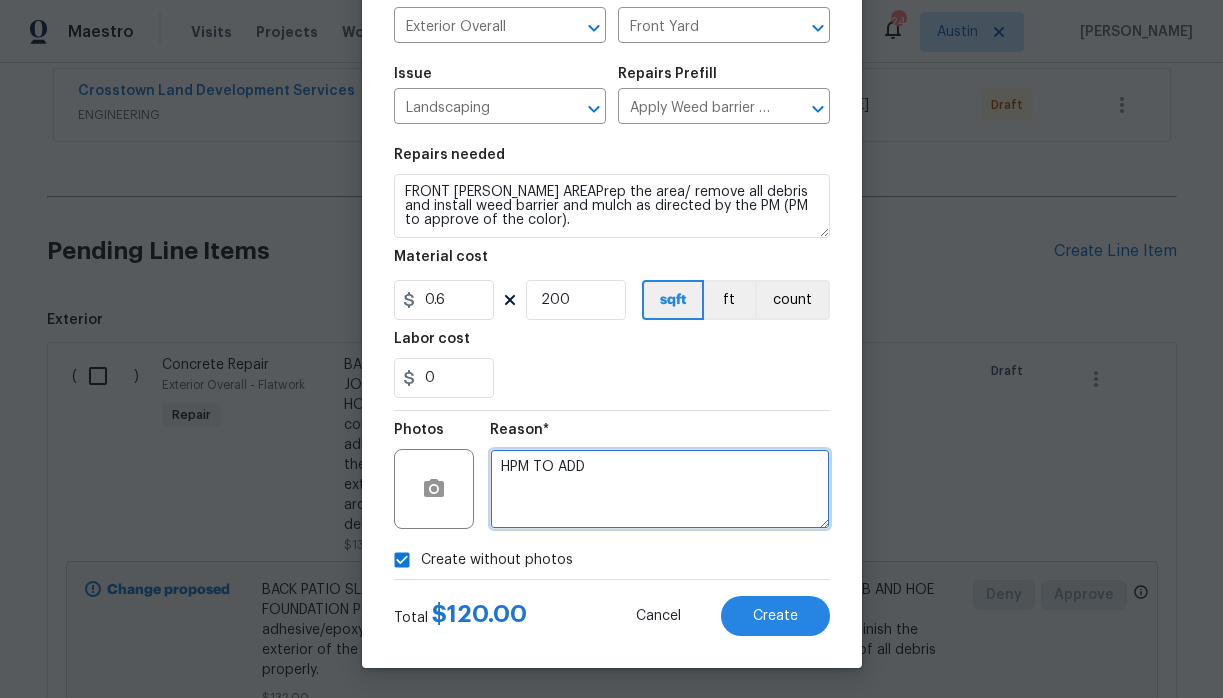 type on "HPM TO ADD" 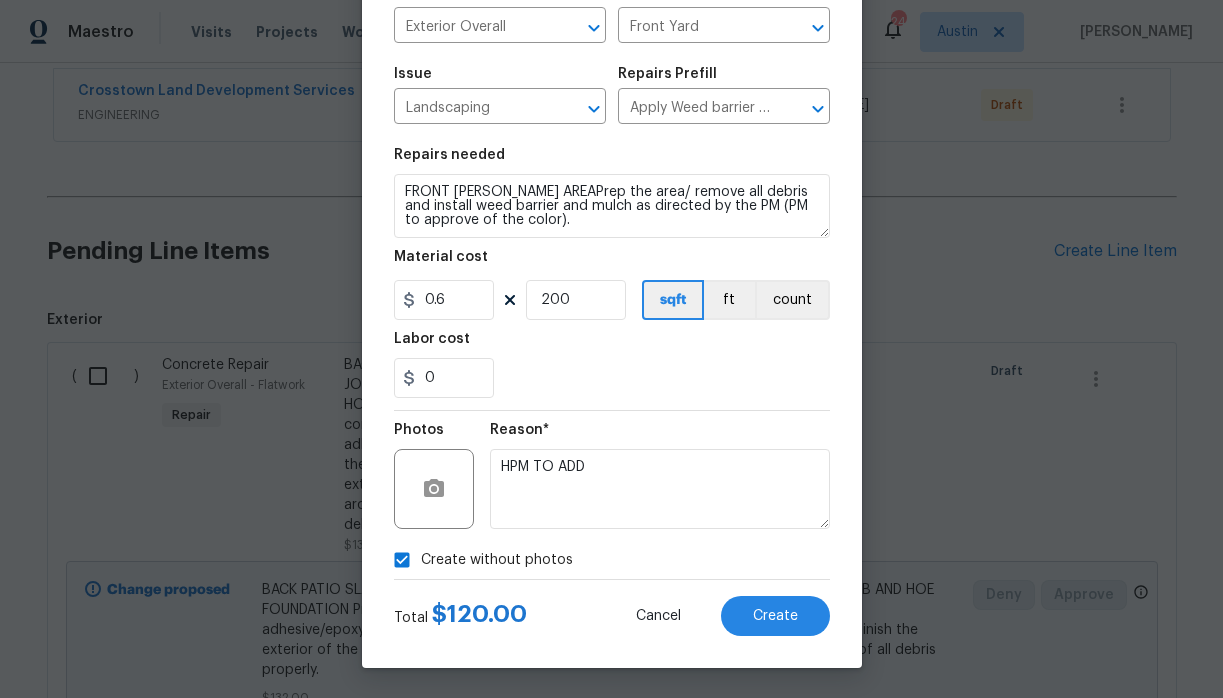 click on "Total   $ 120.00 Cancel Create" at bounding box center [612, 608] 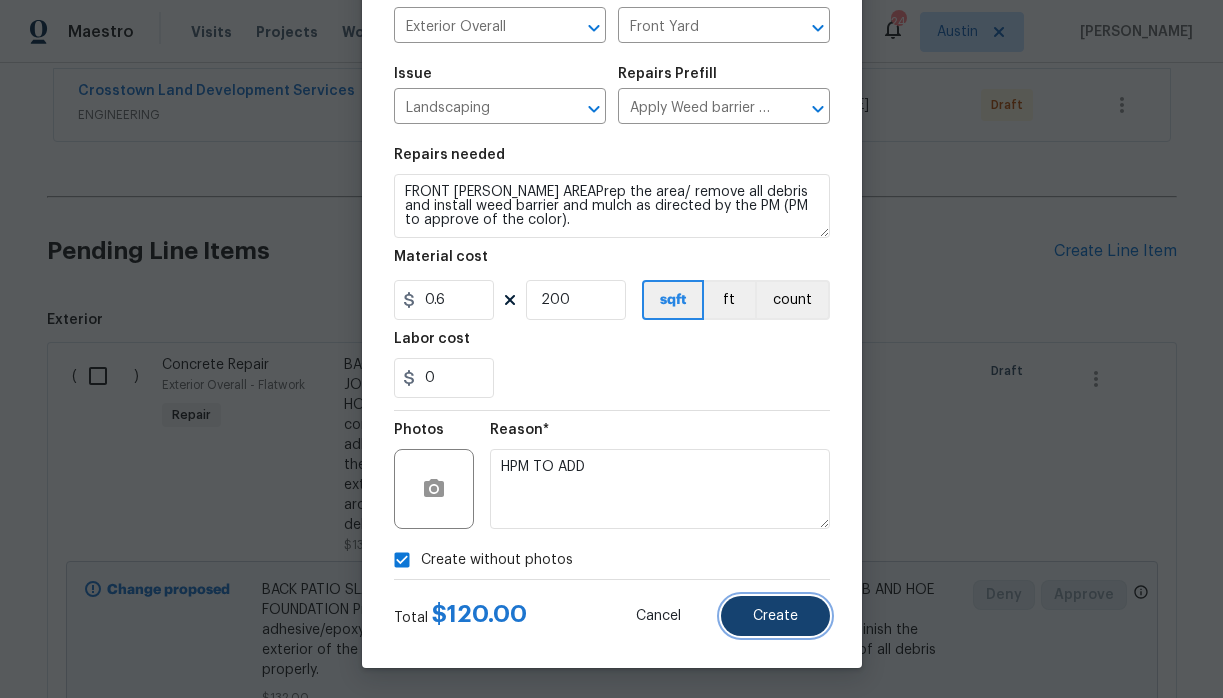 click on "Create" at bounding box center [775, 616] 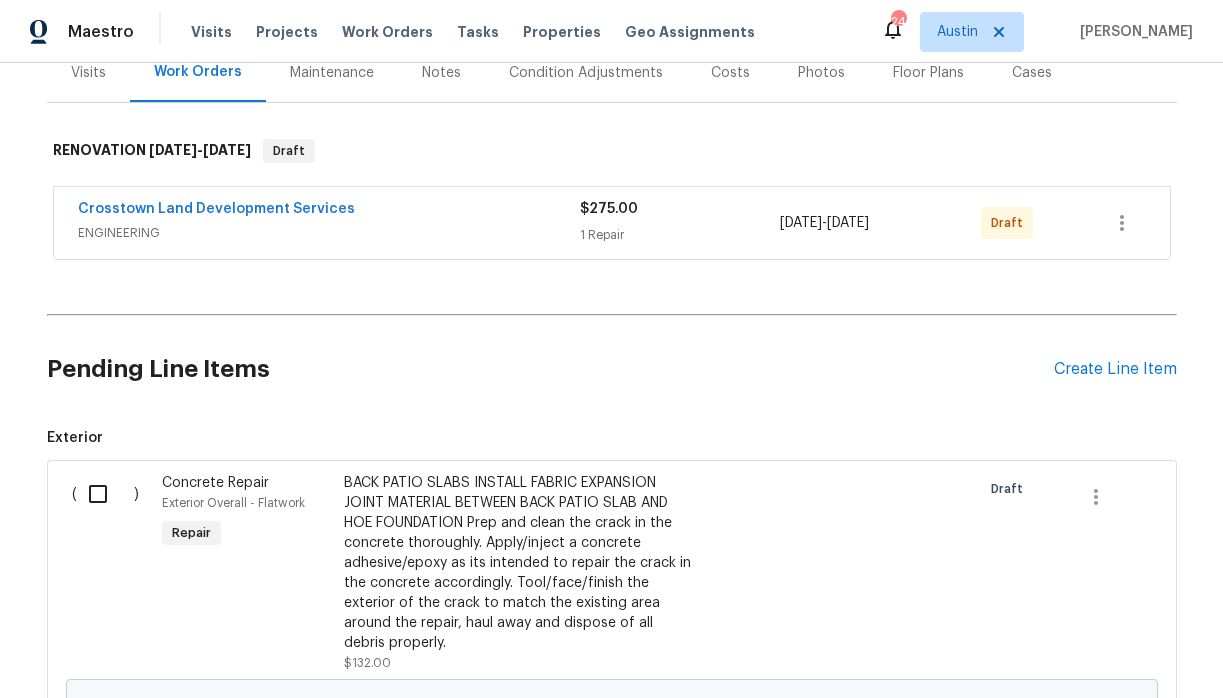 scroll, scrollTop: 274, scrollLeft: 0, axis: vertical 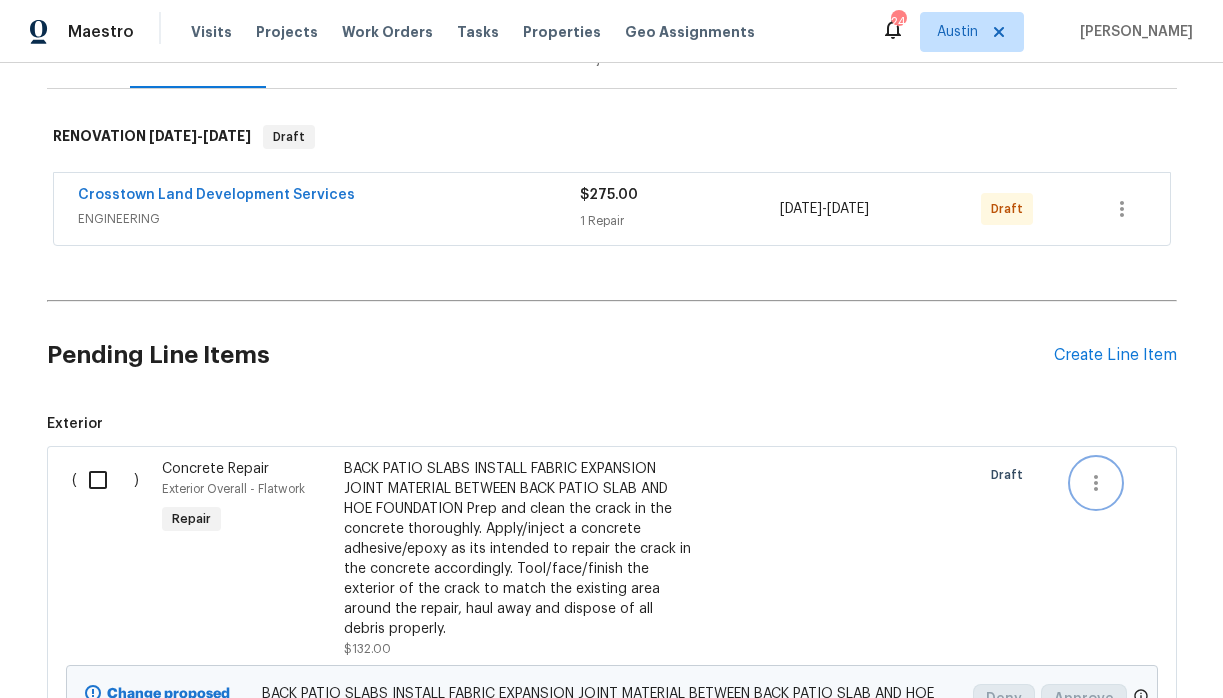 click 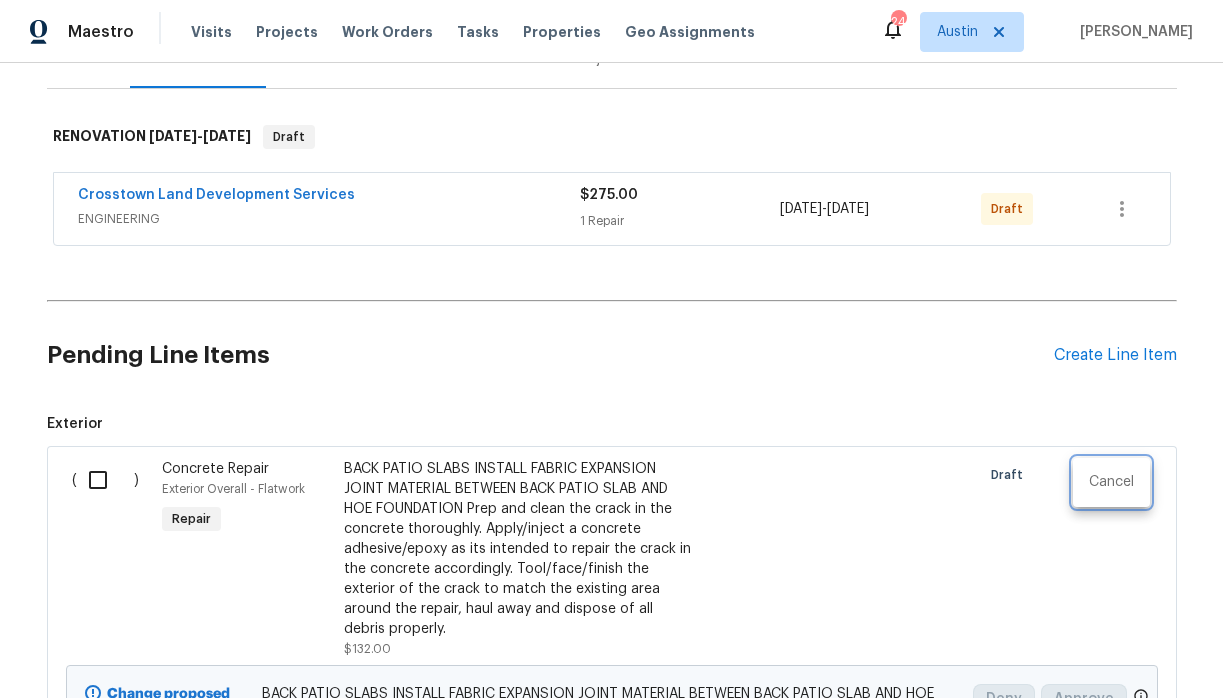 click at bounding box center [611, 349] 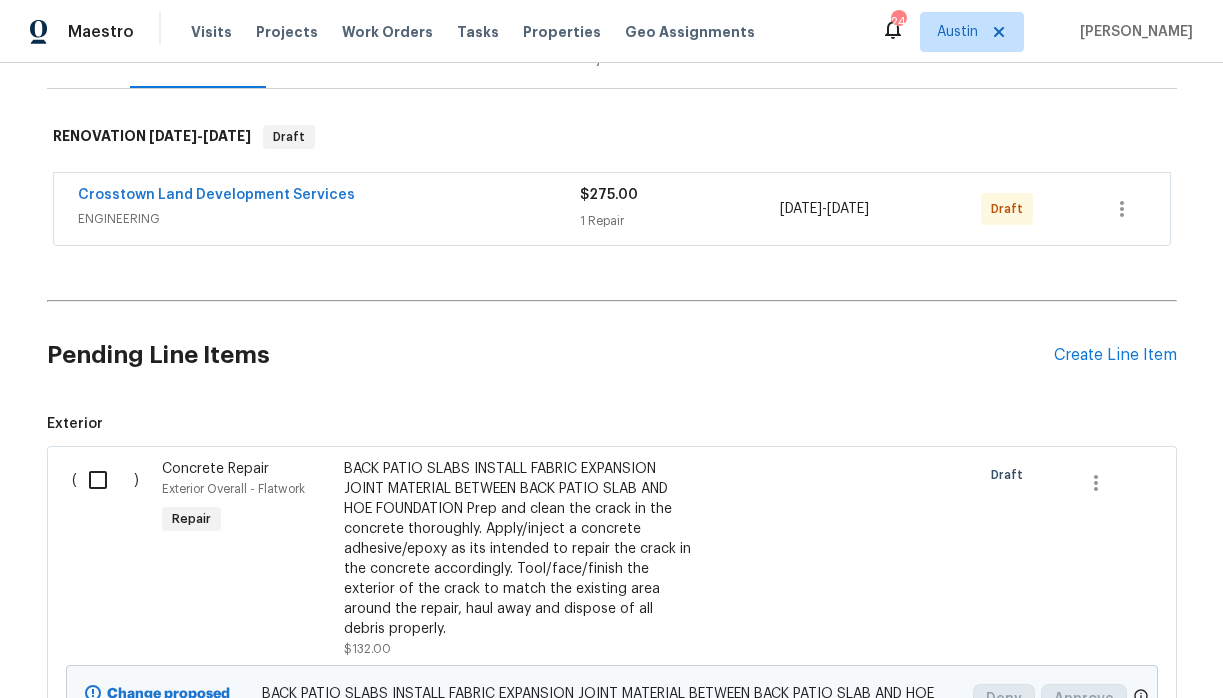 click on "BACK PATIO SLABS
INSTALL FABRIC EXPANSION JOINT MATERIAL BETWEEN BACK PATIO SLAB AND HOE FOUNDATION
Prep and clean the crack in the concrete thoroughly. Apply/inject a concrete adhesive/epoxy as its intended to repair the crack in the concrete accordingly. Tool/face/finish the exterior of the crack to match the existing area around the repair, haul away and dispose of all debris properly." at bounding box center (520, 549) 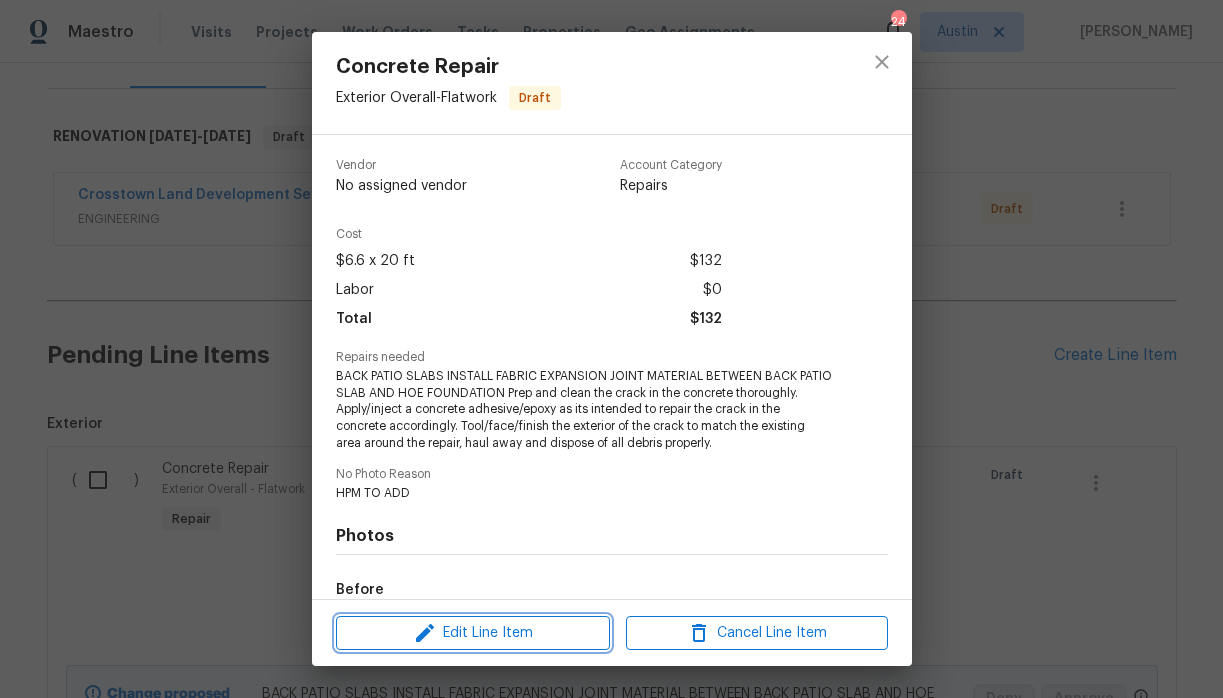 click on "Edit Line Item" at bounding box center [473, 633] 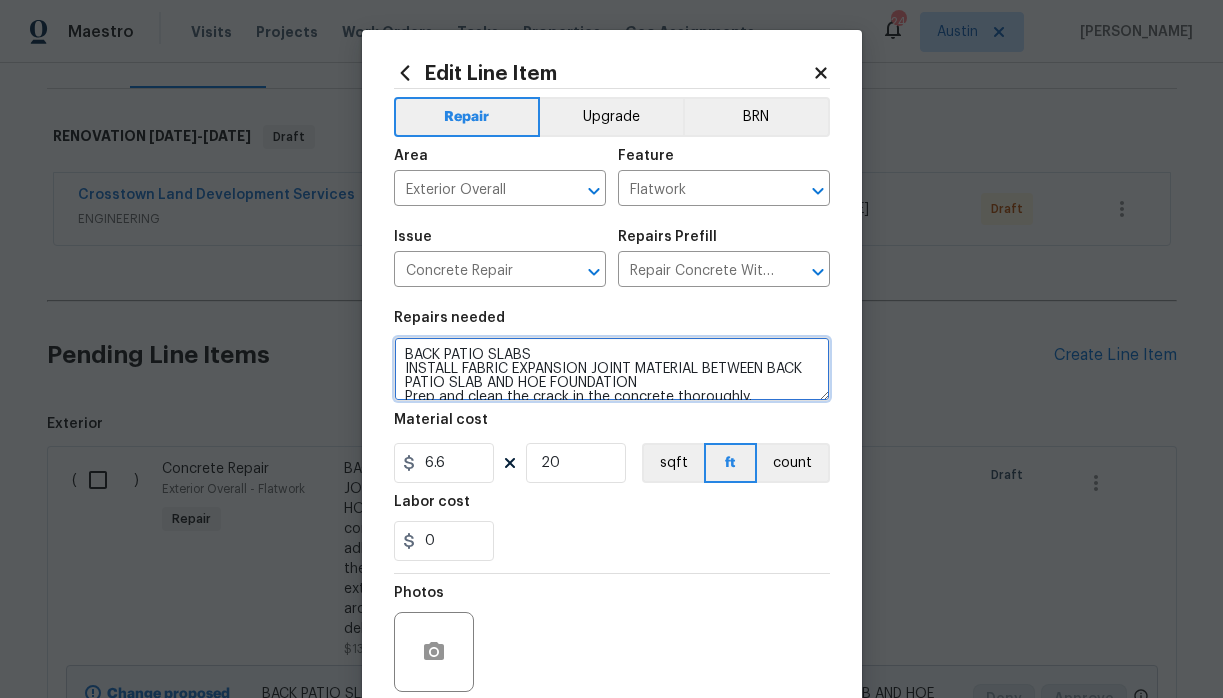click on "BACK PATIO SLABS
INSTALL FABRIC EXPANSION JOINT MATERIAL BETWEEN BACK PATIO SLAB AND HOE FOUNDATION
Prep and clean the crack in the concrete thoroughly. Apply/inject a concrete adhesive/epoxy as its intended to repair the crack in the concrete accordingly. Tool/face/finish the exterior of the crack to match the existing area around the repair, haul away and dispose of all debris properly." at bounding box center [612, 369] 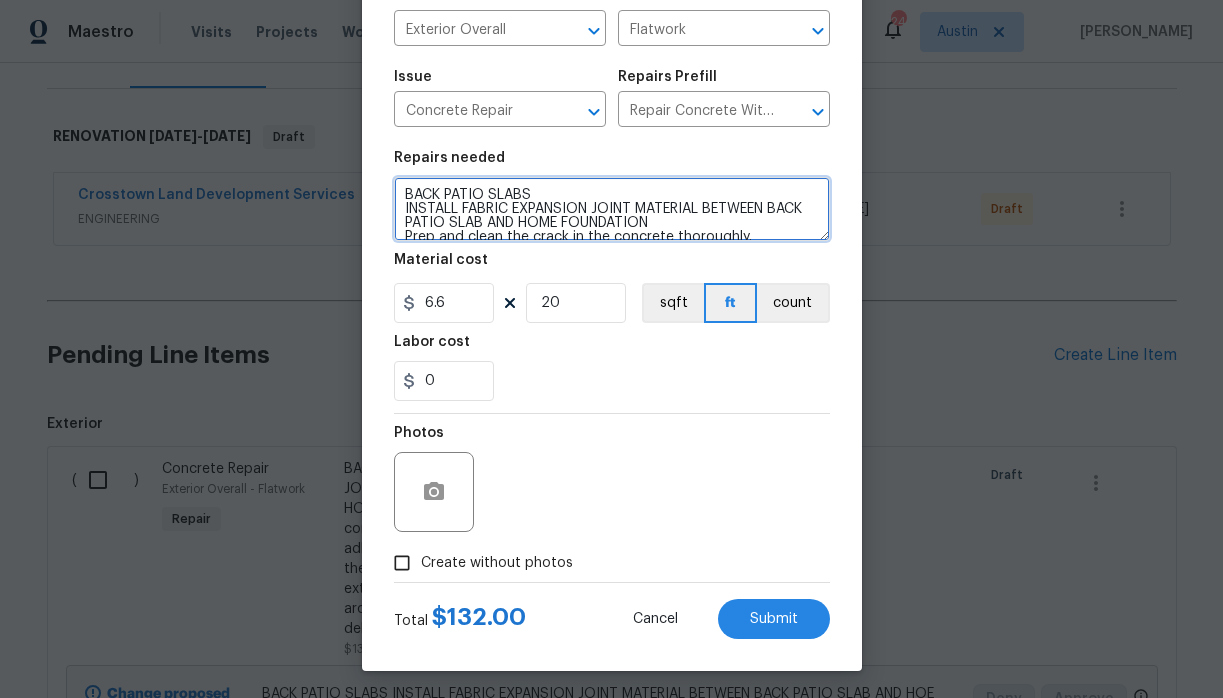 scroll, scrollTop: 164, scrollLeft: 0, axis: vertical 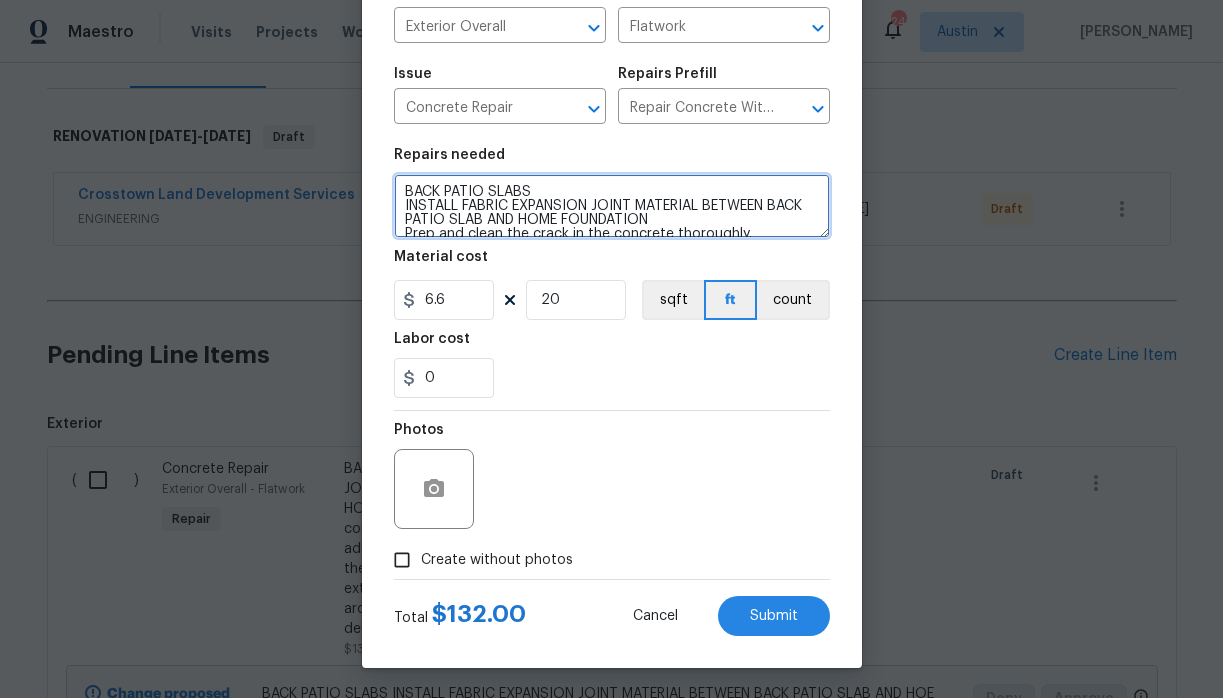 type on "BACK PATIO SLABS
INSTALL FABRIC EXPANSION JOINT MATERIAL BETWEEN BACK PATIO SLAB AND HOME FOUNDATION
Prep and clean the crack in the concrete thoroughly. Apply/inject a concrete adhesive/epoxy as its intended to repair the crack in the concrete accordingly. Tool/face/finish the exterior of the crack to match the existing area around the repair, haul away and dispose of all debris properly." 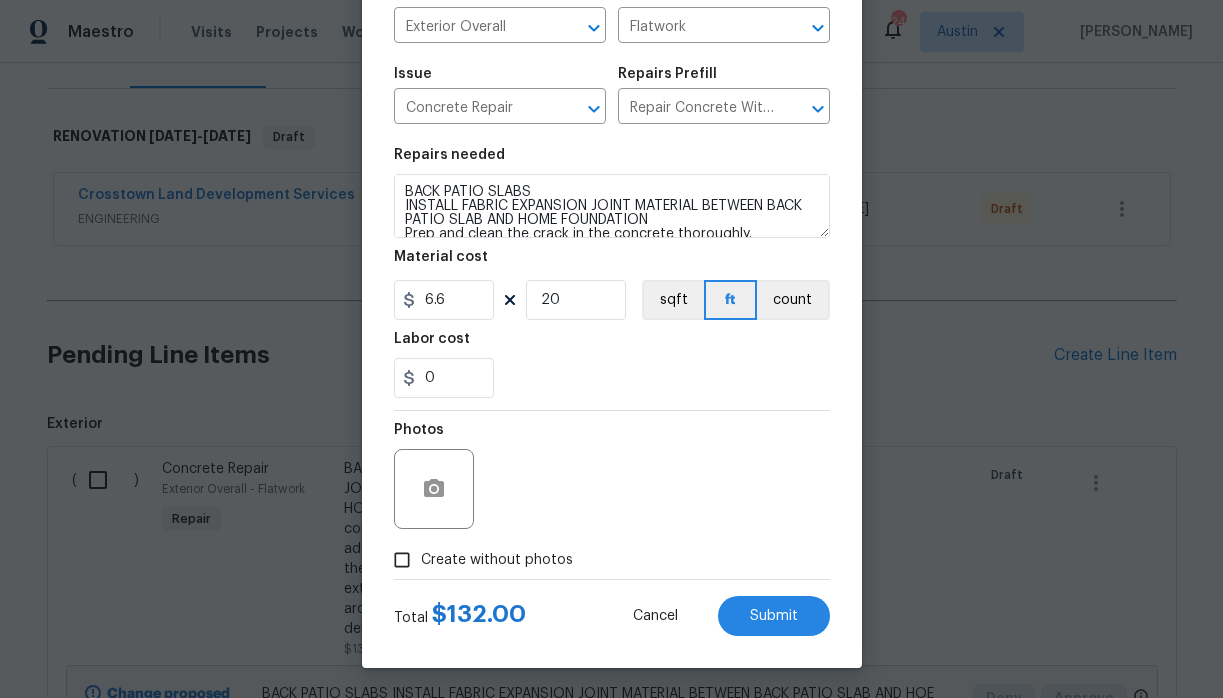 click on "Create without photos" at bounding box center [497, 560] 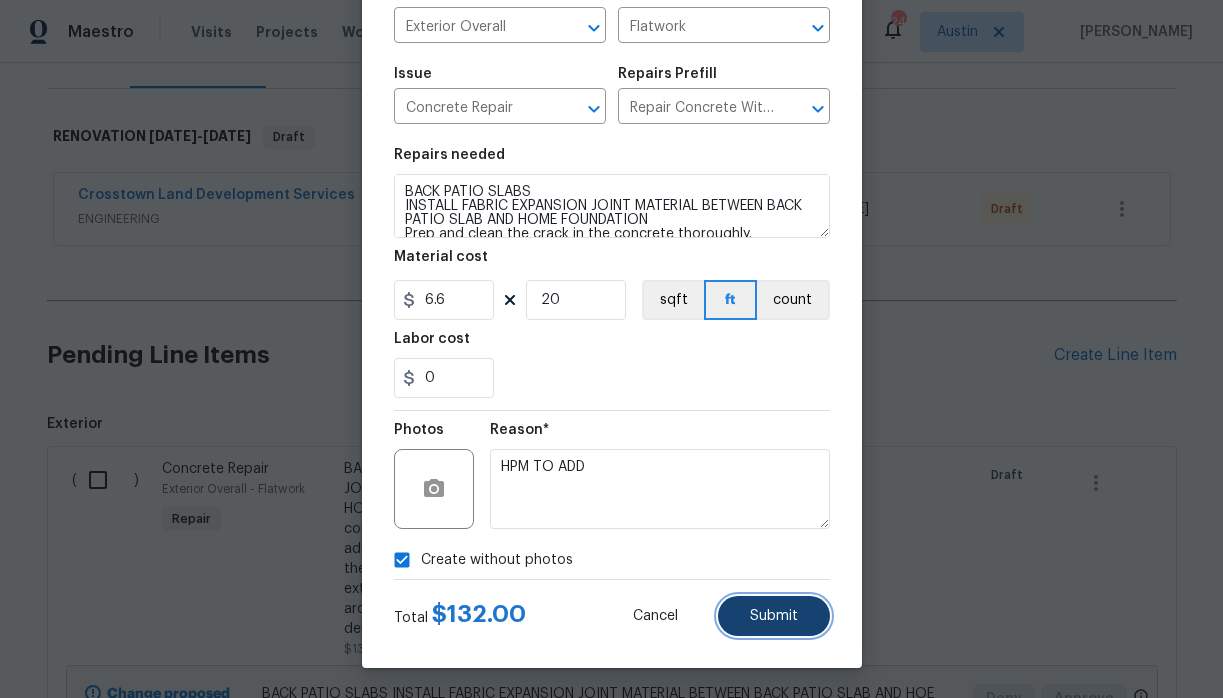 click on "Submit" at bounding box center [774, 616] 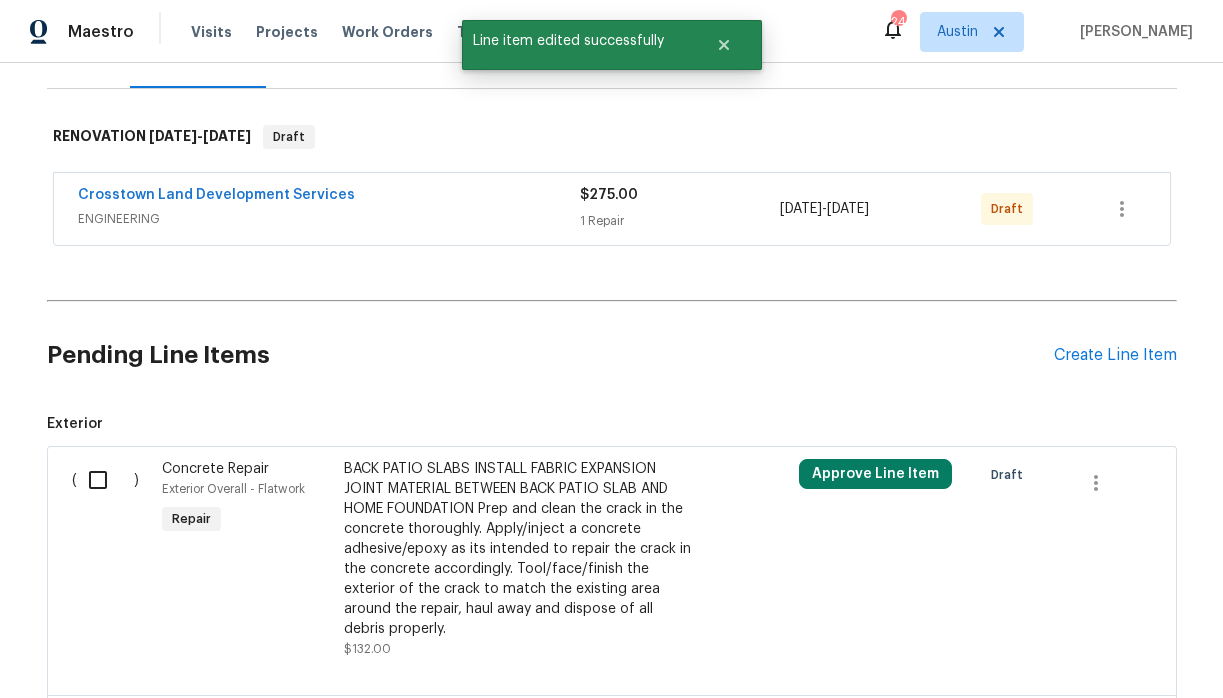 scroll, scrollTop: 0, scrollLeft: 0, axis: both 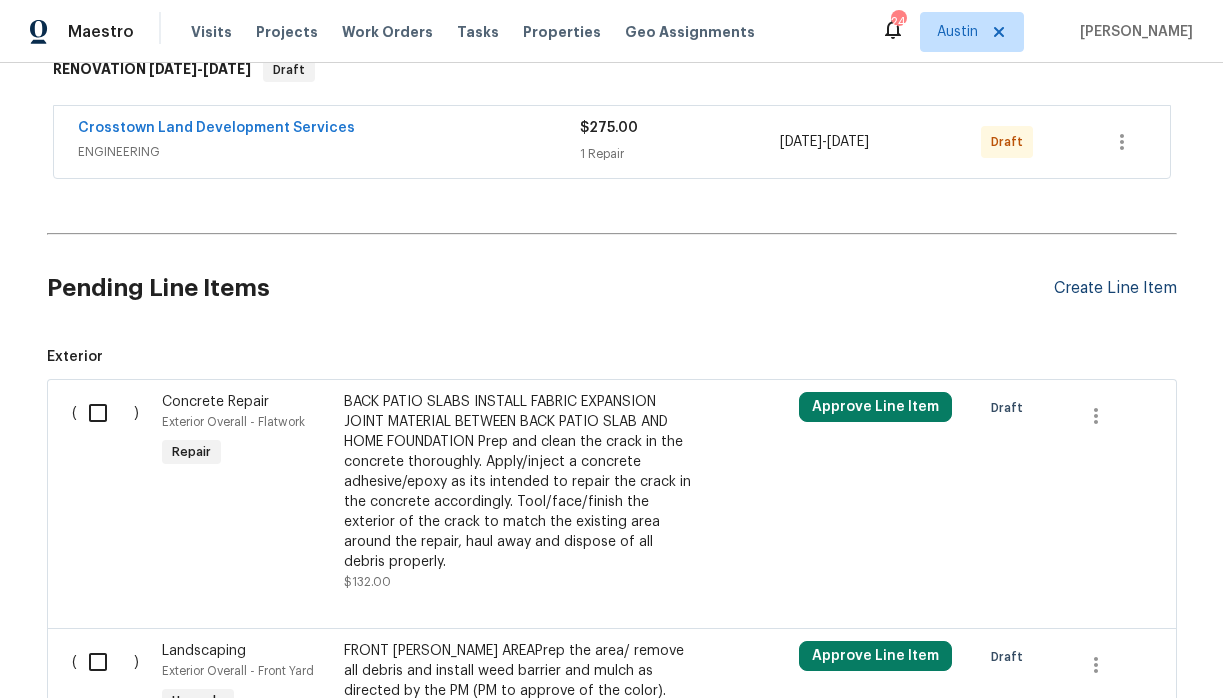 click on "Create Line Item" at bounding box center (1115, 288) 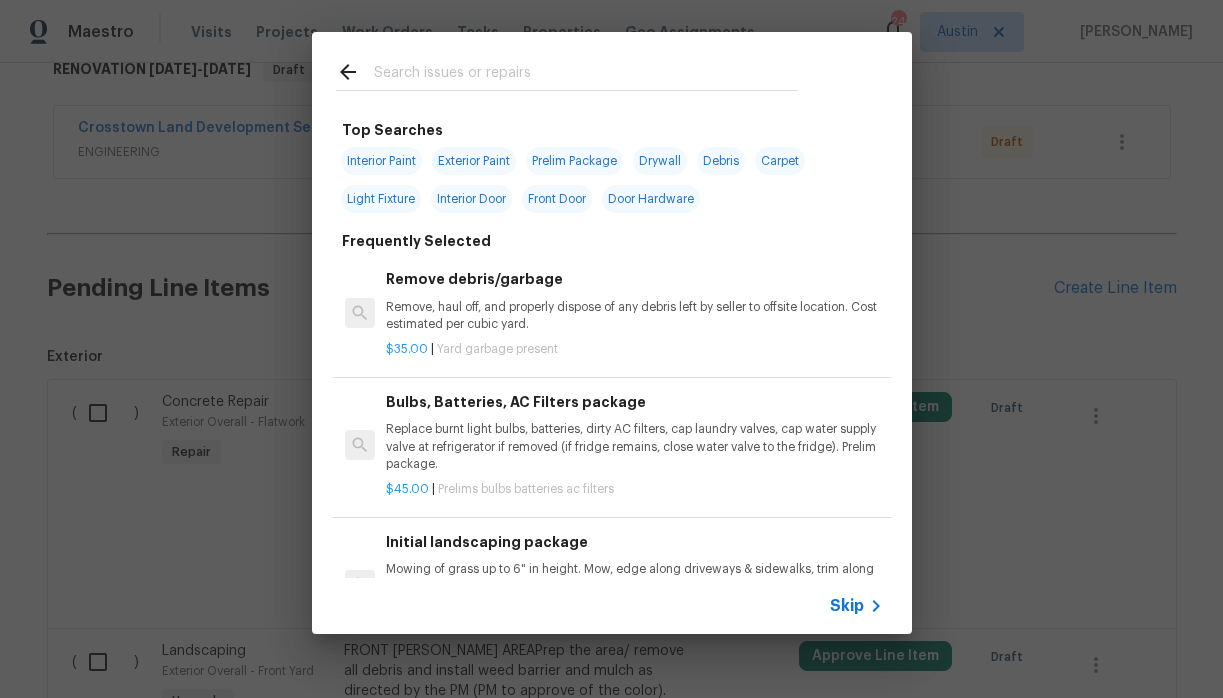 click on "Top Searches Interior Paint Exterior Paint Prelim Package Drywall Debris Carpet Light Fixture Interior Door Front Door Door Hardware Frequently Selected Remove debris/garbage Remove, haul off, and properly dispose of any debris left by seller to offsite location. Cost estimated per cubic yard. $35.00   |   Yard garbage present Bulbs, Batteries, AC Filters package Replace burnt light bulbs, batteries, dirty AC filters, cap laundry valves, cap water supply valve at refrigerator if removed (if fridge remains, close water valve to the fridge). Prelim package. $45.00   |   Prelims bulbs batteries ac filters Initial landscaping package Mowing of grass up to 6" in height. Mow, edge along driveways & sidewalks, trim along standing structures, trim bushes and shrubs (<6' in height). Remove weeds from previously maintained flowerbeds and remove standing yard debris (small twigs, non seasonal falling leaves).  Use leaf blower to remove clippings from hard surfaces." $60.00   |   Prelims landscaping $7.50   |   $75.00" at bounding box center (611, 333) 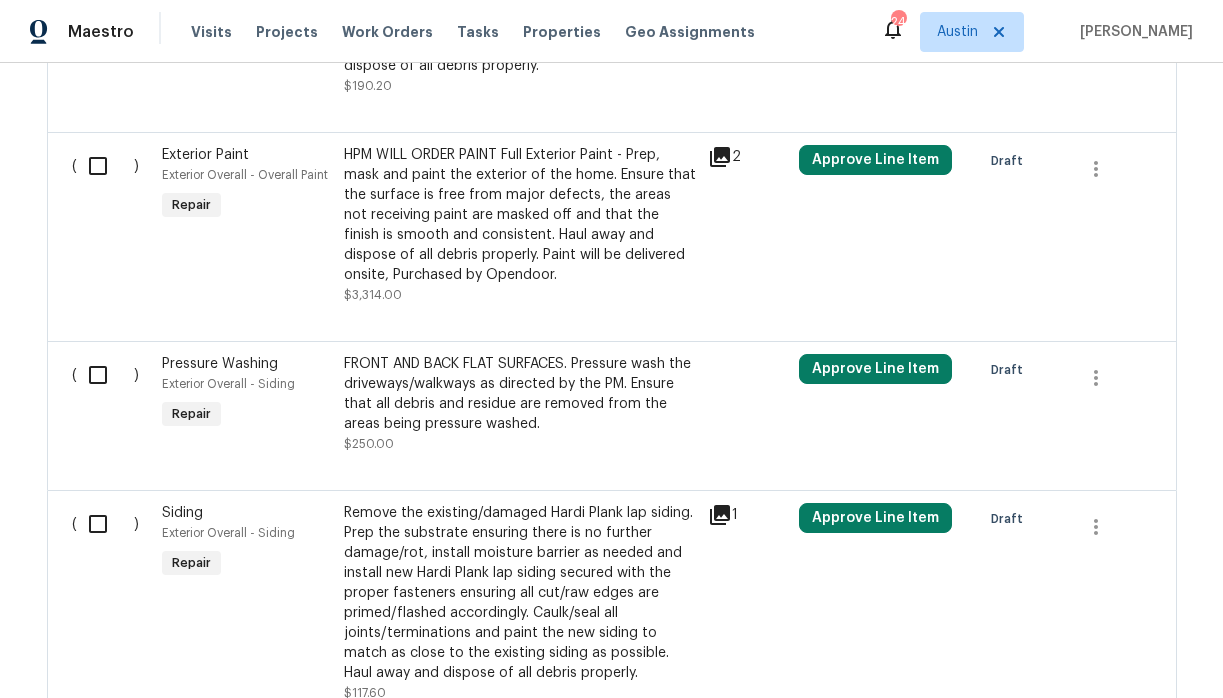 scroll, scrollTop: 1715, scrollLeft: 0, axis: vertical 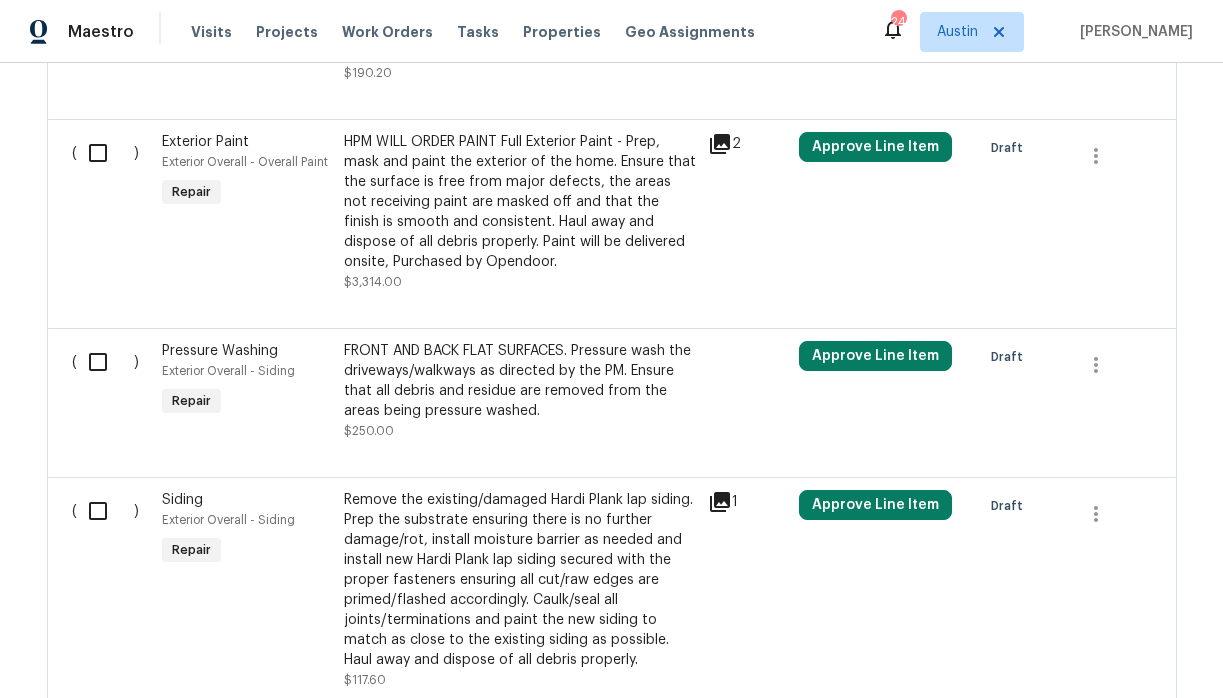 click on "HPM WILL ORDER PAINT
Full Exterior Paint - Prep, mask and paint the exterior of the home. Ensure that the surface is free from major defects, the areas not receiving paint are masked off and that the finish is smooth and consistent. Haul away and dispose of all debris properly. Paint will be delivered onsite, Purchased by Opendoor." at bounding box center [520, 202] 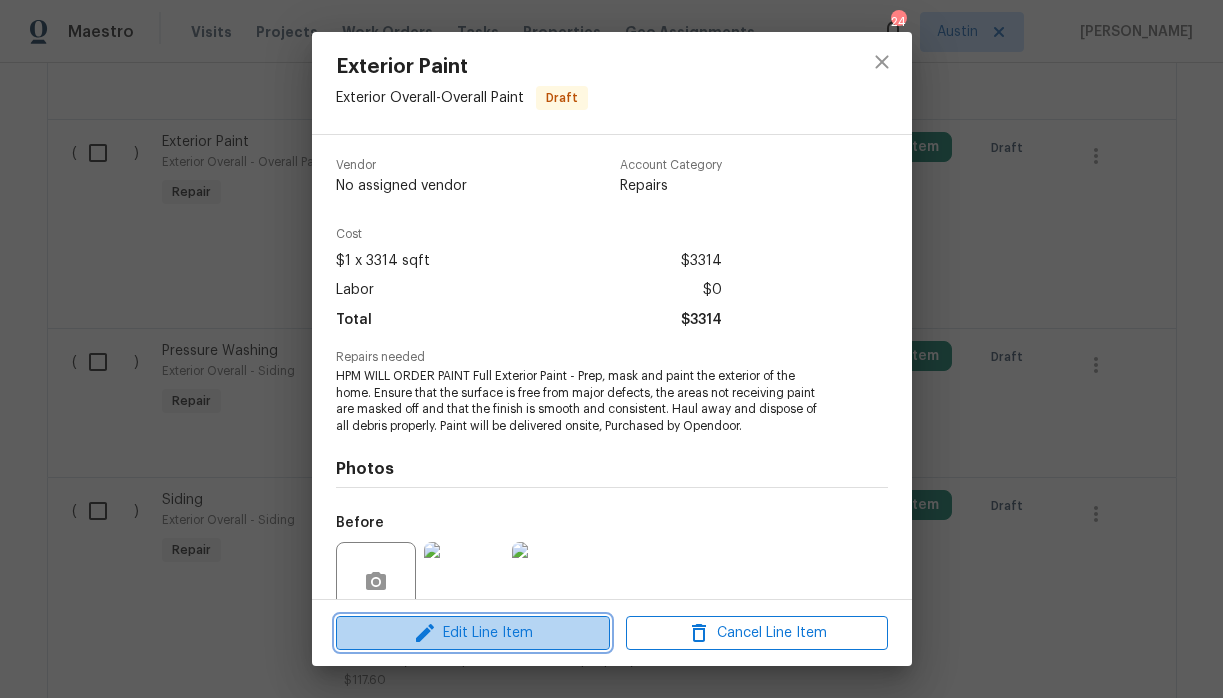 click on "Edit Line Item" at bounding box center [473, 633] 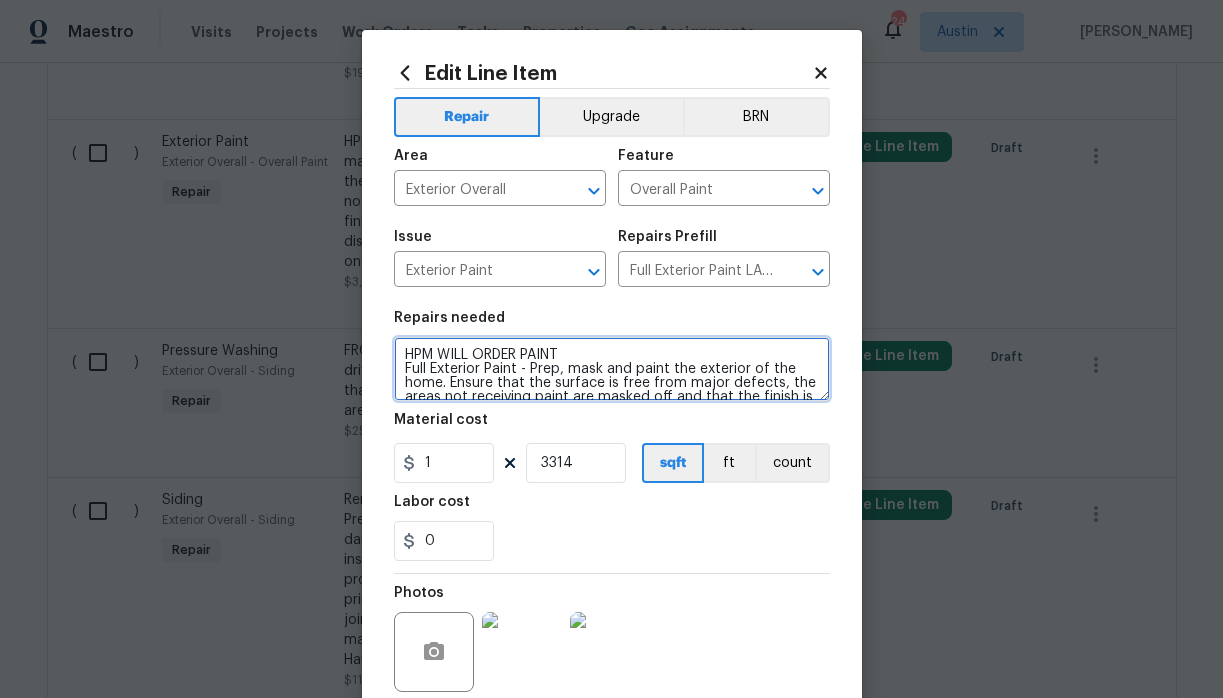 click on "HPM WILL ORDER PAINT
Full Exterior Paint - Prep, mask and paint the exterior of the home. Ensure that the surface is free from major defects, the areas not receiving paint are masked off and that the finish is smooth and consistent. Haul away and dispose of all debris properly. Paint will be delivered onsite, Purchased by Opendoor." at bounding box center (612, 369) 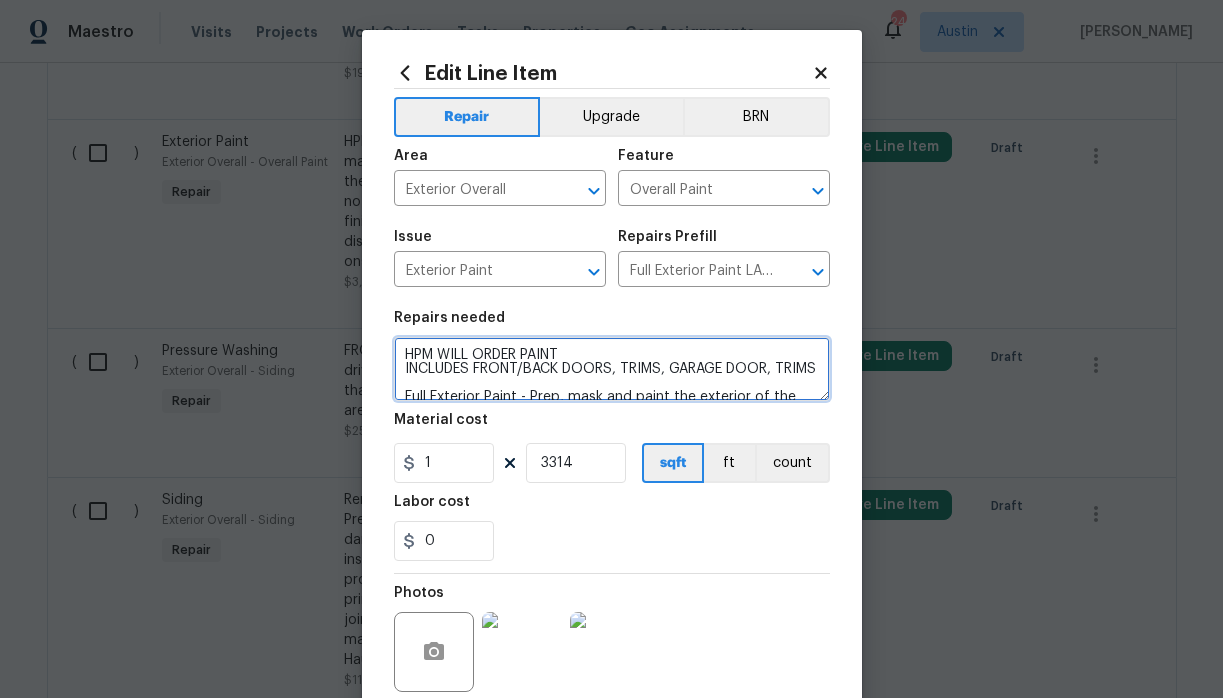 scroll, scrollTop: 4, scrollLeft: 0, axis: vertical 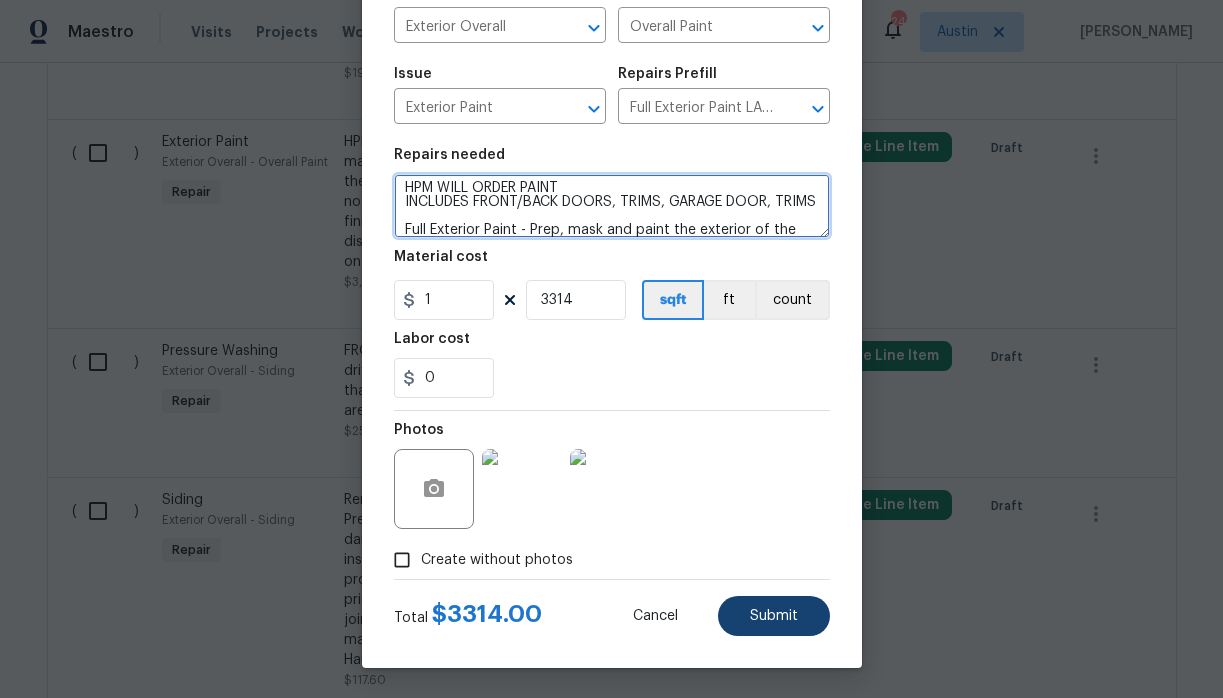 type on "HPM WILL ORDER PAINT
INCLUDES FRONT/BACK DOORS, TRIMS, GARAGE DOOR, TRIMS
Full Exterior Paint - Prep, mask and paint the exterior of the home. Ensure that the surface is free from major defects, the areas not receiving paint are masked off and that the finish is smooth and consistent. Haul away and dispose of all debris properly. Paint will be delivered onsite, Purchased by Opendoor." 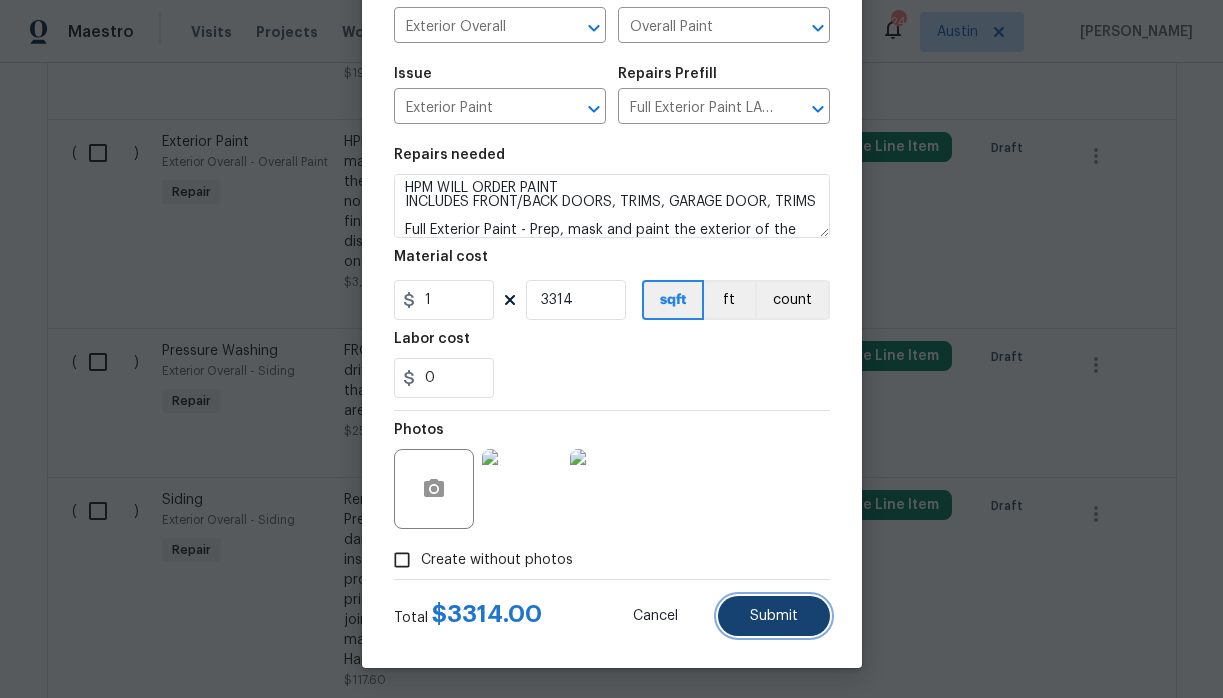 click on "Submit" at bounding box center [774, 616] 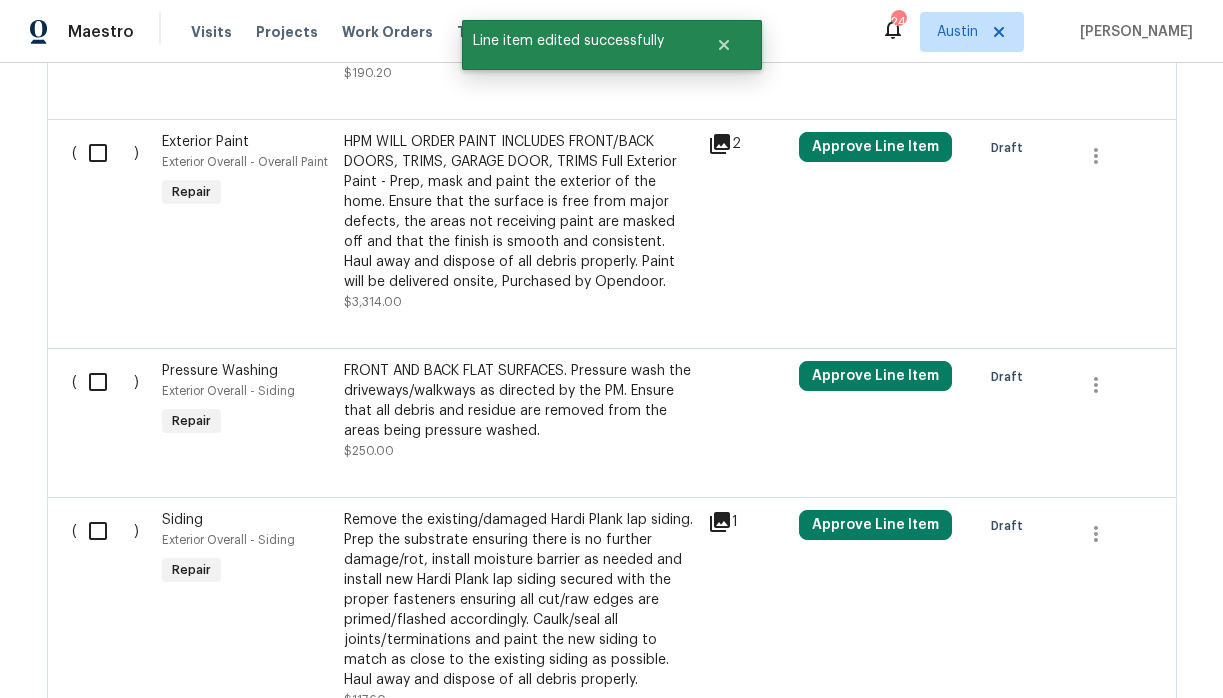 scroll, scrollTop: 0, scrollLeft: 0, axis: both 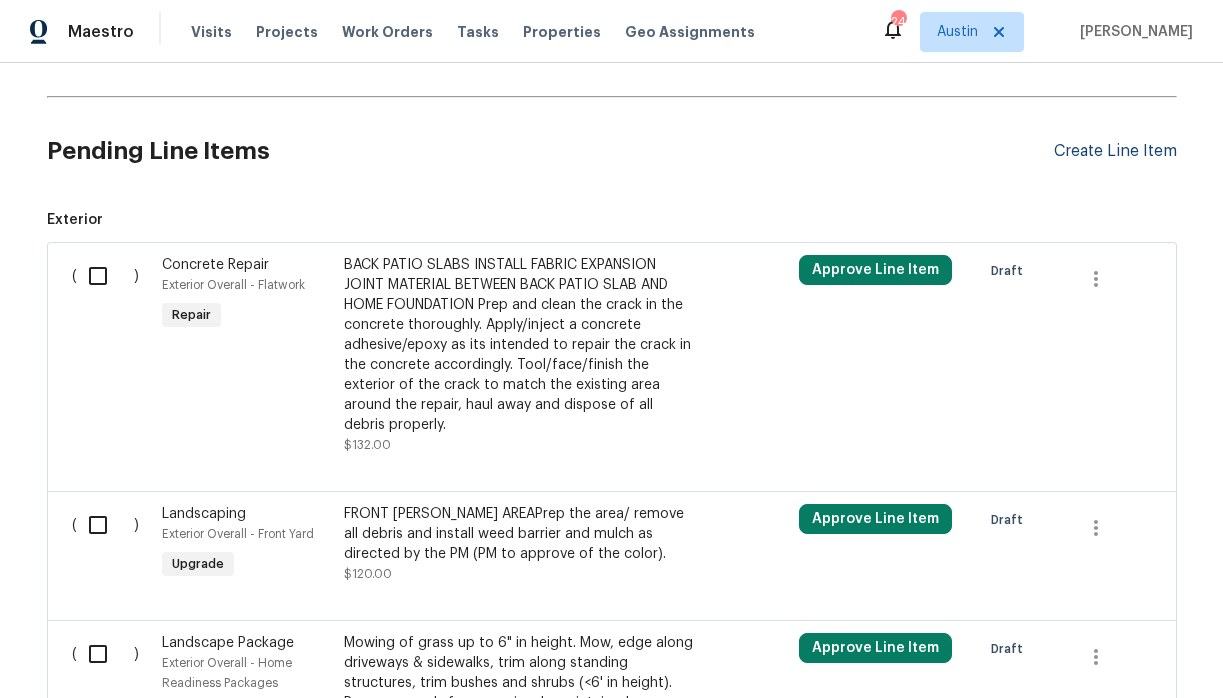 click on "Create Line Item" at bounding box center (1115, 151) 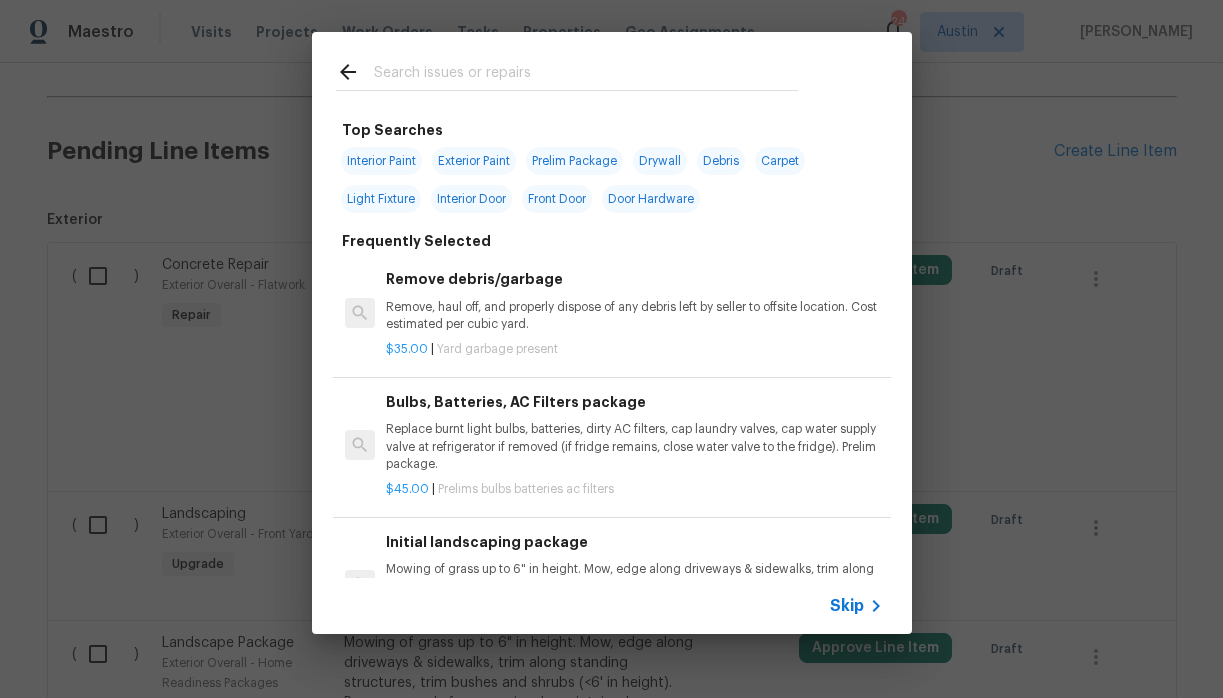click at bounding box center [586, 75] 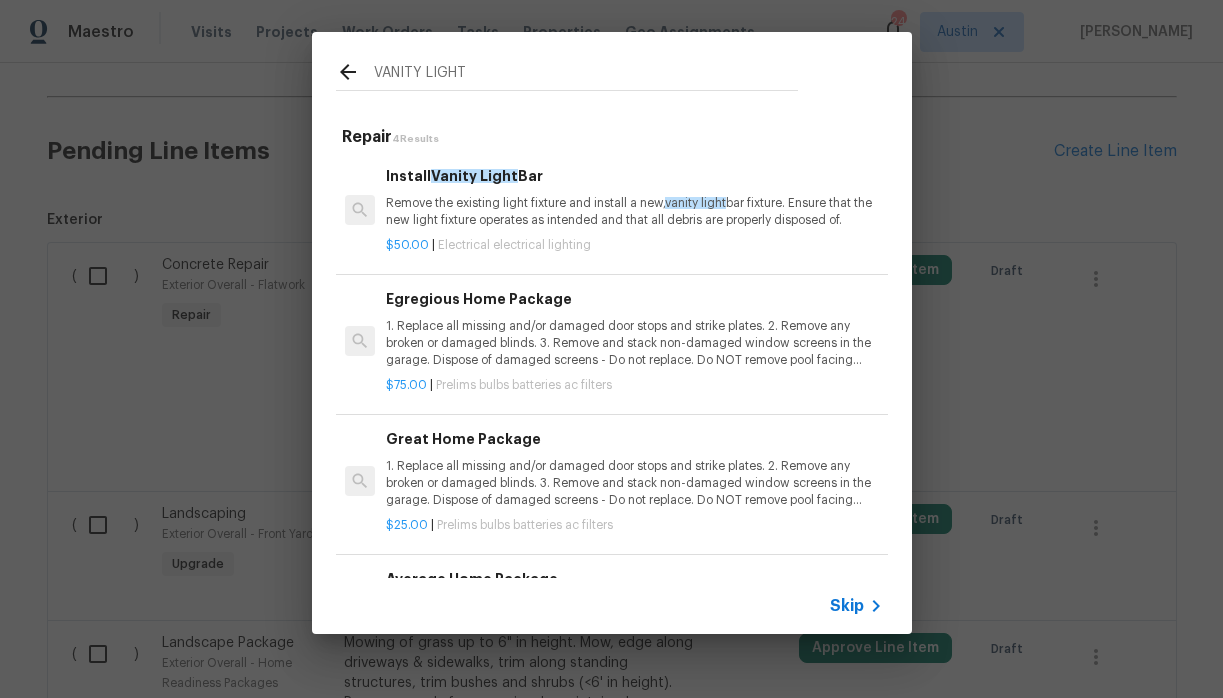 type on "VANITY LIGHT" 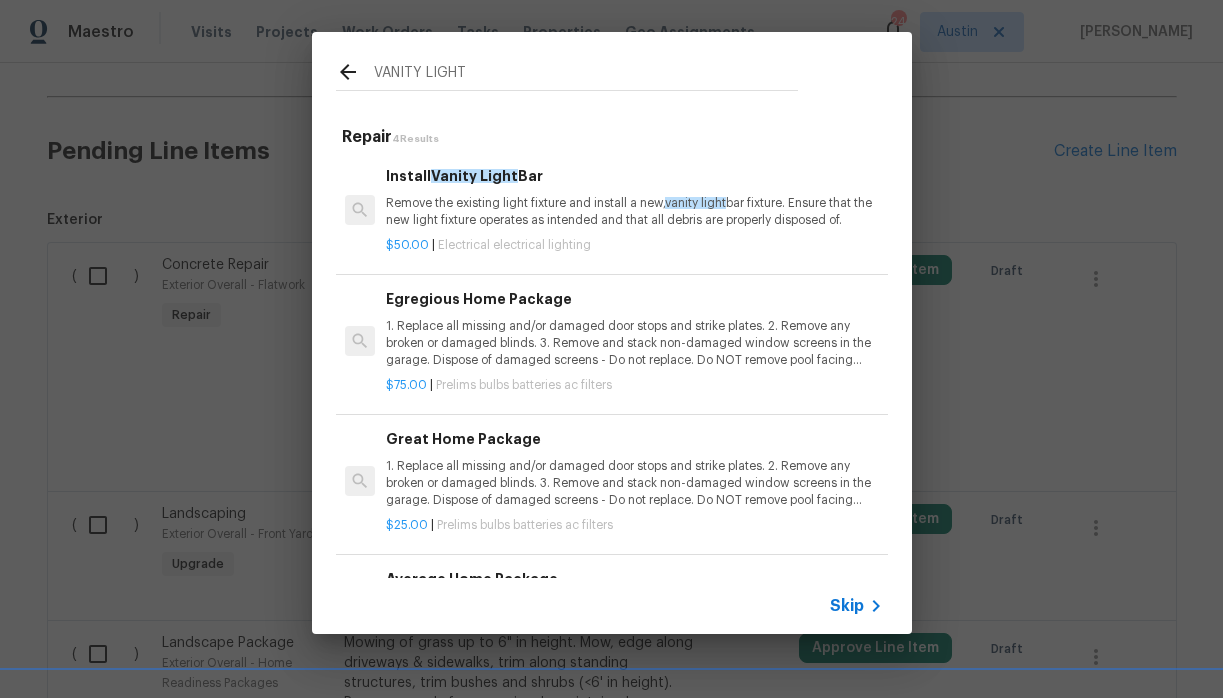 click on "Remove the existing light fixture and install a new,  vanity light  bar fixture. Ensure that the new light fixture operates as intended and that all debris are properly disposed of." at bounding box center [634, 212] 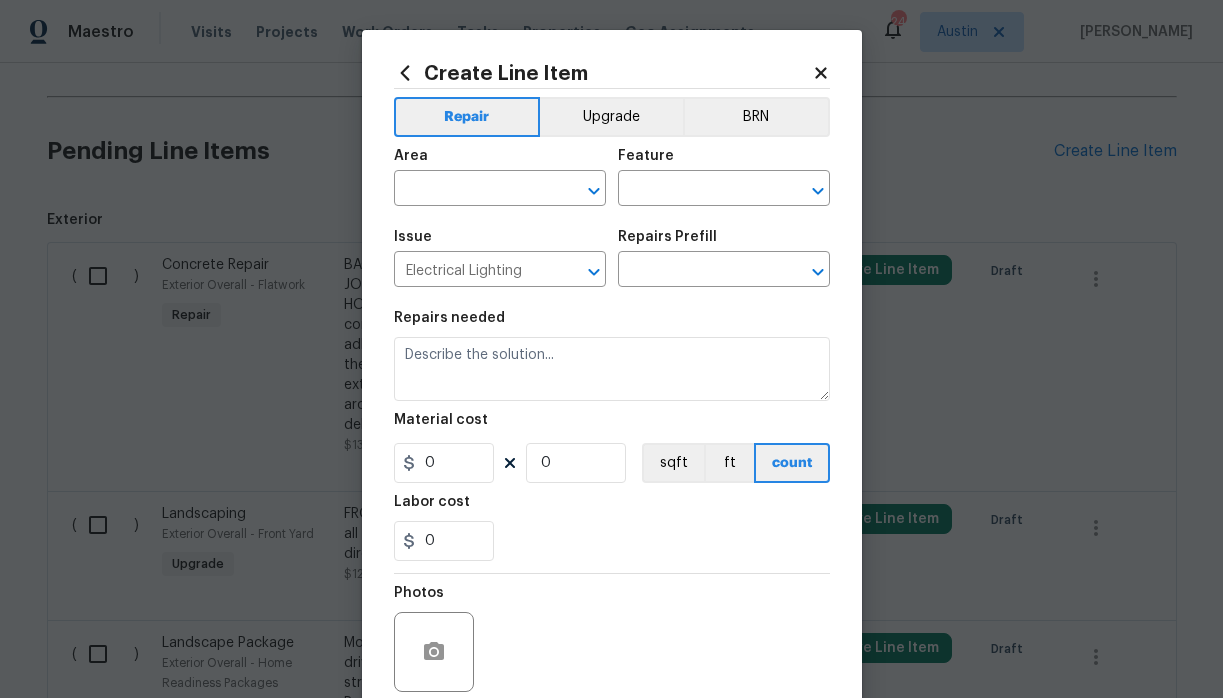 type on "Remove the existing light fixture and install a new, vanity light bar fixture. Ensure that the new light fixture operates as intended and that all debris are properly disposed of." 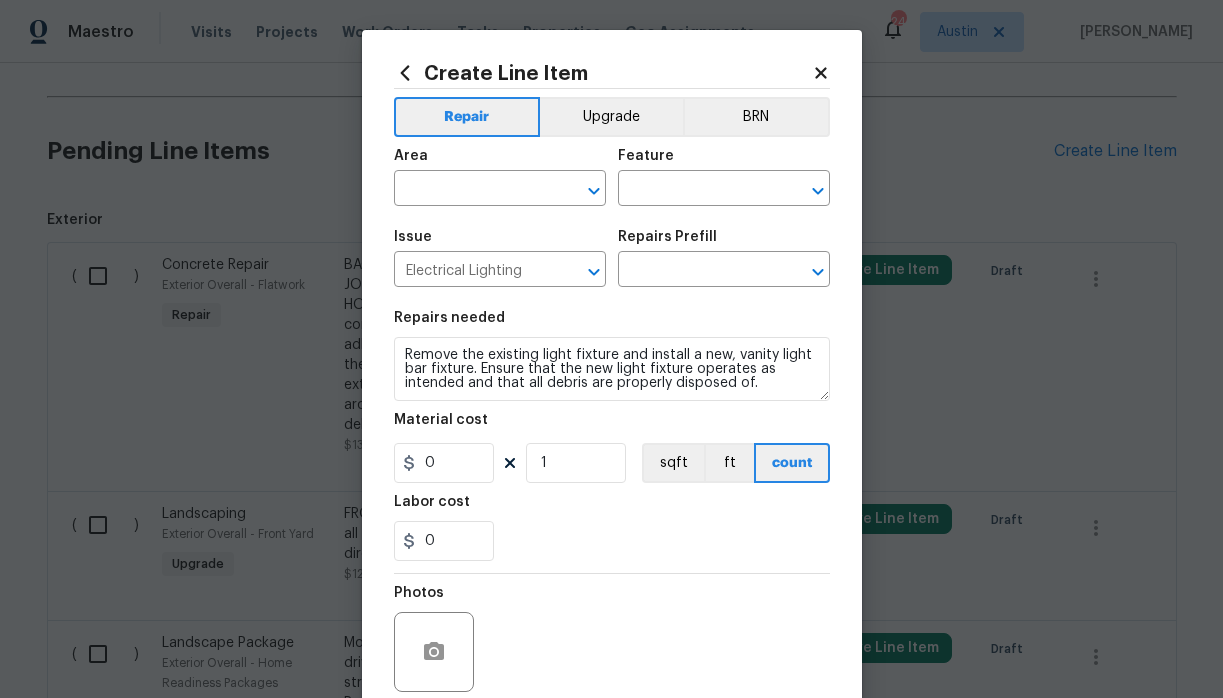 type on "Install Vanity Light Bar $50.00" 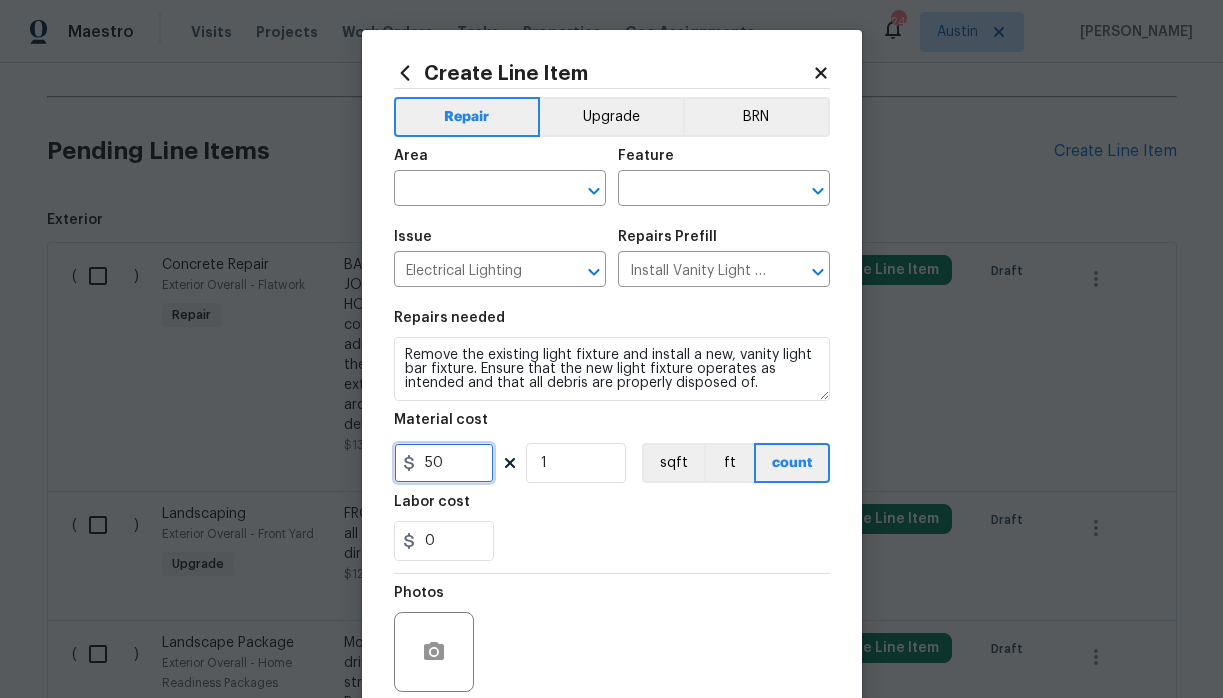 click on "50" at bounding box center [444, 463] 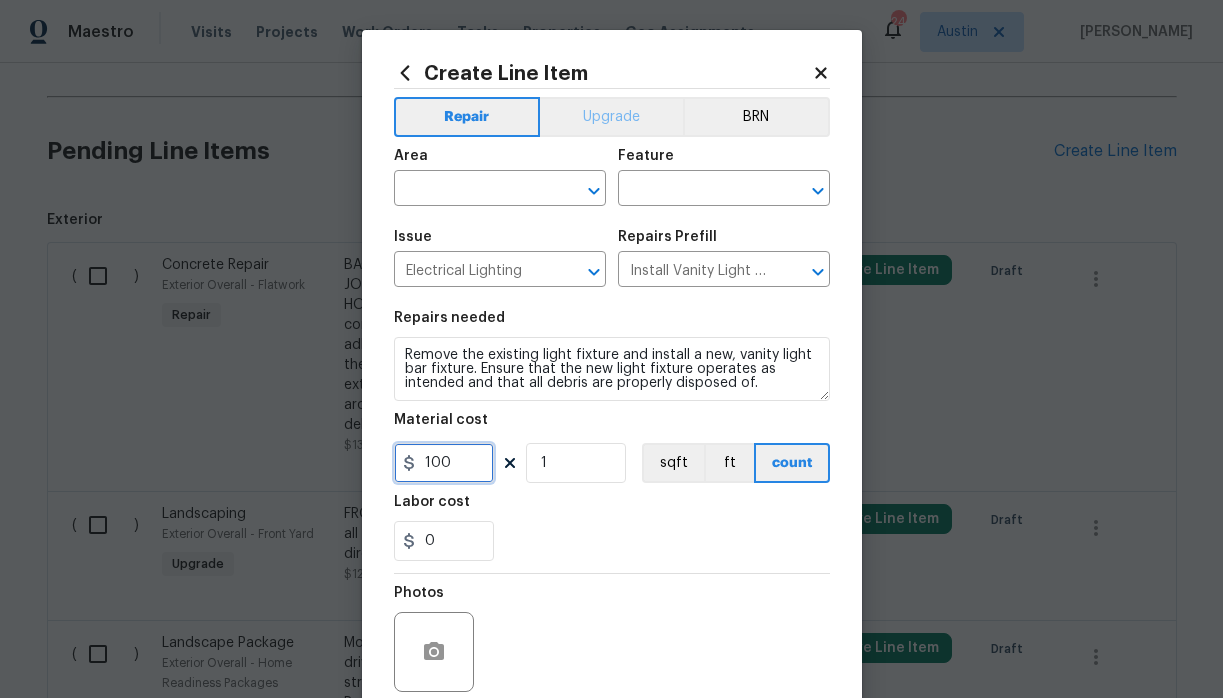 type on "100" 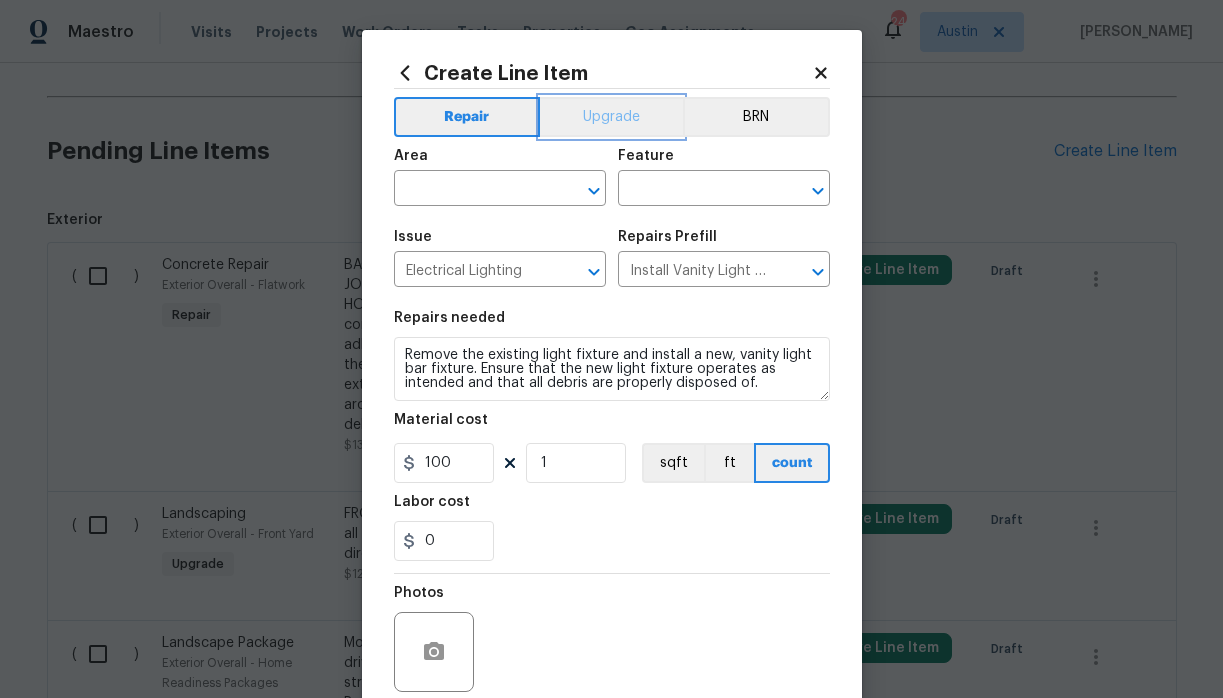 click on "Upgrade" at bounding box center (611, 117) 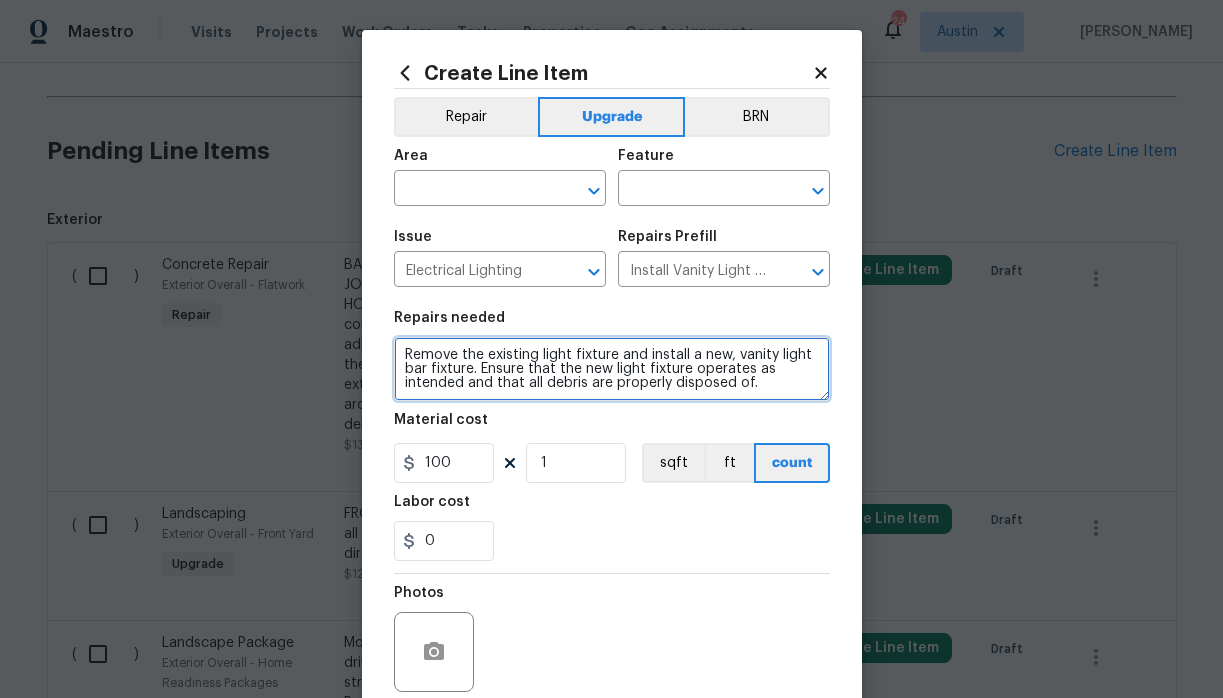 click on "Remove the existing light fixture and install a new, vanity light bar fixture. Ensure that the new light fixture operates as intended and that all debris are properly disposed of." at bounding box center (612, 369) 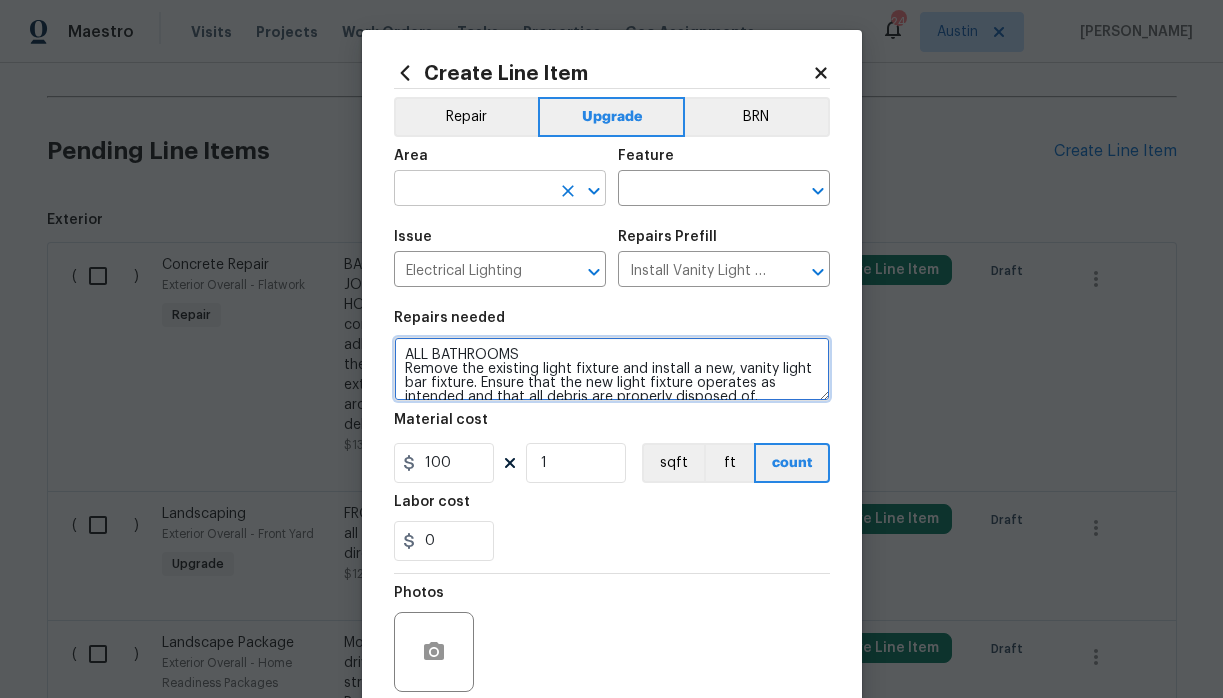 type on "ALL BATHROOMS
Remove the existing light fixture and install a new, vanity light bar fixture. Ensure that the new light fixture operates as intended and that all debris are properly disposed of." 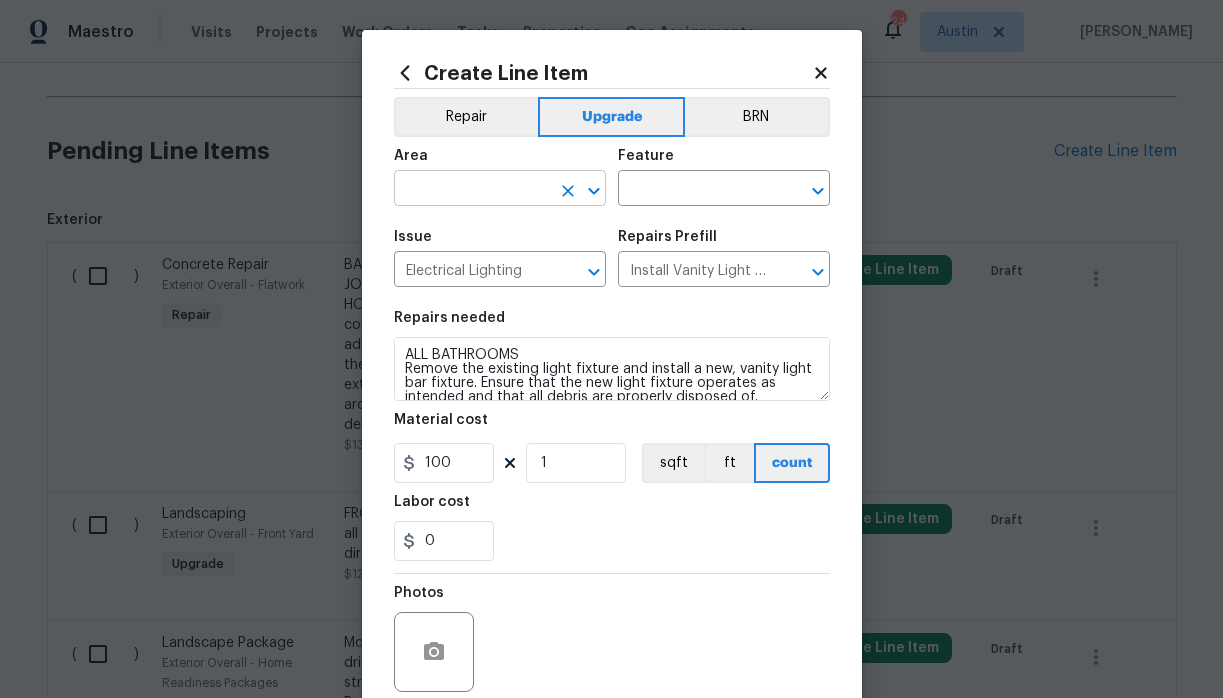 click at bounding box center [472, 190] 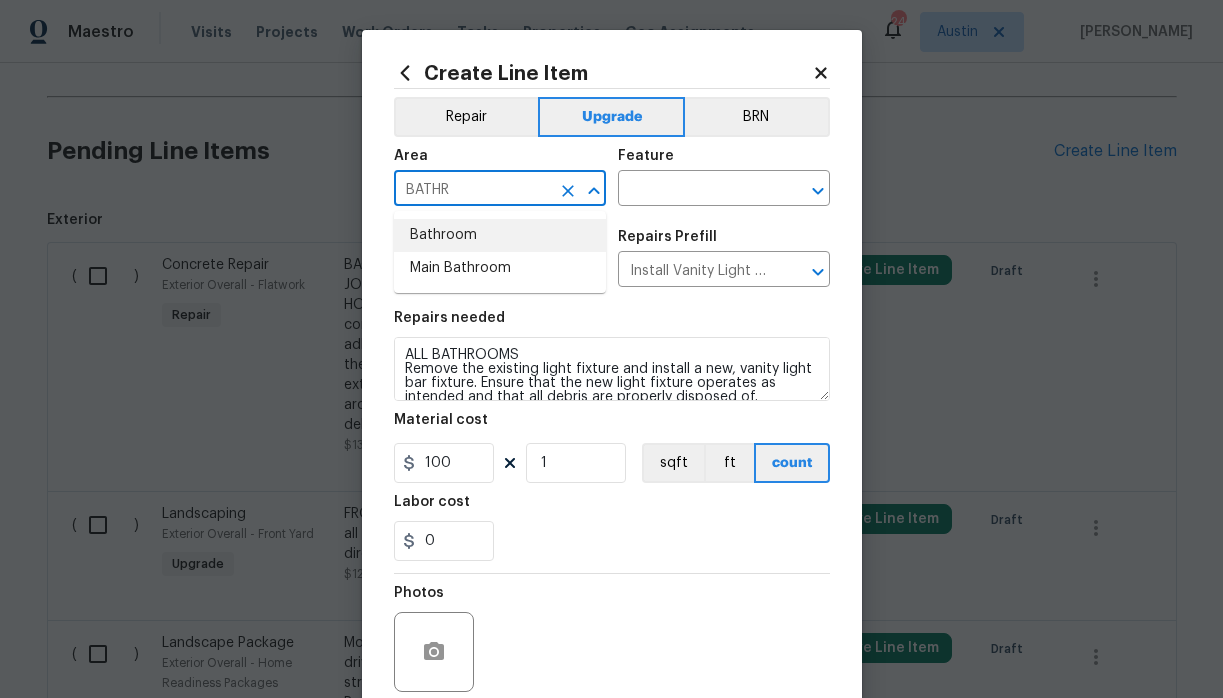 click on "Bathroom" at bounding box center [500, 235] 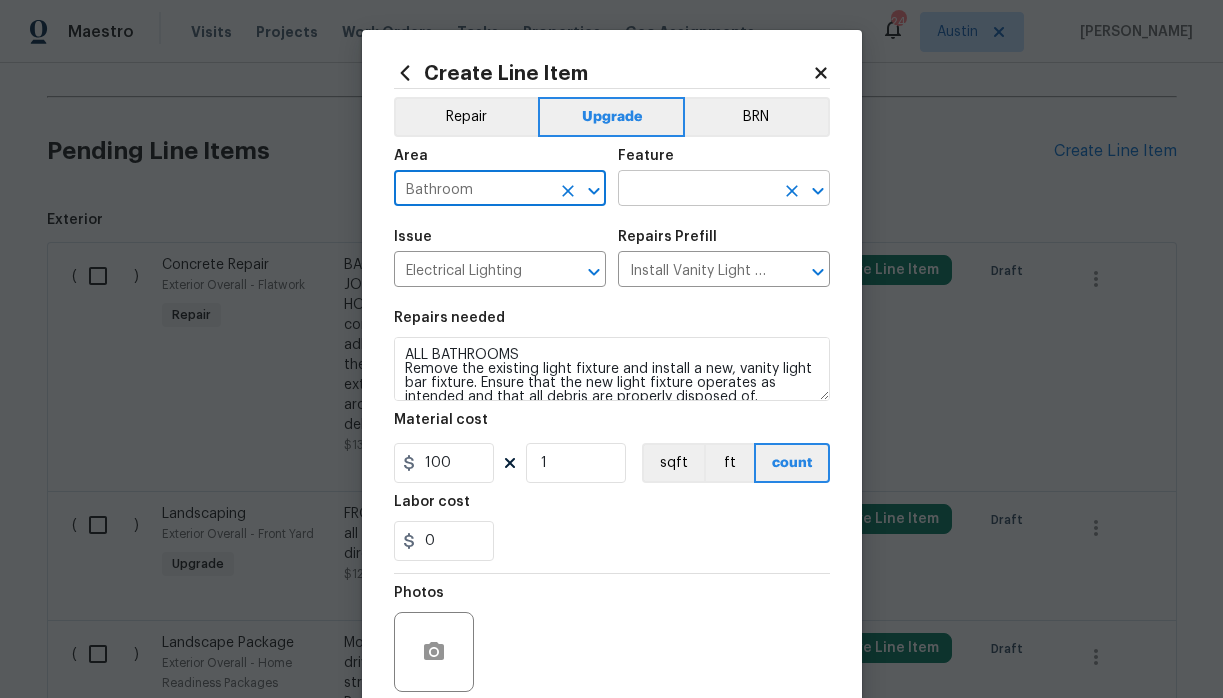 type on "Bathroom" 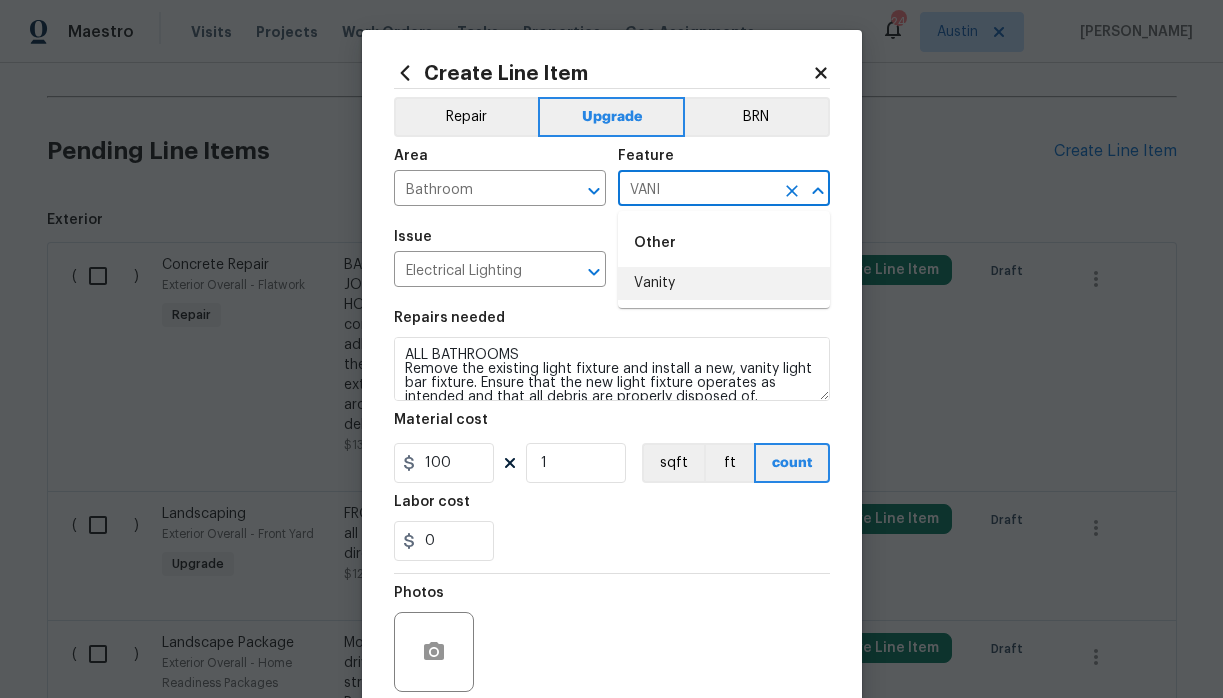 click on "Vanity" at bounding box center [724, 283] 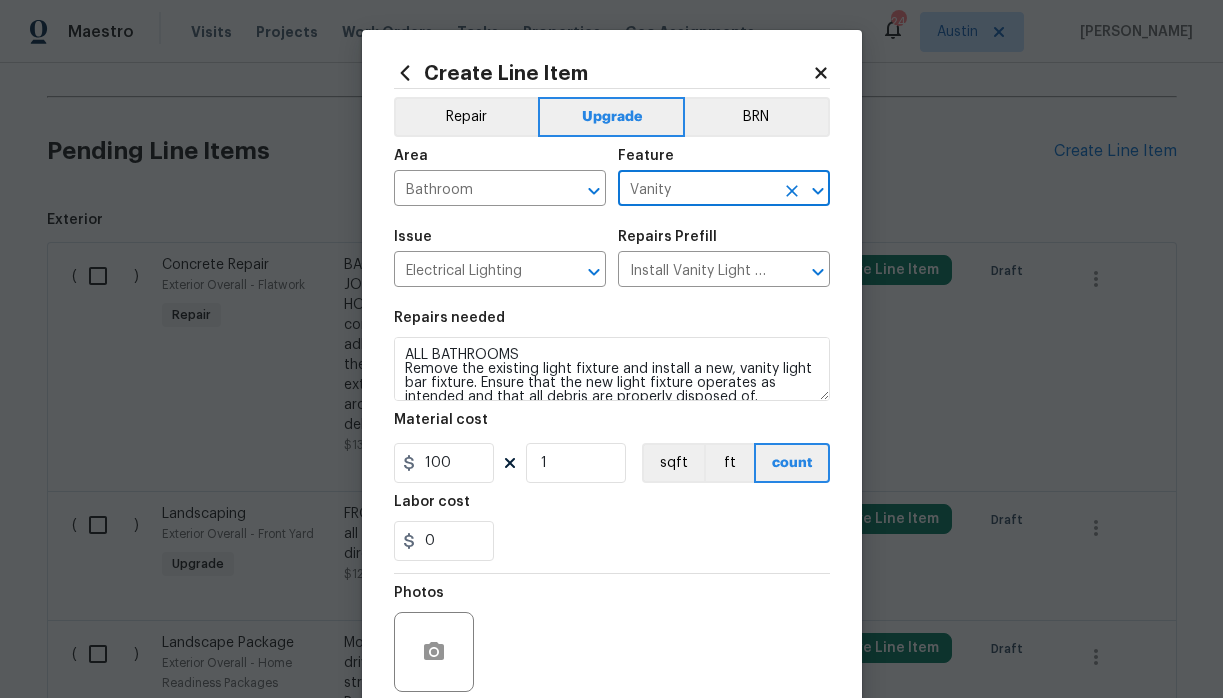 type on "Vanity" 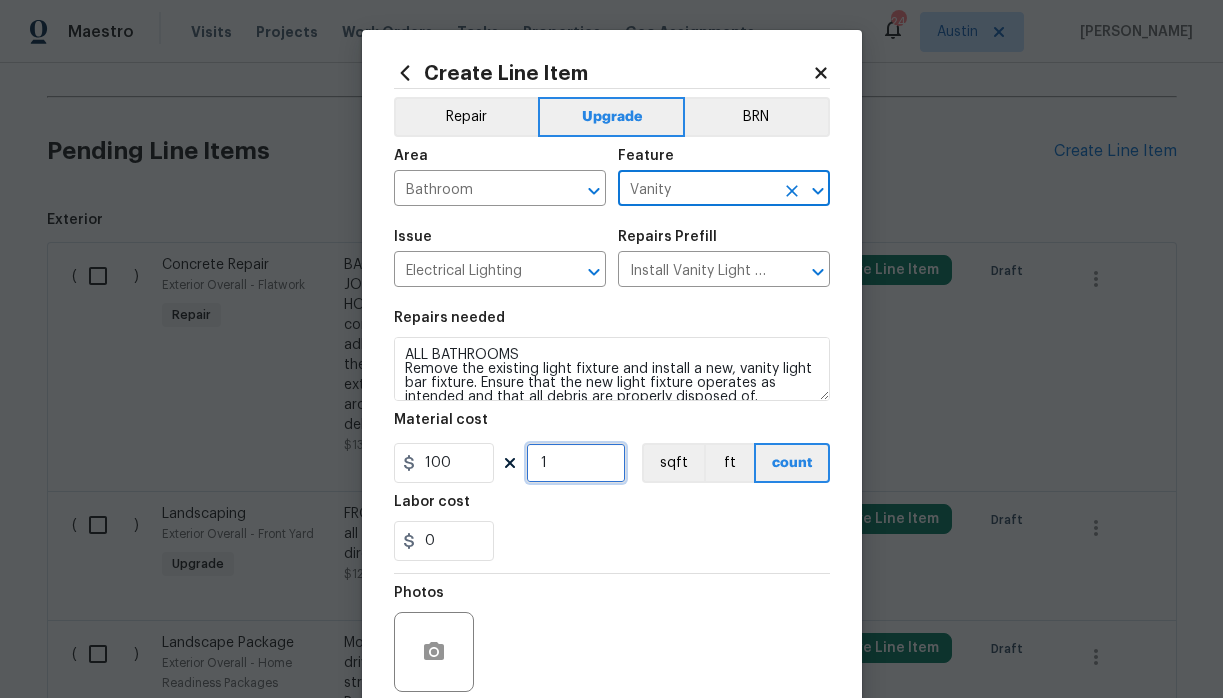 click on "1" at bounding box center [576, 463] 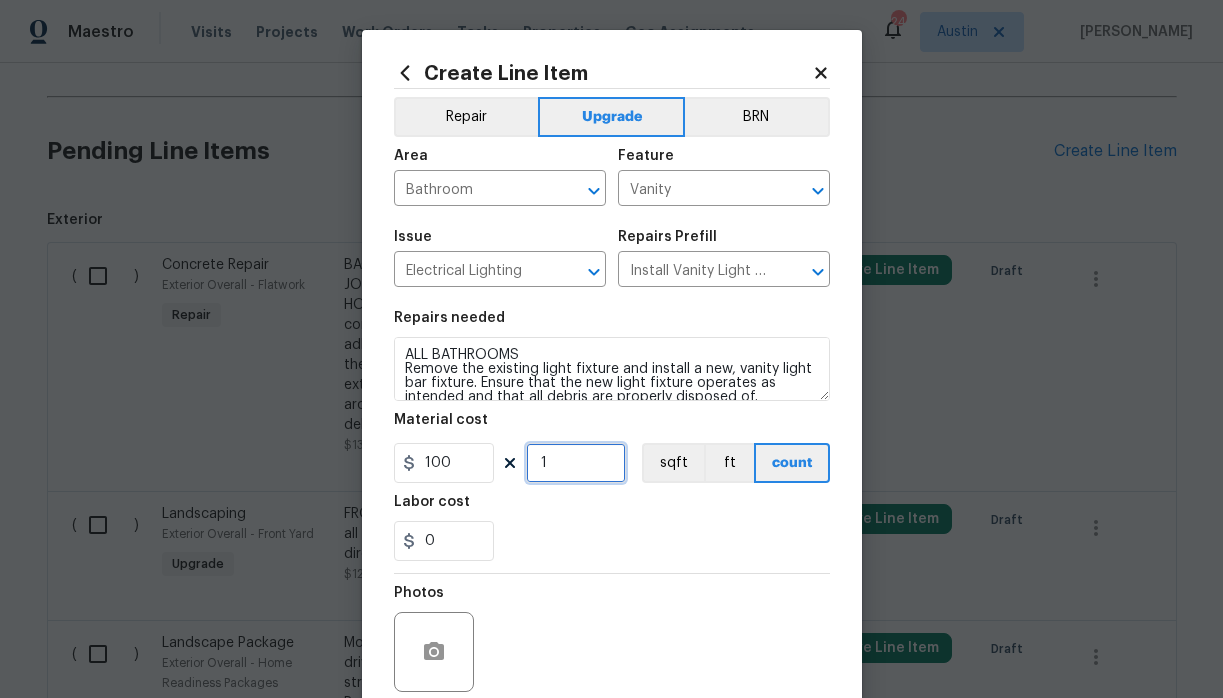 click on "1" at bounding box center (576, 463) 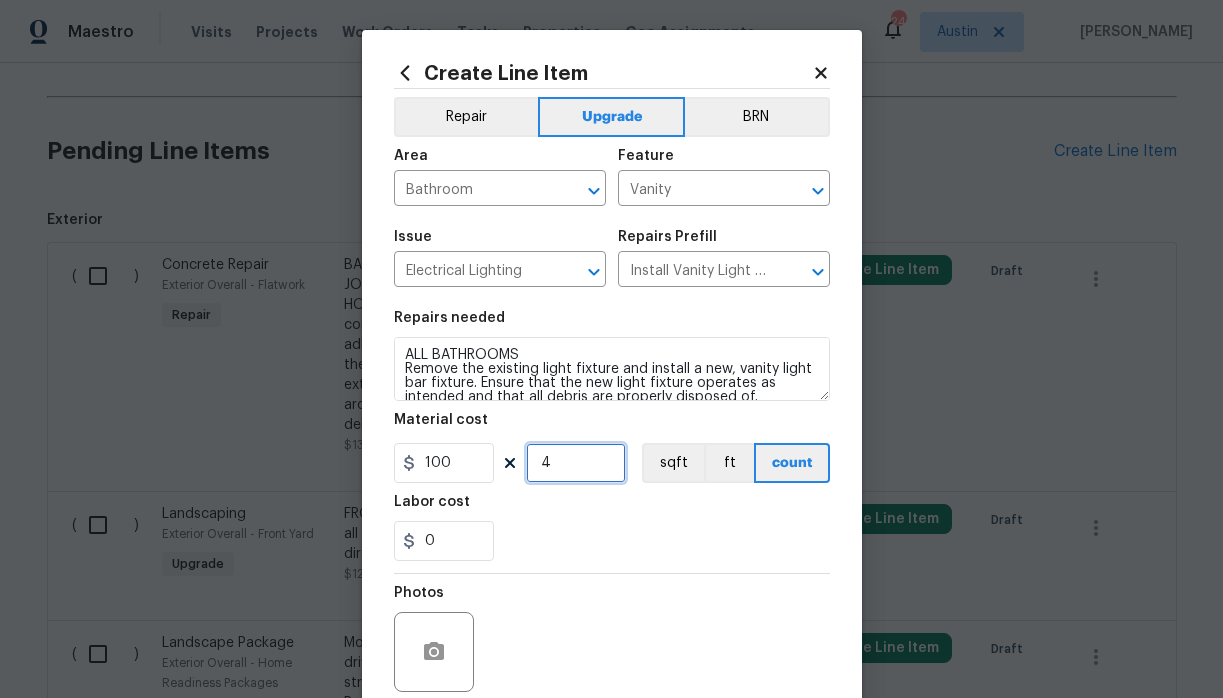 type on "4" 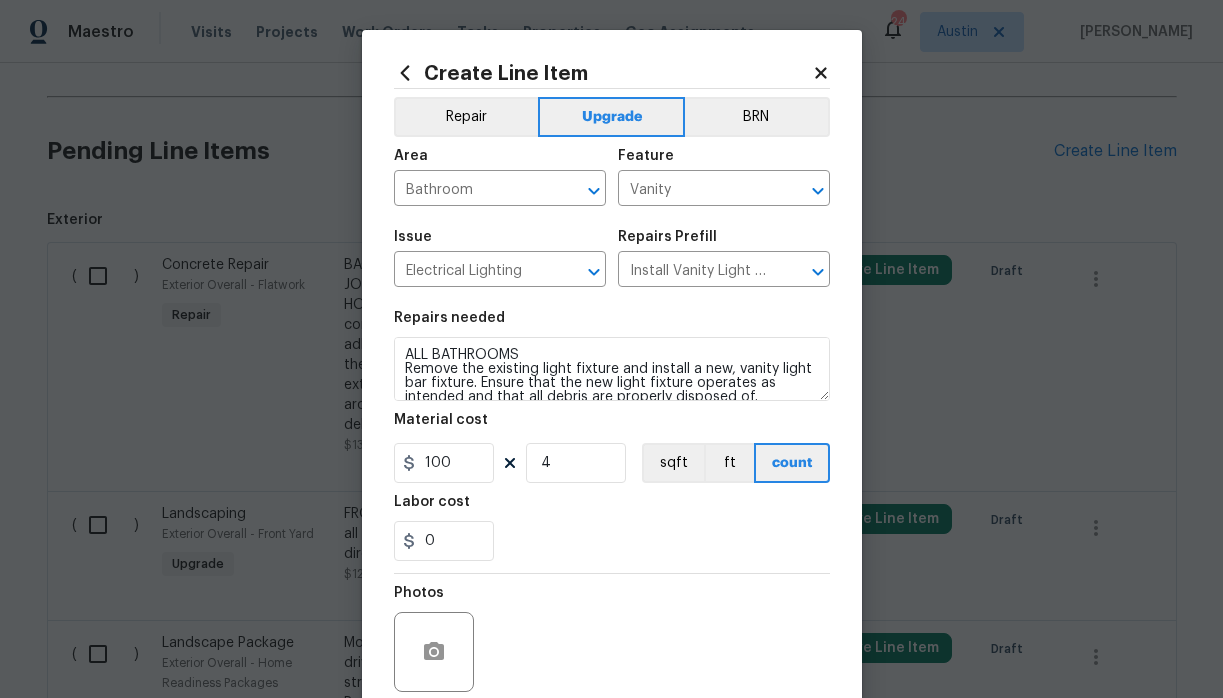 click on "0" at bounding box center [612, 541] 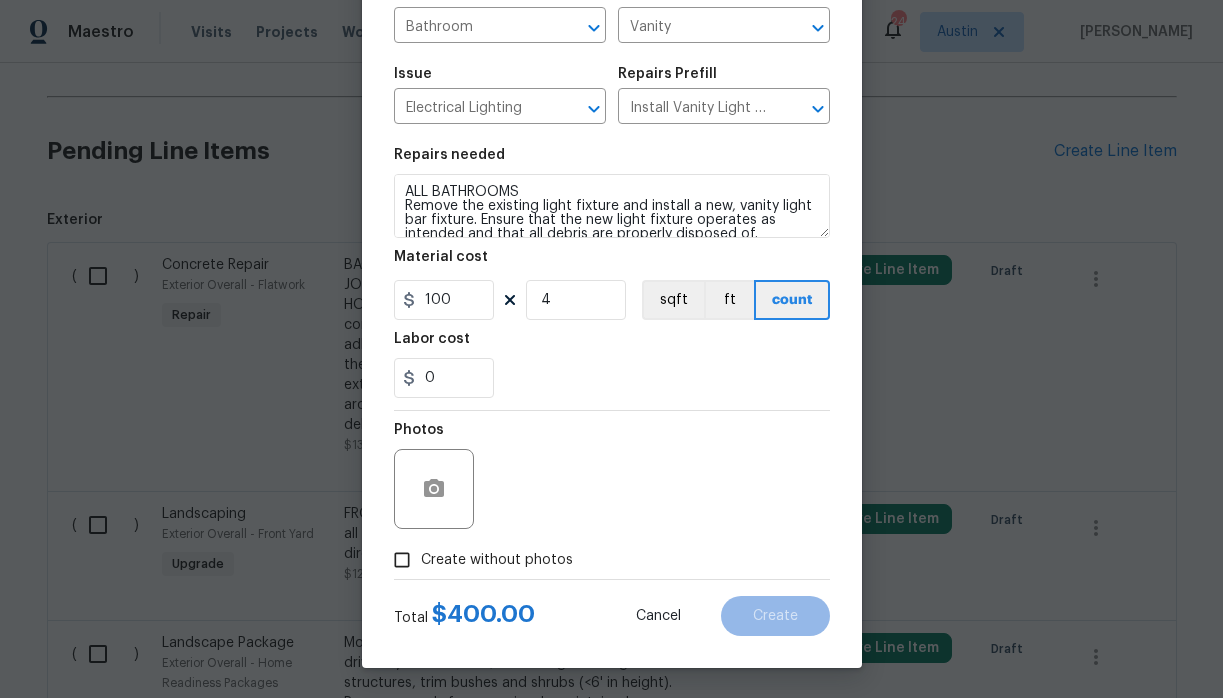 click on "Create without photos" at bounding box center [497, 560] 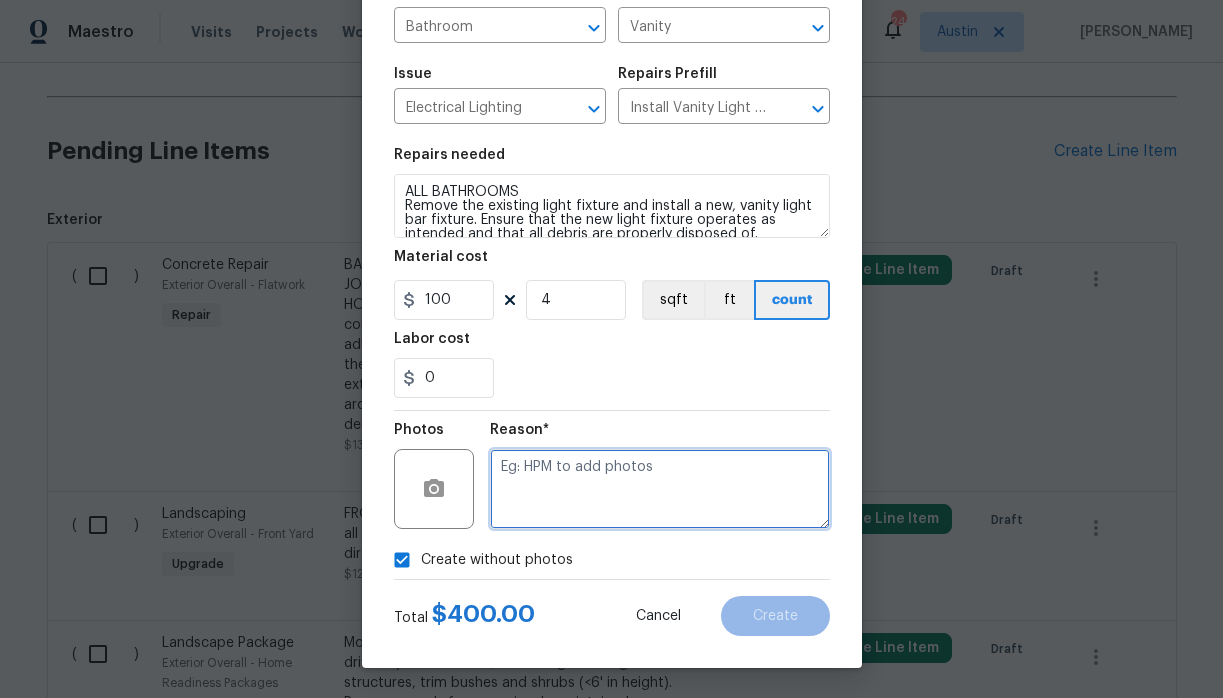 click at bounding box center [660, 489] 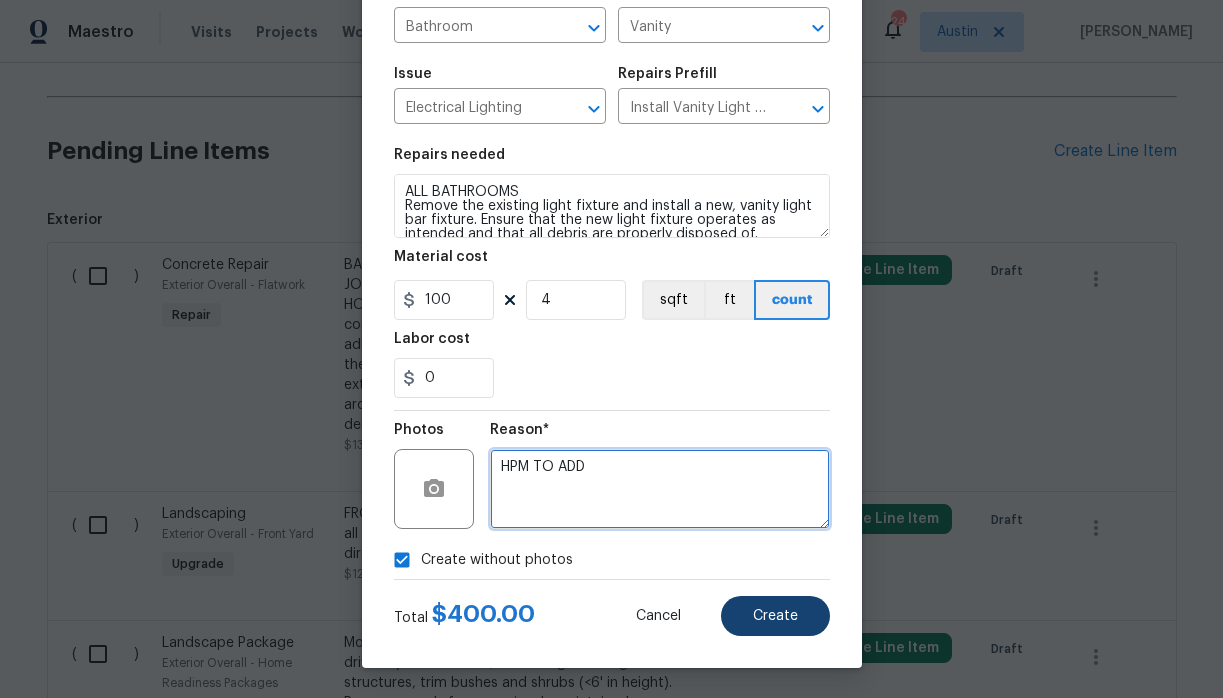 type on "HPM TO ADD" 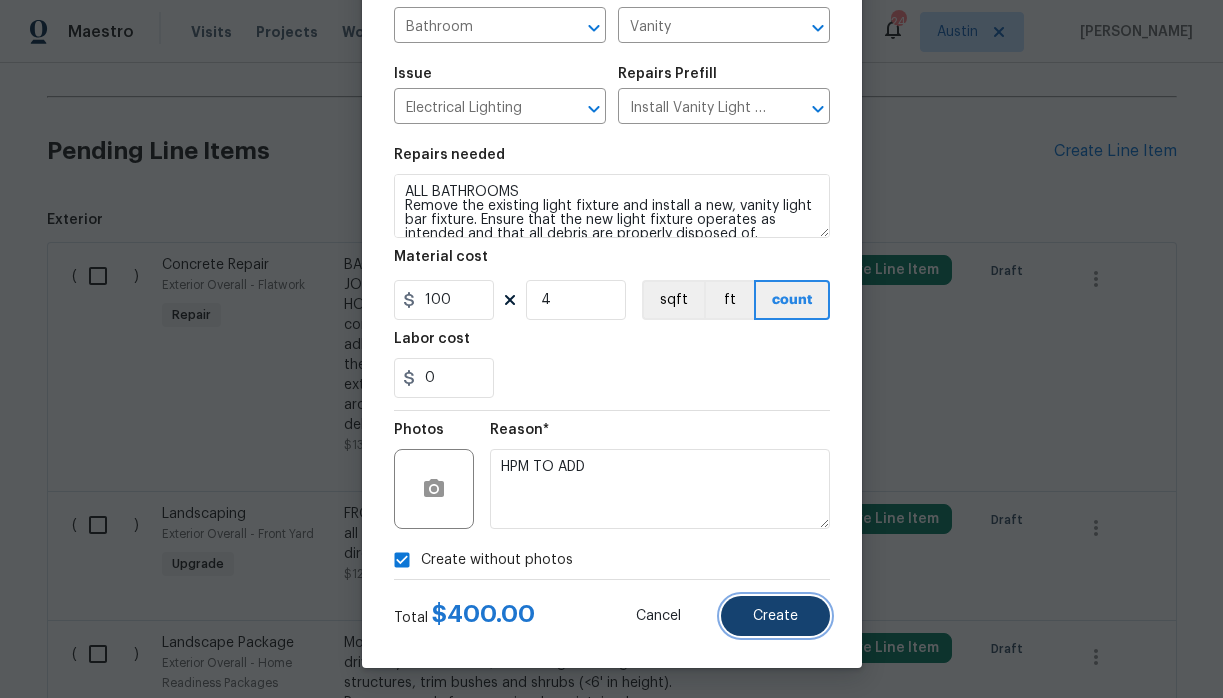 click on "Create" at bounding box center (775, 616) 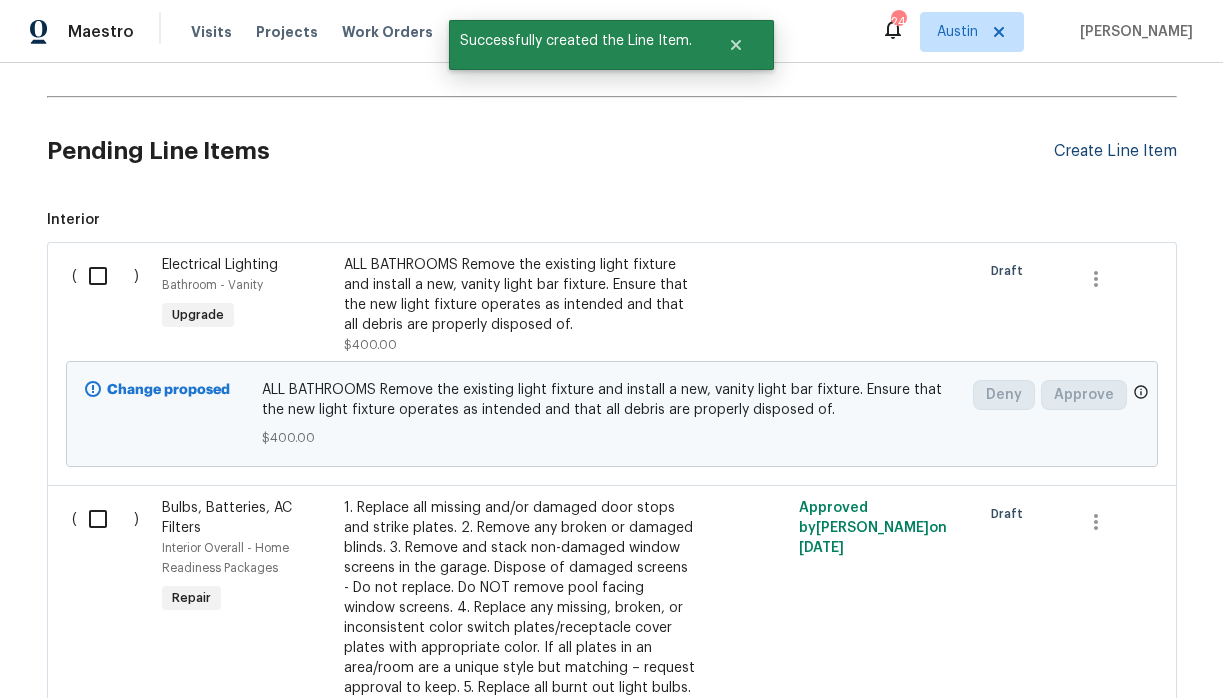 click on "Create Line Item" at bounding box center (1115, 151) 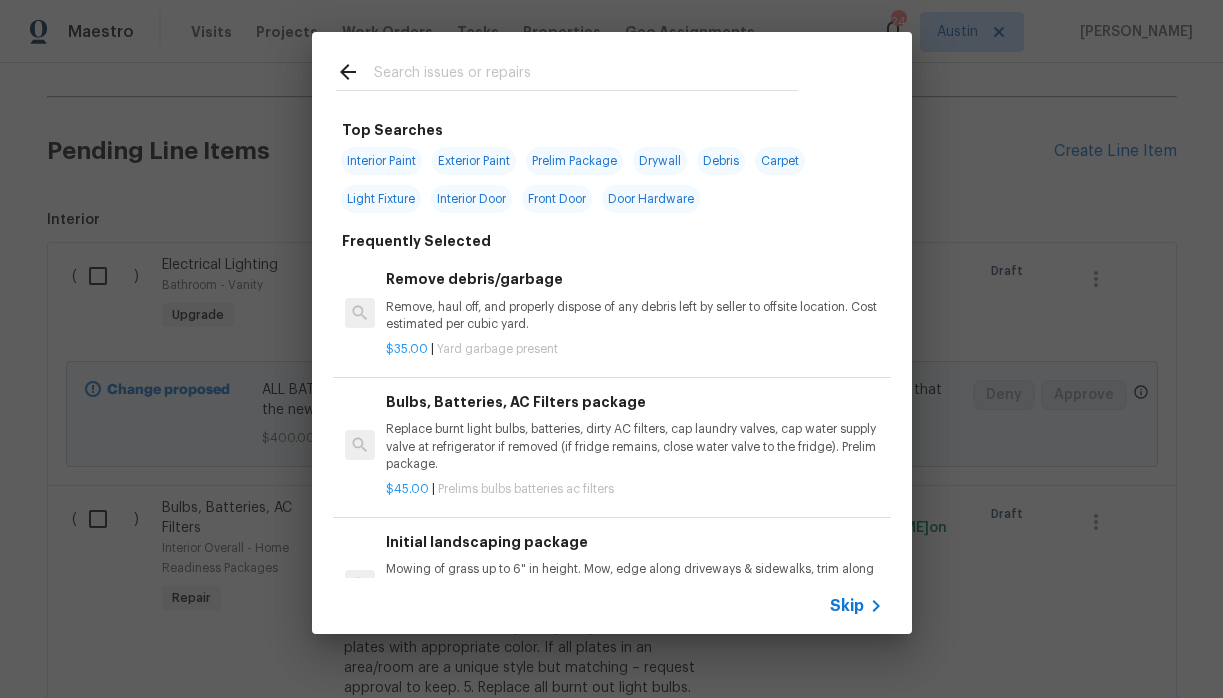click at bounding box center (586, 75) 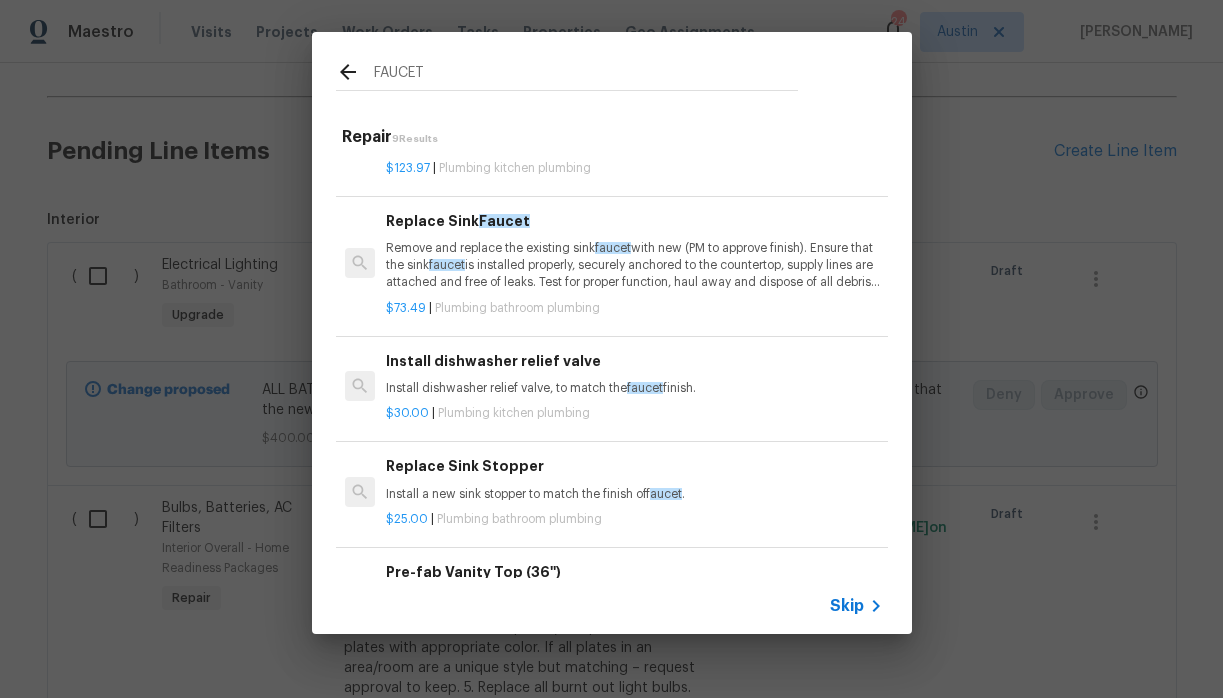 scroll, scrollTop: 34, scrollLeft: 0, axis: vertical 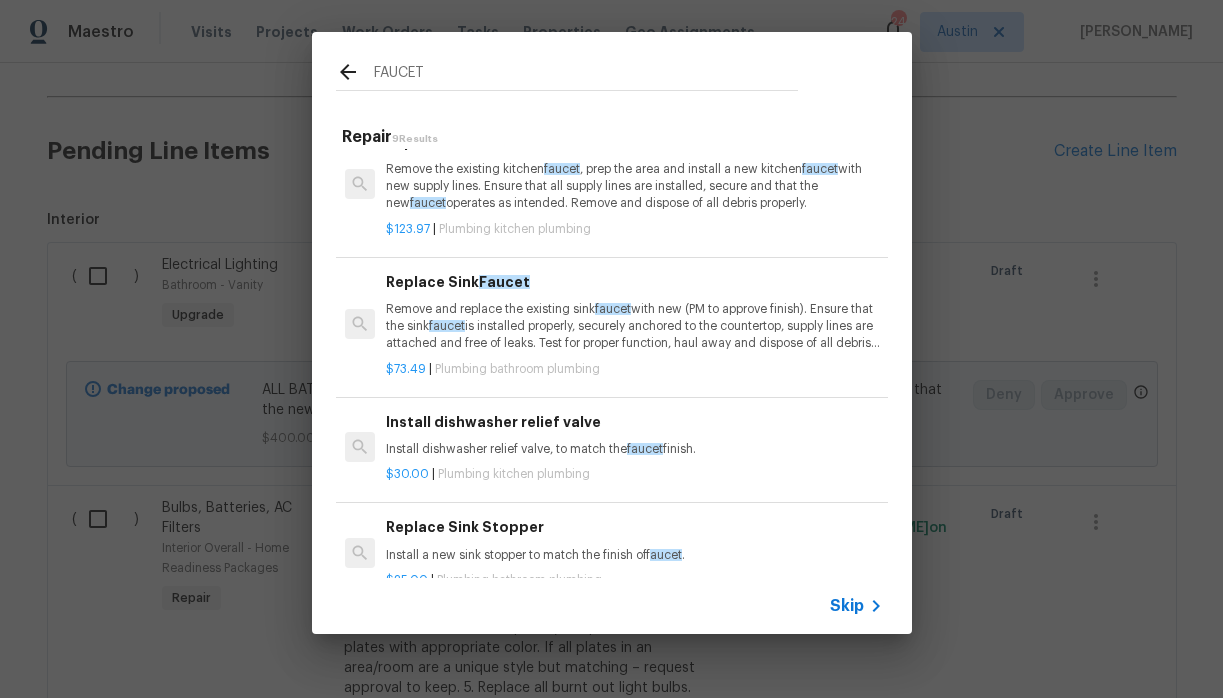 type on "FAUCET" 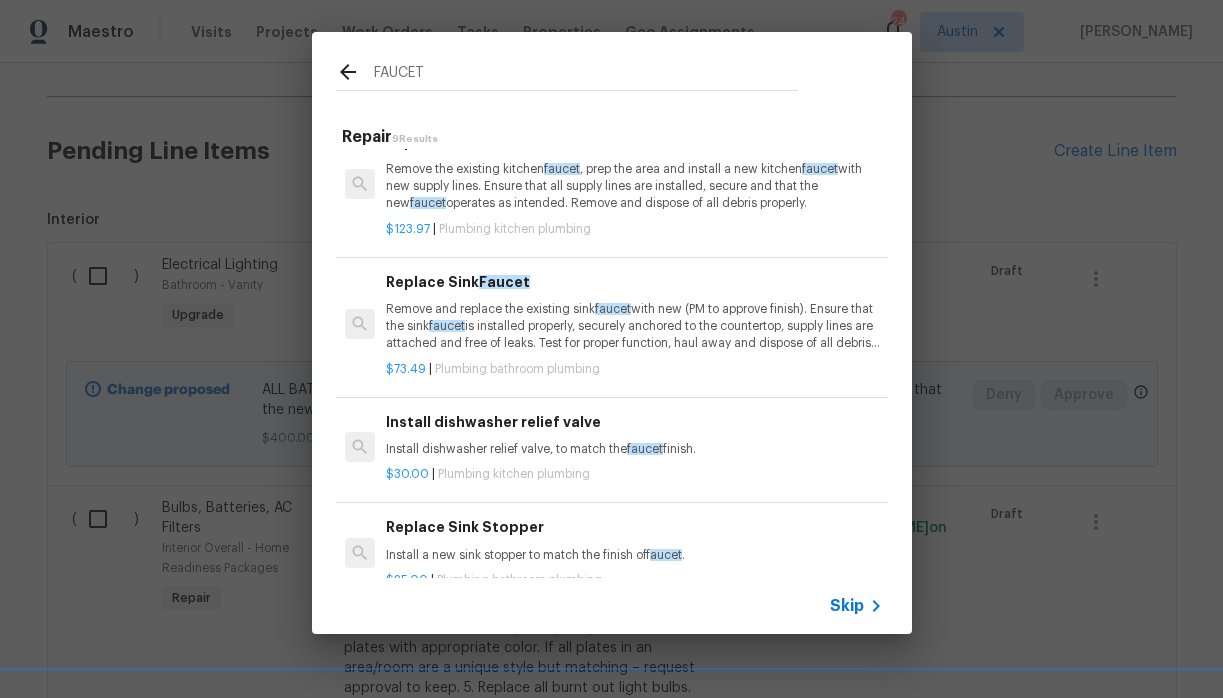 click on "Remove and replace the existing sink  faucet  with new (PM to approve finish). Ensure that the sink  faucet  is installed properly, securely anchored to the countertop, supply lines are attached and free of leaks. Test for proper function, haul away and dispose of all debris properly." at bounding box center [634, 326] 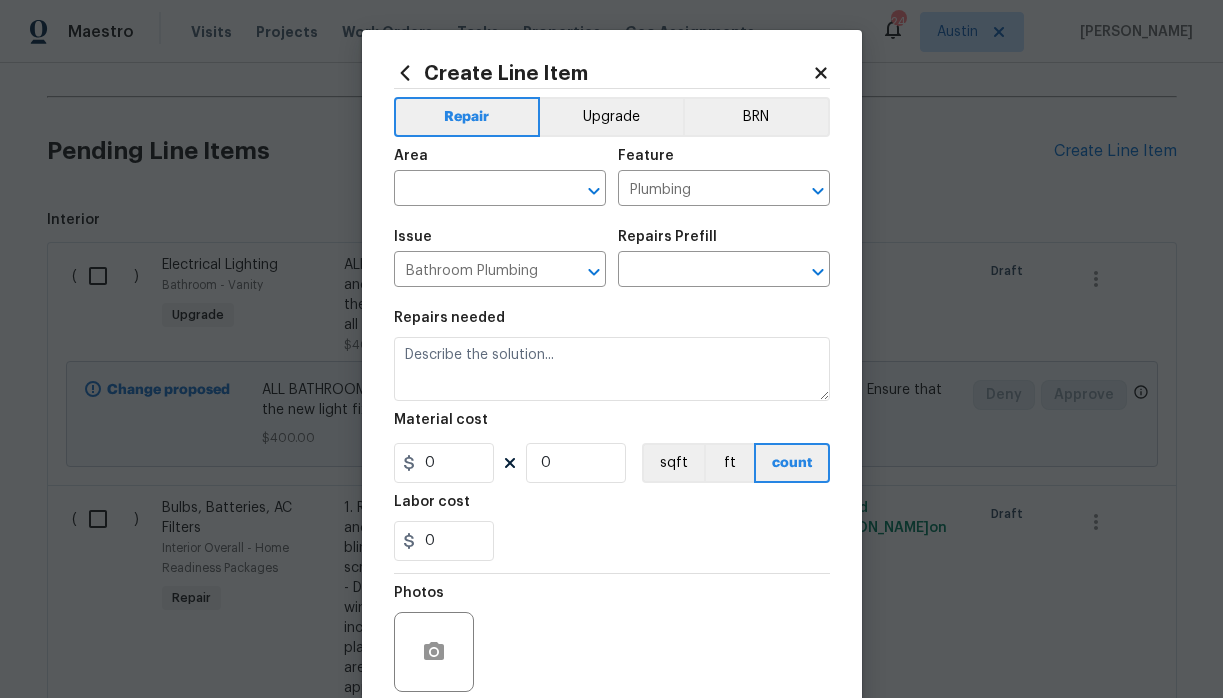 type on "Remove and replace the existing sink faucet with new (PM to approve finish). Ensure that the sink faucet is installed properly, securely anchored to the countertop, supply lines are attached and free of leaks. Test for proper function, haul away and dispose of all debris properly." 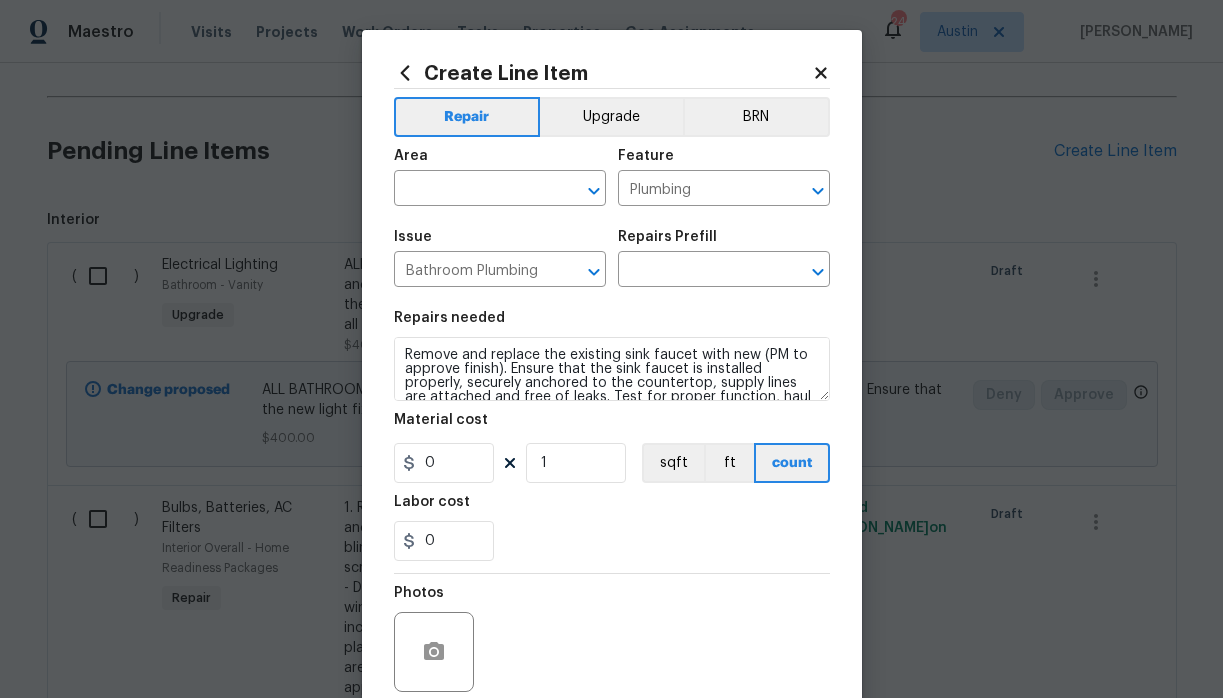 type on "Replace Sink Faucet $73.49" 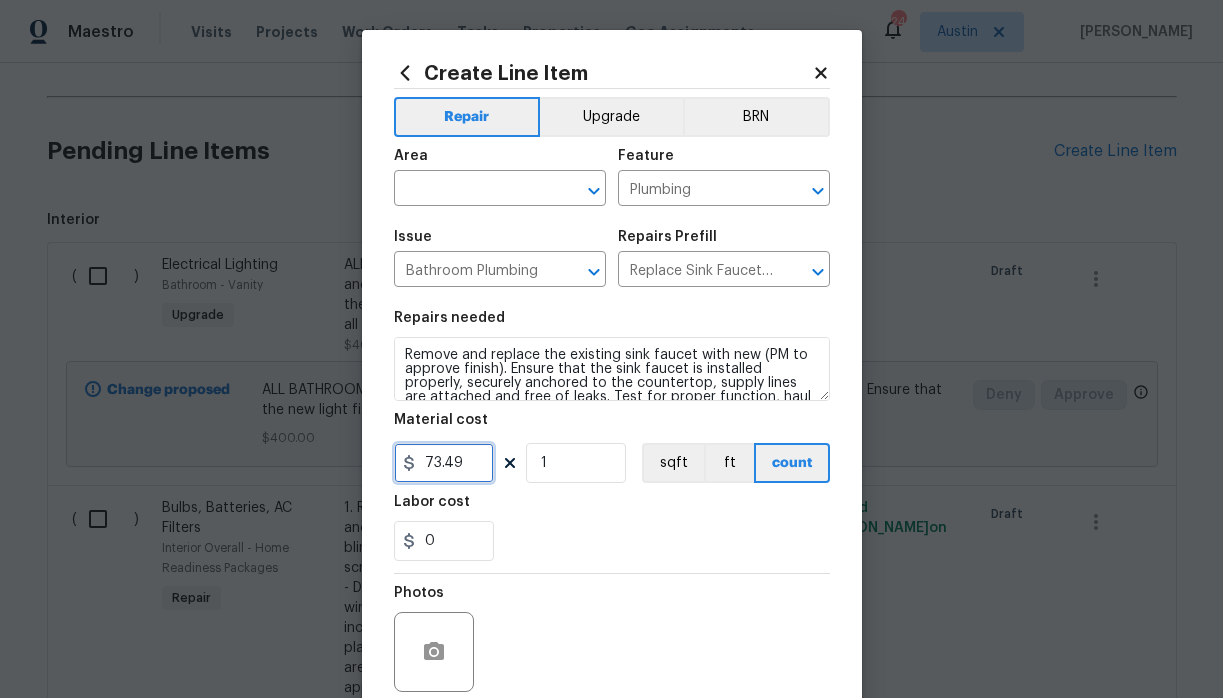 click on "73.49" at bounding box center [444, 463] 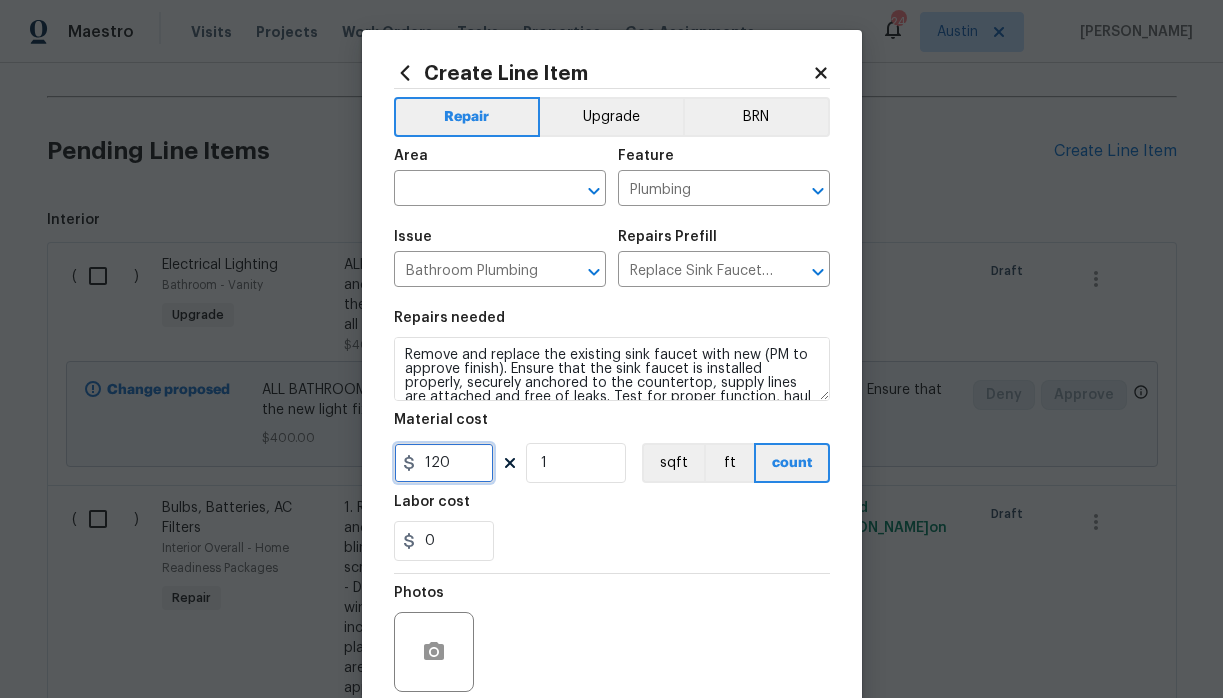 type on "120" 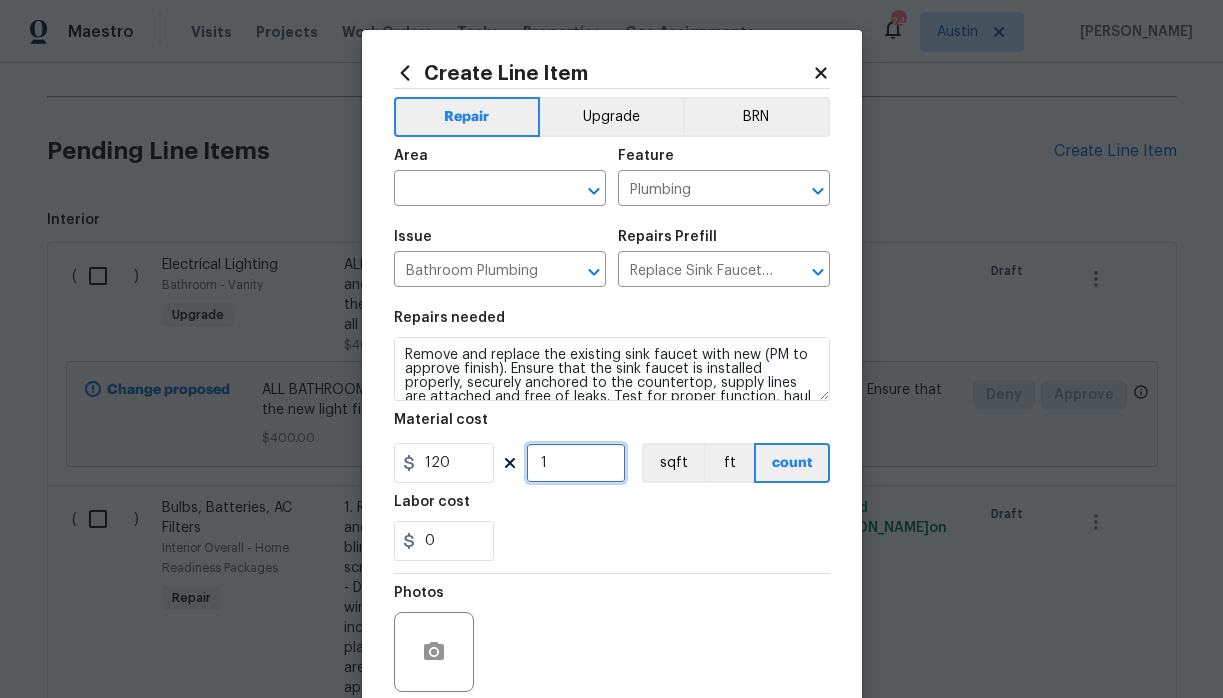 click on "1" at bounding box center [576, 463] 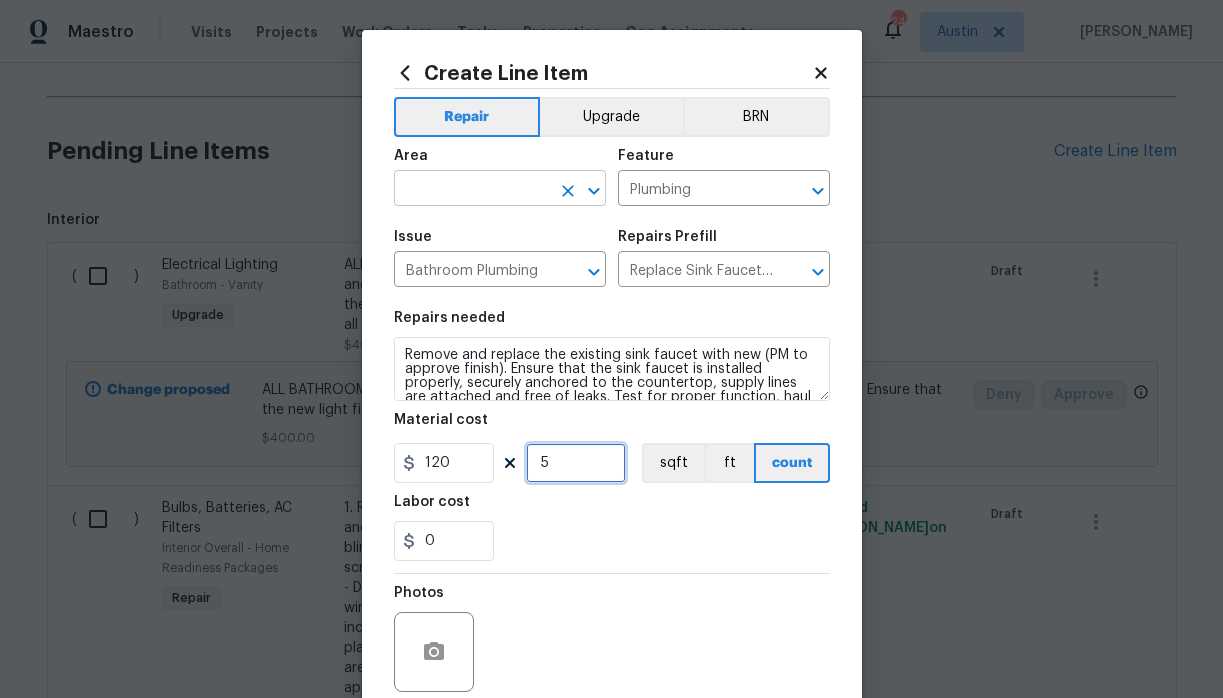 type on "5" 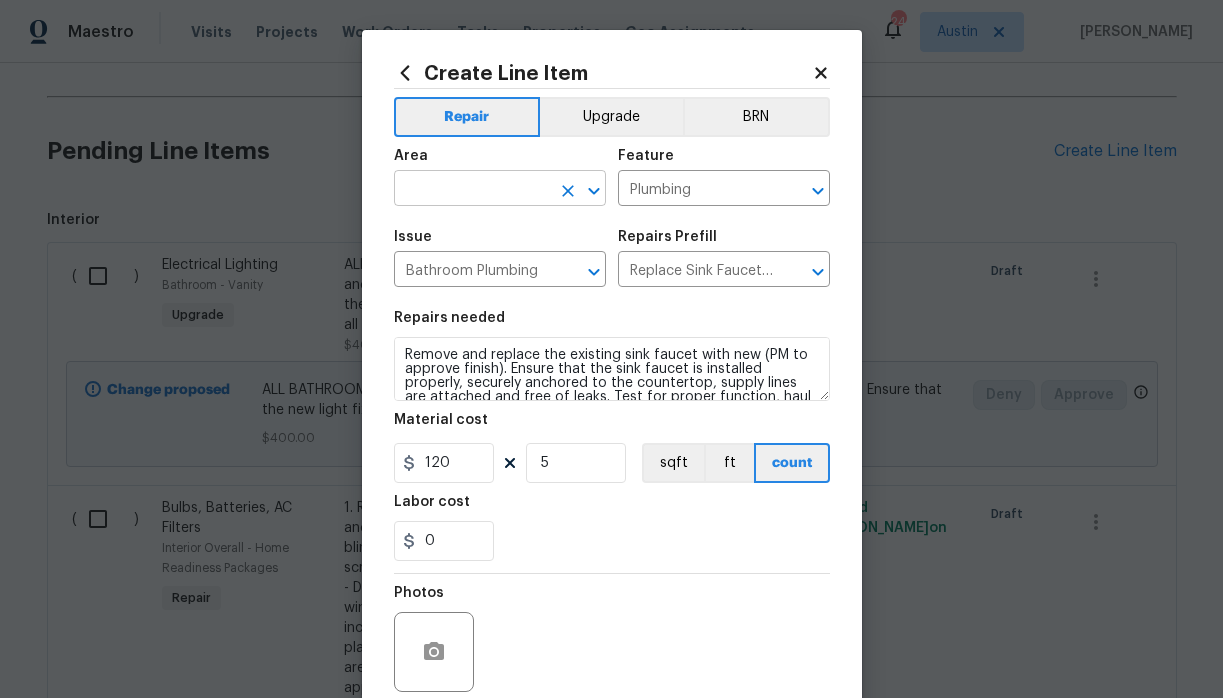 click at bounding box center [472, 190] 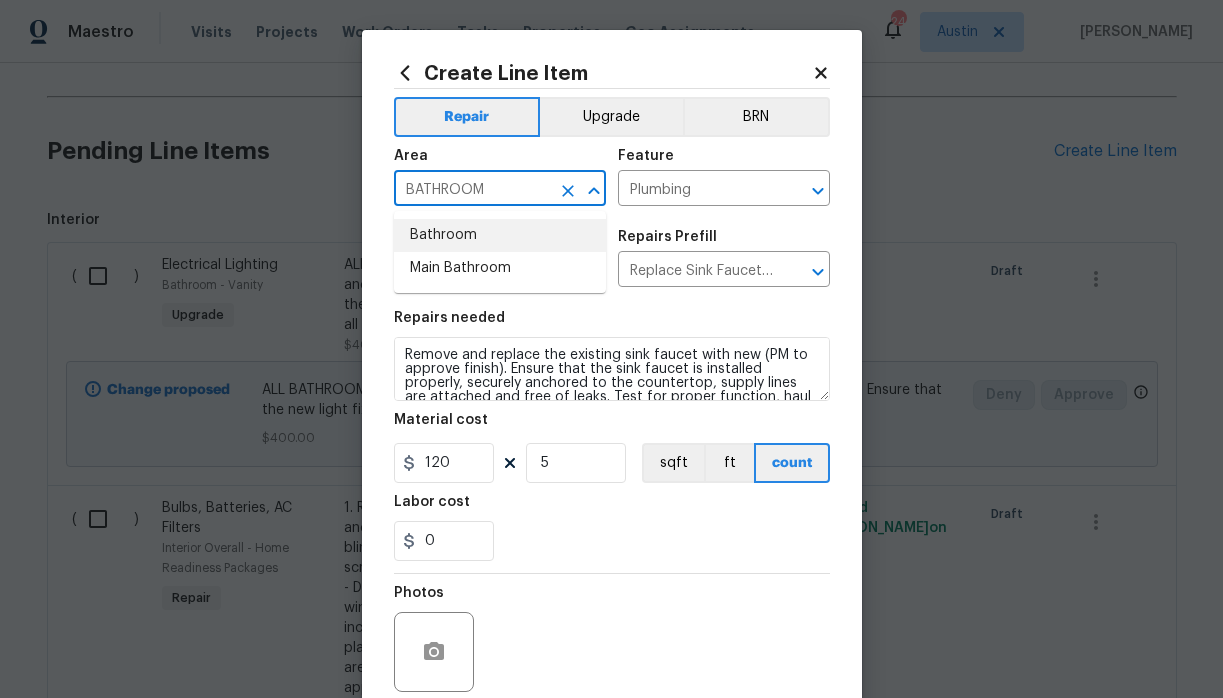 click on "Bathroom" at bounding box center (500, 235) 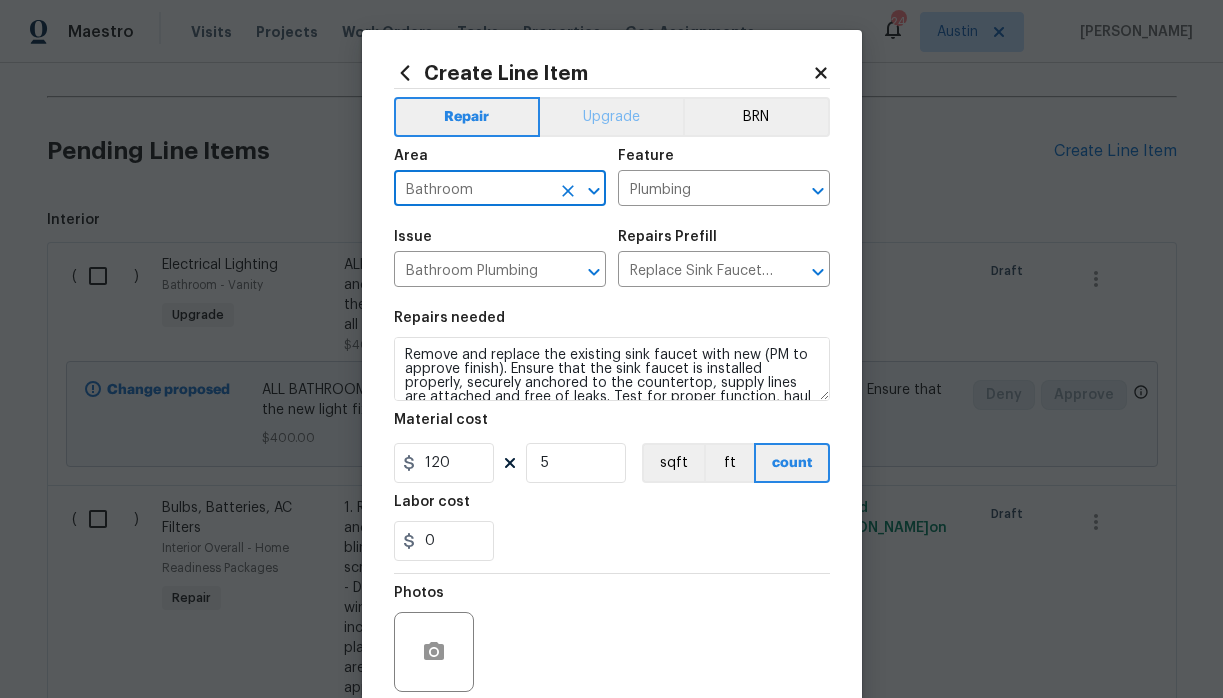 type on "Bathroom" 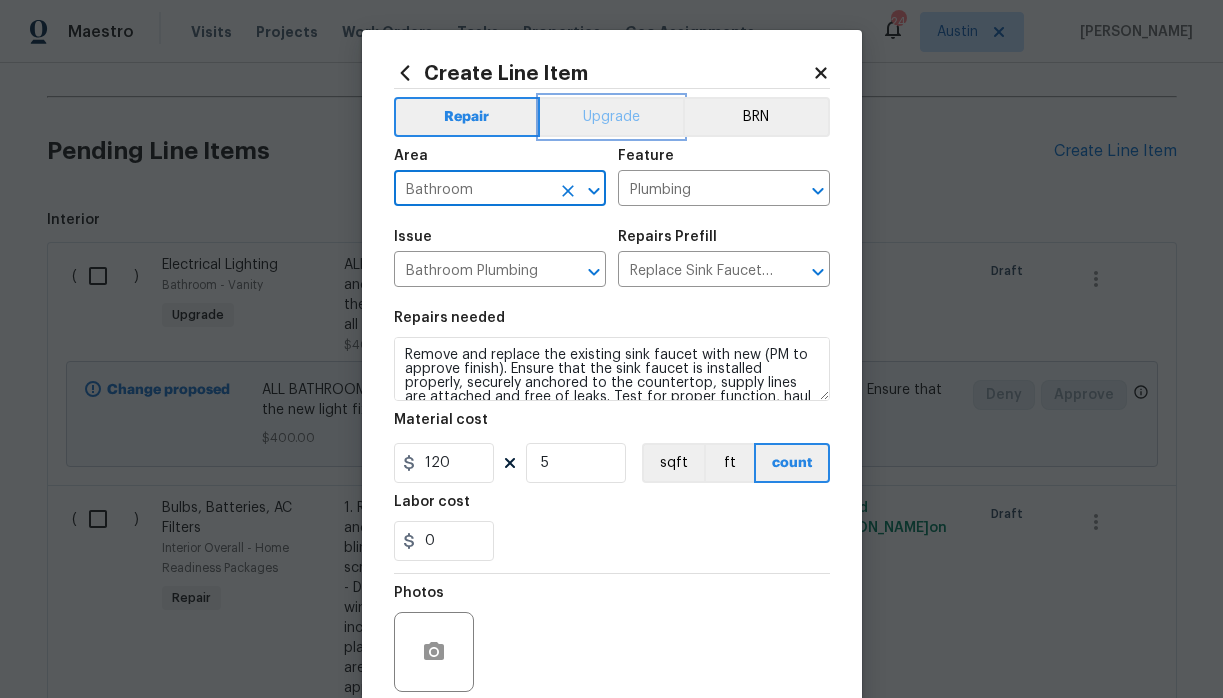 click on "Upgrade" at bounding box center (611, 117) 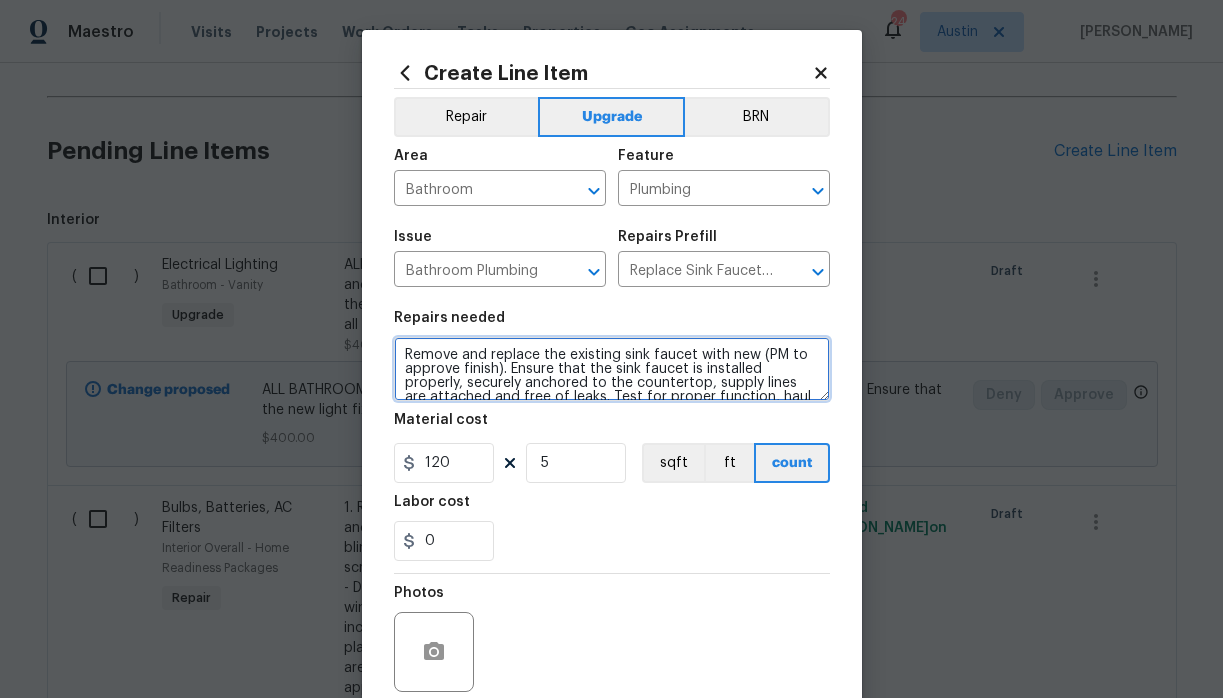 click on "Remove and replace the existing sink faucet with new (PM to approve finish). Ensure that the sink faucet is installed properly, securely anchored to the countertop, supply lines are attached and free of leaks. Test for proper function, haul away and dispose of all debris properly." at bounding box center [612, 369] 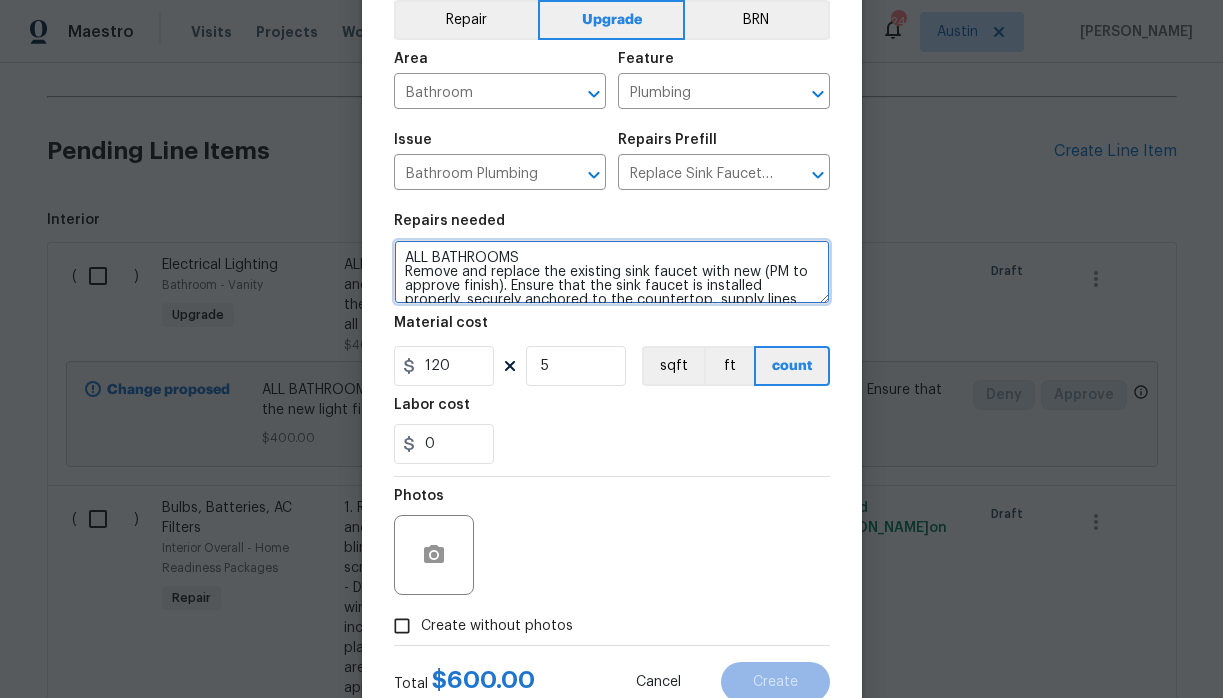 scroll, scrollTop: 164, scrollLeft: 0, axis: vertical 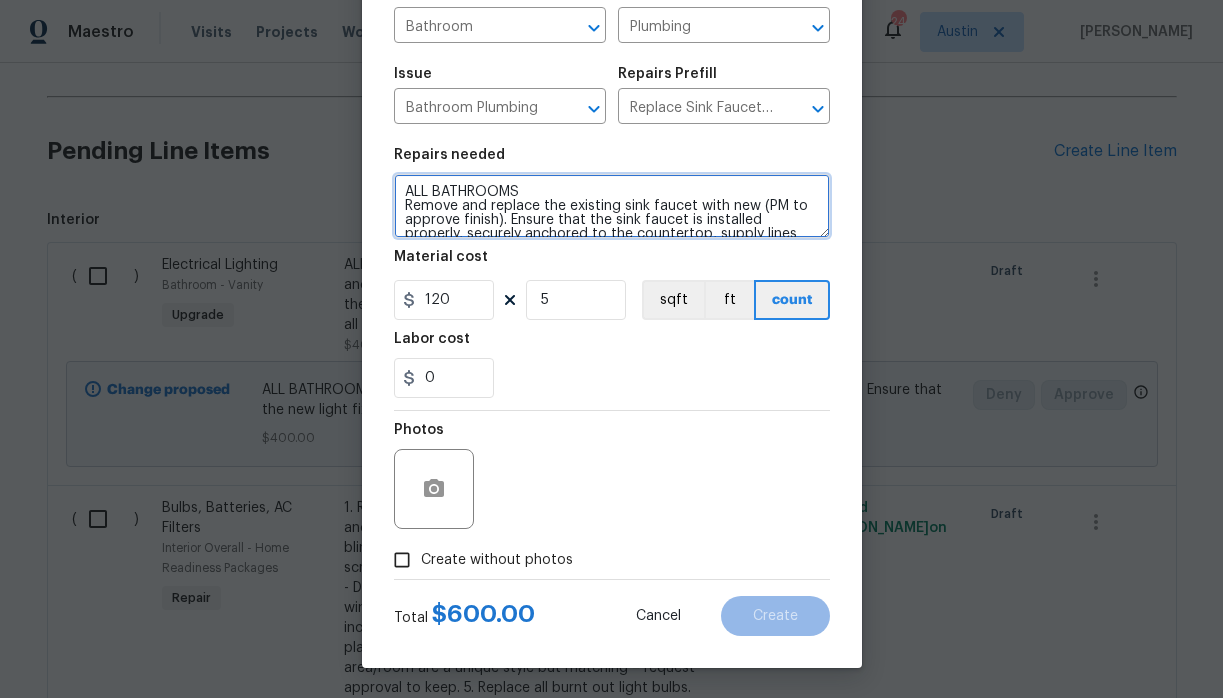 type on "ALL BATHROOMS
Remove and replace the existing sink faucet with new (PM to approve finish). Ensure that the sink faucet is installed properly, securely anchored to the countertop, supply lines are attached and free of leaks. Test for proper function, haul away and dispose of all debris properly." 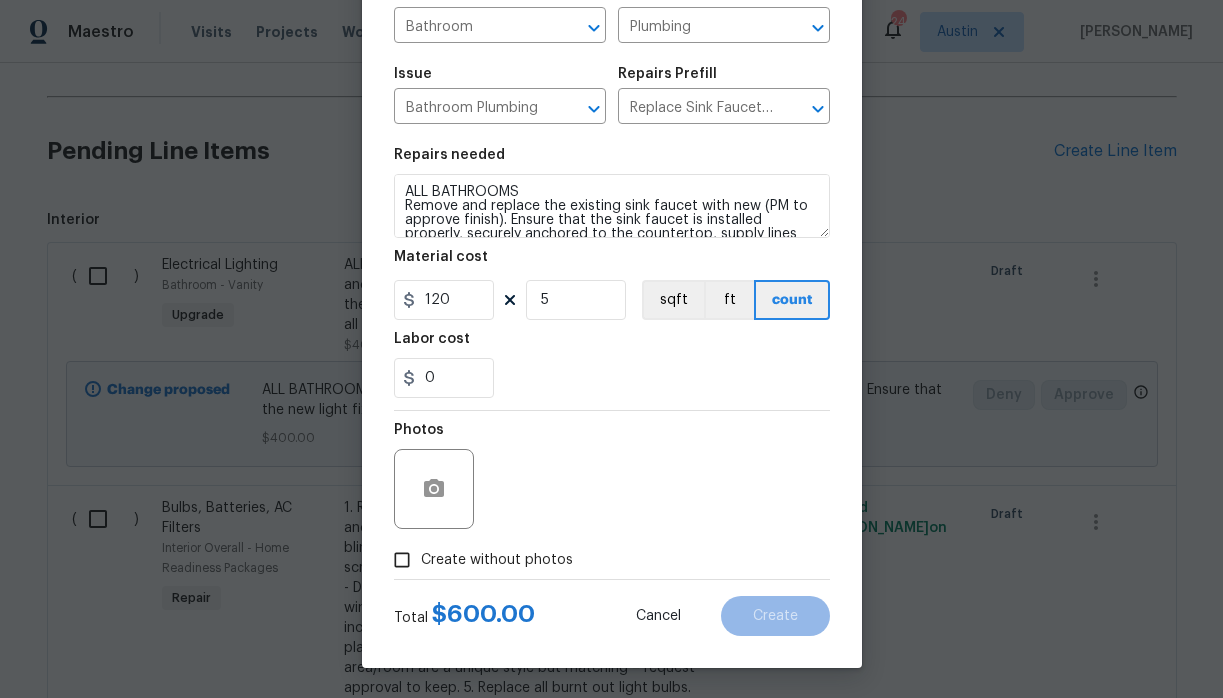click on "Create without photos" at bounding box center (497, 560) 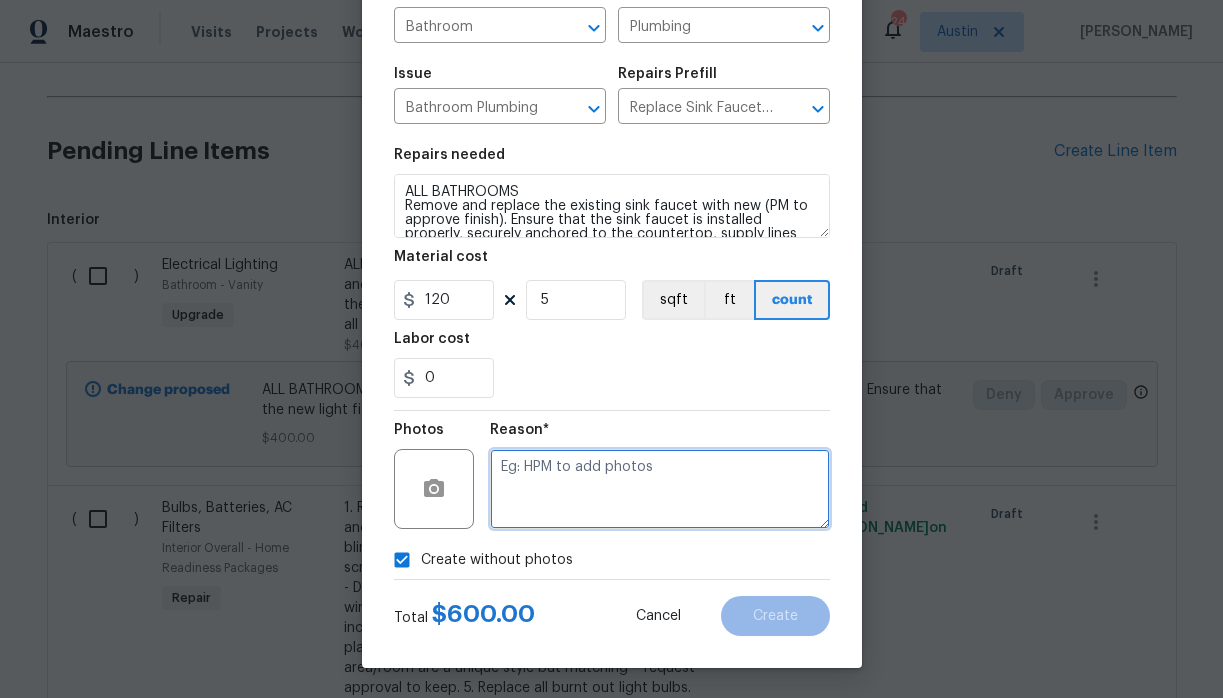 click at bounding box center (660, 489) 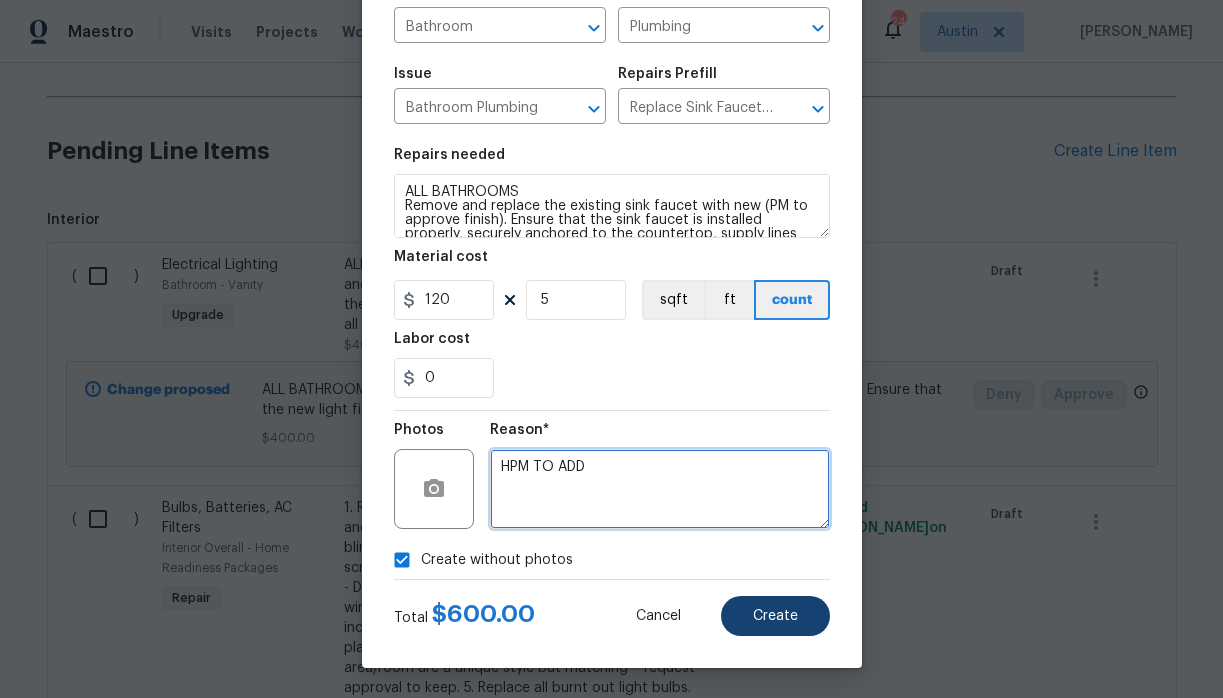 type on "HPM TO ADD" 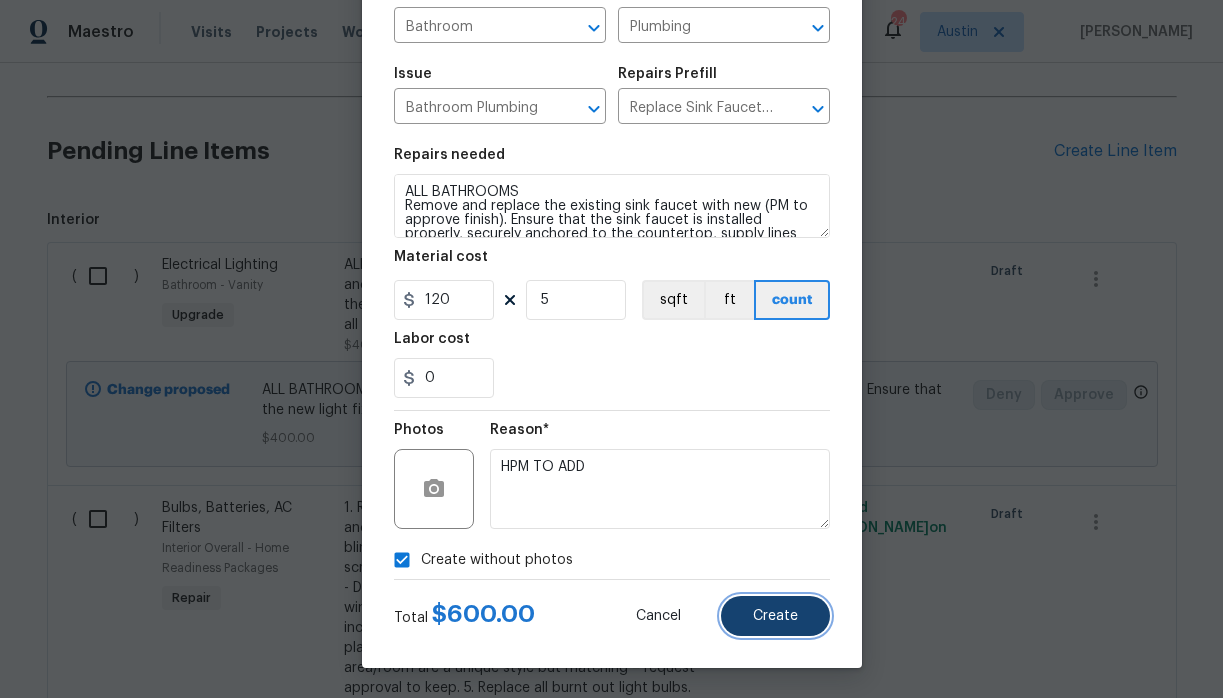 click on "Create" at bounding box center [775, 616] 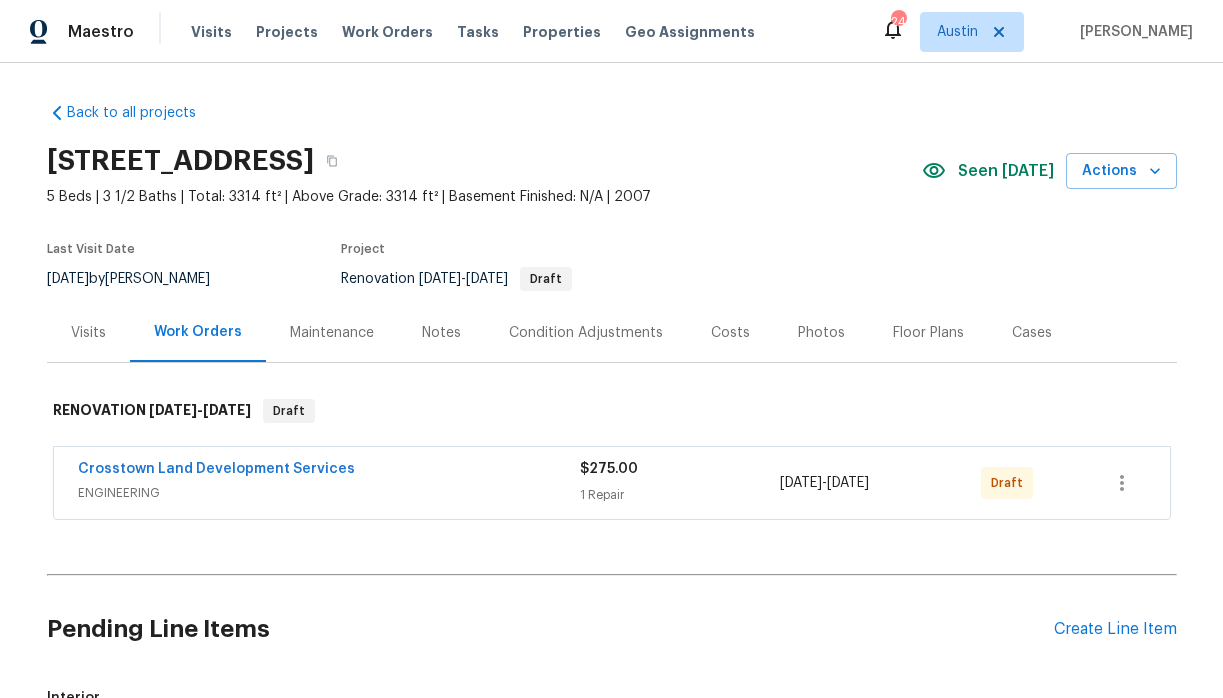 scroll, scrollTop: 149, scrollLeft: 0, axis: vertical 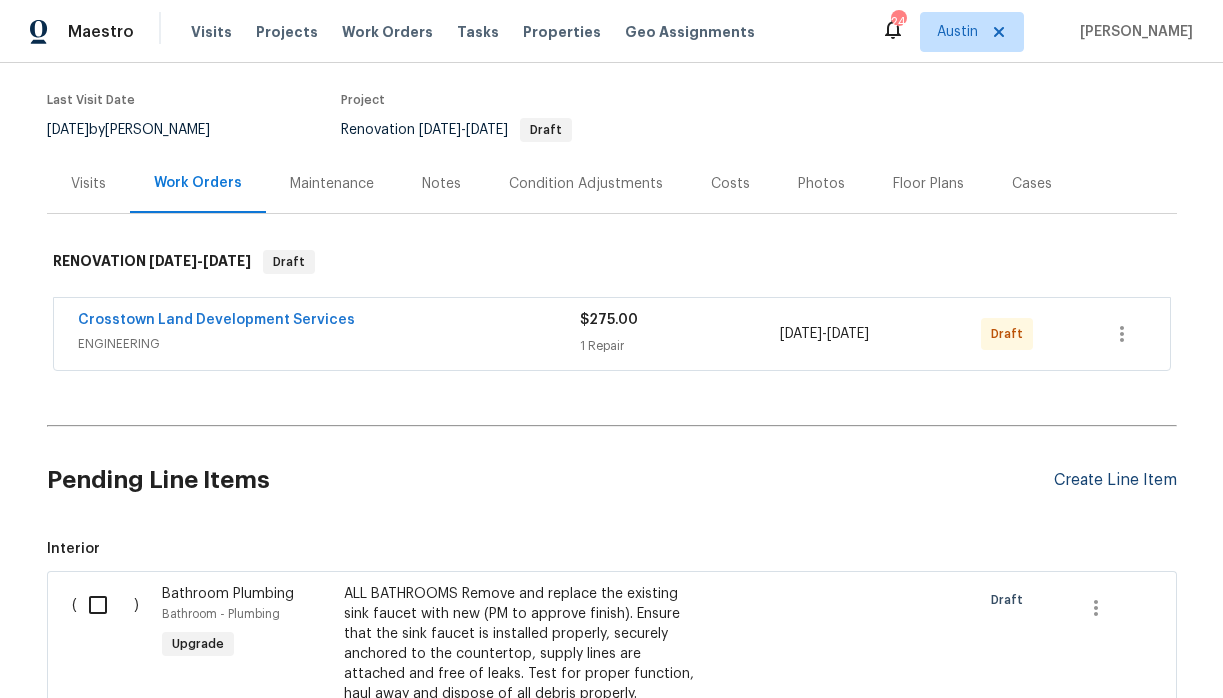 click on "Create Line Item" at bounding box center [1115, 480] 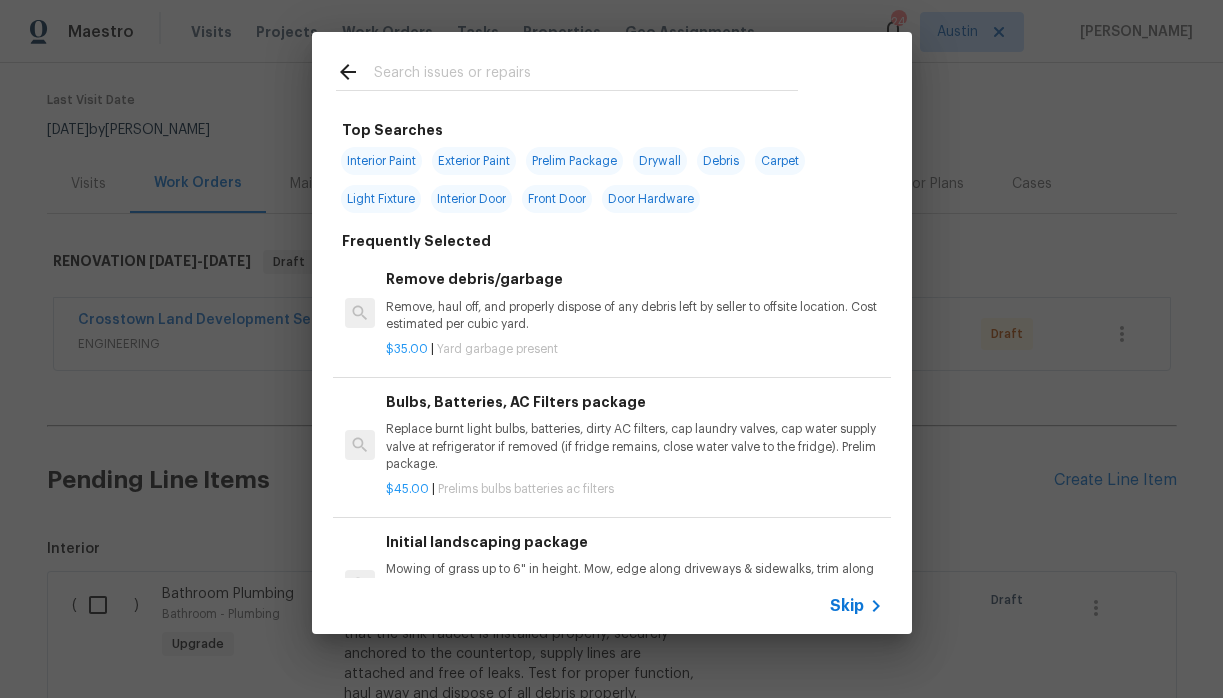 click at bounding box center [586, 75] 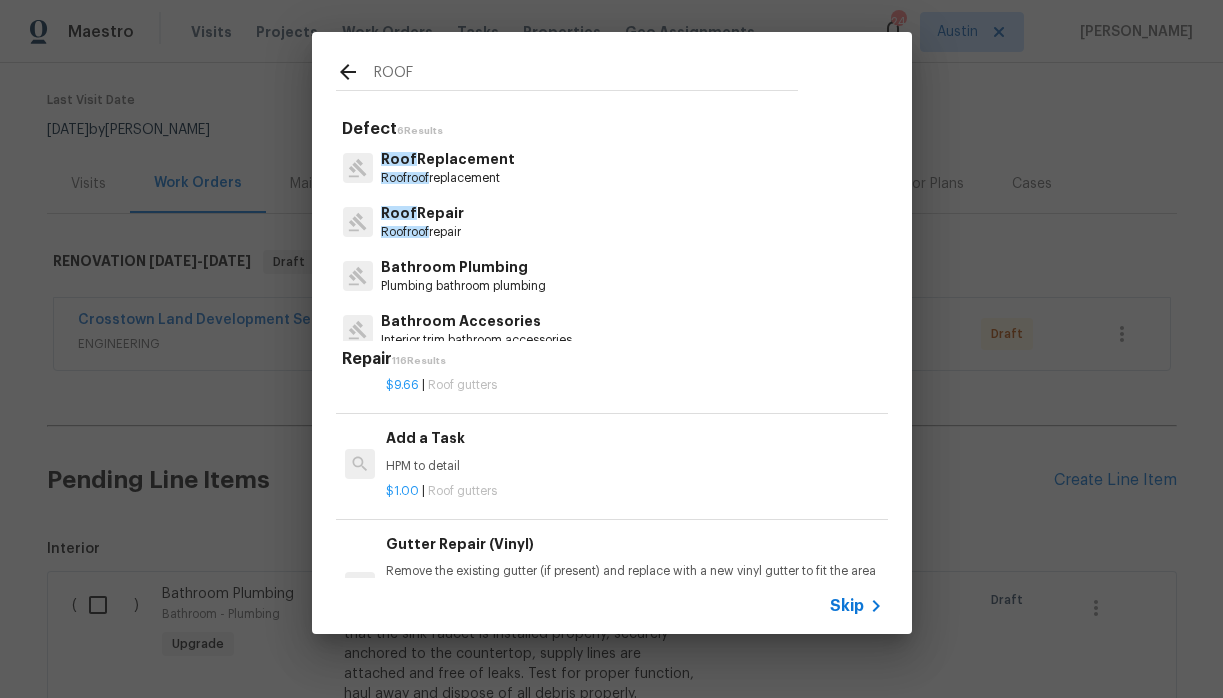 scroll, scrollTop: 1966, scrollLeft: 0, axis: vertical 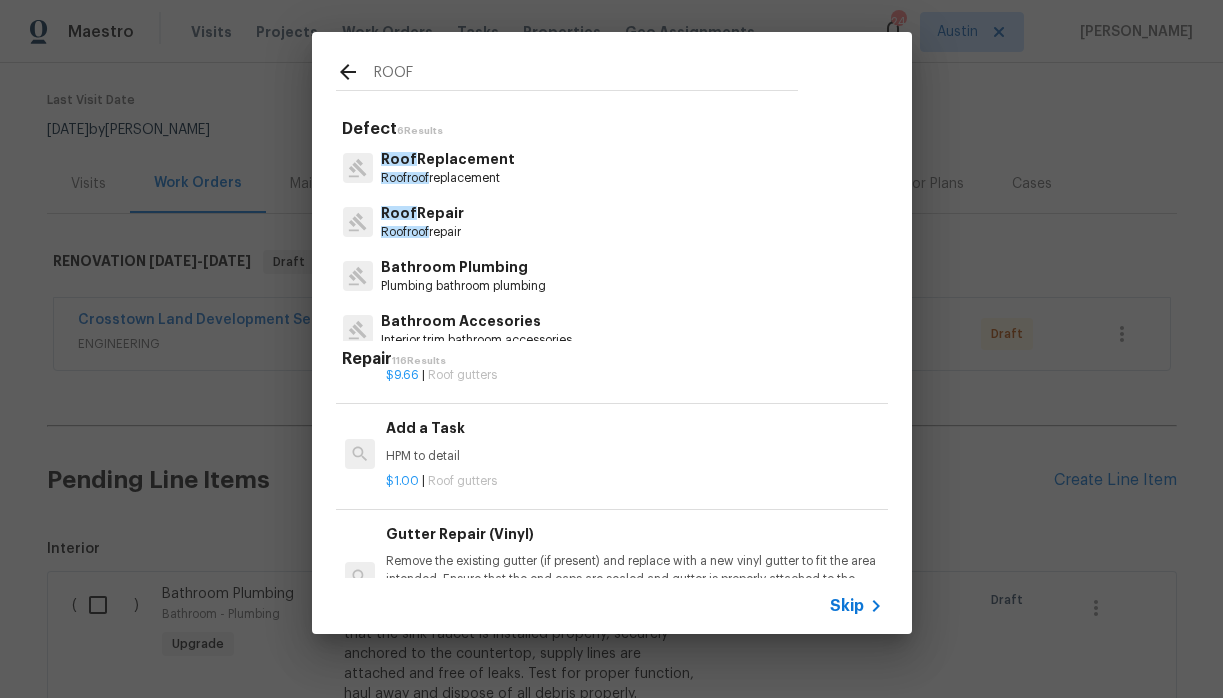 type on "ROOF" 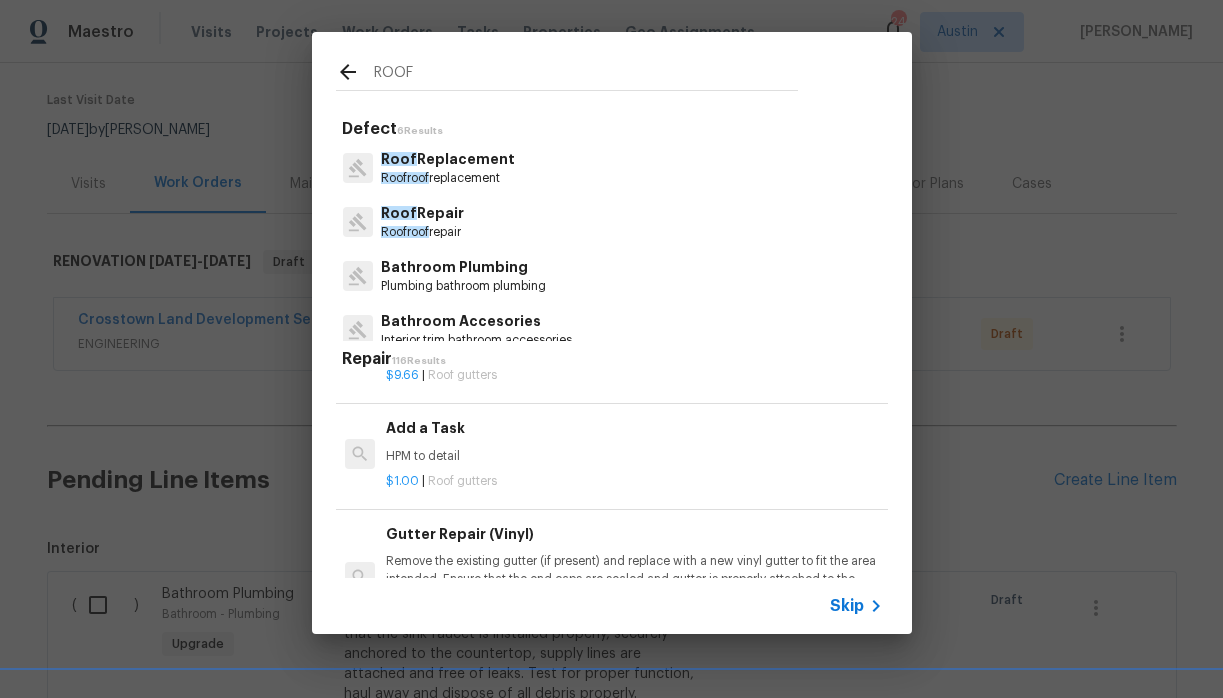 click on "HPM to detail" at bounding box center (634, 456) 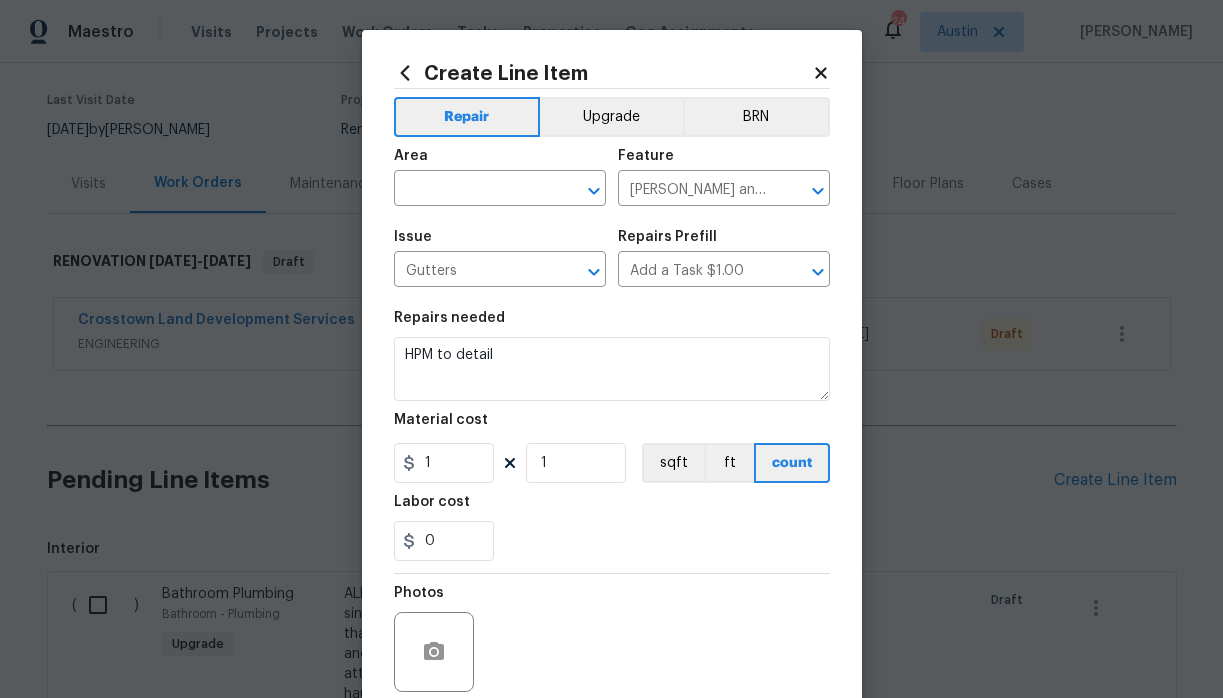 click 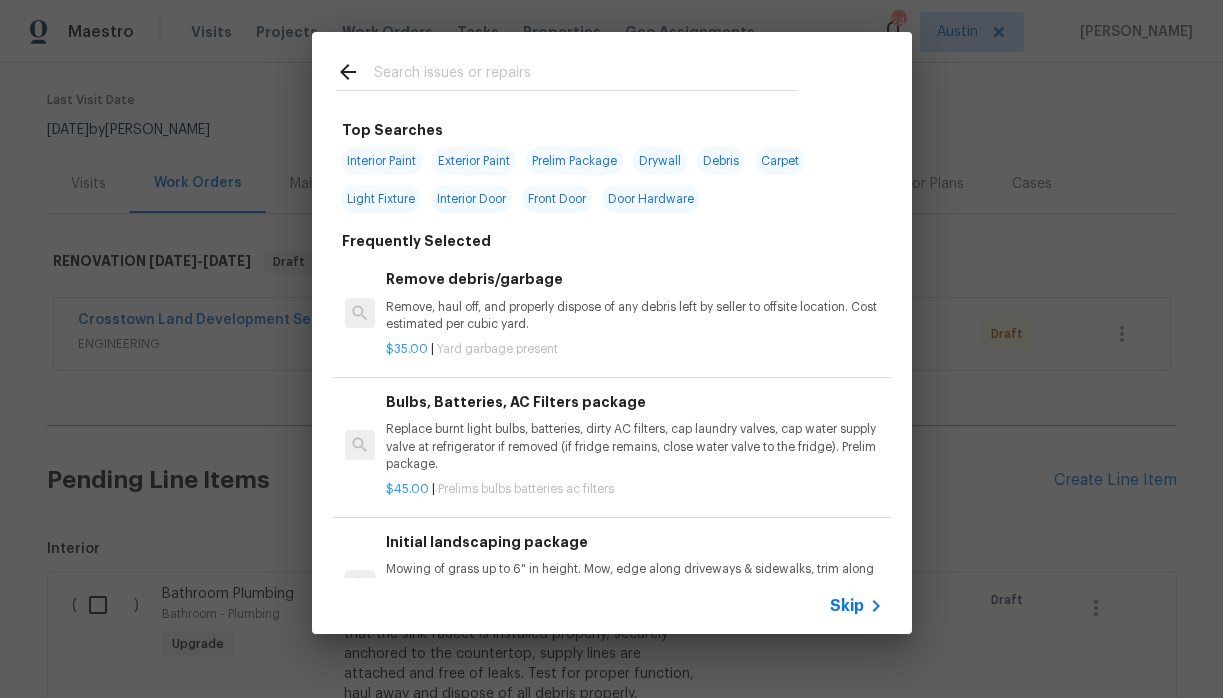 click at bounding box center (586, 75) 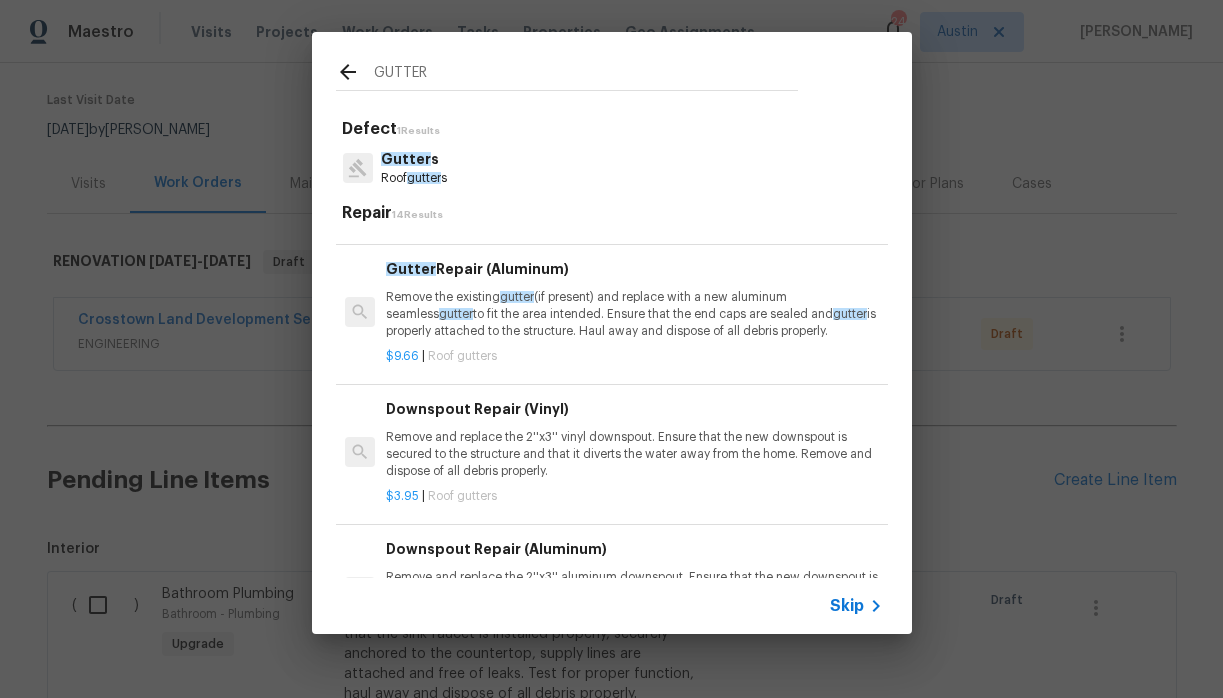 scroll, scrollTop: 453, scrollLeft: 0, axis: vertical 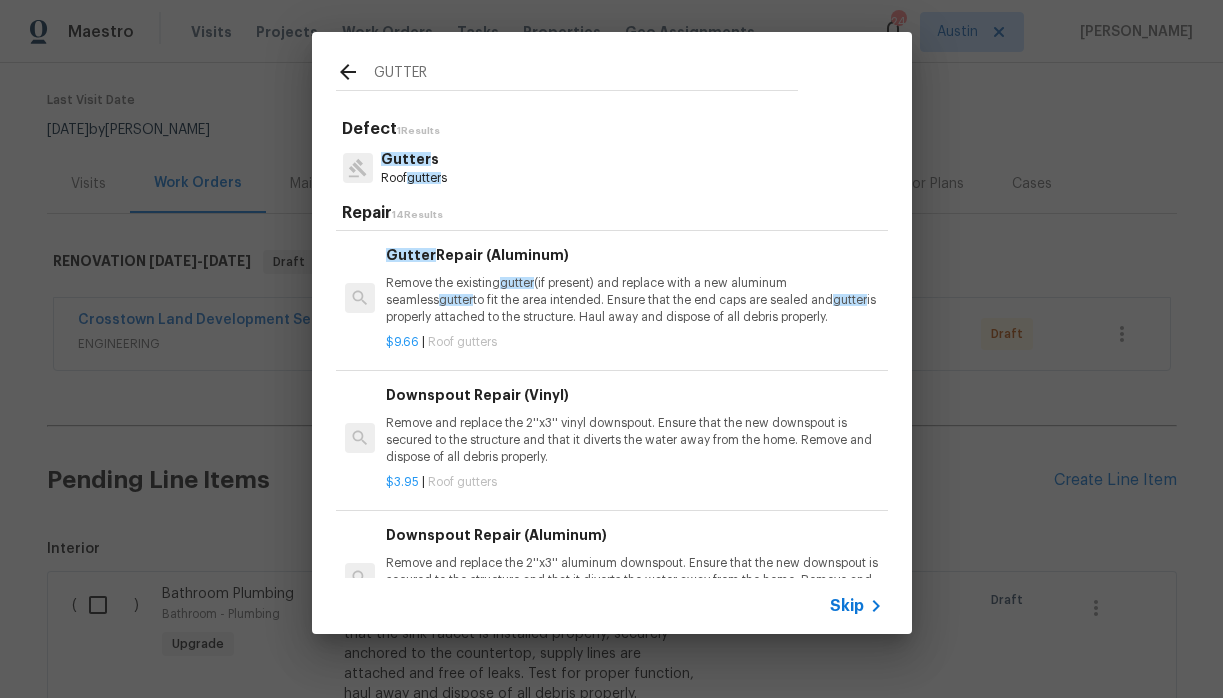 type on "GUTTER" 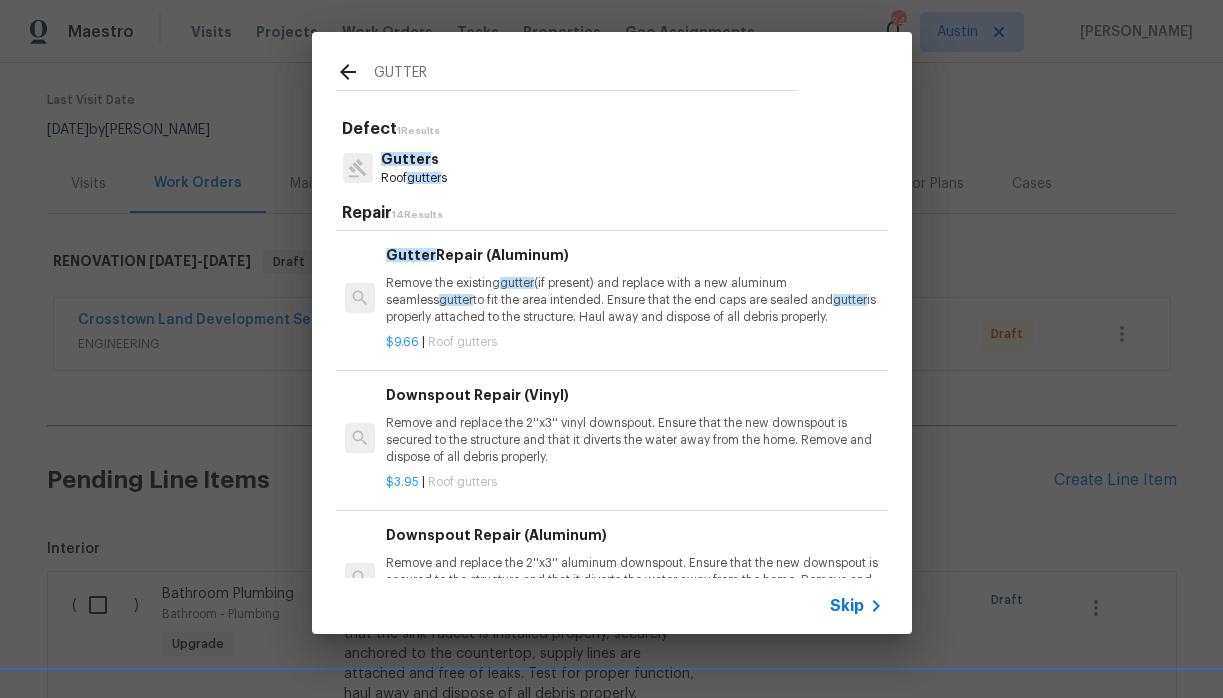 click on "Remove and replace the 2''x3'' vinyl downspout. Ensure that the new downspout is secured to the structure and that it diverts the water away from the home. Remove and dispose of all debris properly." at bounding box center (634, 440) 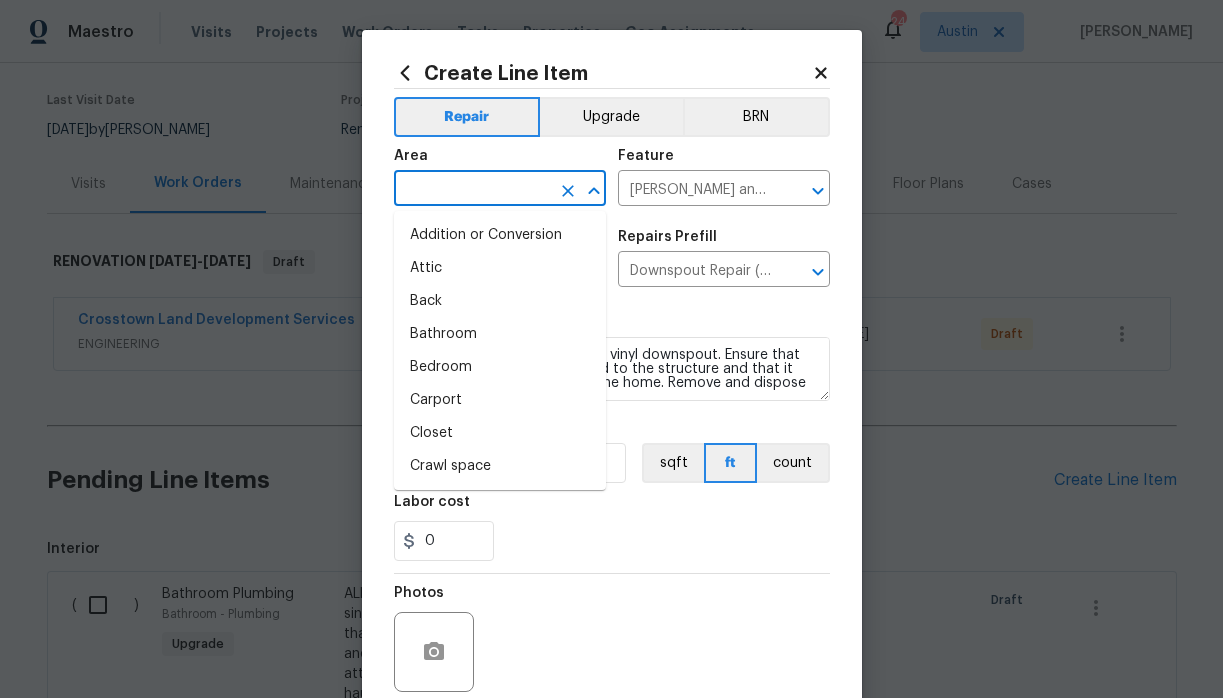 click at bounding box center [472, 190] 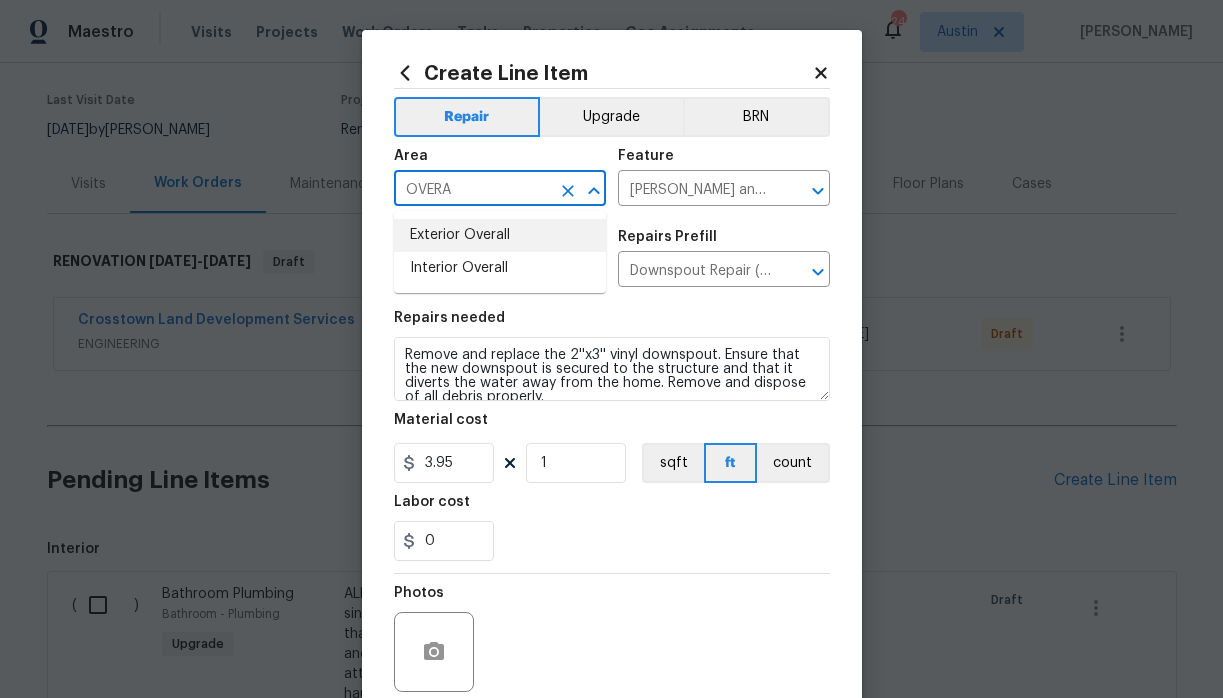 click on "Exterior Overall" at bounding box center (500, 235) 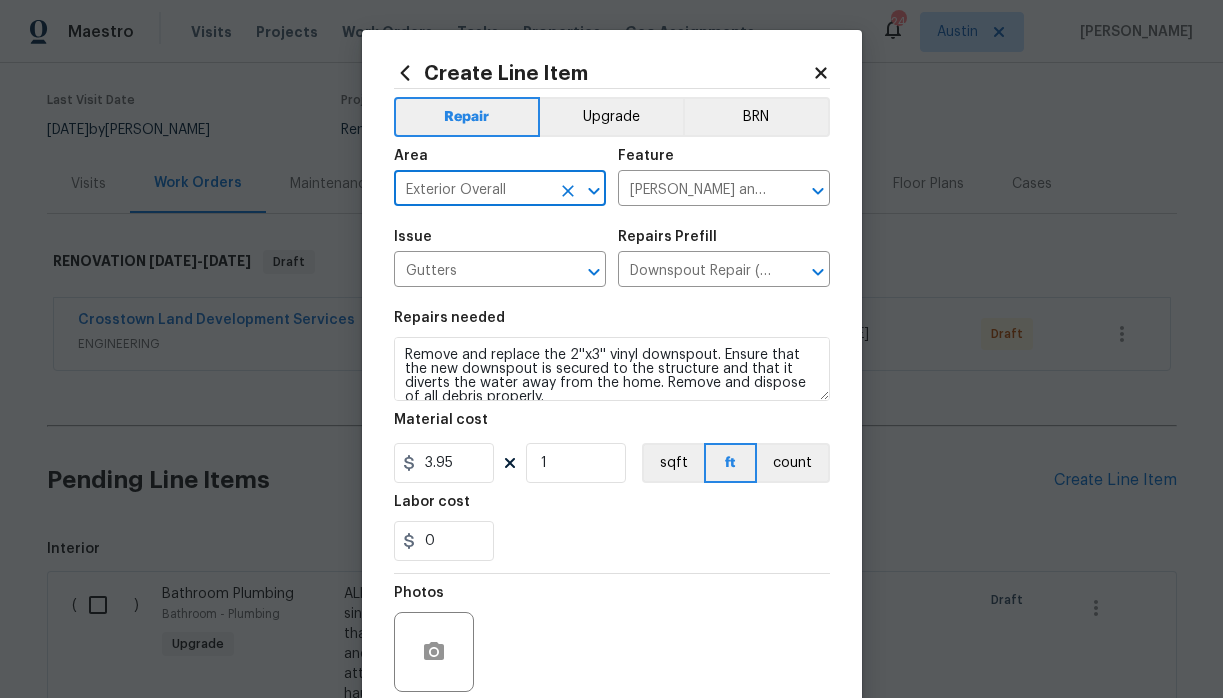 type on "Exterior Overall" 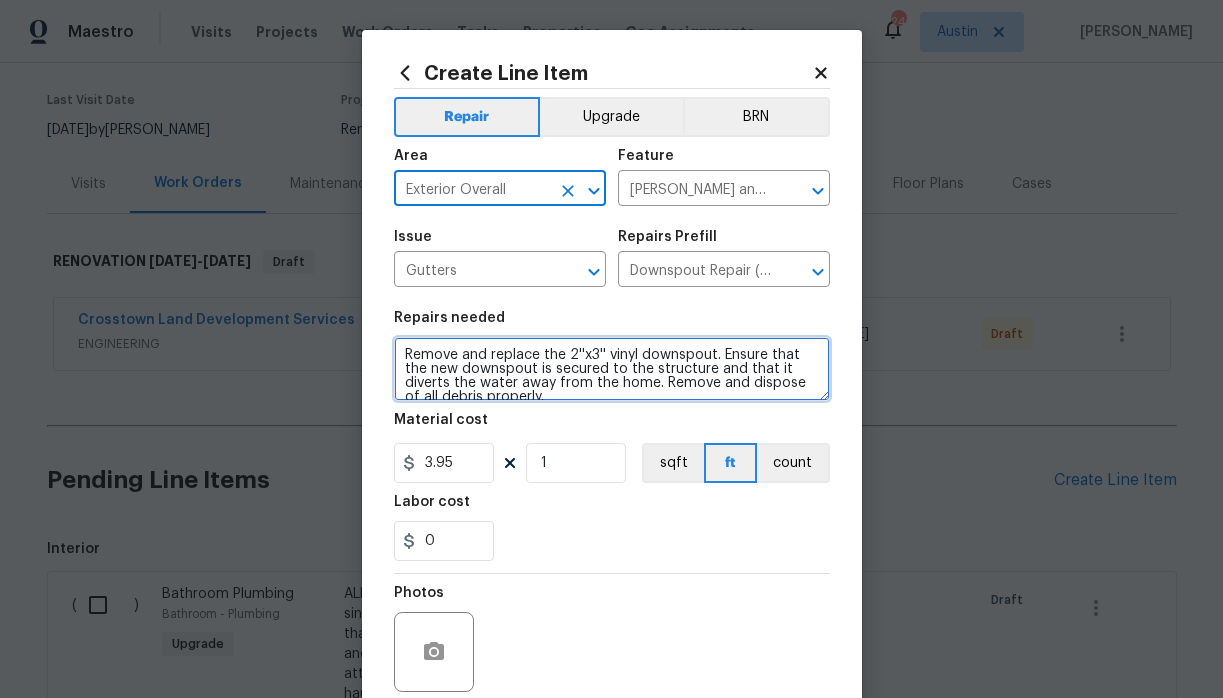 click on "Remove and replace the 2''x3'' vinyl downspout. Ensure that the new downspout is secured to the structure and that it diverts the water away from the home. Remove and dispose of all debris properly." at bounding box center [612, 369] 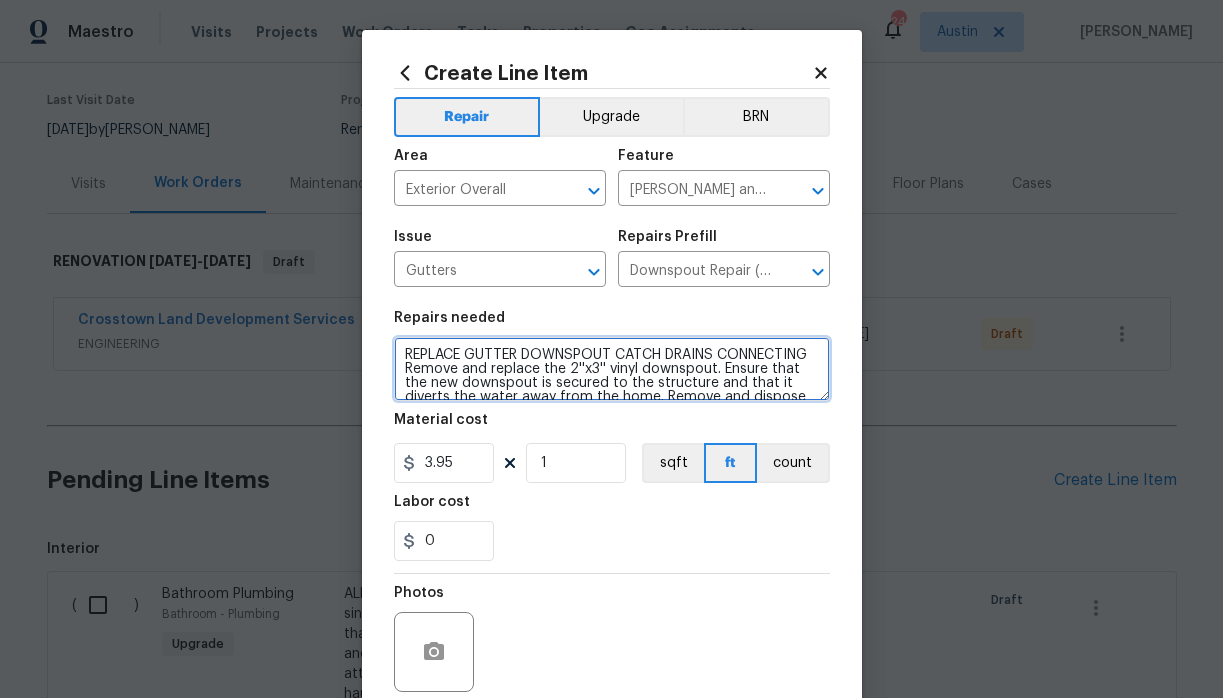 type on "REPLACE GUTTER DOWNSPOUT CATCH DRAINS CONNECTING Remove and replace the 2''x3'' vinyl downspout. Ensure that the new downspout is secured to the structure and that it diverts the water away from the home. Remove and dispose of all debris properly." 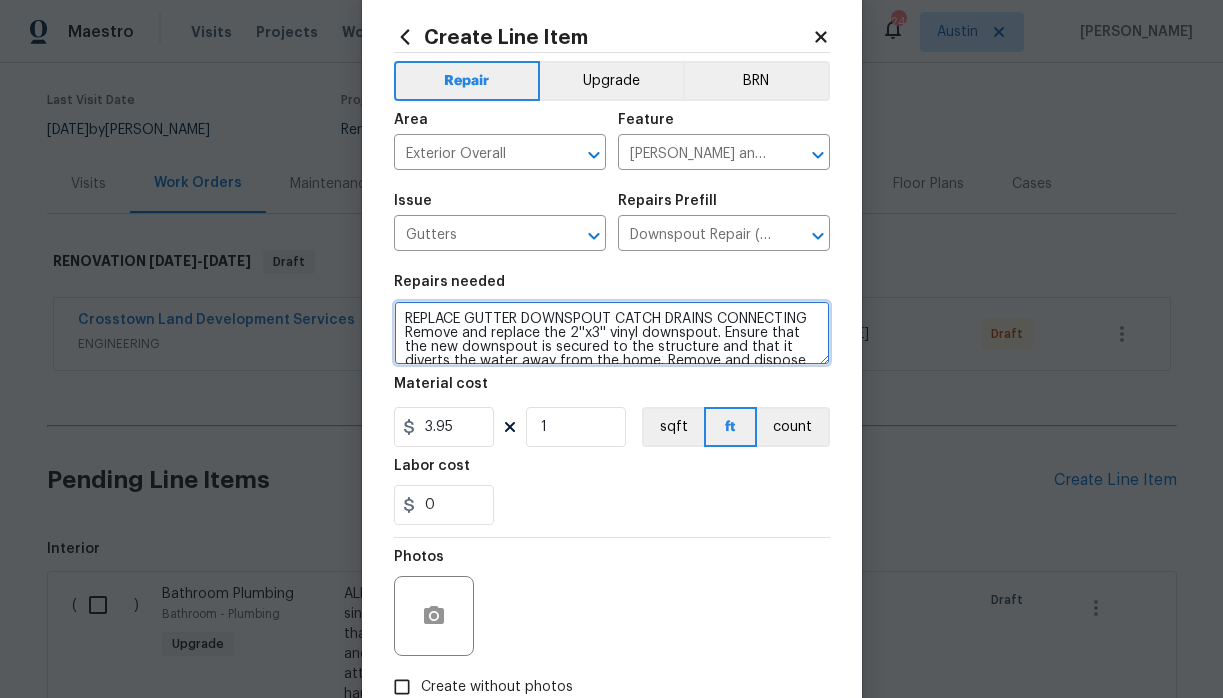 scroll, scrollTop: 38, scrollLeft: 0, axis: vertical 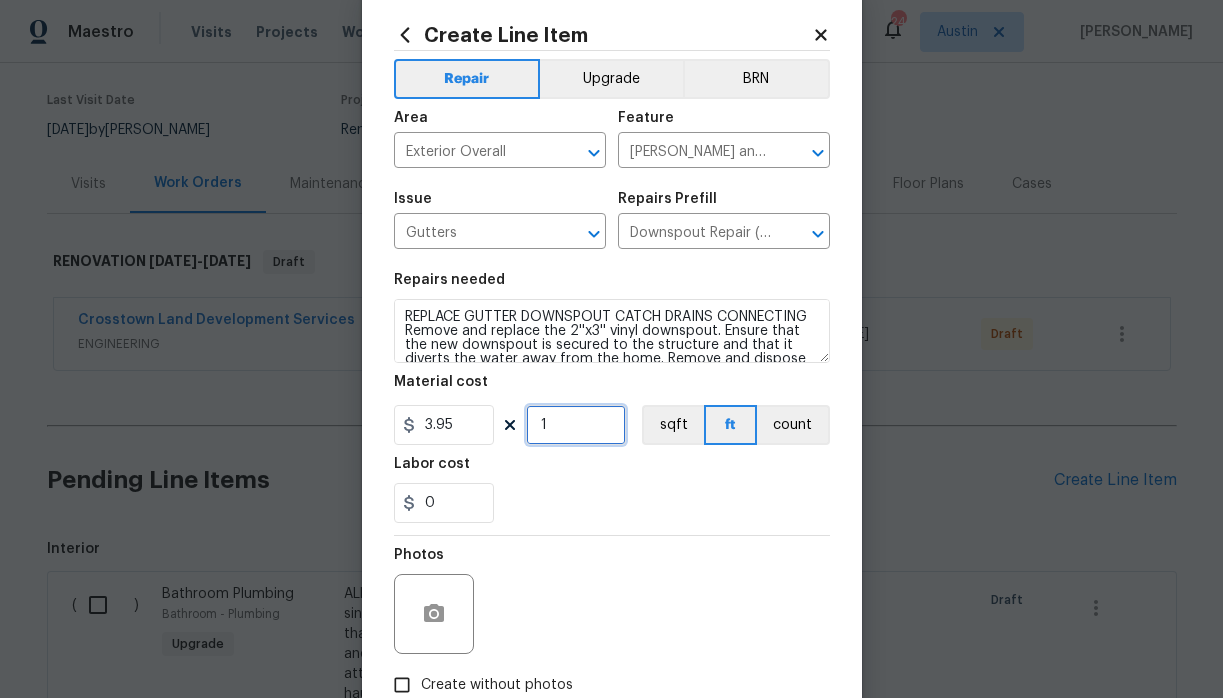 click on "1" at bounding box center (576, 425) 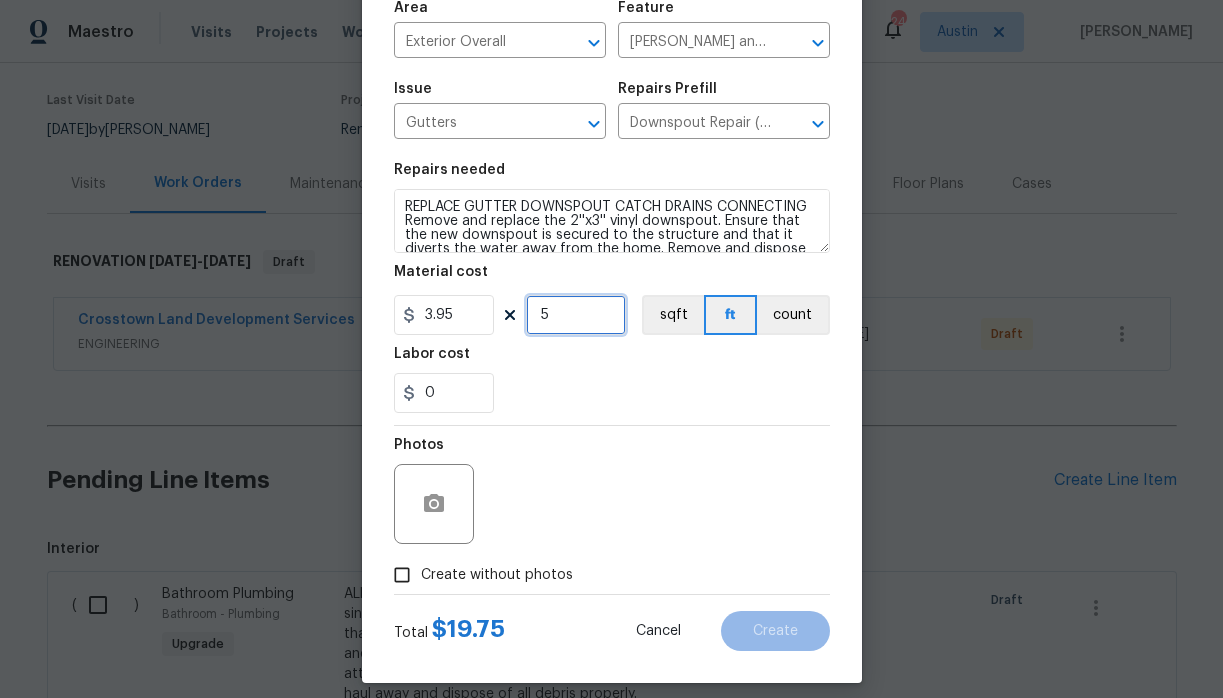 scroll, scrollTop: 116, scrollLeft: 0, axis: vertical 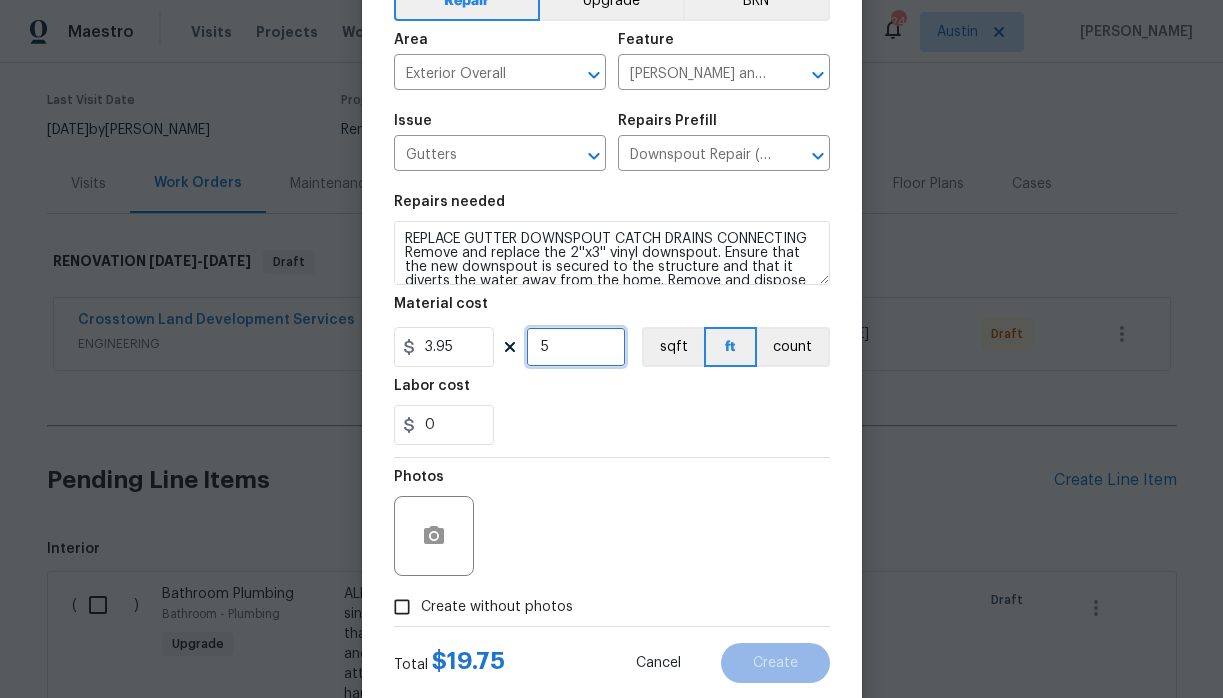 click on "5" at bounding box center (576, 347) 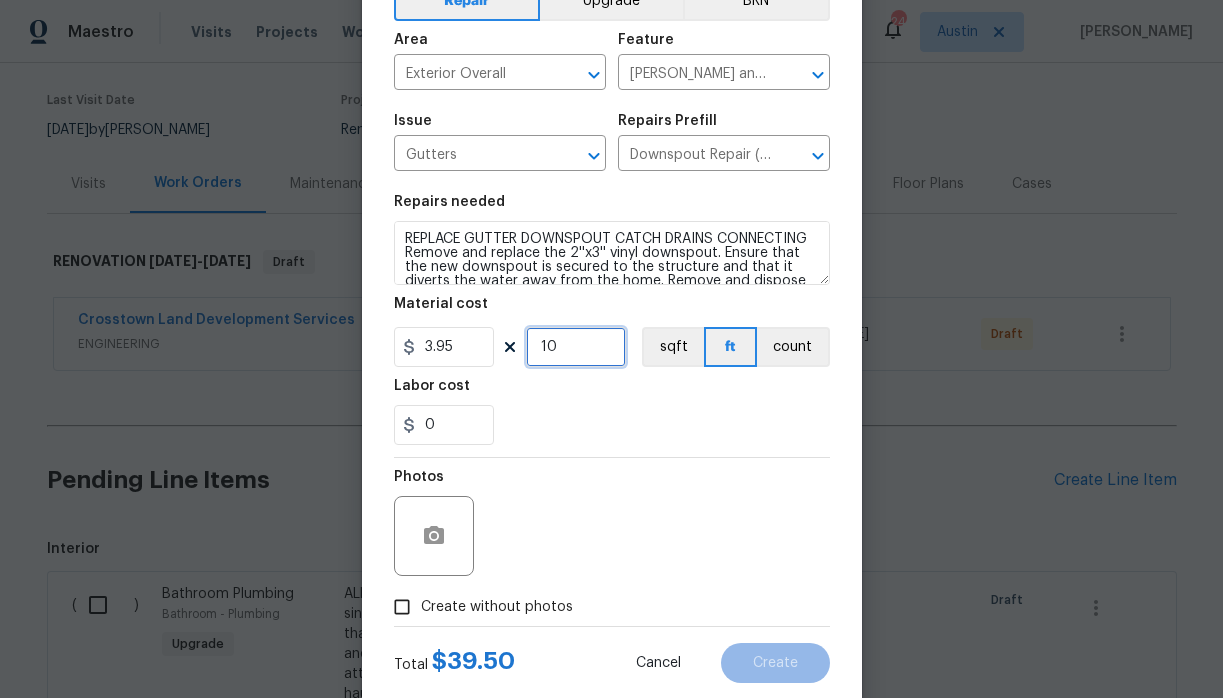type on "10" 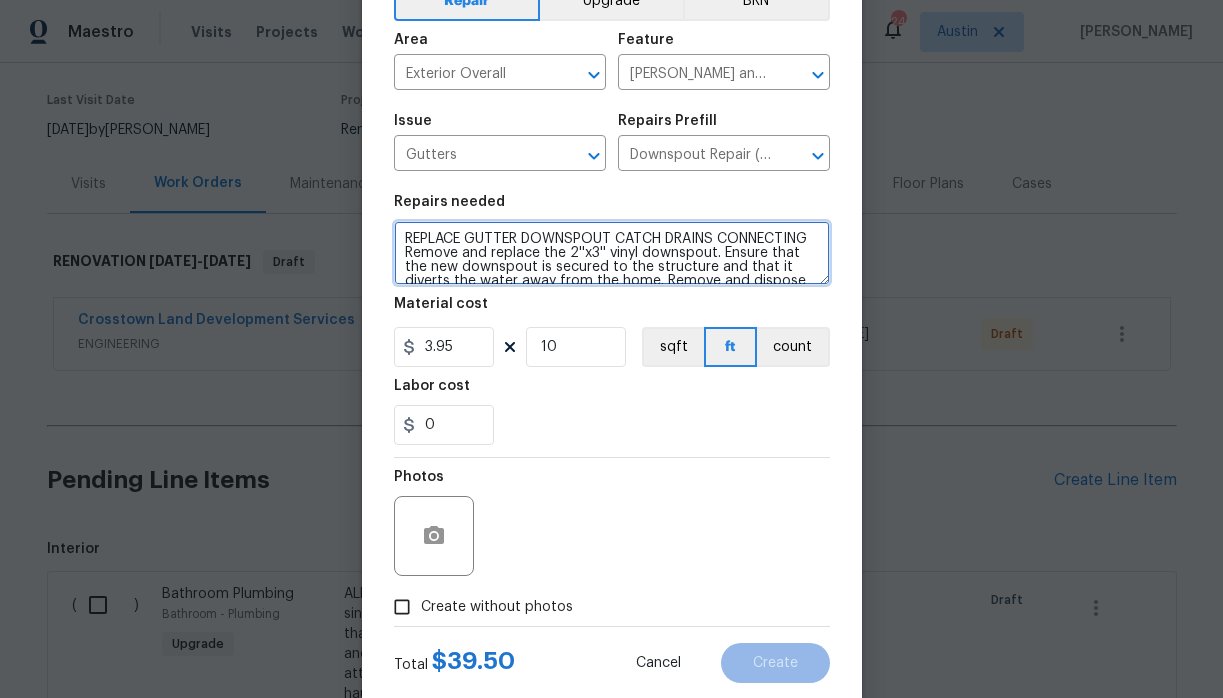 click on "REPLACE GUTTER DOWNSPOUT CATCH DRAINS CONNECTING Remove and replace the 2''x3'' vinyl downspout. Ensure that the new downspout is secured to the structure and that it diverts the water away from the home. Remove and dispose of all debris properly." at bounding box center [612, 253] 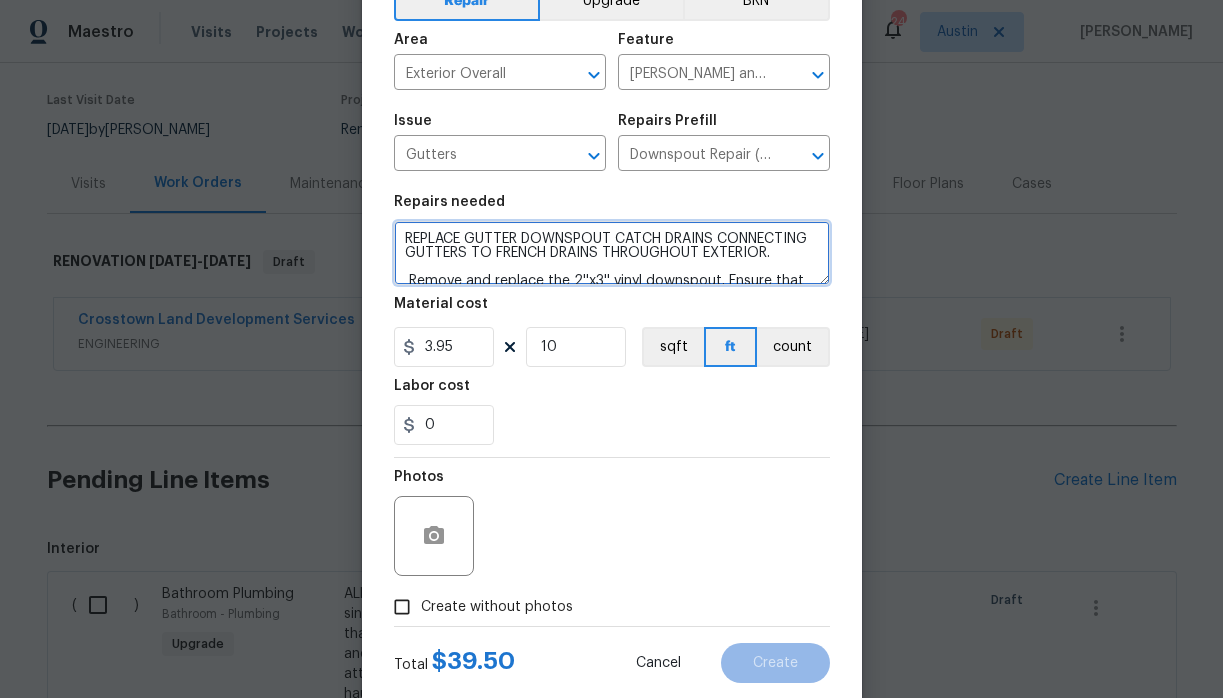 scroll, scrollTop: 4, scrollLeft: 0, axis: vertical 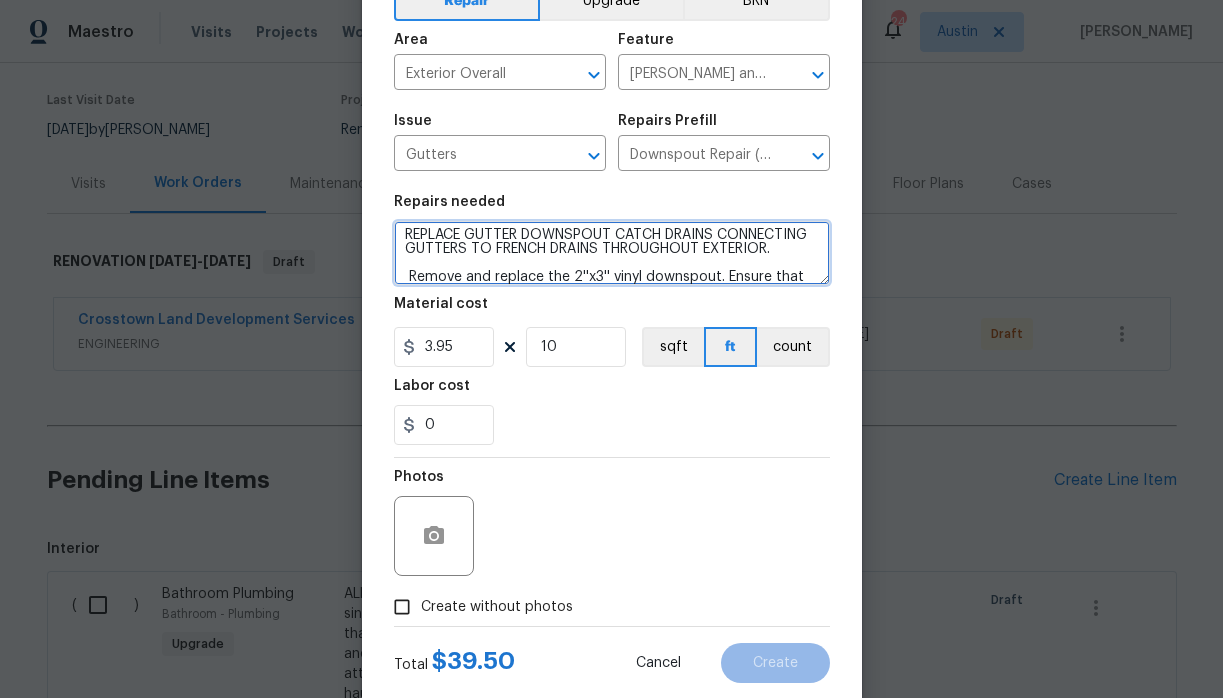 type on "REPLACE GUTTER DOWNSPOUT CATCH DRAINS CONNECTING GUTTERS TO FRENCH DRAINS THROUGHOUT EXTERIOR.
Remove and replace the 2''x3'' vinyl downspout. Ensure that the new downspout is secured to the structure and that it diverts the water away from the home. Remove and dispose of all debris properly." 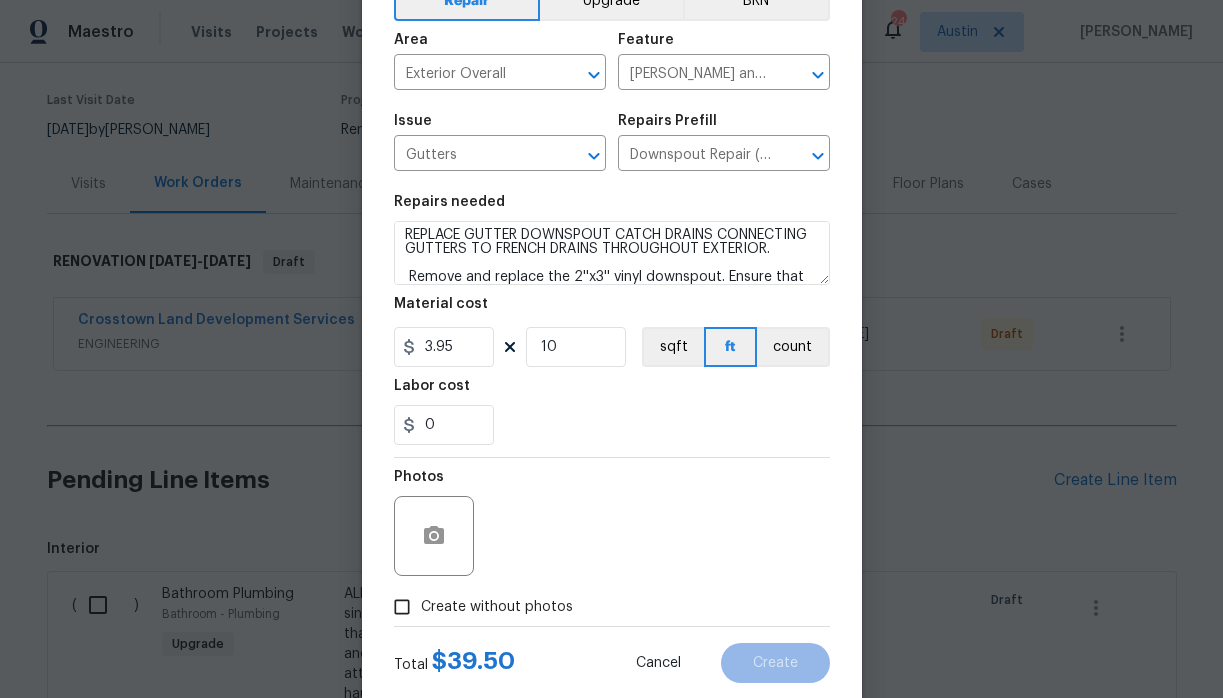 click on "Create without photos" at bounding box center (497, 607) 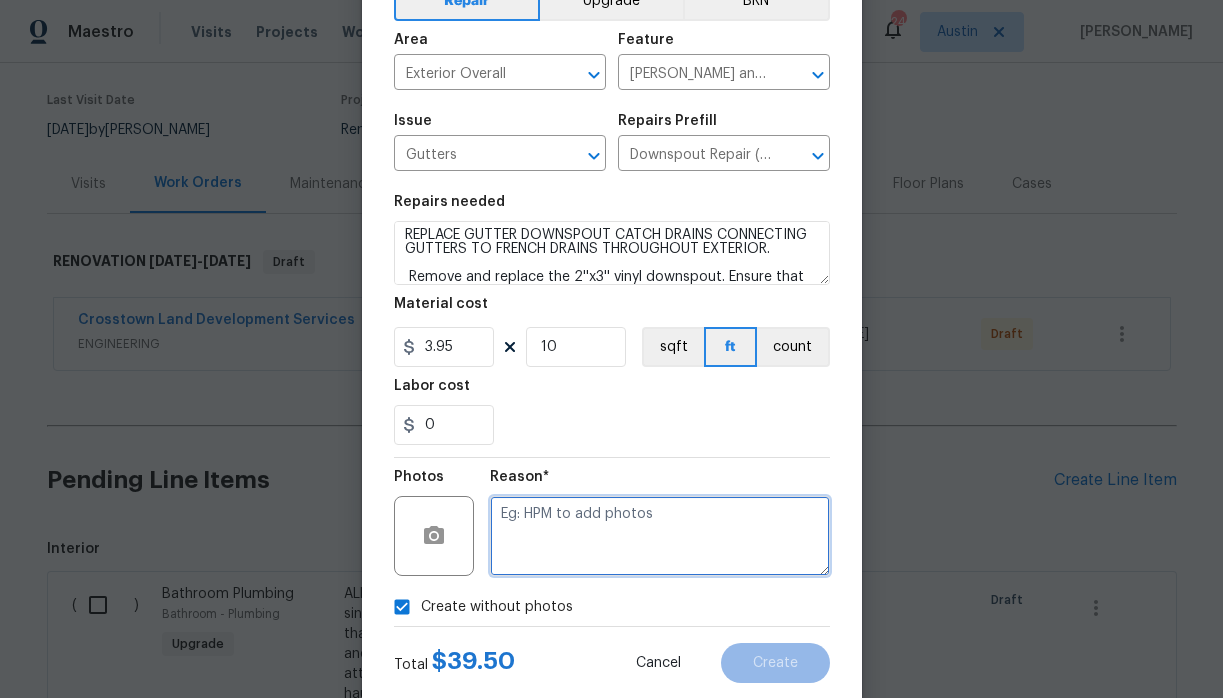 click at bounding box center [660, 536] 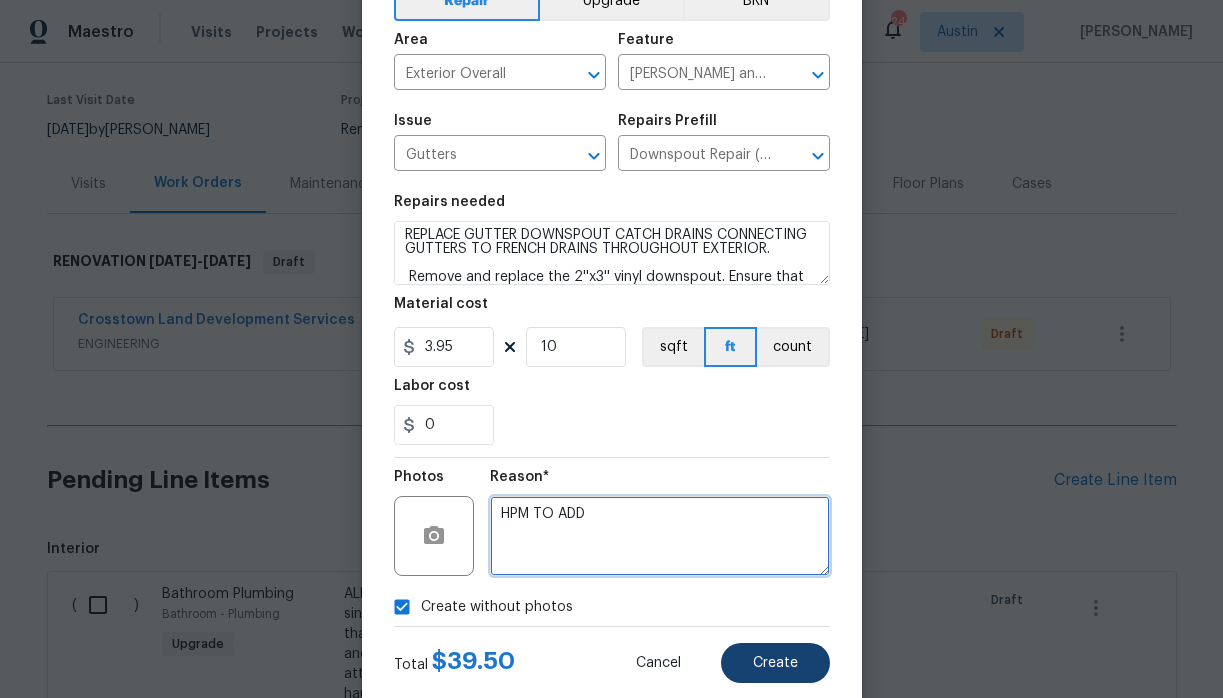 type on "HPM TO ADD" 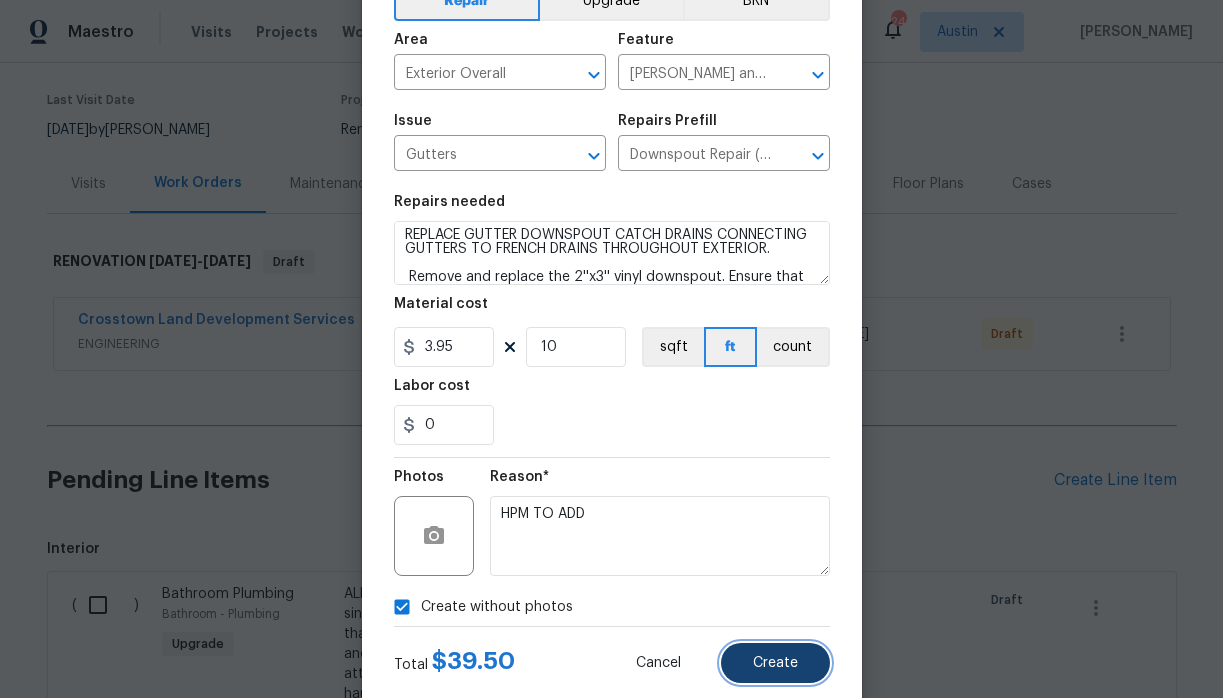 click on "Create" at bounding box center (775, 663) 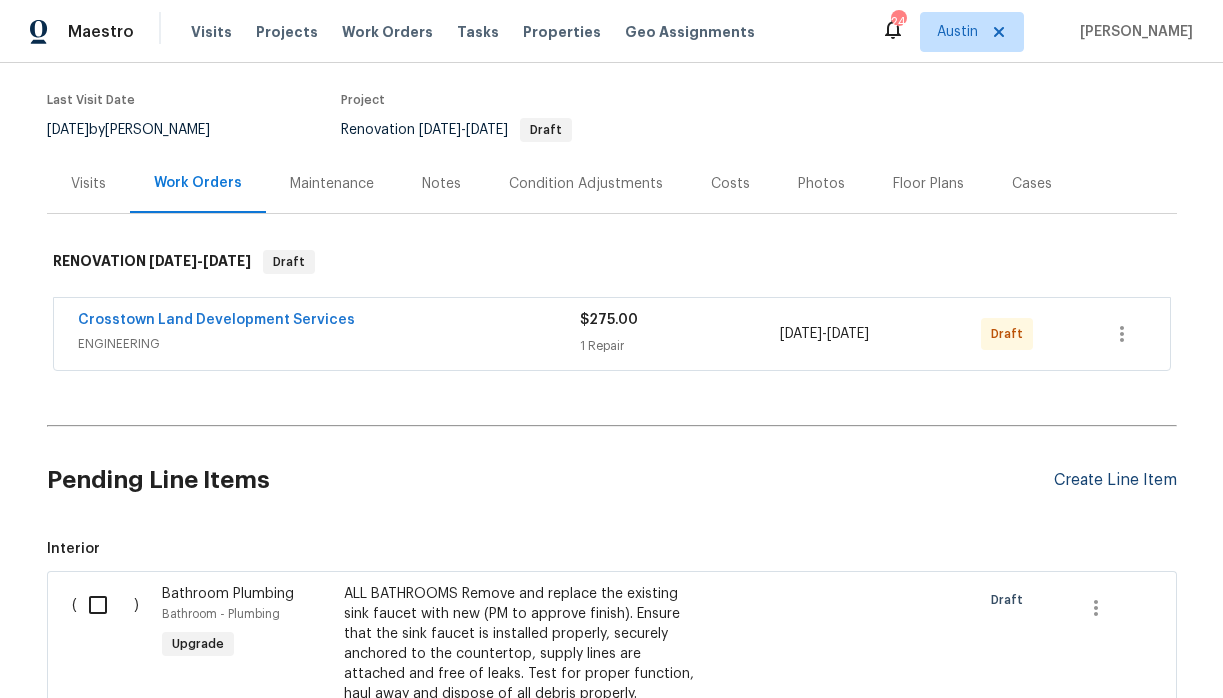 click on "Create Line Item" at bounding box center (1115, 480) 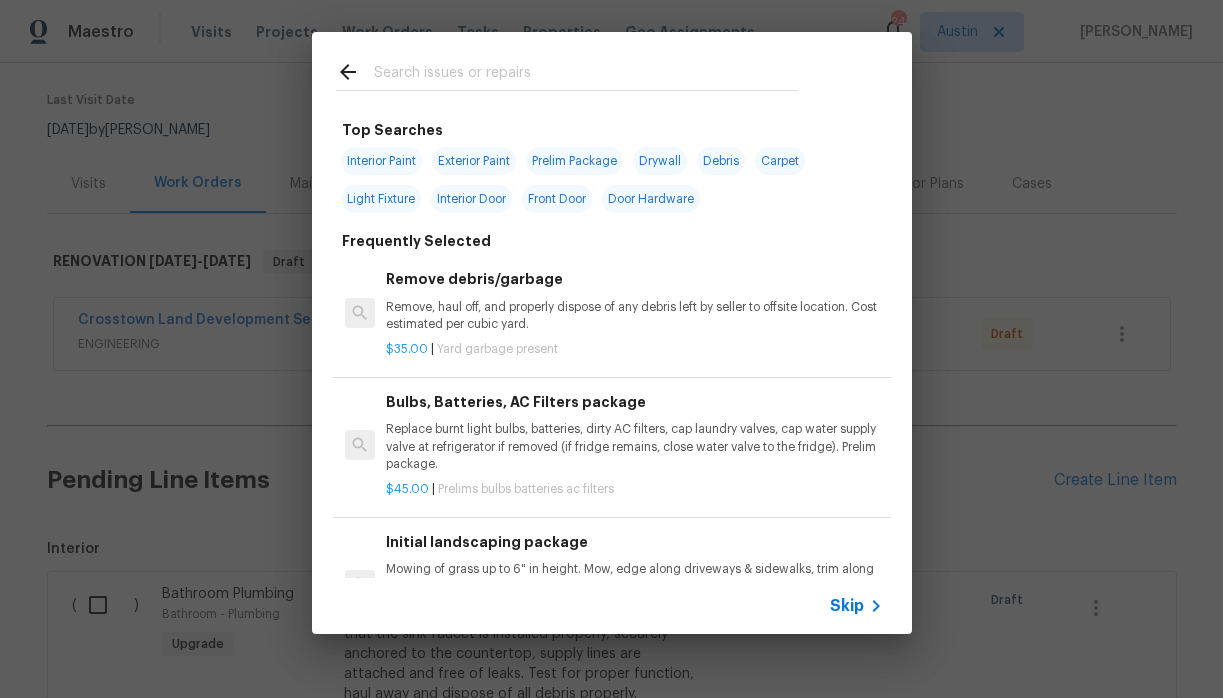 click at bounding box center (586, 75) 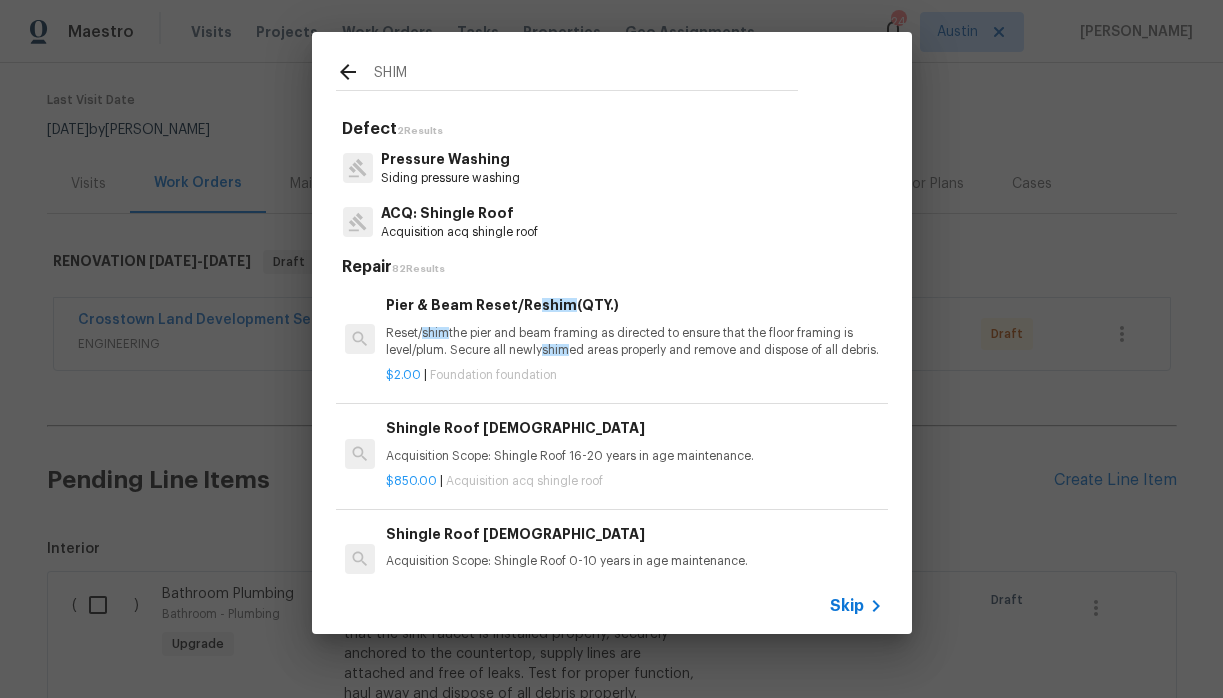 click on "SHIM" at bounding box center [586, 75] 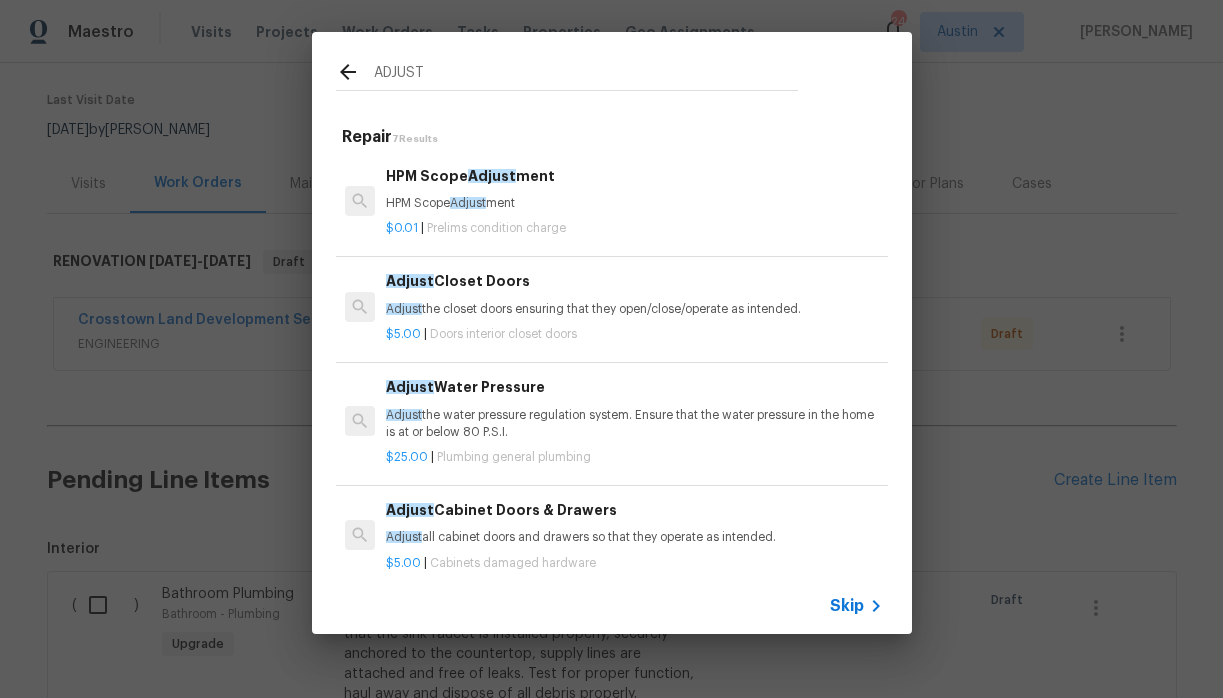 click on "ADJUST" at bounding box center (586, 75) 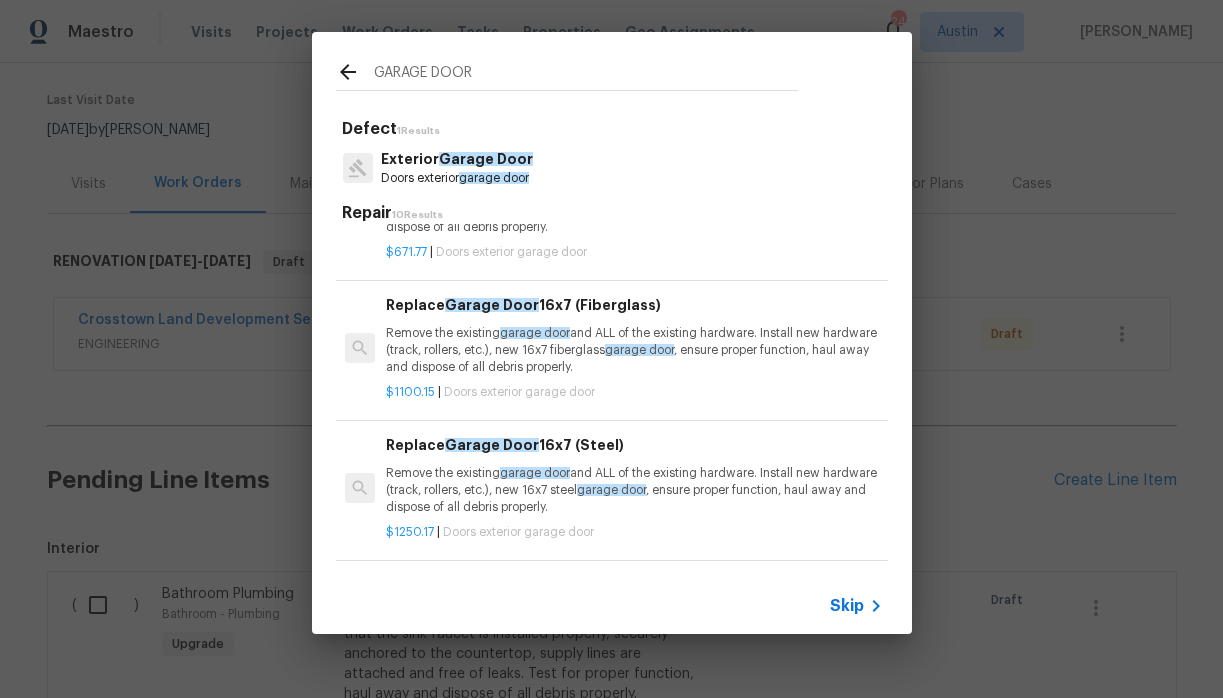 scroll, scrollTop: 188, scrollLeft: 0, axis: vertical 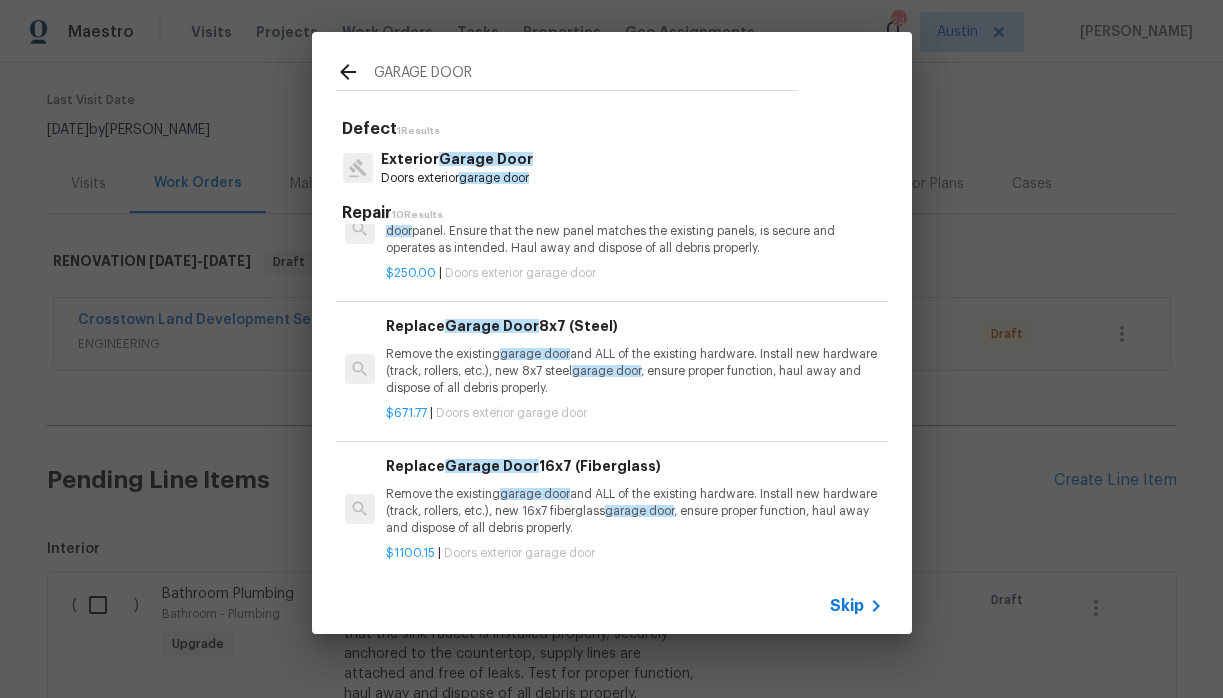 click on "GARAGE DOOR" at bounding box center [586, 75] 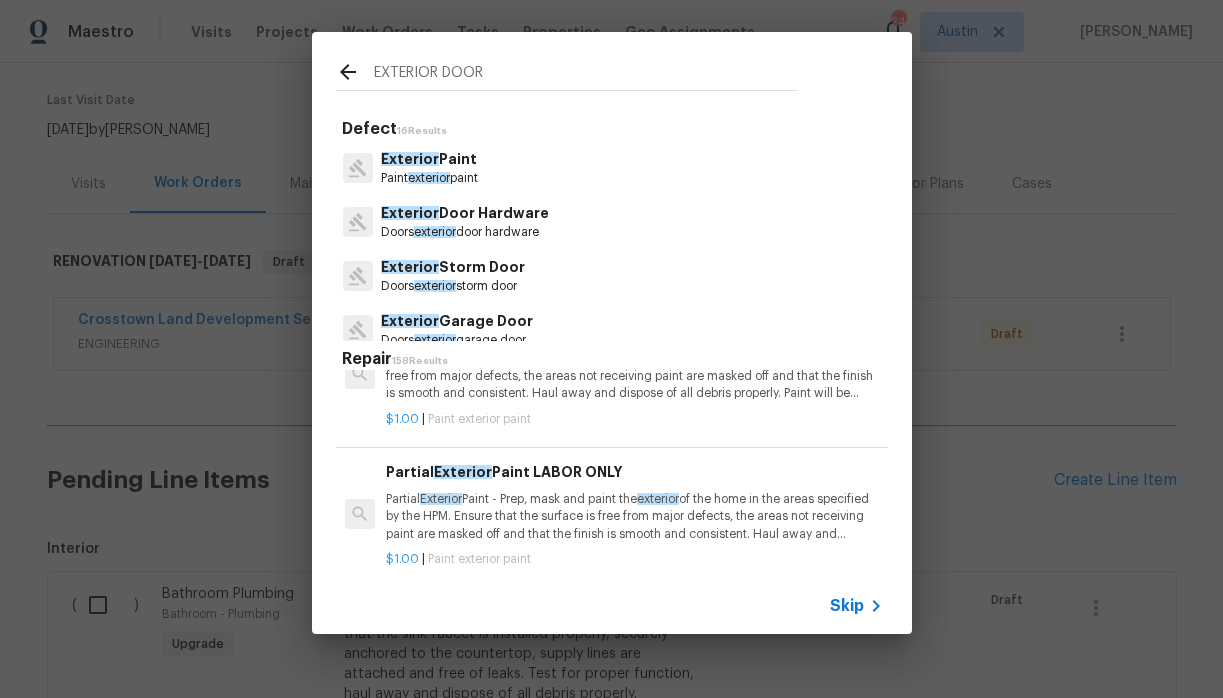 scroll, scrollTop: 180, scrollLeft: 0, axis: vertical 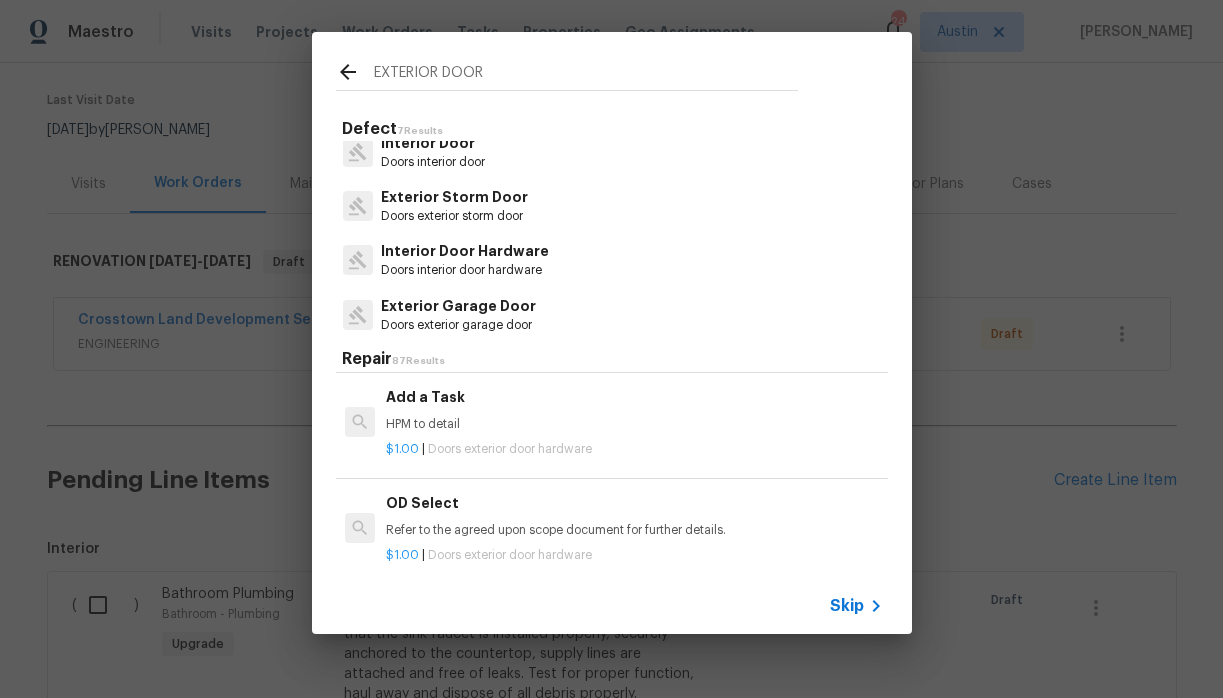 type on "EXTERIOR DOOR" 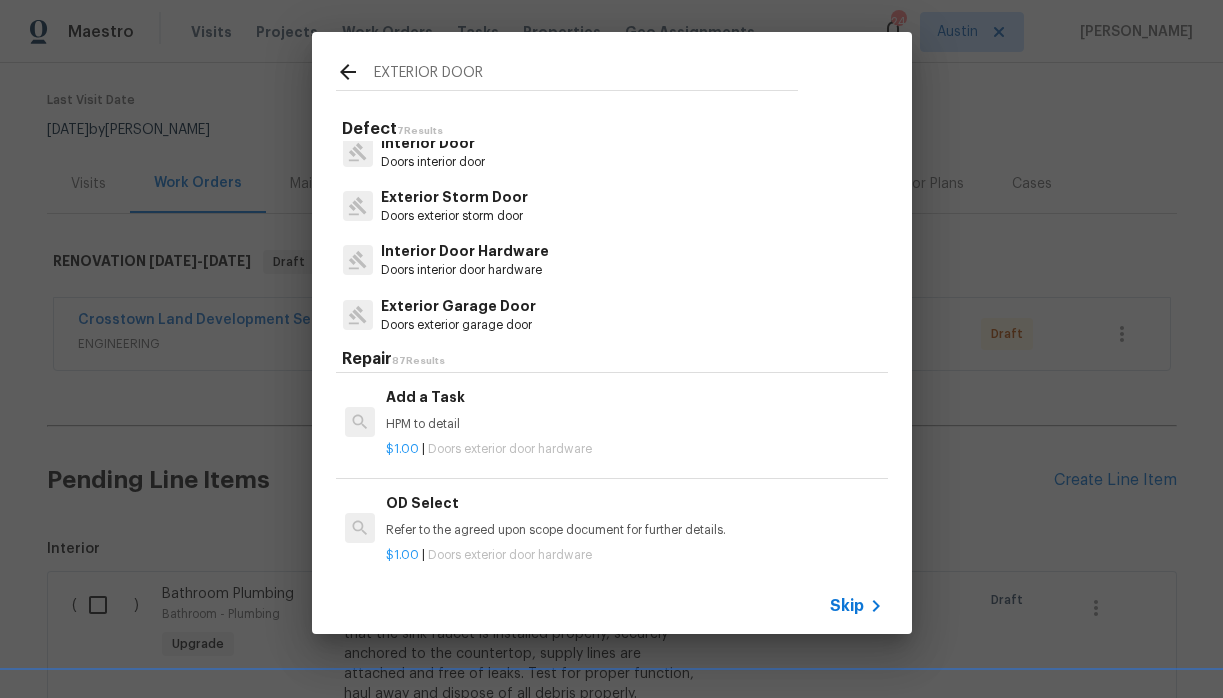 click on "$1.00   |   Doors exterior door hardware" at bounding box center [634, 445] 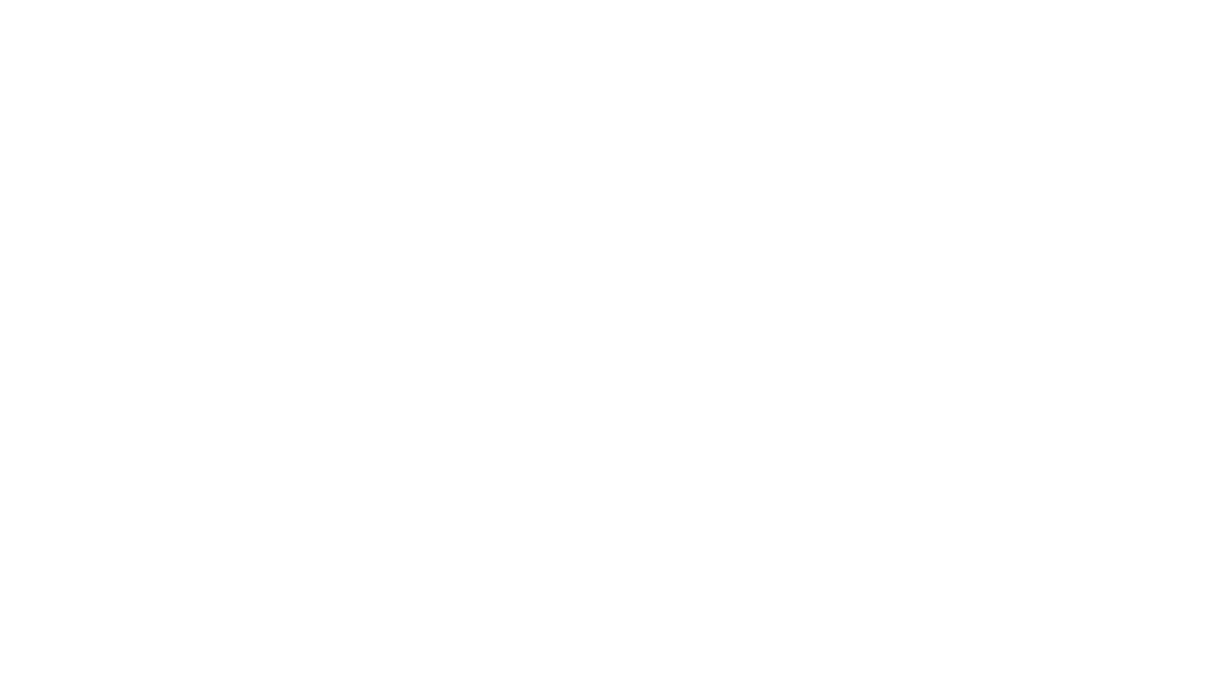 scroll, scrollTop: 0, scrollLeft: 0, axis: both 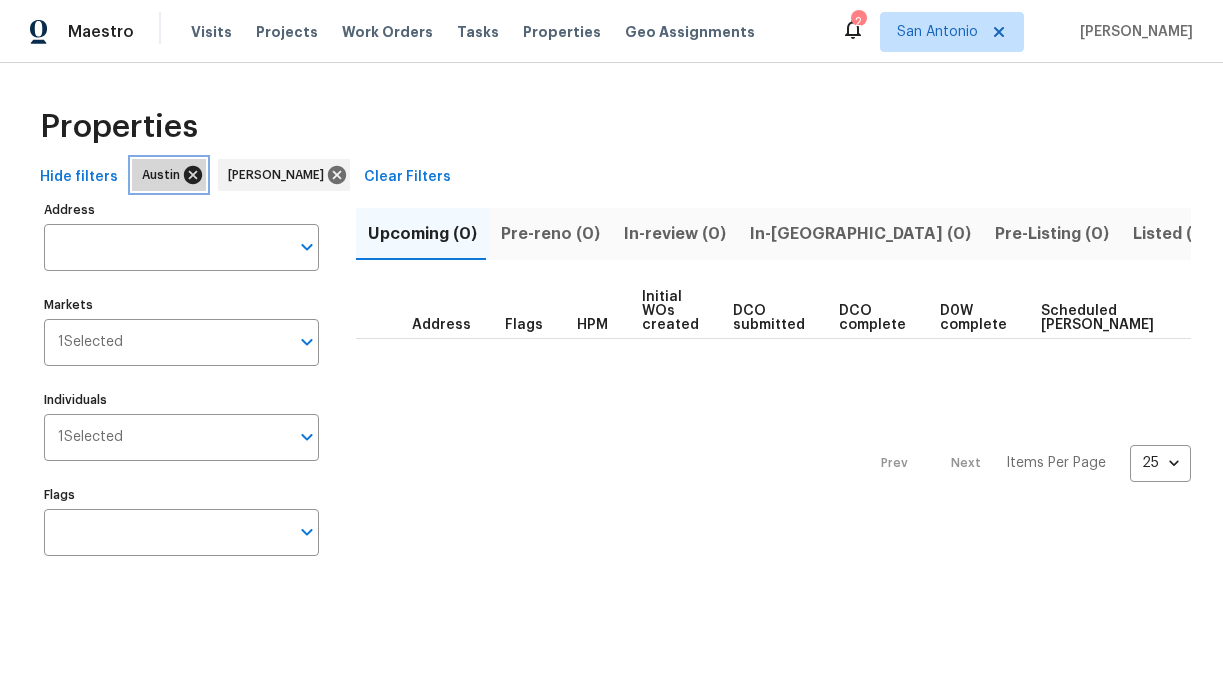click 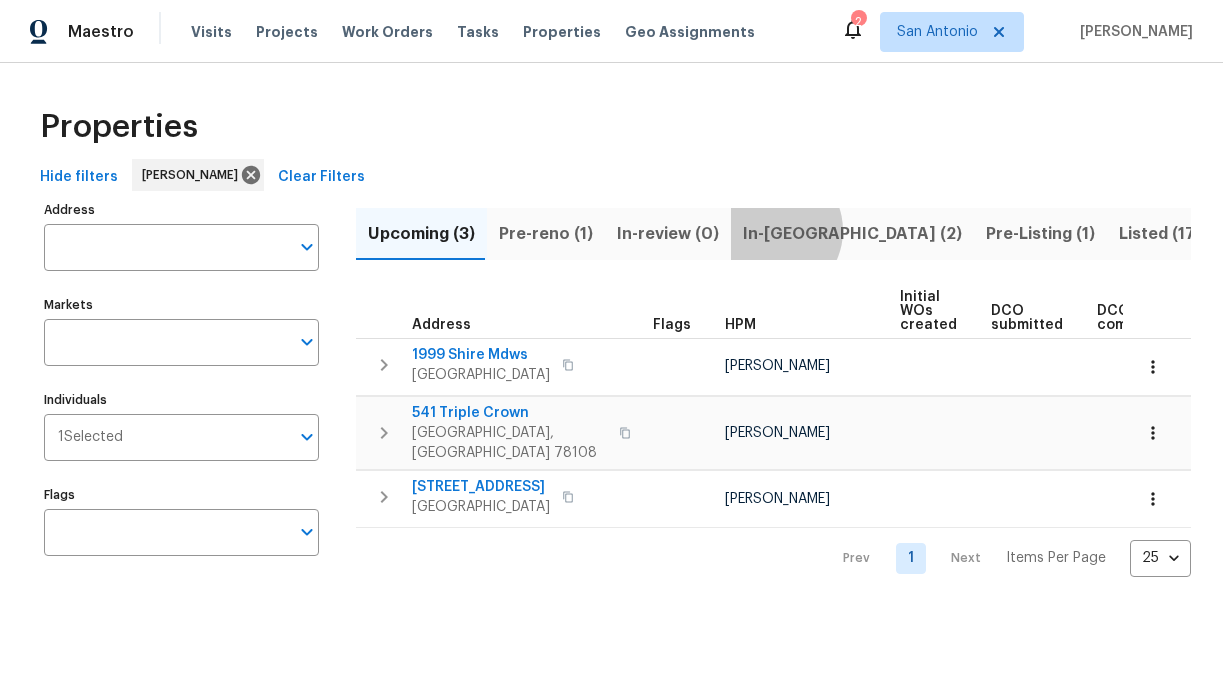 click on "In-reno (2)" at bounding box center [852, 234] 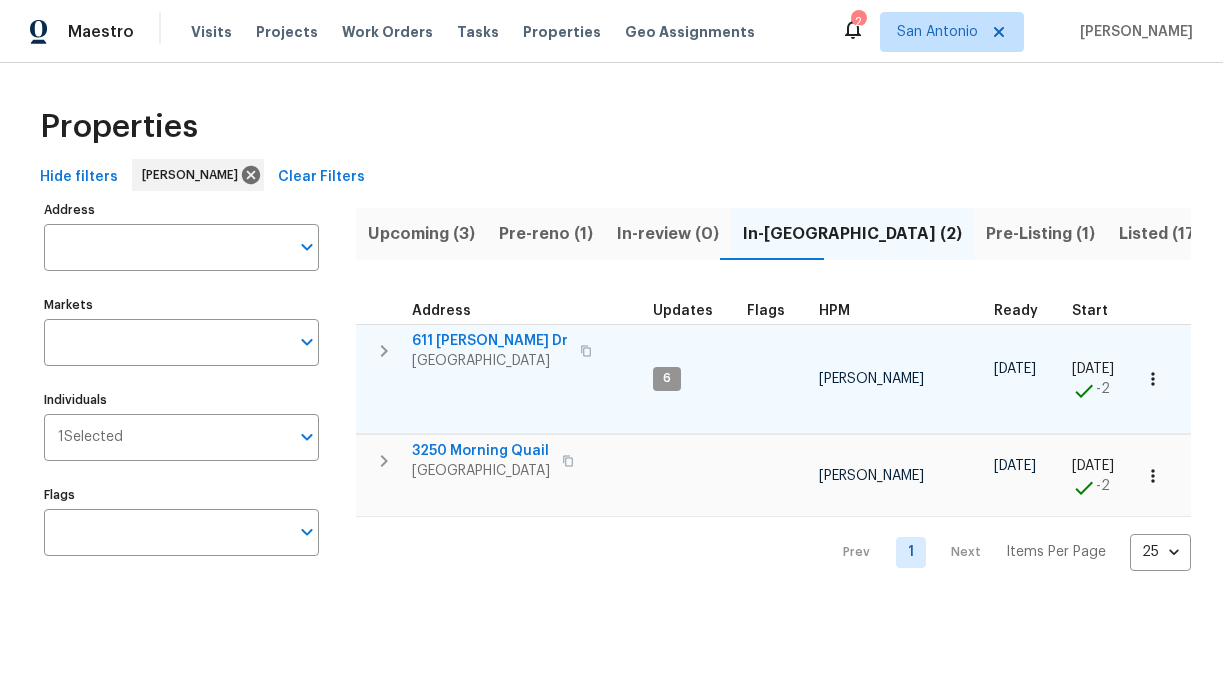 click 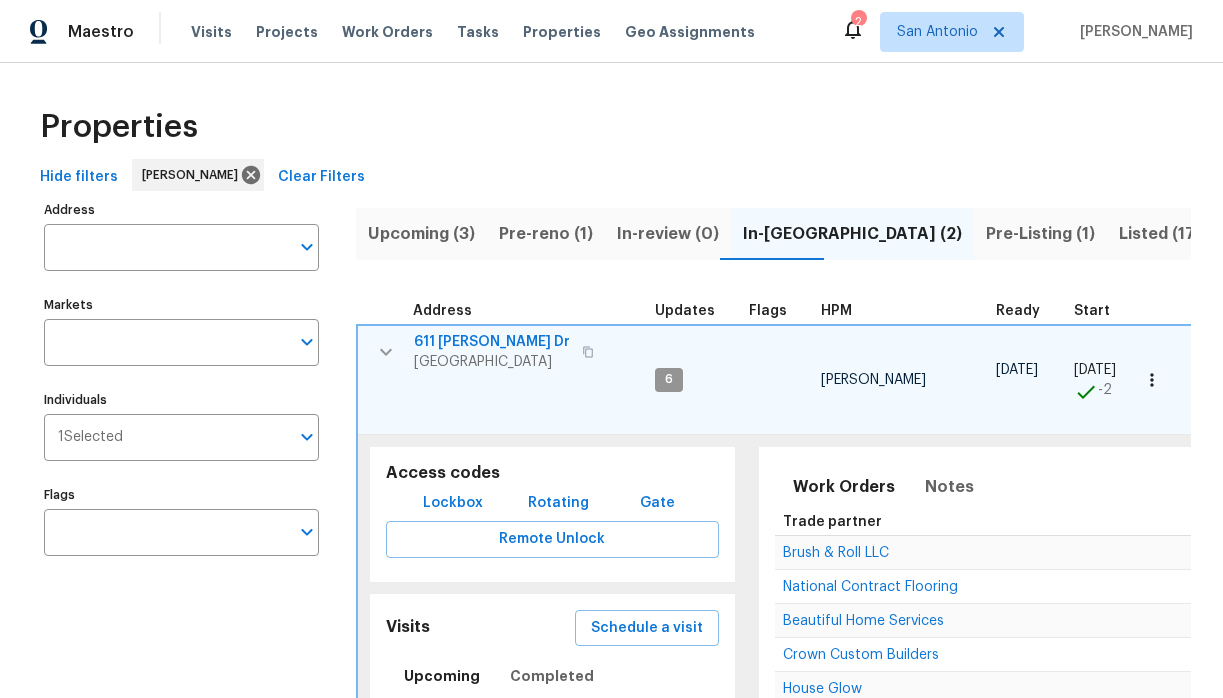 scroll, scrollTop: 1, scrollLeft: 0, axis: vertical 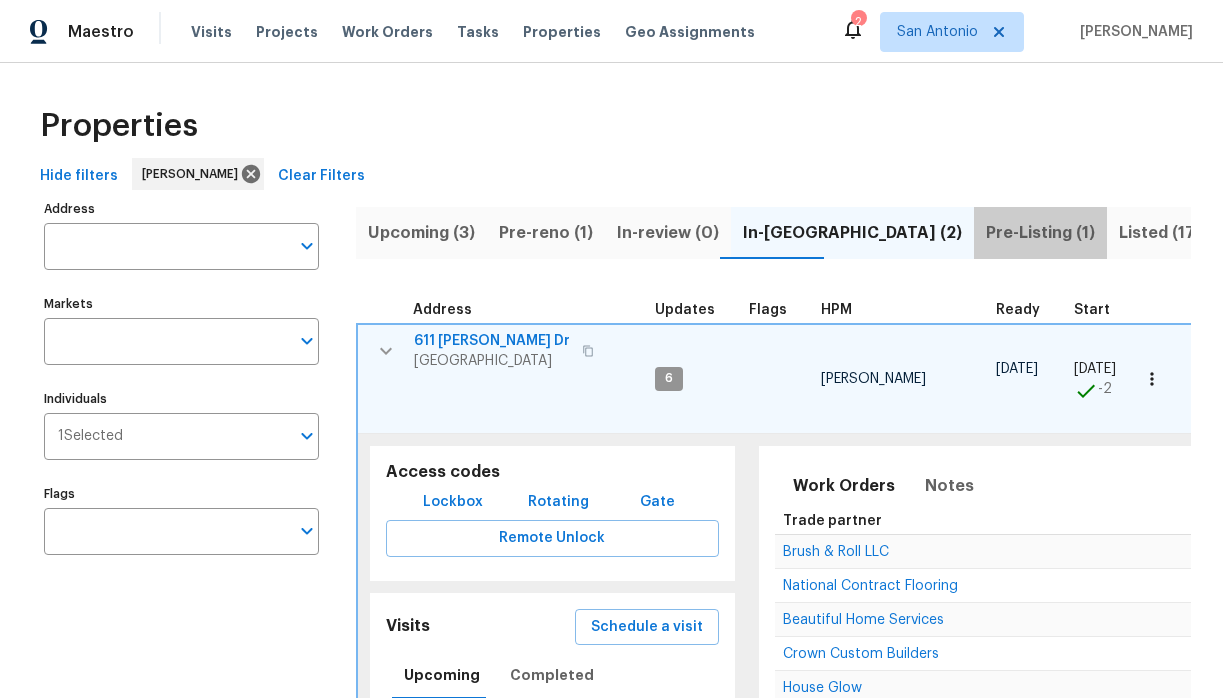 click on "Pre-Listing (1)" at bounding box center [1040, 233] 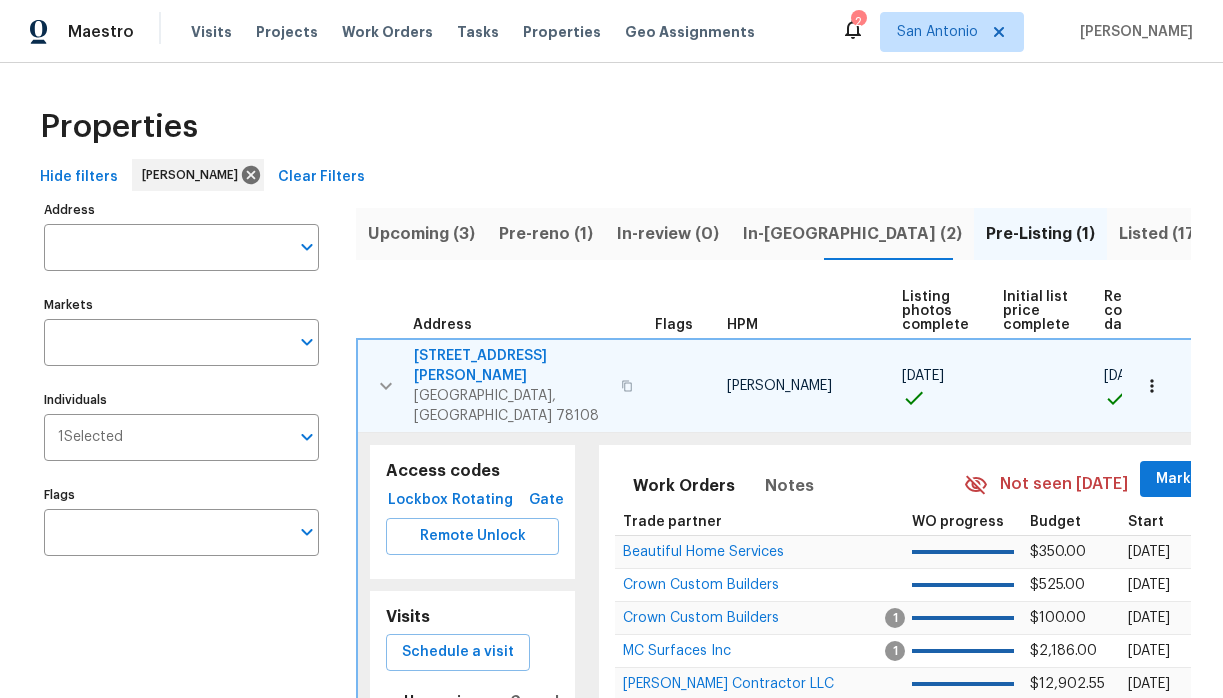 click on "Mark Seen" at bounding box center (1193, 479) 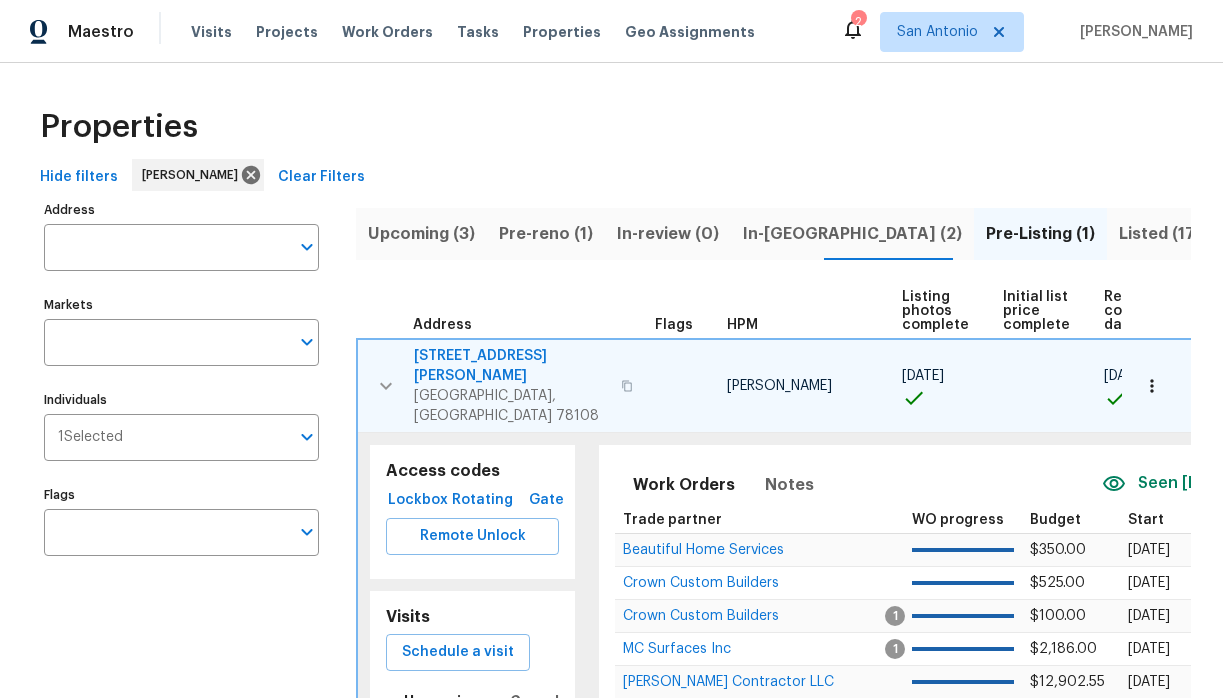 click 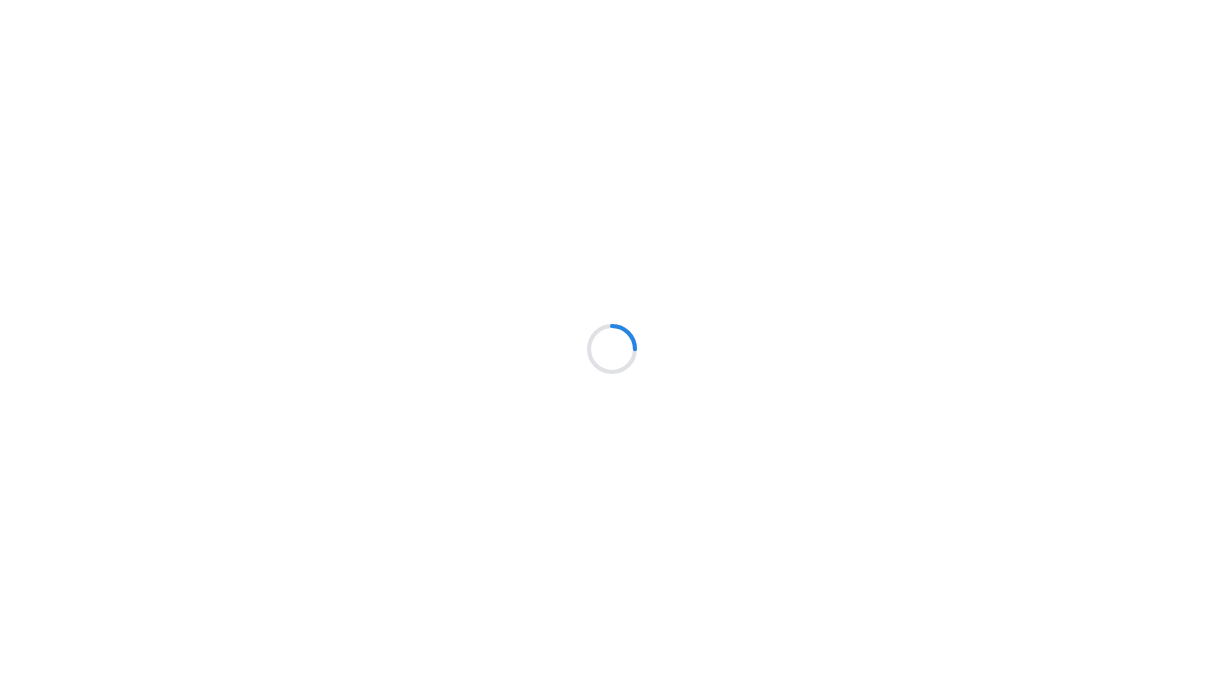 scroll, scrollTop: 0, scrollLeft: 0, axis: both 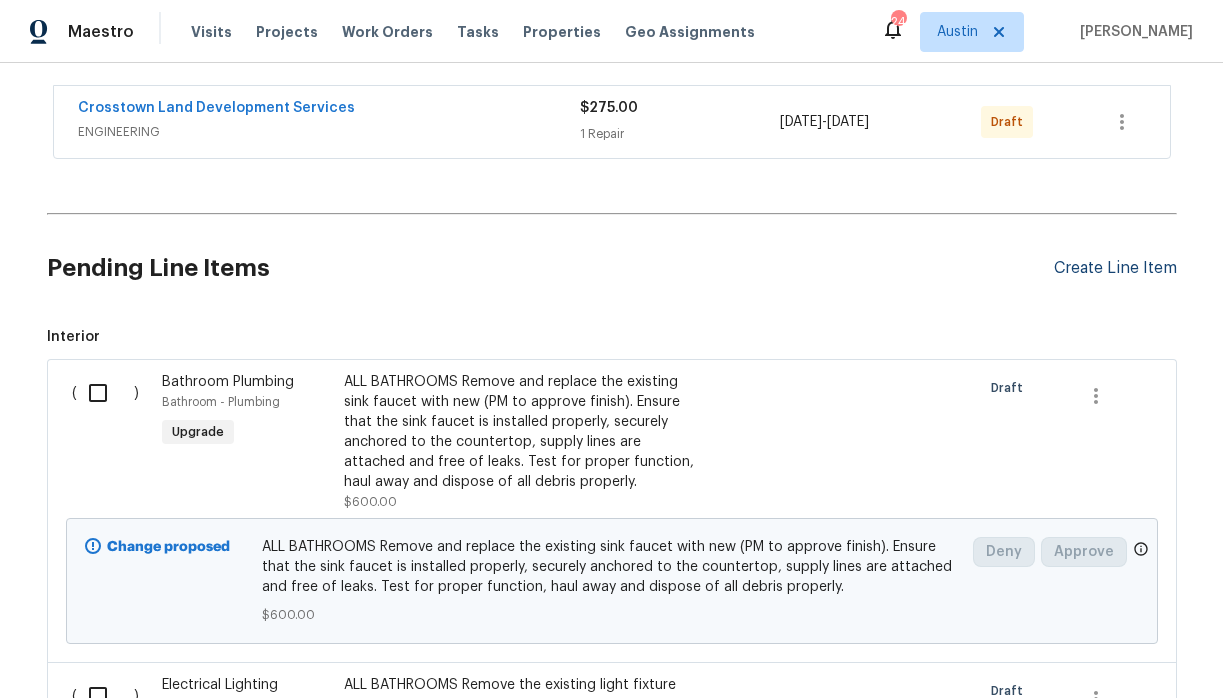 click on "Create Line Item" at bounding box center (1115, 268) 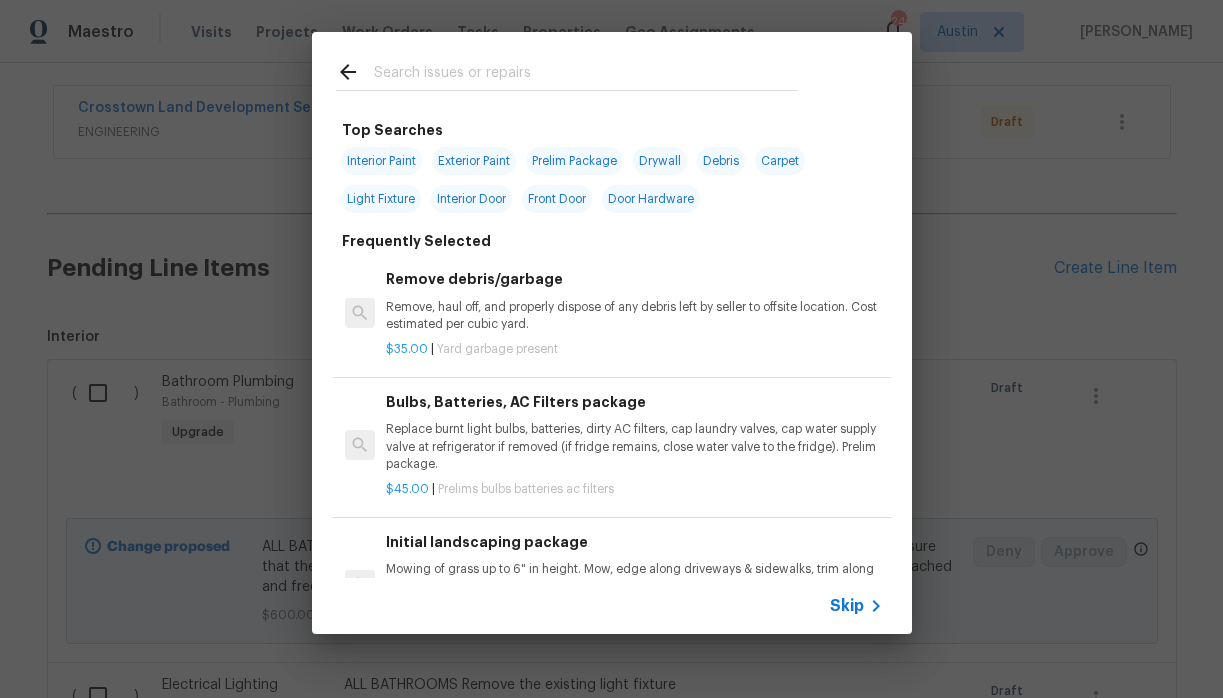 click at bounding box center (586, 75) 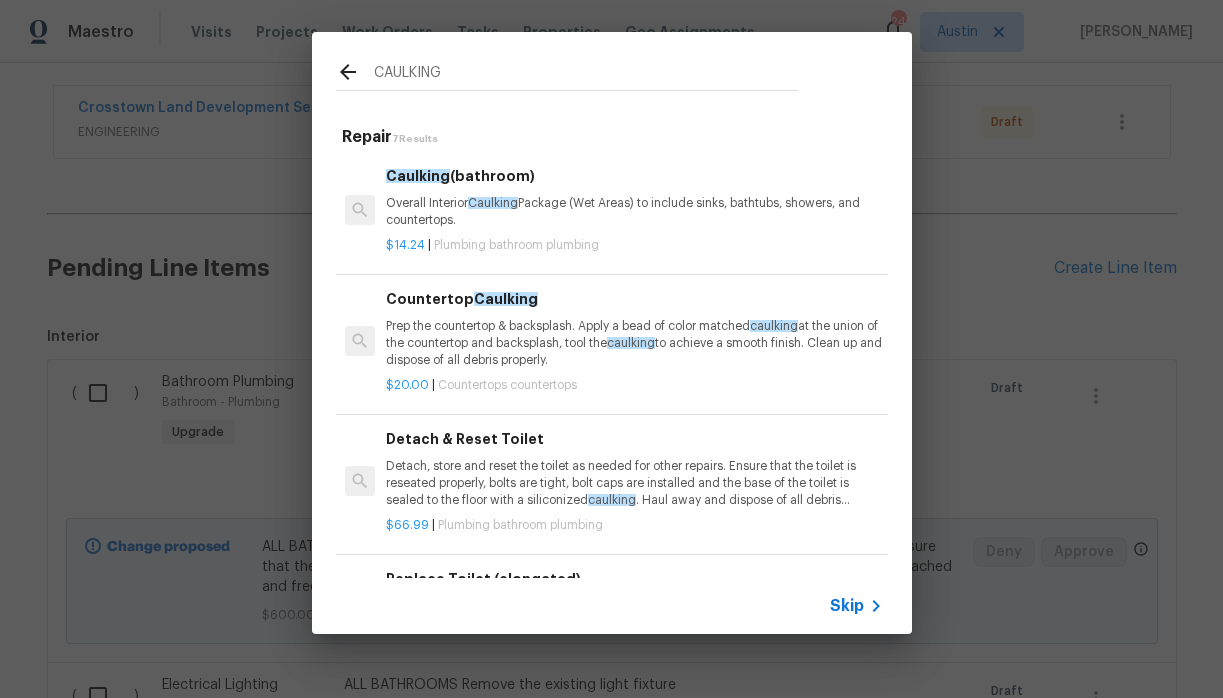 type on "CAULKING" 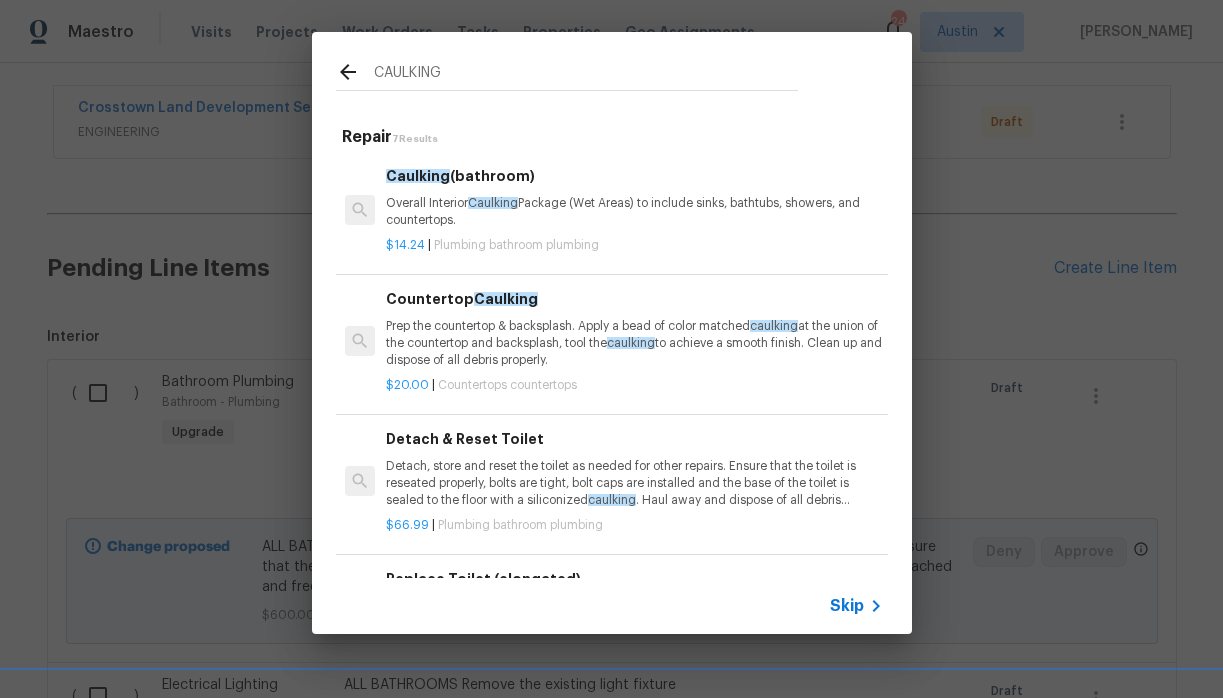click on "Caulking  (bathroom) Overall Interior  Caulking  Package (Wet Areas) to include sinks, bathtubs, showers, and countertops." at bounding box center [634, 197] 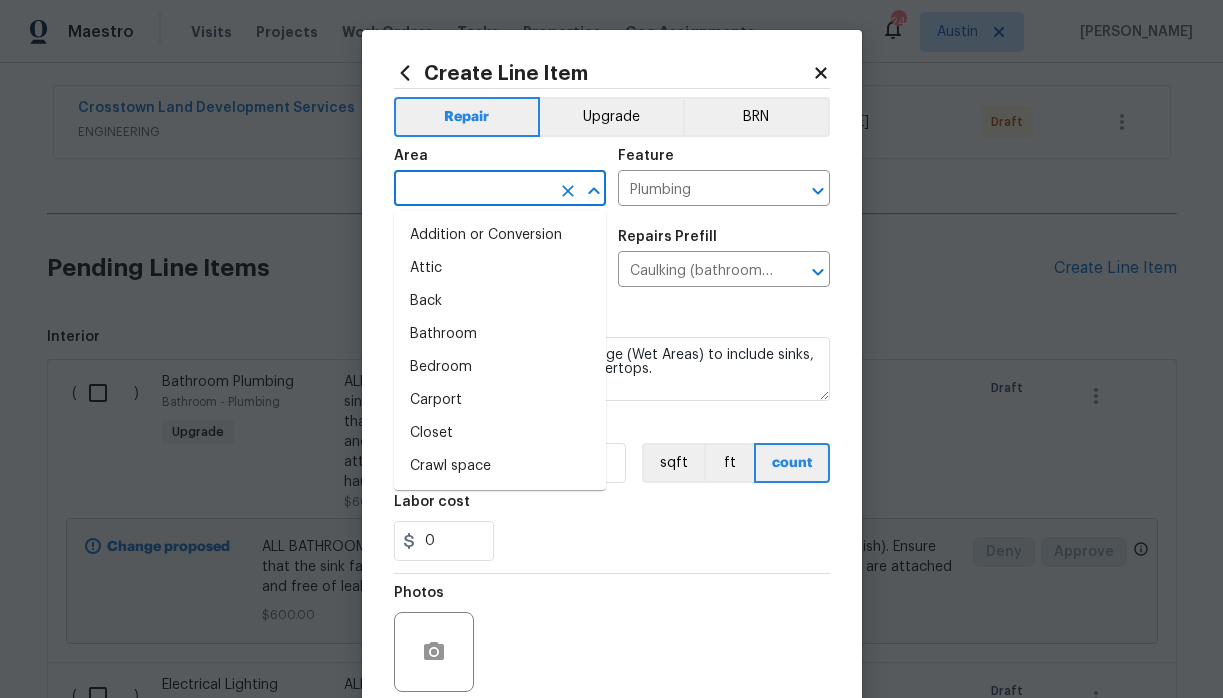 click at bounding box center (472, 190) 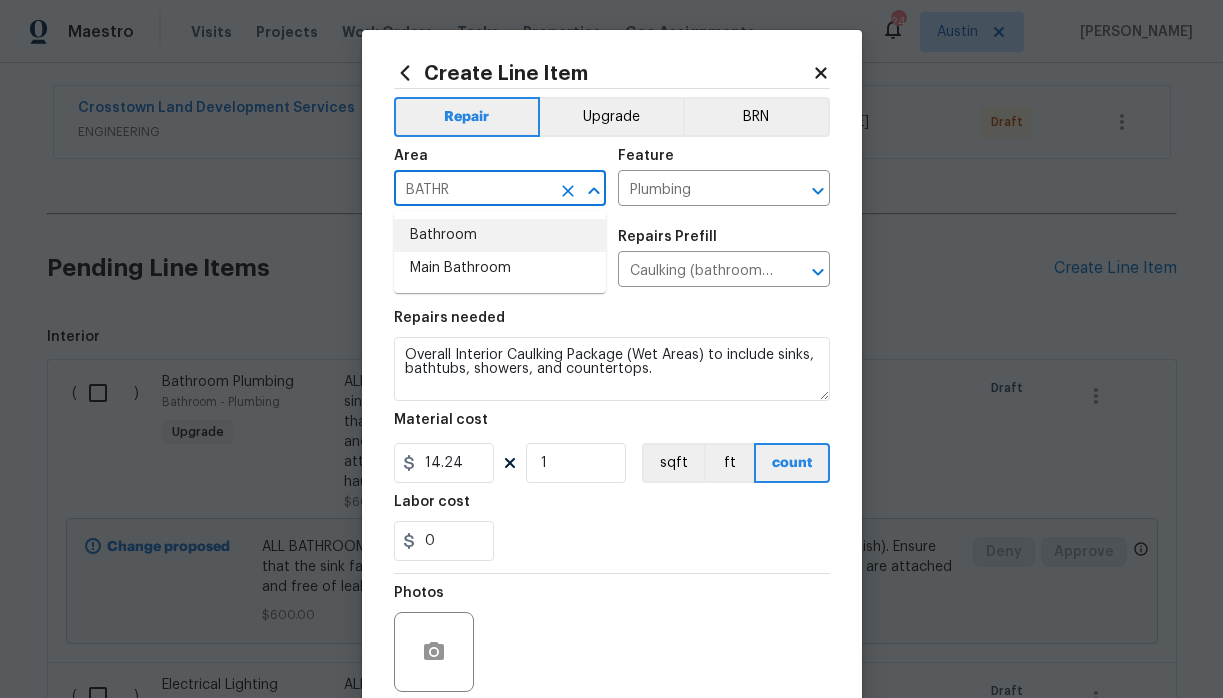 click on "Bathroom" at bounding box center (500, 235) 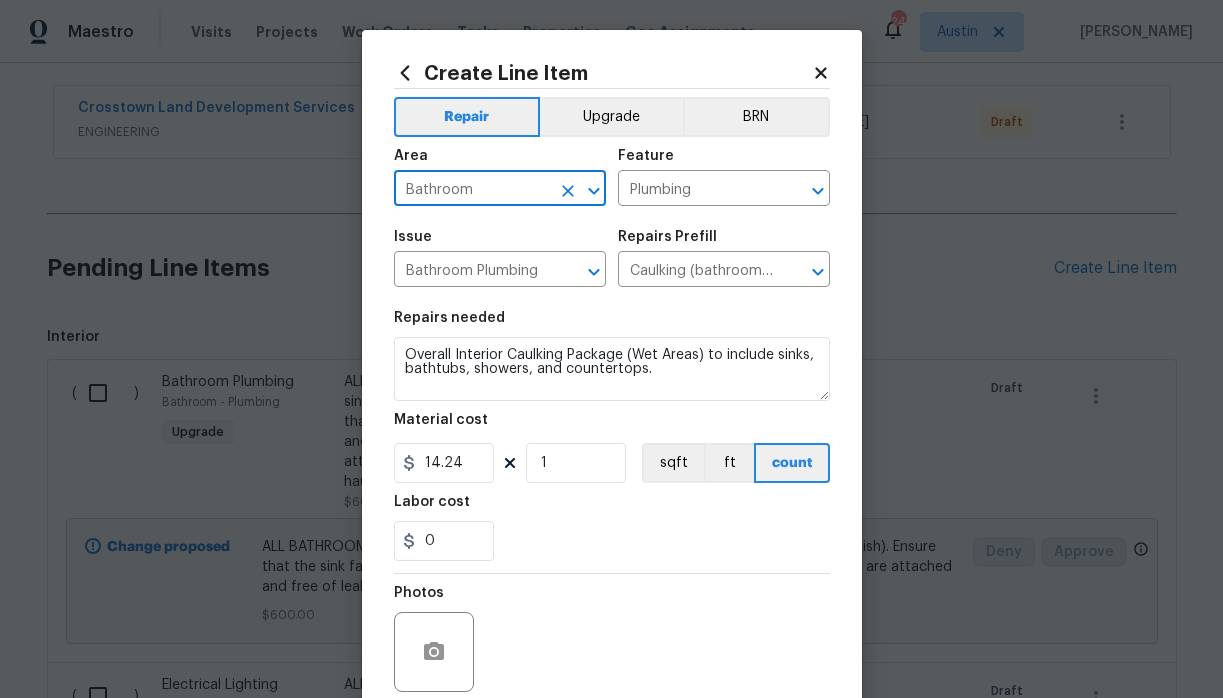type on "Bathroom" 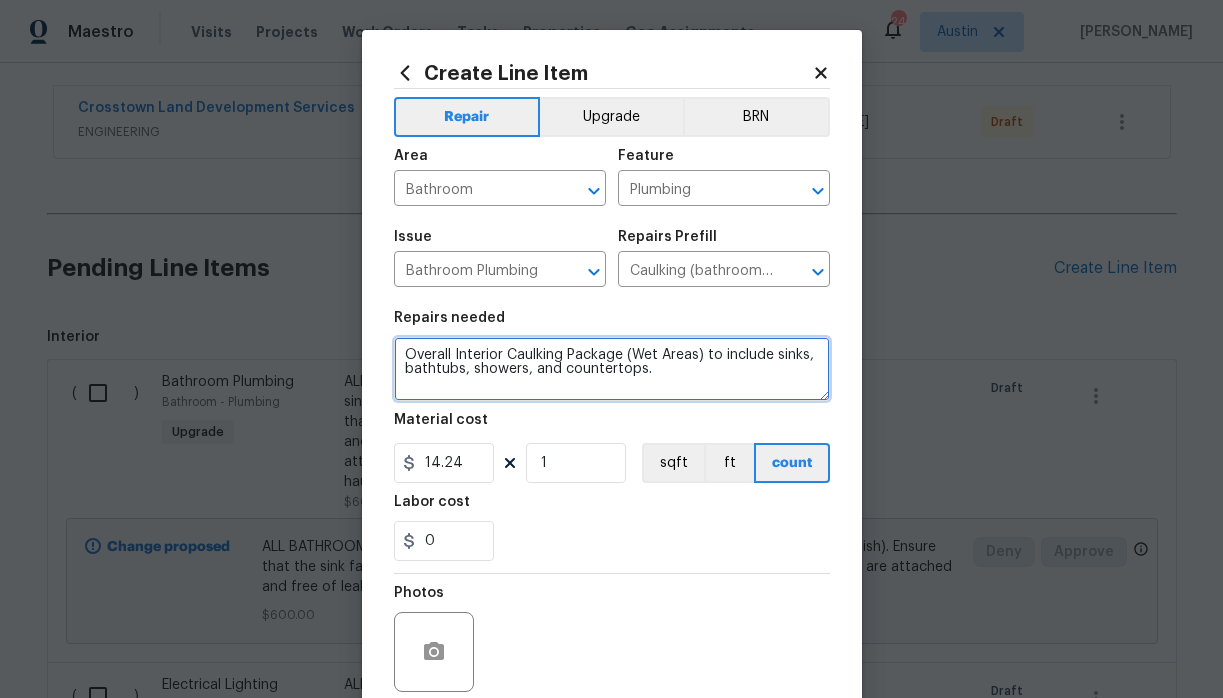 click on "Overall Interior Caulking Package (Wet Areas) to include sinks, bathtubs, showers, and countertops." at bounding box center [612, 369] 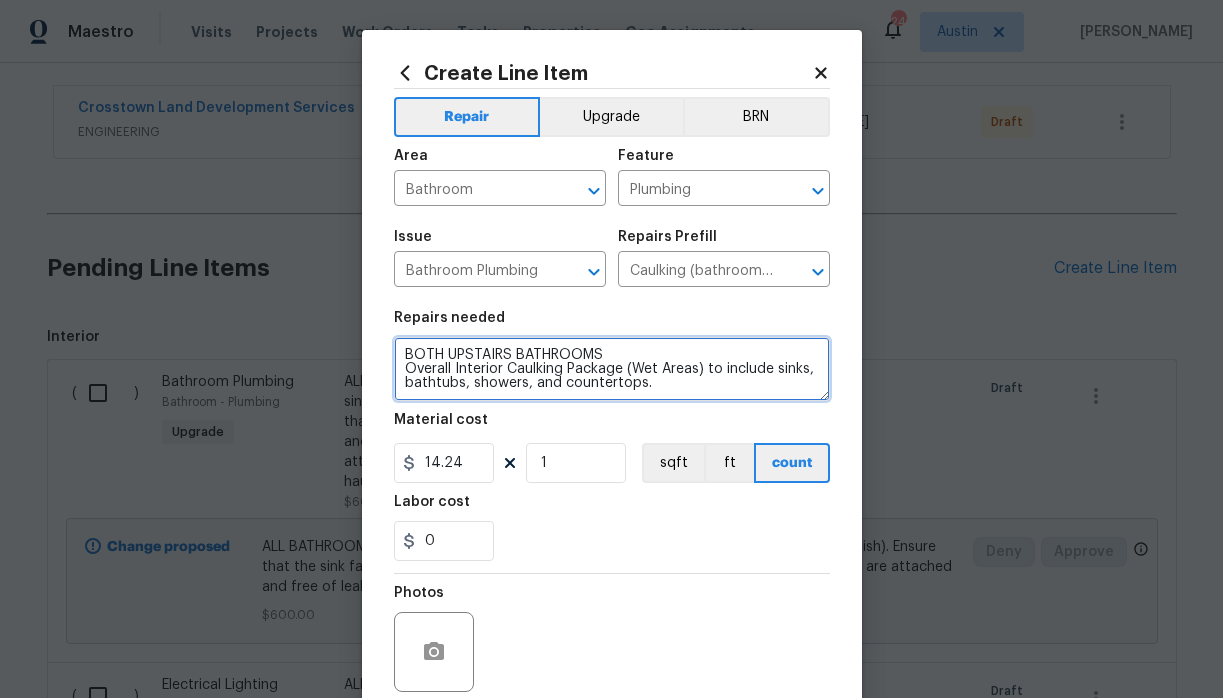 click on "BOTH UPSTAIRS BATHROOMS
Overall Interior Caulking Package (Wet Areas) to include sinks, bathtubs, showers, and countertops." at bounding box center (612, 369) 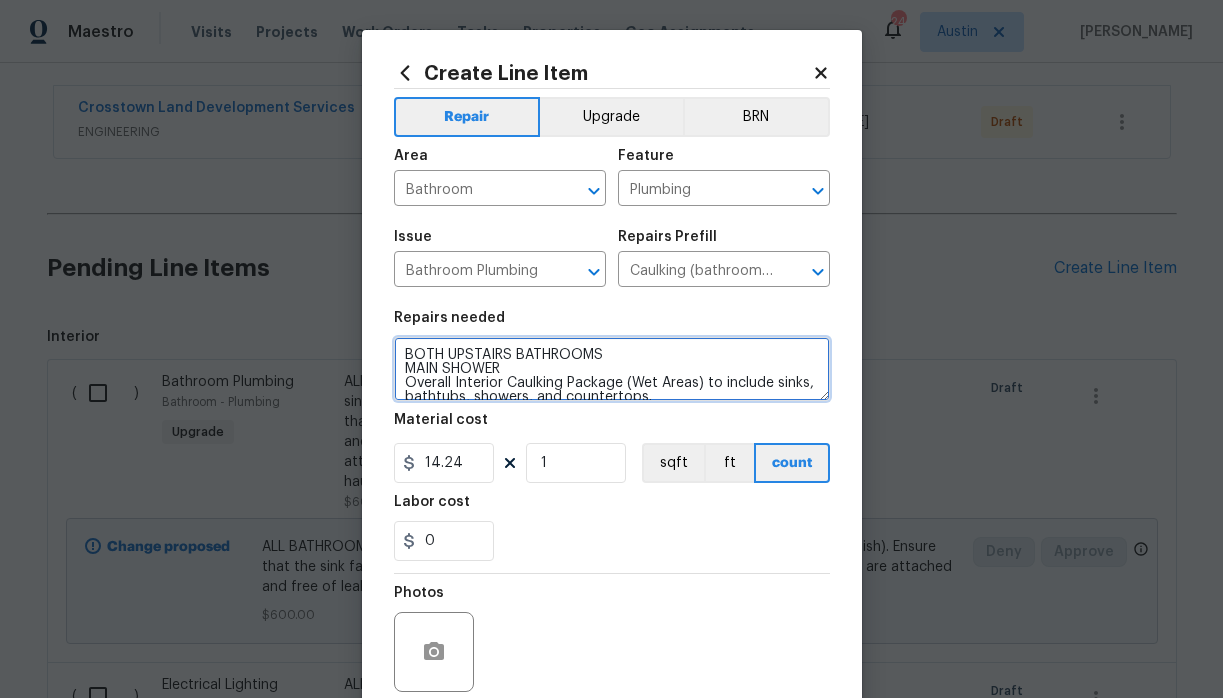 type on "BOTH UPSTAIRS BATHROOMS
MAIN SHOWER
Overall Interior Caulking Package (Wet Areas) to include sinks, bathtubs, showers, and countertops." 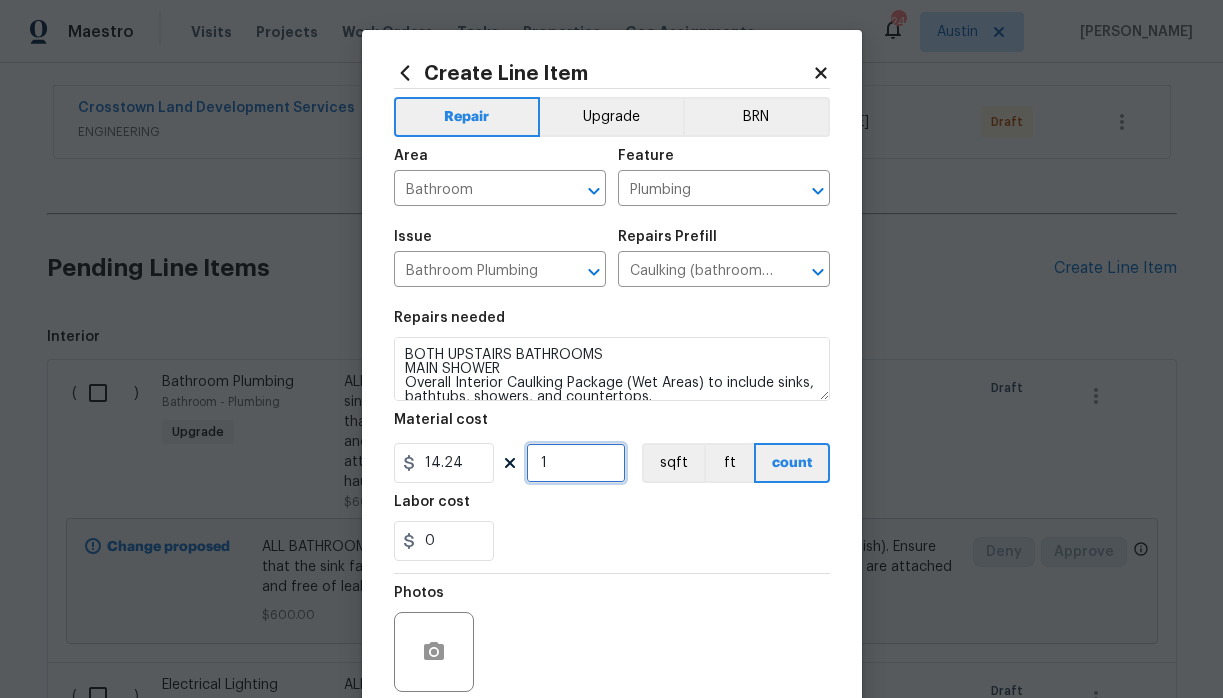 click on "1" at bounding box center [576, 463] 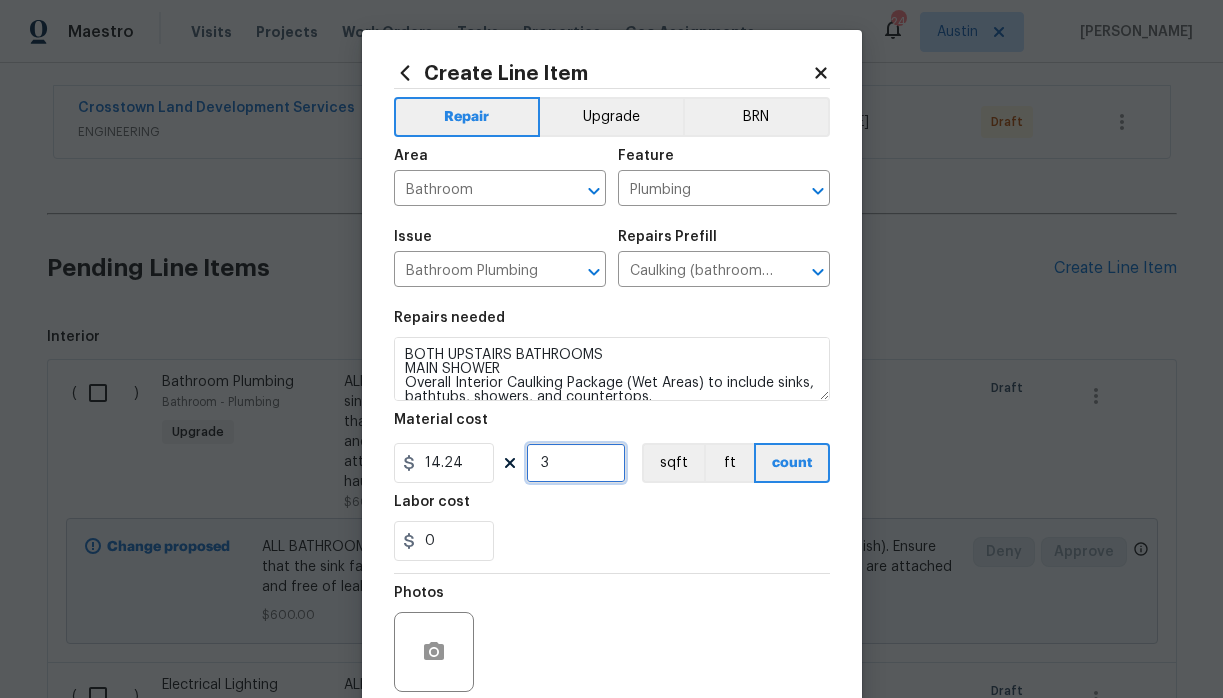 type on "3" 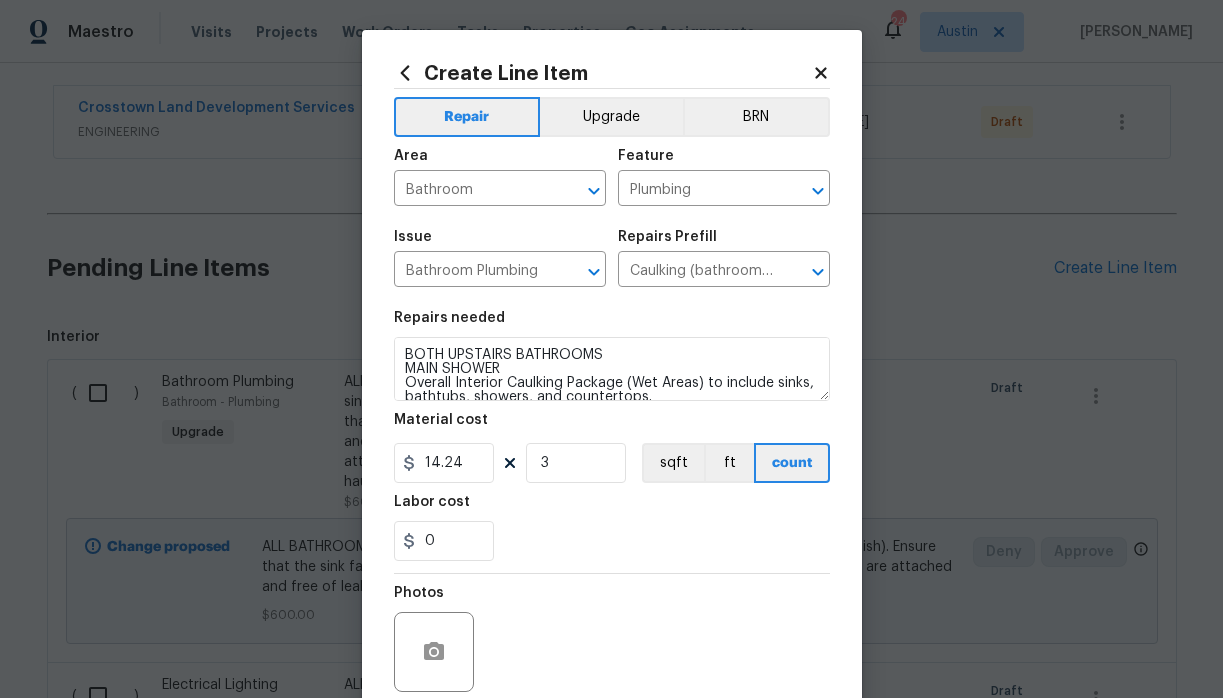click on "Labor cost" at bounding box center [612, 508] 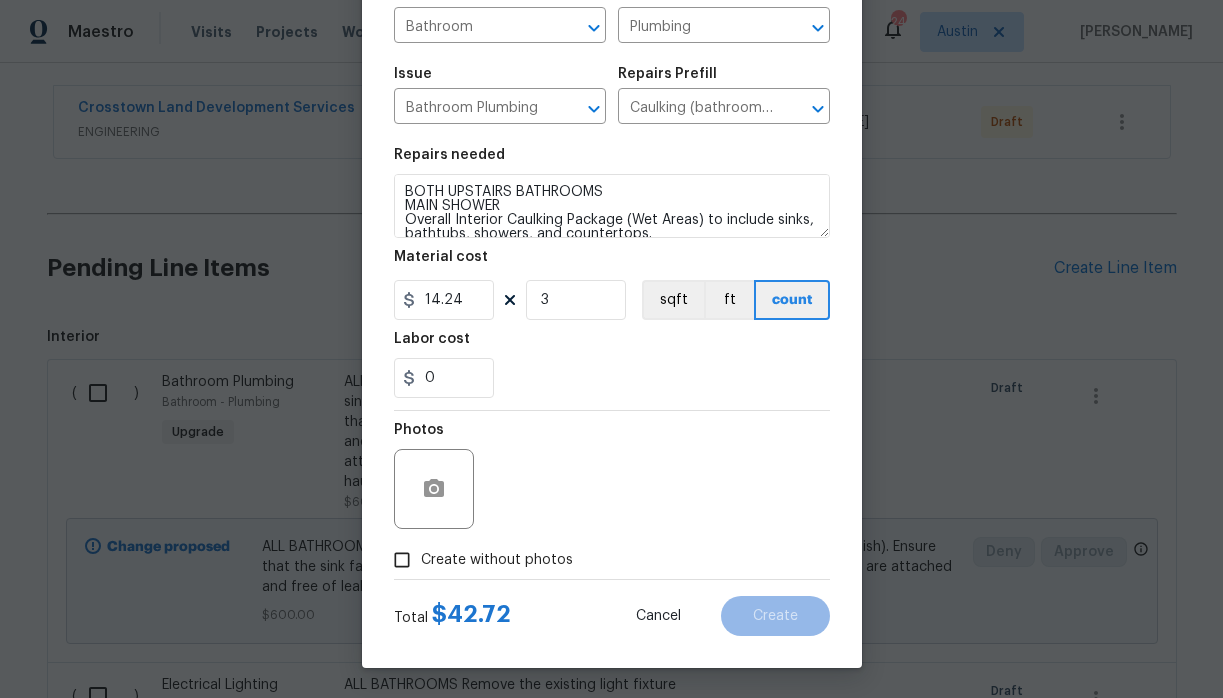 click on "Create without photos" at bounding box center (497, 560) 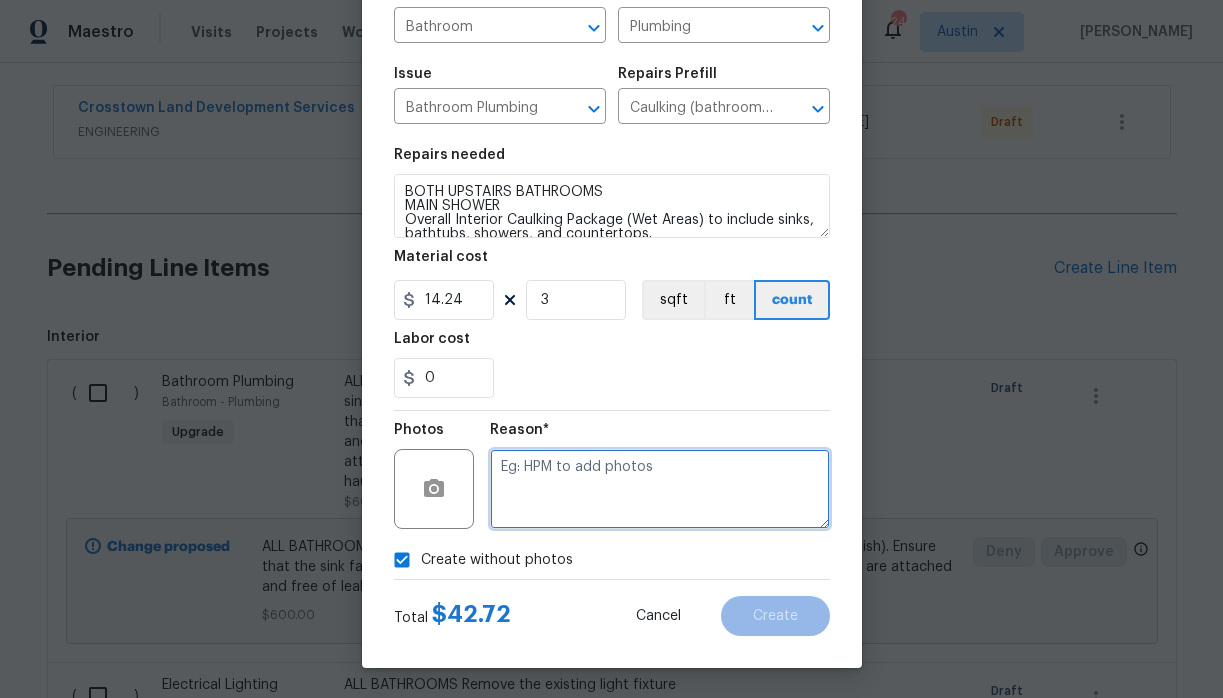 click at bounding box center [660, 489] 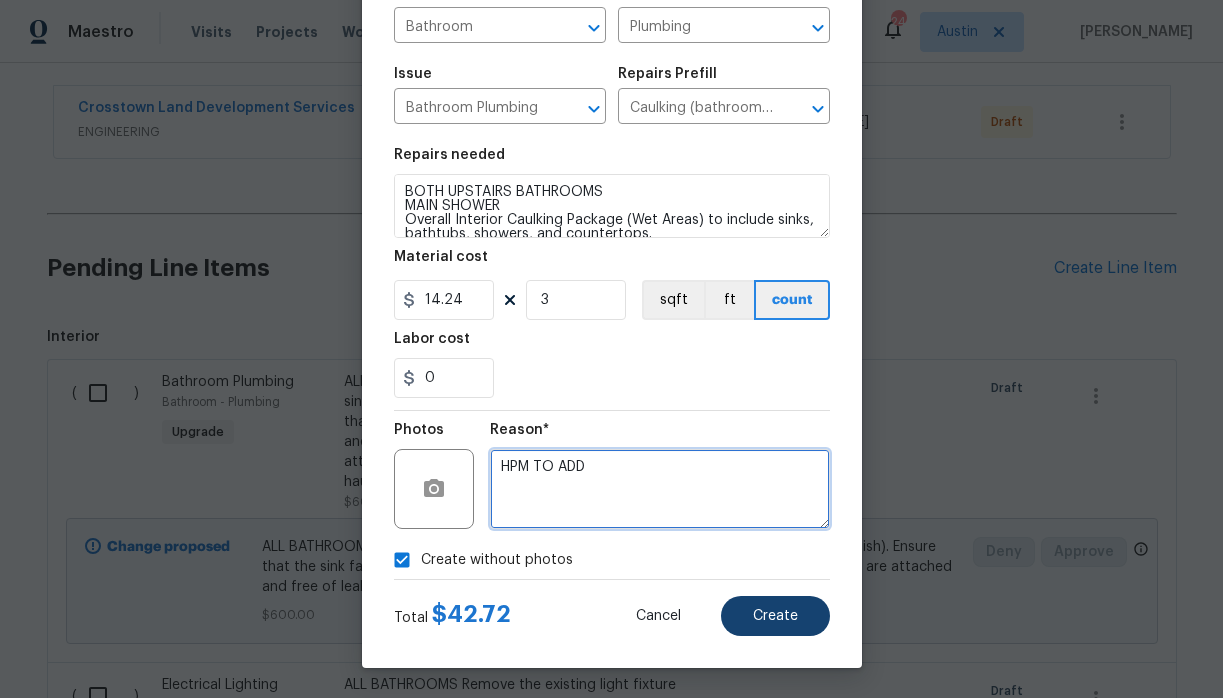 type on "HPM TO ADD" 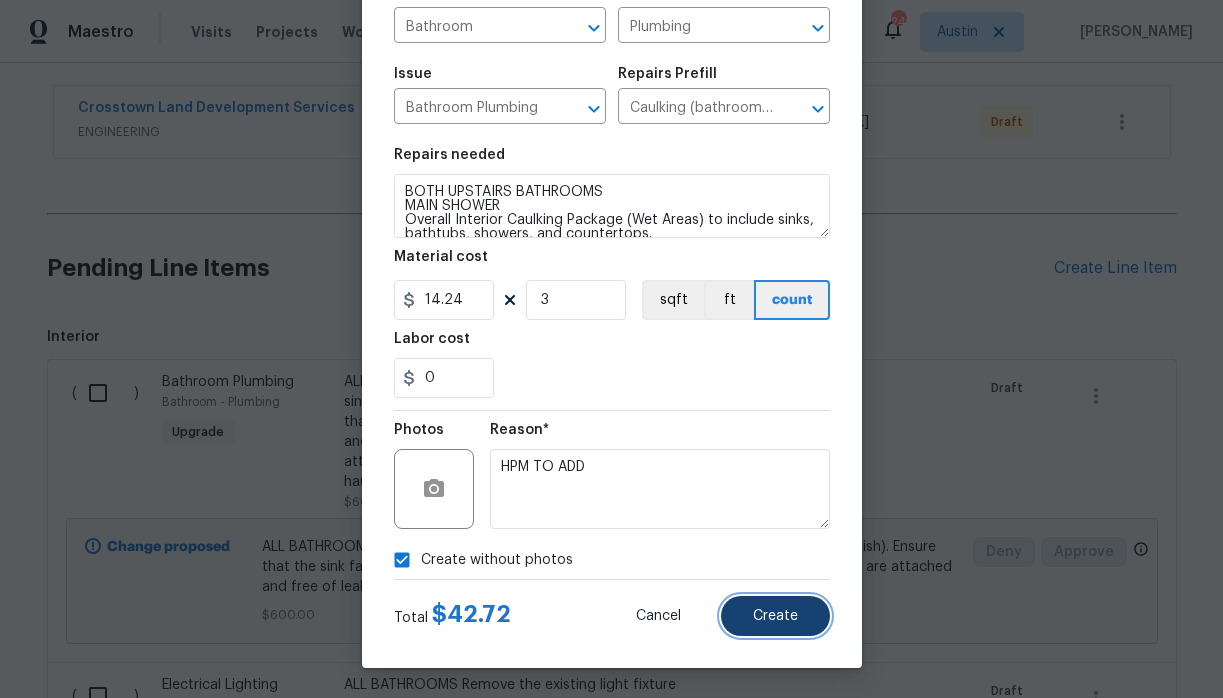 click on "Create" at bounding box center (775, 616) 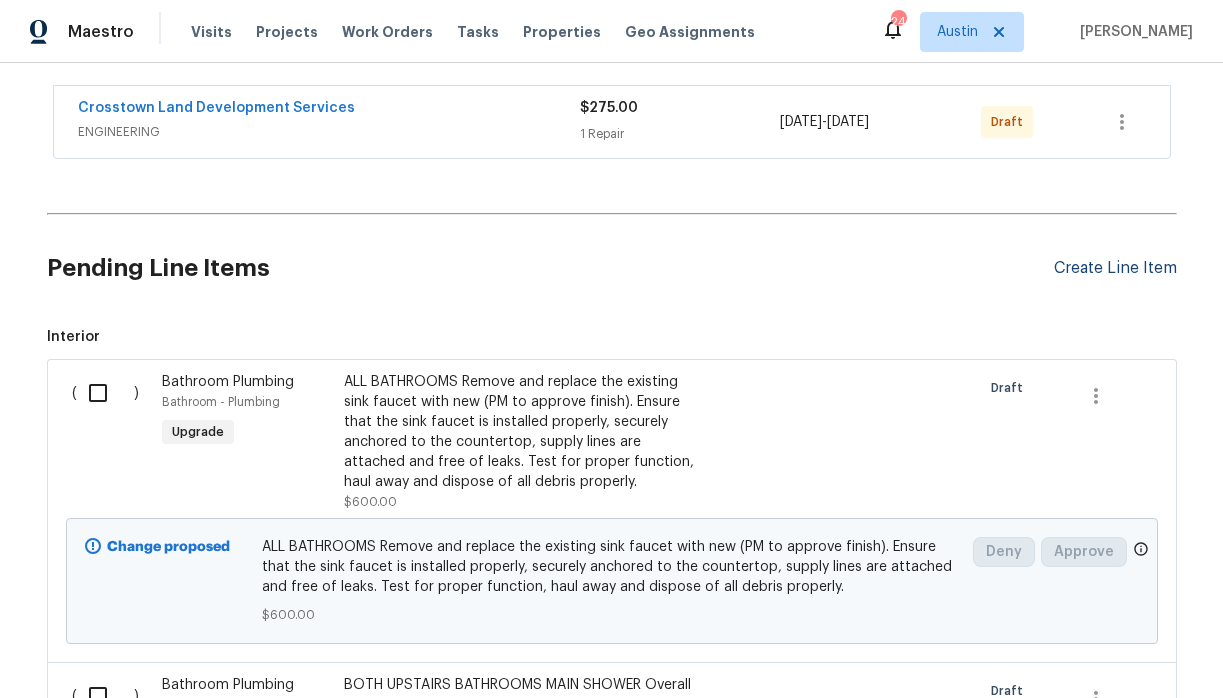 click on "Create Line Item" at bounding box center (1115, 268) 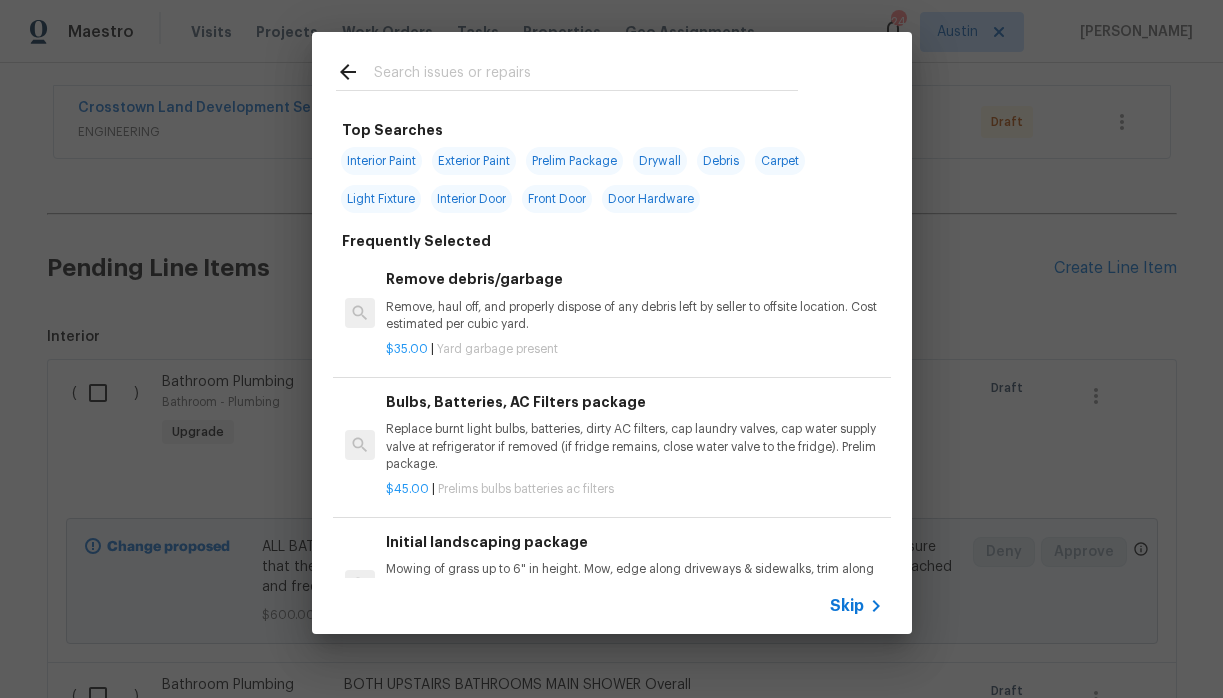 click at bounding box center [586, 75] 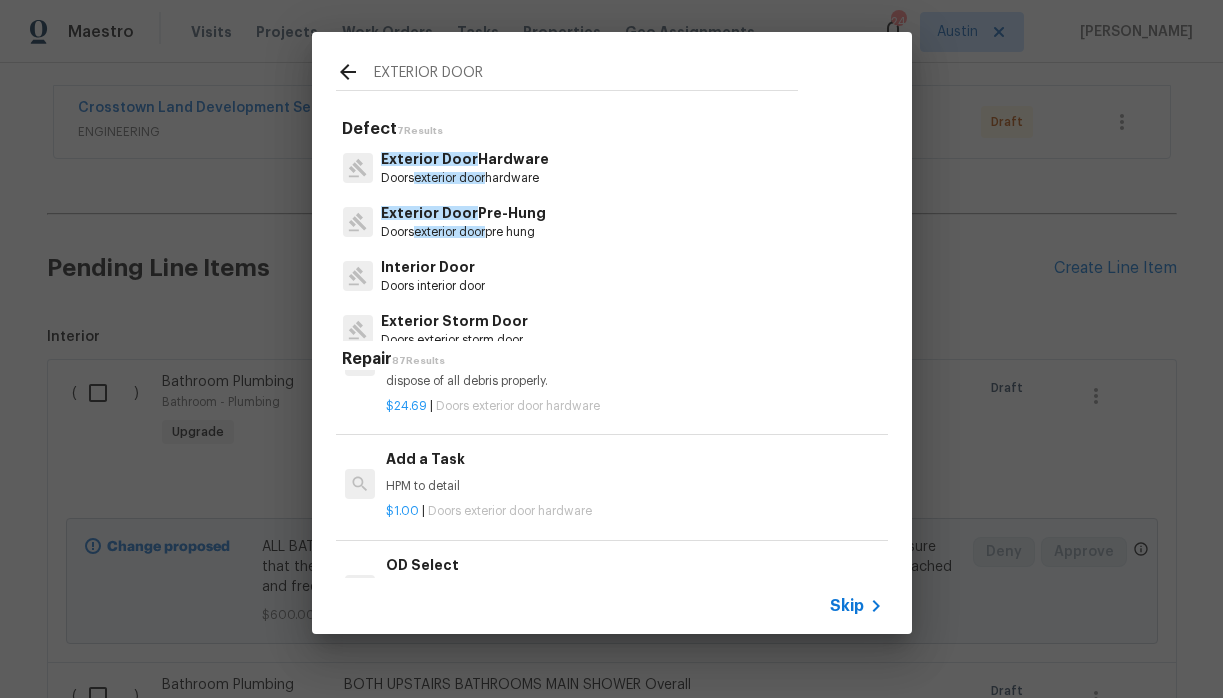 scroll, scrollTop: 494, scrollLeft: 0, axis: vertical 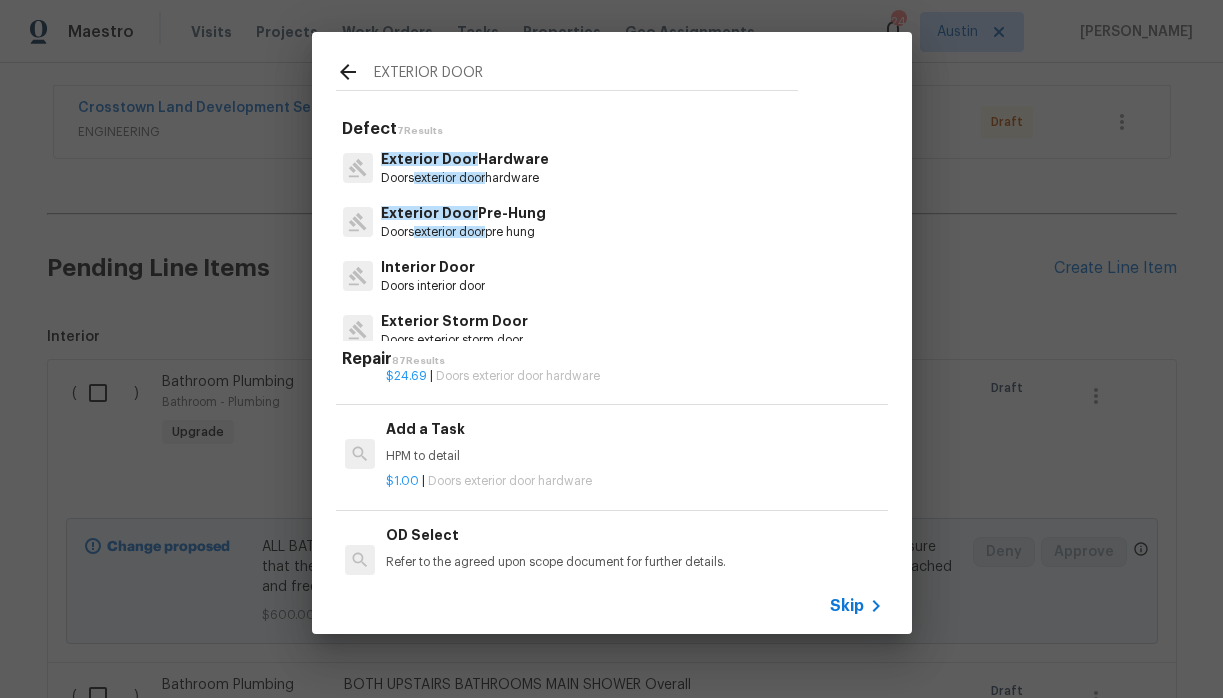type on "EXTERIOR DOOR" 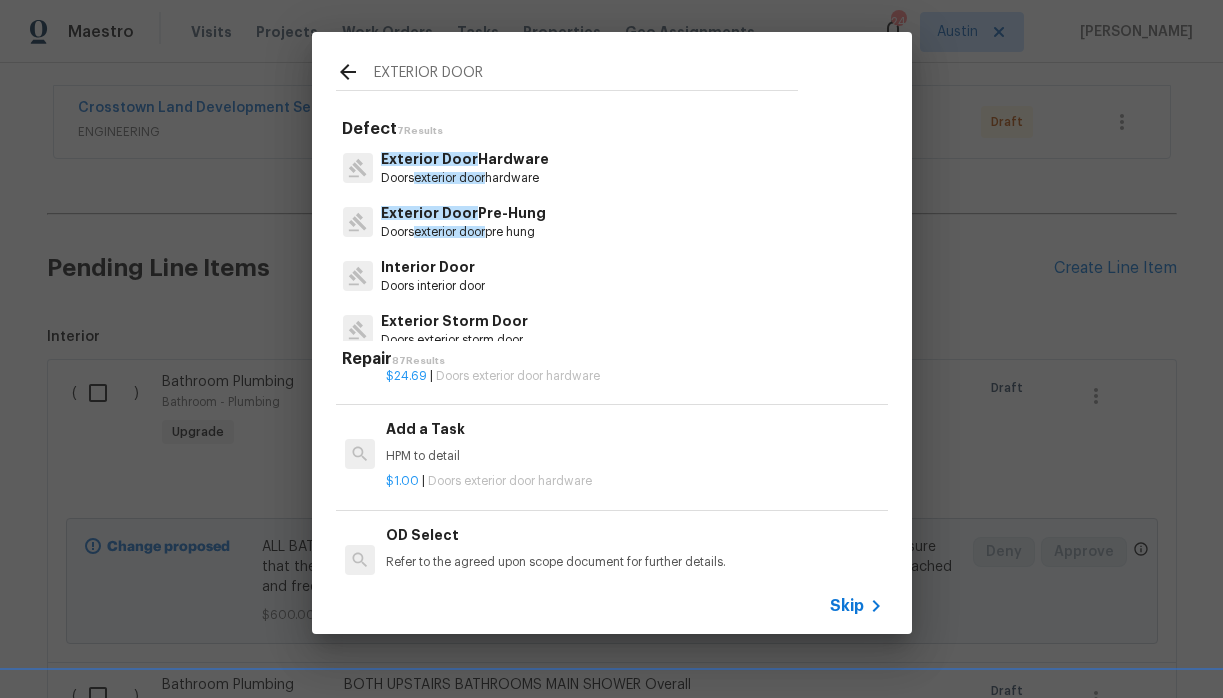 click on "HPM to detail" at bounding box center (634, 456) 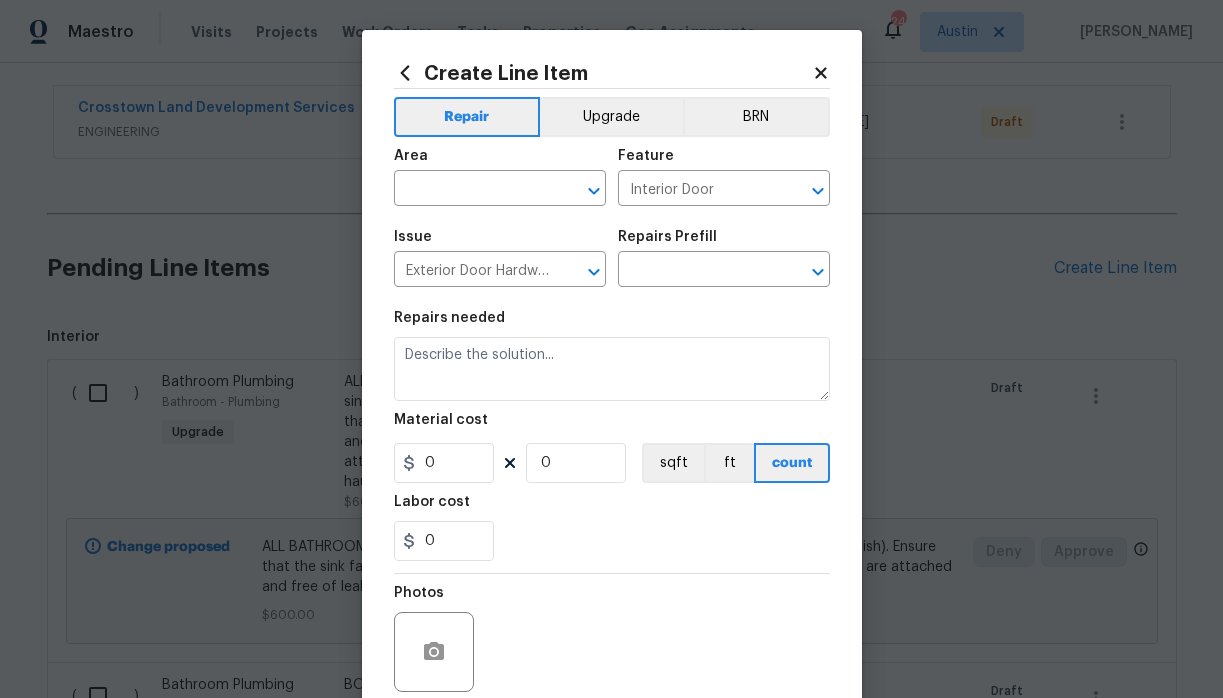 type on "HPM to detail" 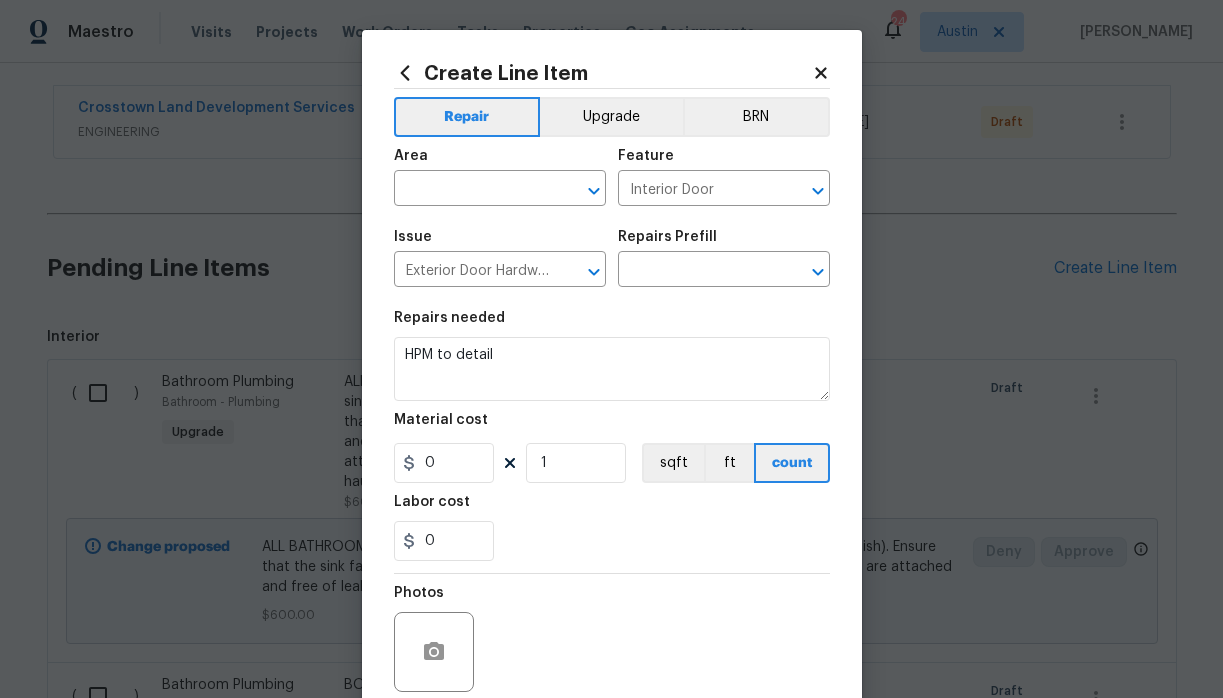 type on "Add a Task $1.00" 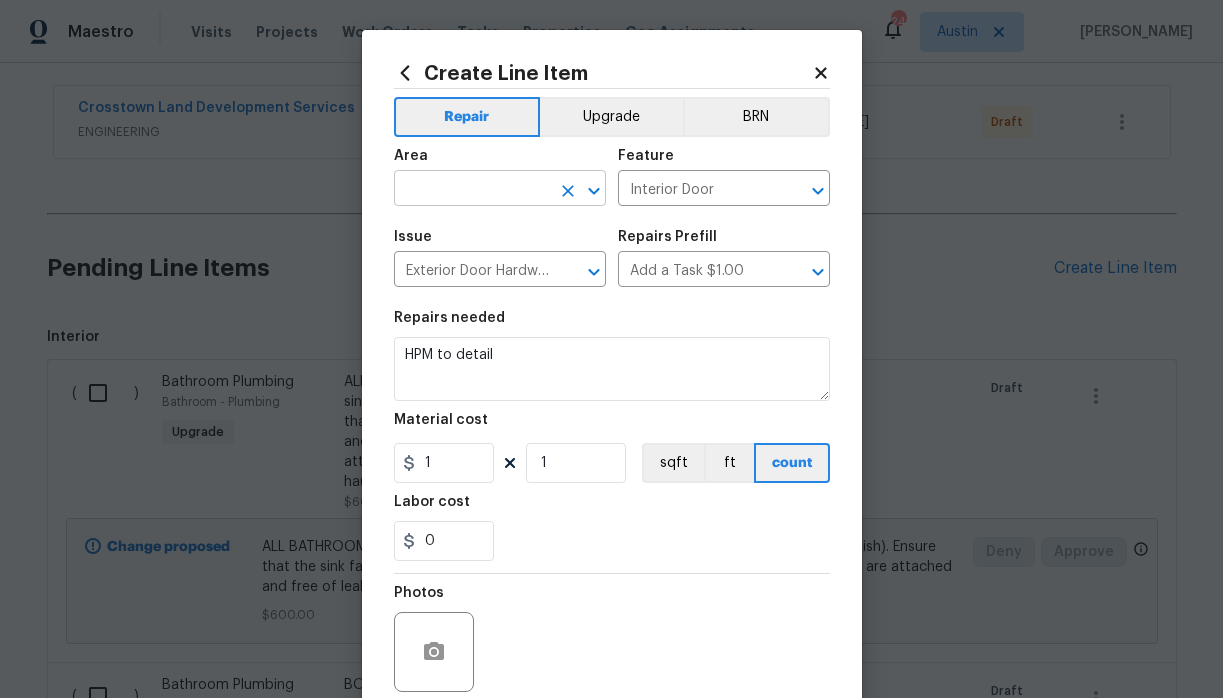 click at bounding box center [472, 190] 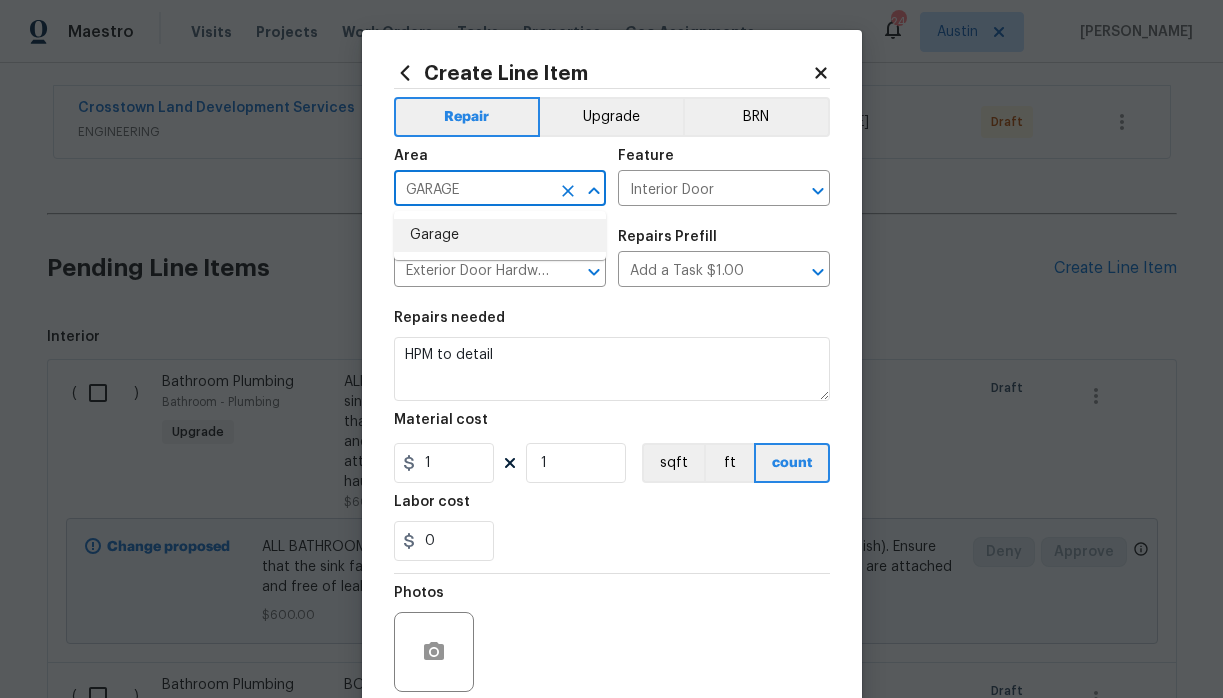 click on "Garage" at bounding box center [500, 235] 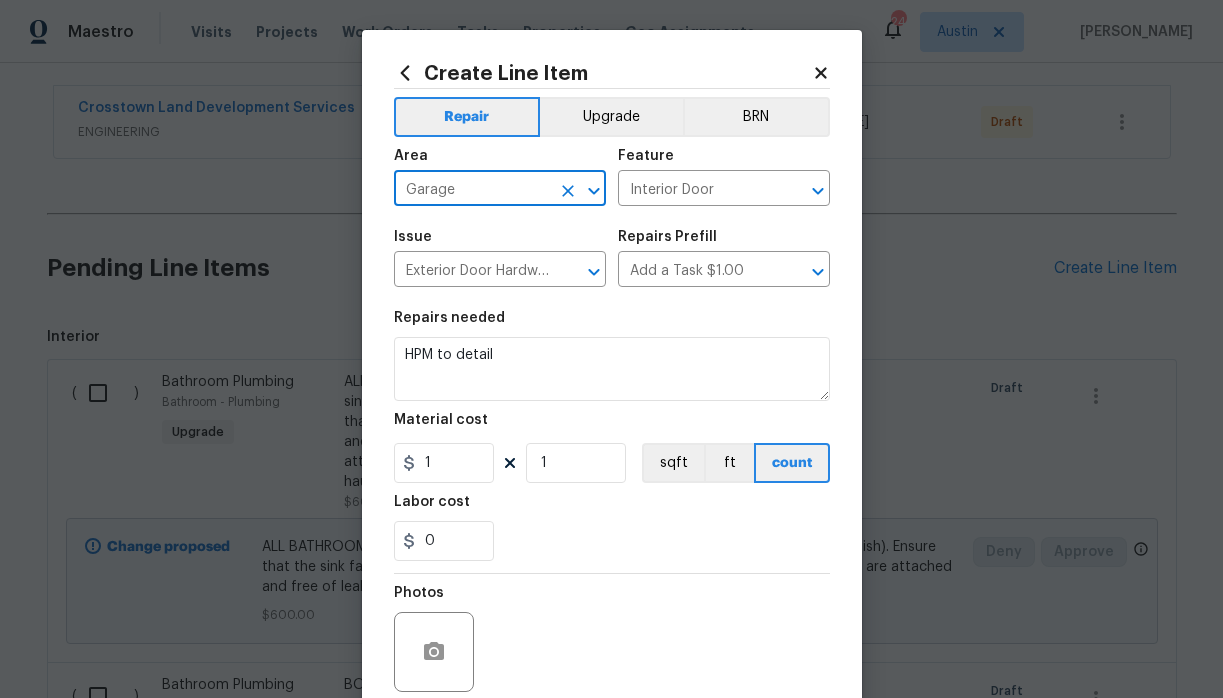 type on "Garage" 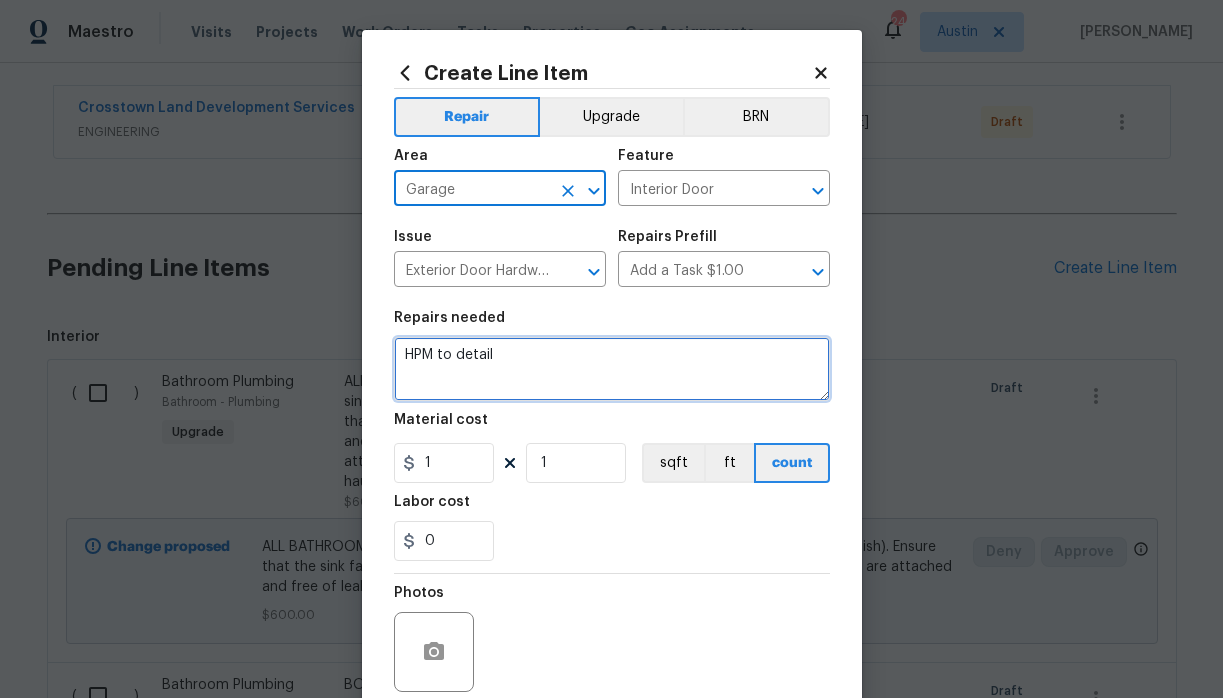 click on "HPM to detail" at bounding box center (612, 369) 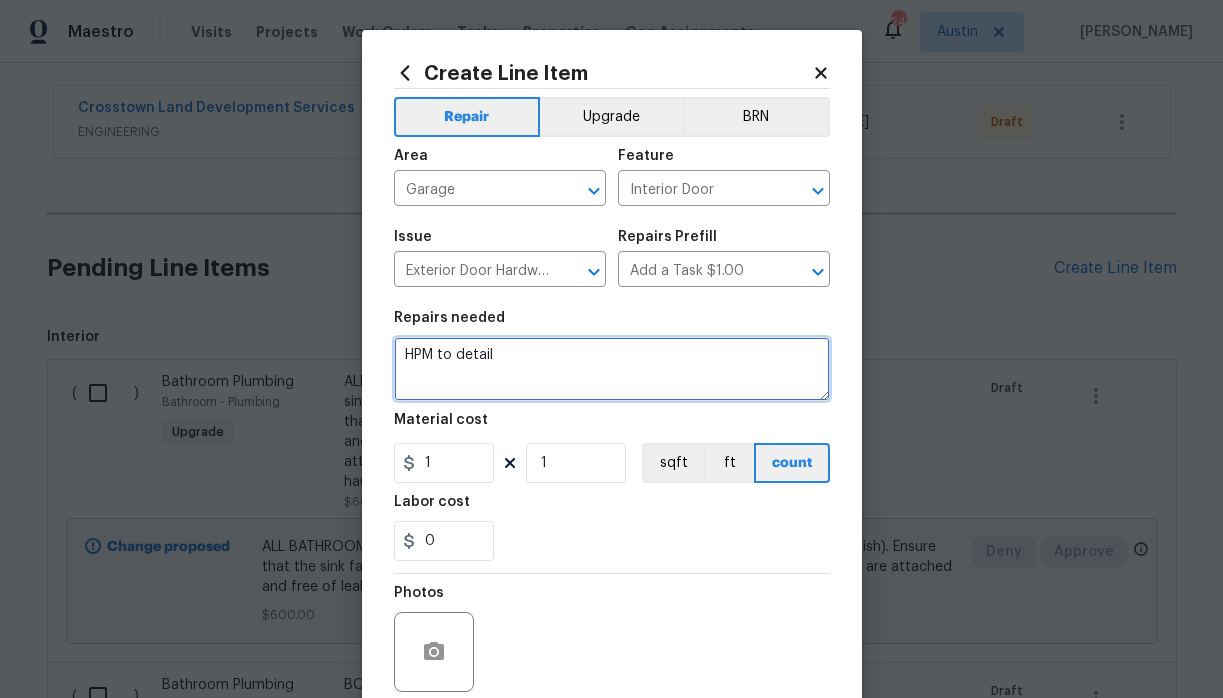 click on "HPM to detail" at bounding box center (612, 369) 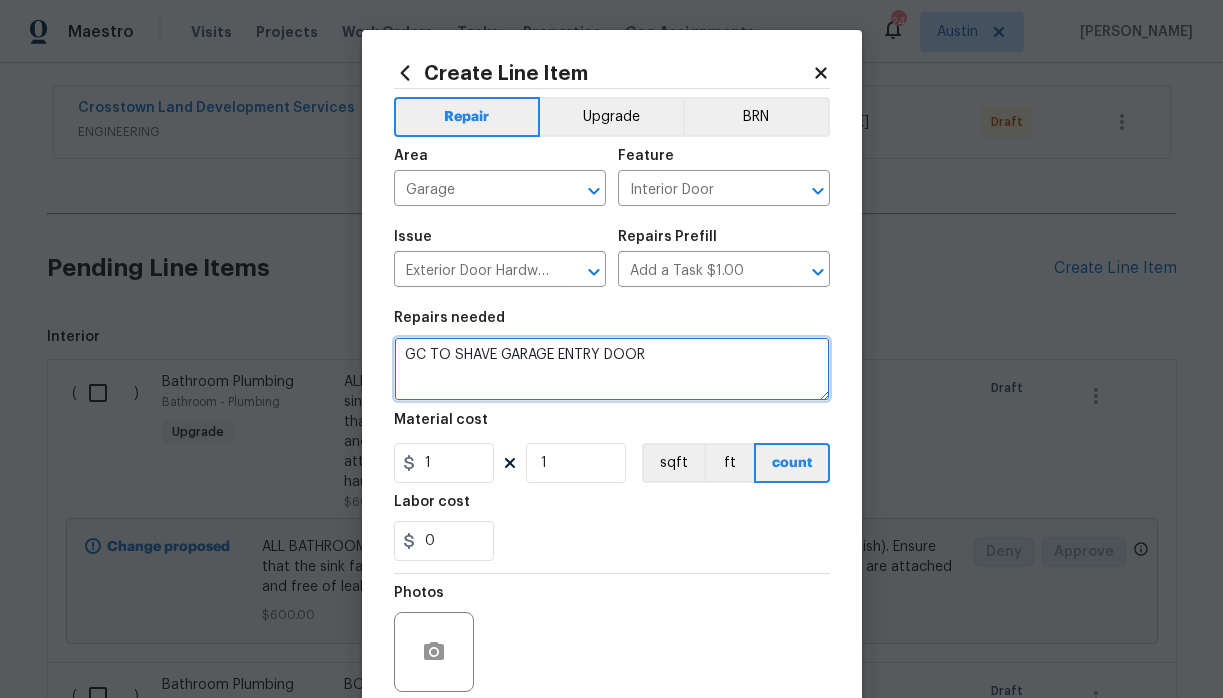 type on "GC TO SHAVE GARAGE ENTRY DOOR" 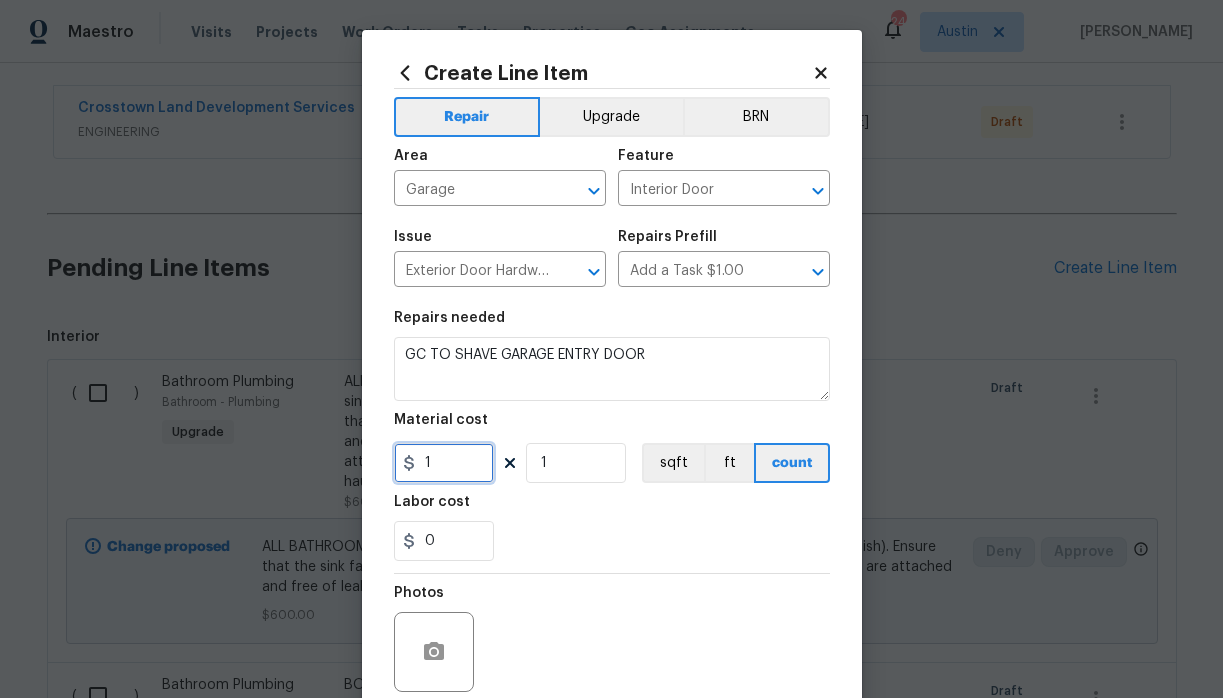 click on "1" at bounding box center (444, 463) 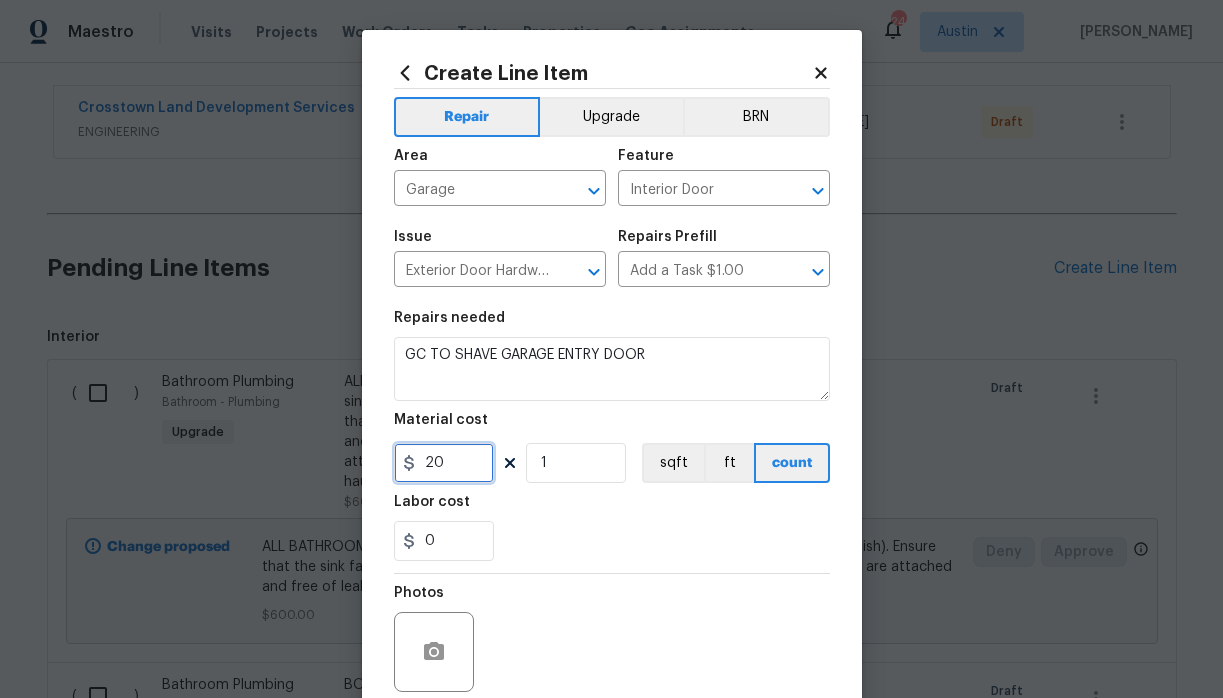 type on "20" 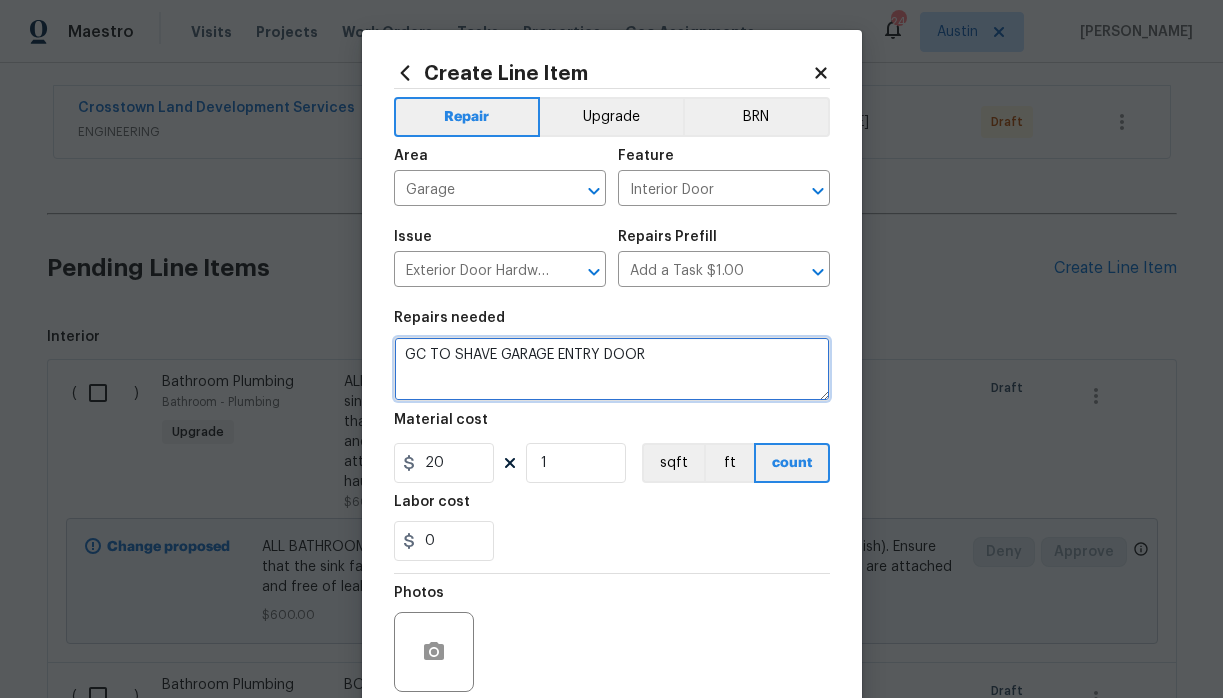 click on "GC TO SHAVE GARAGE ENTRY DOOR" at bounding box center [612, 369] 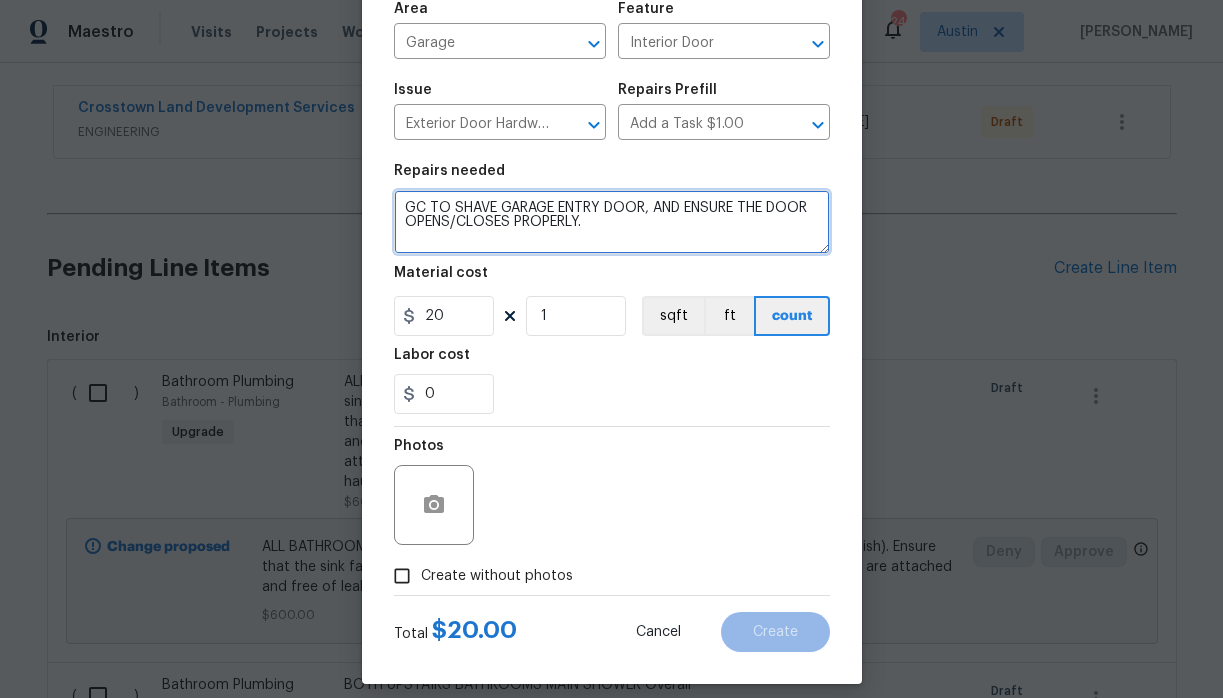 scroll, scrollTop: 164, scrollLeft: 0, axis: vertical 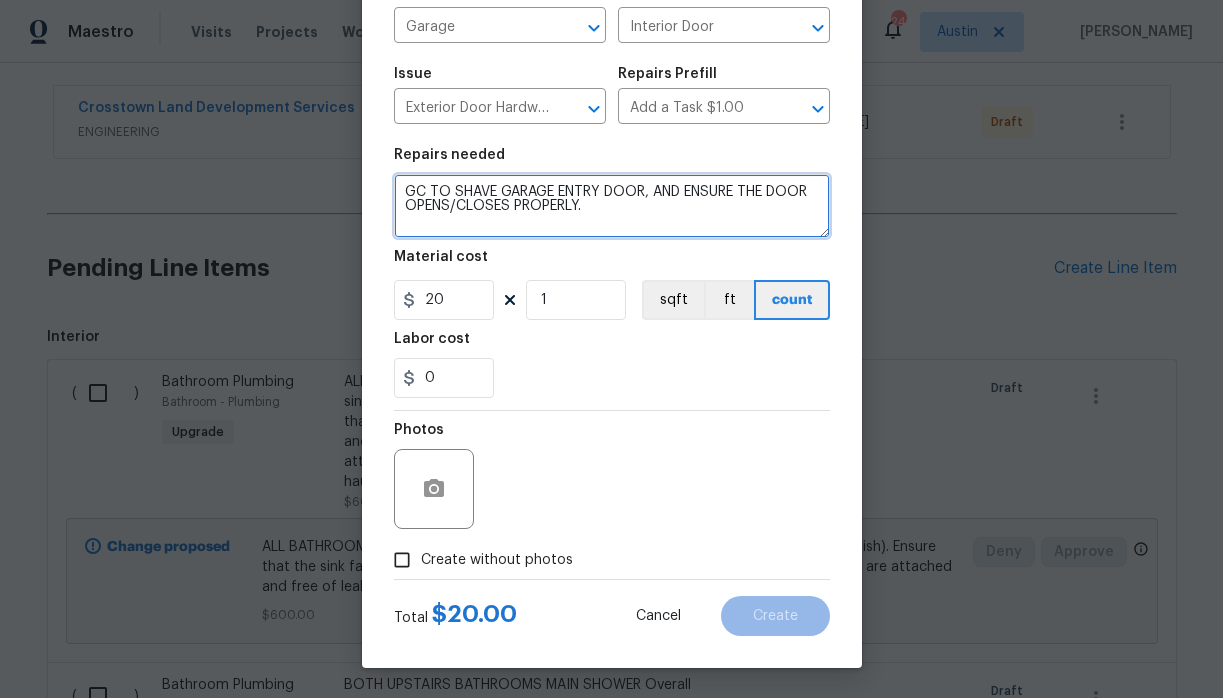 type on "GC TO SHAVE GARAGE ENTRY DOOR, AND ENSURE THE DOOR OPENS/CLOSES PROPERLY." 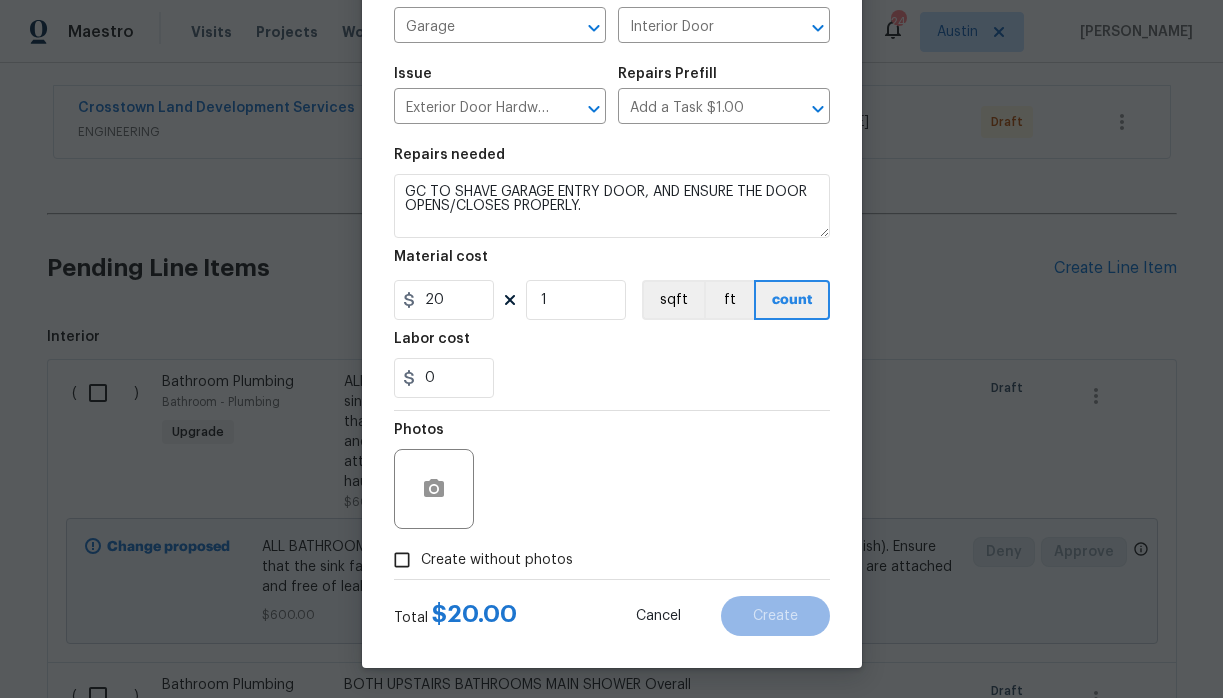 click on "Create without photos" at bounding box center [497, 560] 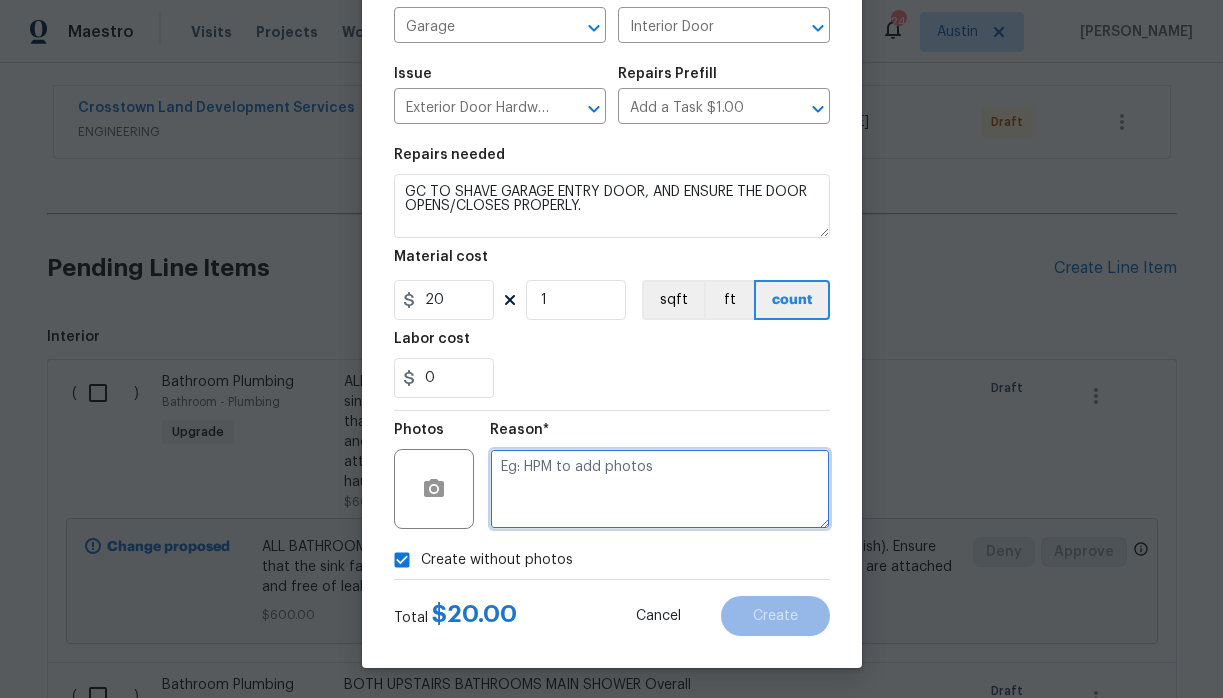 click at bounding box center (660, 489) 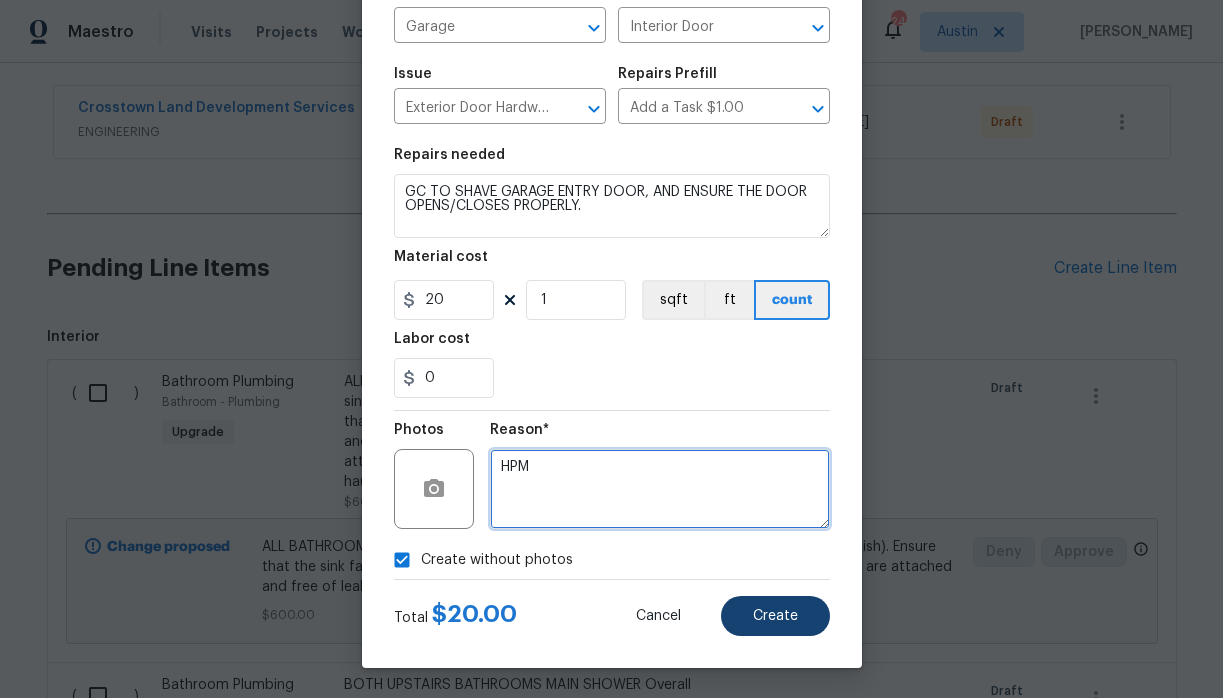 type on "HPM" 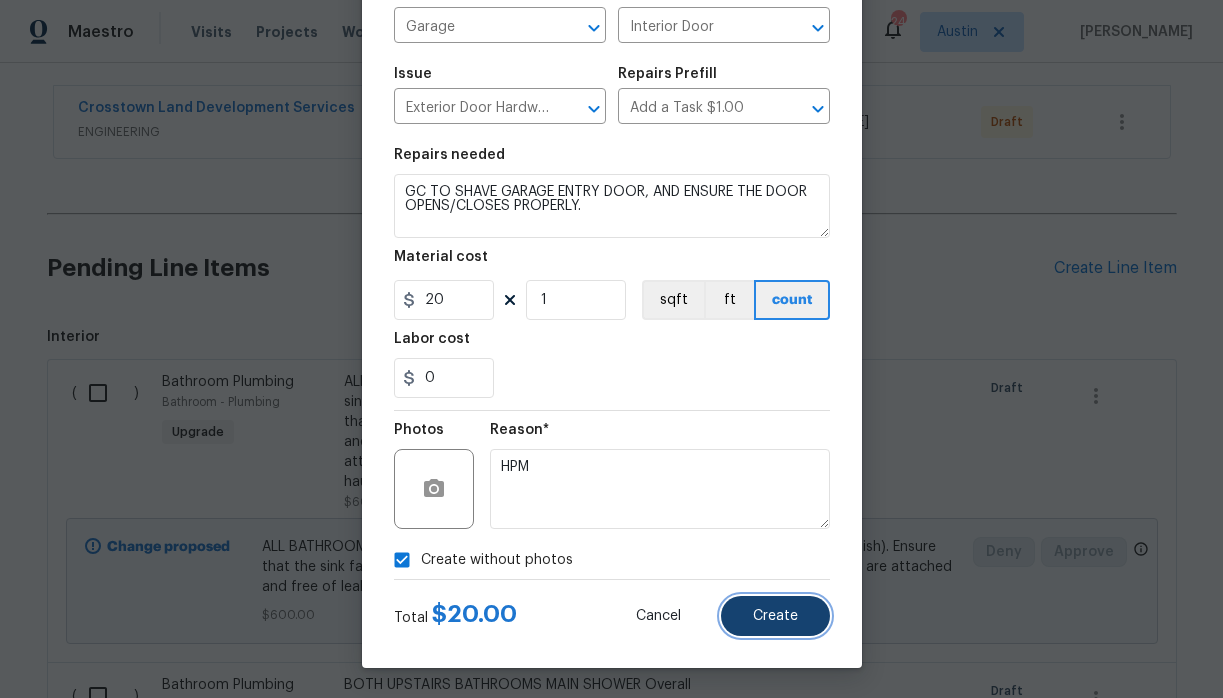 click on "Create" at bounding box center [775, 616] 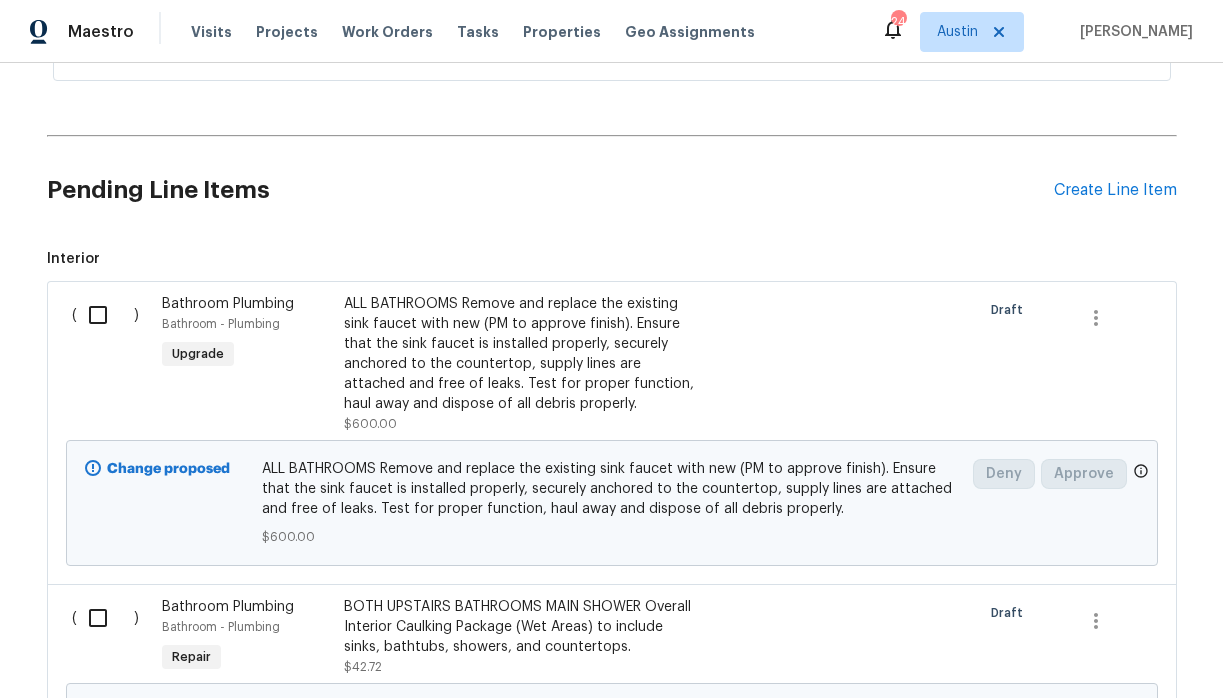 scroll, scrollTop: 472, scrollLeft: 0, axis: vertical 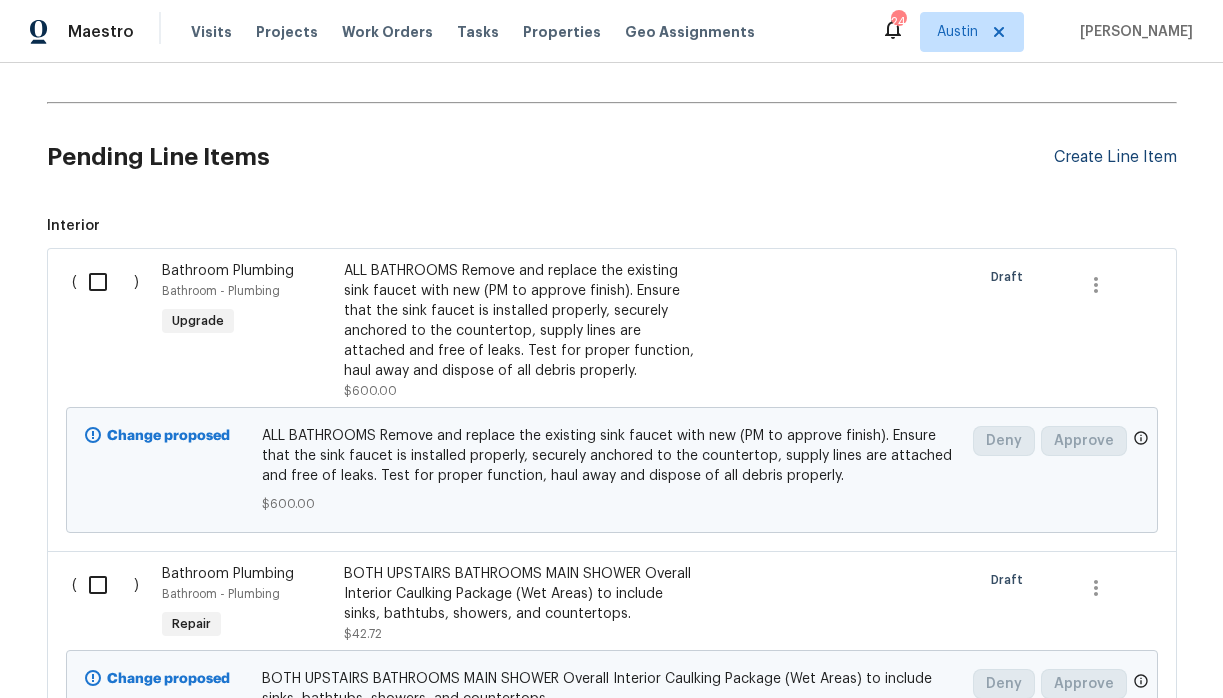 click on "Create Line Item" at bounding box center (1115, 157) 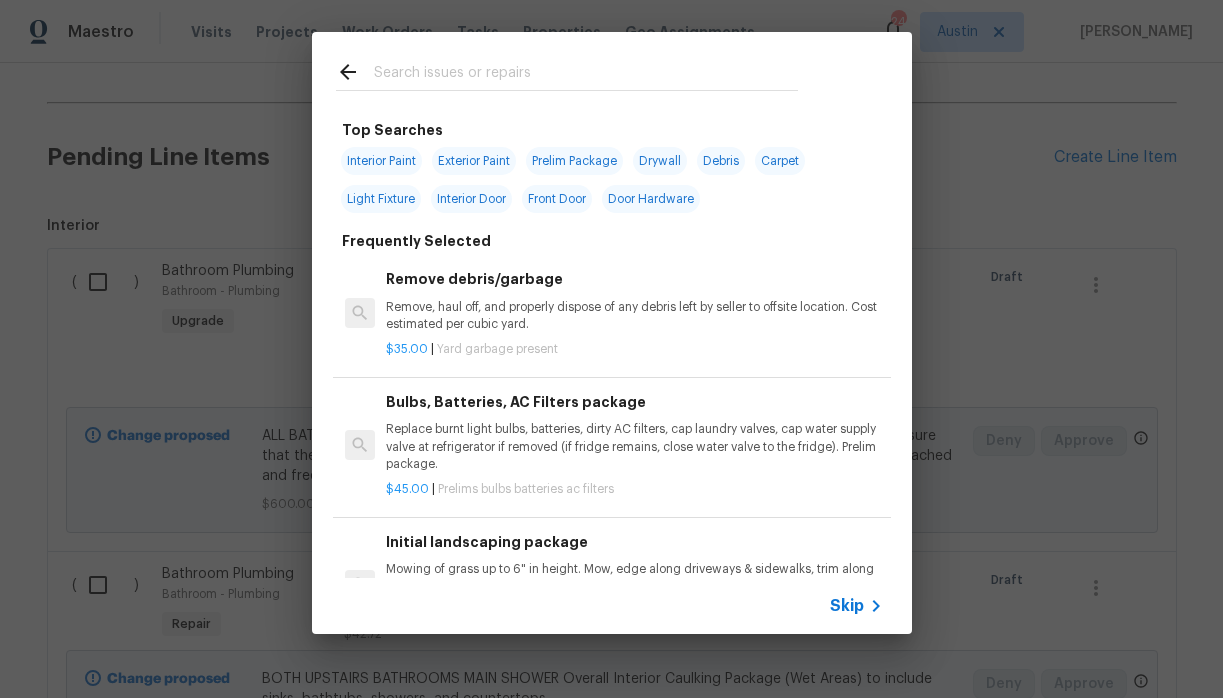 click at bounding box center [586, 75] 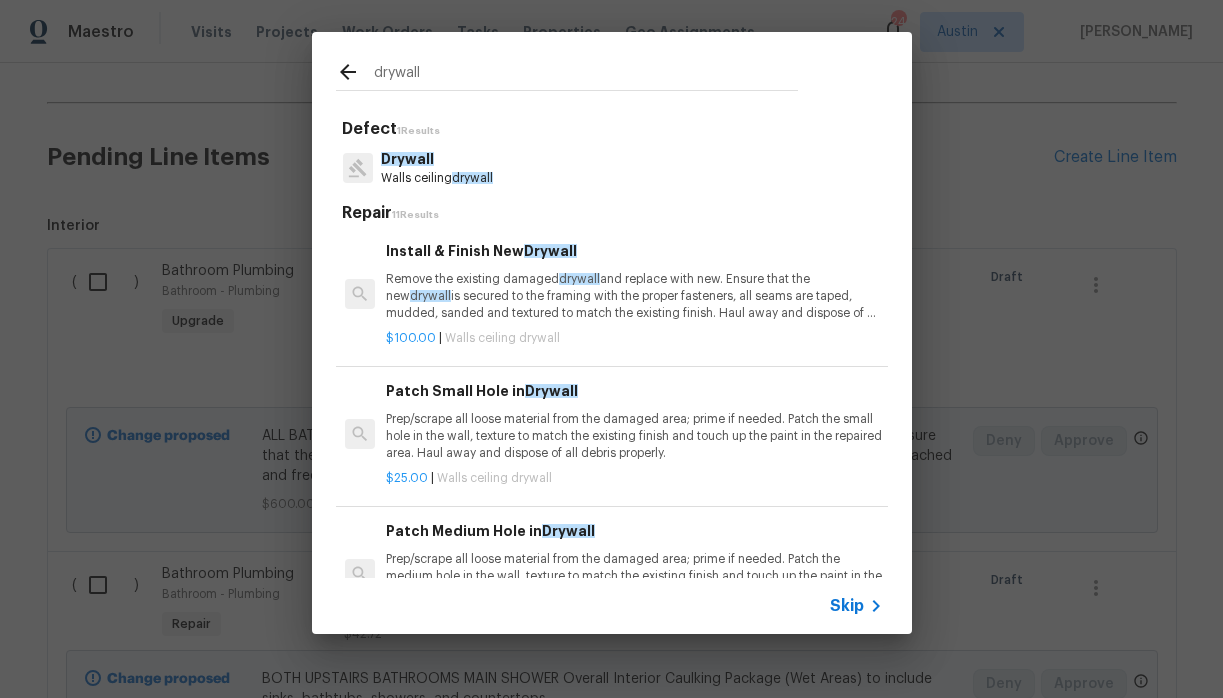 type on "drywall" 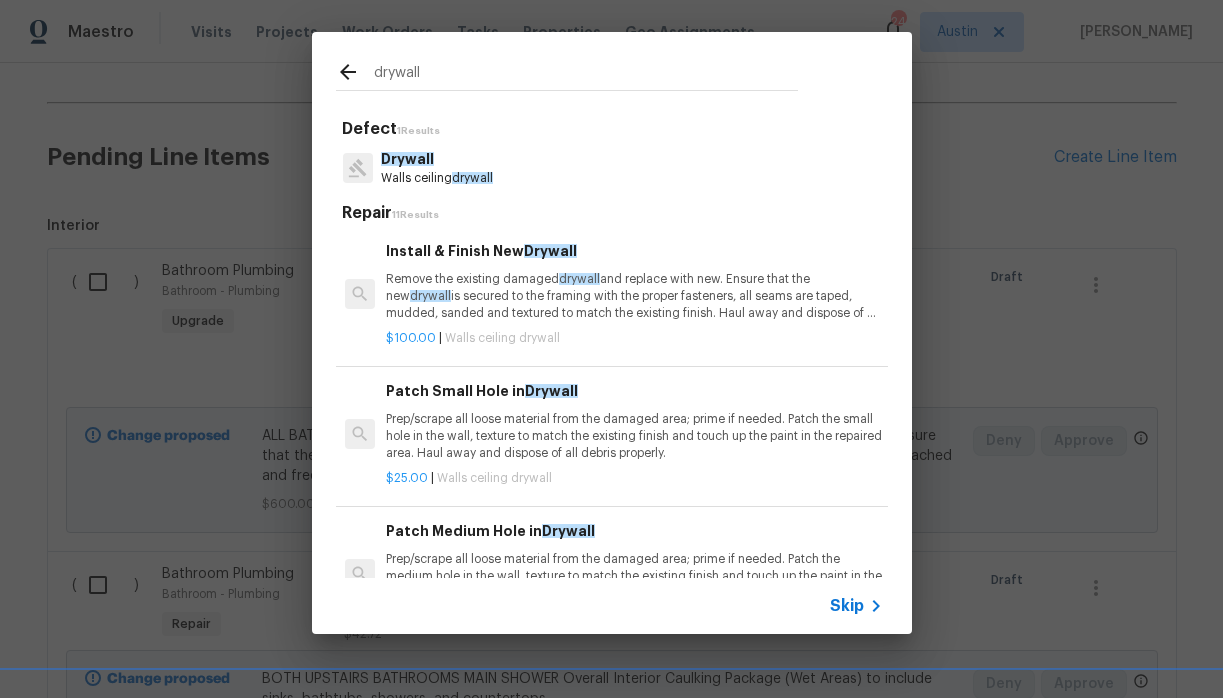 click on "Drywall" at bounding box center (437, 159) 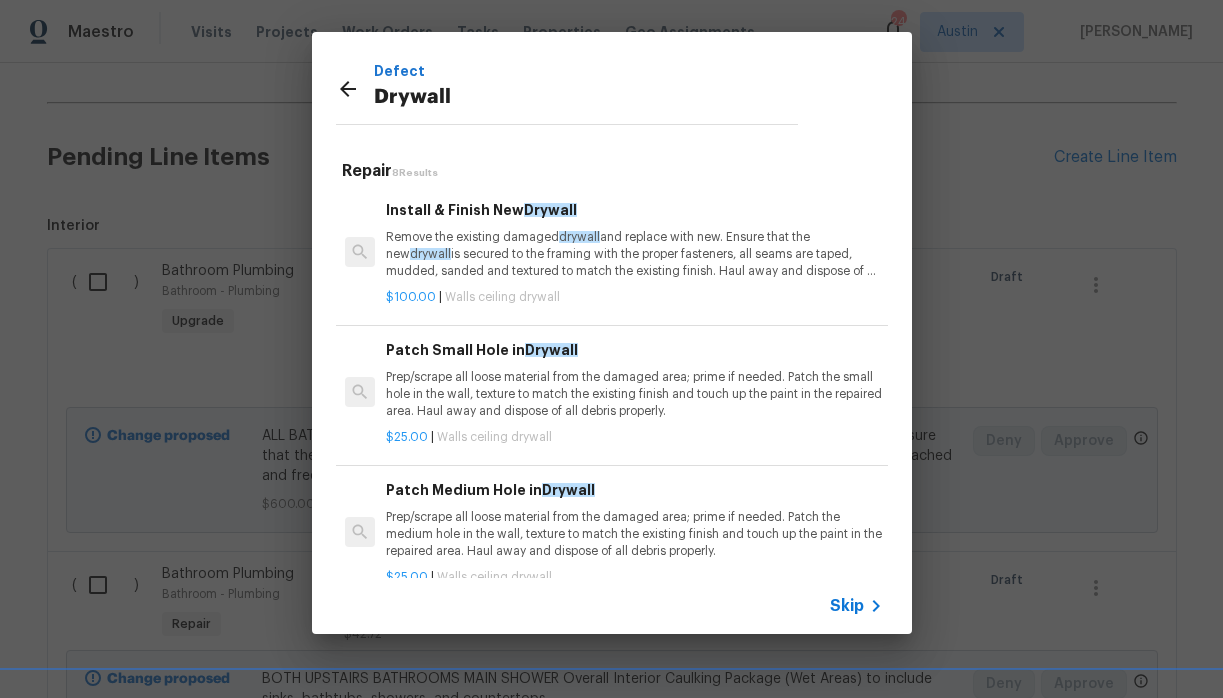 click on "Remove the existing damaged  drywall  and replace with new. Ensure that the new  drywall  is secured to the framing with the proper fasteners, all seams are taped, mudded, sanded and textured to match the existing finish. Haul away and dispose of all debris properly." at bounding box center [634, 254] 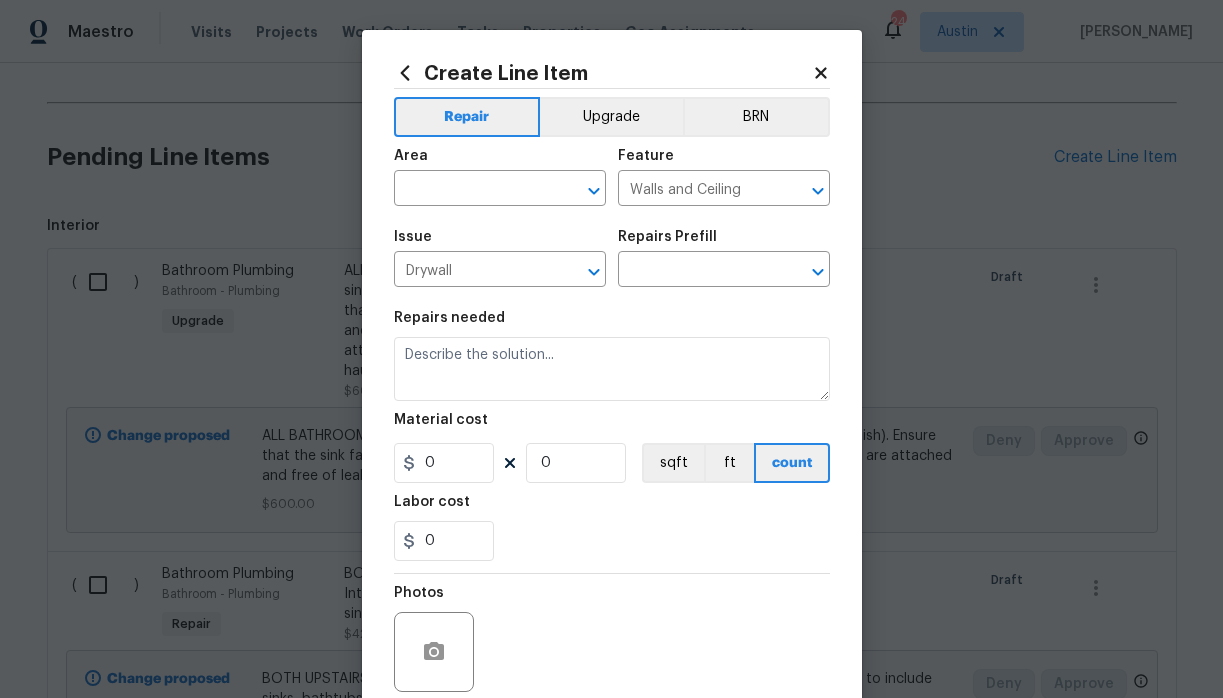 type on "Remove the existing damaged drywall and replace with new. Ensure that the new drywall is secured to the framing with the proper fasteners, all seams are taped, mudded, sanded and textured to match the existing finish. Haul away and dispose of all debris properly." 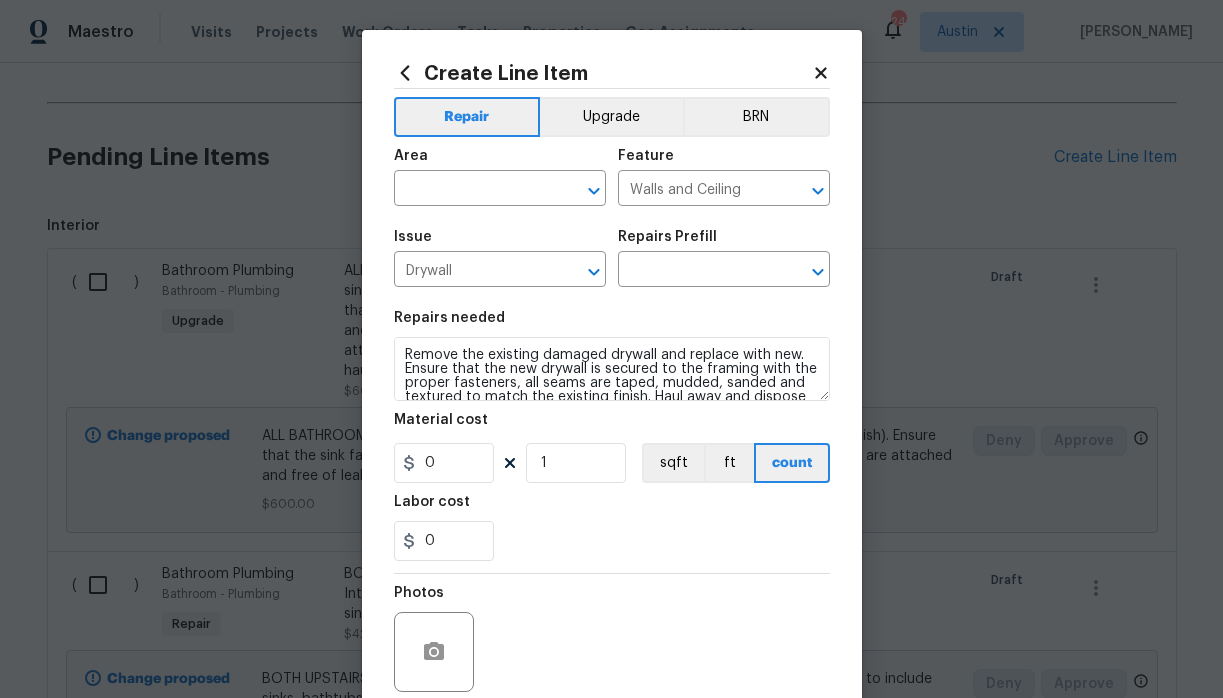 type on "Install & Finish New Drywall $100.00" 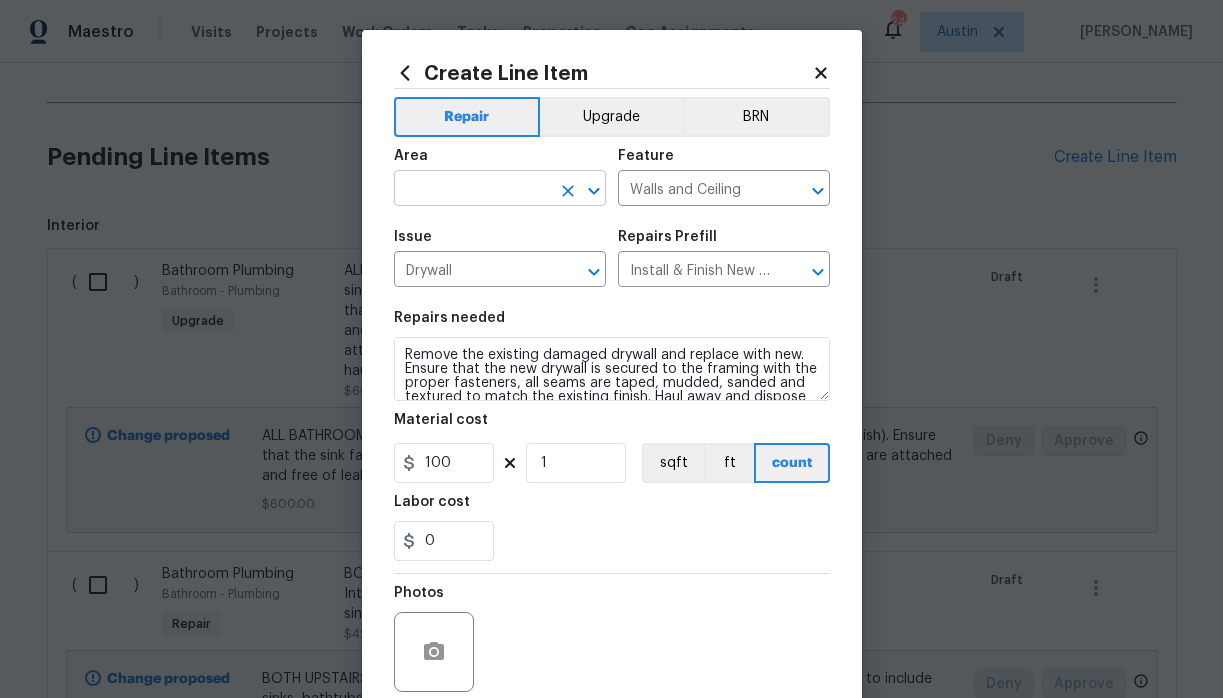 click at bounding box center [472, 190] 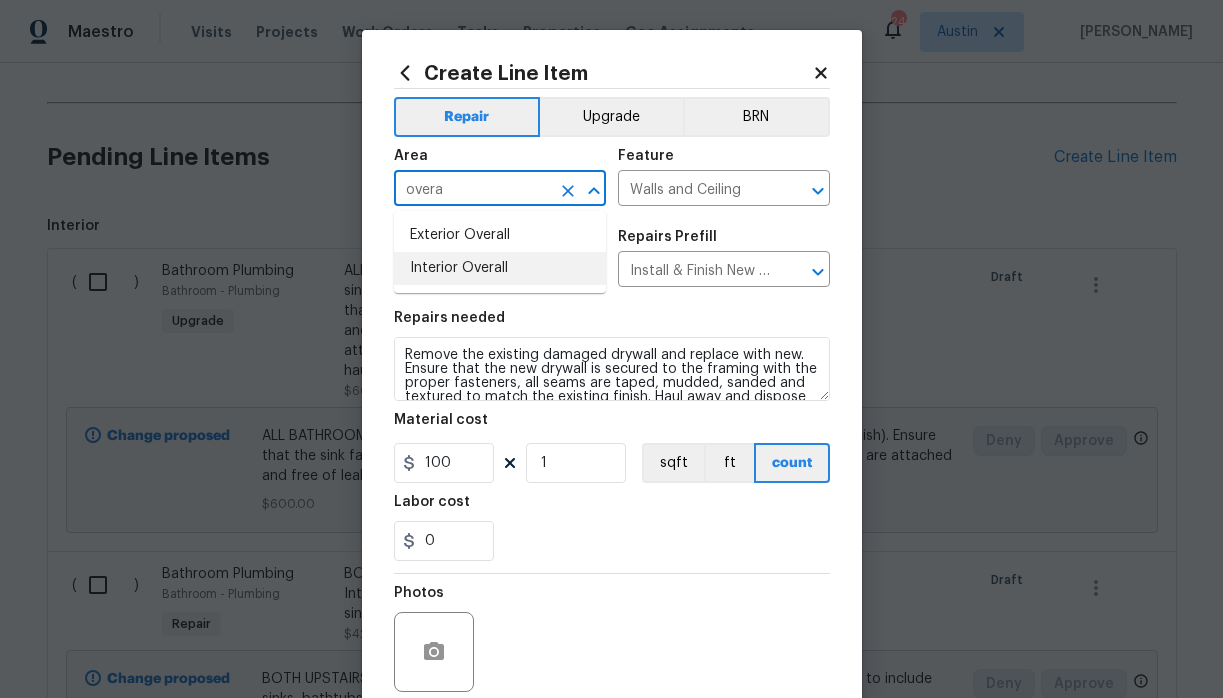 click on "Interior Overall" at bounding box center [500, 268] 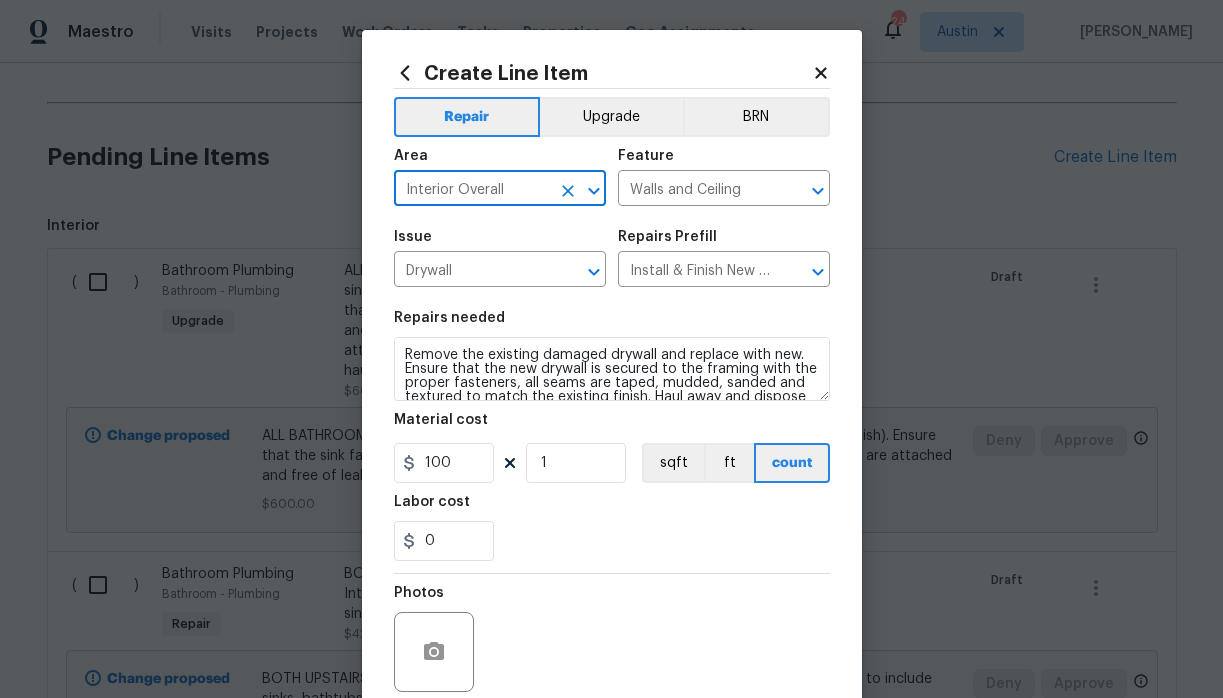 type on "Interior Overall" 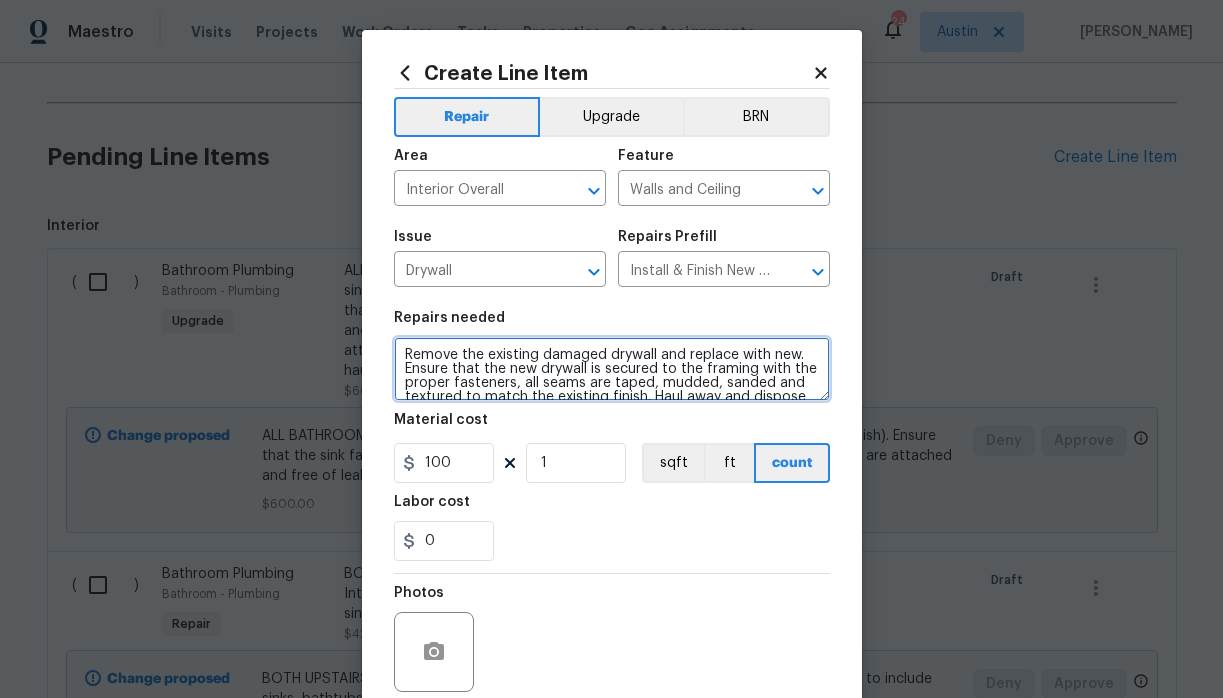 click on "Remove the existing damaged drywall and replace with new. Ensure that the new drywall is secured to the framing with the proper fasteners, all seams are taped, mudded, sanded and textured to match the existing finish. Haul away and dispose of all debris properly." at bounding box center (612, 369) 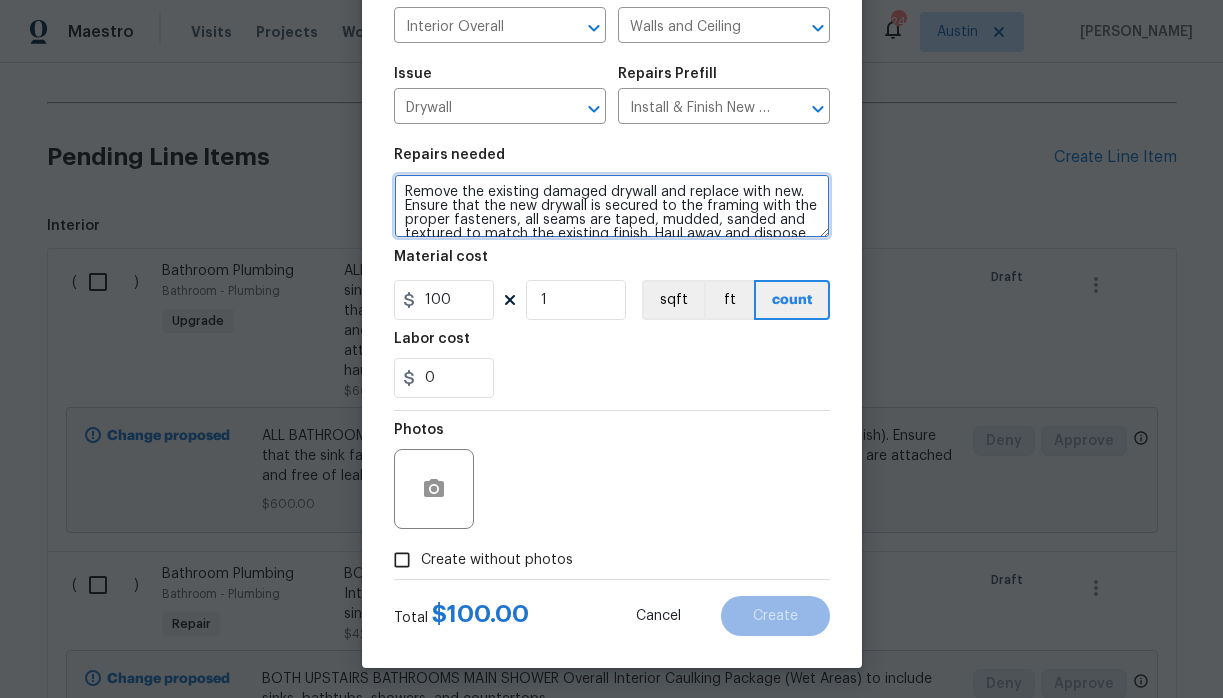 scroll, scrollTop: 164, scrollLeft: 0, axis: vertical 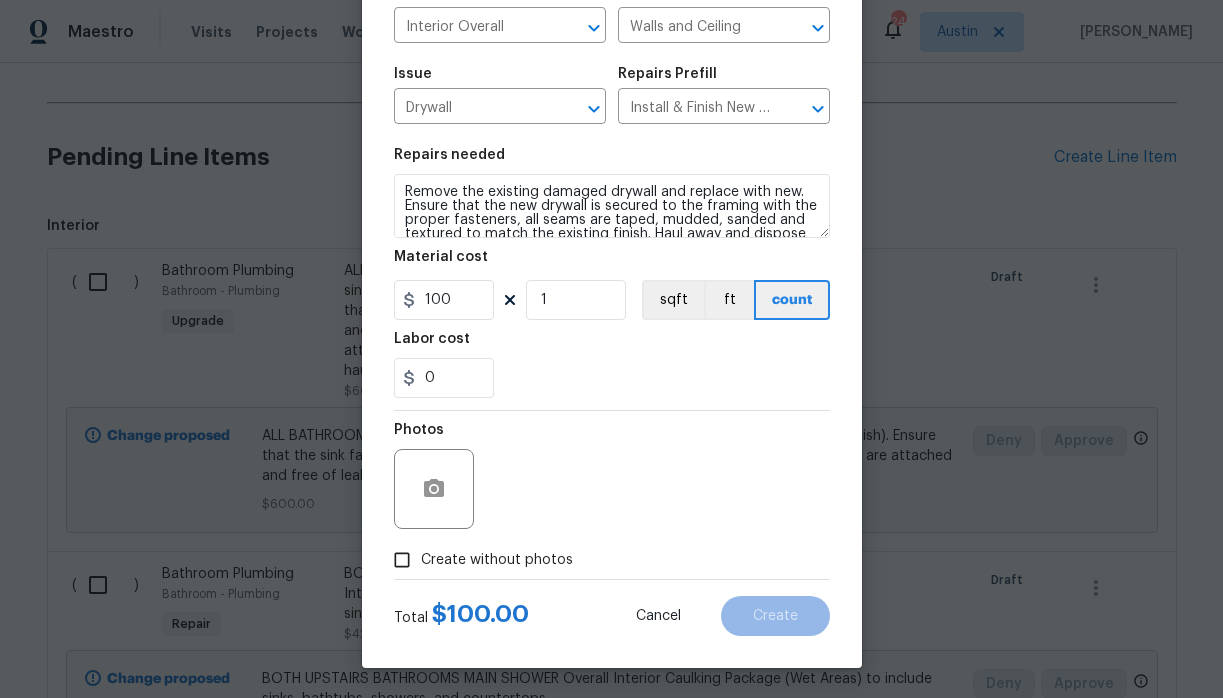 click on "Create without photos" at bounding box center [497, 560] 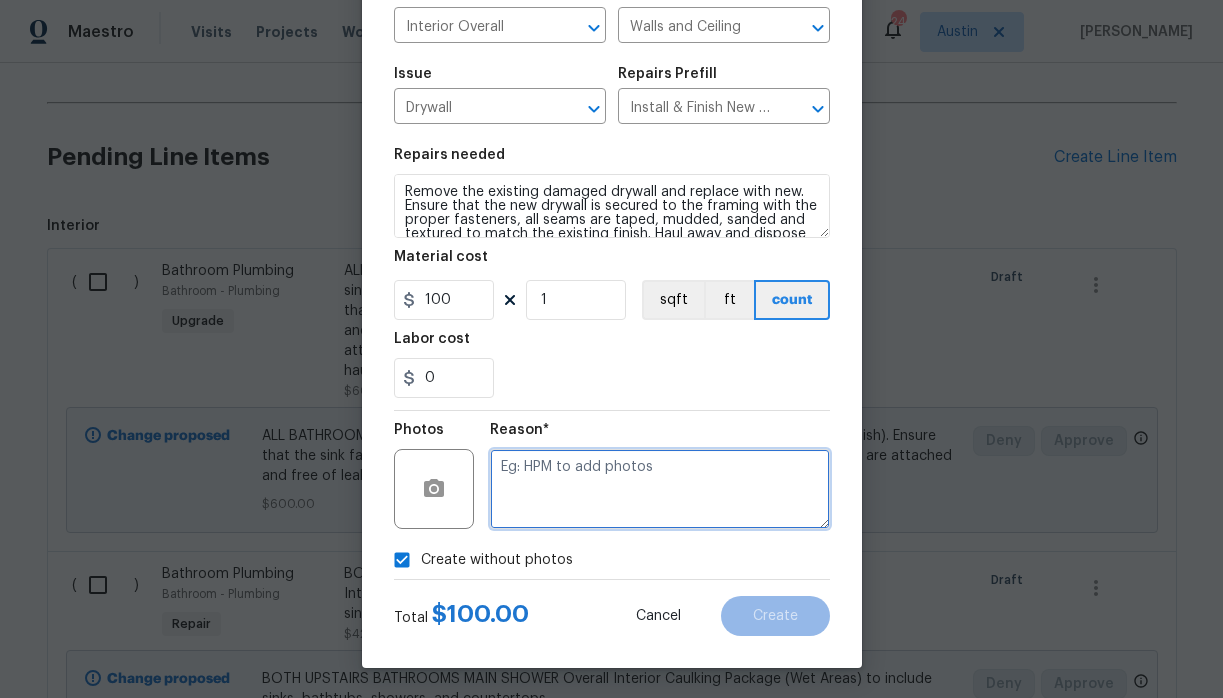 click at bounding box center [660, 489] 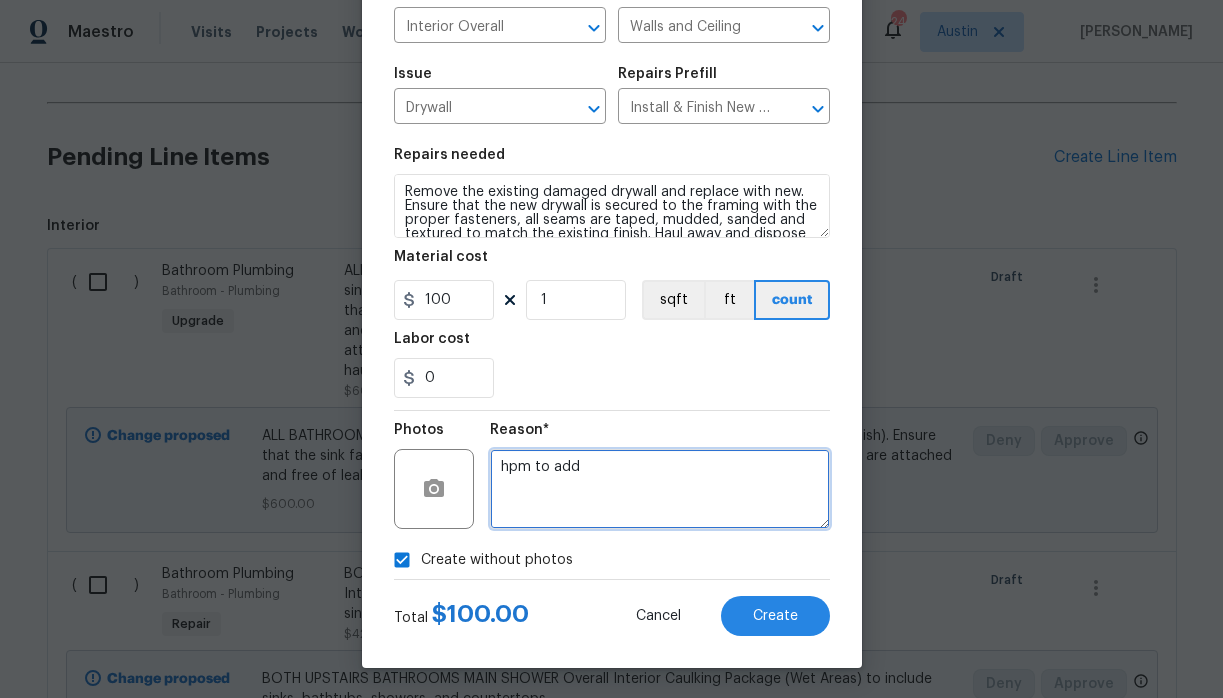 type on "hpm to add" 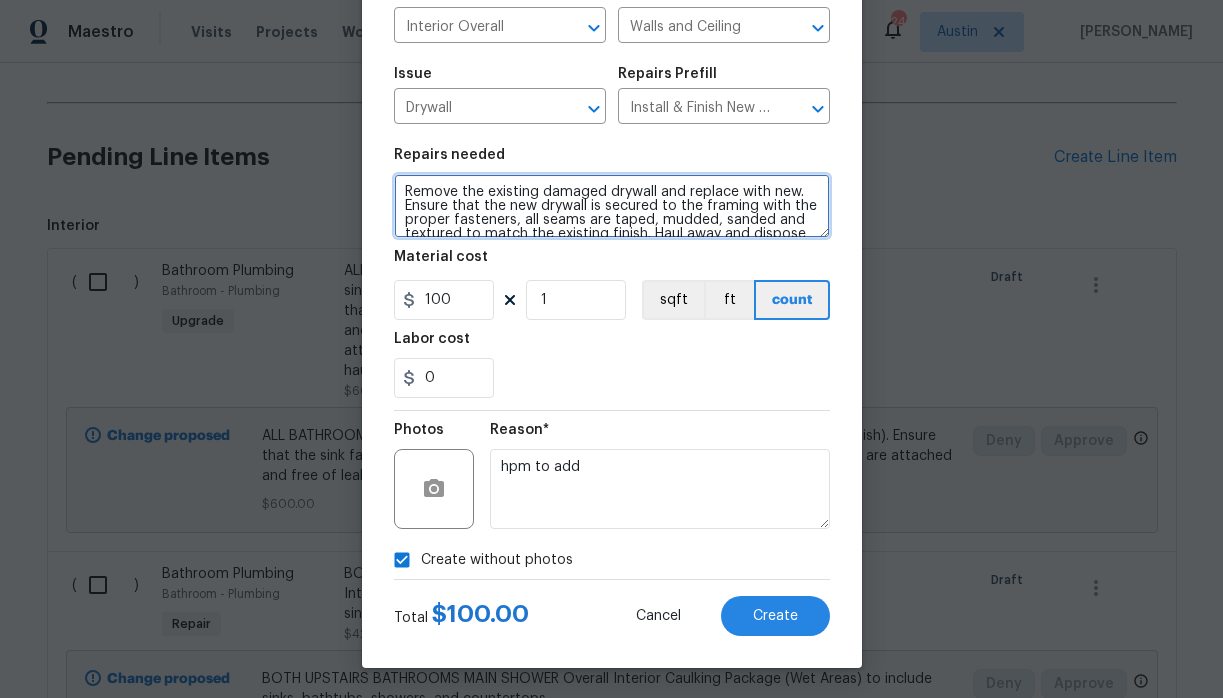 click on "Remove the existing damaged drywall and replace with new. Ensure that the new drywall is secured to the framing with the proper fasteners, all seams are taped, mudded, sanded and textured to match the existing finish. Haul away and dispose of all debris properly." at bounding box center (612, 206) 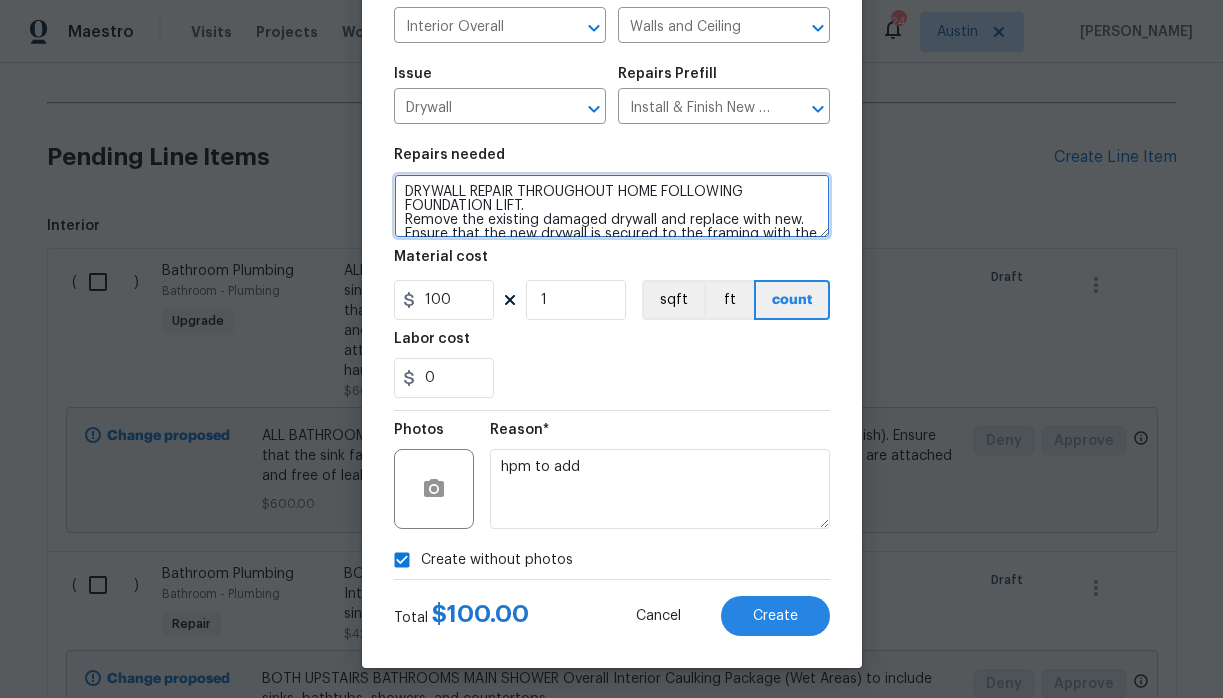 type on "DRYWALL REPAIR THROUGHOUT HOME FOLLOWING FOUNDATION LIFT.
Remove the existing damaged drywall and replace with new. Ensure that the new drywall is secured to the framing with the proper fasteners, all seams are taped, mudded, sanded and textured to match the existing finish. Haul away and dispose of all debris properly." 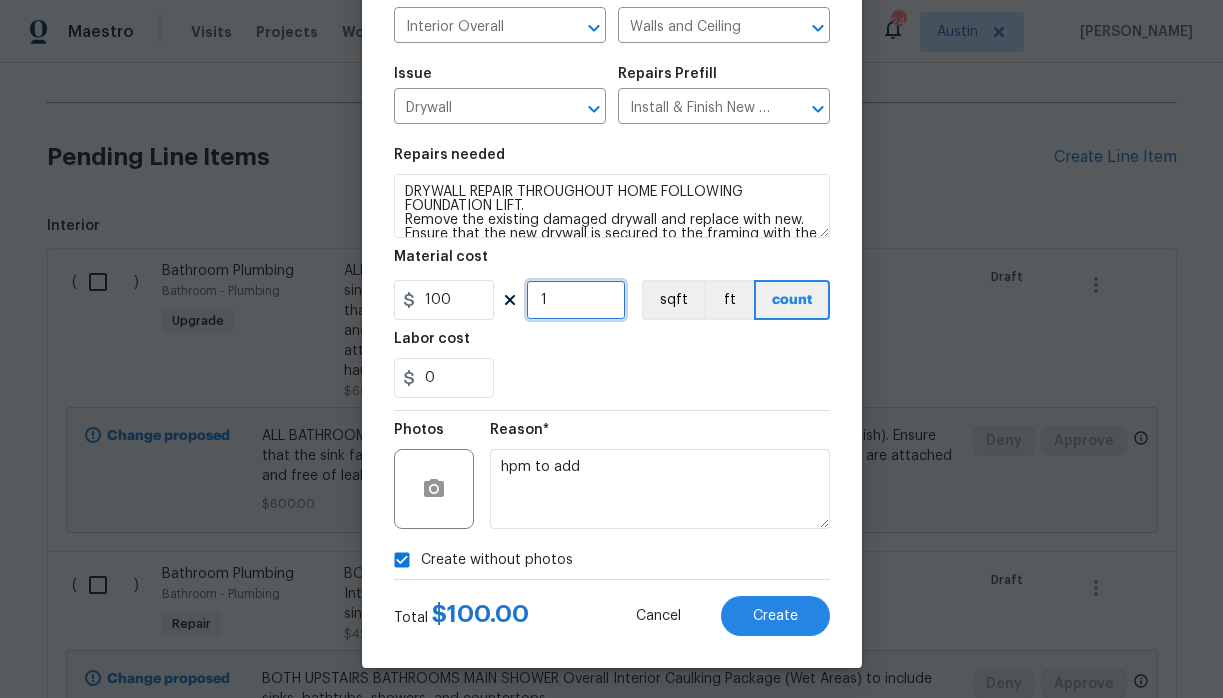 click on "1" at bounding box center (576, 300) 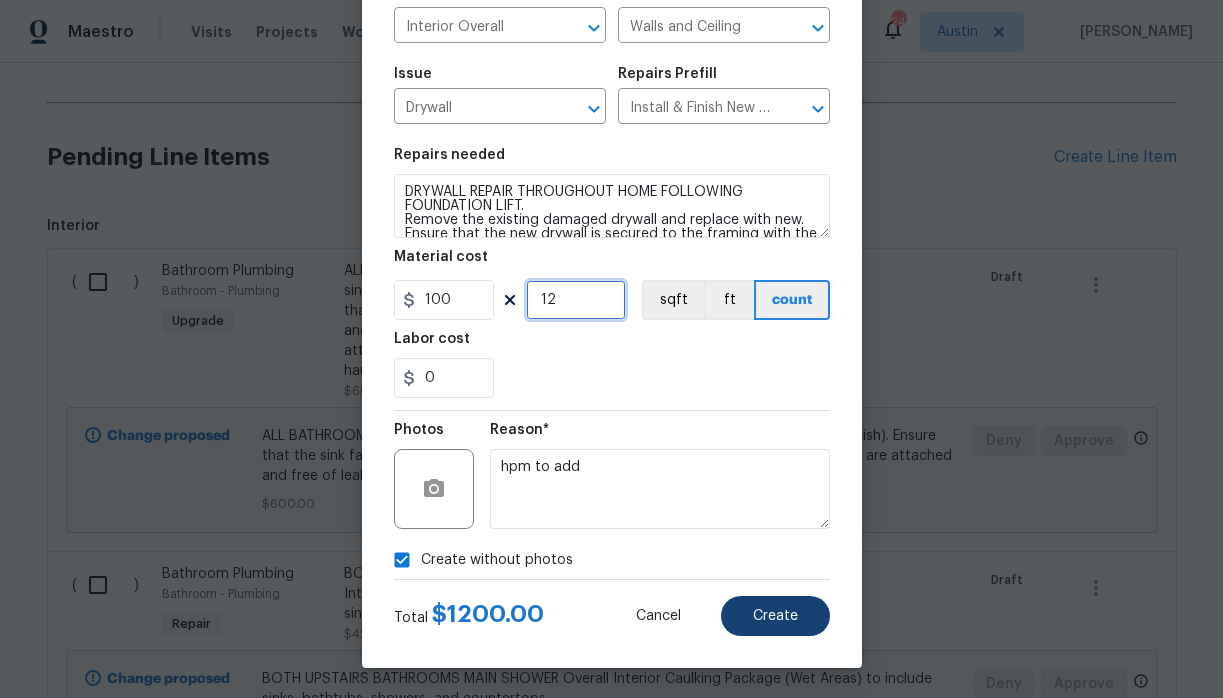 type on "12" 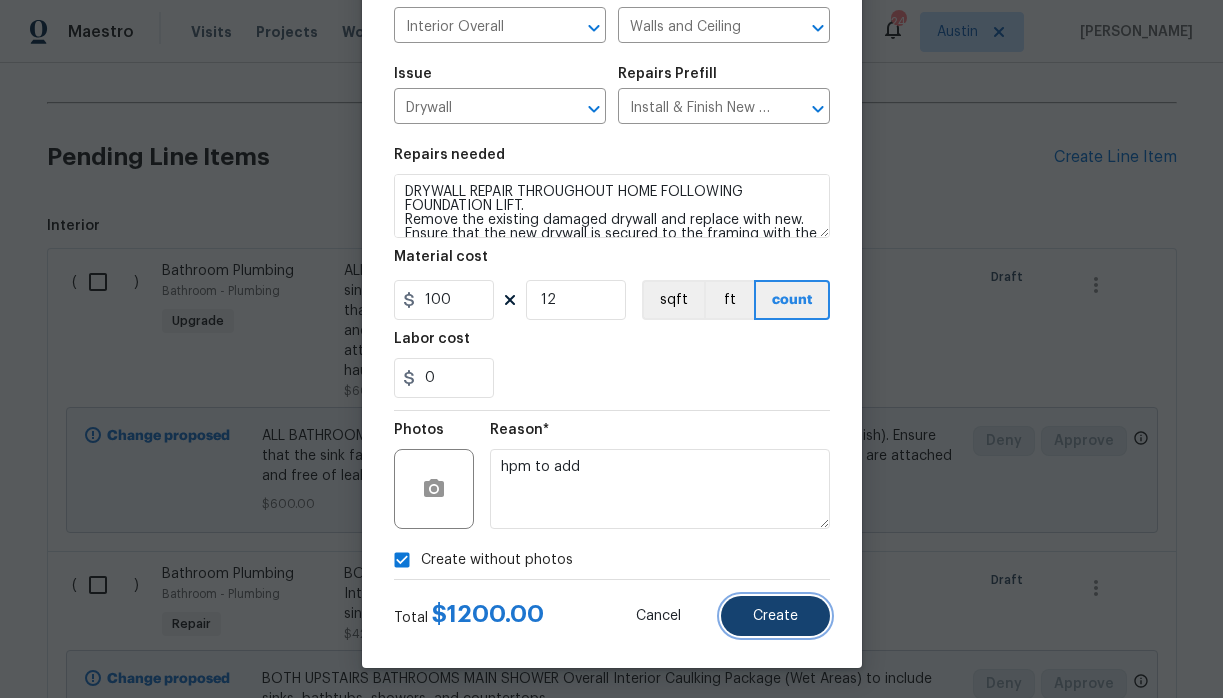 click on "Create" at bounding box center (775, 616) 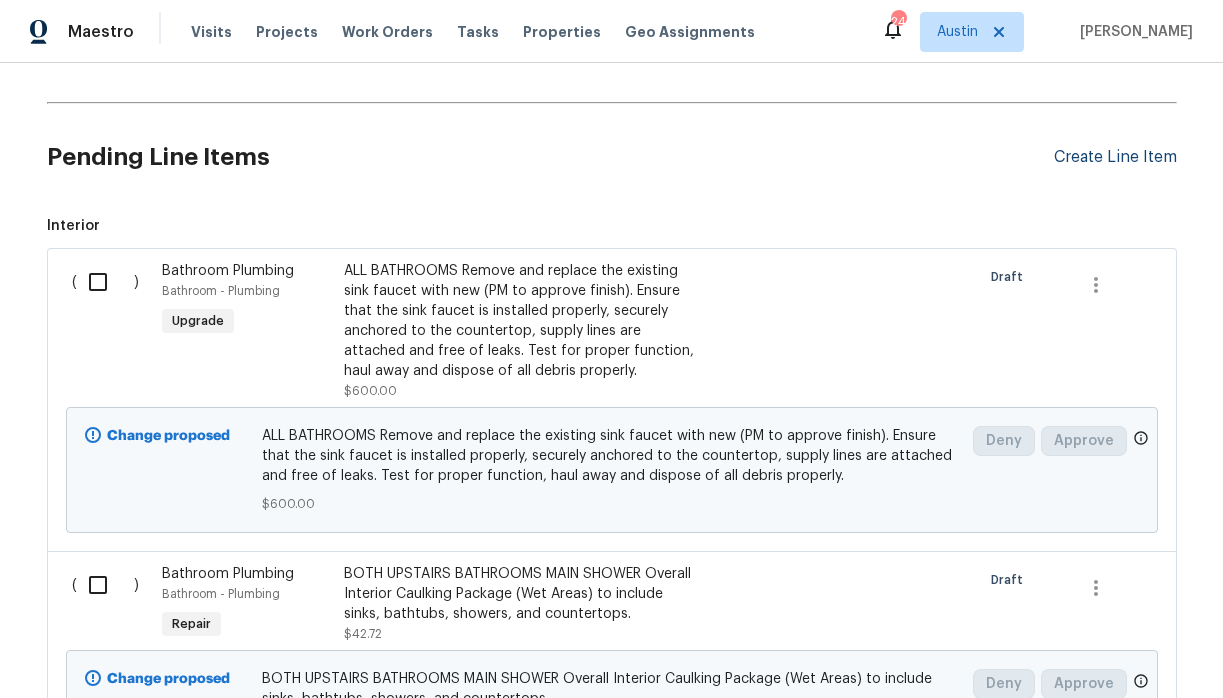 click on "Create Line Item" at bounding box center (1115, 157) 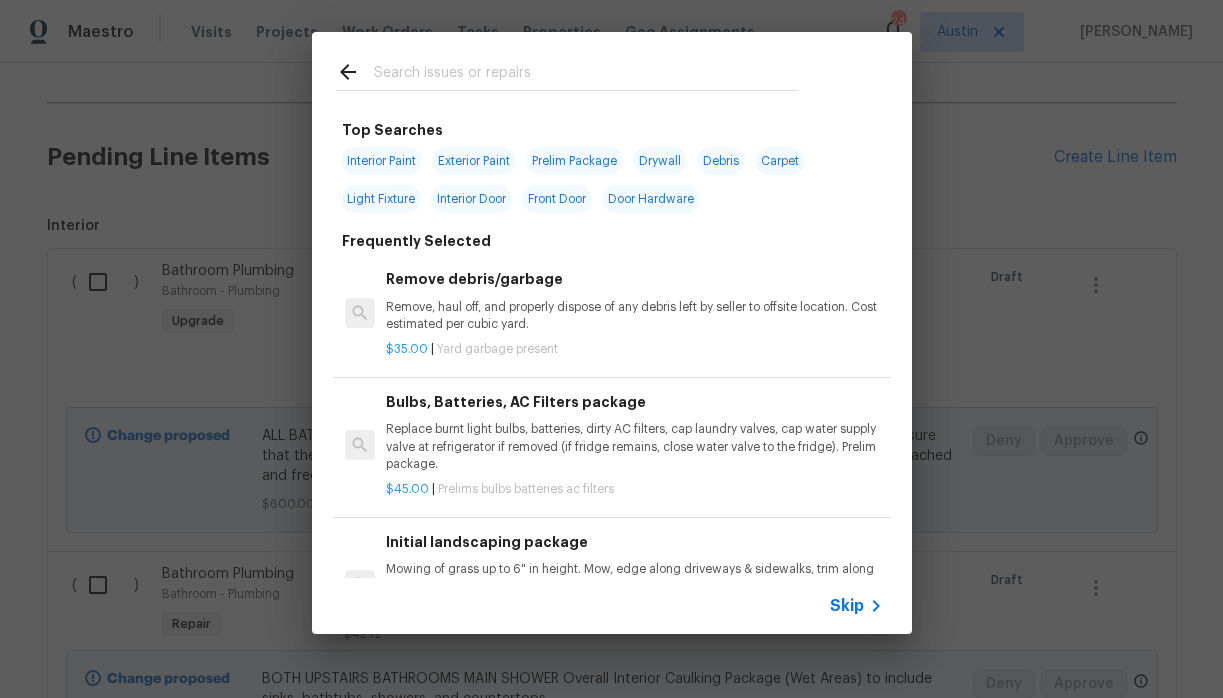 click at bounding box center (586, 75) 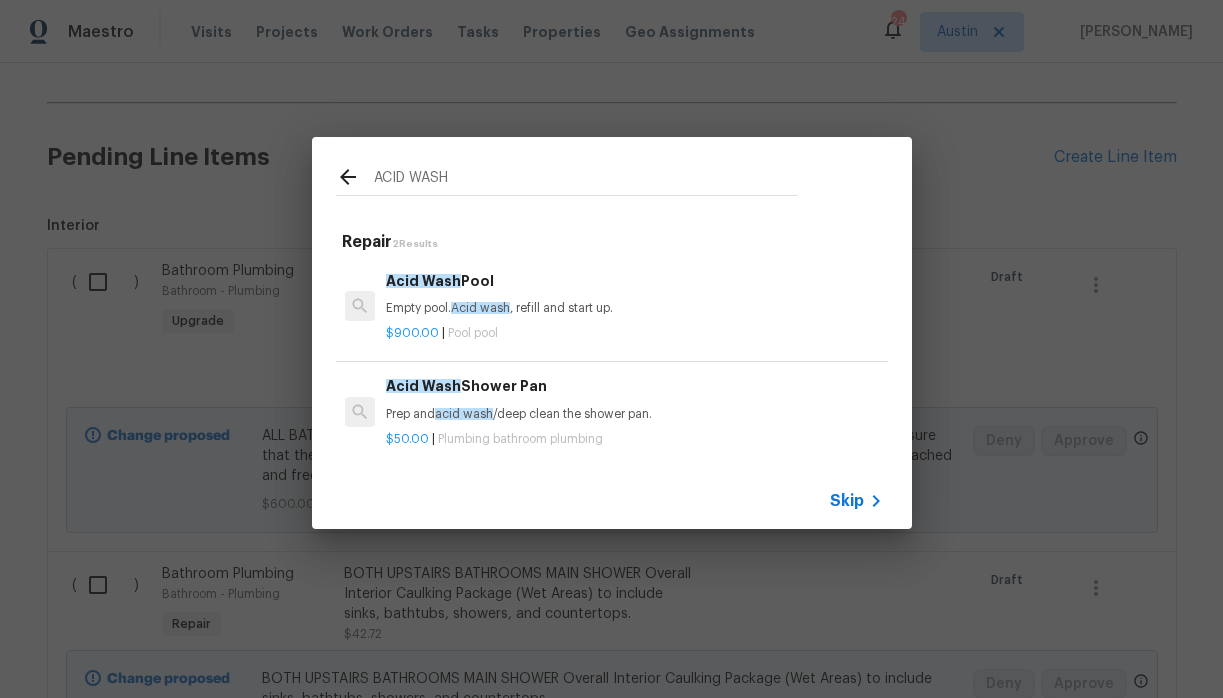 type on "ACID WASH" 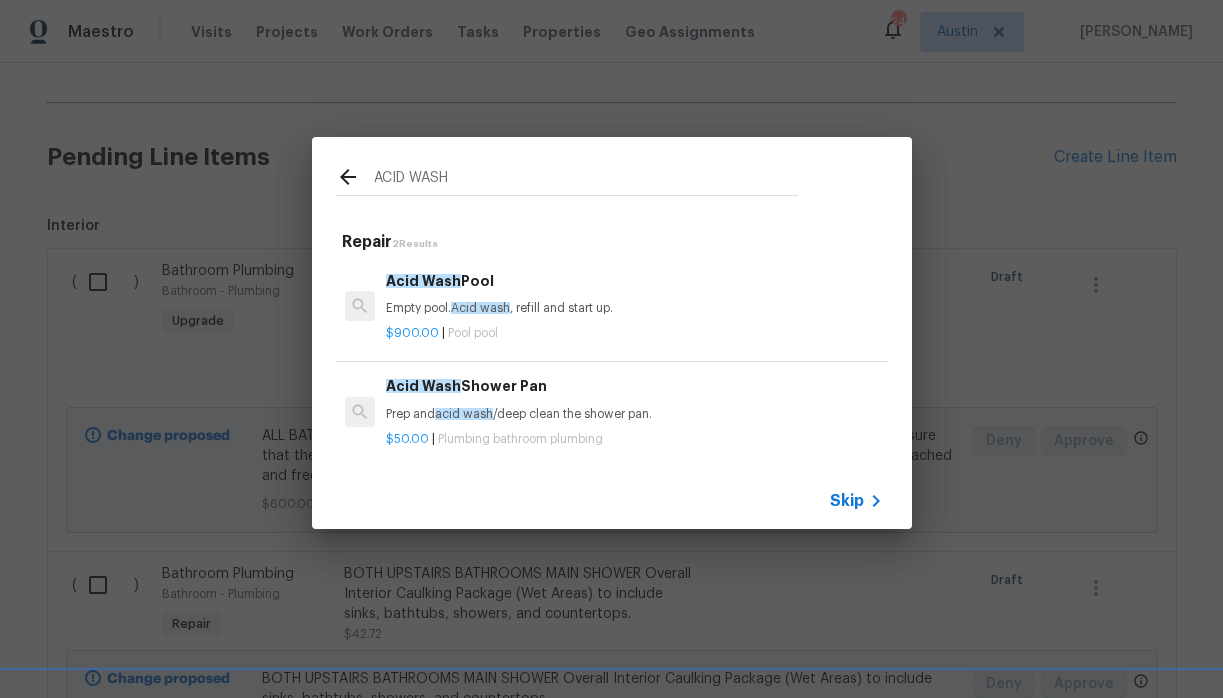 click on "Acid Wash  Shower Pan Prep and  acid wash /deep clean the shower pan." at bounding box center [634, 399] 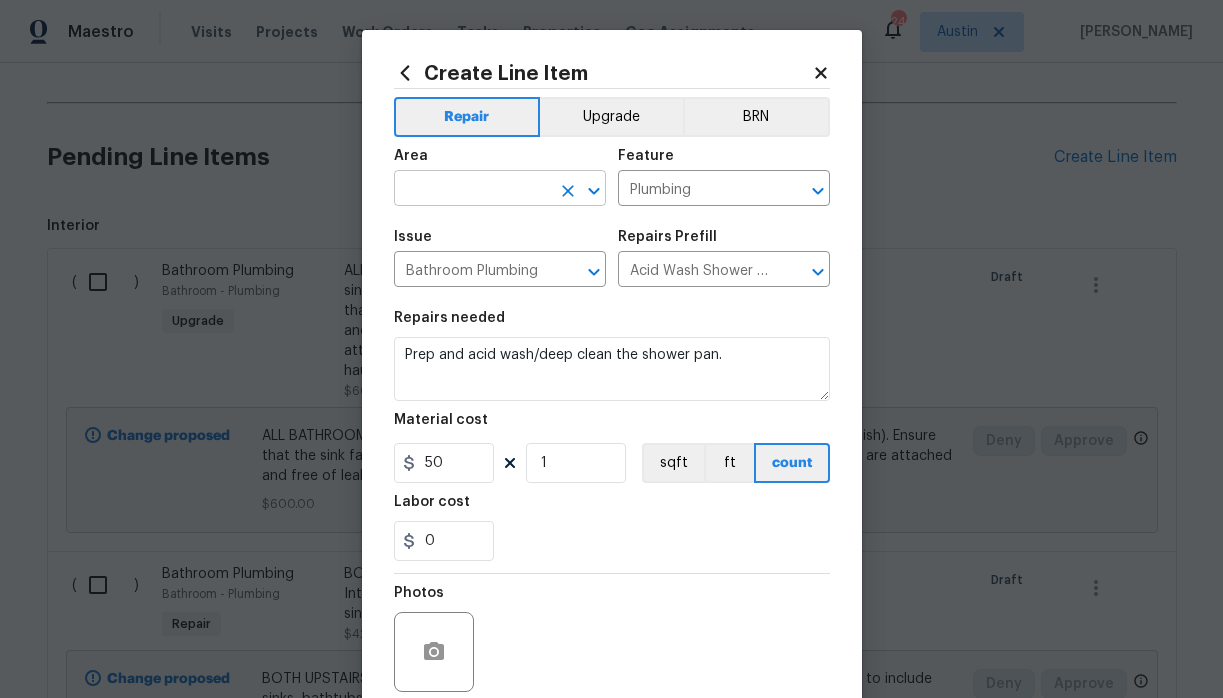 click at bounding box center (472, 190) 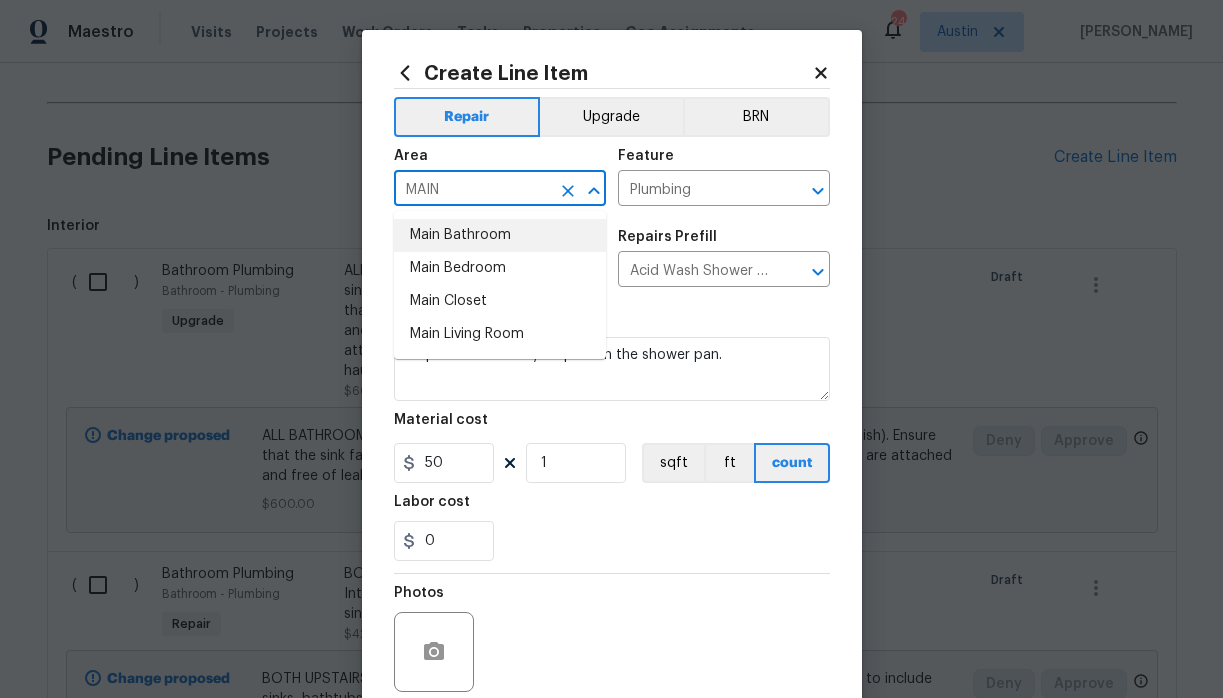 click on "Main Bathroom" at bounding box center (500, 235) 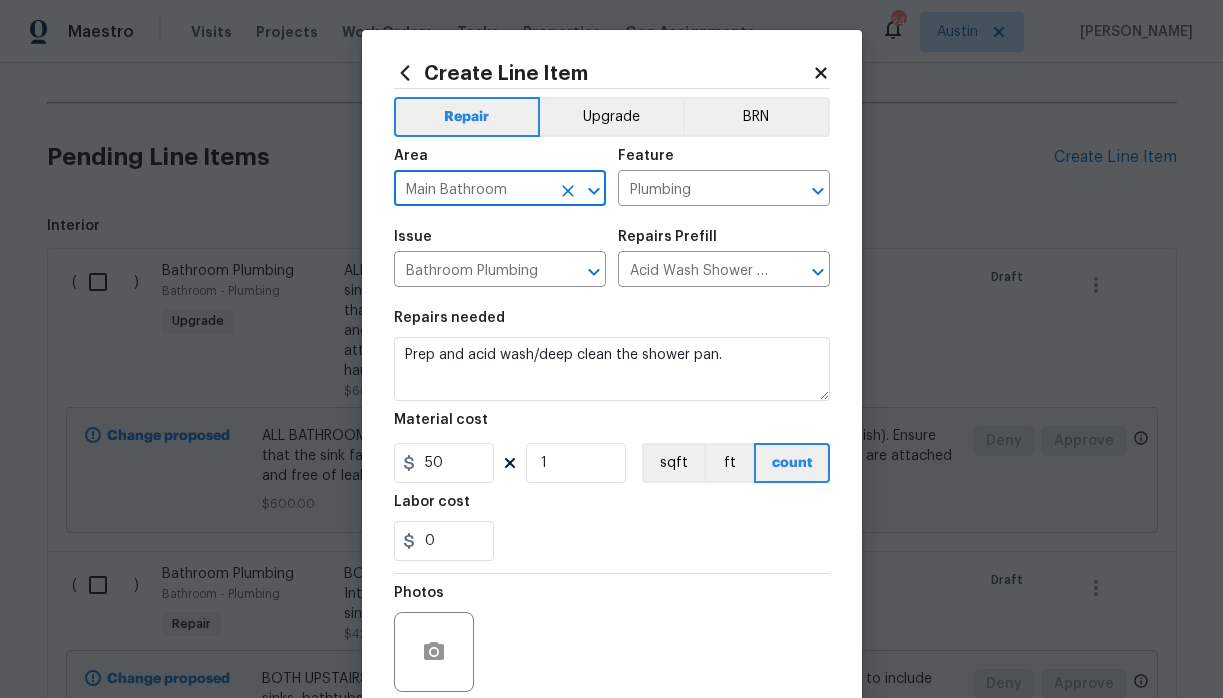 type on "Main Bathroom" 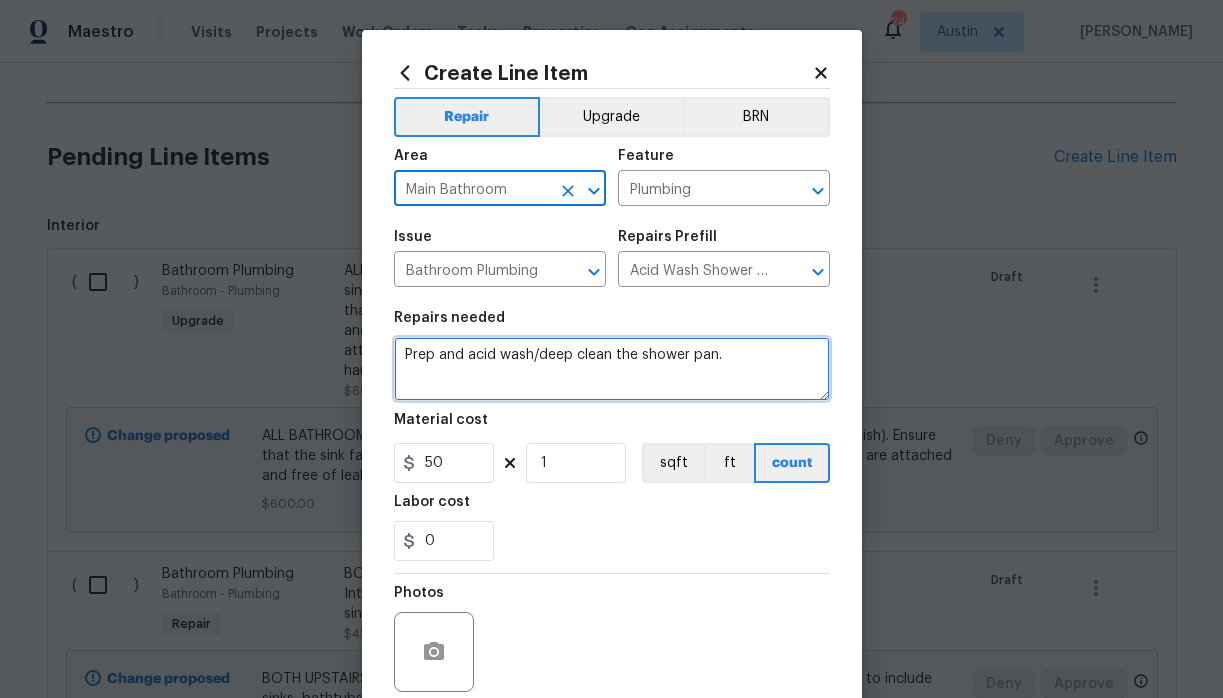 click on "Prep and acid wash/deep clean the shower pan." at bounding box center [612, 369] 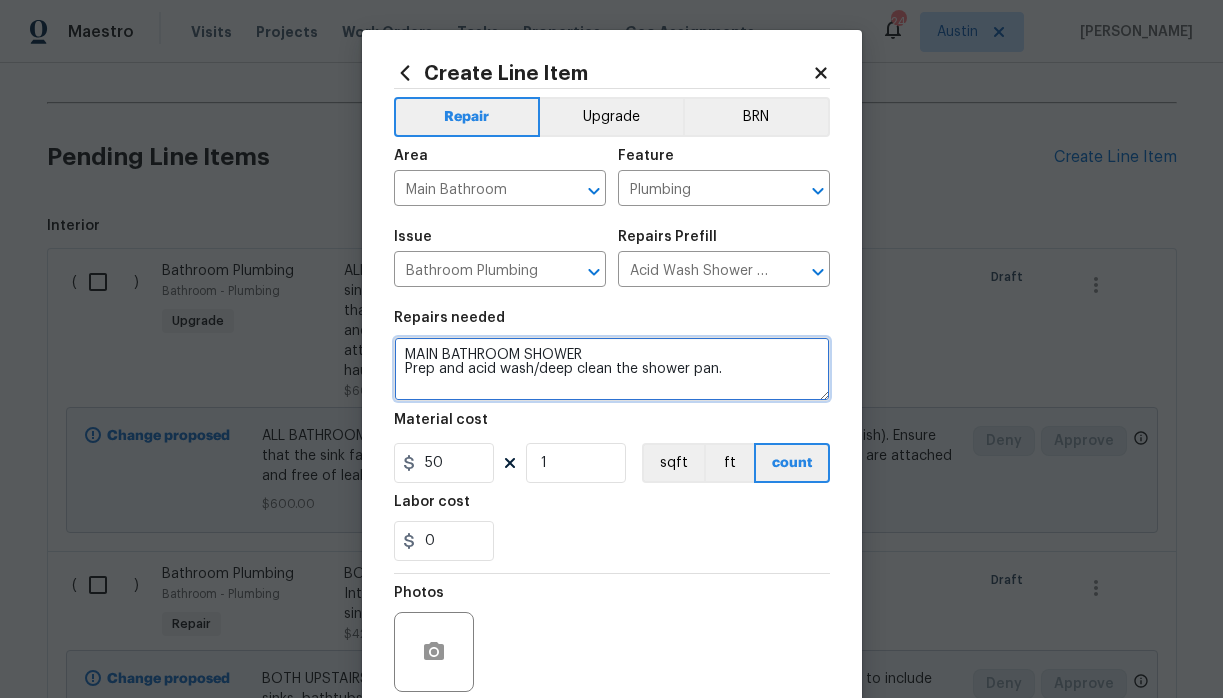scroll, scrollTop: 164, scrollLeft: 0, axis: vertical 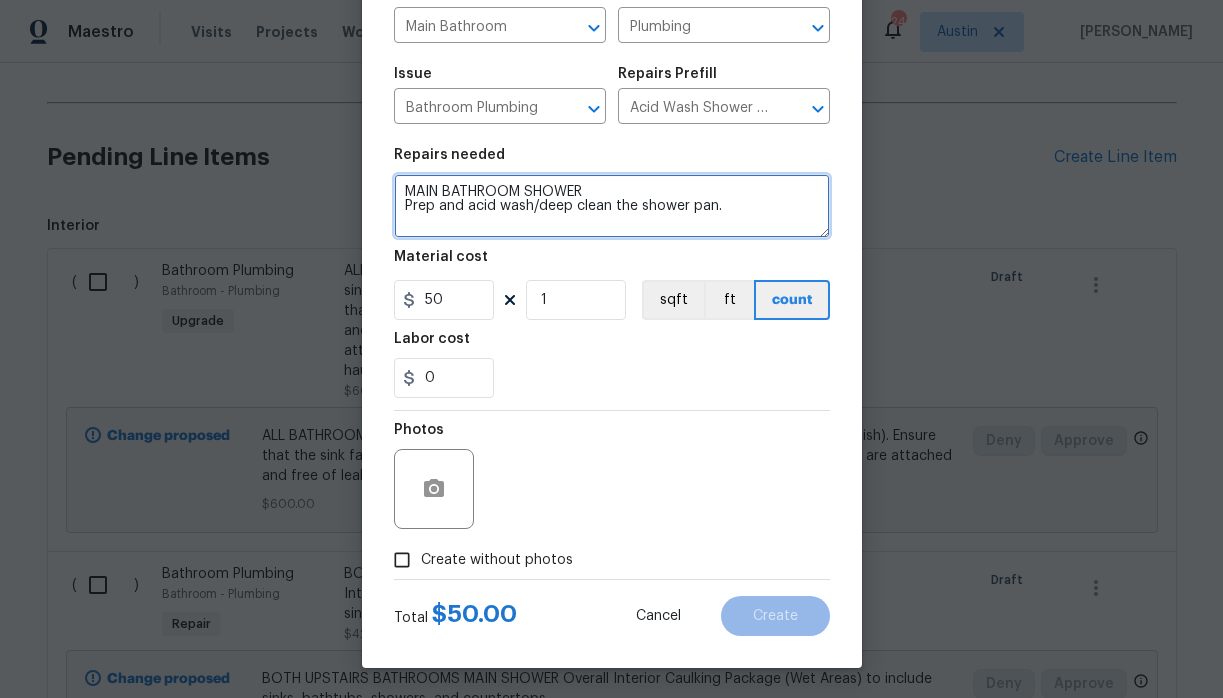 type on "MAIN BATHROOM SHOWER
Prep and acid wash/deep clean the shower pan." 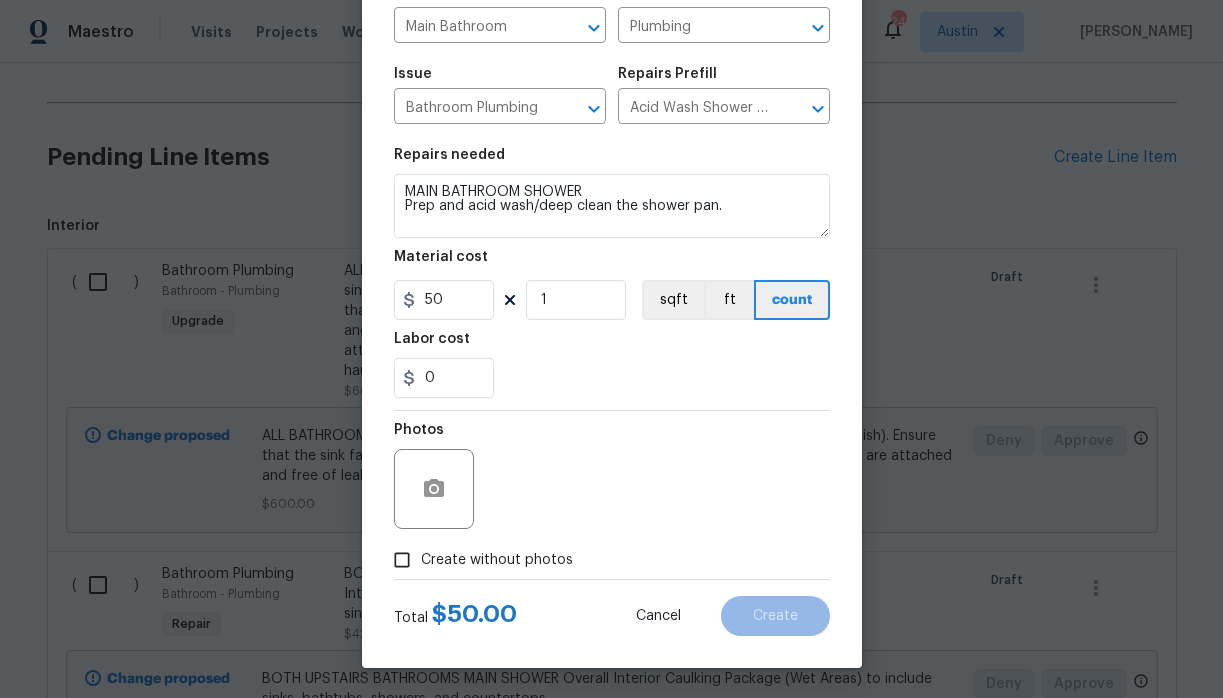 click on "Create without photos" at bounding box center (497, 560) 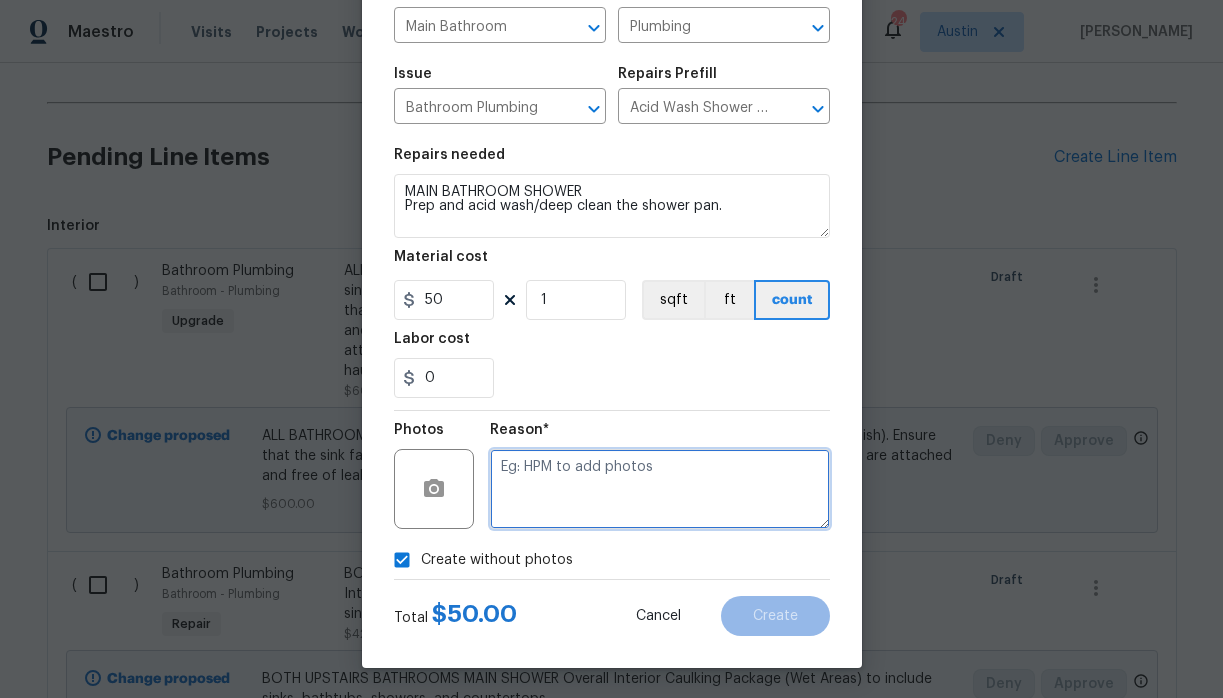 click at bounding box center [660, 489] 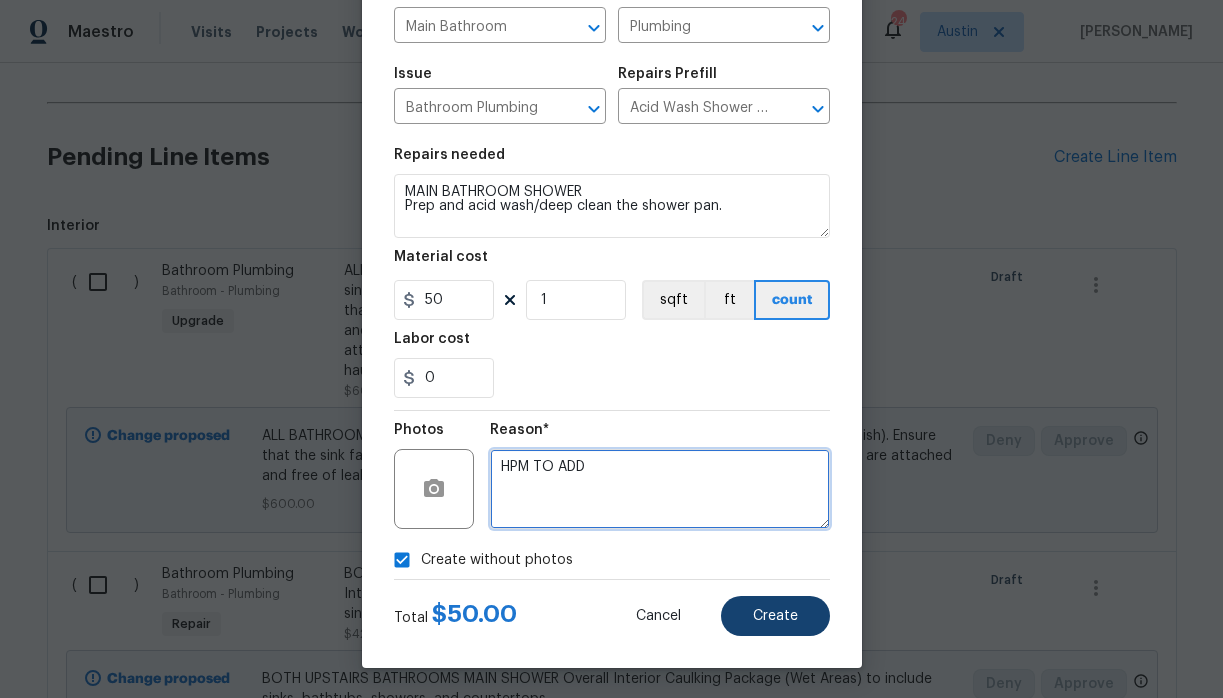 type on "HPM TO ADD" 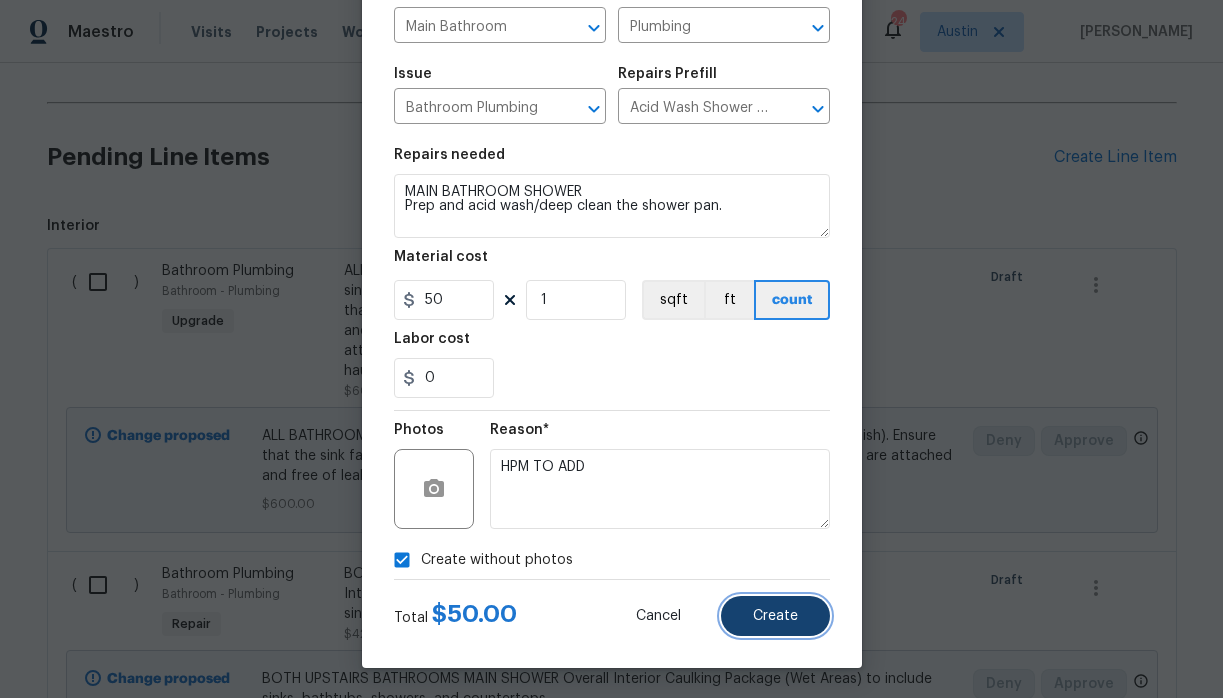 click on "Create" at bounding box center (775, 616) 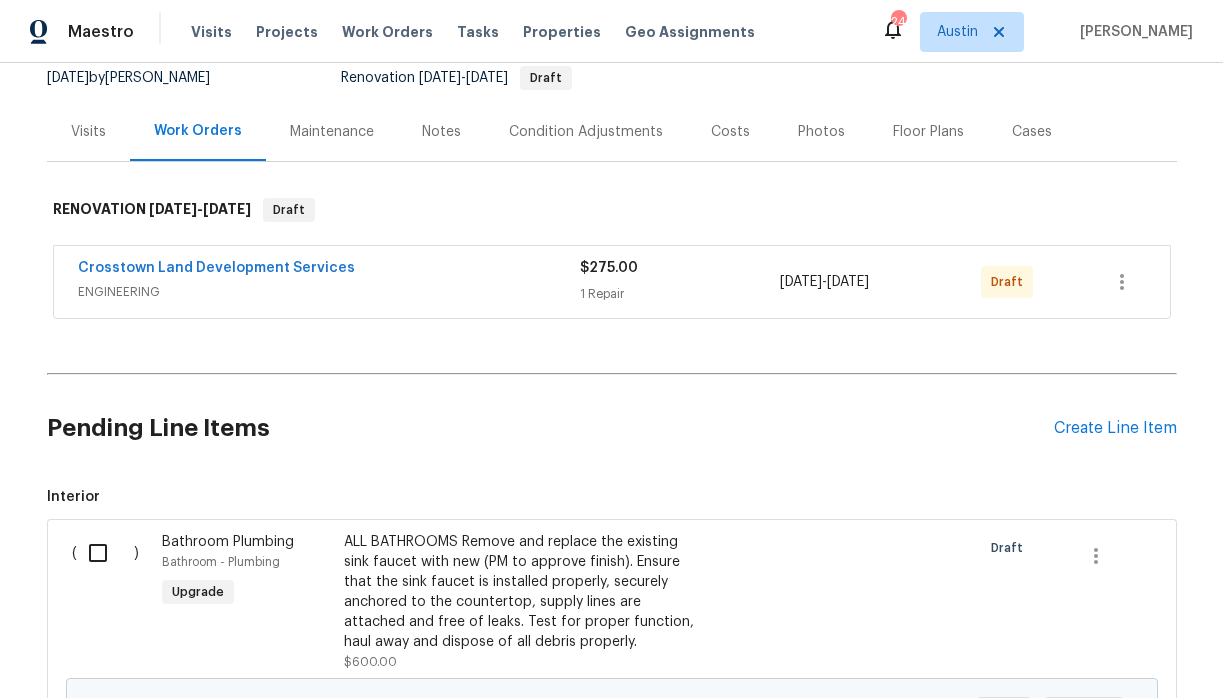scroll, scrollTop: 244, scrollLeft: 0, axis: vertical 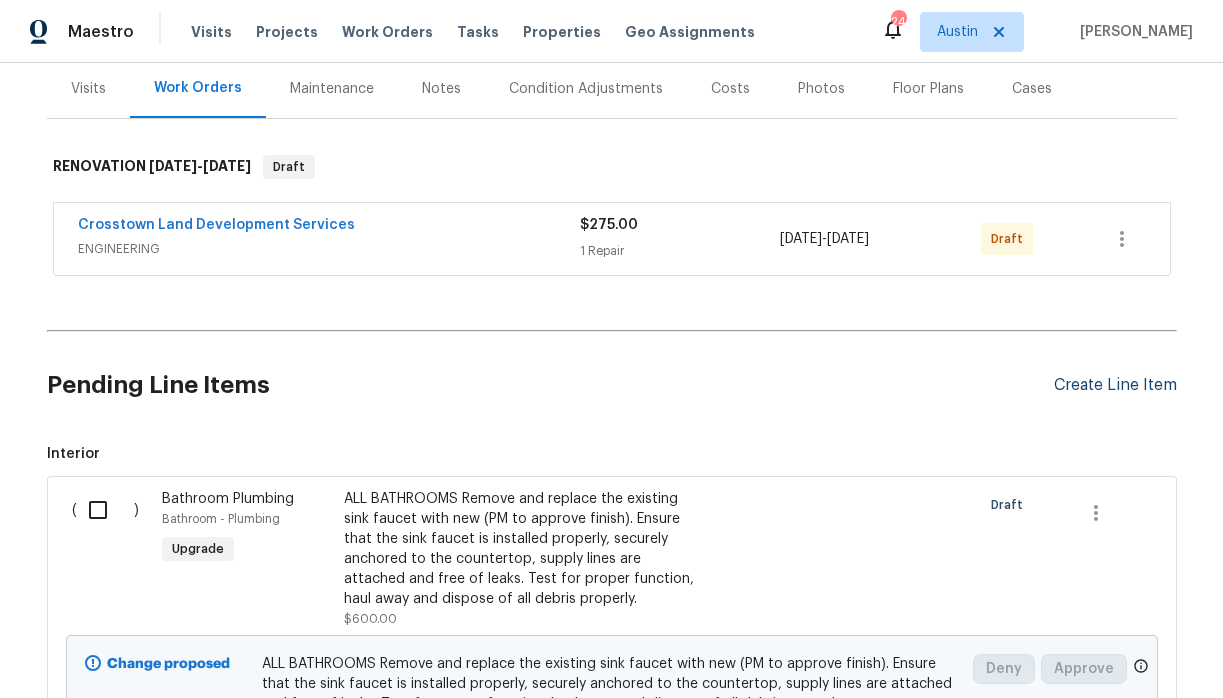 click on "Create Line Item" at bounding box center [1115, 385] 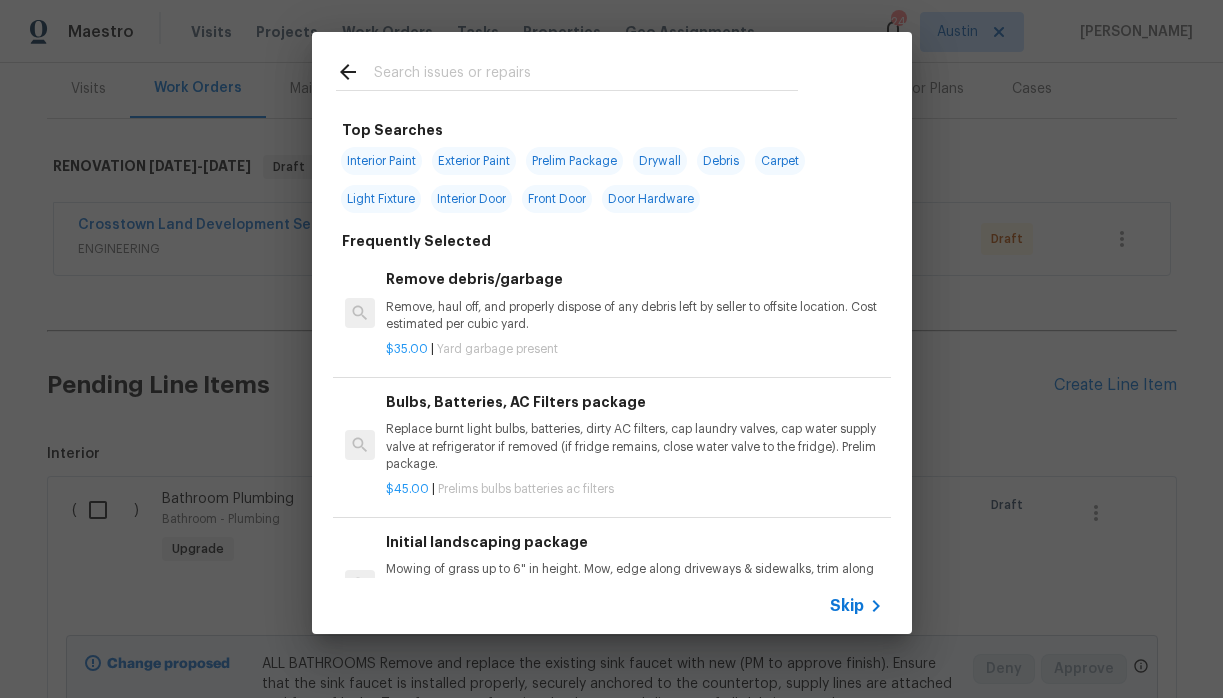 click at bounding box center [586, 75] 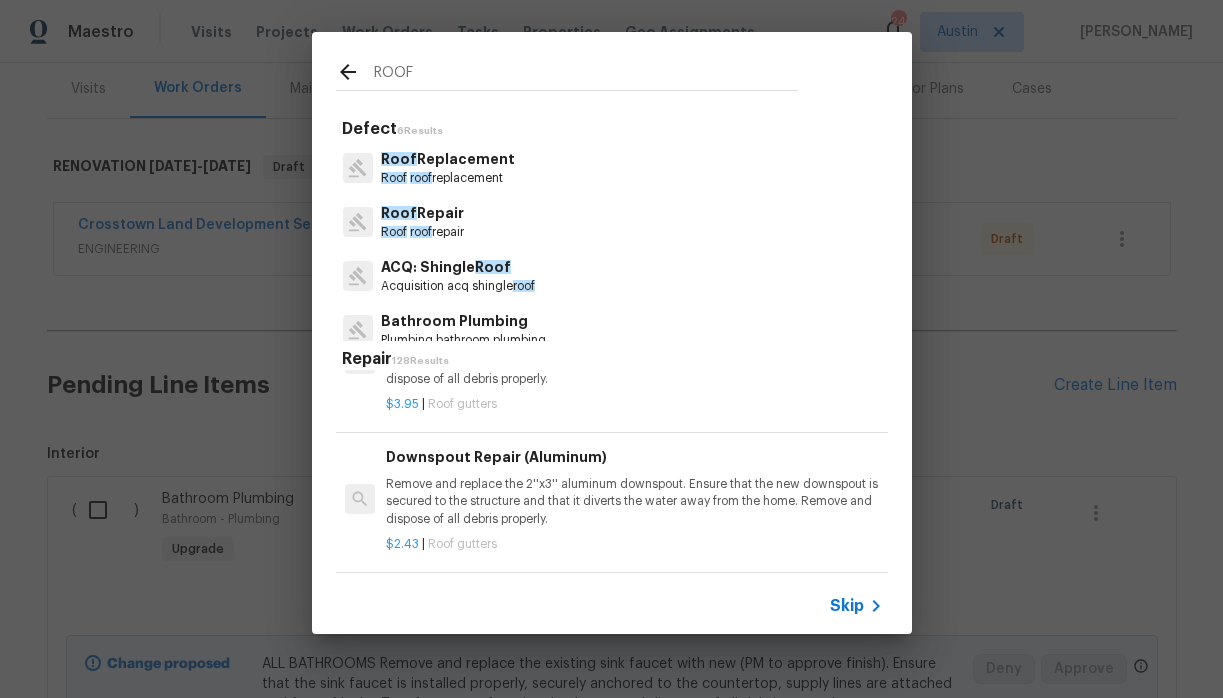 scroll, scrollTop: 2858, scrollLeft: 0, axis: vertical 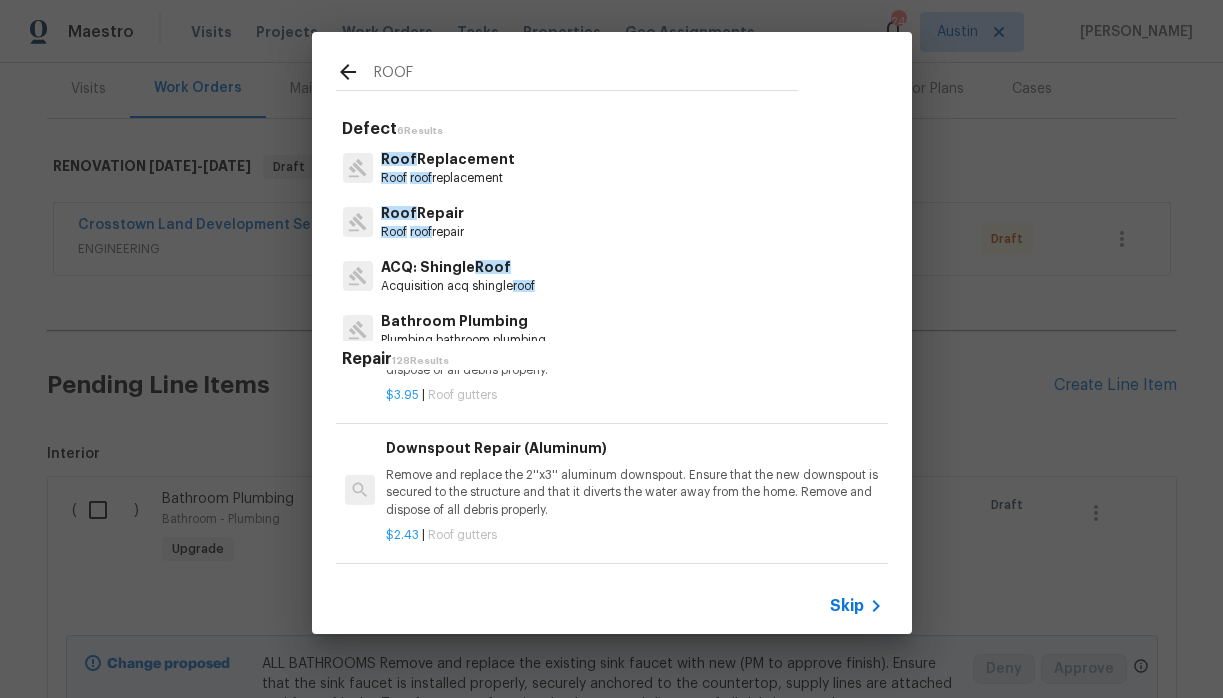 type on "ROOF" 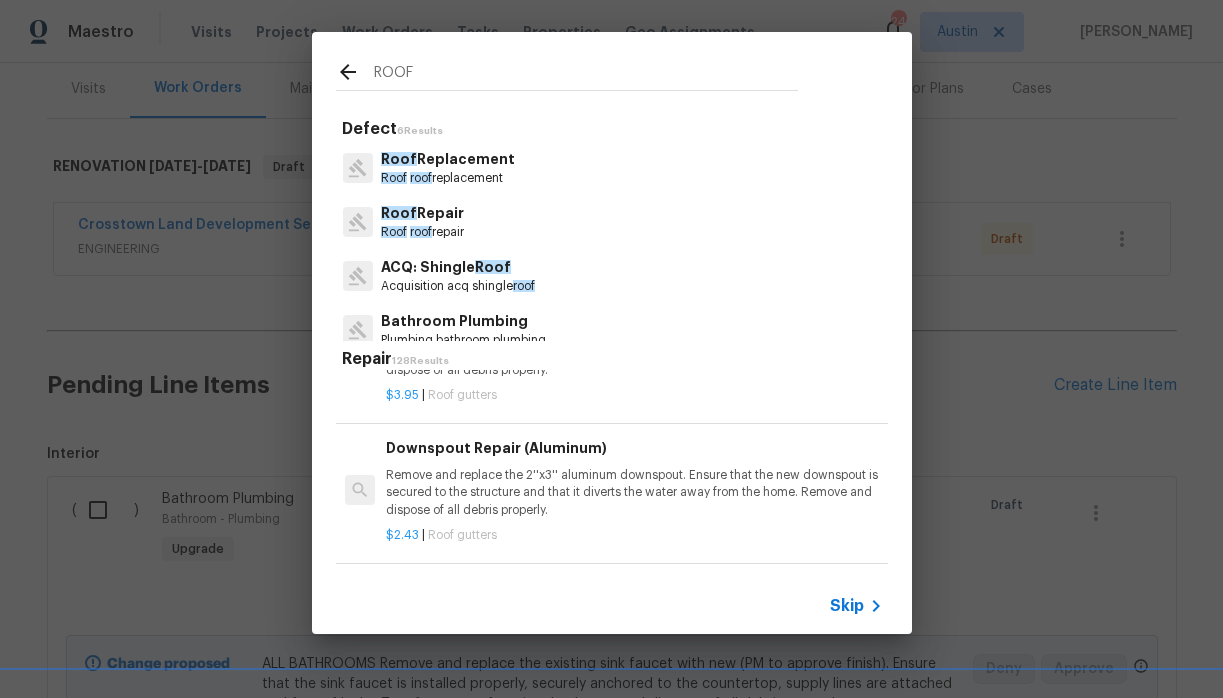 click on "Roof  Repair" at bounding box center (422, 213) 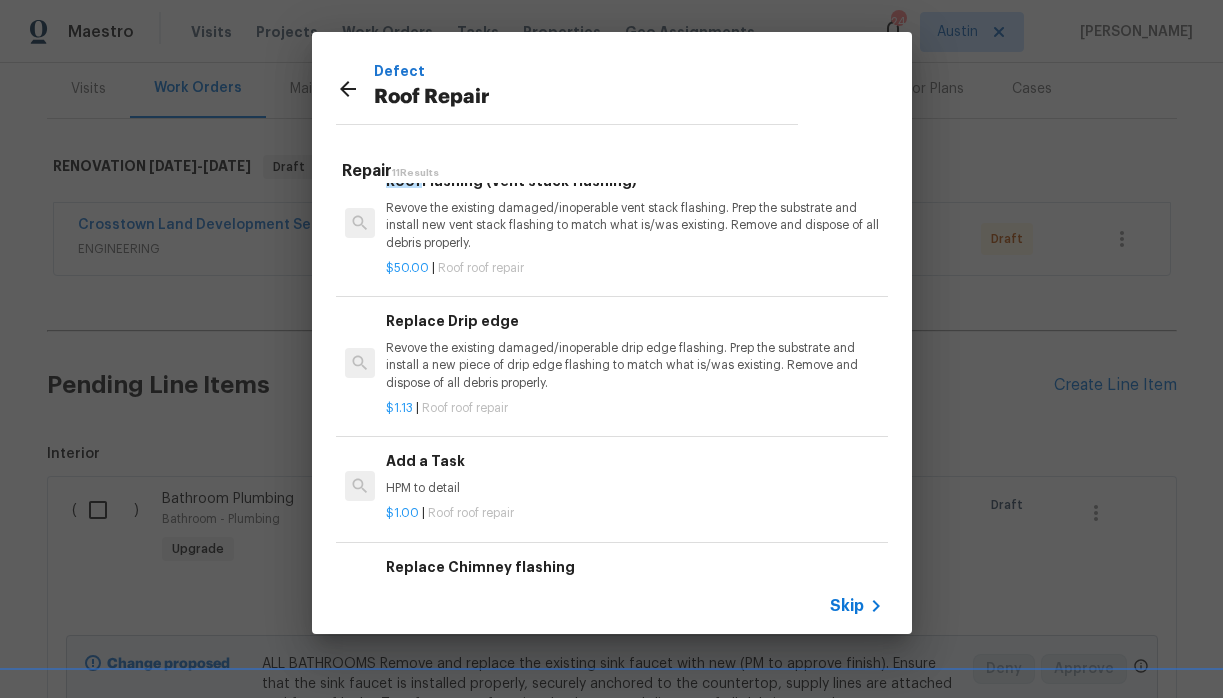 scroll, scrollTop: 992, scrollLeft: 0, axis: vertical 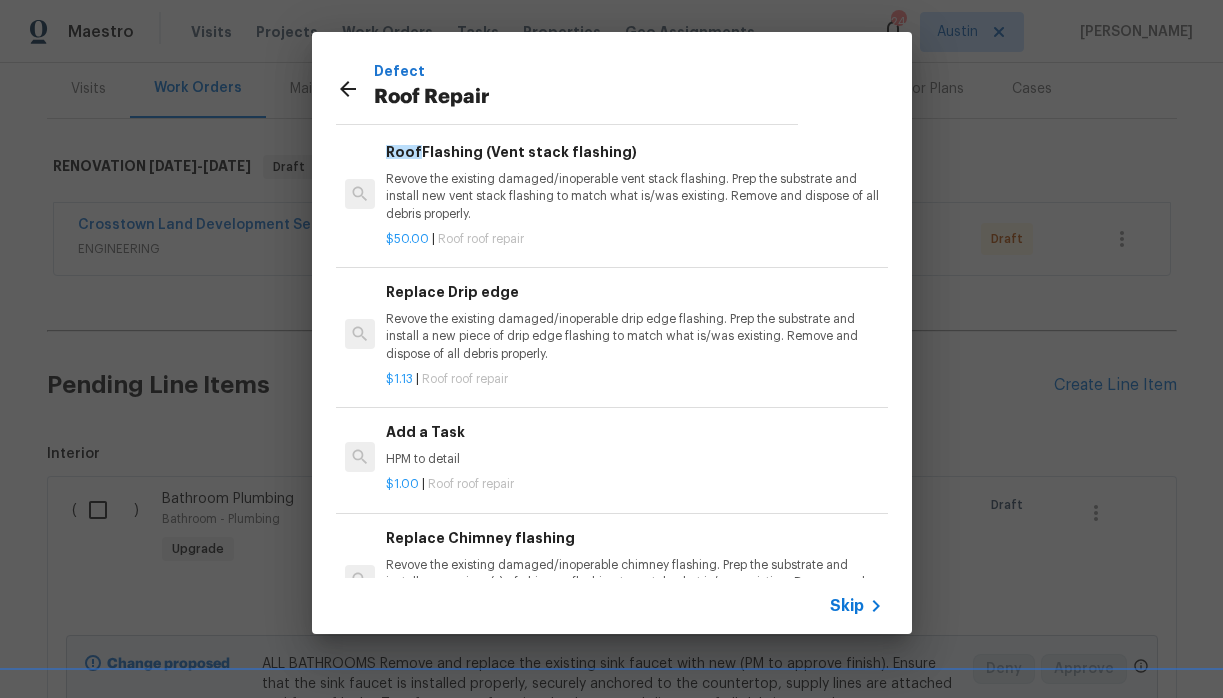 click on "HPM to detail" at bounding box center (634, 459) 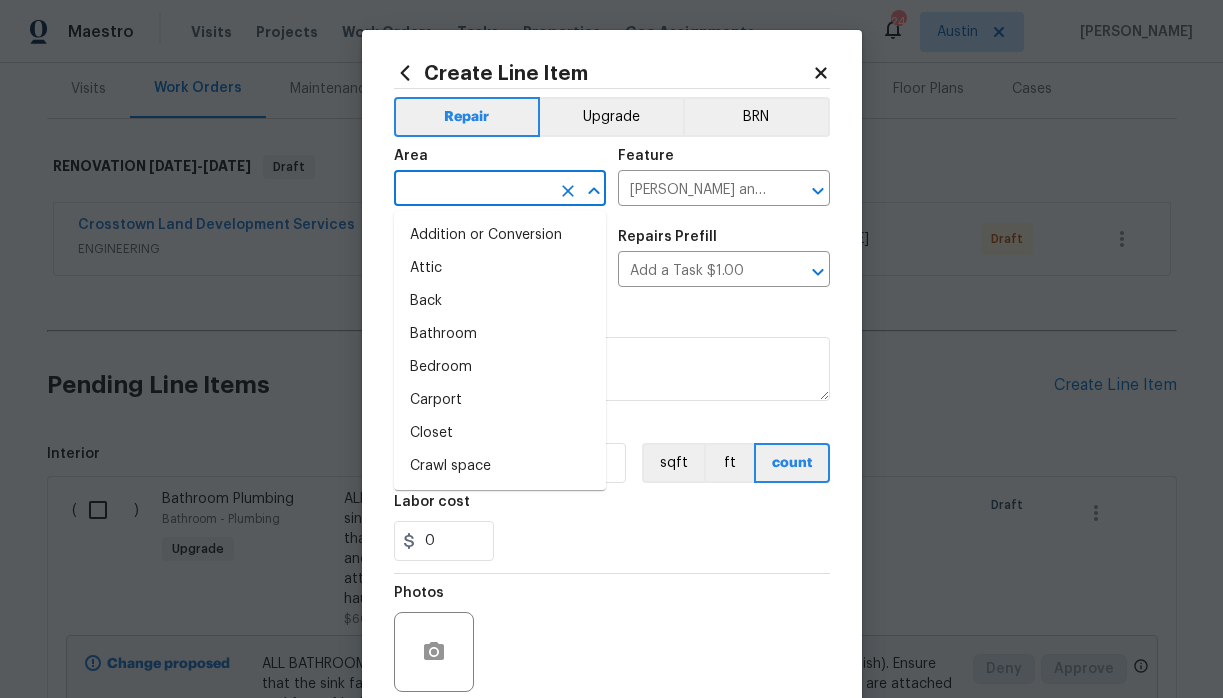 click at bounding box center (472, 190) 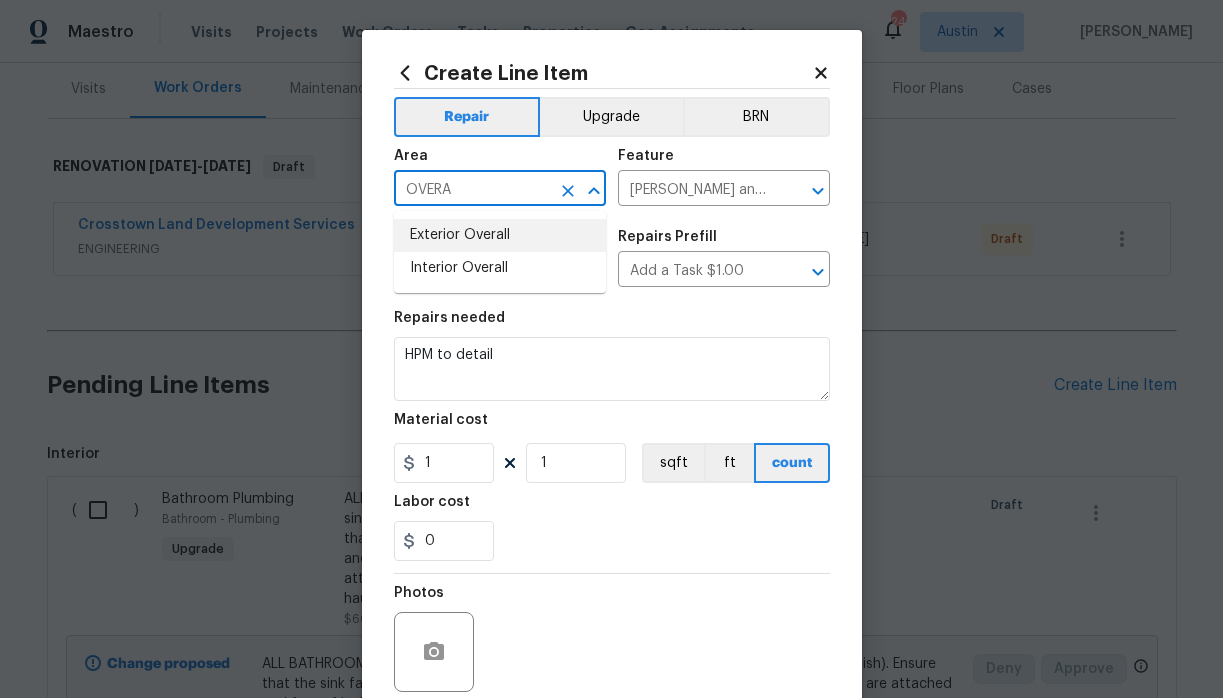 click on "Exterior Overall" at bounding box center (500, 235) 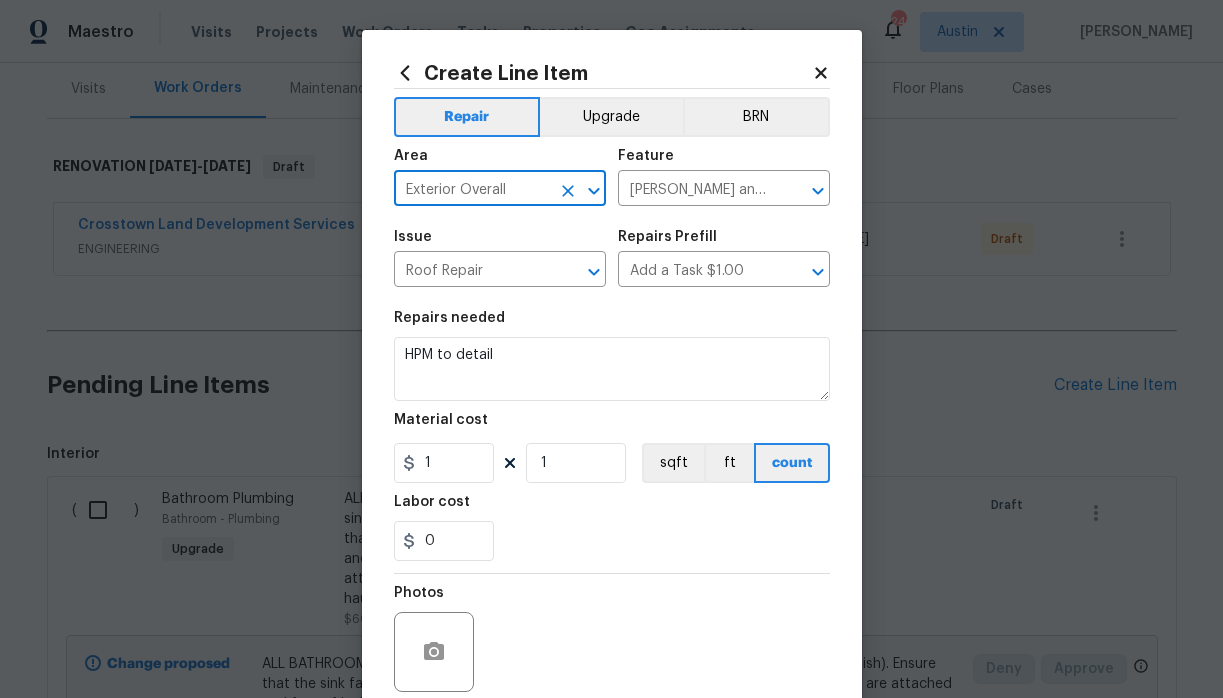 type on "Exterior Overall" 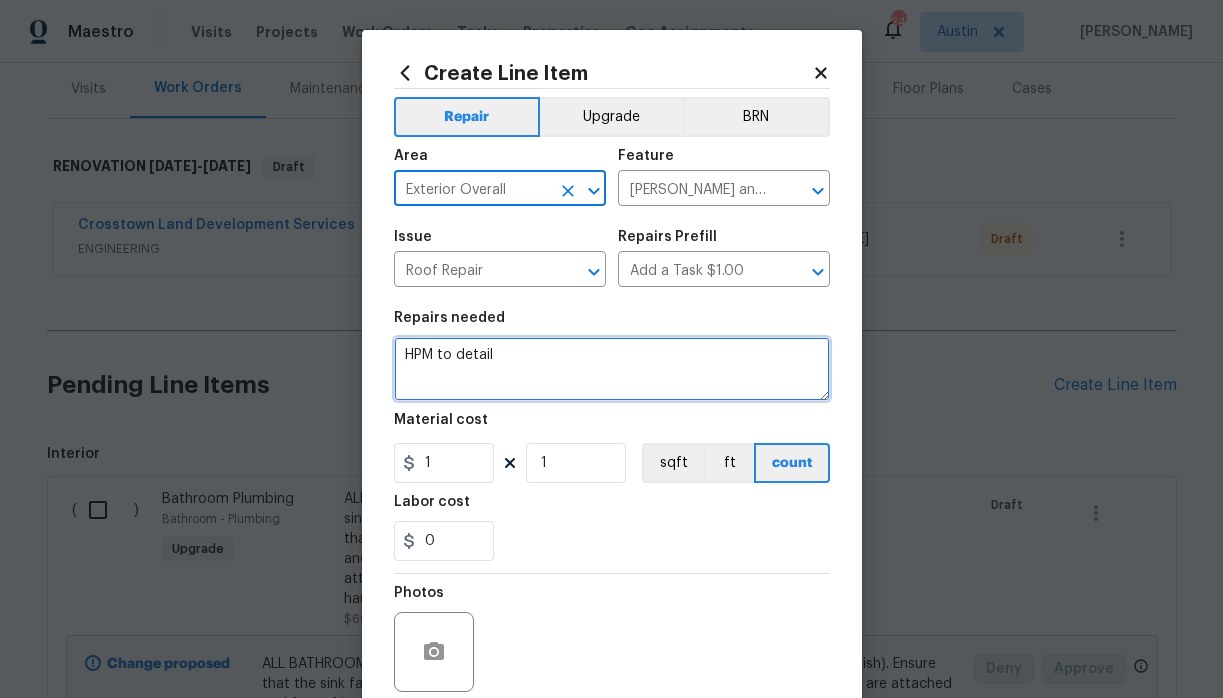 click on "HPM to detail" at bounding box center [612, 369] 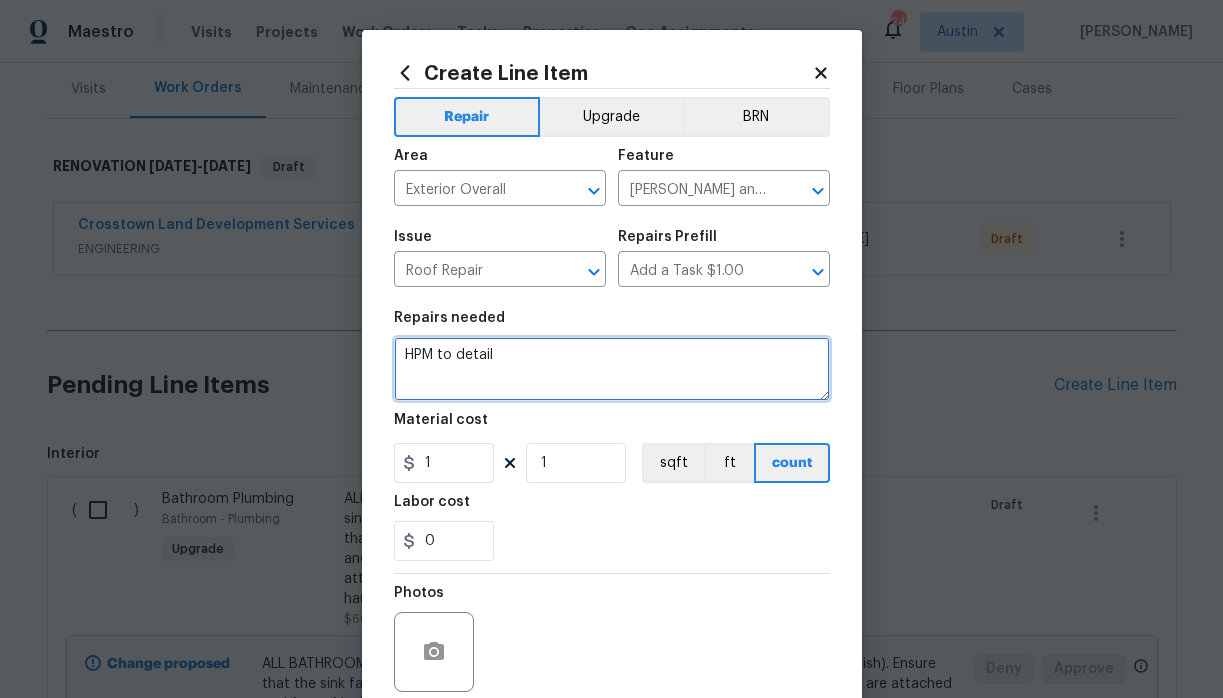 click on "HPM to detail" at bounding box center [612, 369] 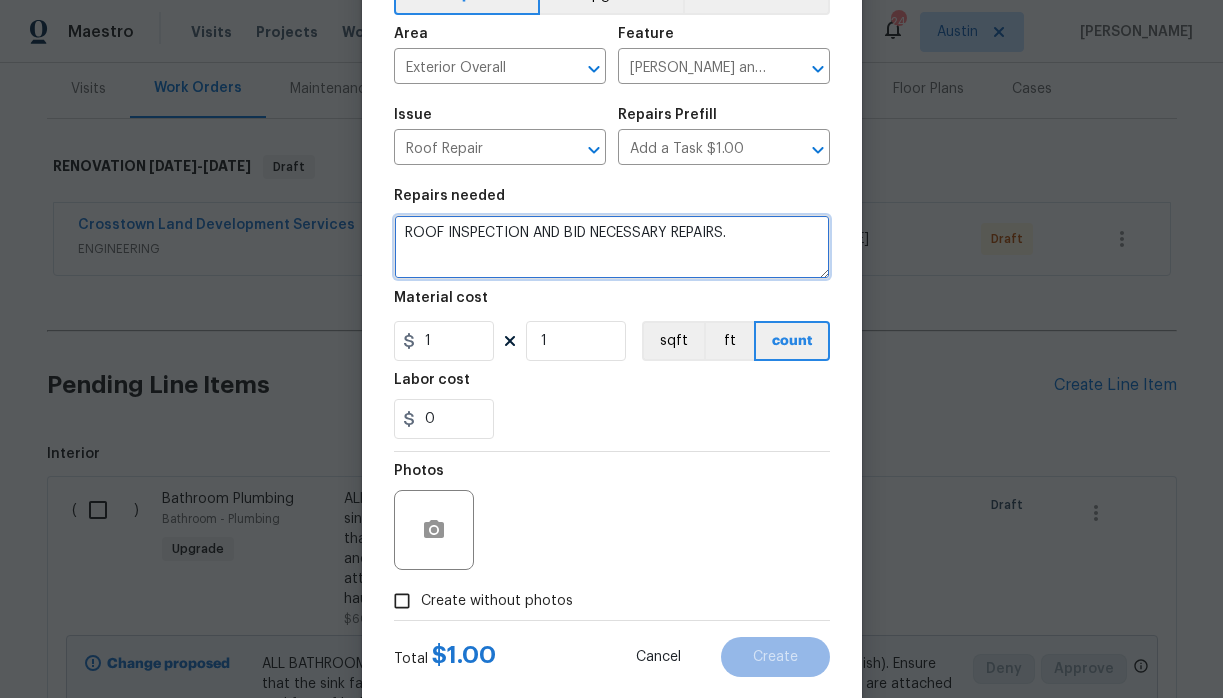 scroll, scrollTop: 164, scrollLeft: 0, axis: vertical 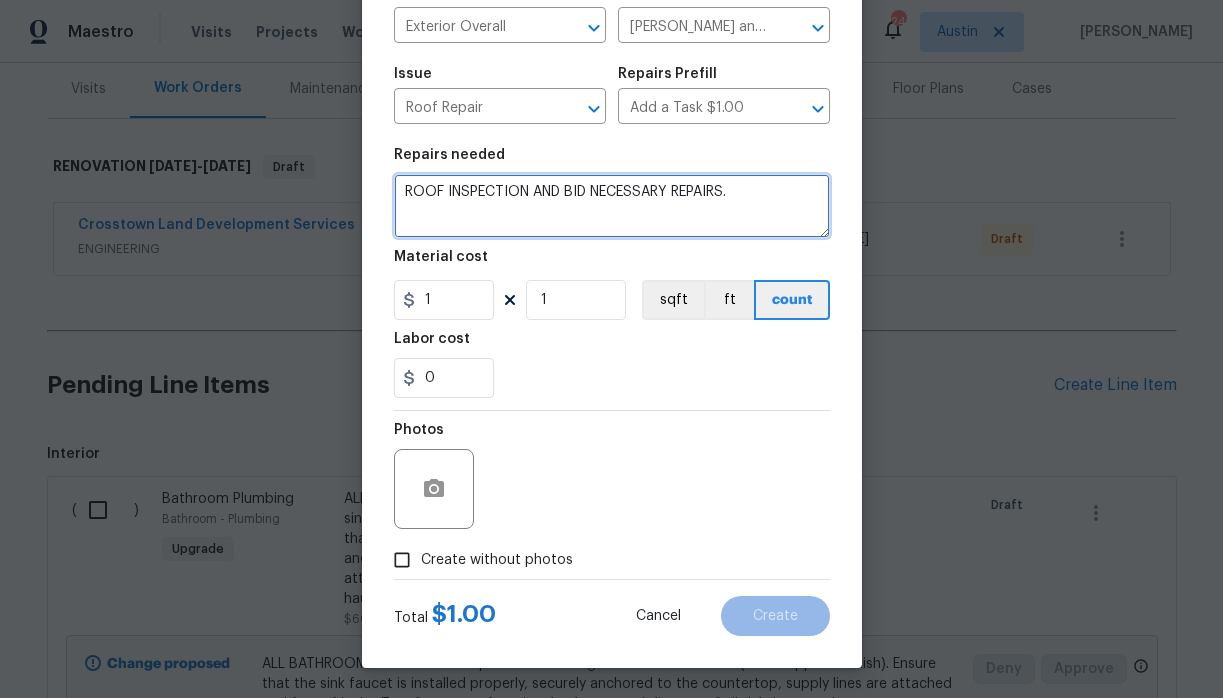 type on "ROOF INSPECTION AND BID NECESSARY REPAIRS." 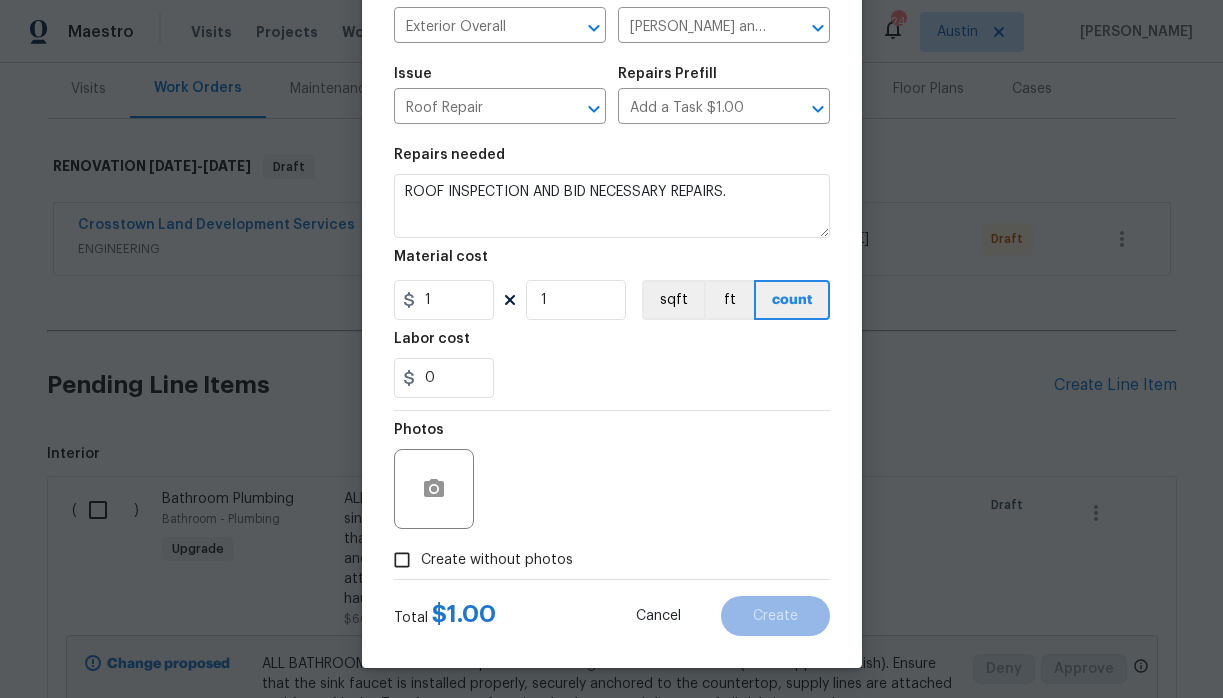 click on "Create without photos" at bounding box center [497, 560] 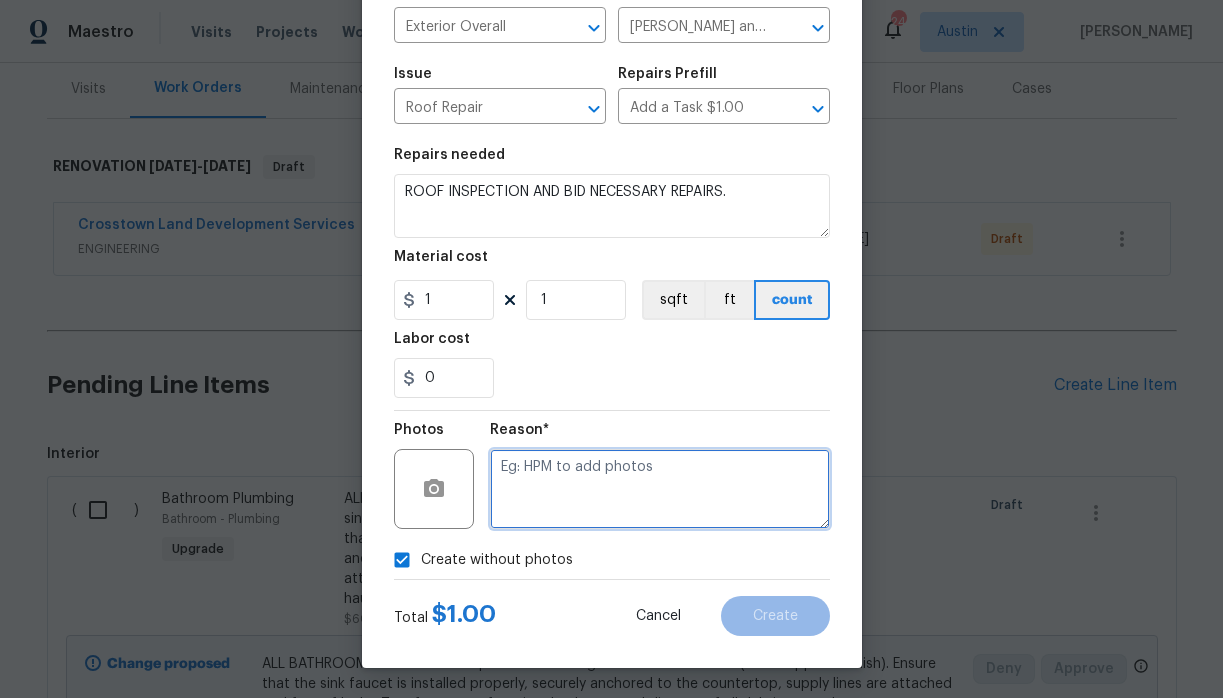 click at bounding box center (660, 489) 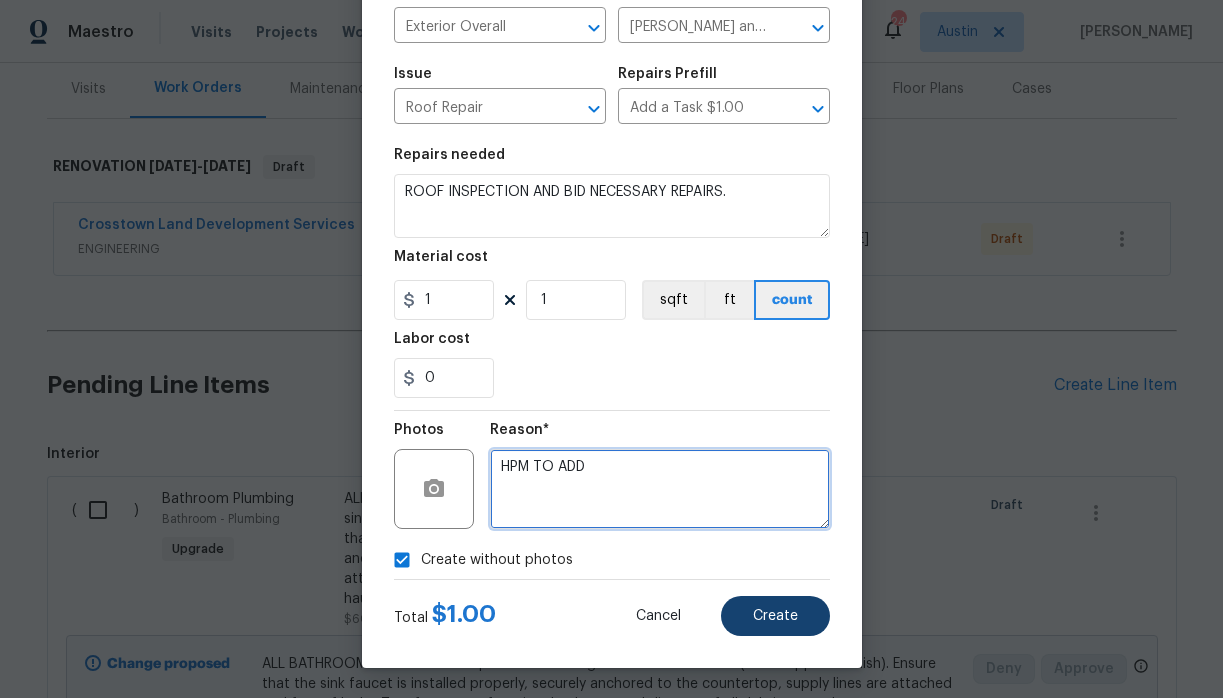 type on "HPM TO ADD" 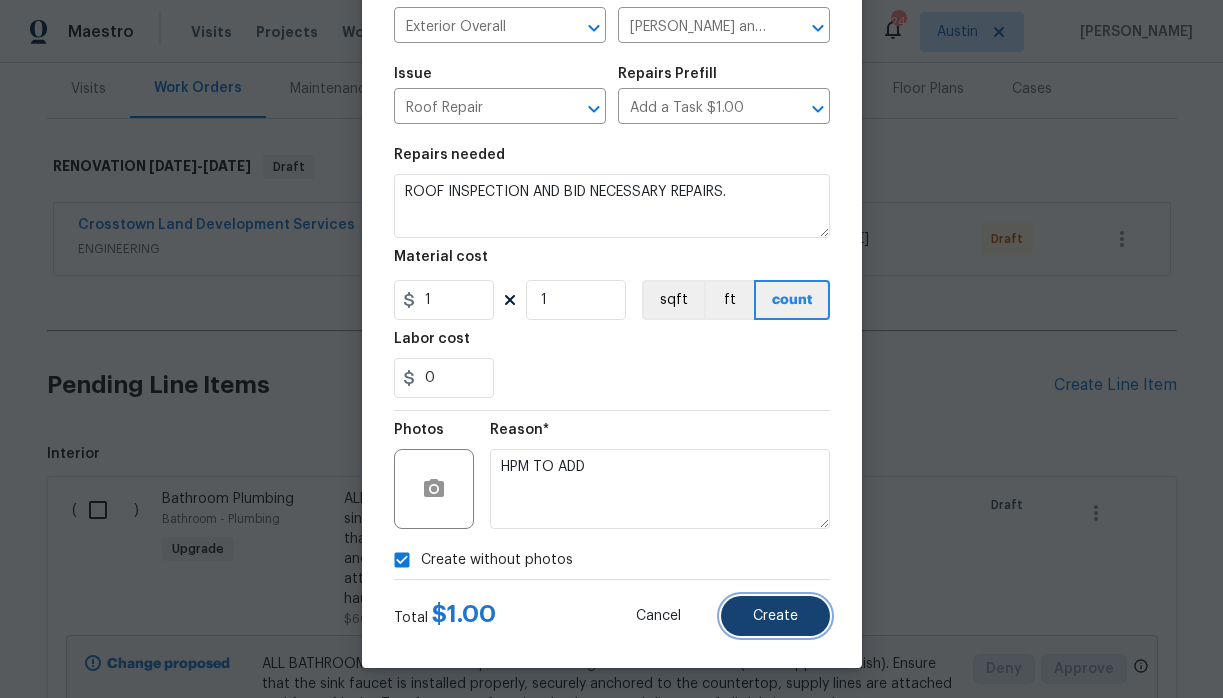 click on "Create" at bounding box center [775, 616] 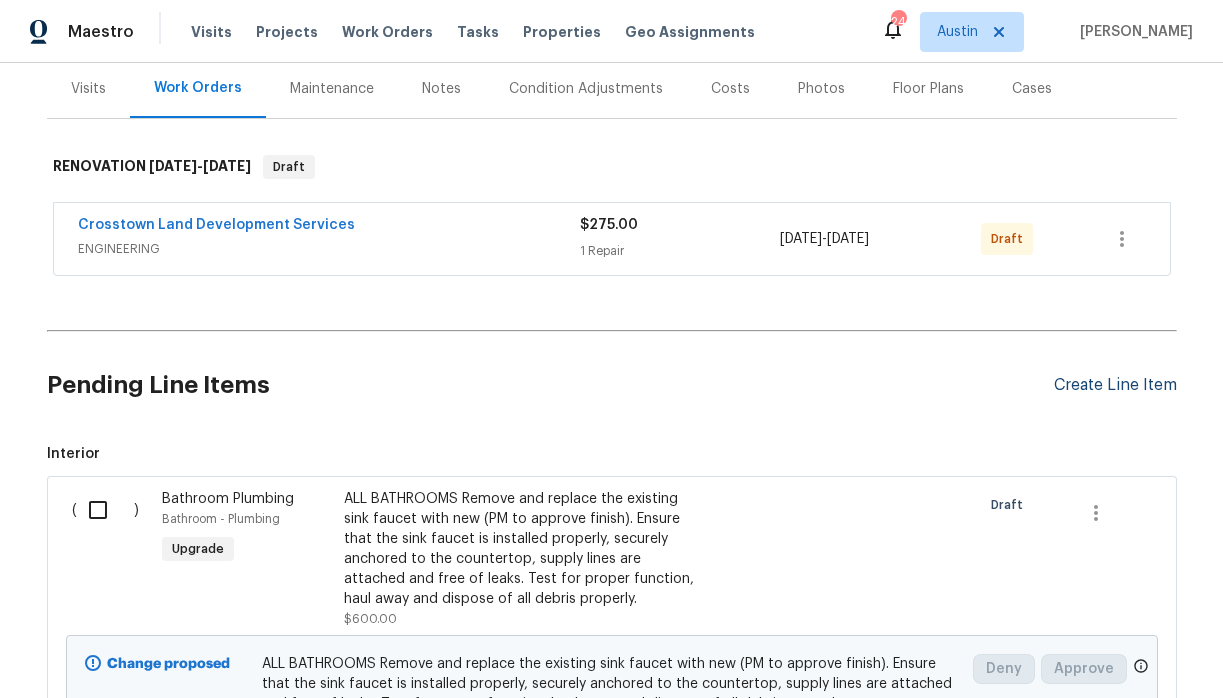 click on "Create Line Item" at bounding box center (1115, 385) 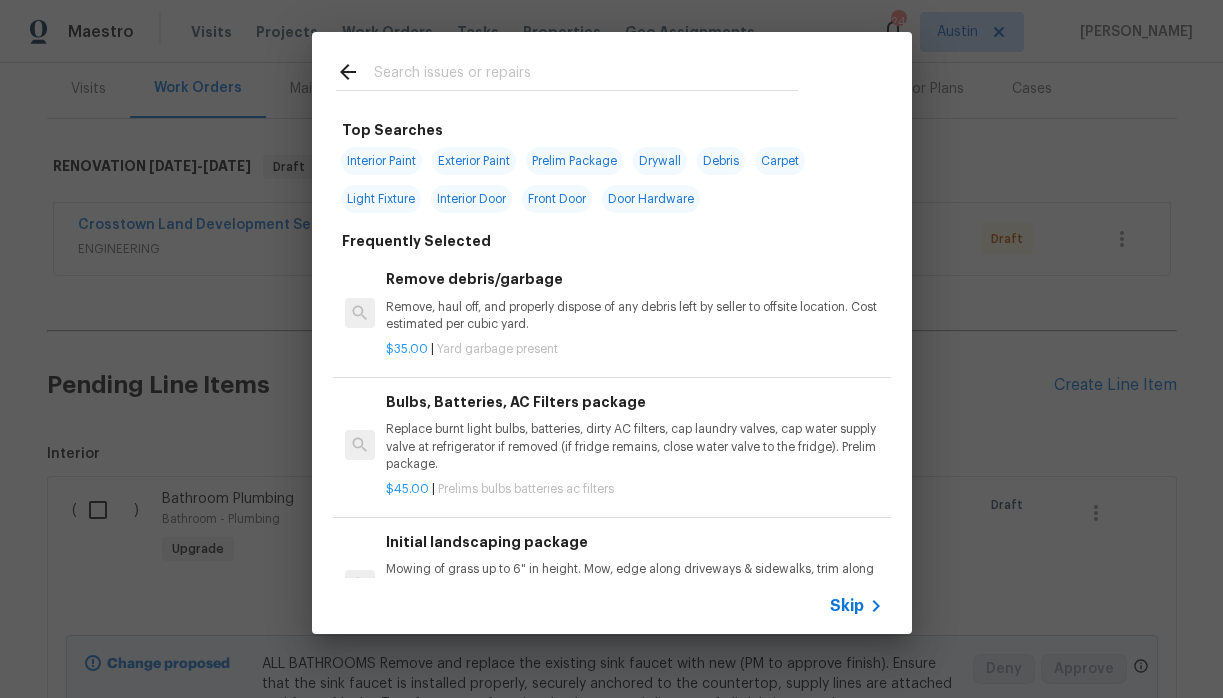 click at bounding box center (586, 75) 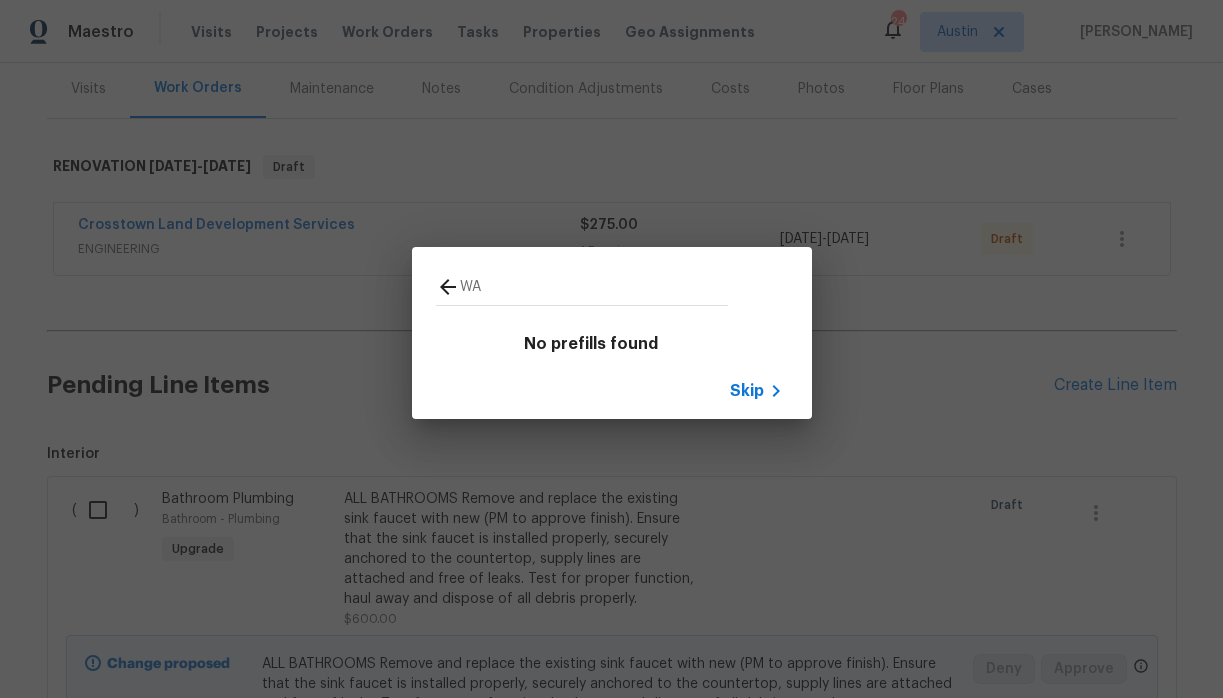 type on "W" 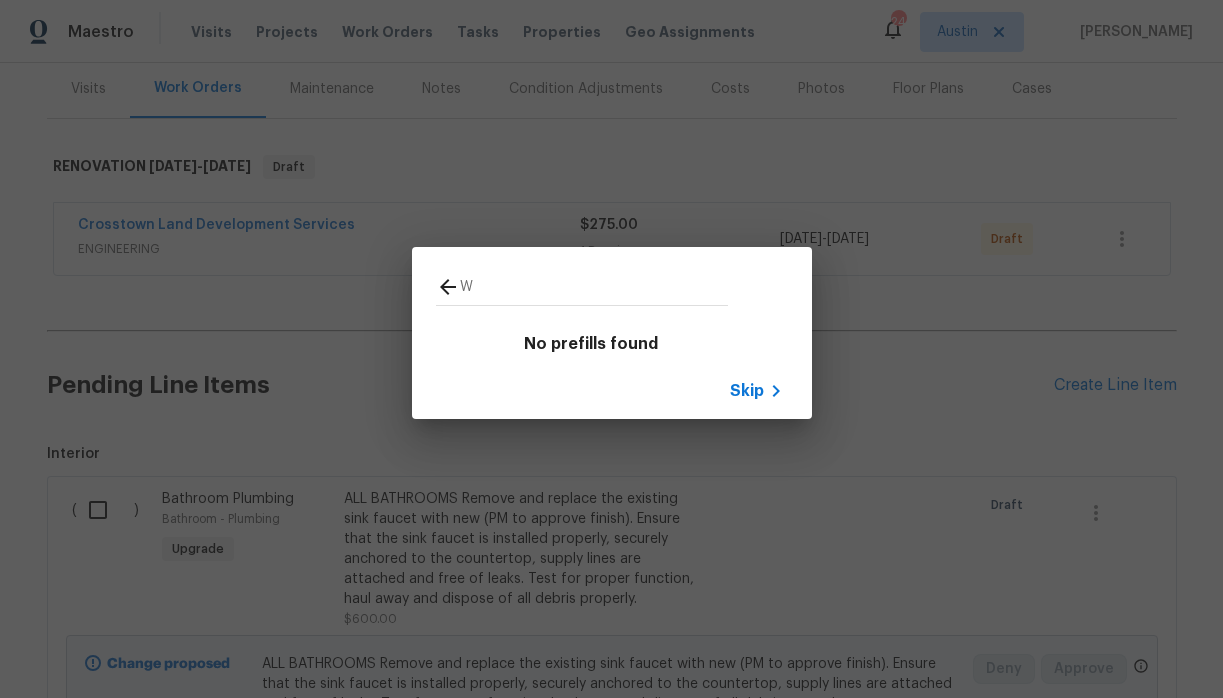 type 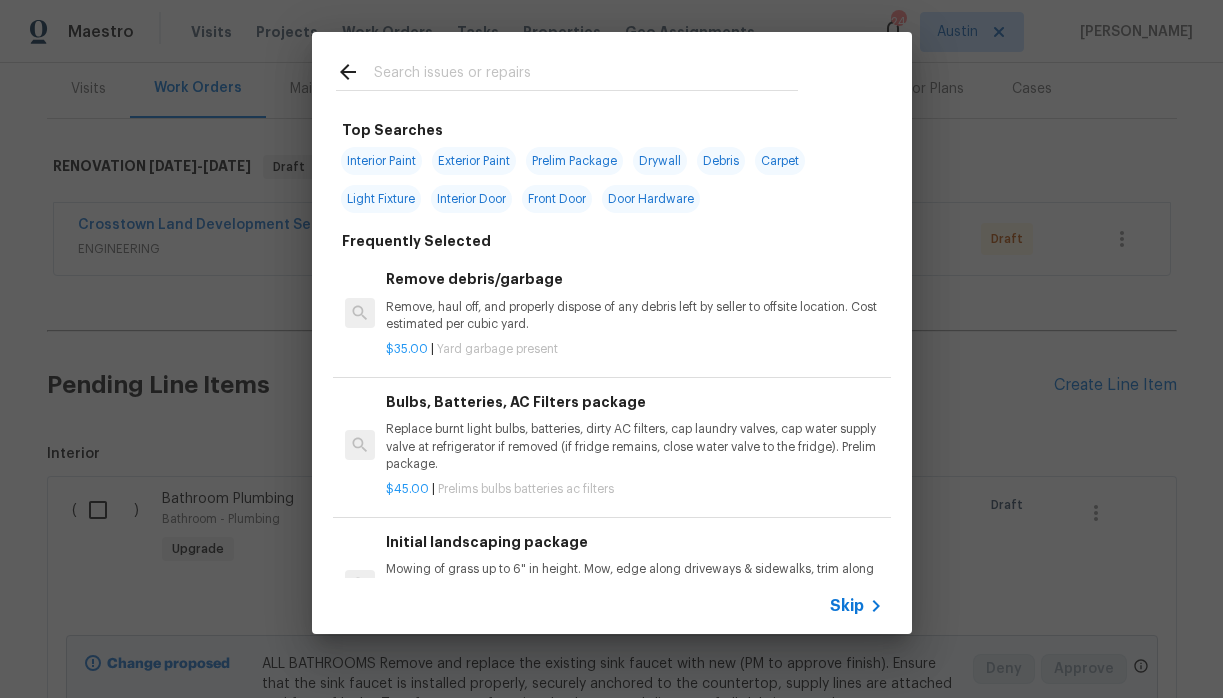 click at bounding box center (586, 75) 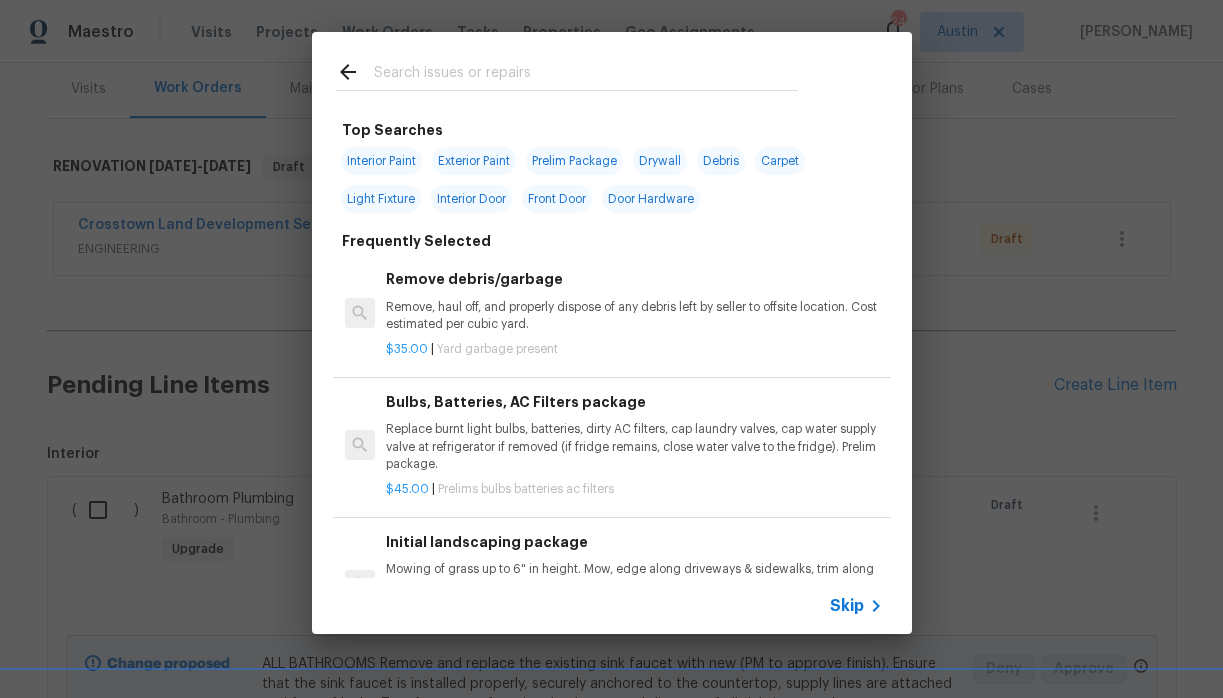 click on "Remove, haul off, and properly dispose of any debris left by seller to offsite location. Cost estimated per cubic yard." at bounding box center [634, 316] 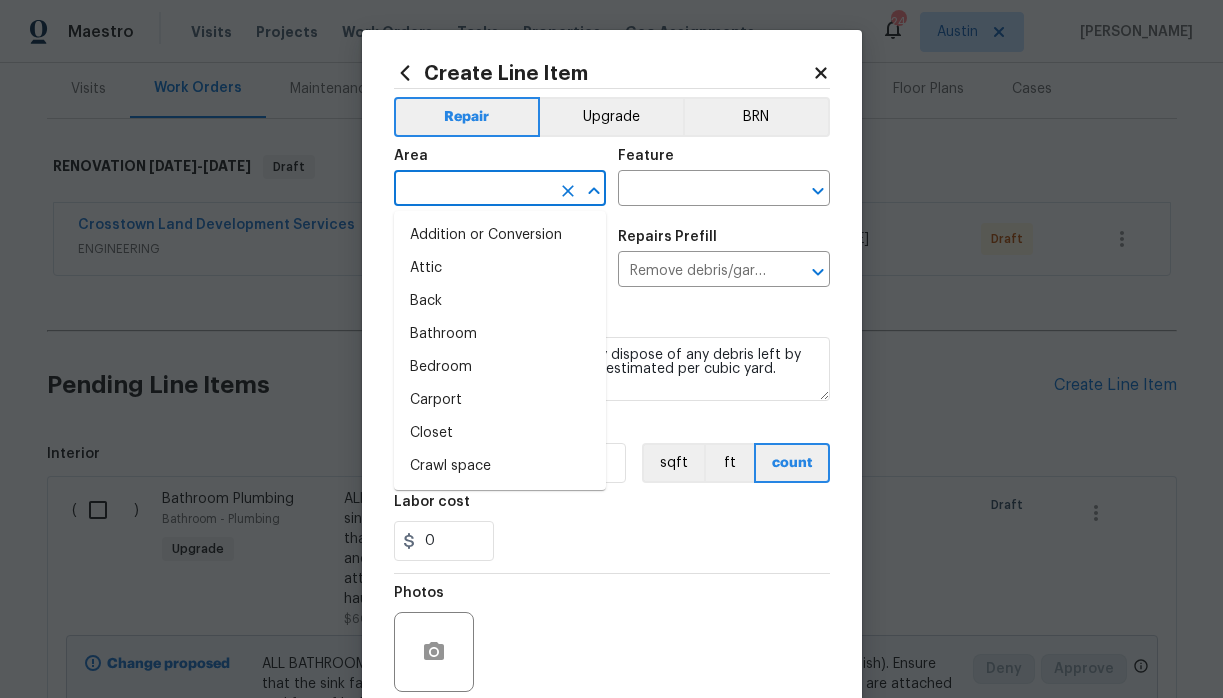 click at bounding box center (472, 190) 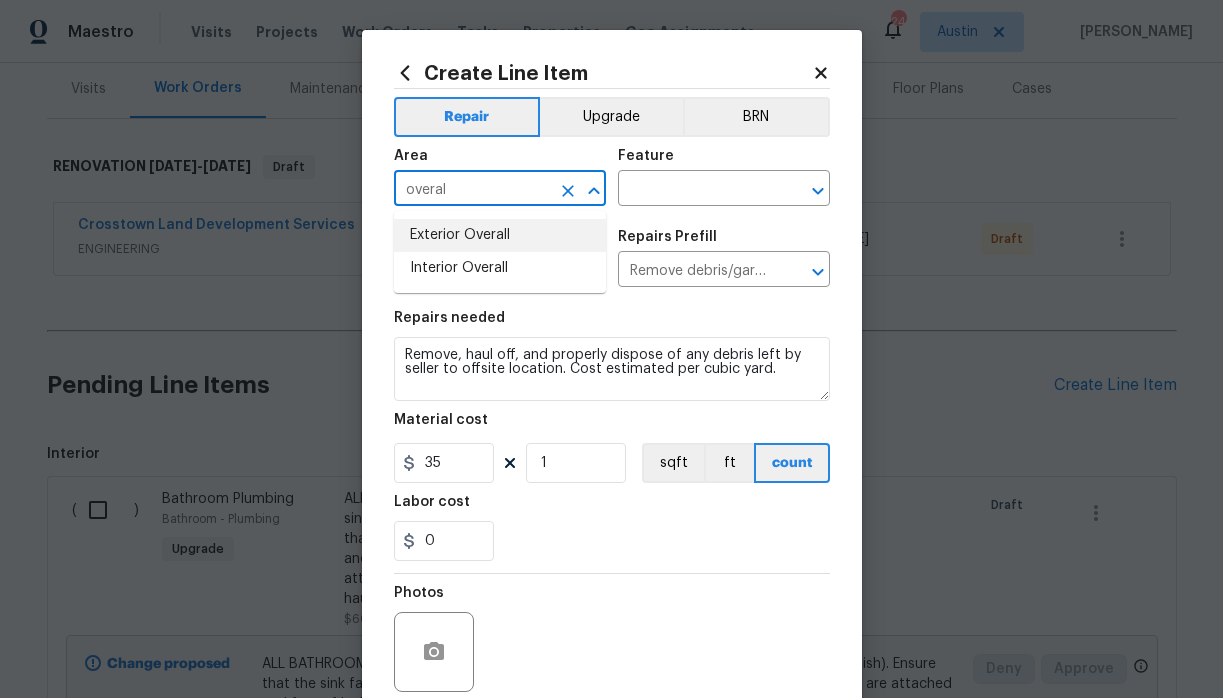 click on "Exterior Overall" at bounding box center [500, 235] 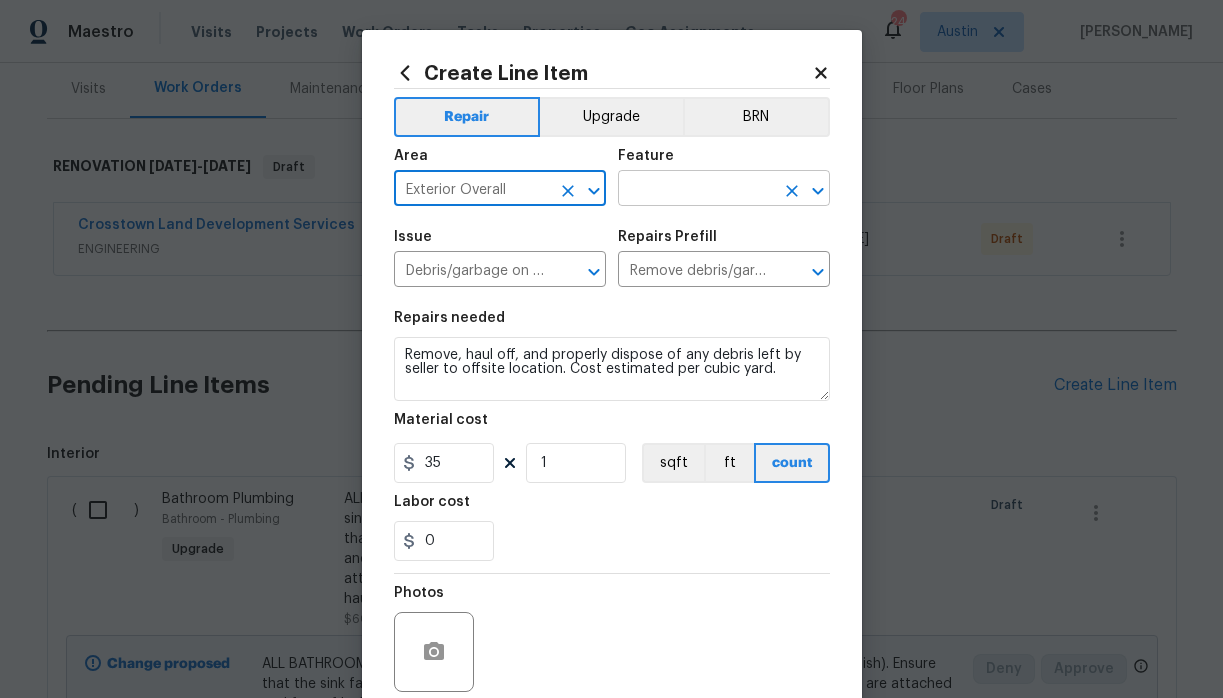 type on "Exterior Overall" 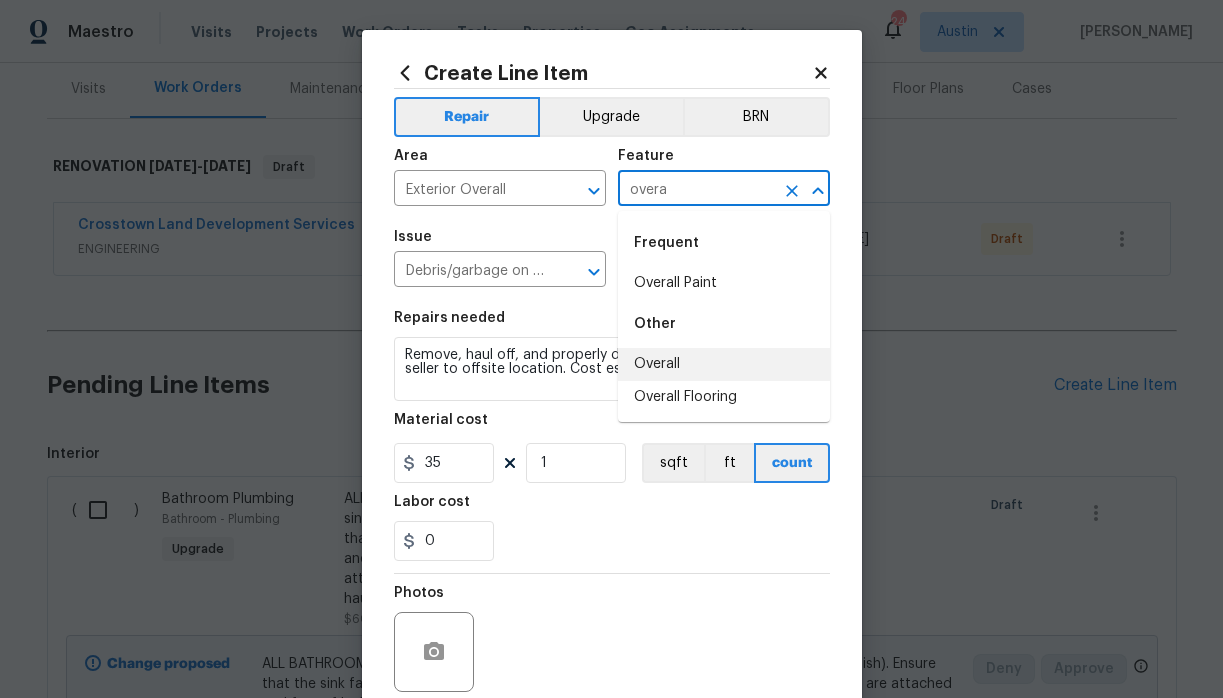 click on "Overall" at bounding box center (724, 364) 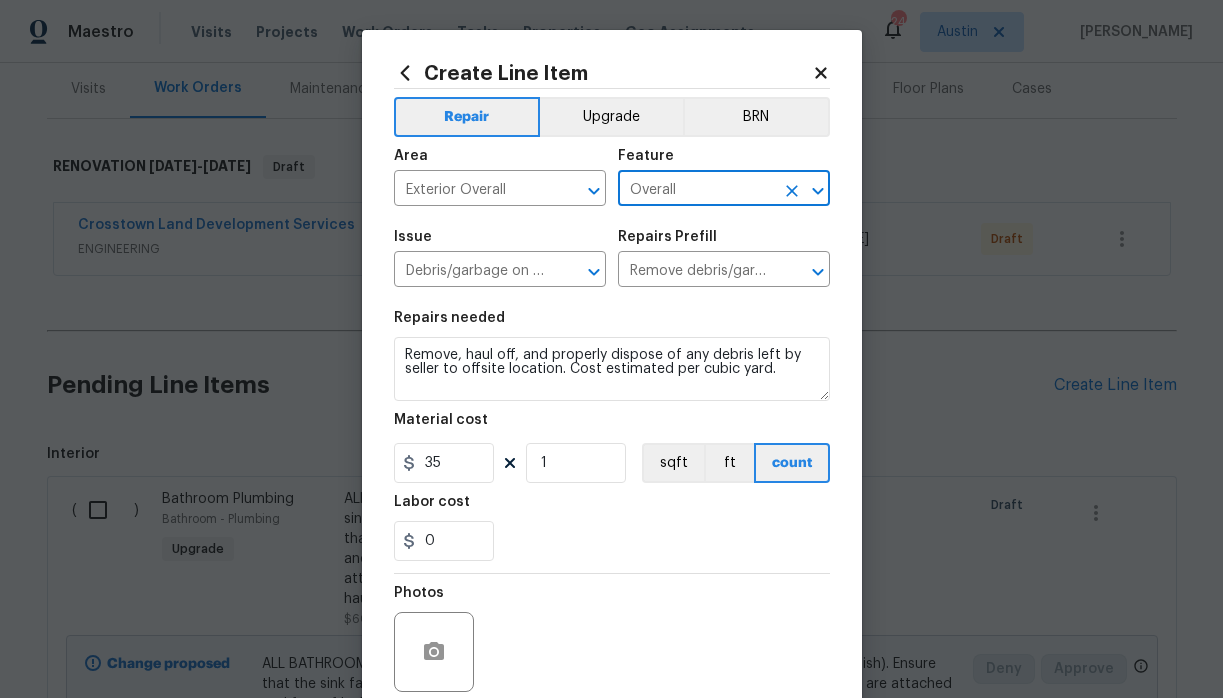 type on "Overall" 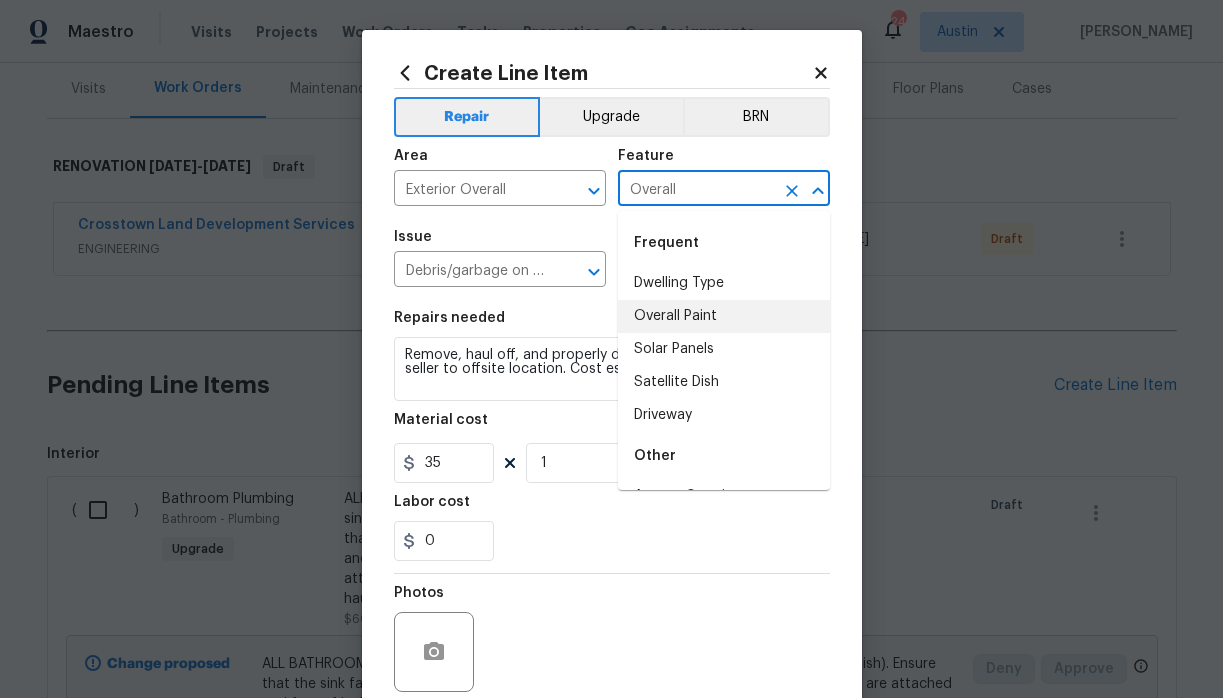 click on "Overall" at bounding box center (696, 190) 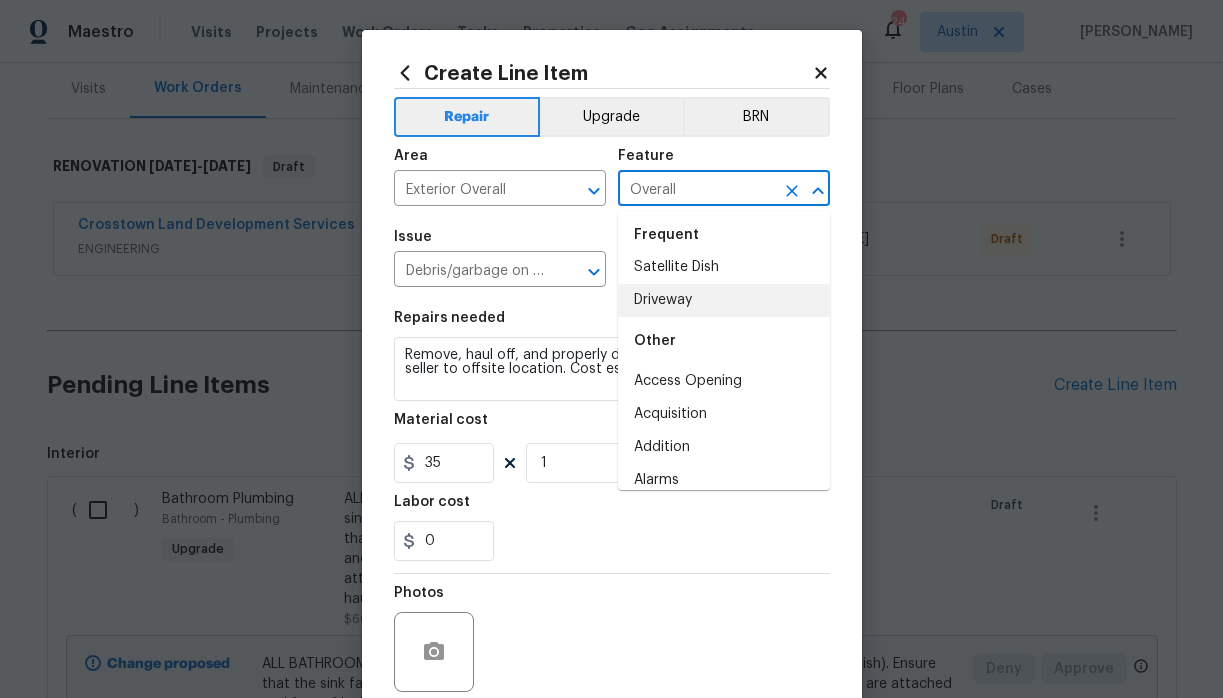 scroll, scrollTop: 0, scrollLeft: 0, axis: both 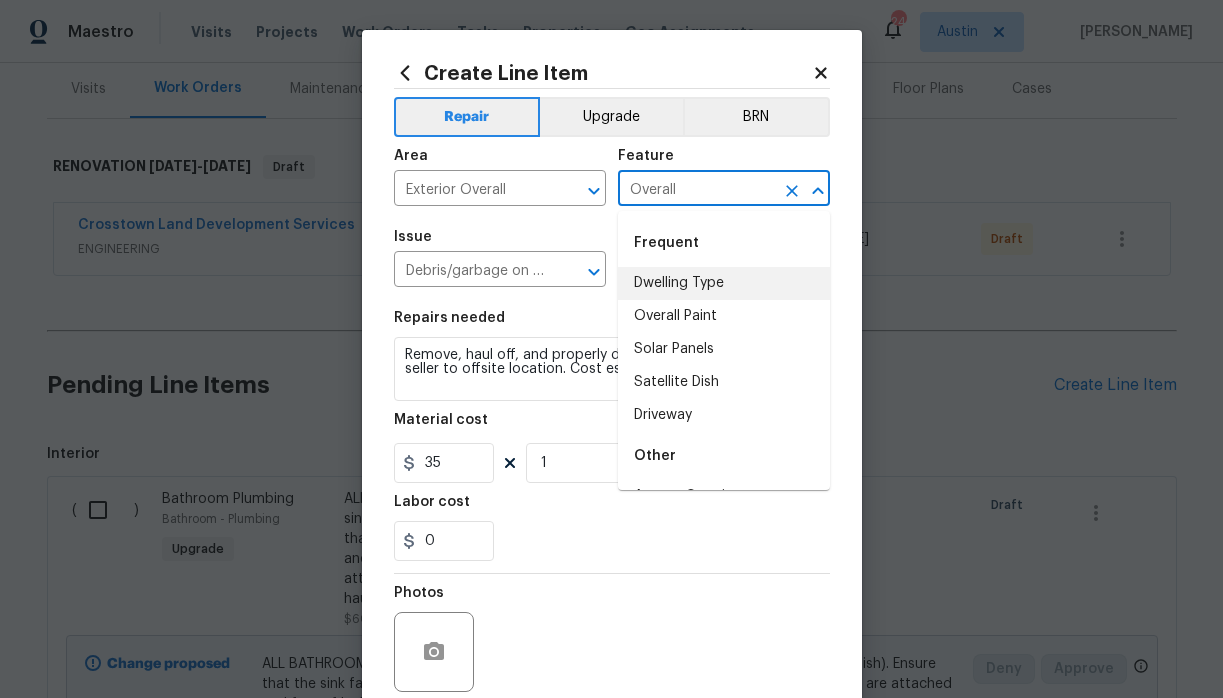 click on "Issue Debris/garbage on site ​" at bounding box center [500, 258] 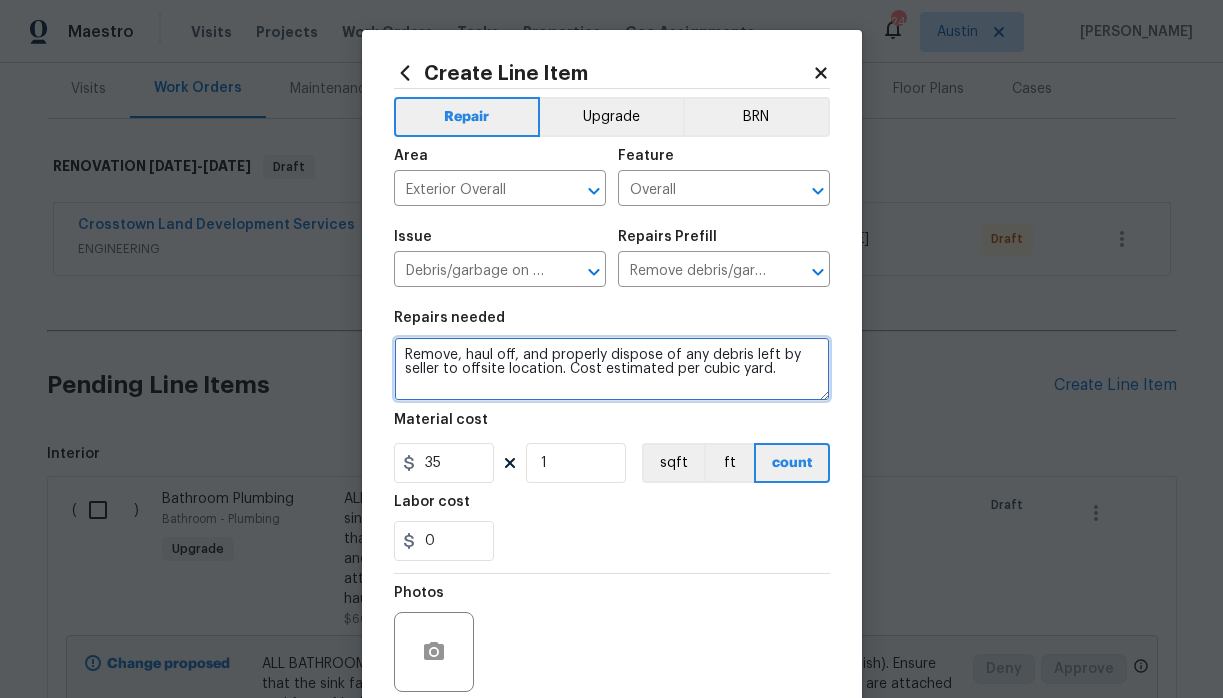 click on "Remove, haul off, and properly dispose of any debris left by seller to offsite location. Cost estimated per cubic yard." at bounding box center [612, 369] 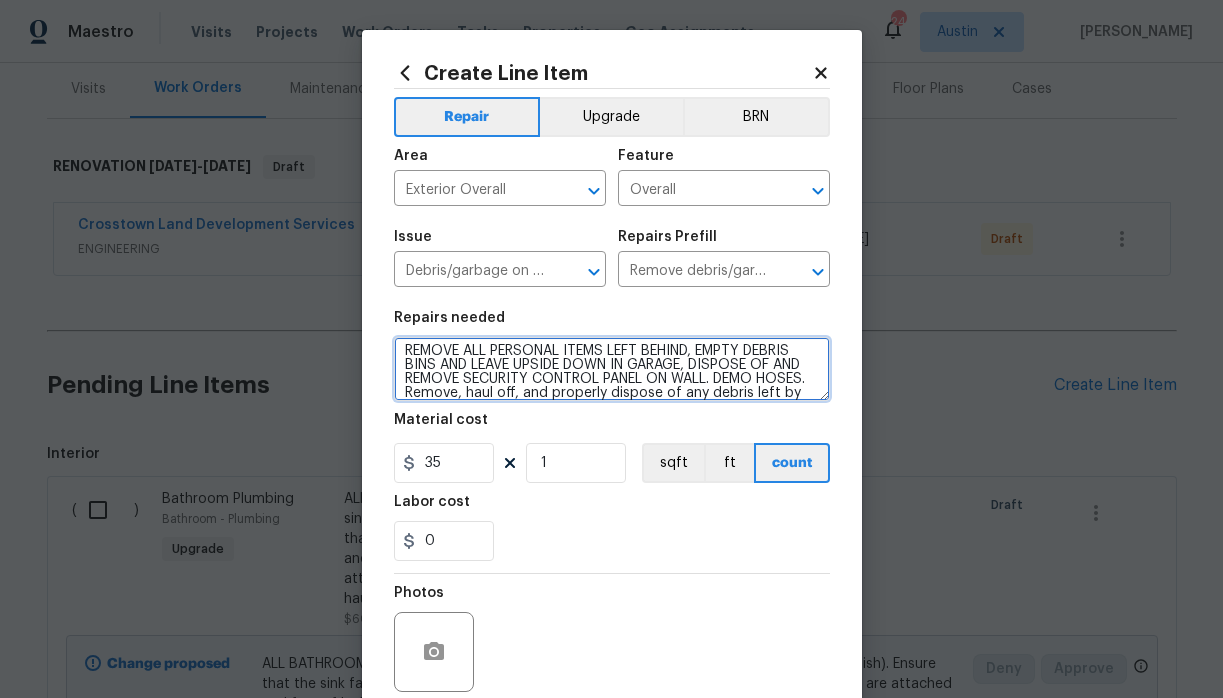 scroll, scrollTop: 28, scrollLeft: 0, axis: vertical 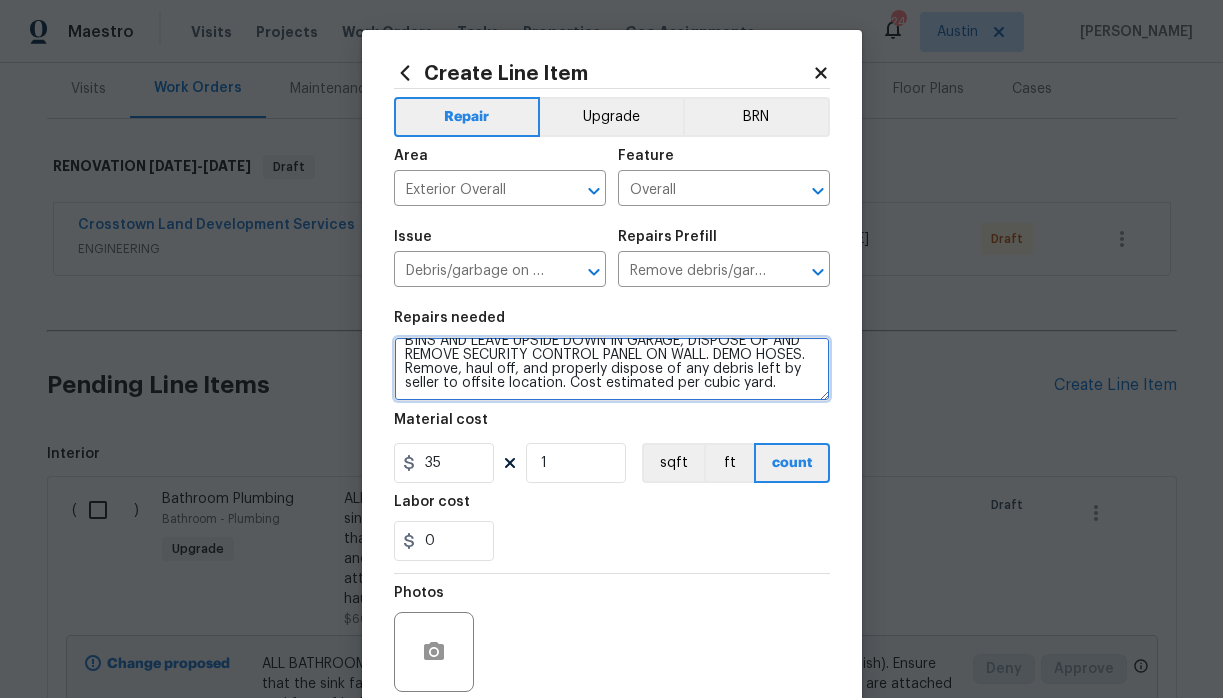 type on "REMOVE ALL PERSONAL ITEMS LEFT BEHIND, EMPTY DEBRIS BINS AND LEAVE UPSIDE DOWN IN GARAGE, DISPOSE OF AND REMOVE SECURITY CONTROL PANEL ON WALL. DEMO HOSES.
Remove, haul off, and properly dispose of any debris left by seller to offsite location. Cost estimated per cubic yard." 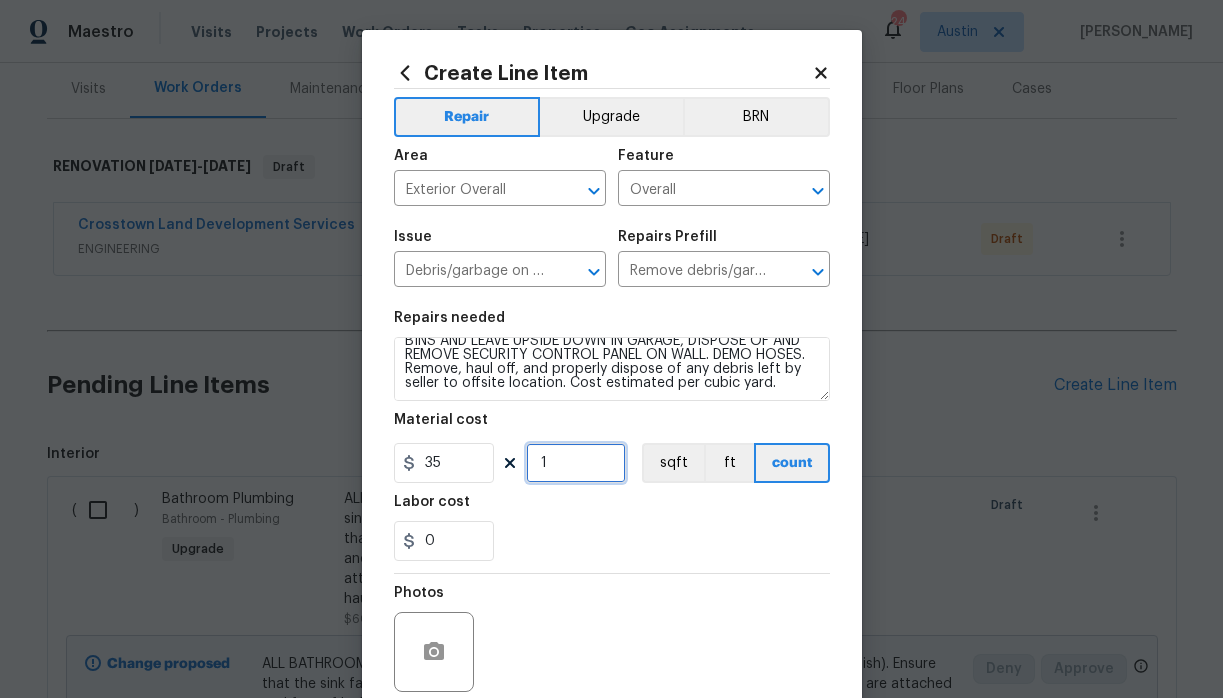 click on "1" at bounding box center (576, 463) 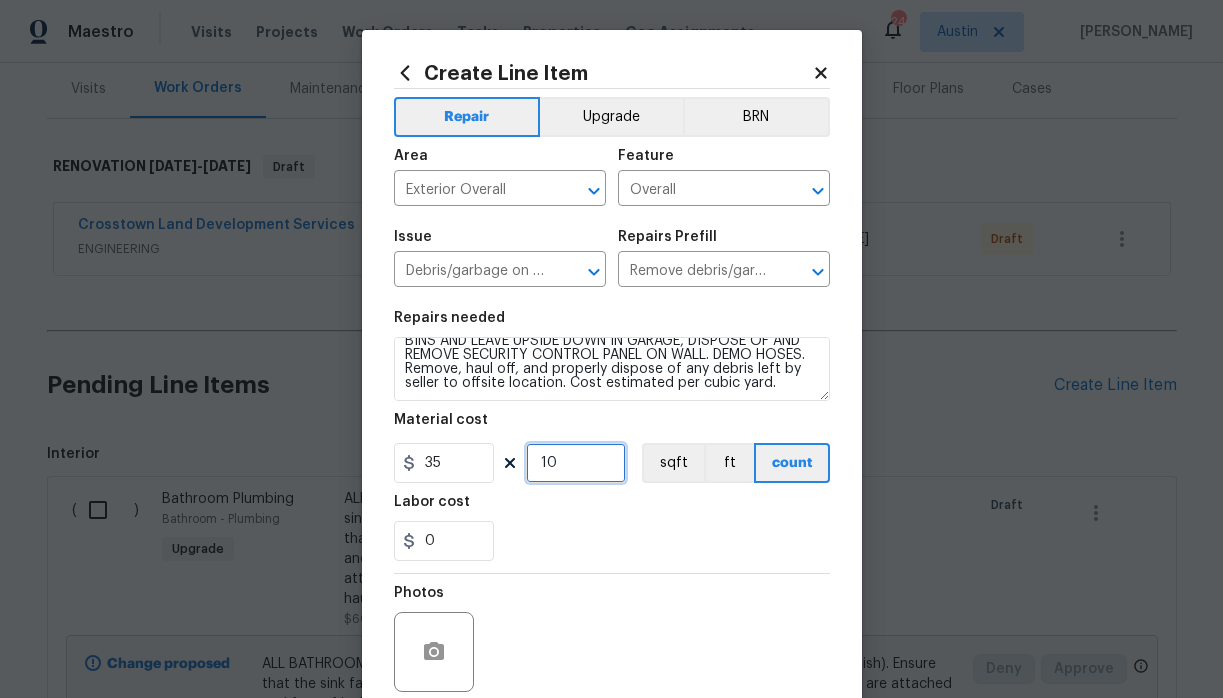 type on "10" 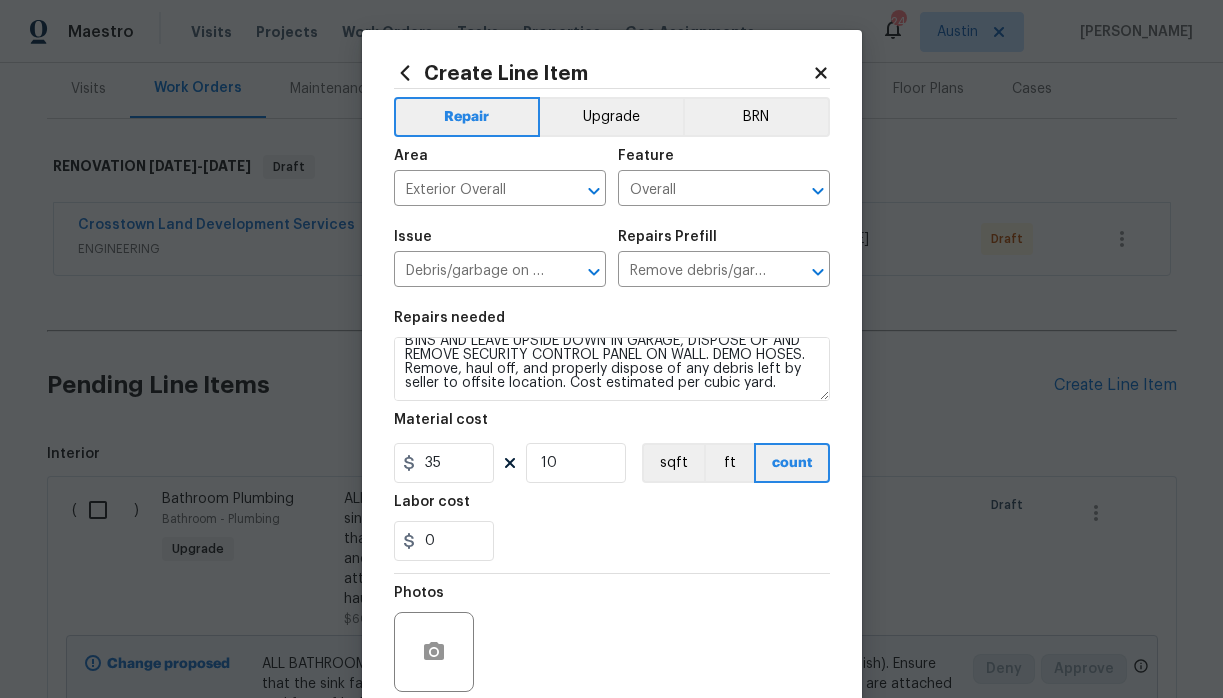 click on "Photos" at bounding box center [612, 639] 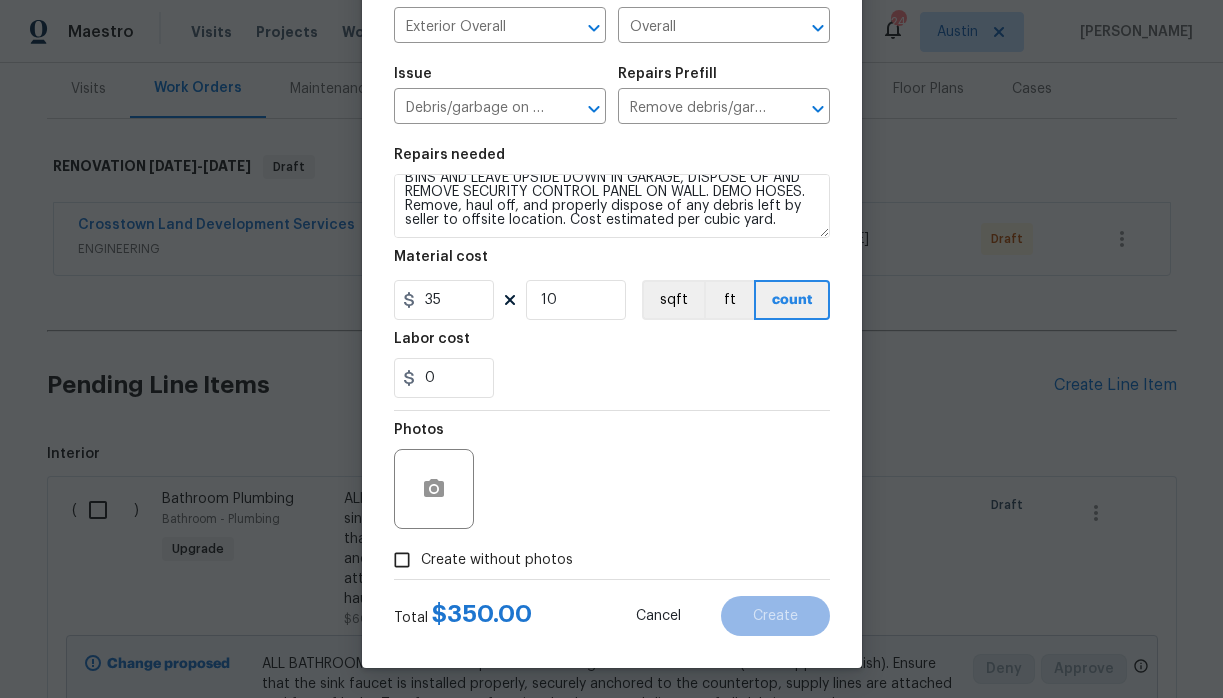click on "Create without photos" at bounding box center [497, 560] 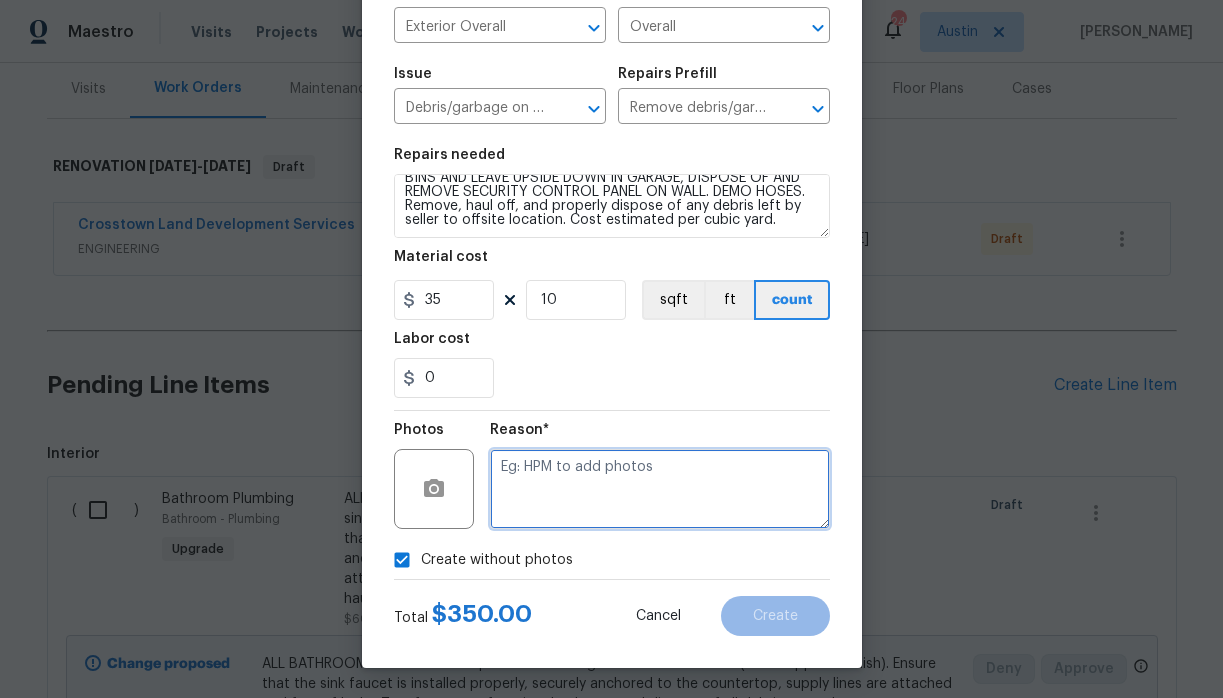 click at bounding box center (660, 489) 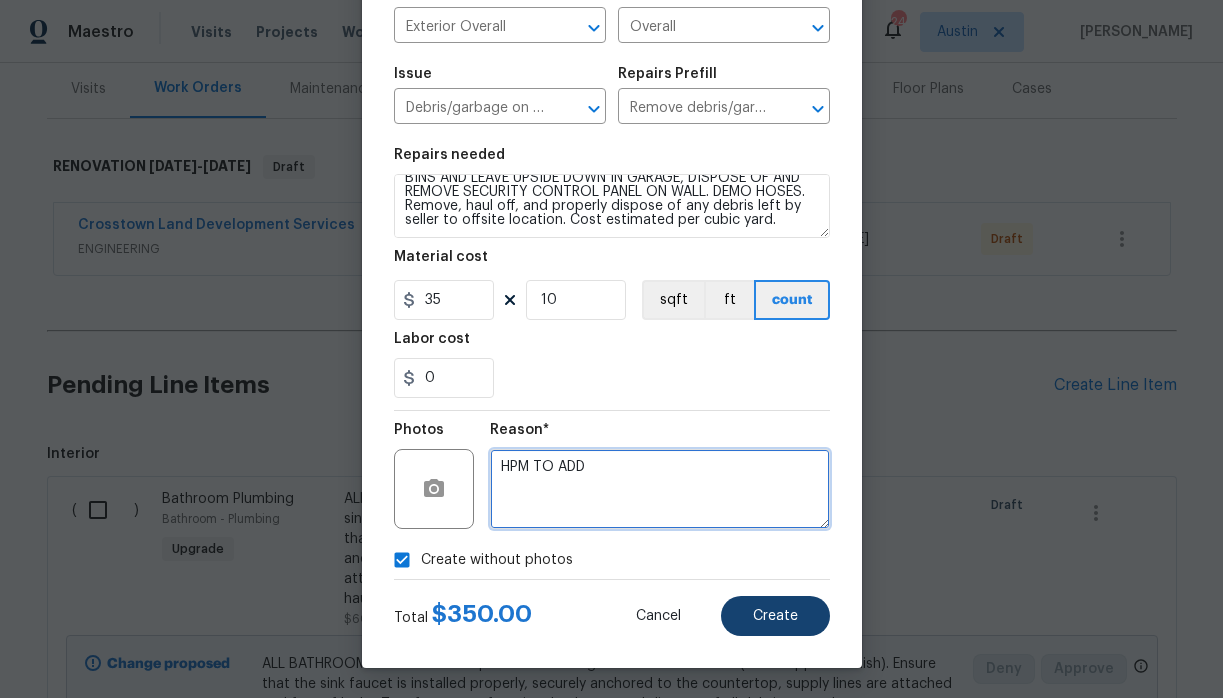 type on "HPM TO ADD" 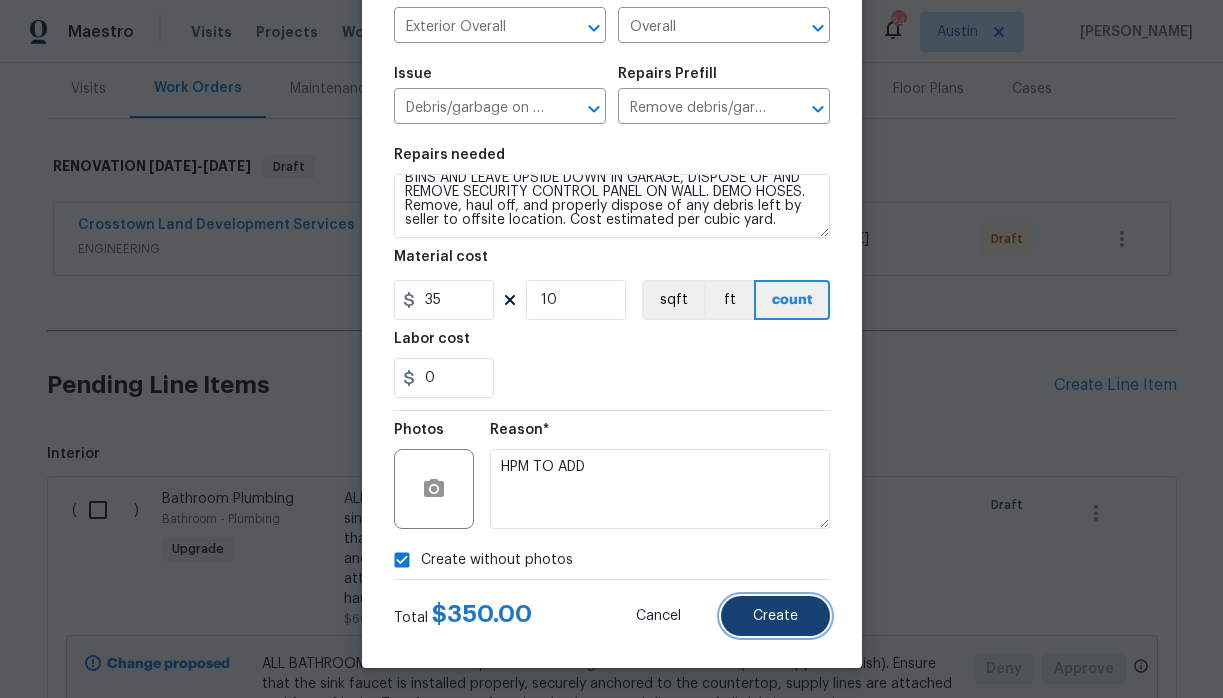 click on "Create" at bounding box center (775, 616) 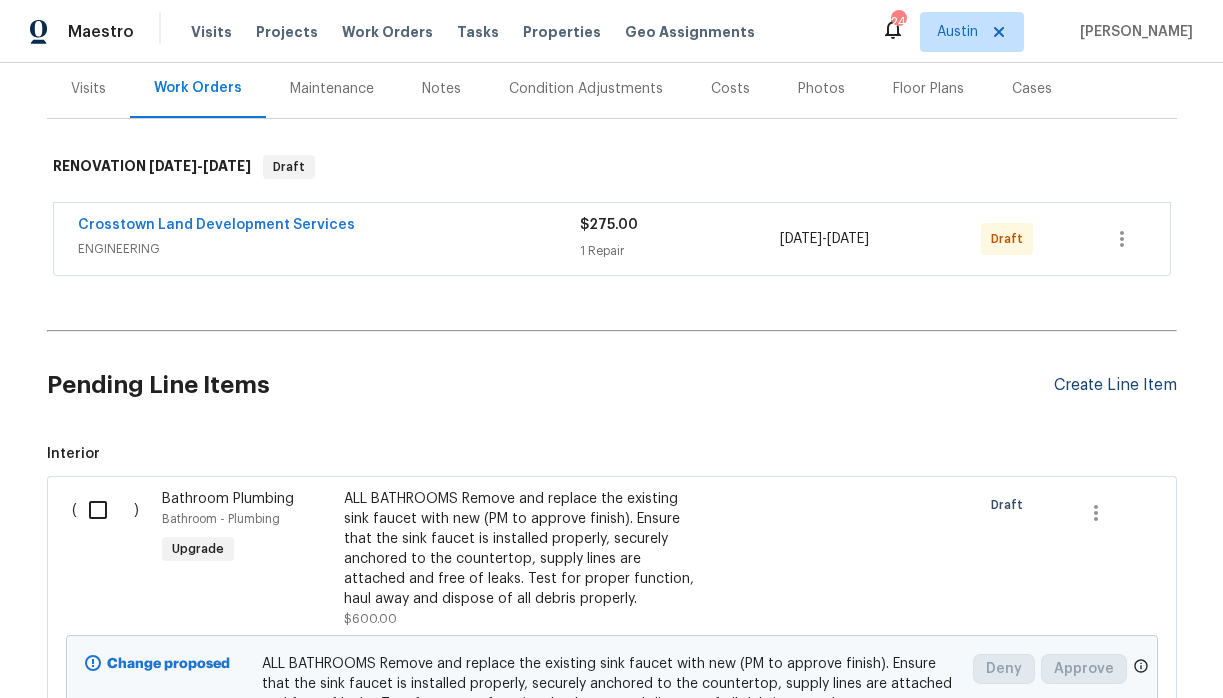 click on "Create Line Item" at bounding box center [1115, 385] 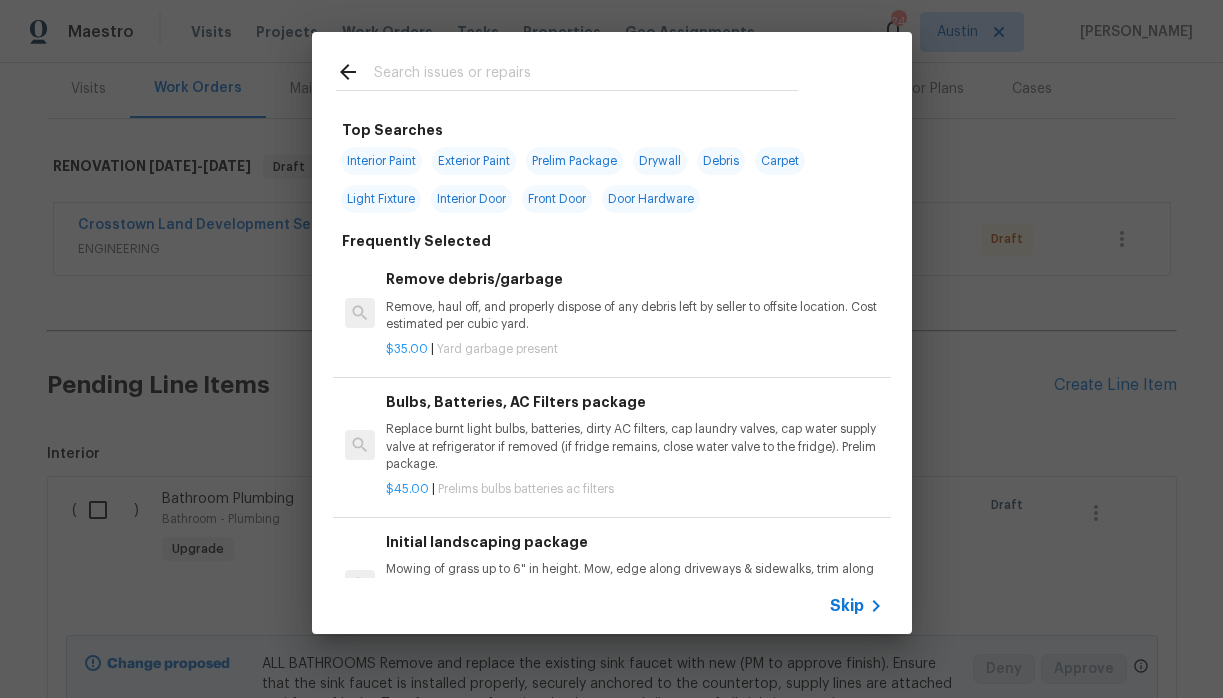 click at bounding box center (586, 75) 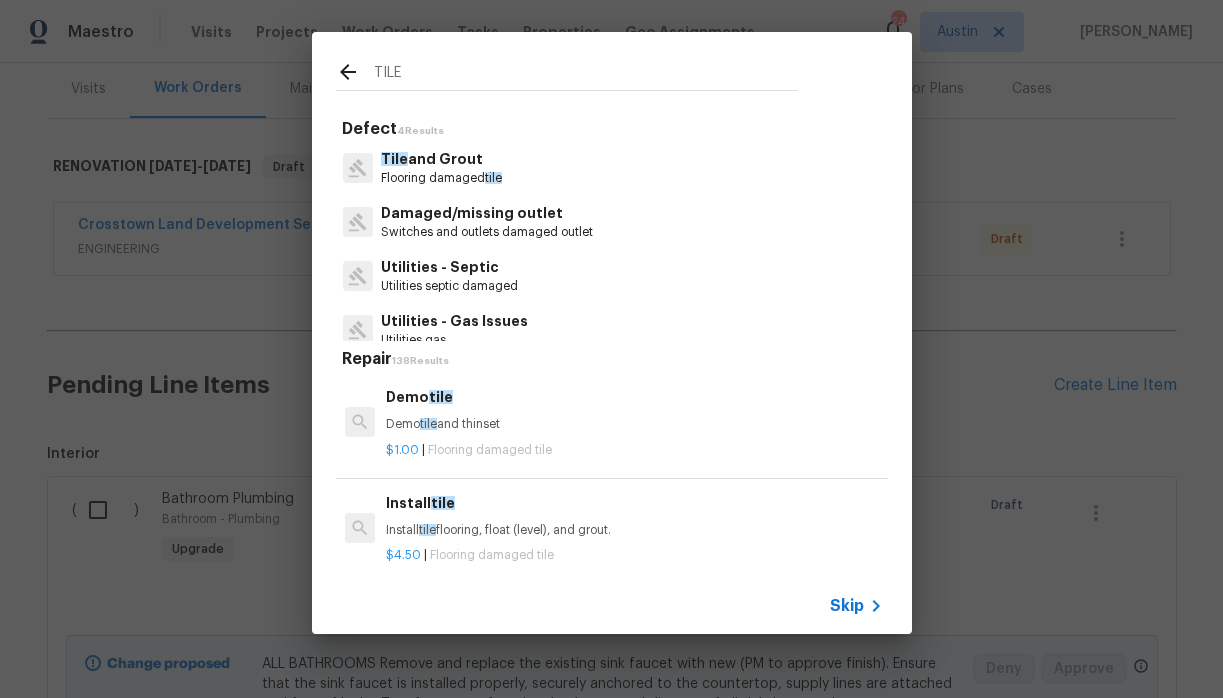 type on "TILE" 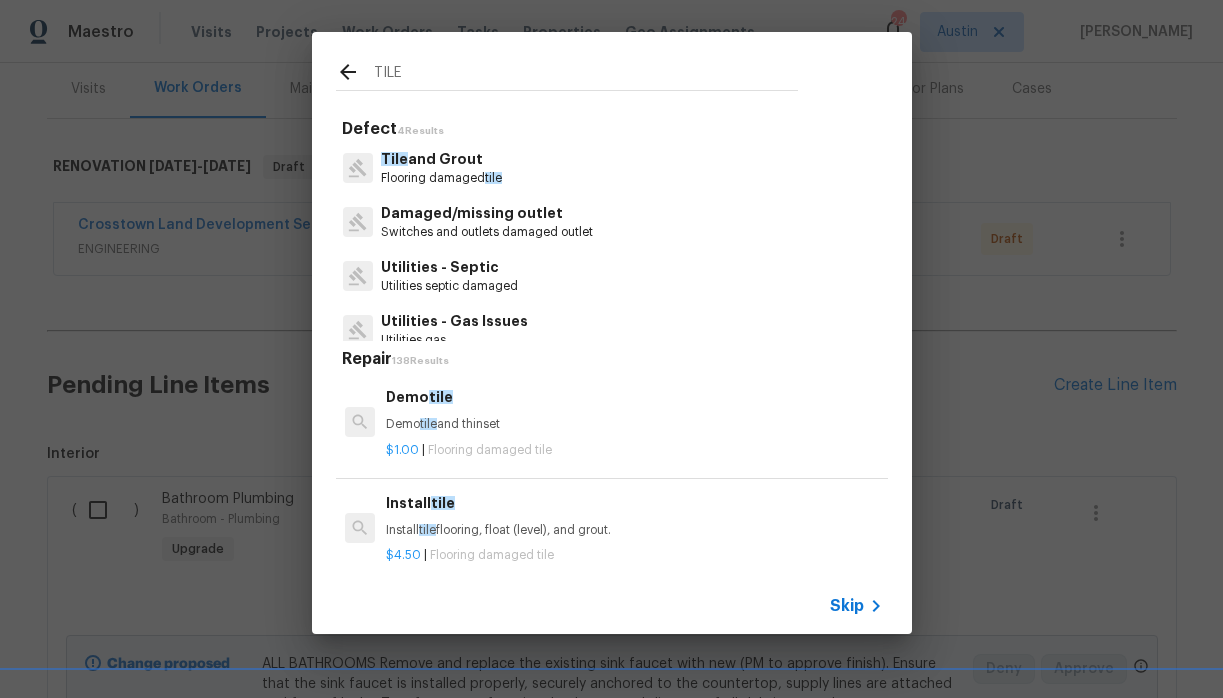click on "Tile  and Grout" at bounding box center (441, 159) 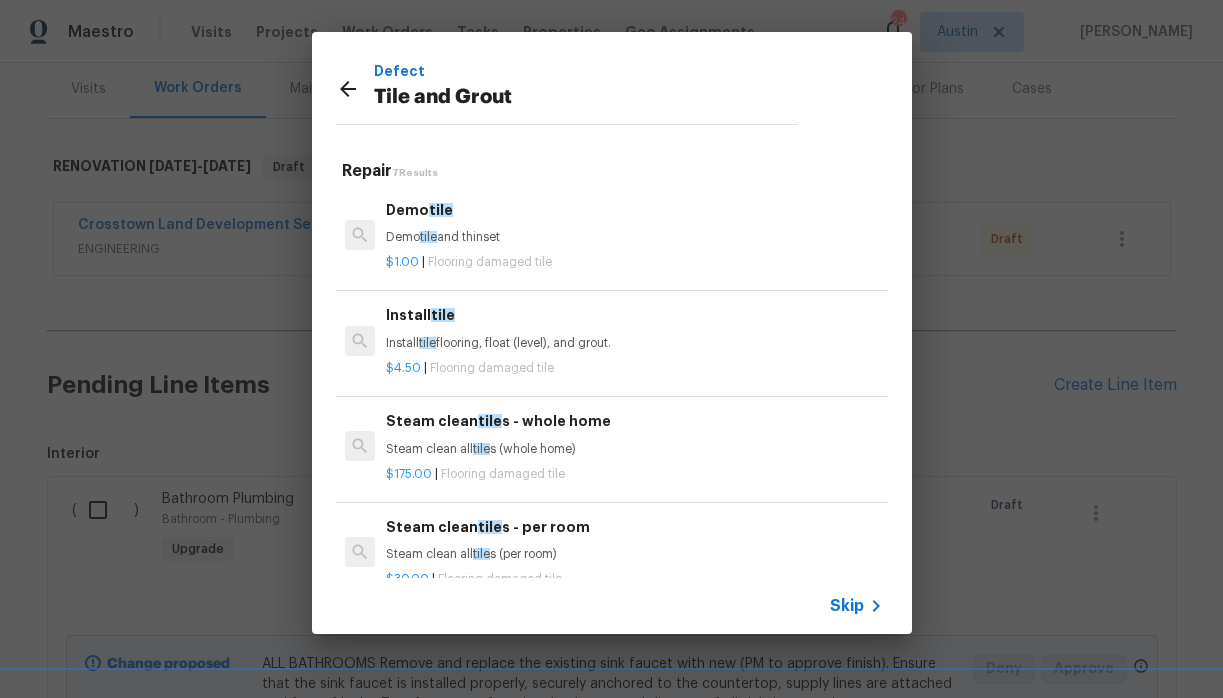 click on "Install  tile Install  tile  flooring, float (level), and grout." at bounding box center (634, 328) 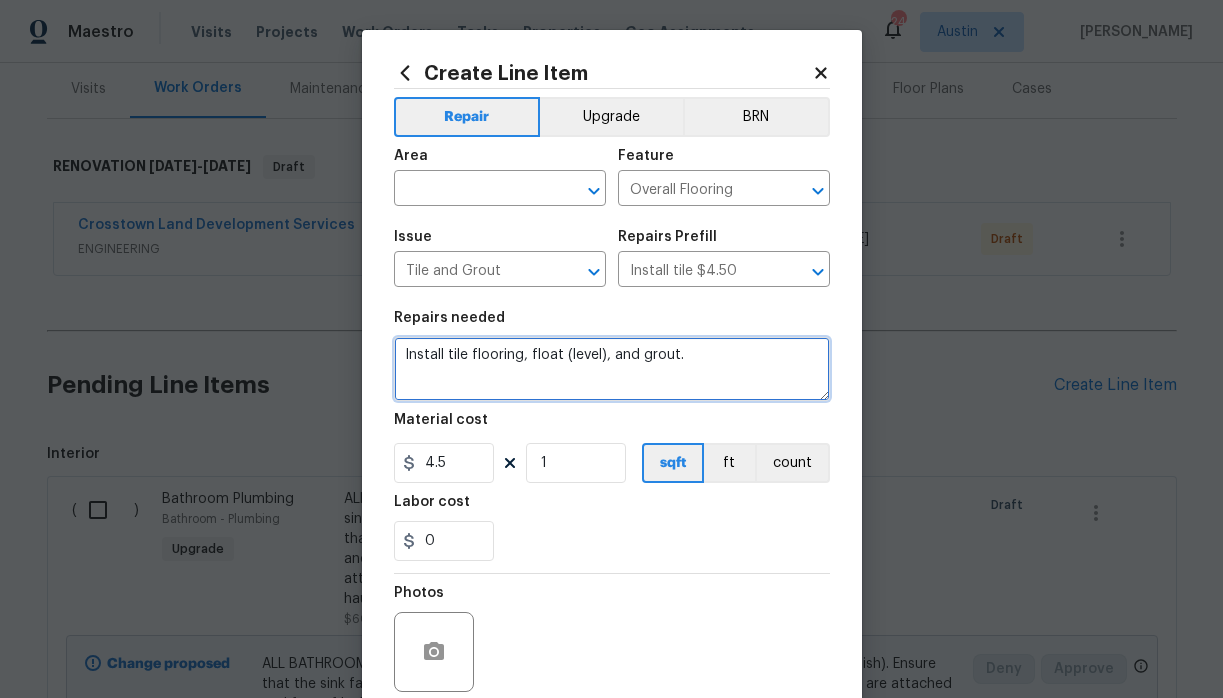 click on "Install tile flooring, float (level), and grout." at bounding box center (612, 369) 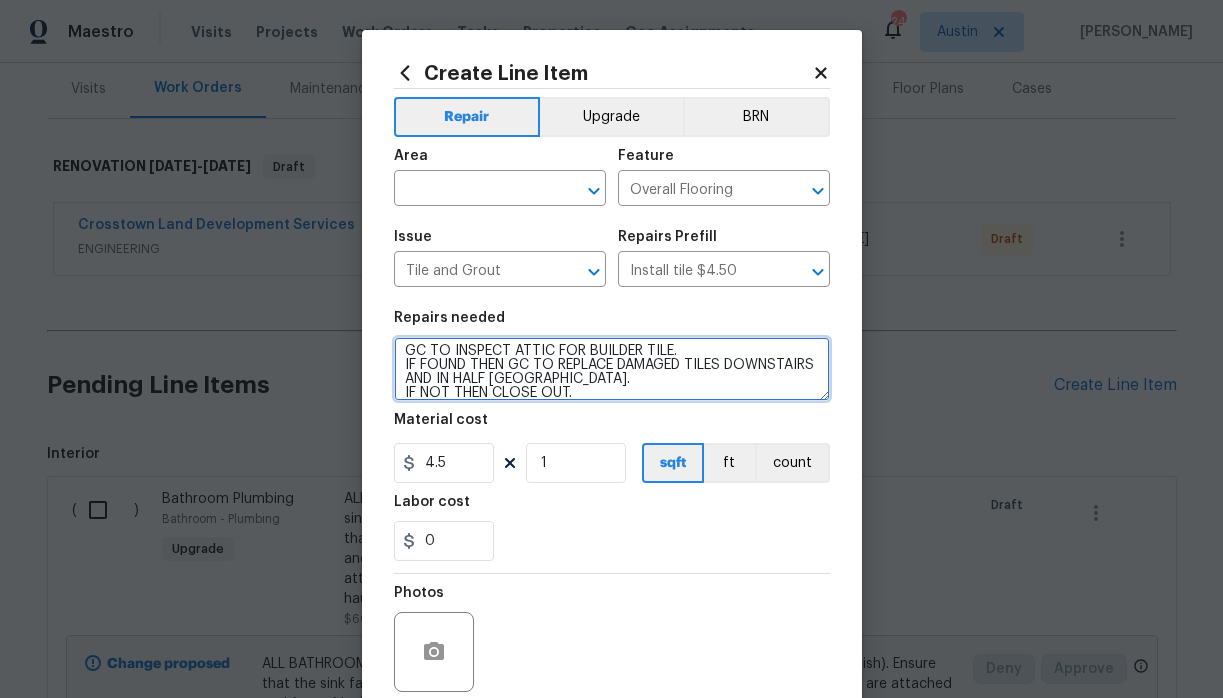 scroll, scrollTop: 18, scrollLeft: 0, axis: vertical 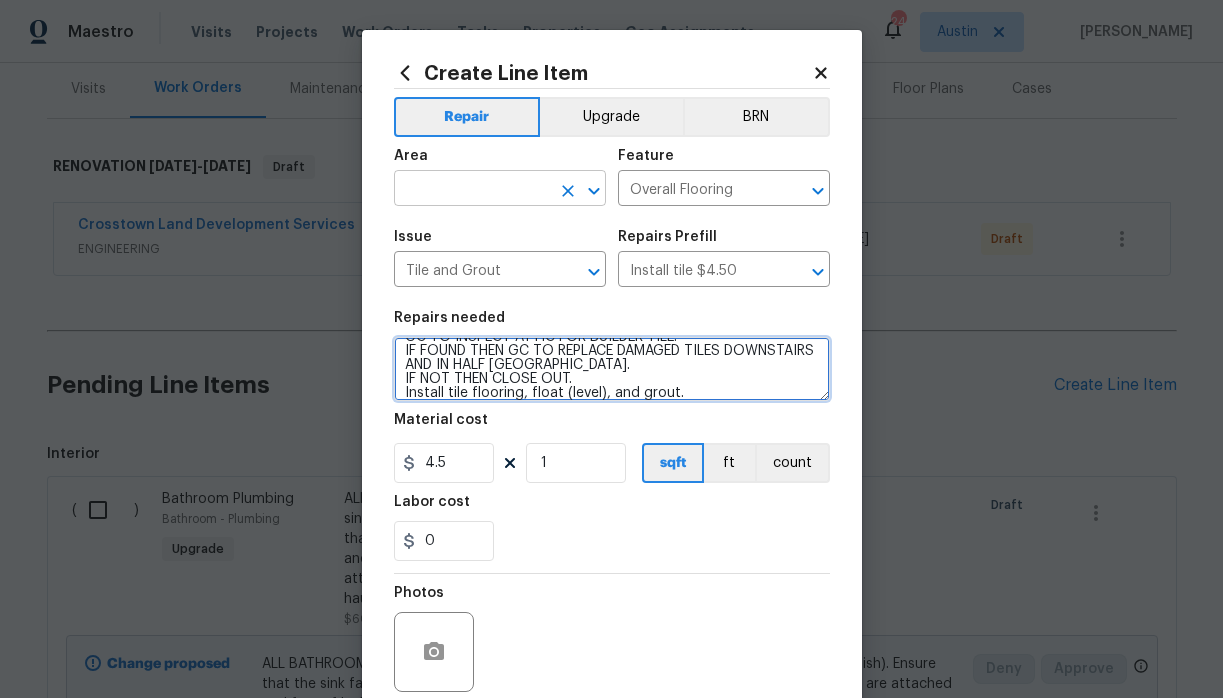 type on "GC TO INSPECT ATTIC FOR BUILDER TILE.
IF FOUND THEN GC TO REPLACE DAMAGED TILES DOWNSTAIRS AND IN HALF BATH.
IF NOT THEN CLOSE OUT.
Install tile flooring, float (level), and grout." 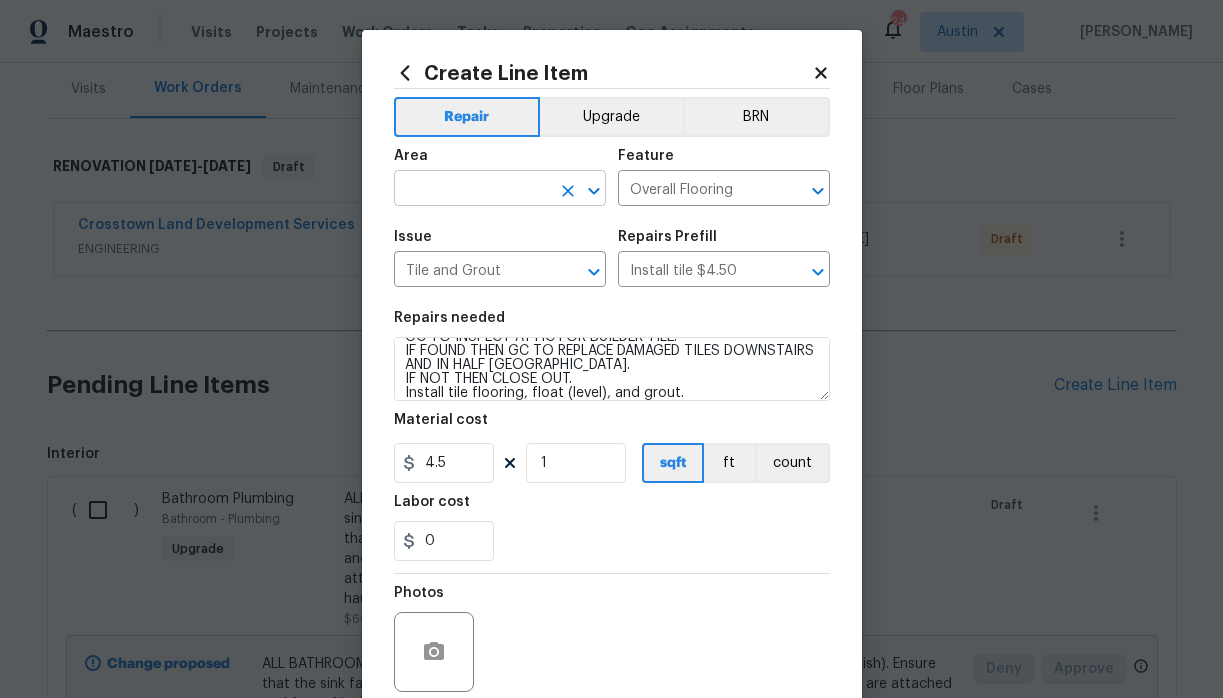click at bounding box center (472, 190) 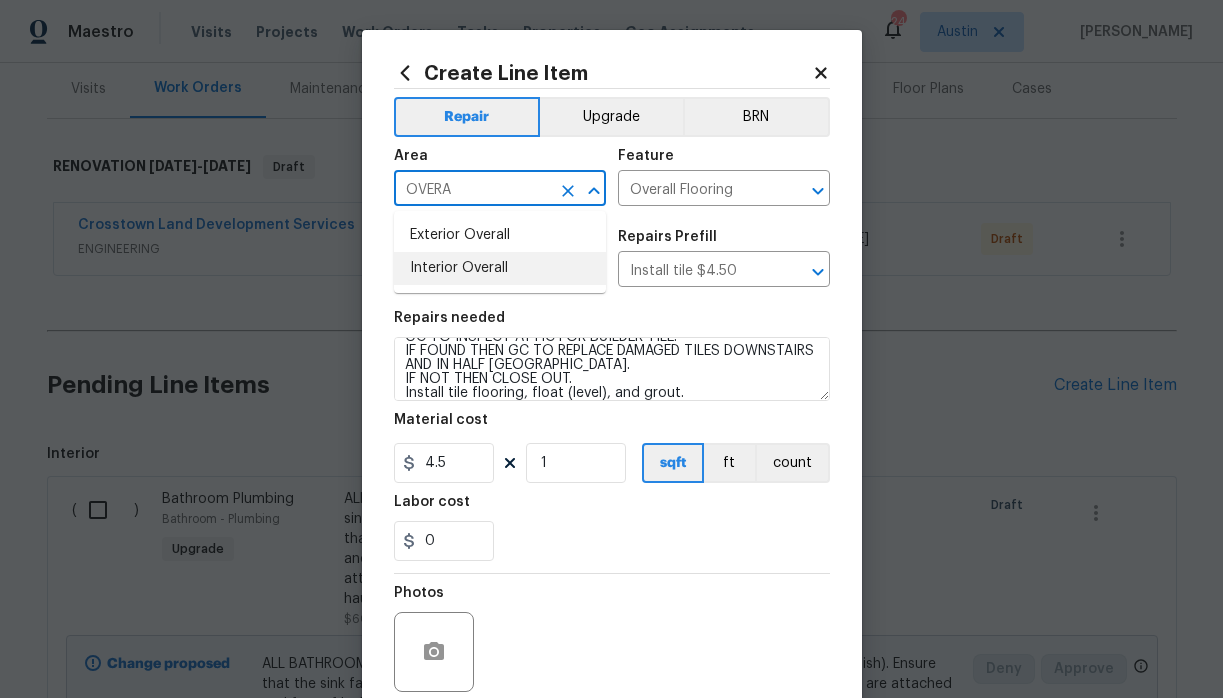 click on "Interior Overall" at bounding box center [500, 268] 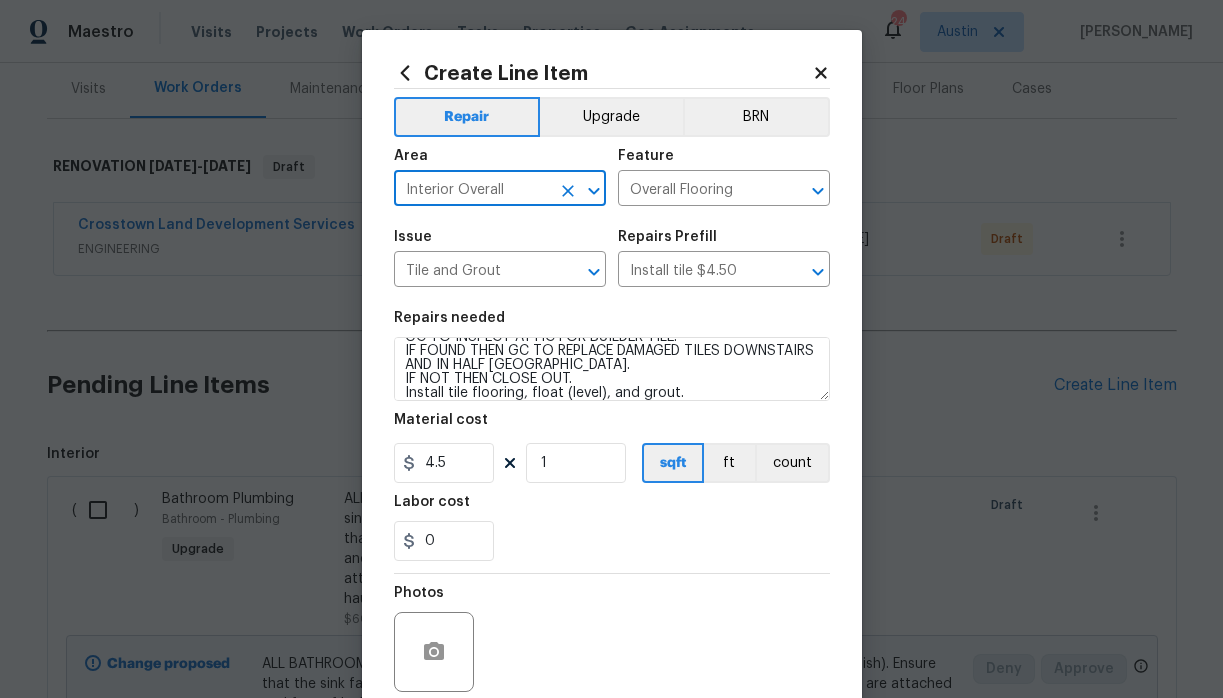 type on "Interior Overall" 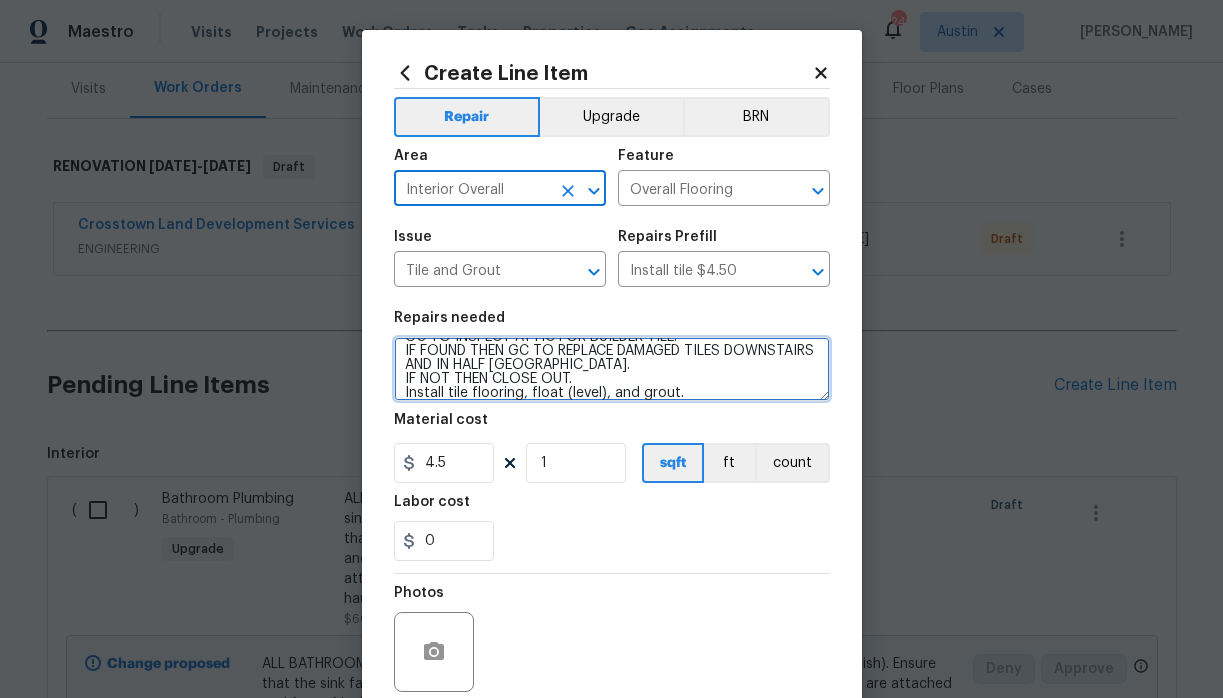 click on "GC TO INSPECT ATTIC FOR BUILDER TILE.
IF FOUND THEN GC TO REPLACE DAMAGED TILES DOWNSTAIRS AND IN HALF BATH.
IF NOT THEN CLOSE OUT.
Install tile flooring, float (level), and grout." at bounding box center [612, 369] 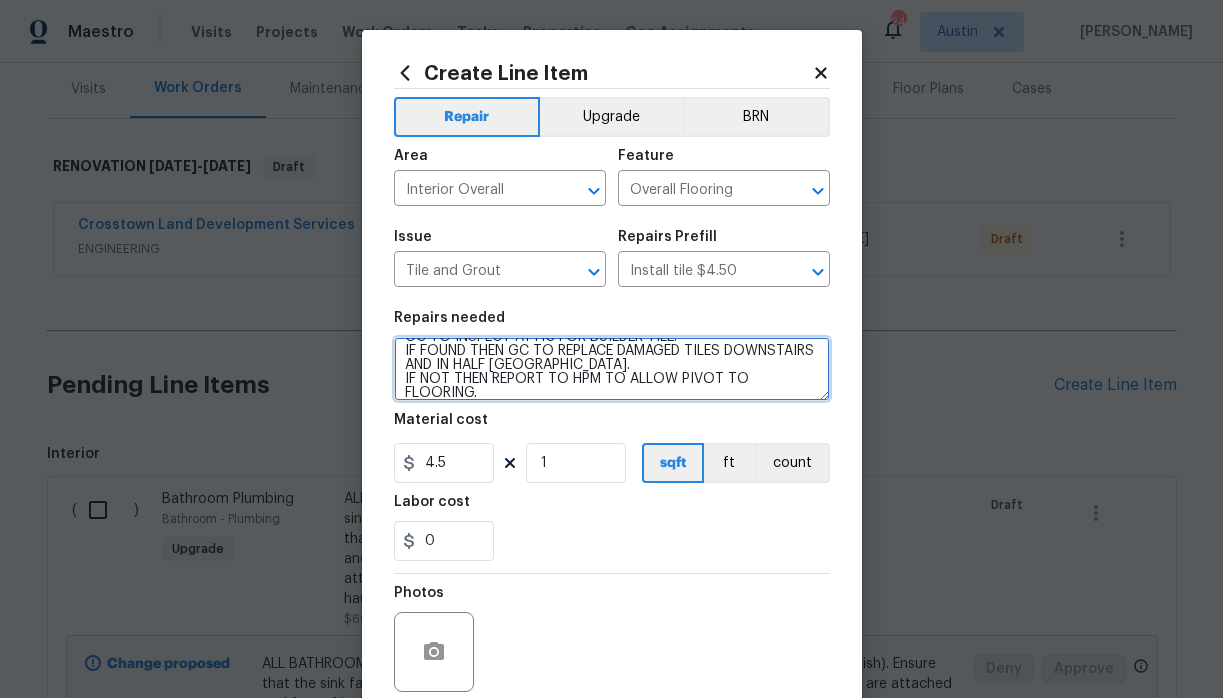 type on "GC TO INSPECT ATTIC FOR BUILDER TILE.
IF FOUND THEN GC TO REPLACE DAMAGED TILES DOWNSTAIRS AND IN HALF BATH.
IF NOT THEN REPORT TO HPM TO ALLOW PIVOT TO FLOORING.
Install tile flooring, float (level), and grout." 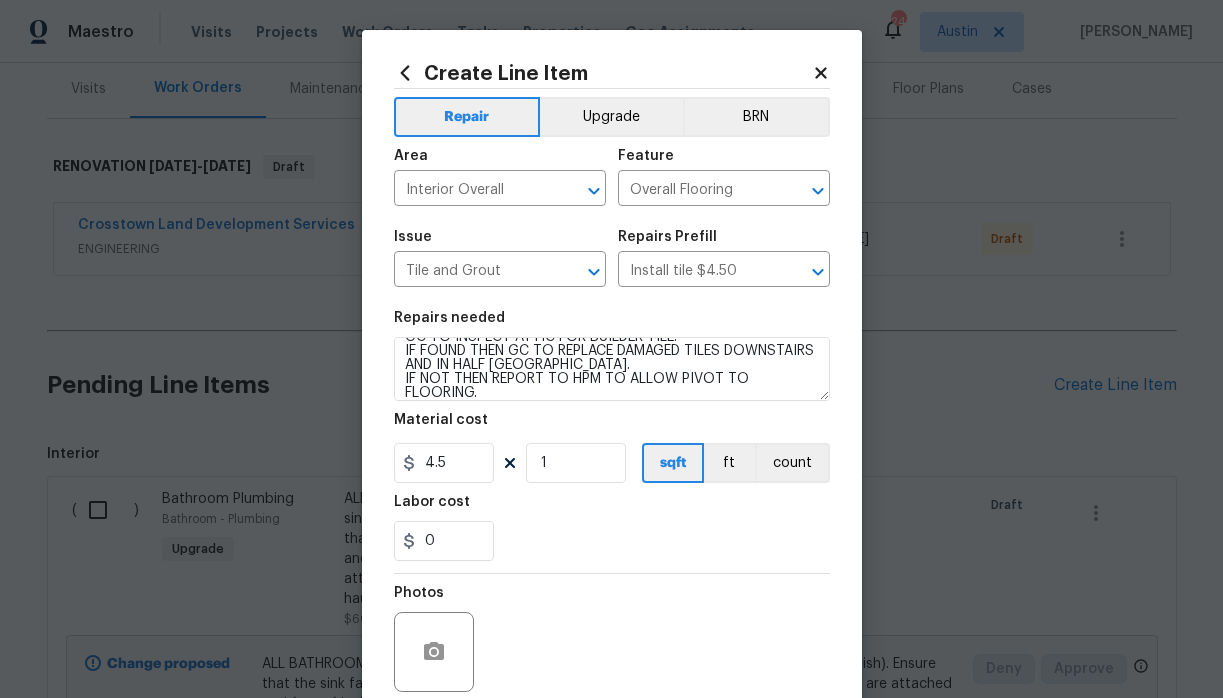 click on "0" at bounding box center [612, 541] 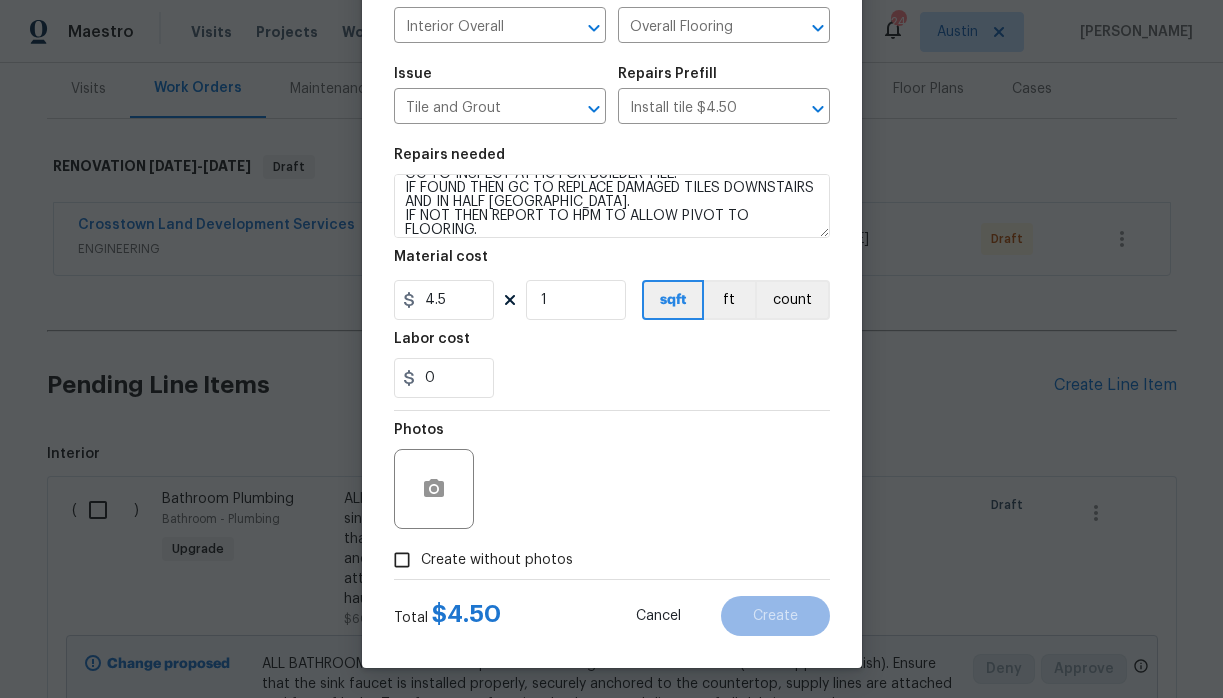 click on "Create without photos" at bounding box center (497, 560) 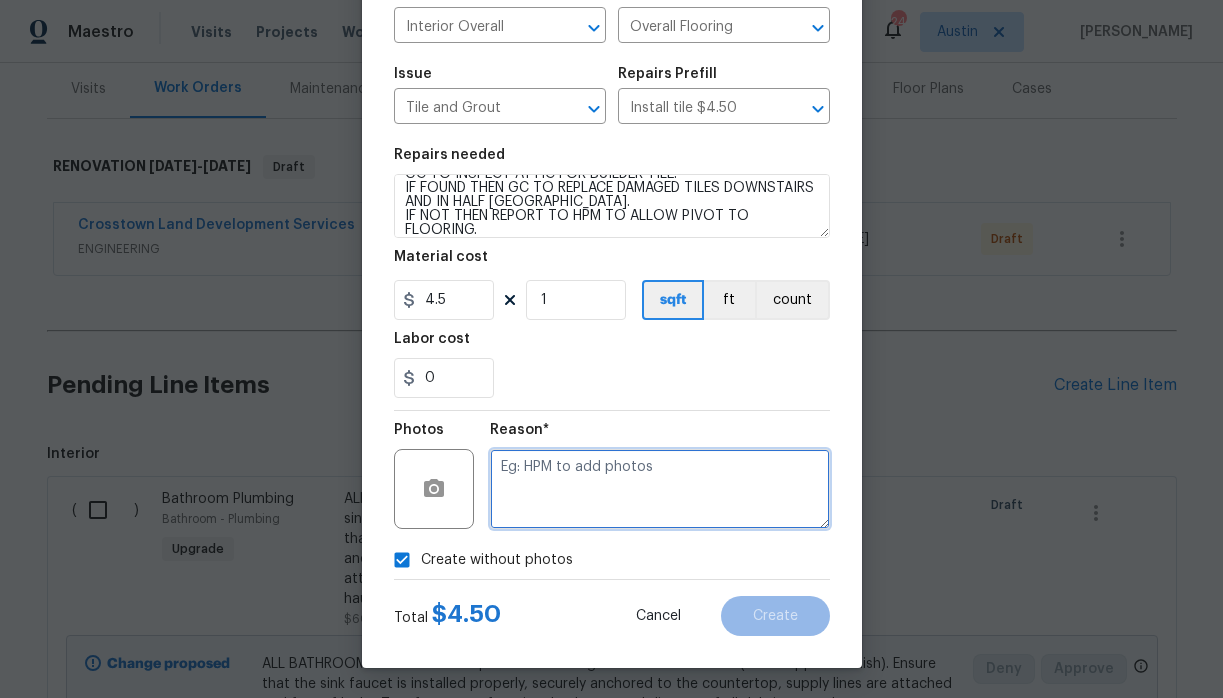 click at bounding box center [660, 489] 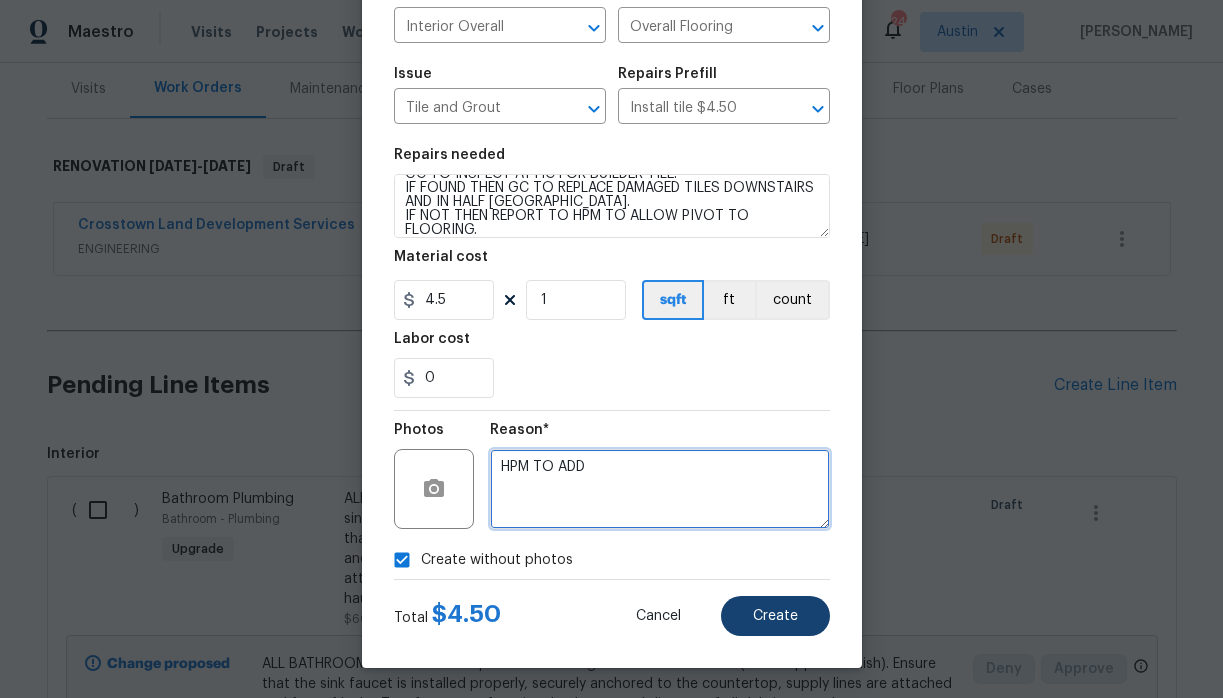 type on "HPM TO ADD" 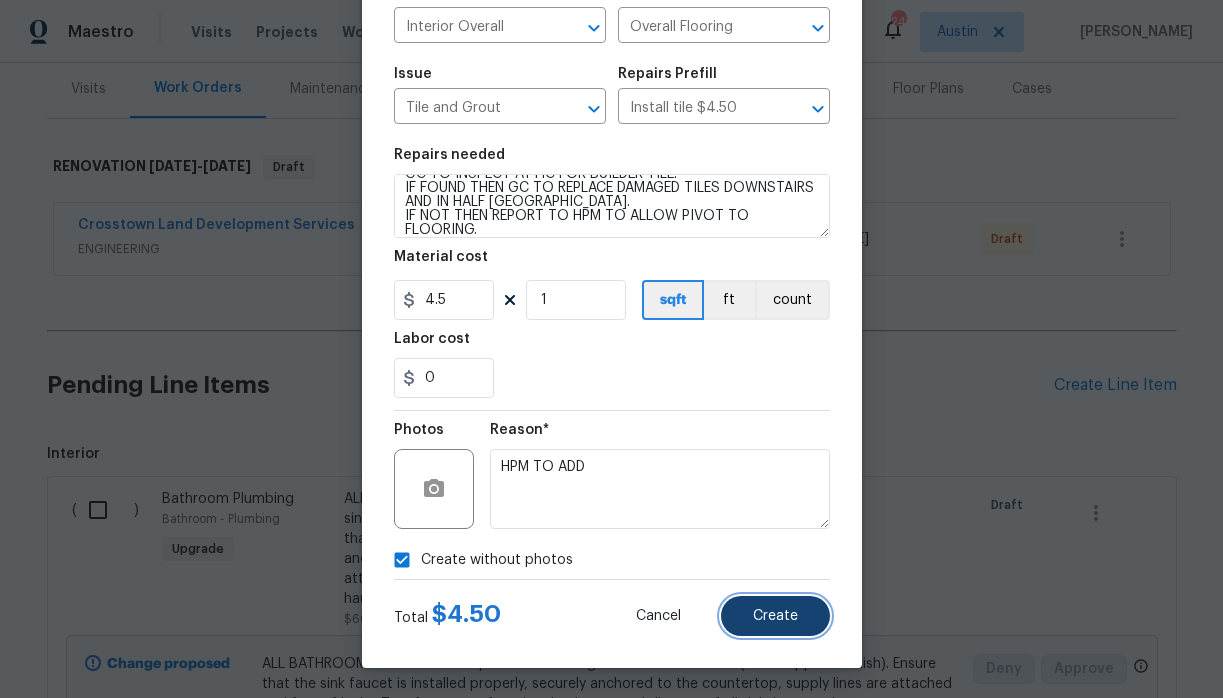 click on "Create" at bounding box center (775, 616) 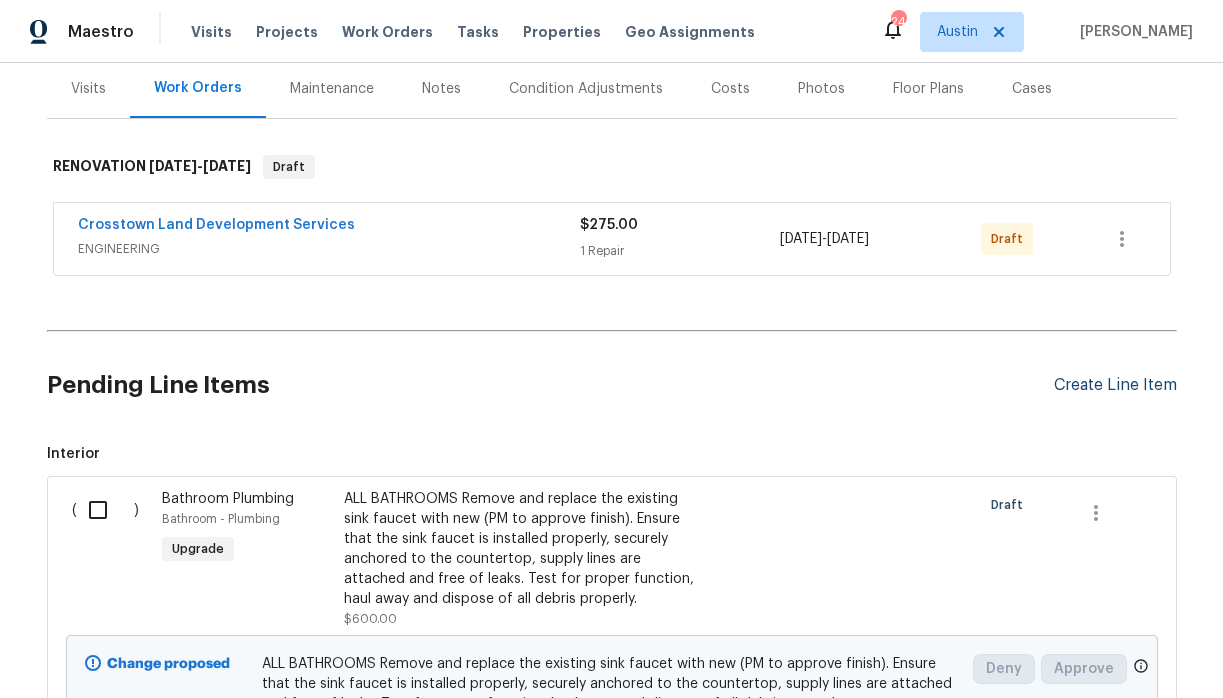 click on "Create Line Item" at bounding box center [1115, 385] 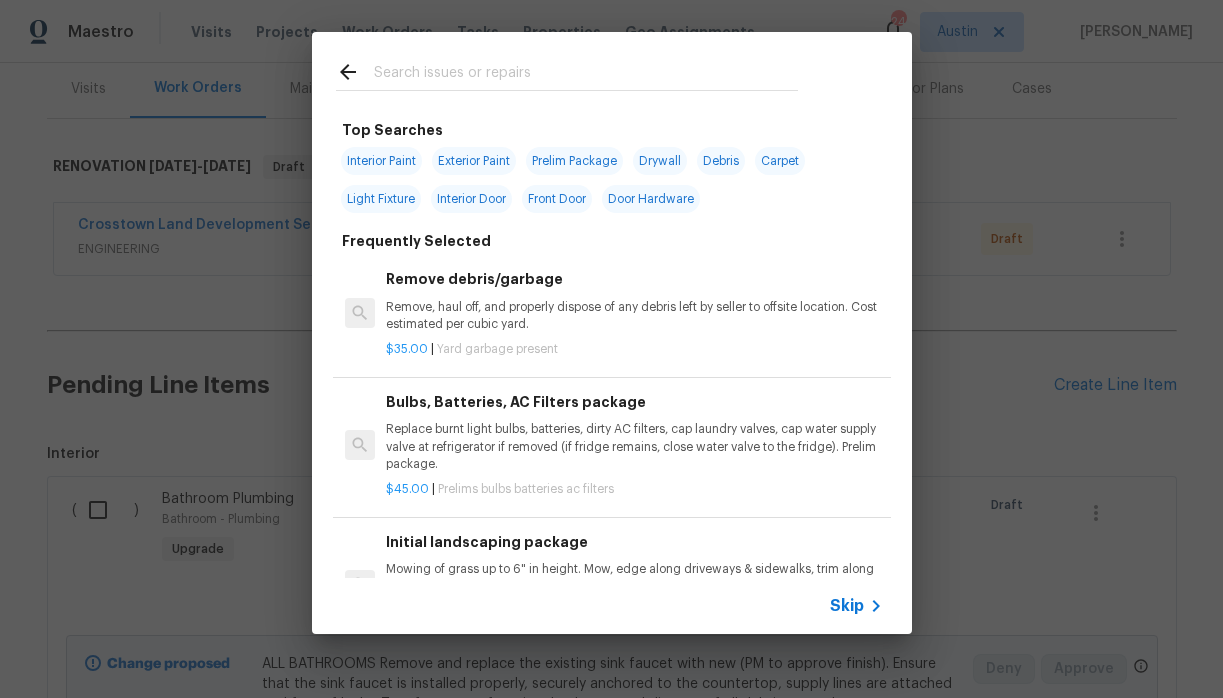 click at bounding box center [586, 75] 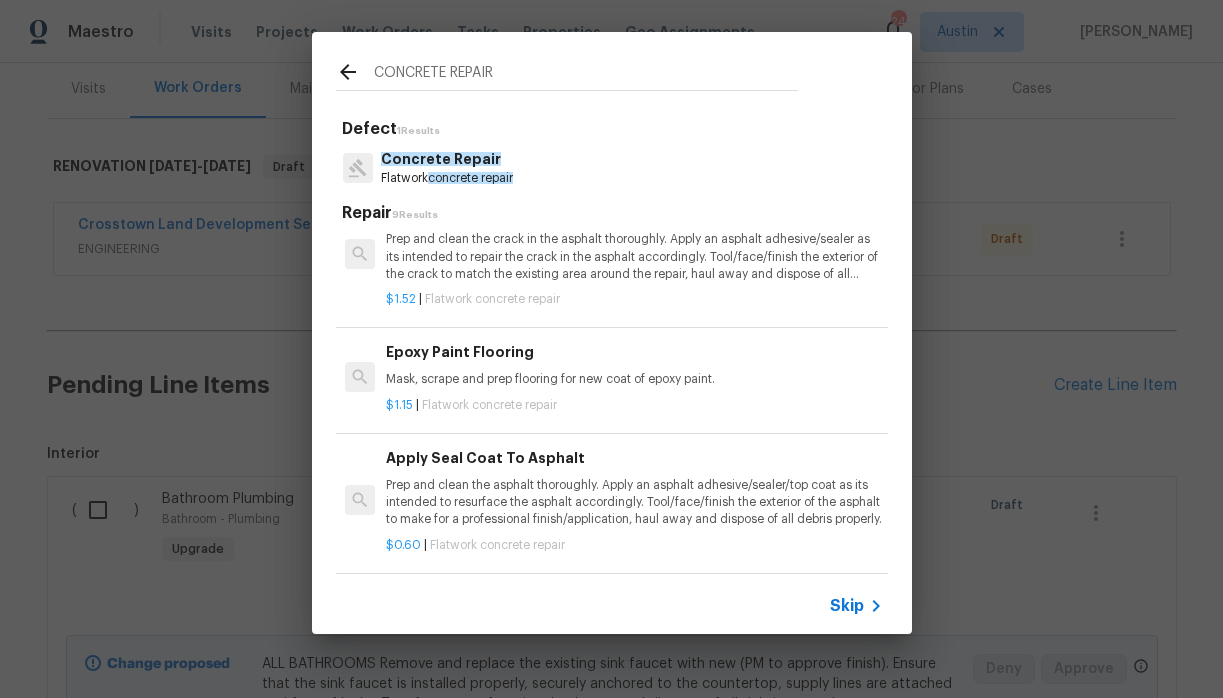 scroll, scrollTop: 564, scrollLeft: 0, axis: vertical 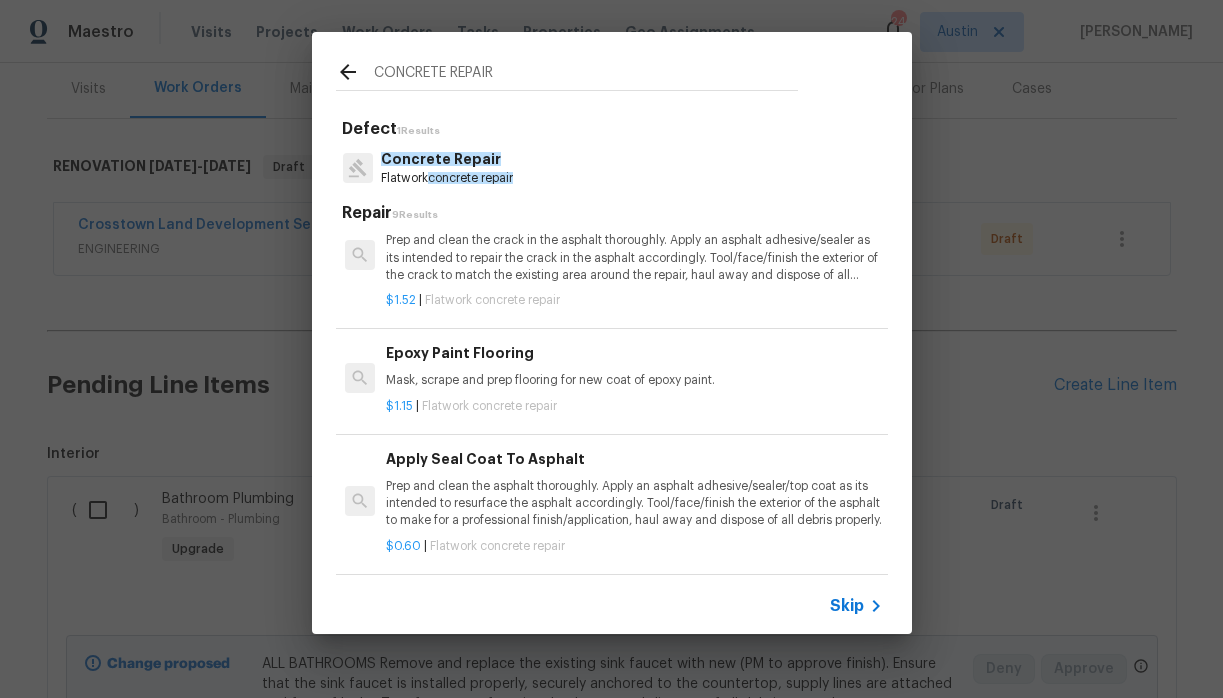 click on "CONCRETE REPAIR" at bounding box center (586, 75) 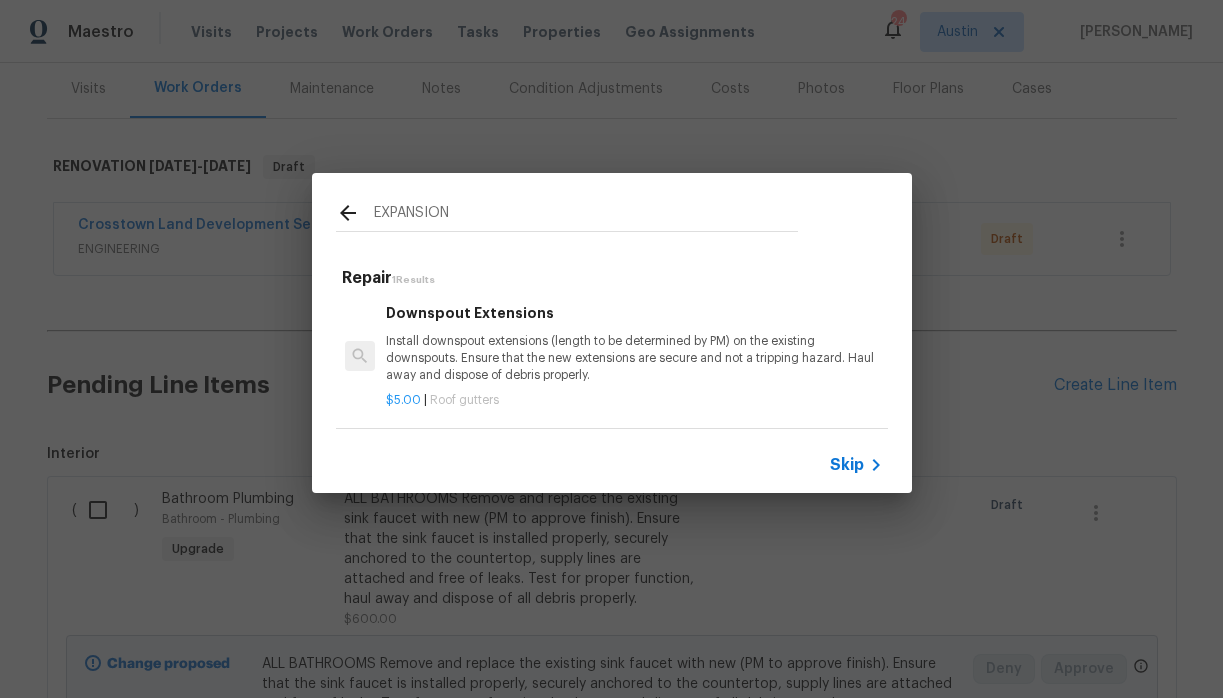scroll, scrollTop: 3, scrollLeft: 0, axis: vertical 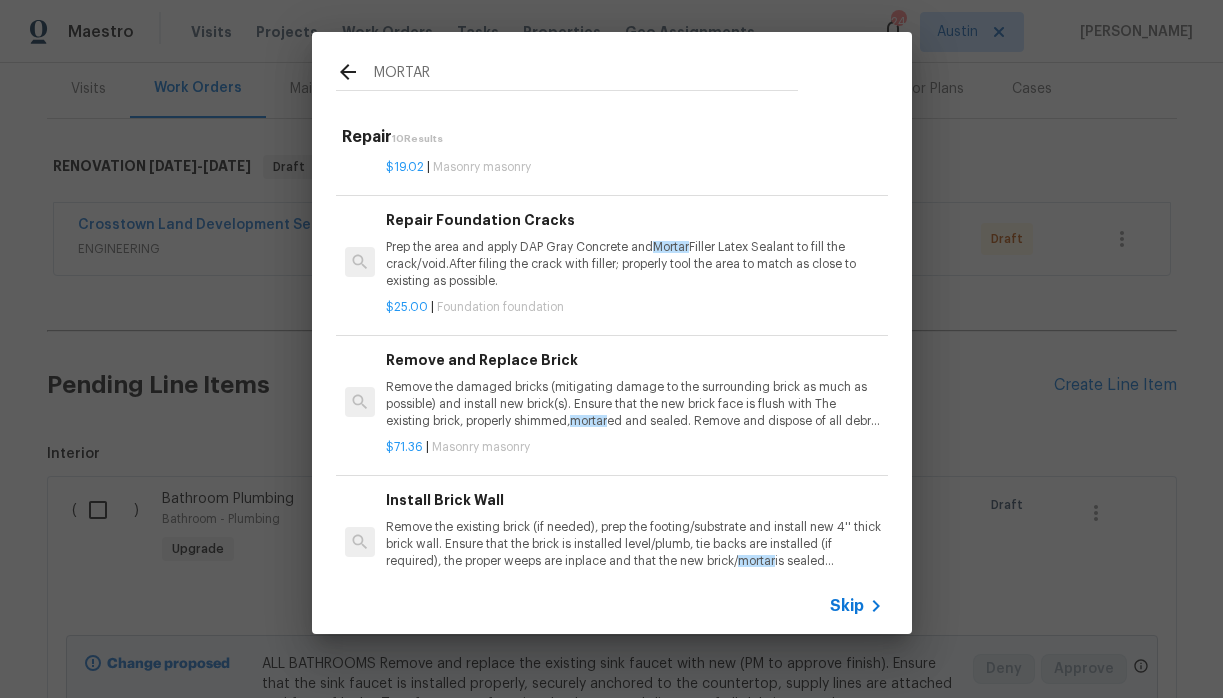 type on "MORTAR" 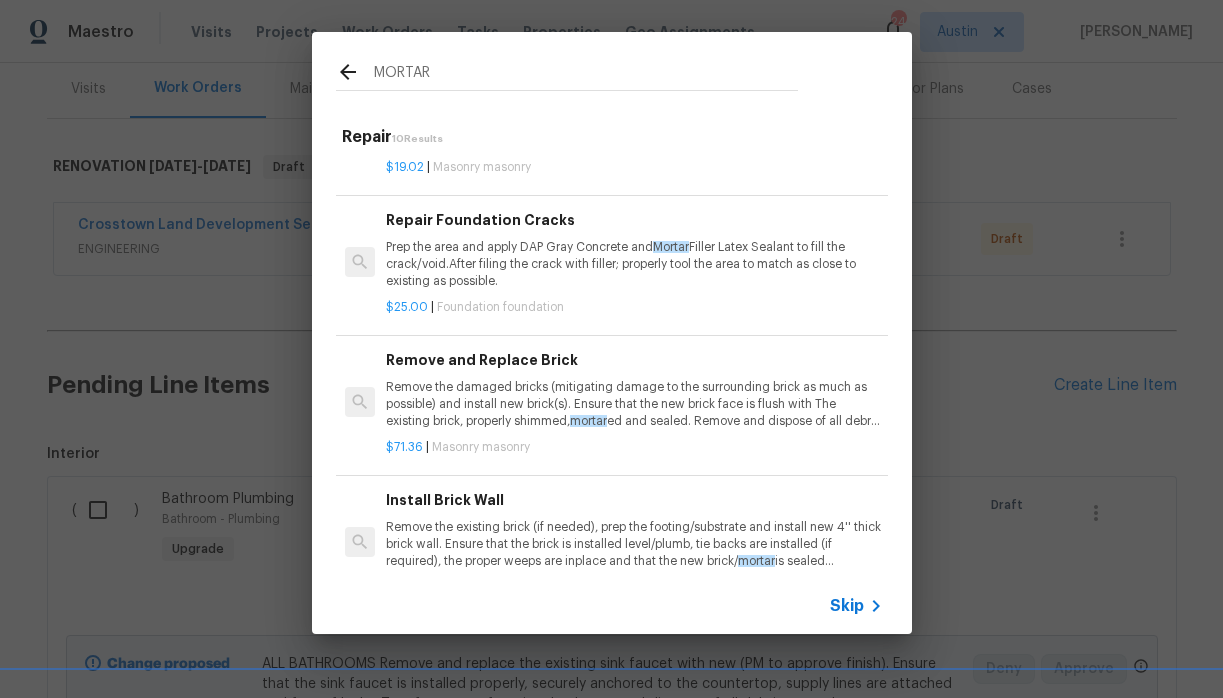 click on "Prep the area and apply DAP Gray Concrete and  Mortar  Filler Latex Sealant to fill the crack/void.After filing the crack with filler; properly tool the area to match as close to existing as possible." at bounding box center (634, 264) 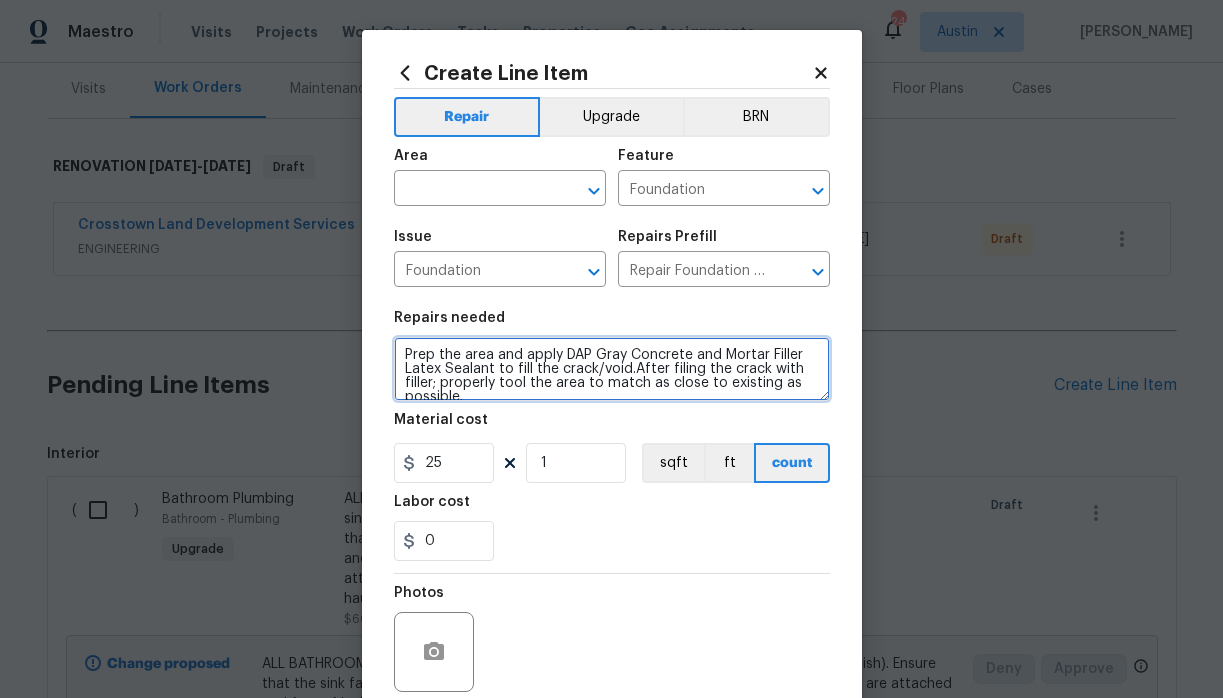 click on "Prep the area and apply DAP Gray Concrete and Mortar Filler Latex Sealant to fill the crack/void.After filing the crack with filler; properly tool the area to match as close to existing as possible." at bounding box center (612, 369) 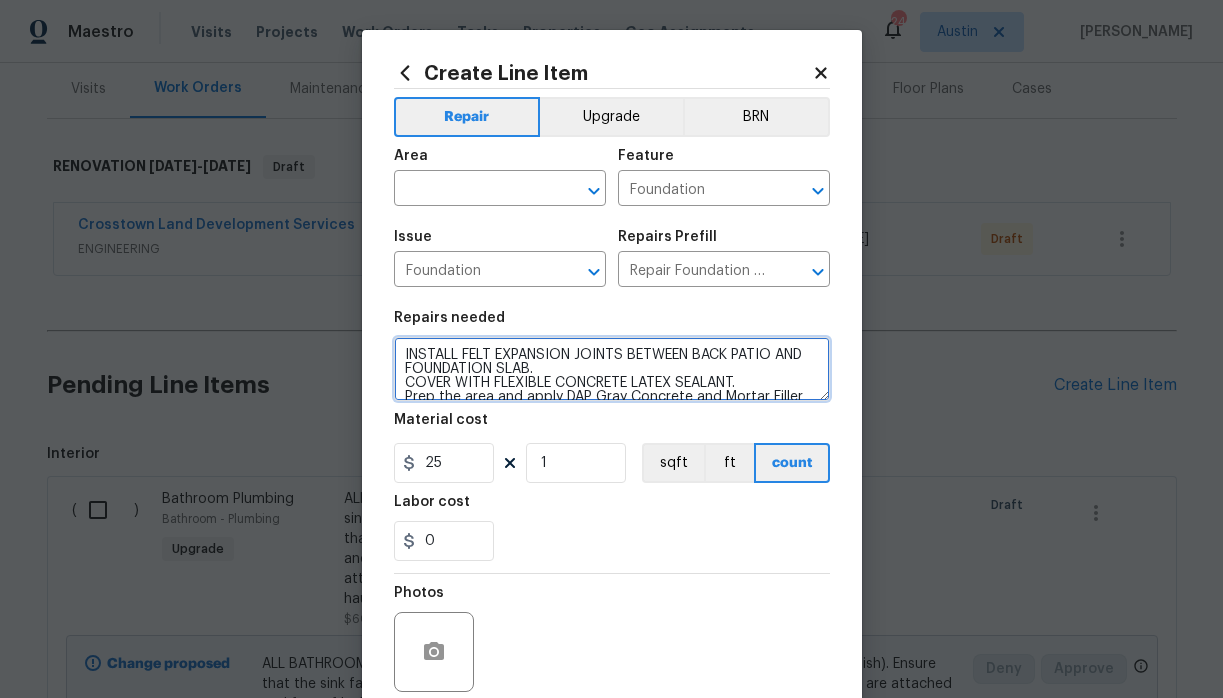 scroll, scrollTop: 4, scrollLeft: 0, axis: vertical 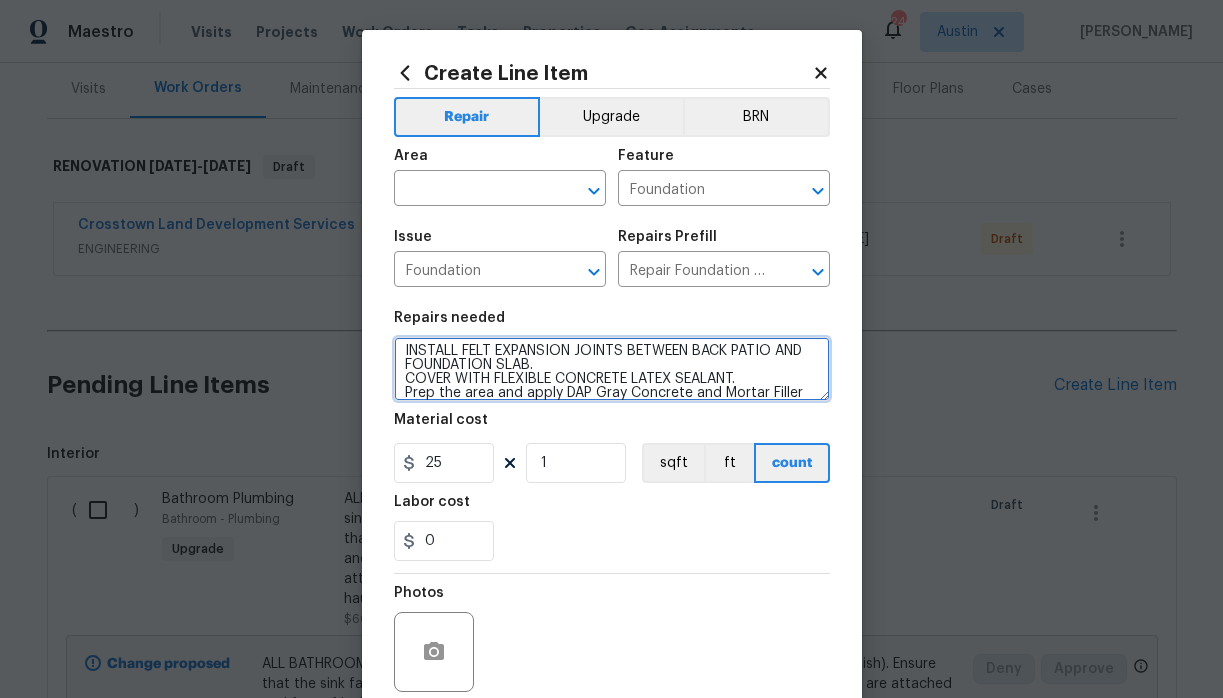 type on "INSTALL FELT EXPANSION JOINTS BETWEEN BACK PATIO AND FOUNDATION SLAB.
COVER WITH FLEXIBLE CONCRETE LATEX SEALANT.
Prep the area and apply DAP Gray Concrete and Mortar Filler Latex Sealant to fill the crack/void.After filing the crack with filler; properly tool the area to match as close to existing as possible." 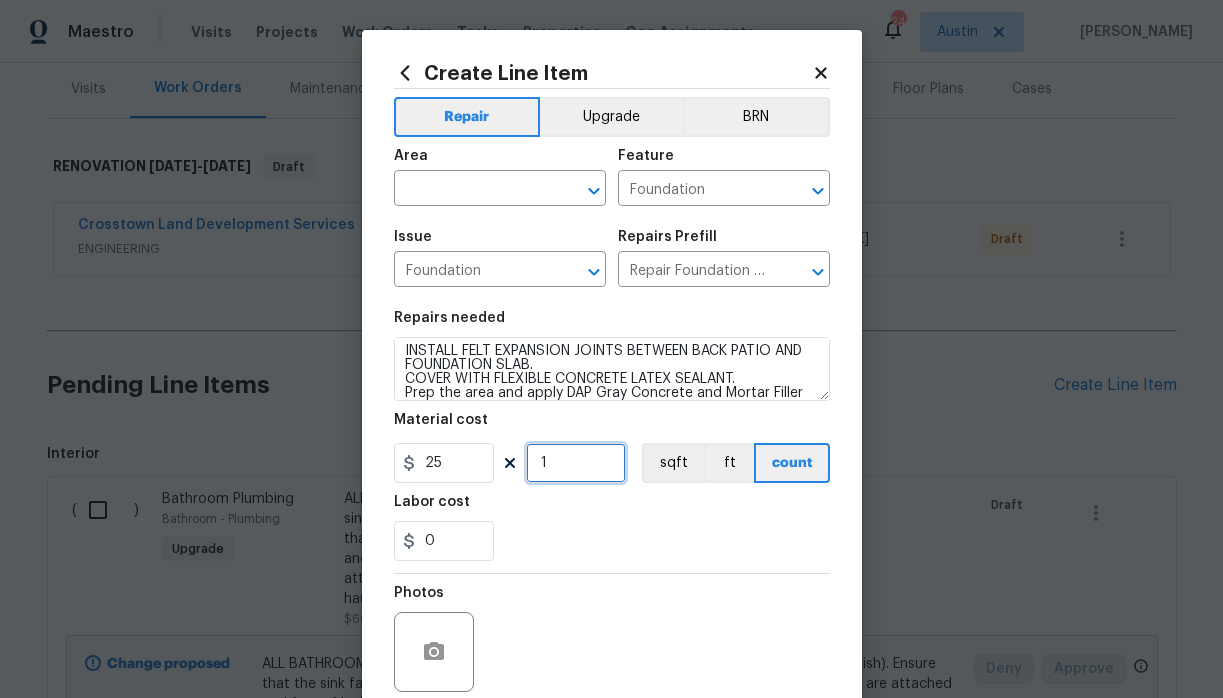 click on "1" at bounding box center [576, 463] 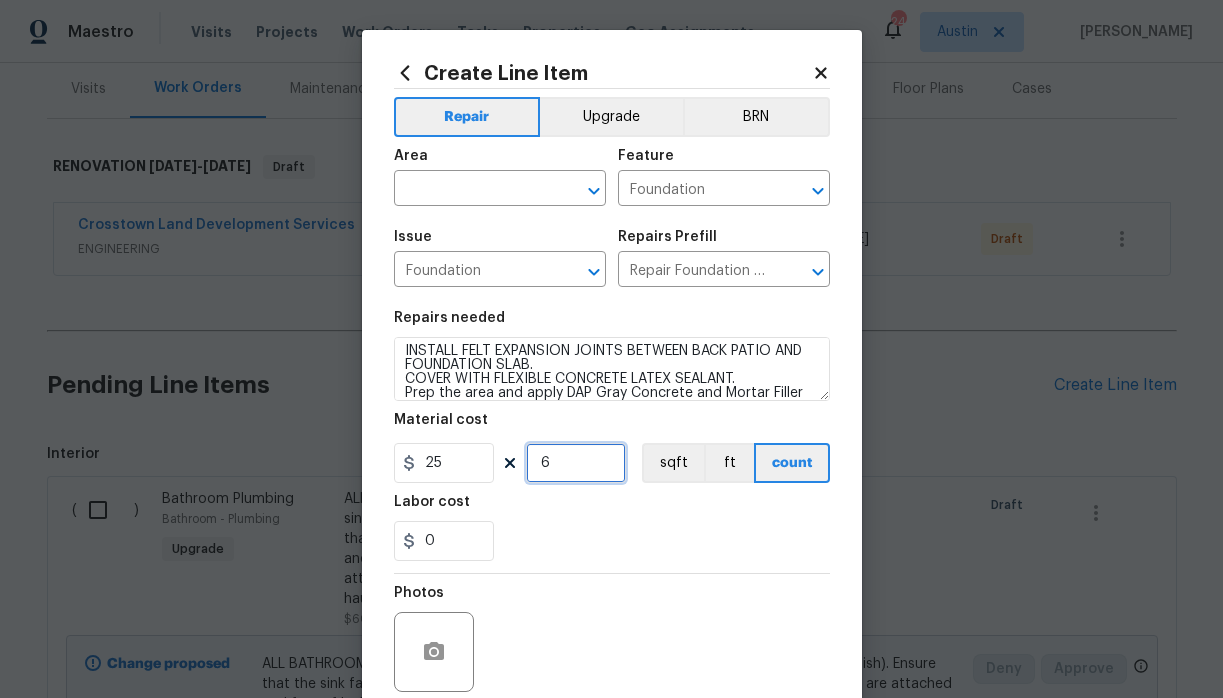 type on "6" 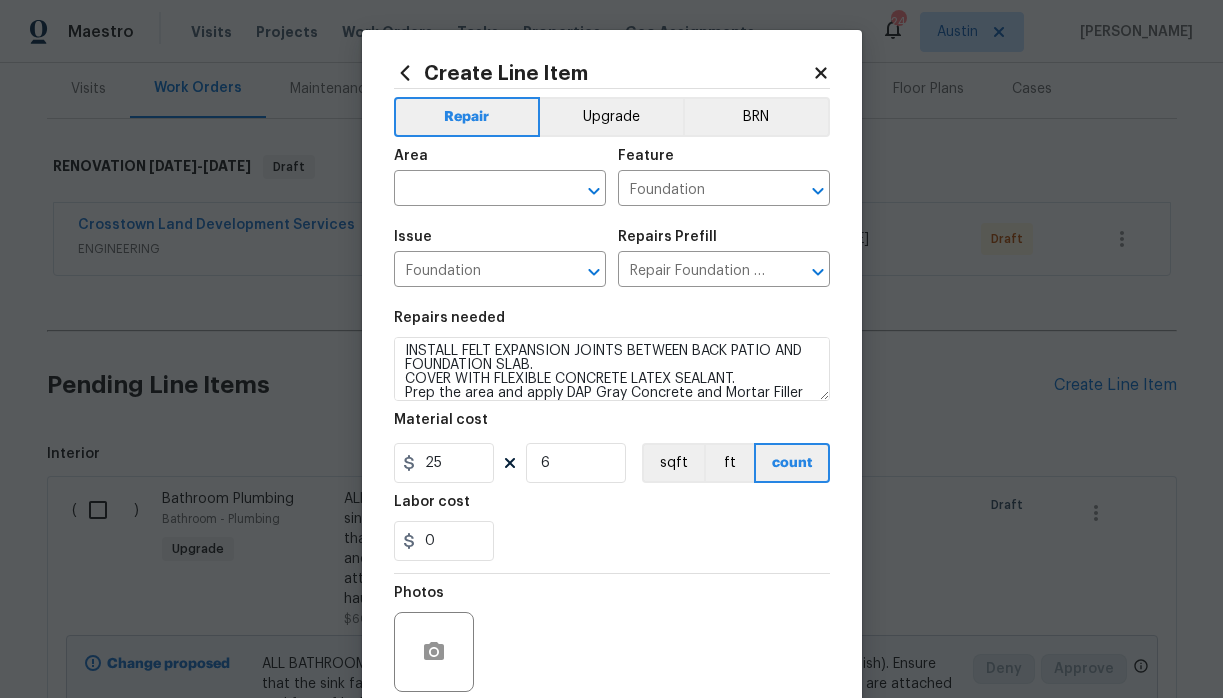 click on "Labor cost" at bounding box center (612, 508) 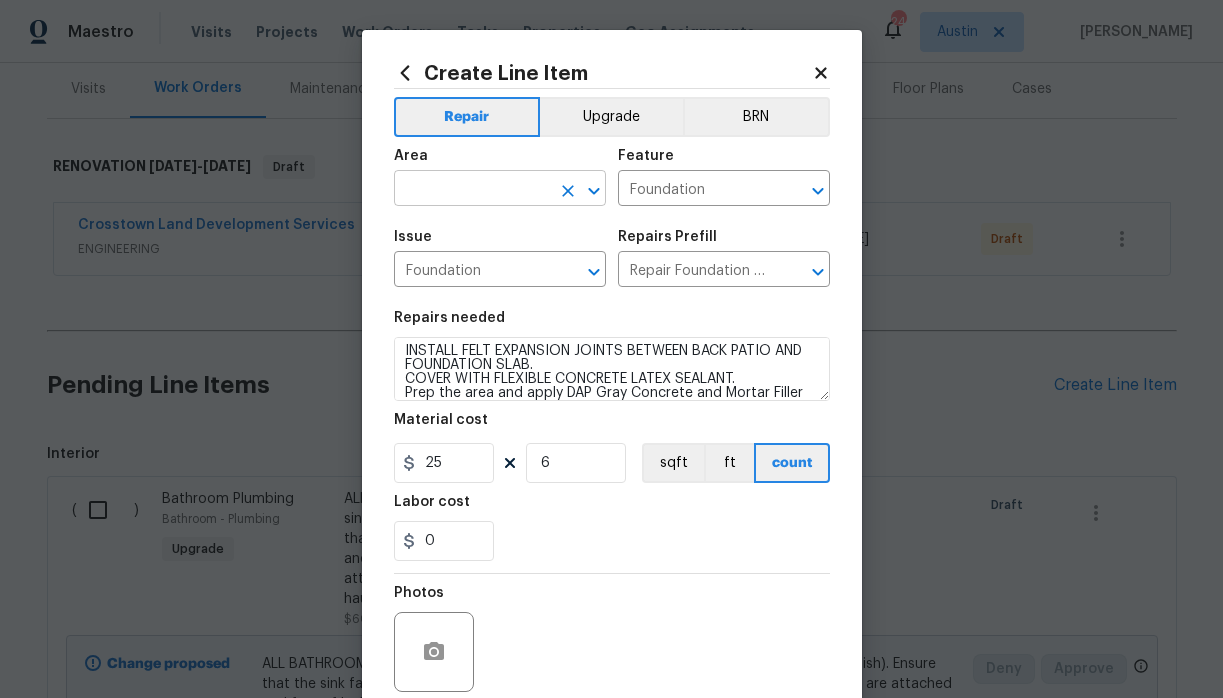 click at bounding box center [472, 190] 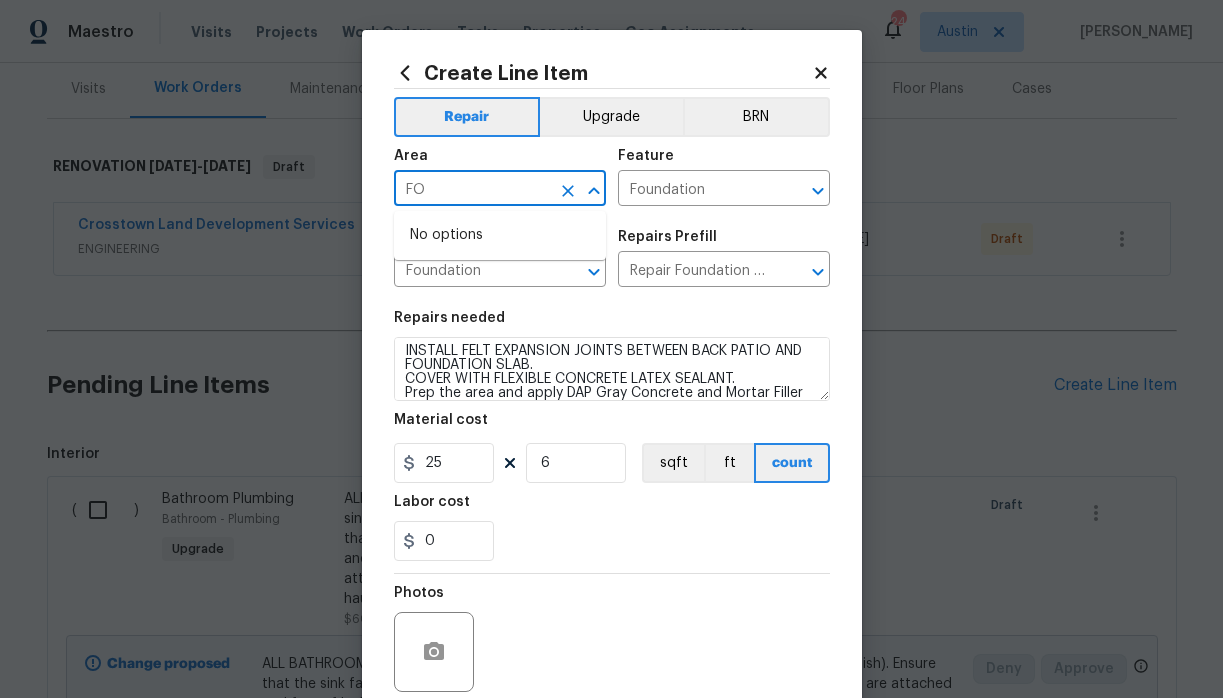 type on "F" 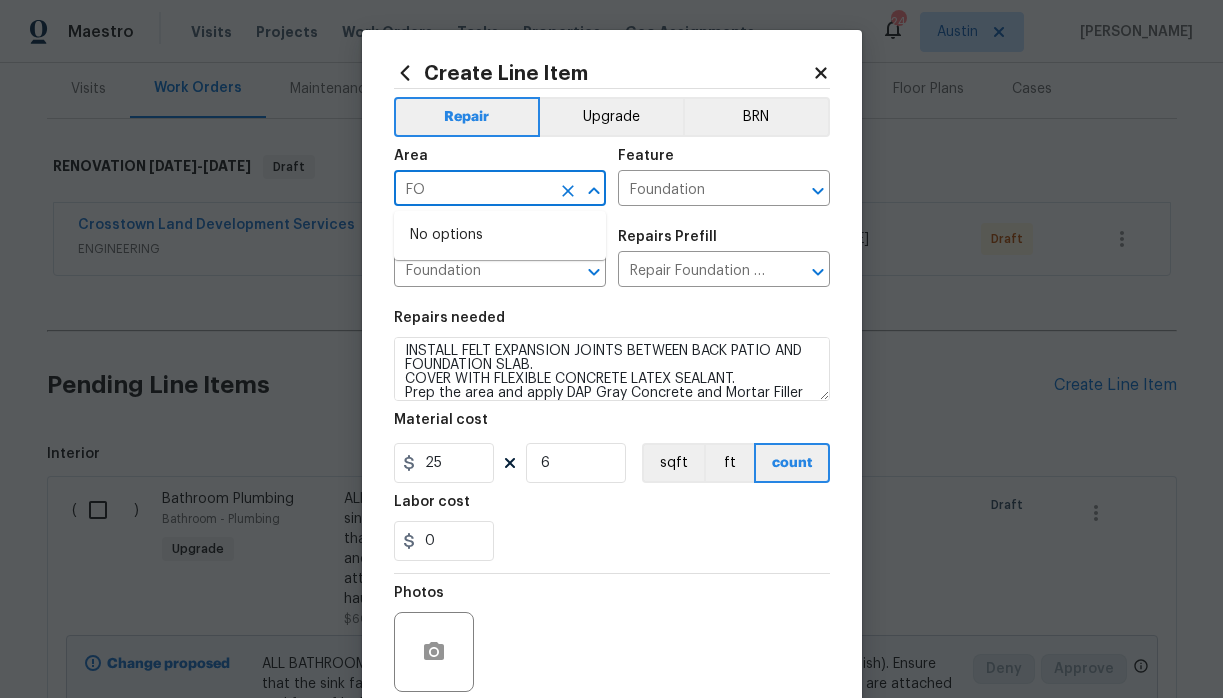 type on "F" 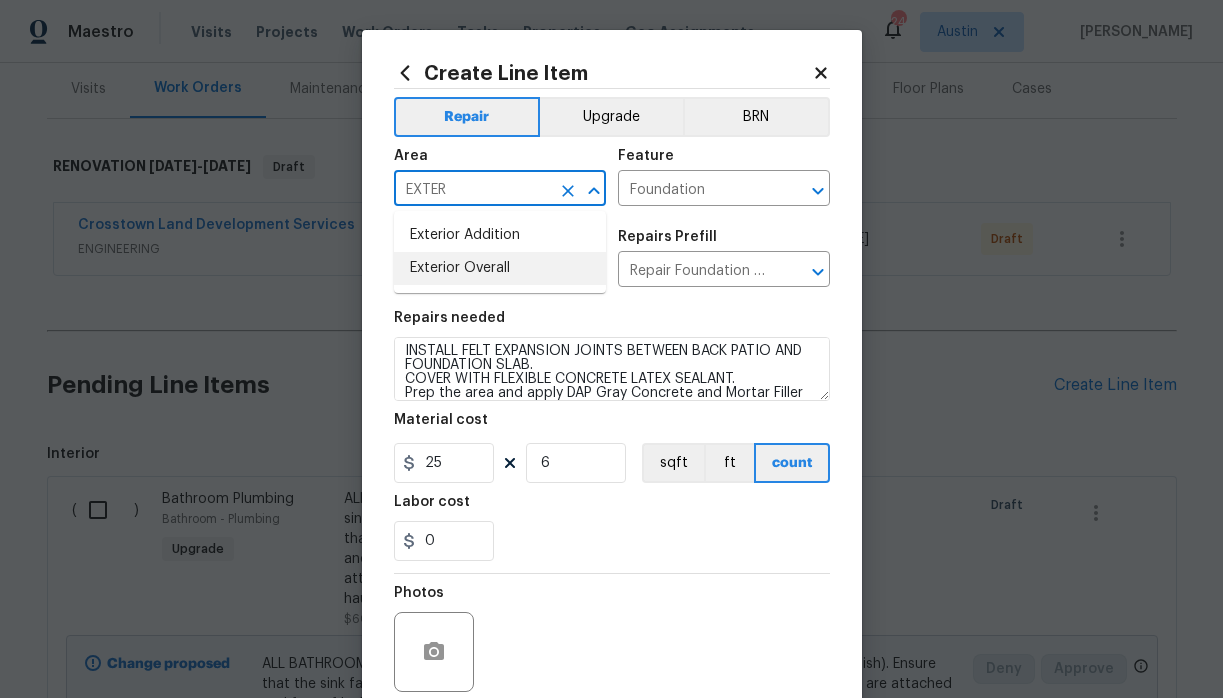 click on "Exterior Overall" at bounding box center (500, 268) 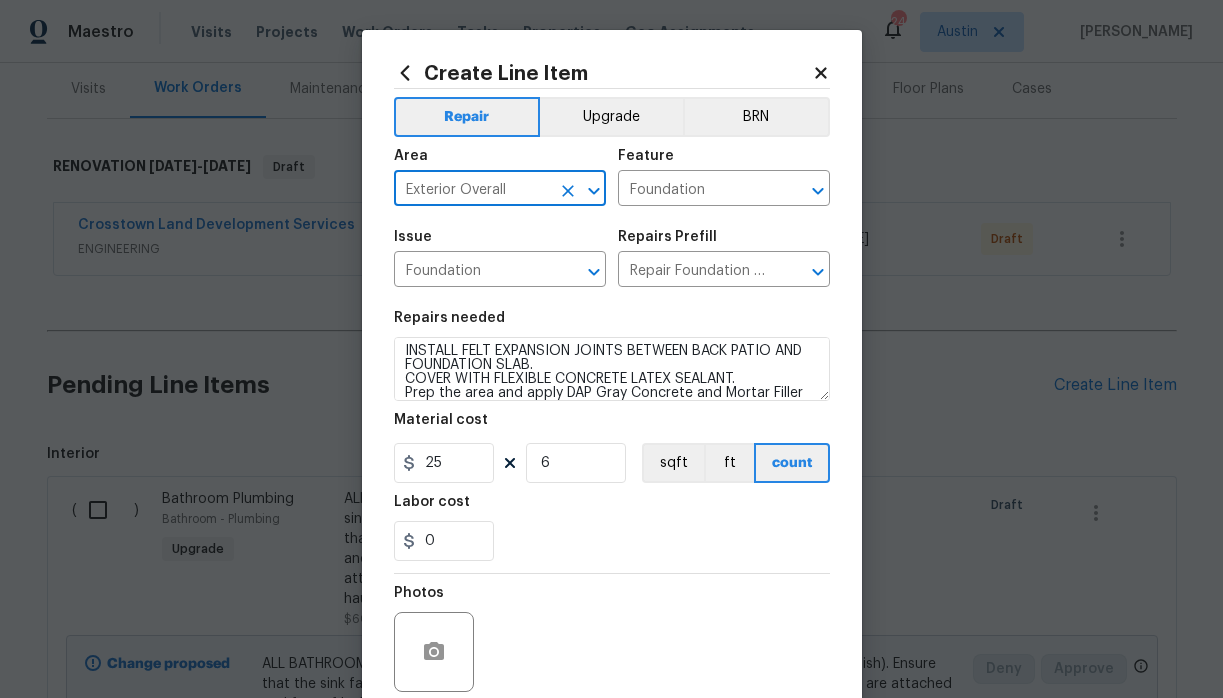 scroll, scrollTop: 56, scrollLeft: 0, axis: vertical 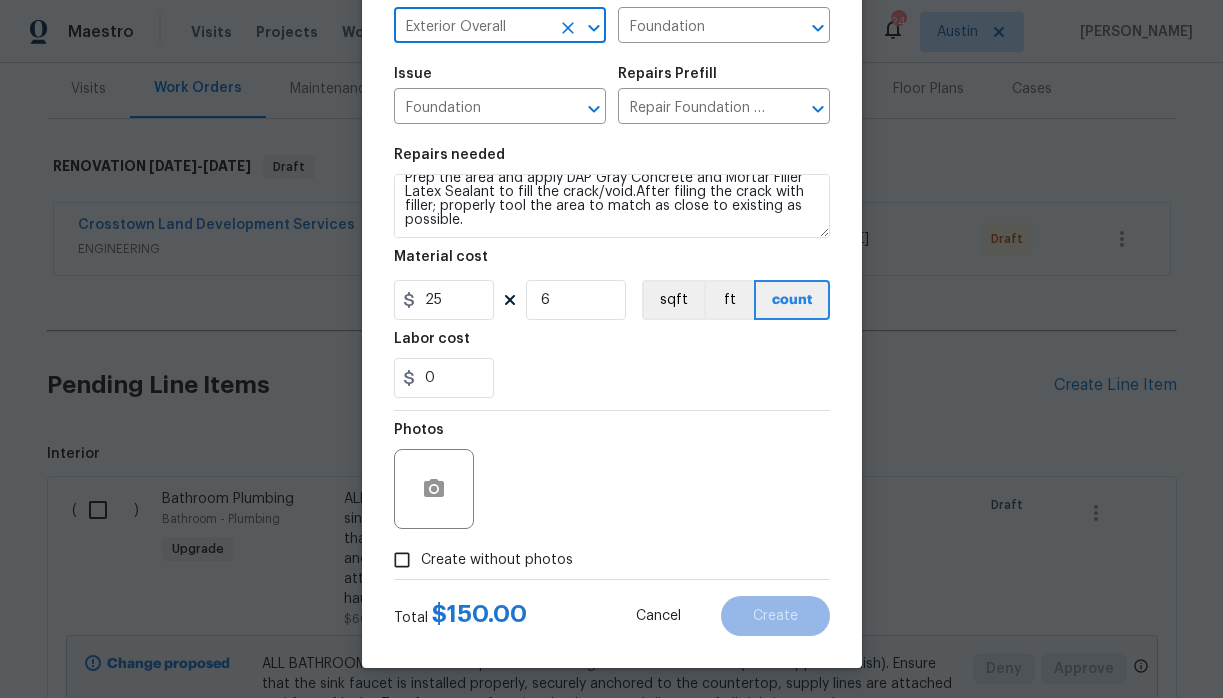 type on "Exterior Overall" 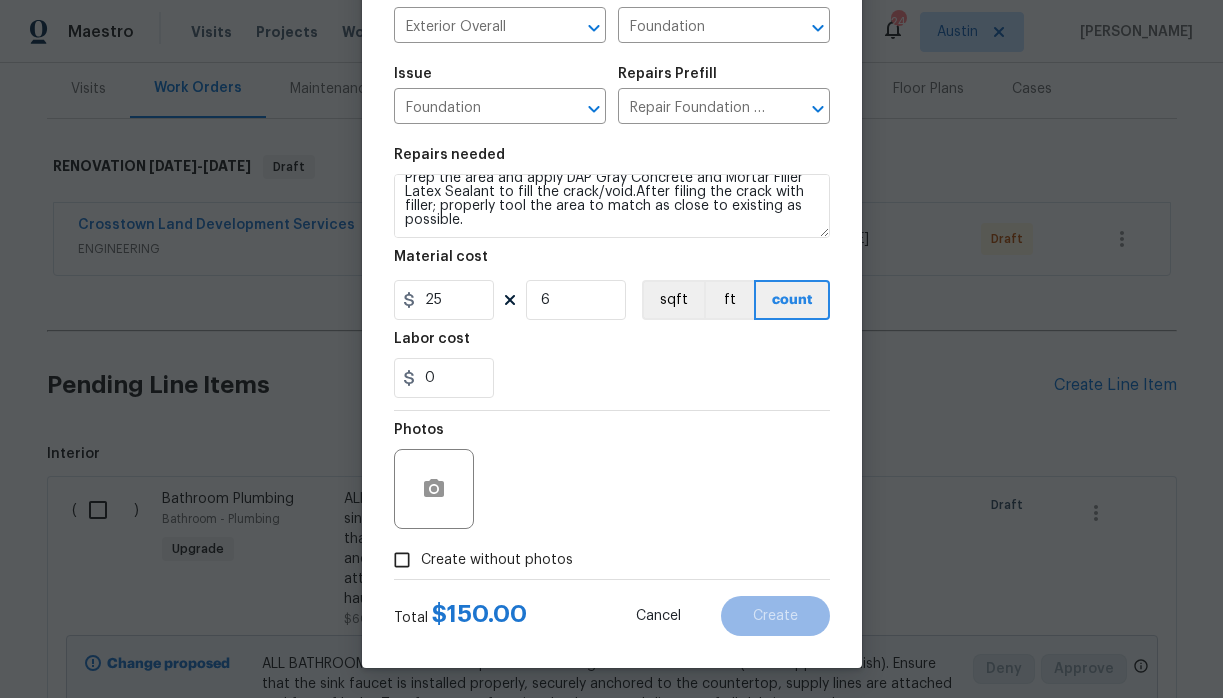 click on "Create without photos" at bounding box center (497, 560) 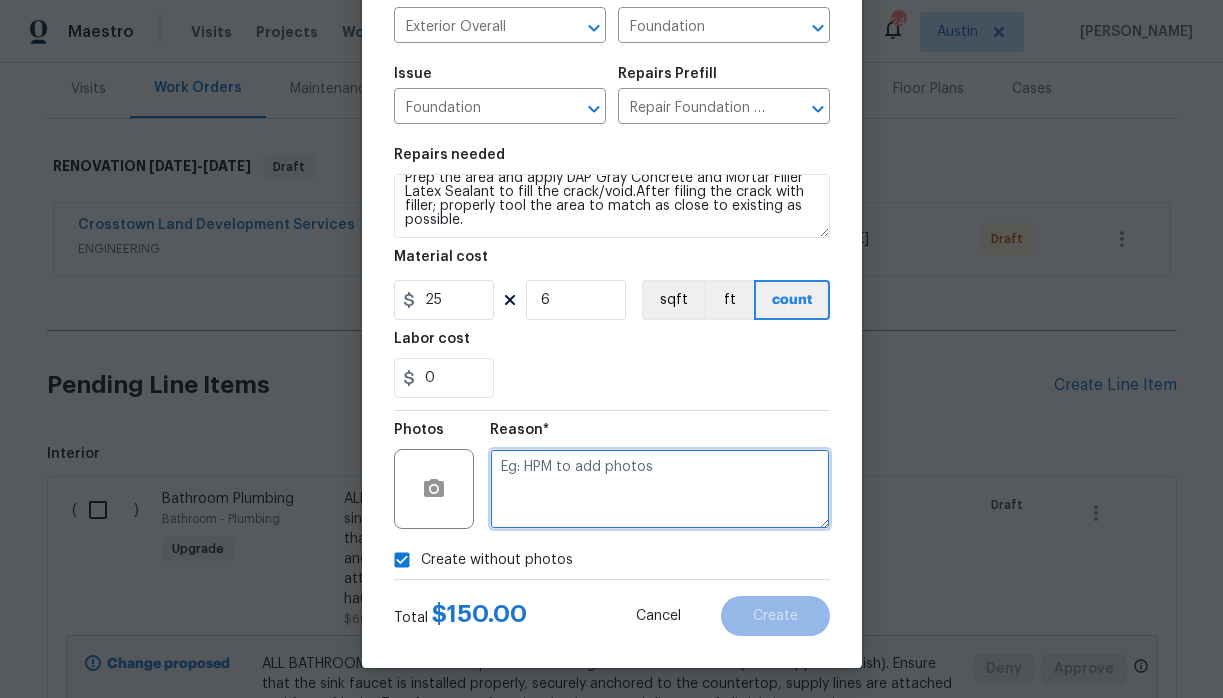 click at bounding box center [660, 489] 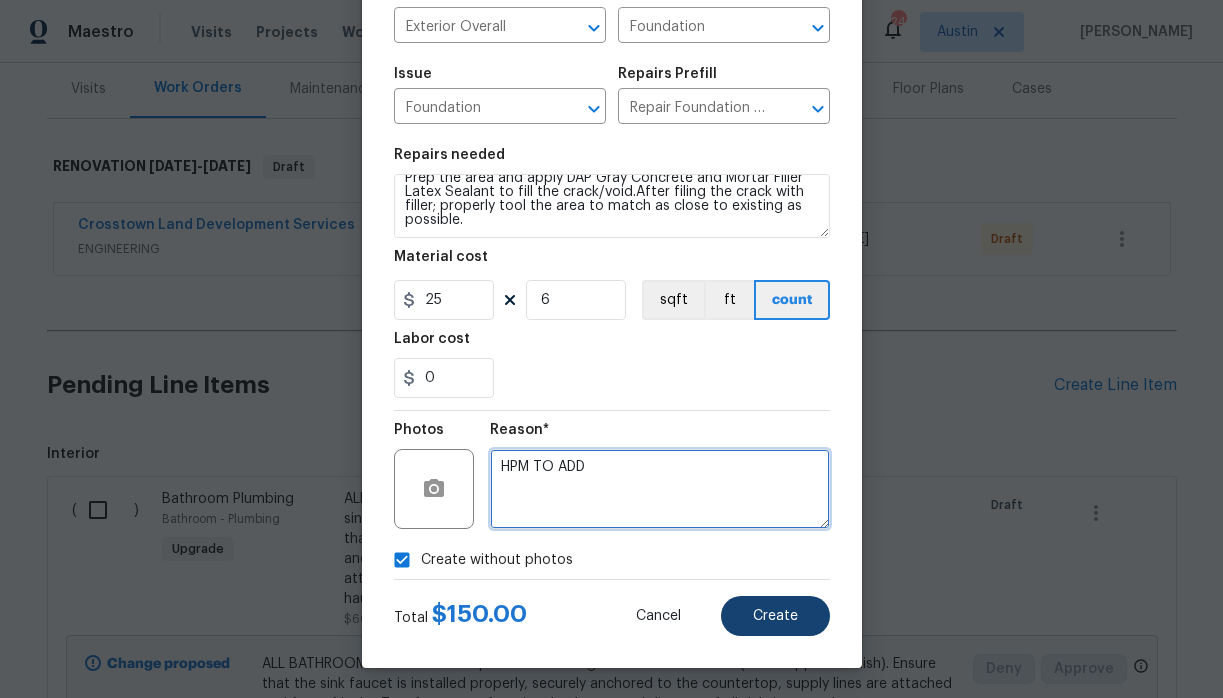 type on "HPM TO ADD" 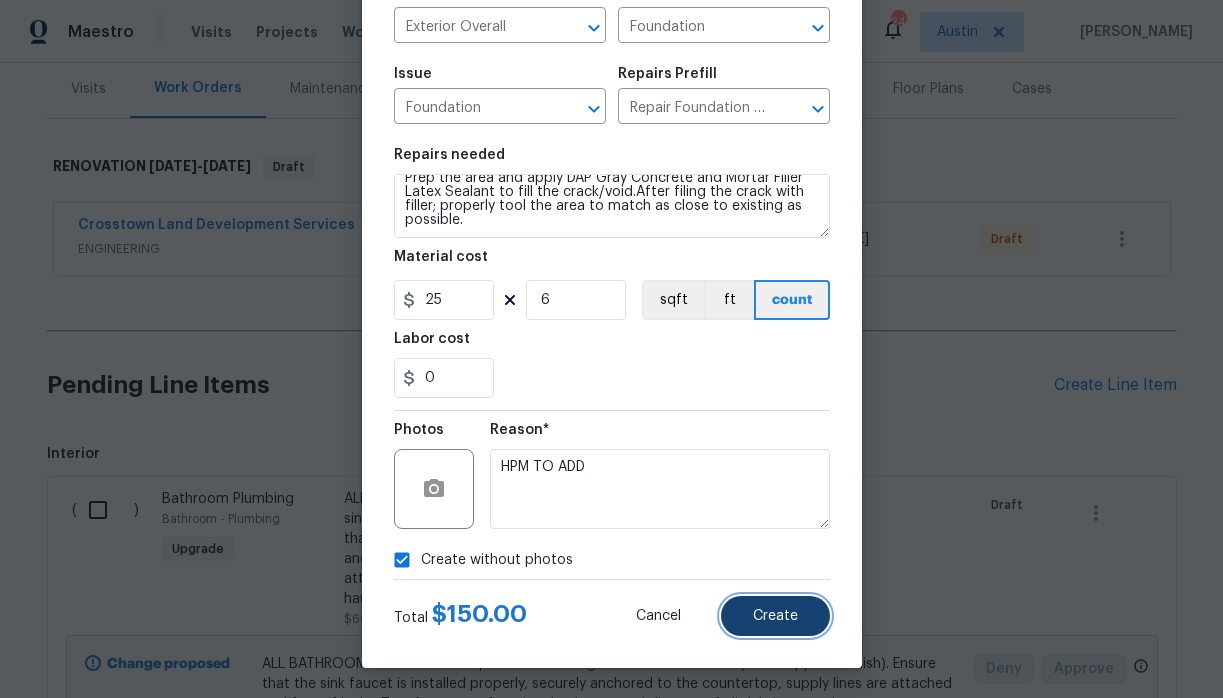 click on "Create" at bounding box center [775, 616] 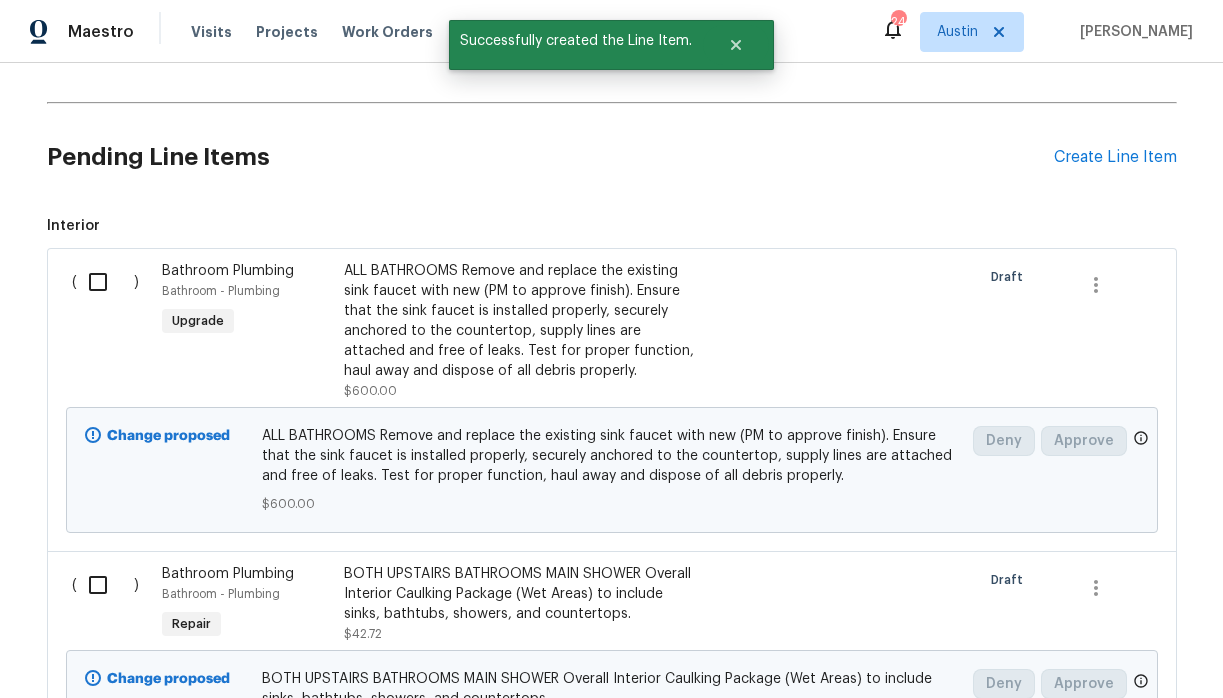 scroll, scrollTop: 486, scrollLeft: 0, axis: vertical 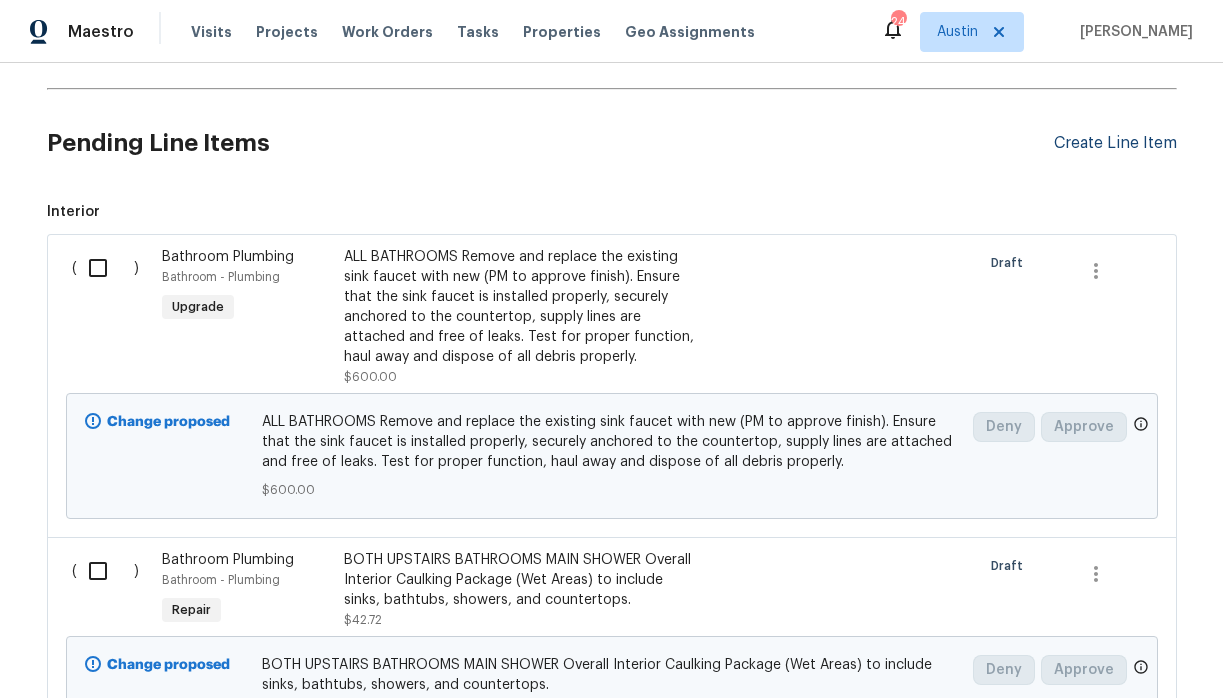 click on "Create Line Item" at bounding box center [1115, 143] 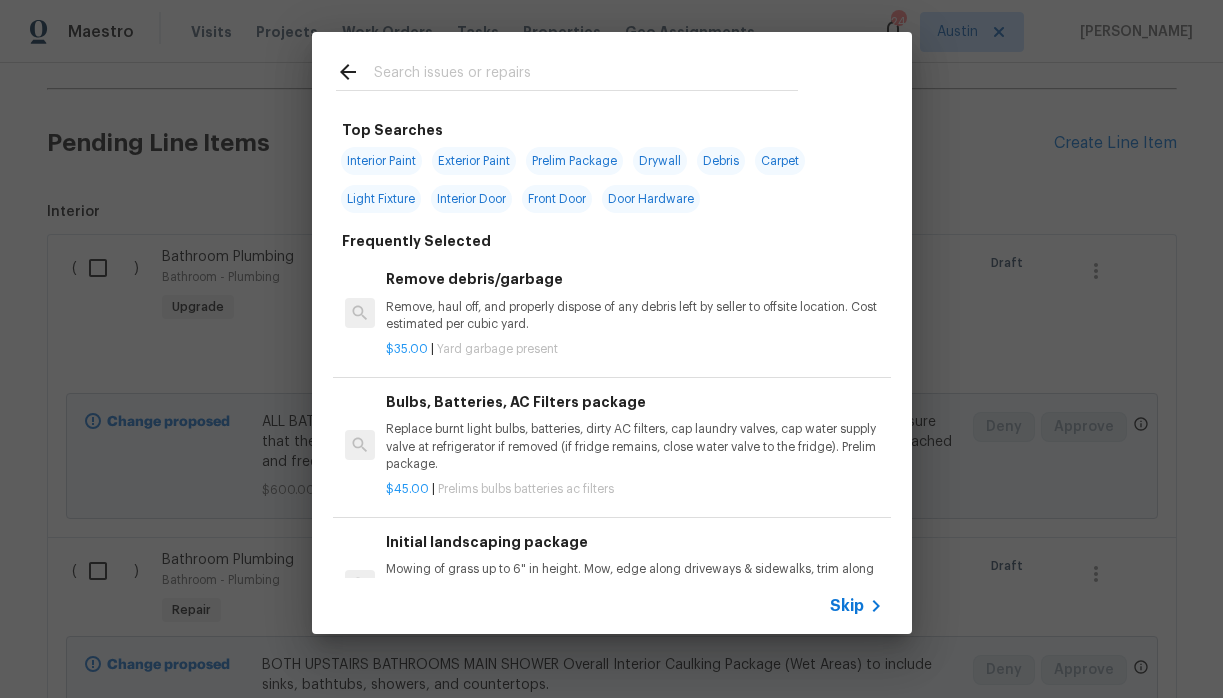 click at bounding box center [586, 75] 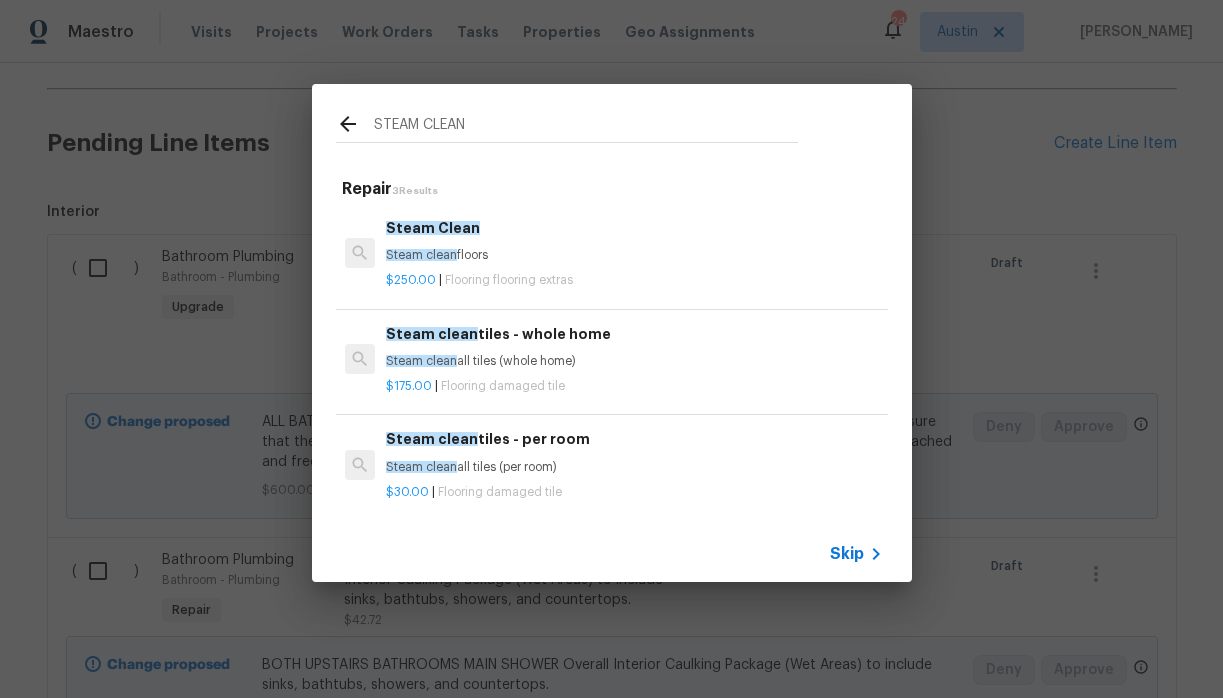 type on "STEAM CLEAN" 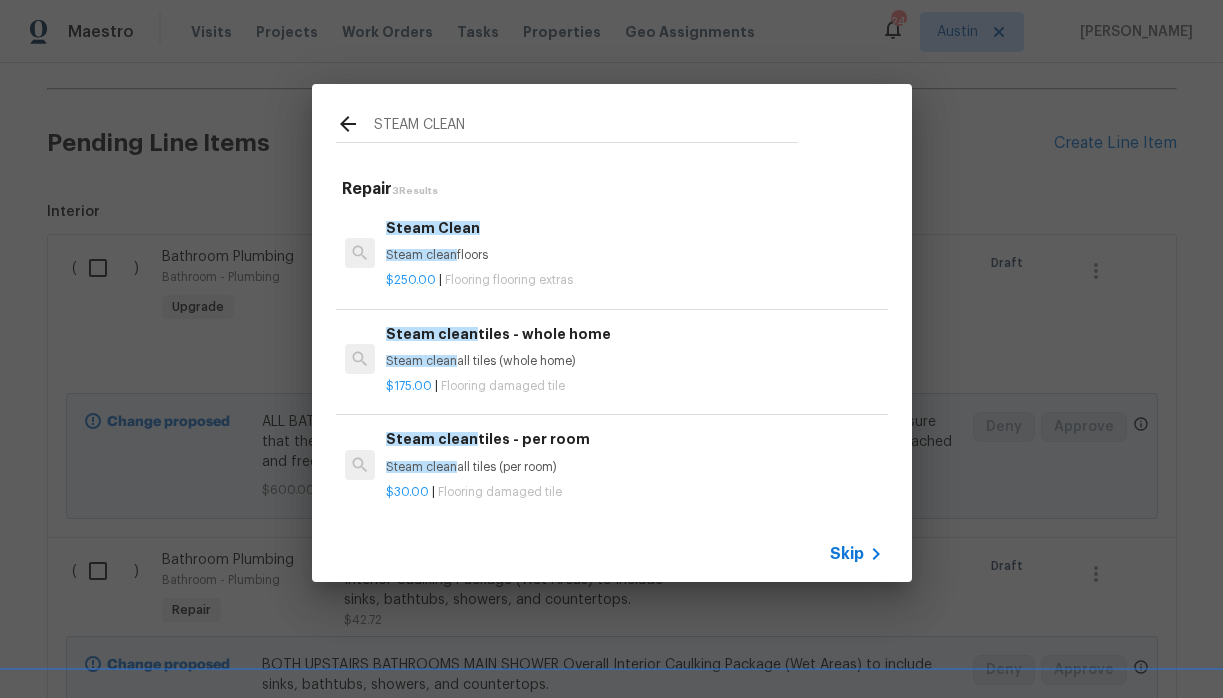 click on "Steam clean" at bounding box center [421, 255] 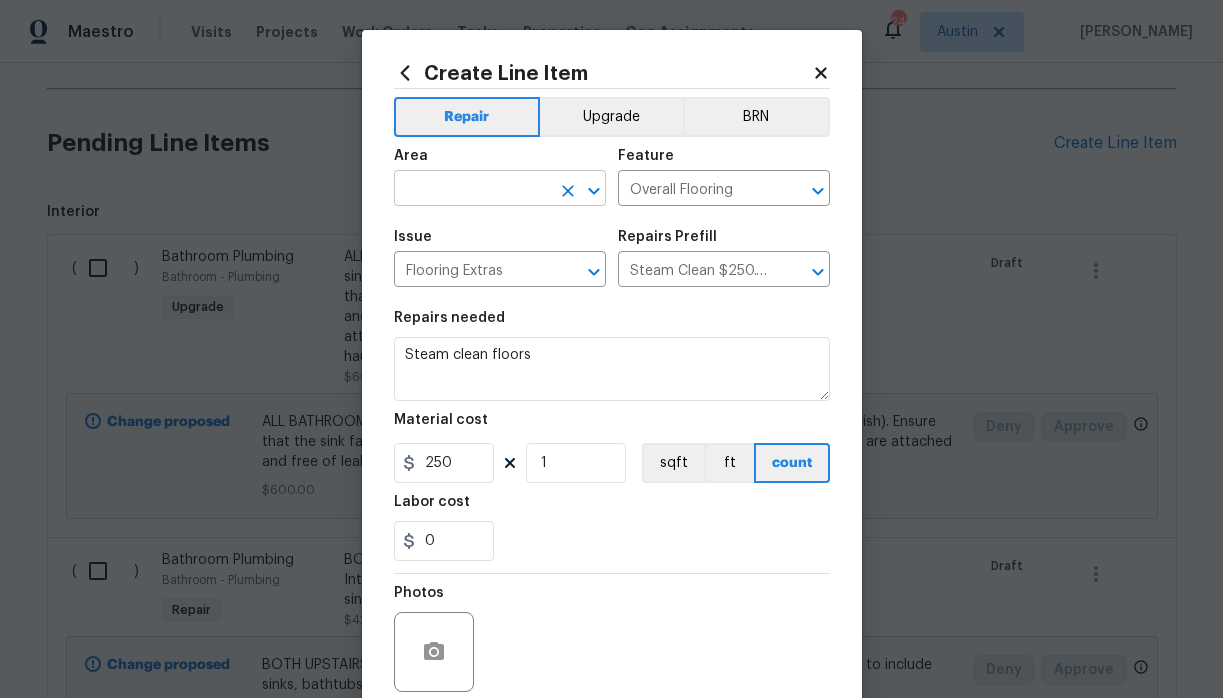 click at bounding box center (472, 190) 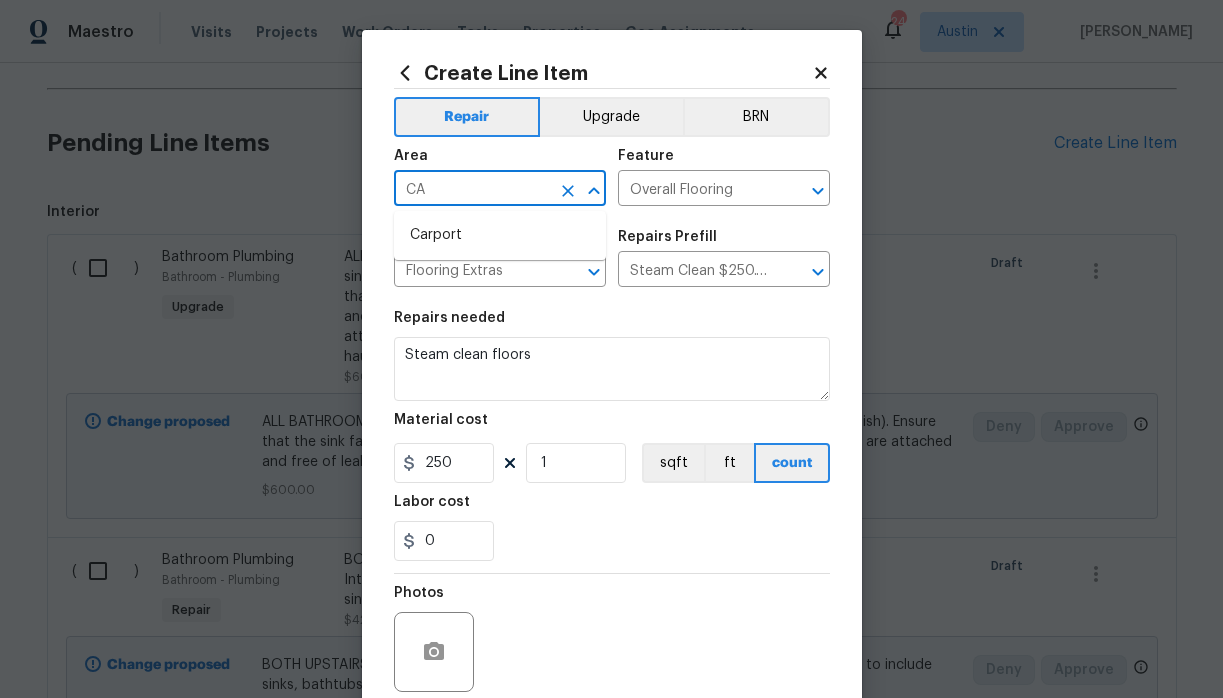 type on "C" 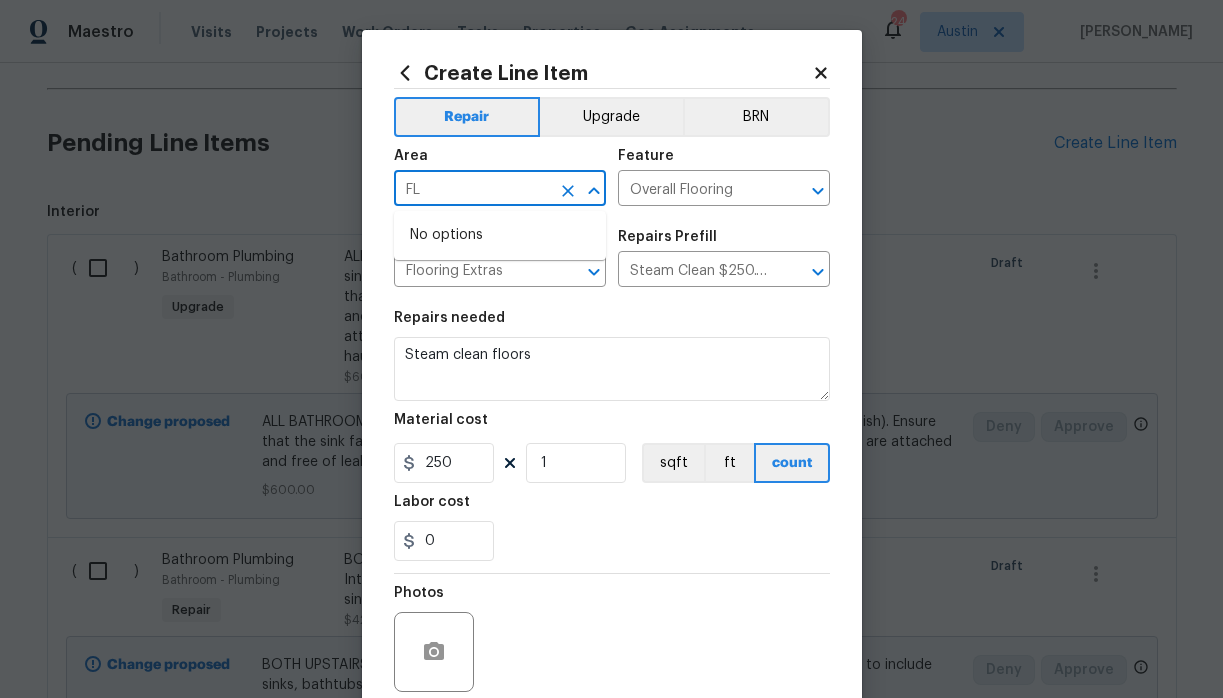 type on "F" 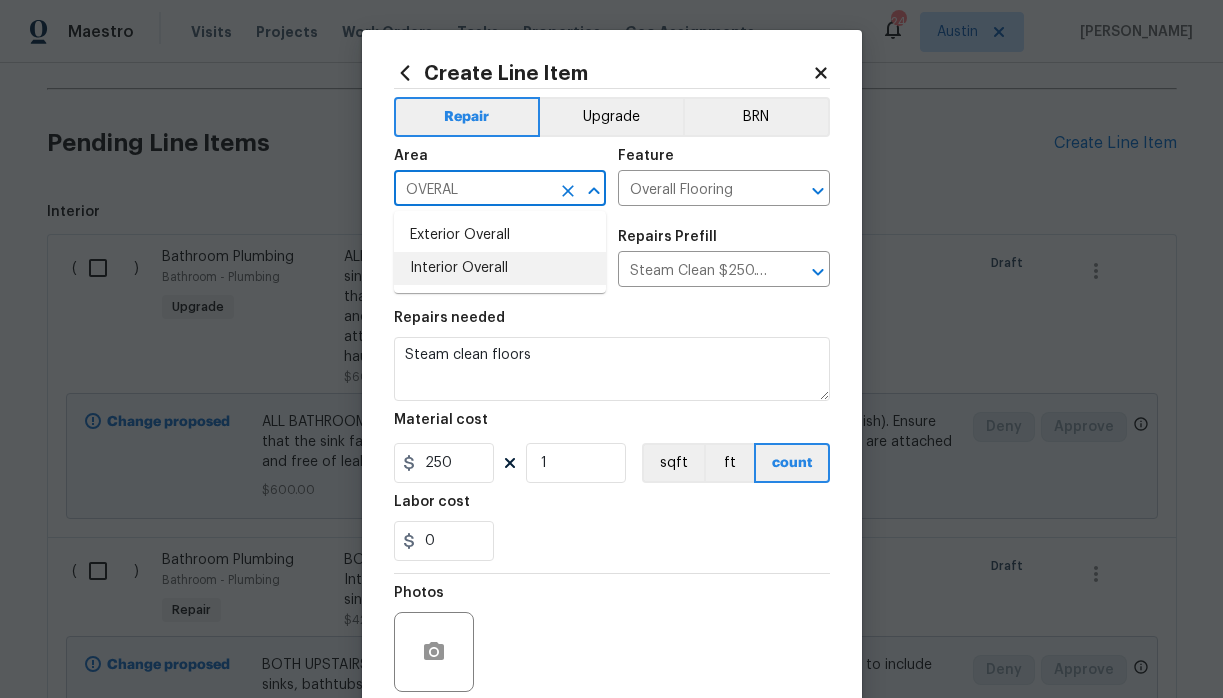 click on "Interior Overall" at bounding box center (500, 268) 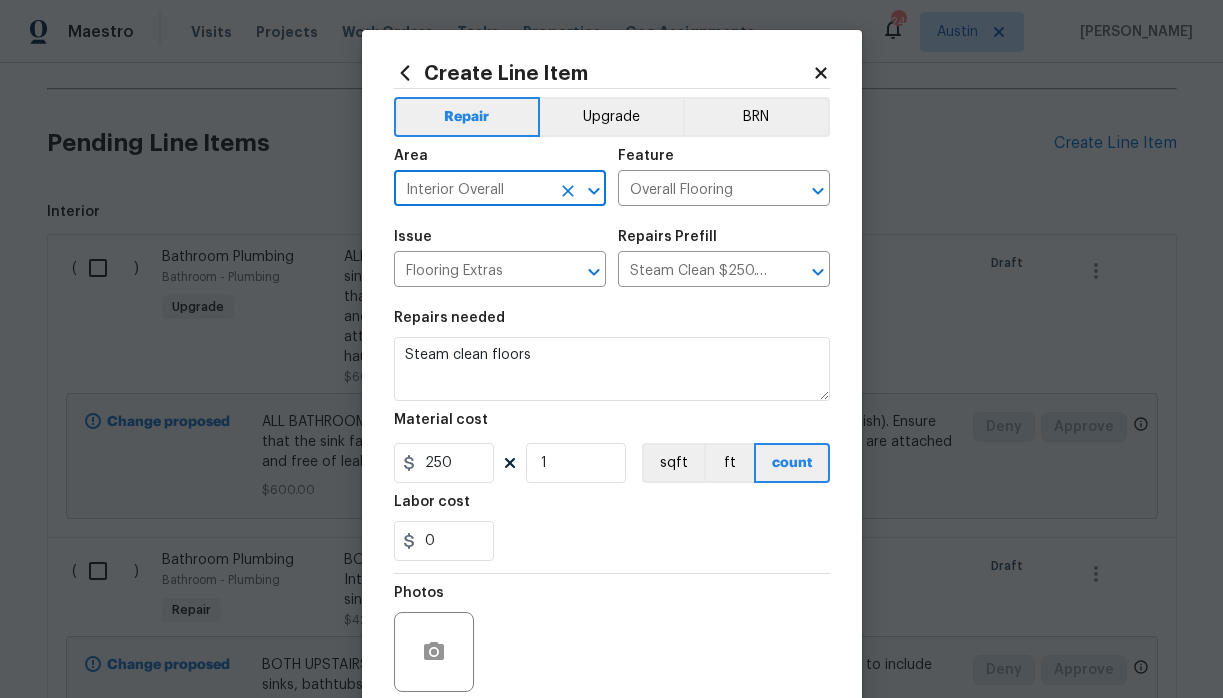 type on "Interior Overall" 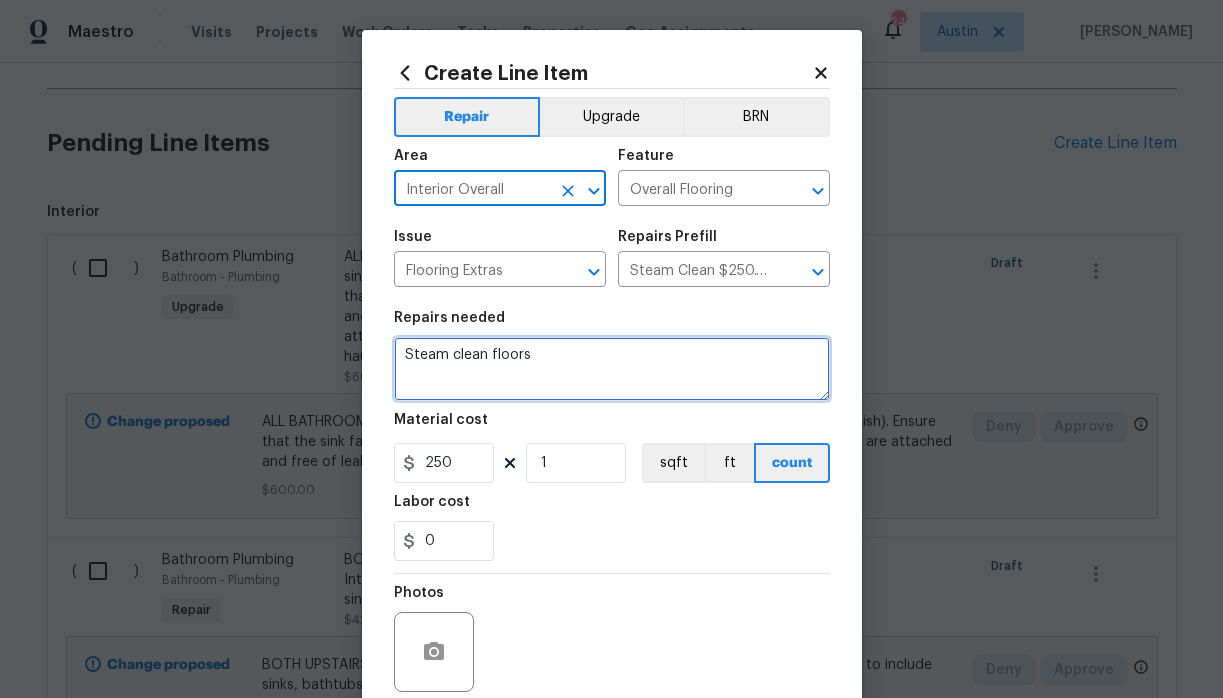 click on "Steam clean floors" at bounding box center [612, 369] 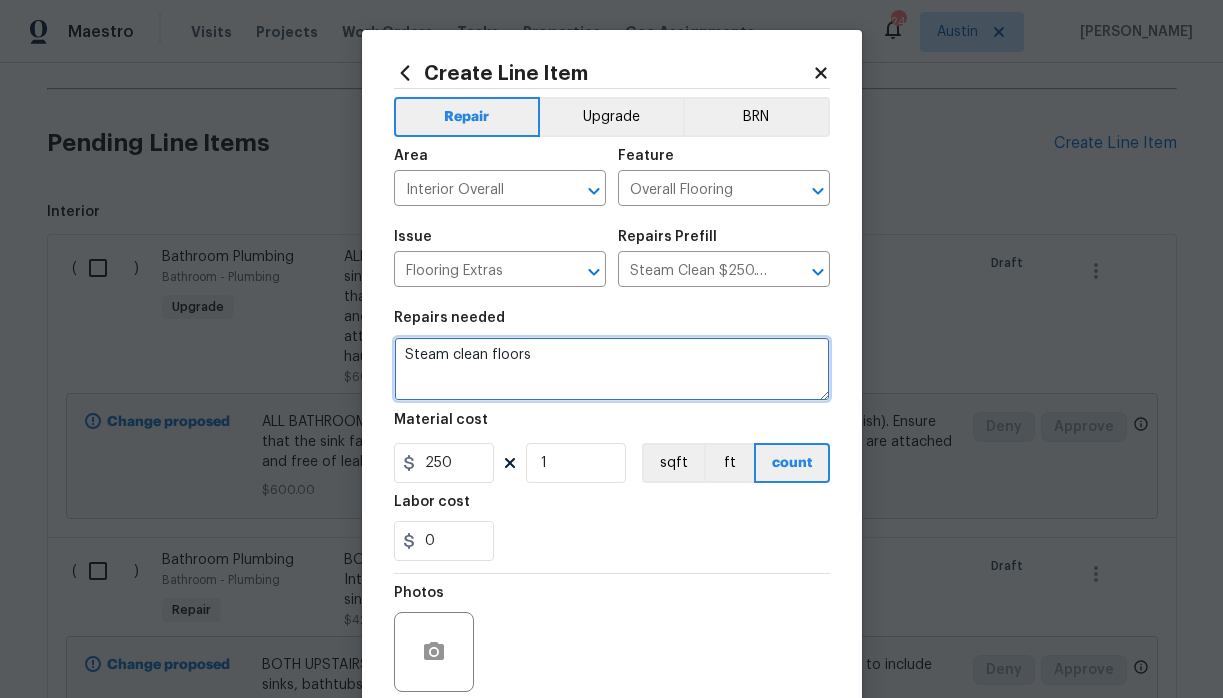 click on "Steam clean floors" at bounding box center (612, 369) 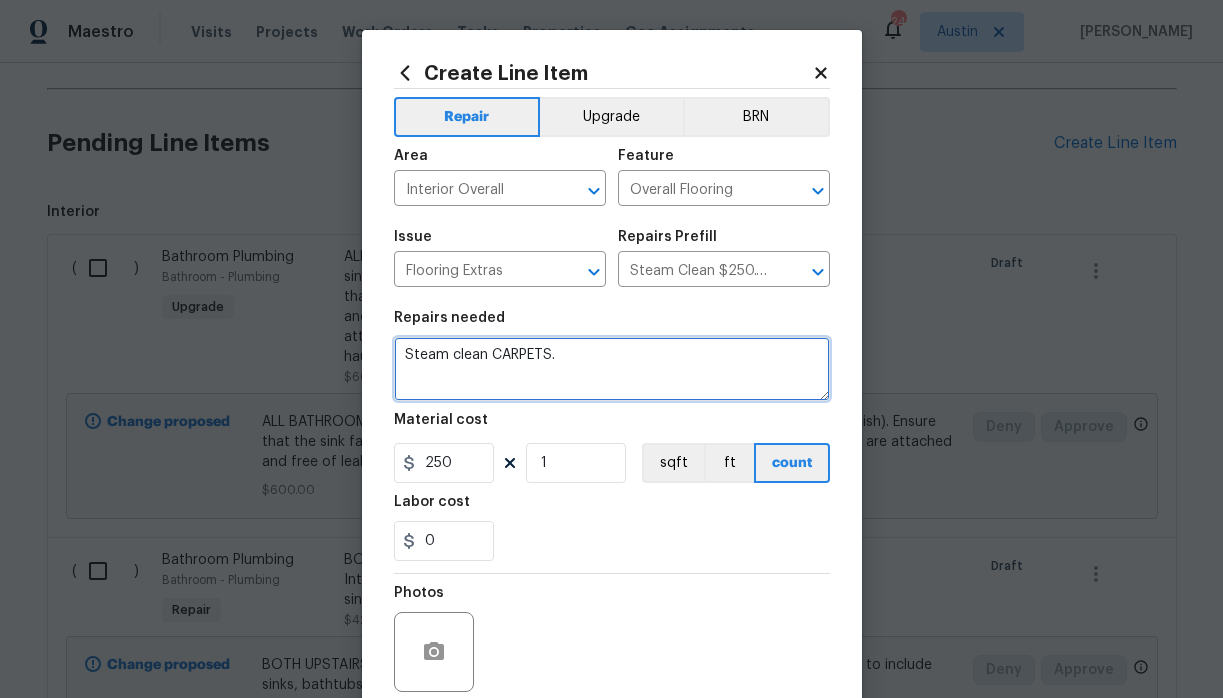 type on "Steam clean CARPETS." 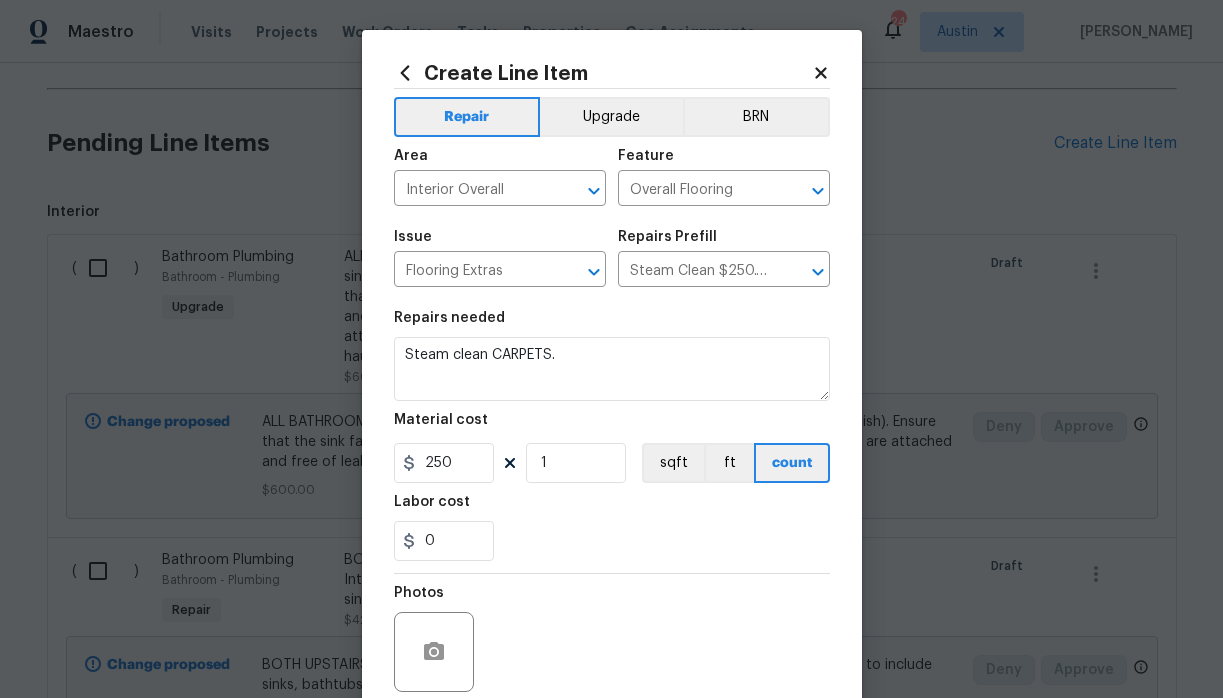 click on "0" at bounding box center (612, 541) 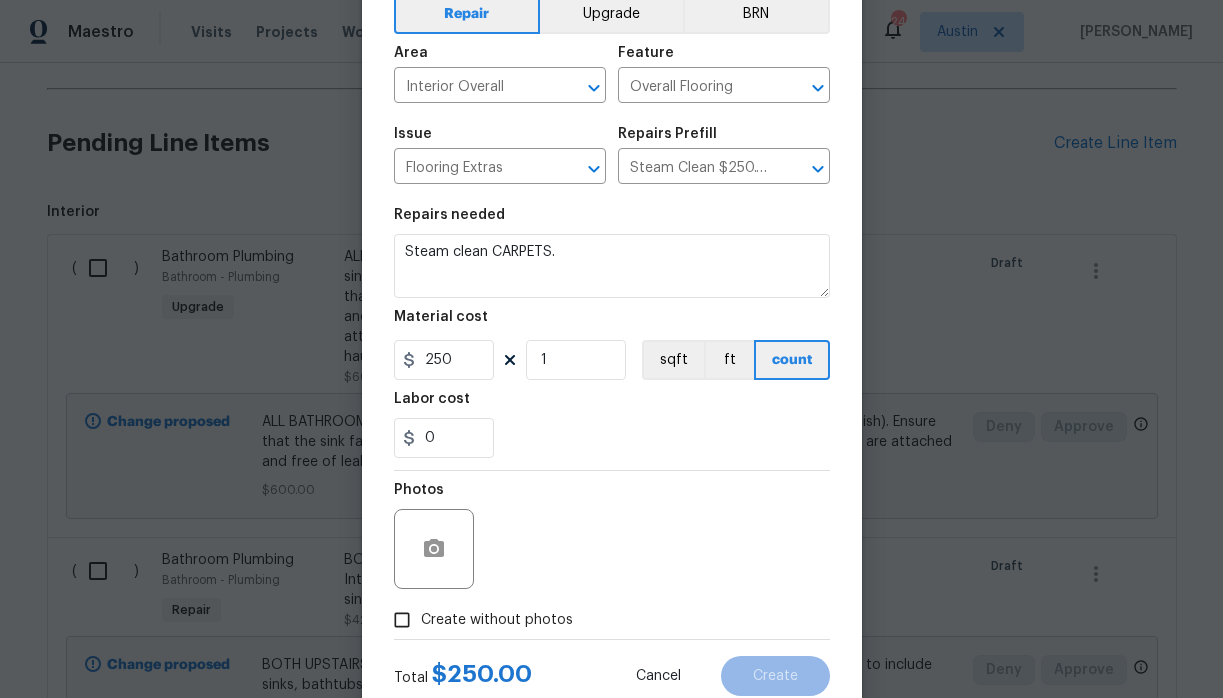 scroll, scrollTop: 164, scrollLeft: 0, axis: vertical 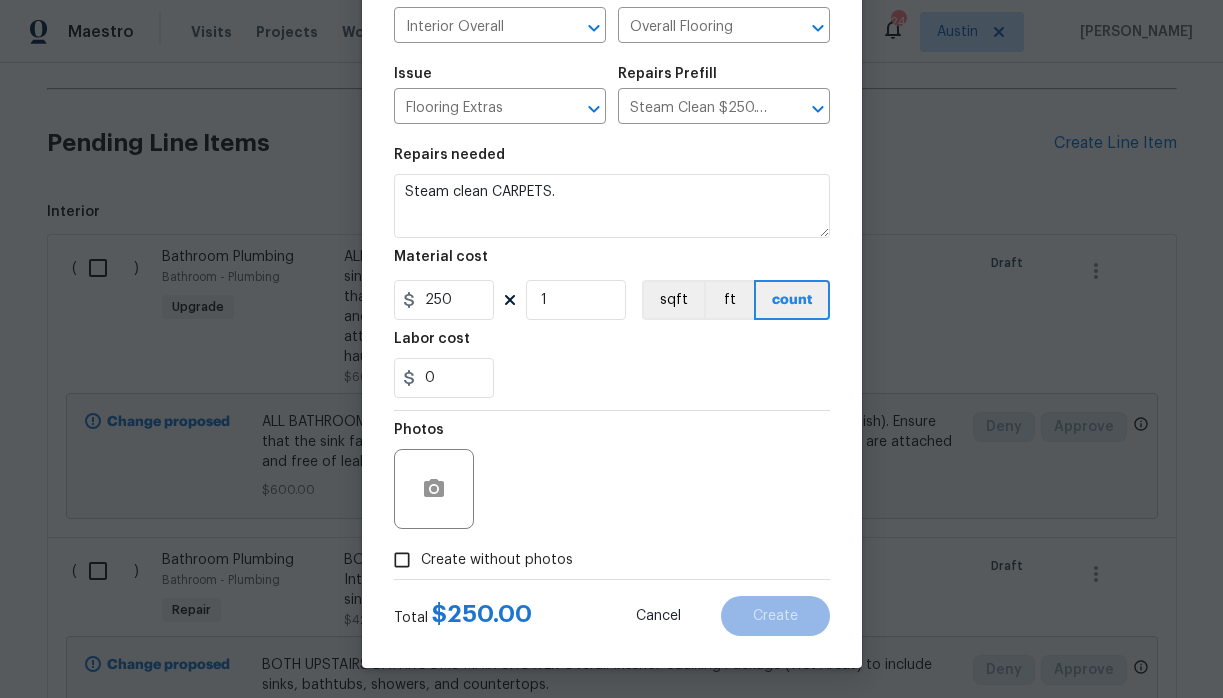 click on "Create without photos" at bounding box center (497, 560) 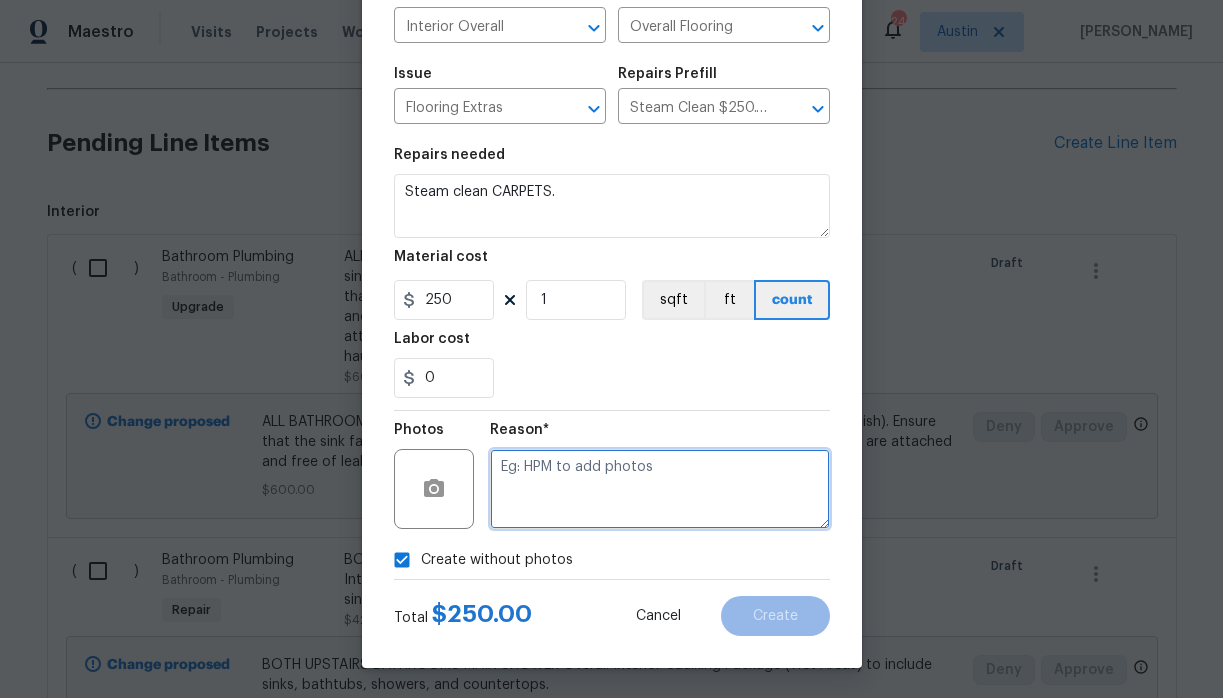 click at bounding box center (660, 489) 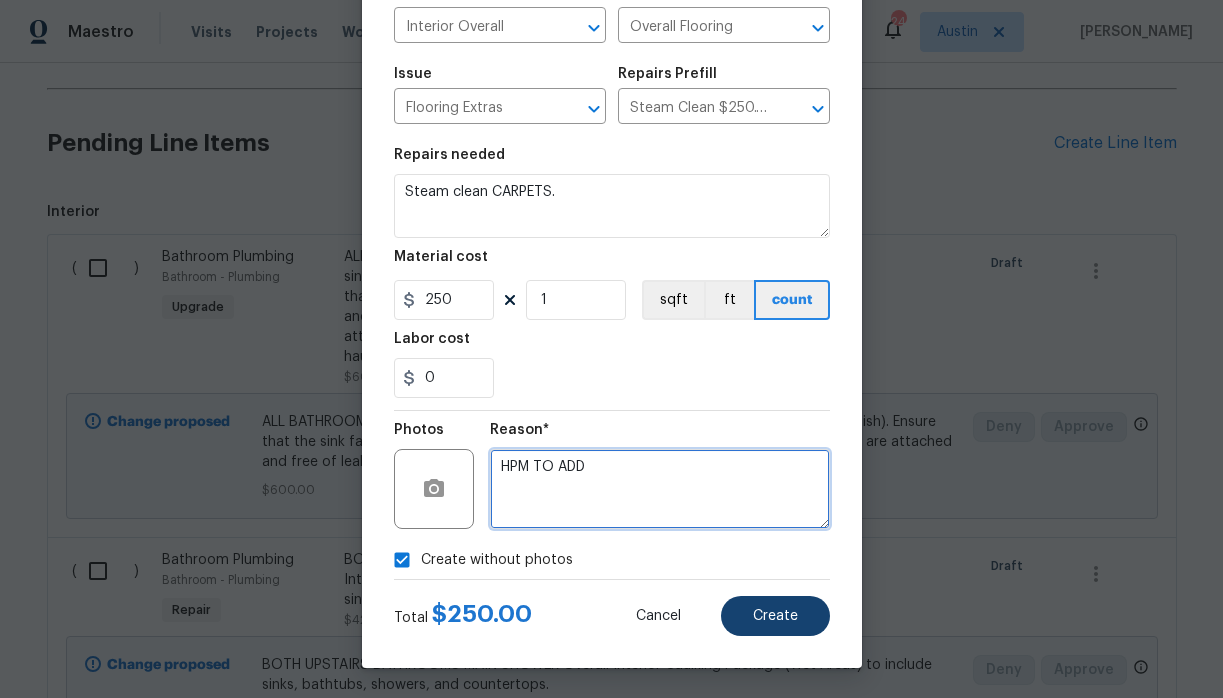 type on "HPM TO ADD" 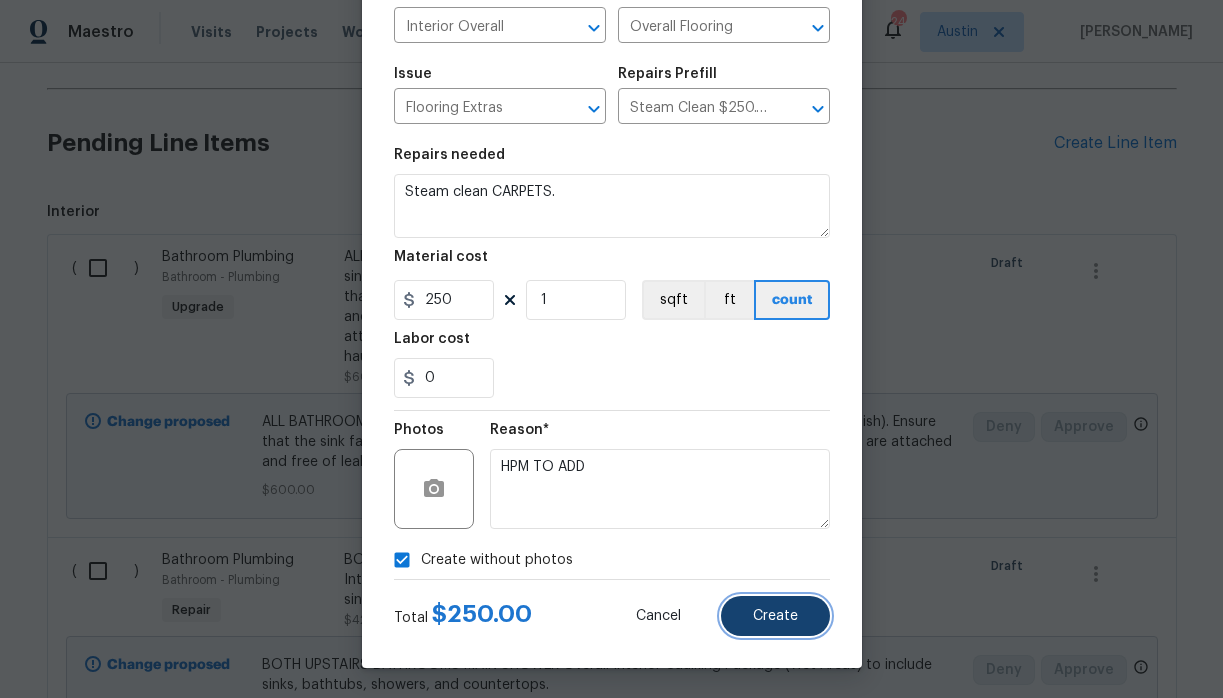 click on "Create" at bounding box center [775, 616] 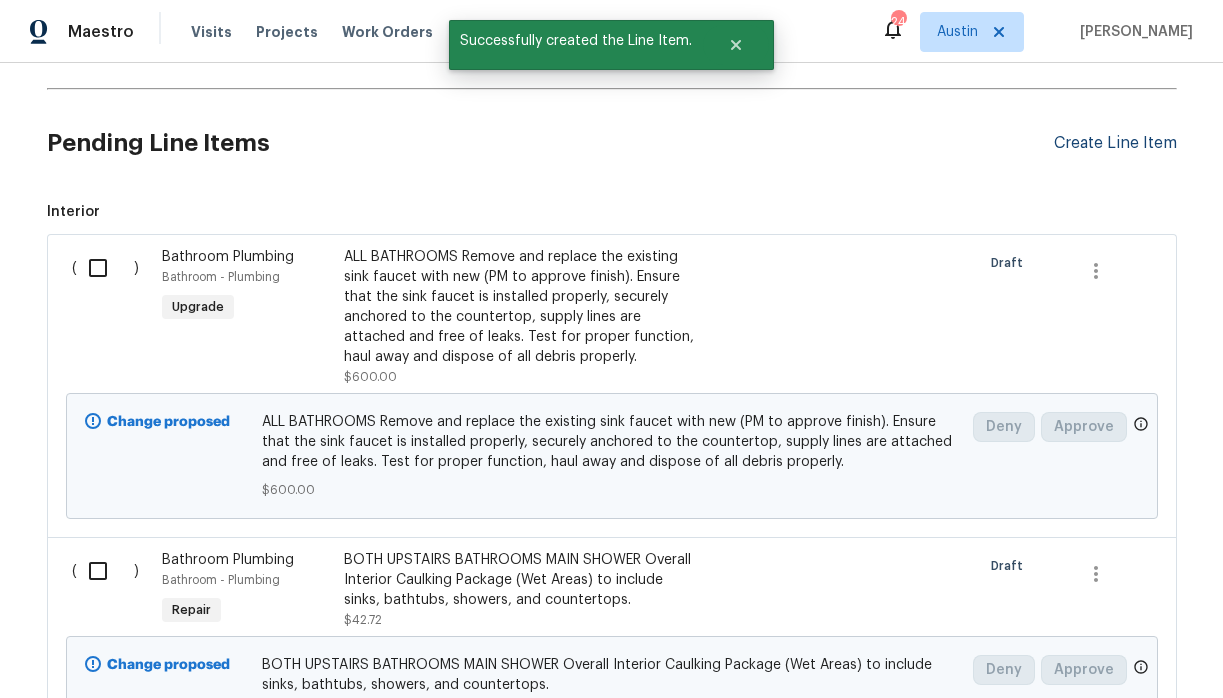 click on "Create Line Item" at bounding box center [1115, 143] 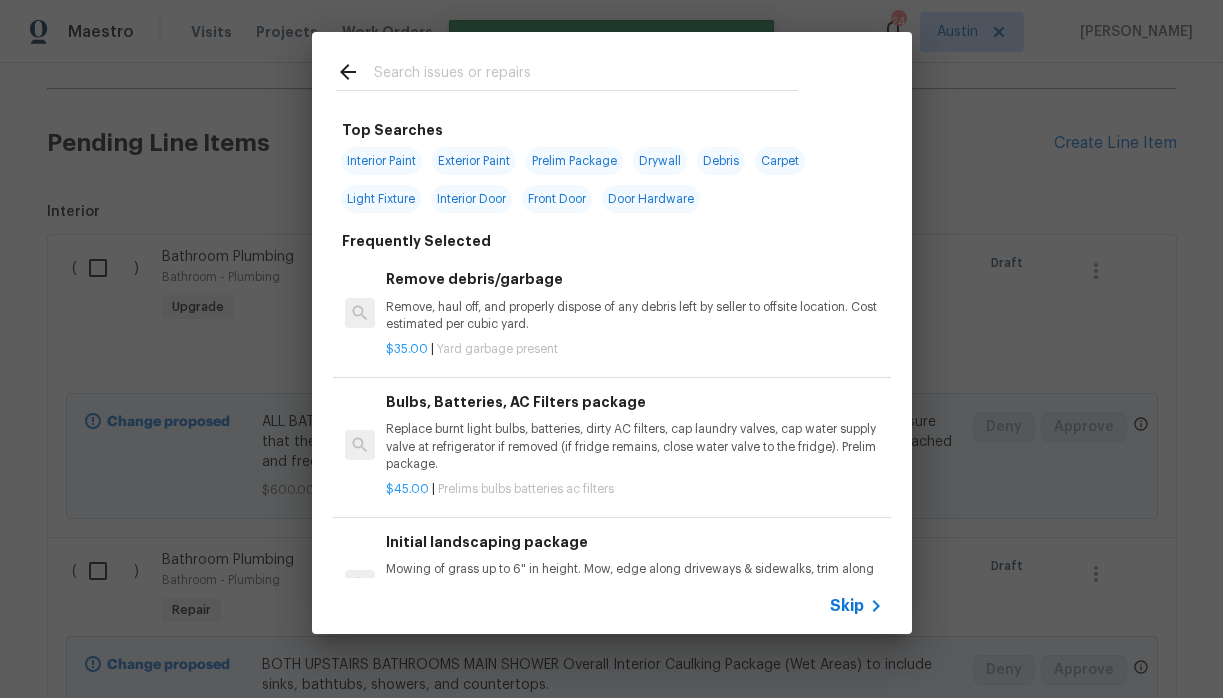 click at bounding box center [586, 75] 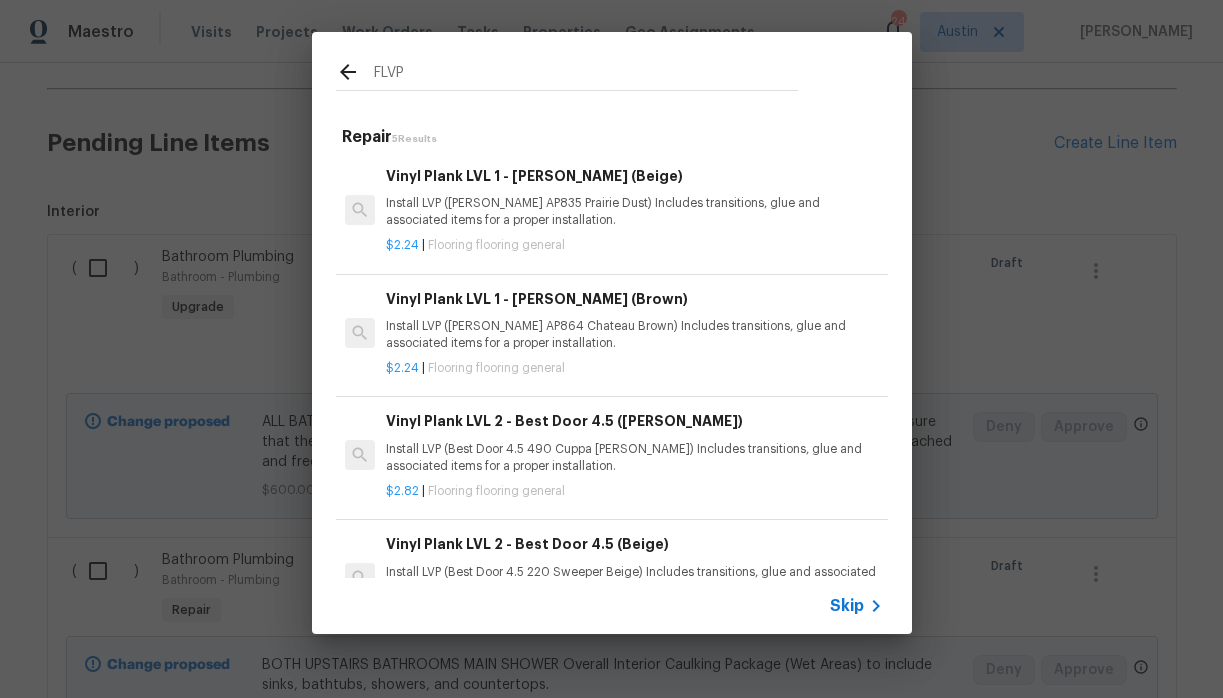 type on "FLVP" 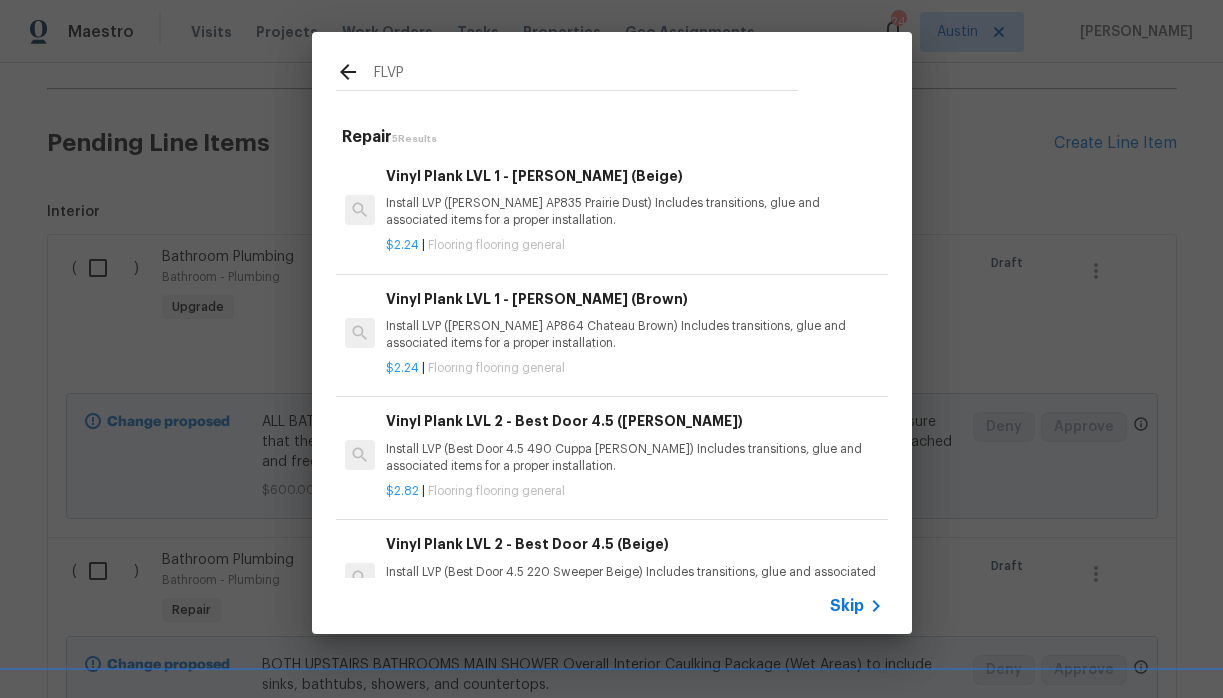 click on "Install LVP (Knighton AP835 Prairie Dust) Includes transitions, glue and associated items for a proper installation." at bounding box center [634, 212] 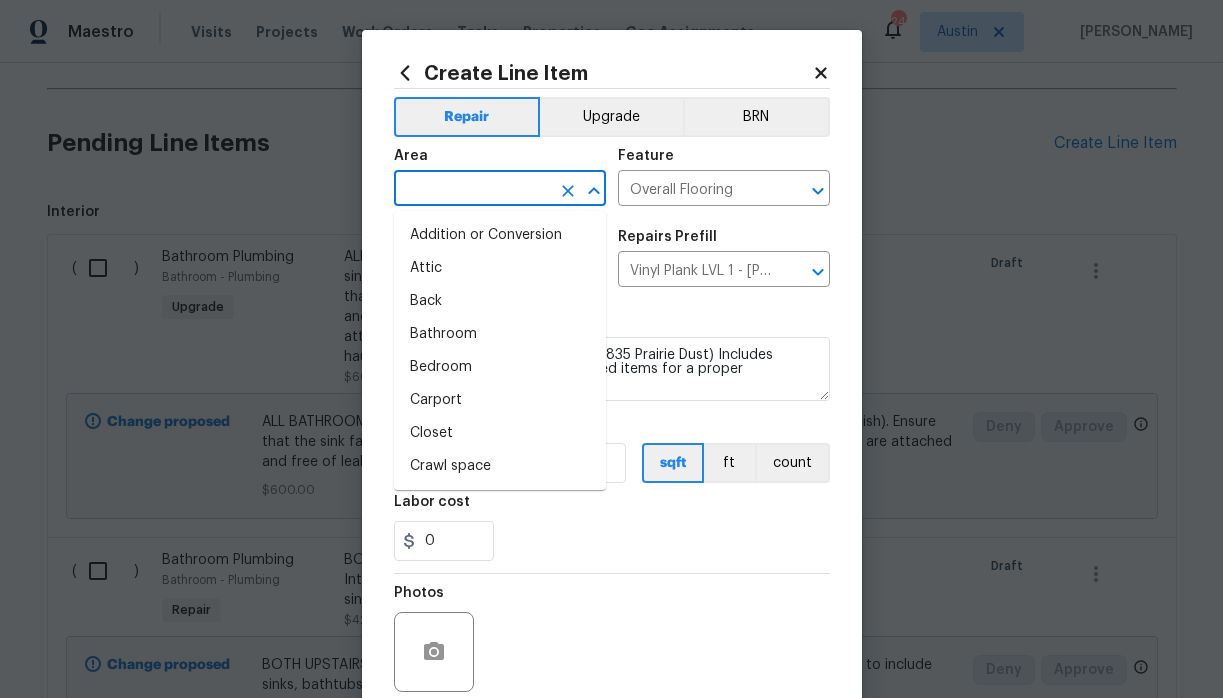 click at bounding box center (472, 190) 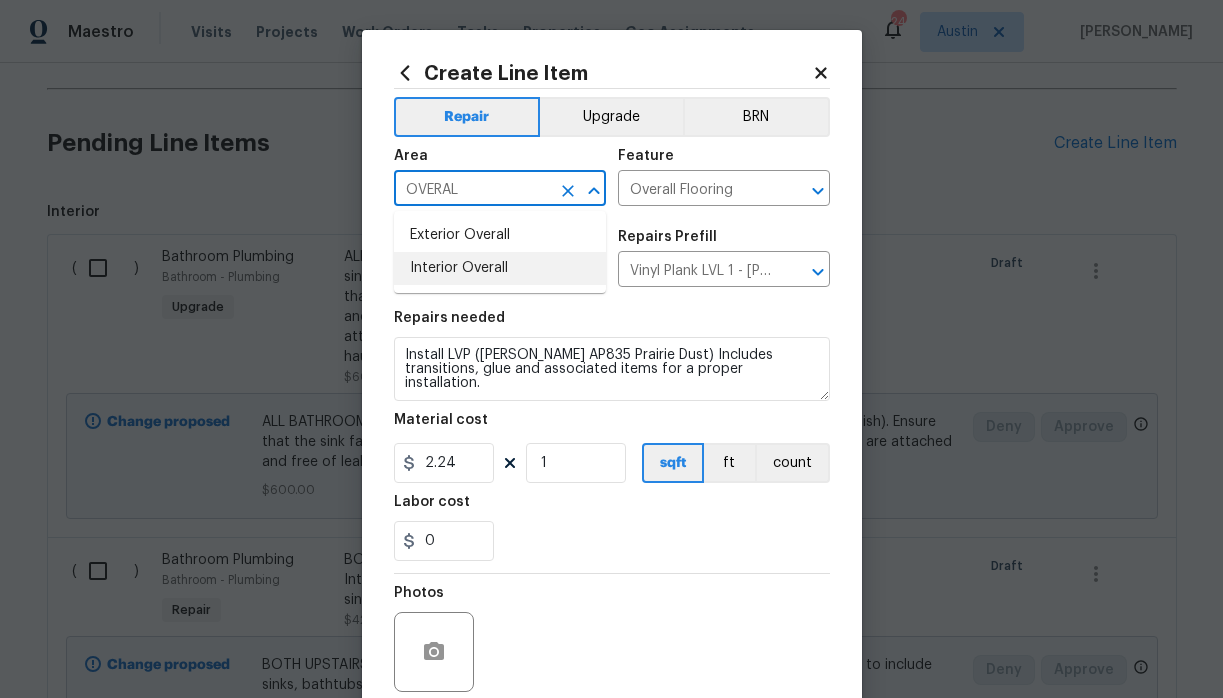 click on "Interior Overall" at bounding box center (500, 268) 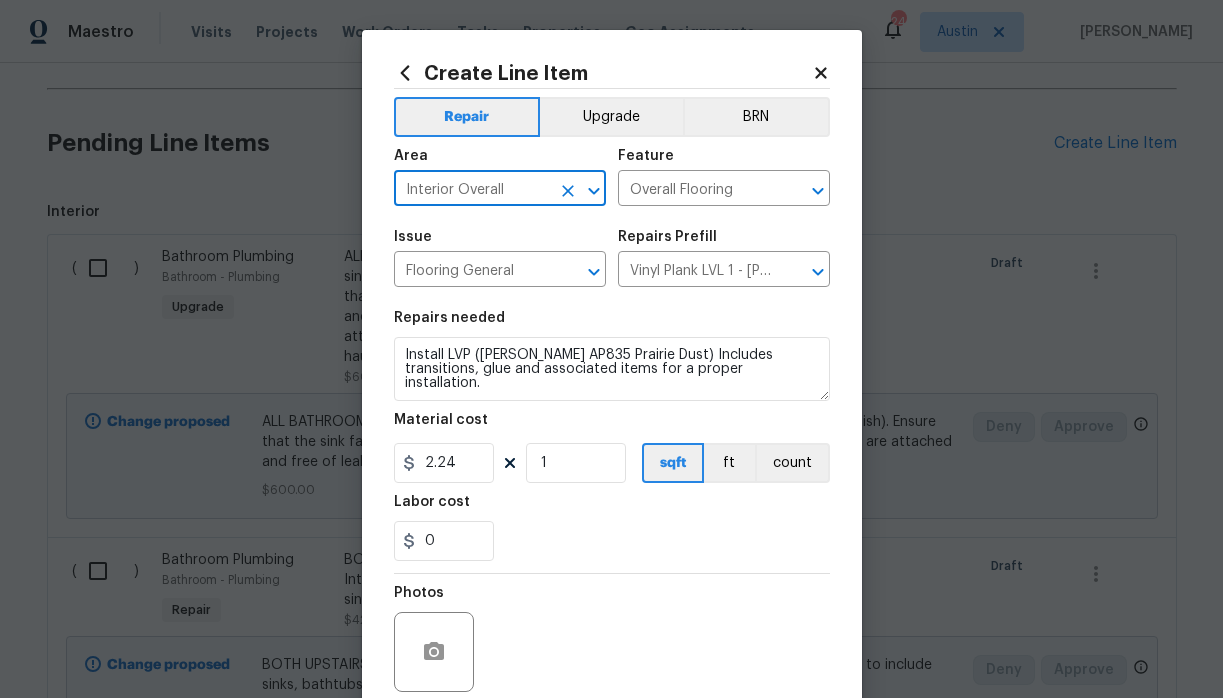 type on "Interior Overall" 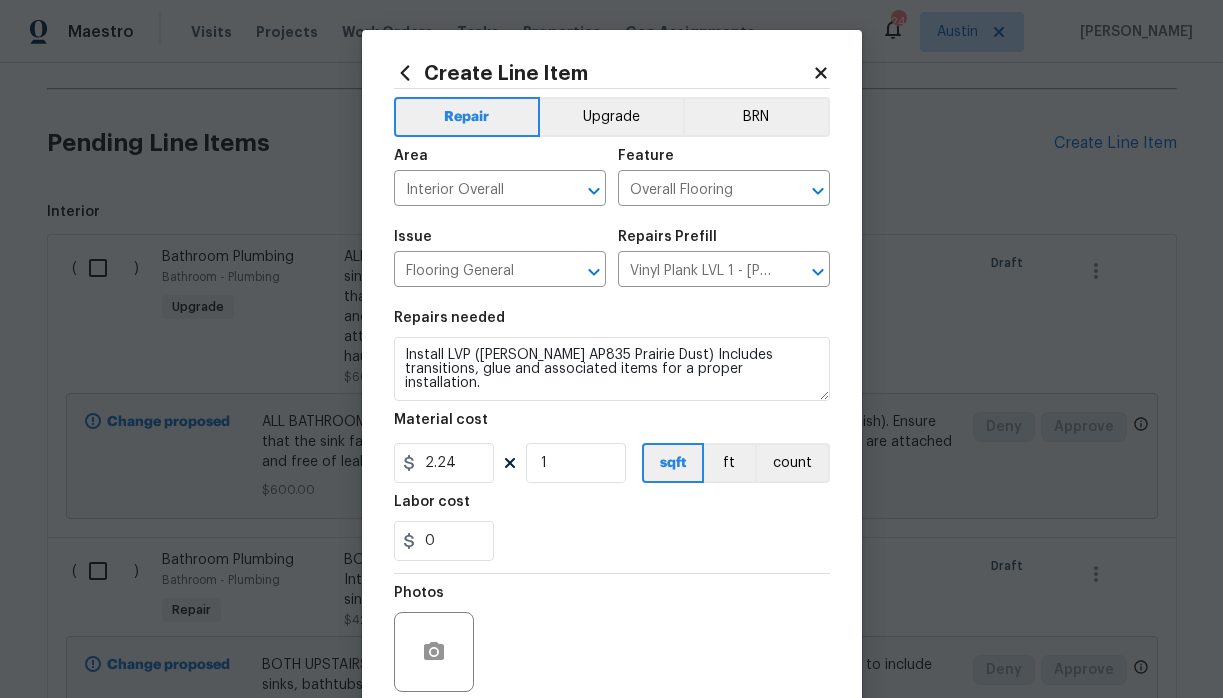 click 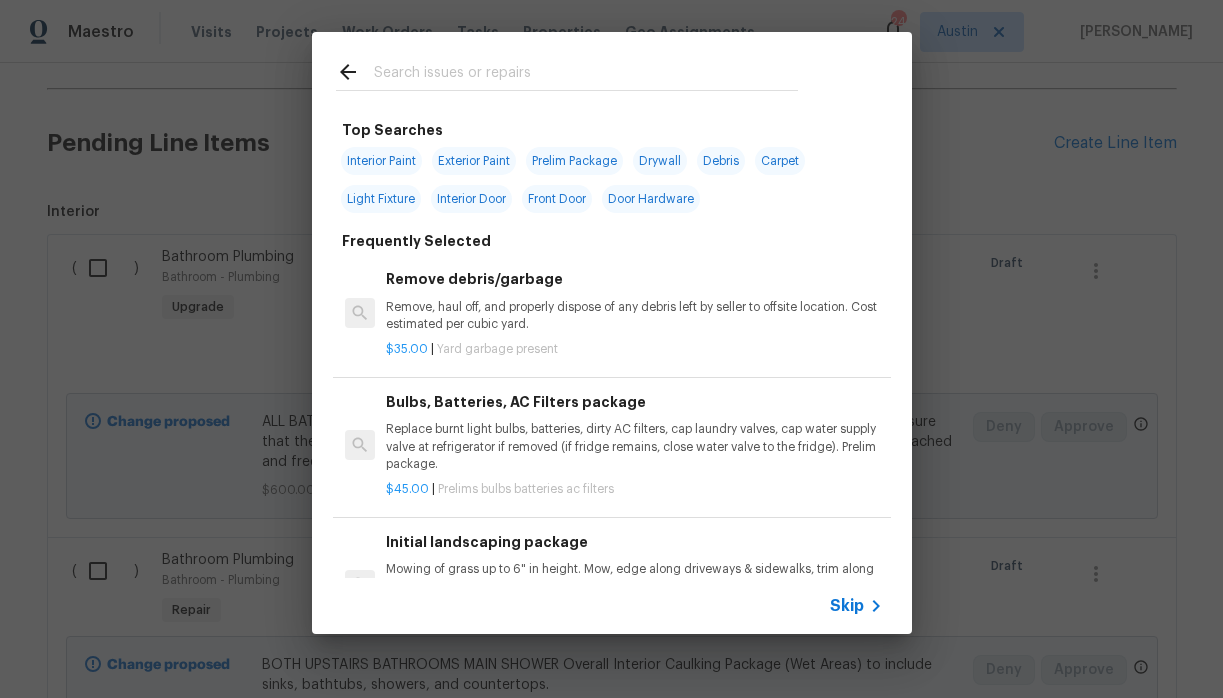 click at bounding box center [586, 75] 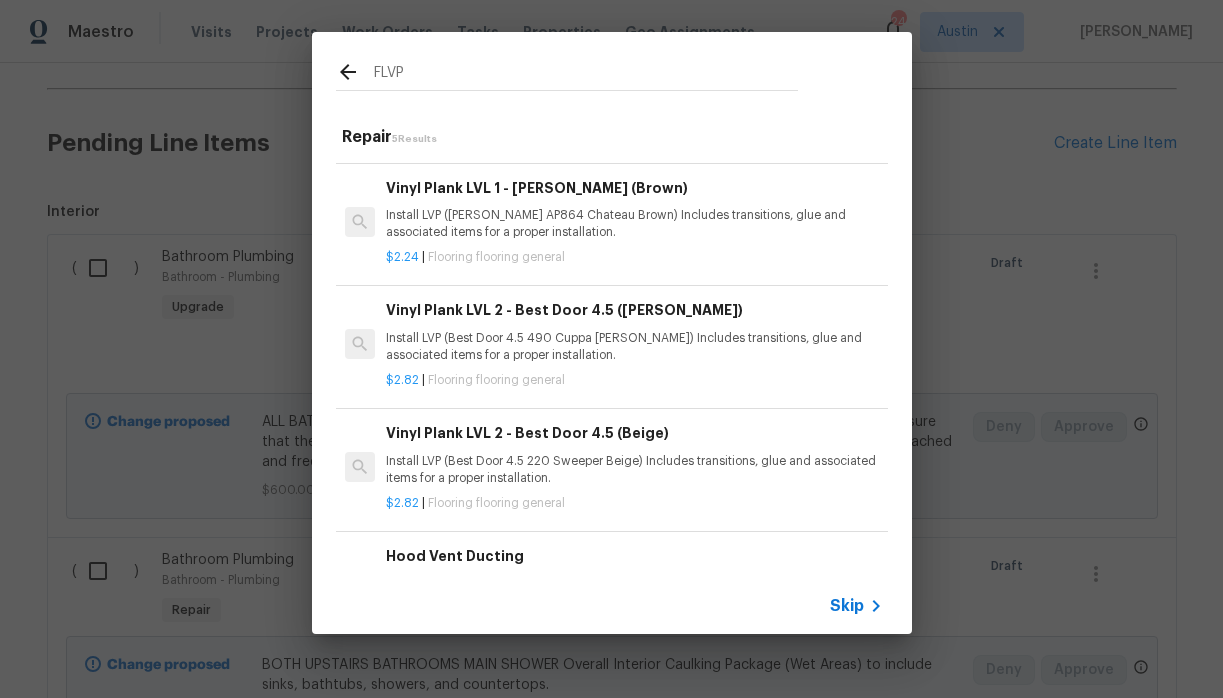 scroll, scrollTop: 134, scrollLeft: 0, axis: vertical 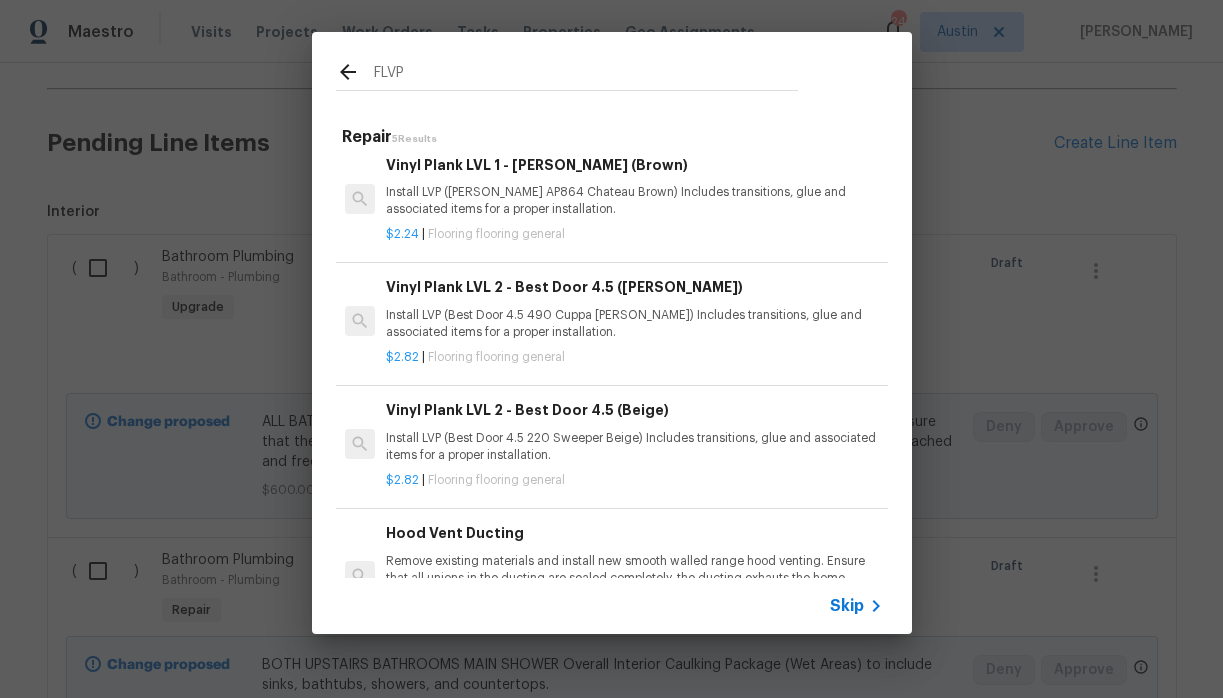 type on "FLVP" 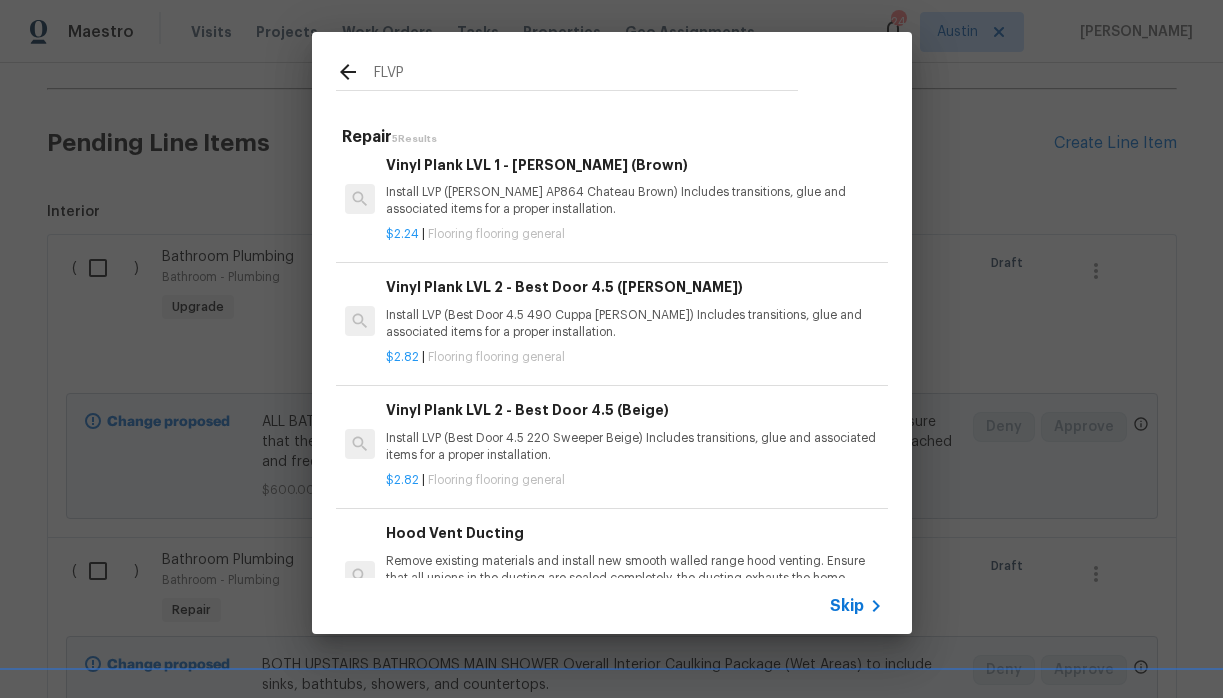 click on "Install LVP (Best Door 4.5 220 Sweeper Beige) Includes transitions, glue and associated items for a proper installation." at bounding box center (634, 447) 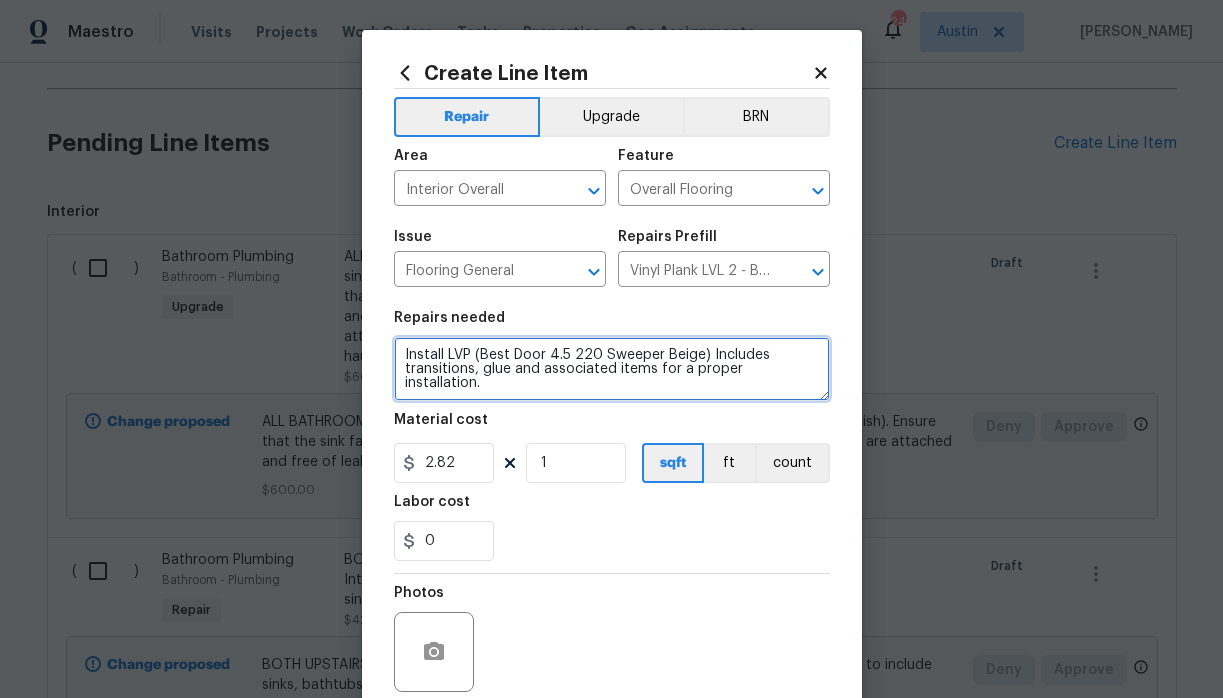click on "Install LVP (Best Door 4.5 220 Sweeper Beige) Includes transitions, glue and associated items for a proper installation." at bounding box center [612, 369] 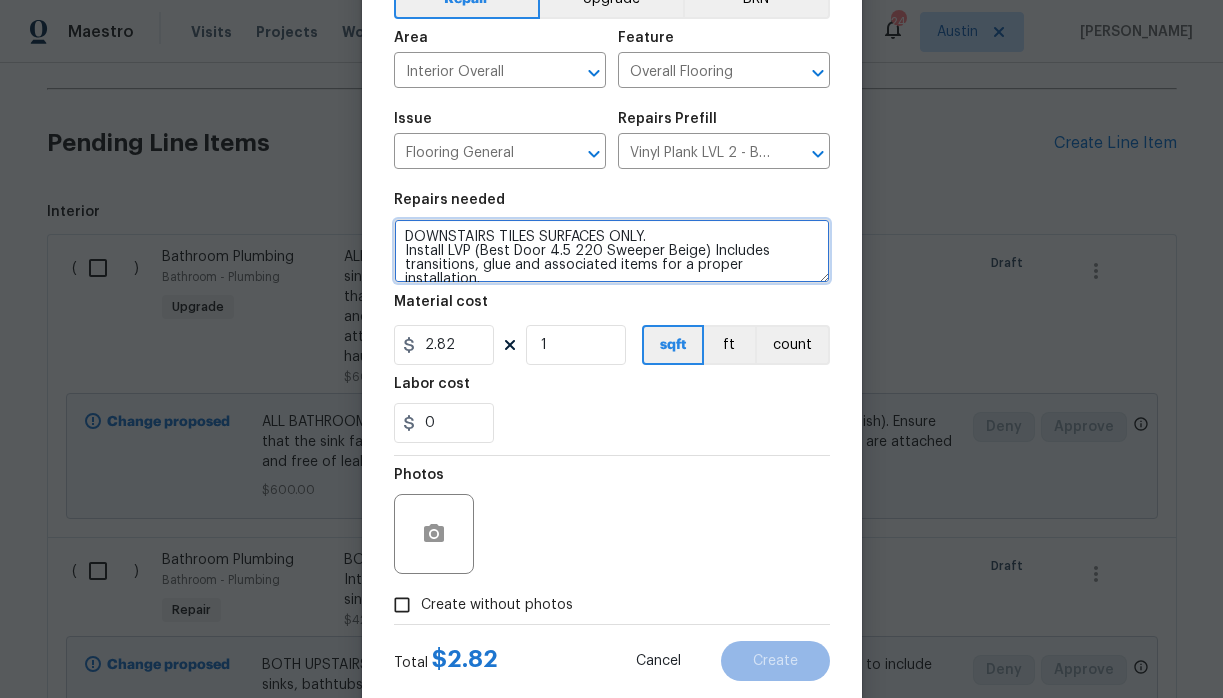 scroll, scrollTop: 151, scrollLeft: 0, axis: vertical 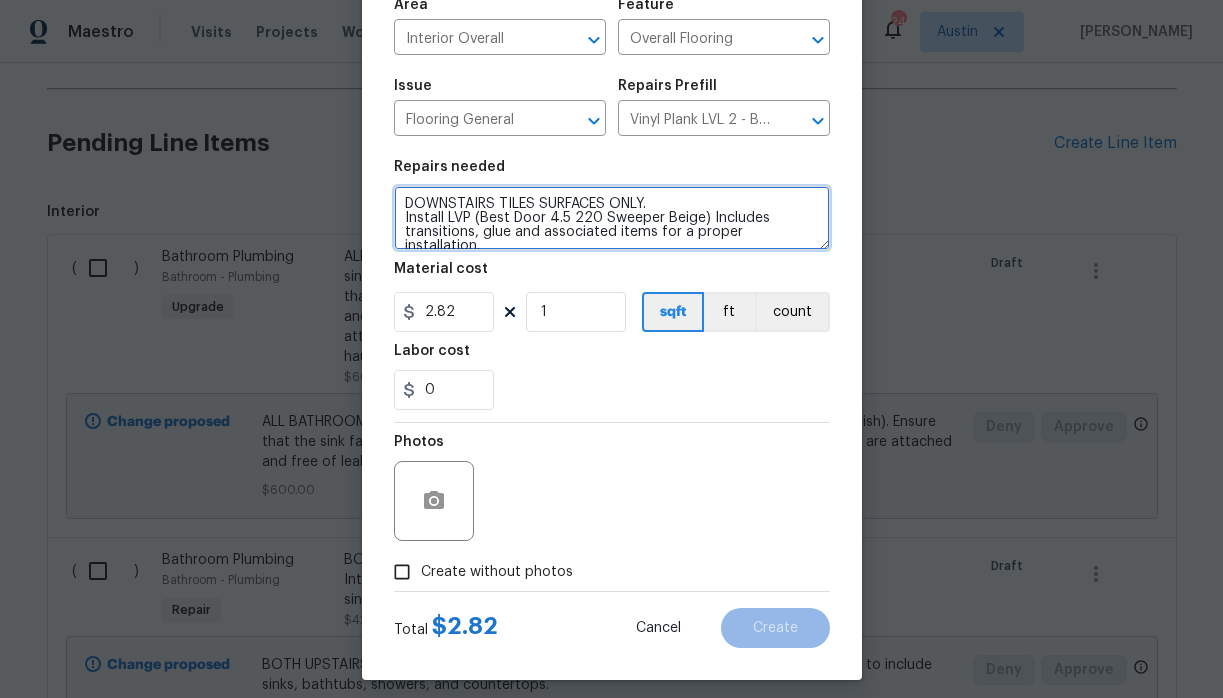 type on "DOWNSTAIRS TILES SURFACES ONLY.
Install LVP (Best Door 4.5 220 Sweeper Beige) Includes transitions, glue and associated items for a proper installation." 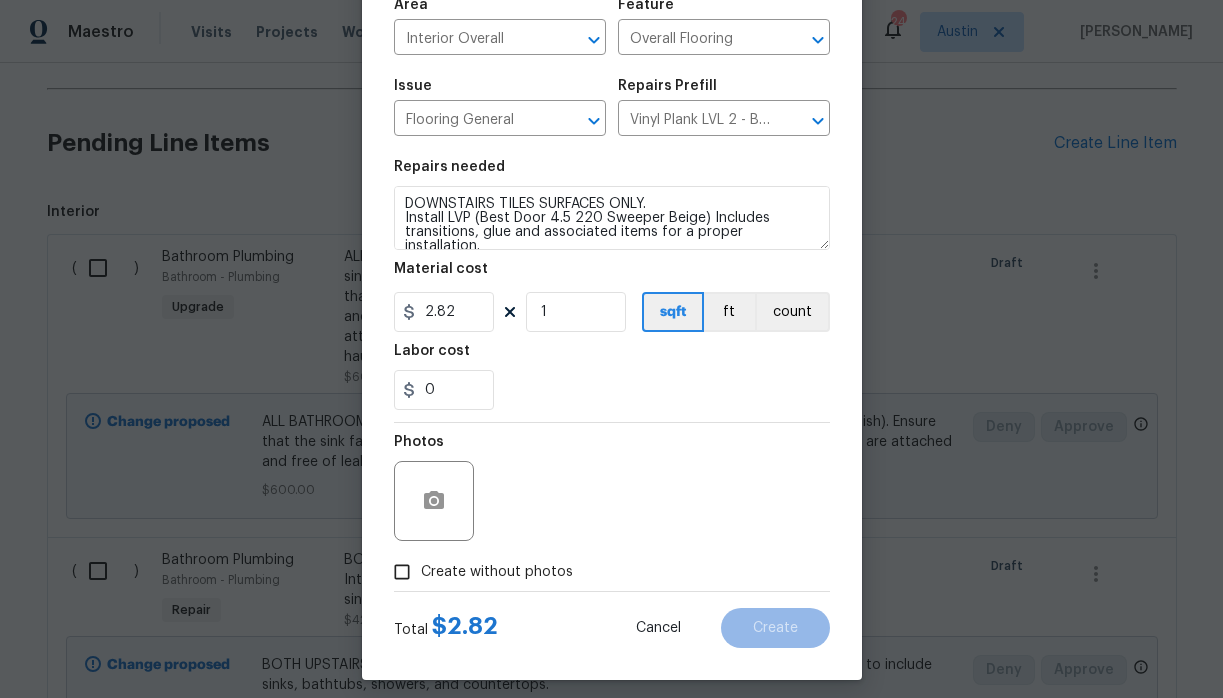 click on "Create without photos" at bounding box center (497, 572) 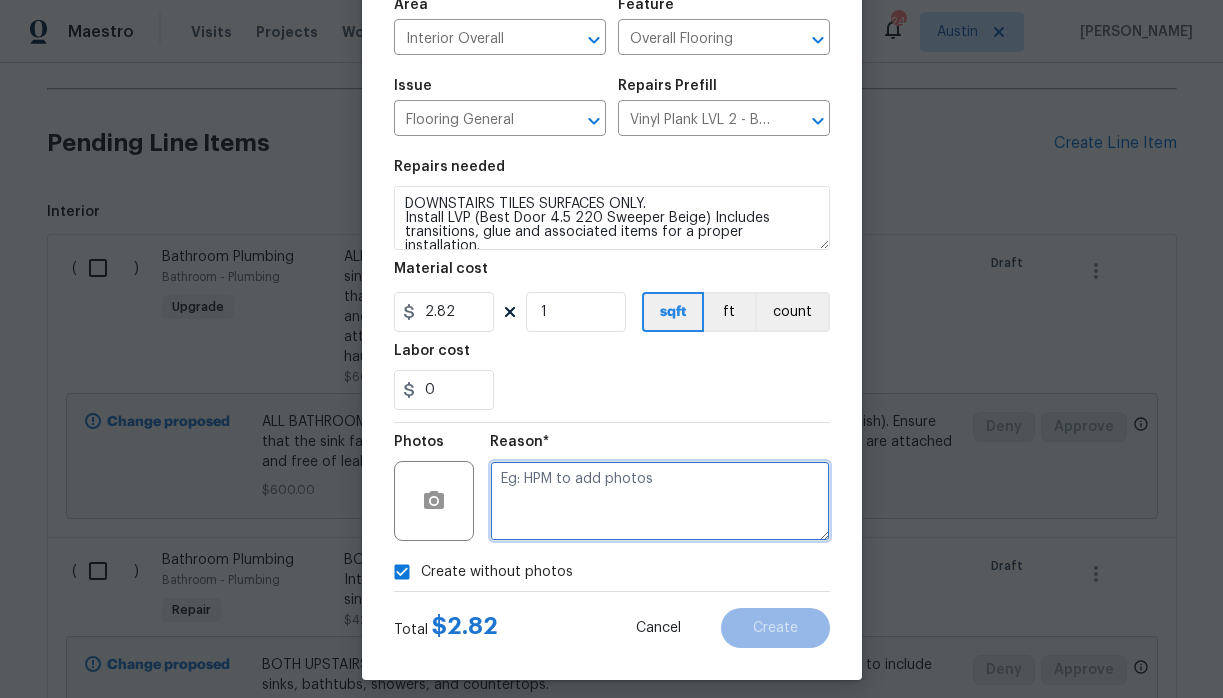 click at bounding box center (660, 501) 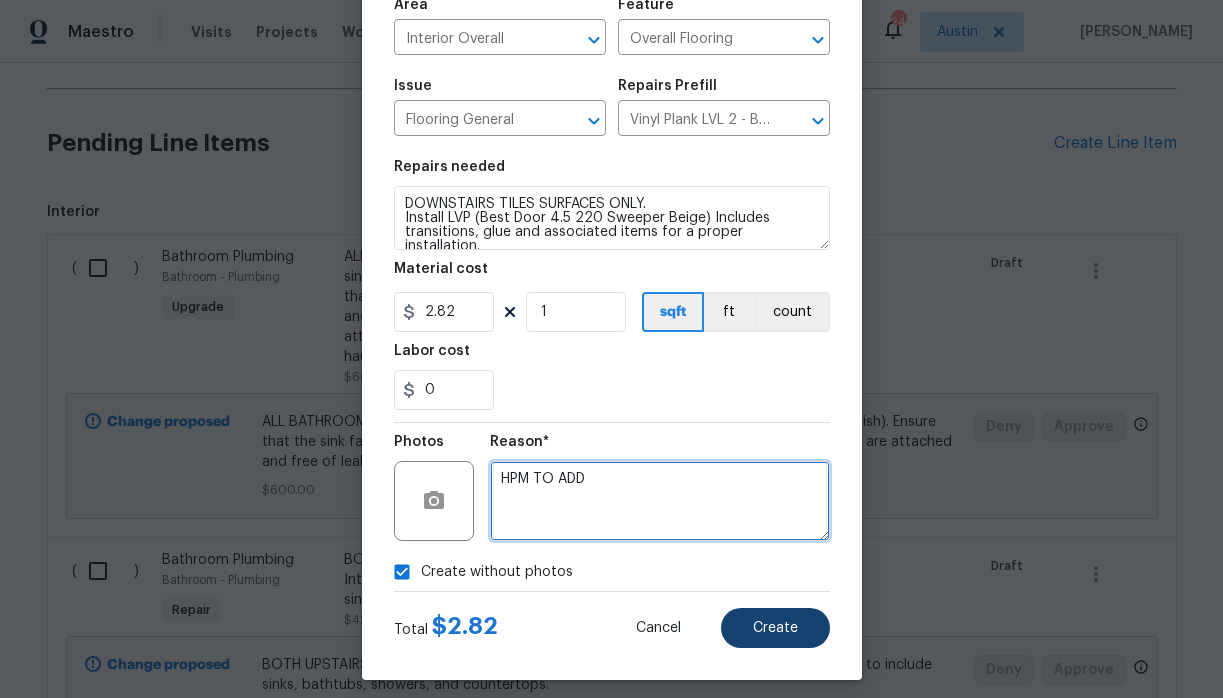 type on "HPM TO ADD" 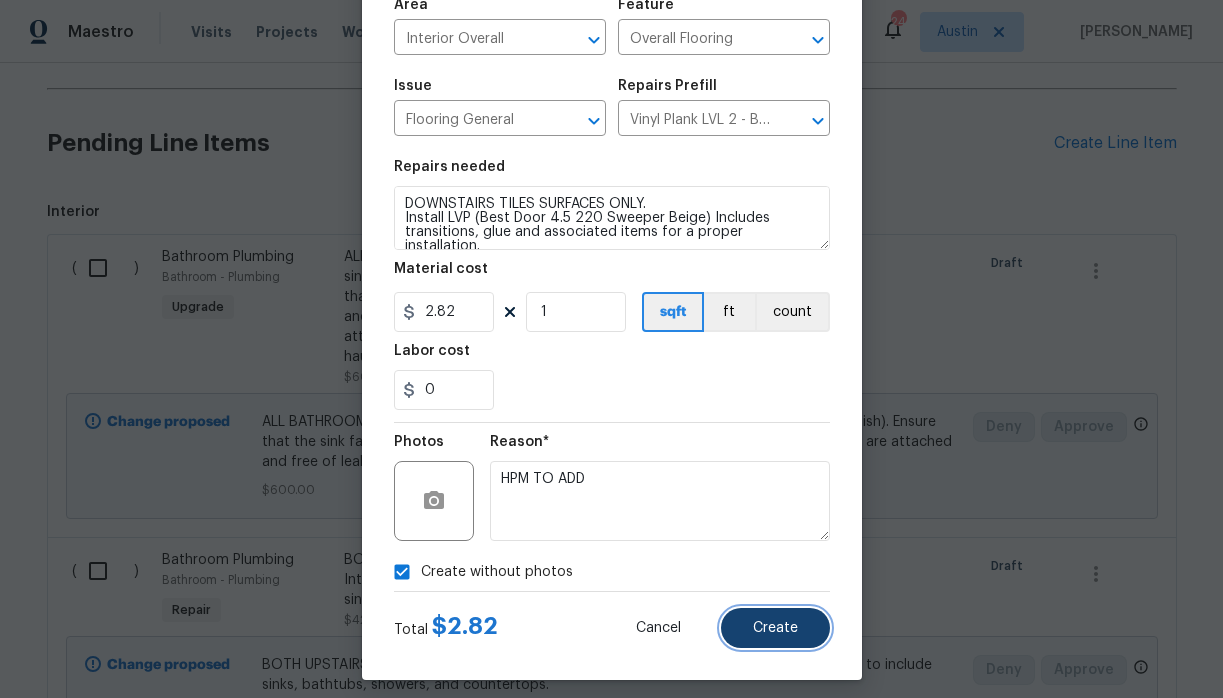 click on "Create" at bounding box center [775, 628] 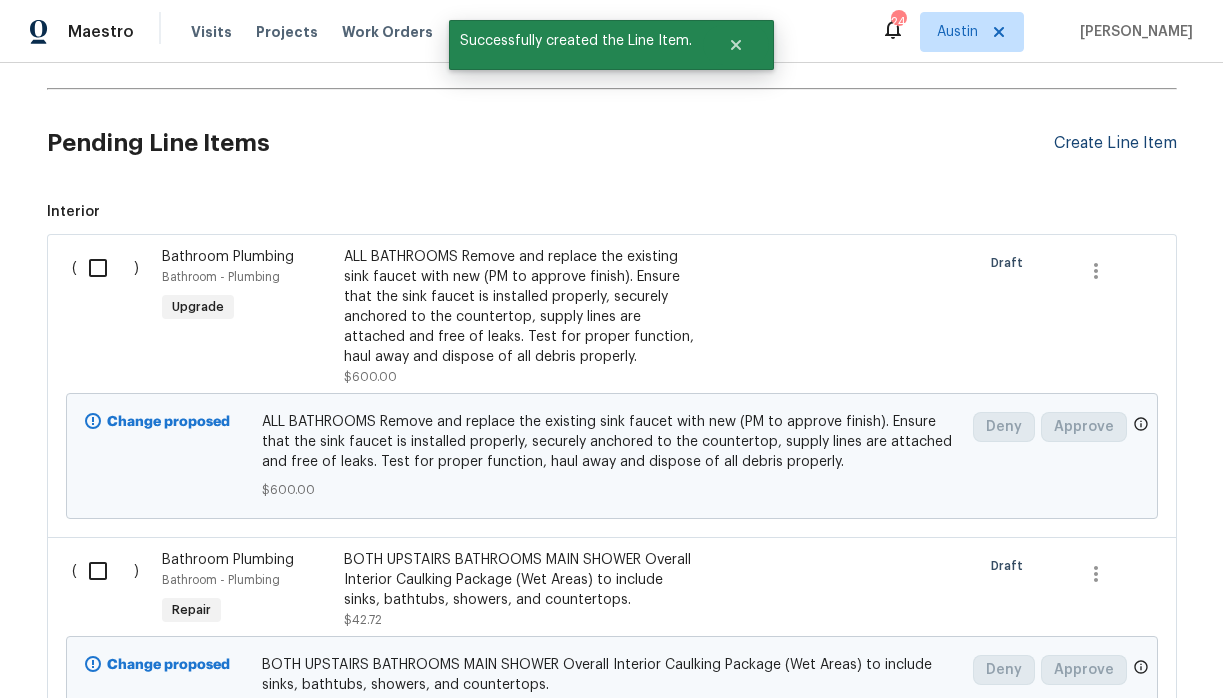 click on "Create Line Item" at bounding box center (1115, 143) 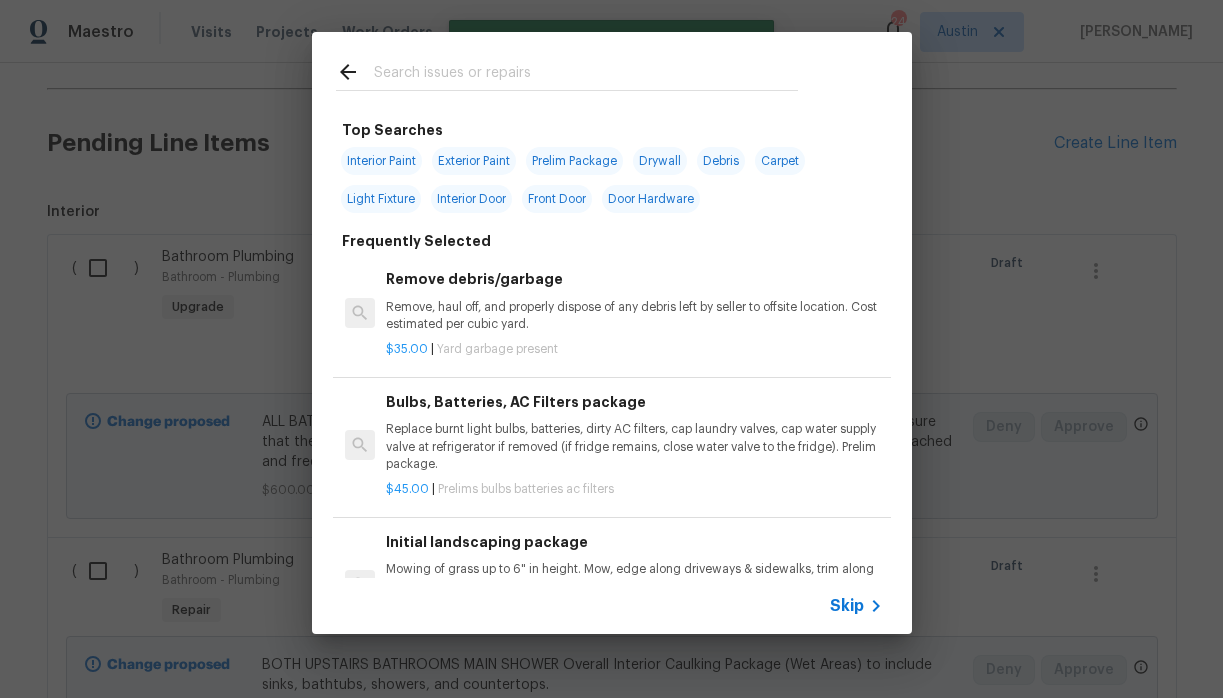 click at bounding box center [586, 75] 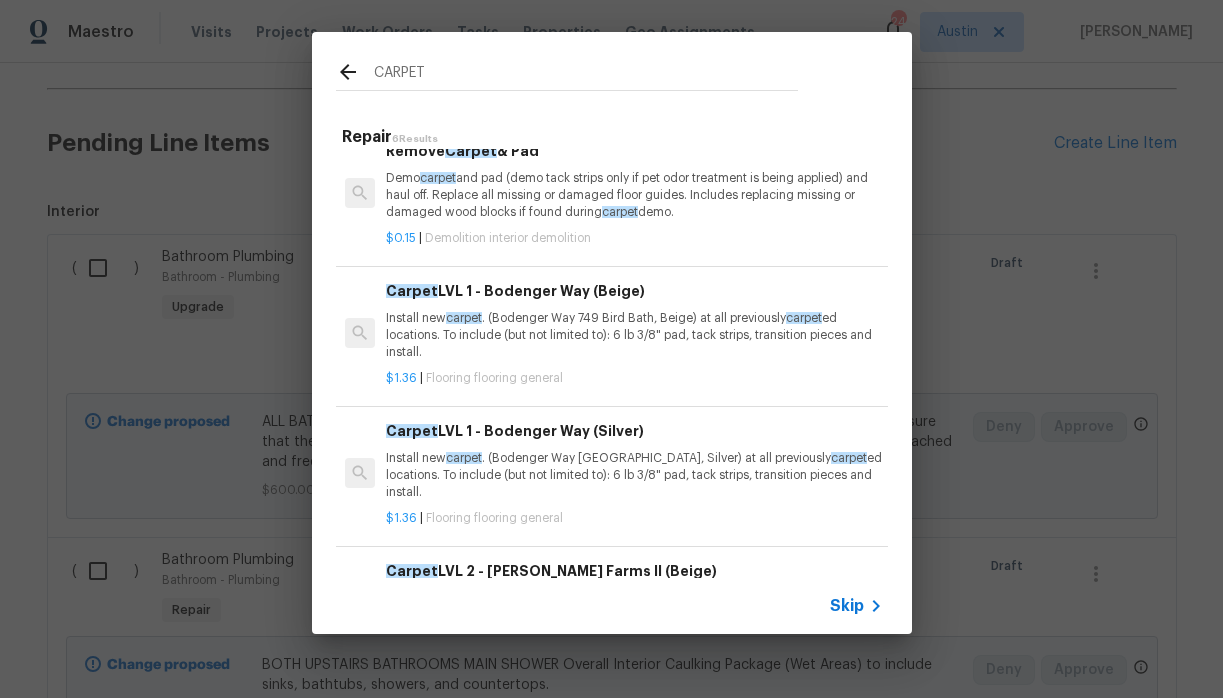 scroll, scrollTop: 32, scrollLeft: 0, axis: vertical 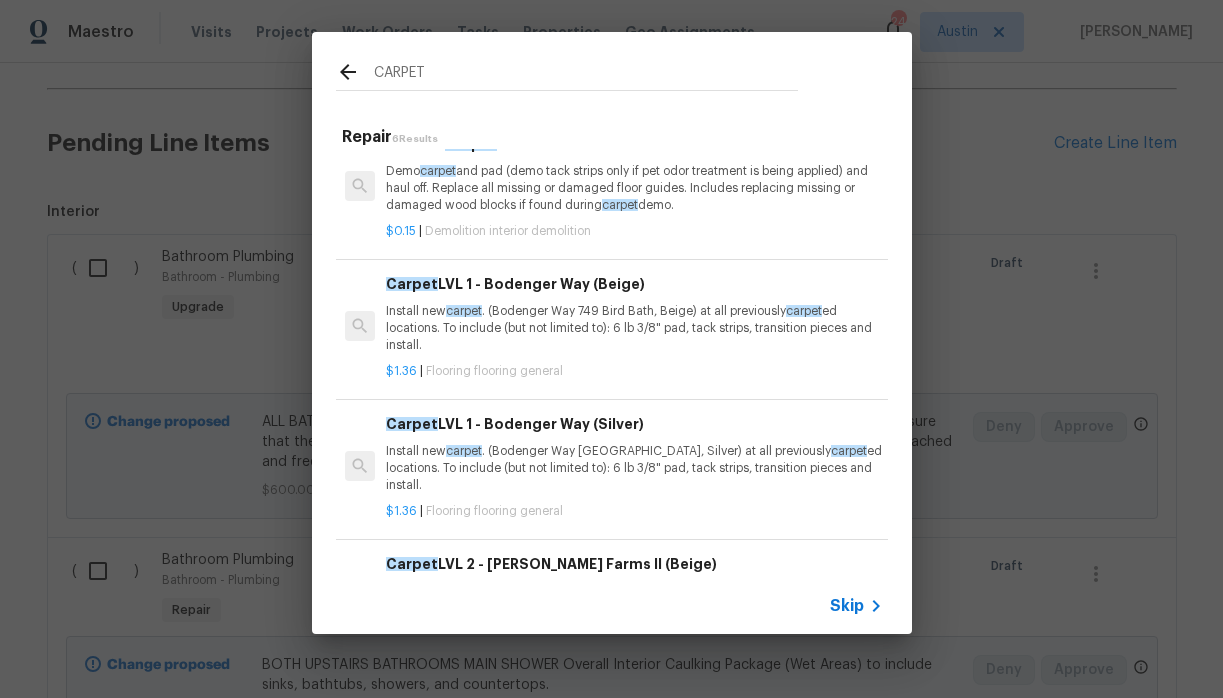 type on "CARPET" 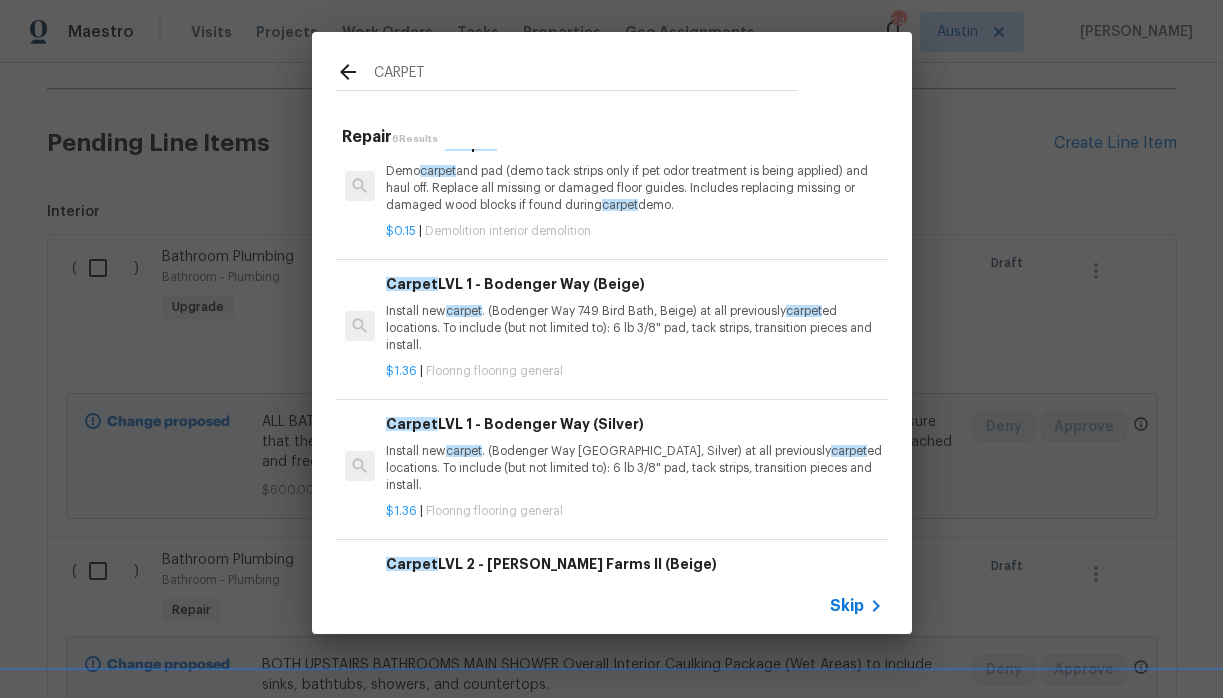 click on "Install new  carpet . (Bodenger Way 749 Bird Bath, Beige) at all previously  carpet ed locations. To include (but not limited to): 6 lb 3/8" pad, tack strips, transition pieces and install." at bounding box center [634, 328] 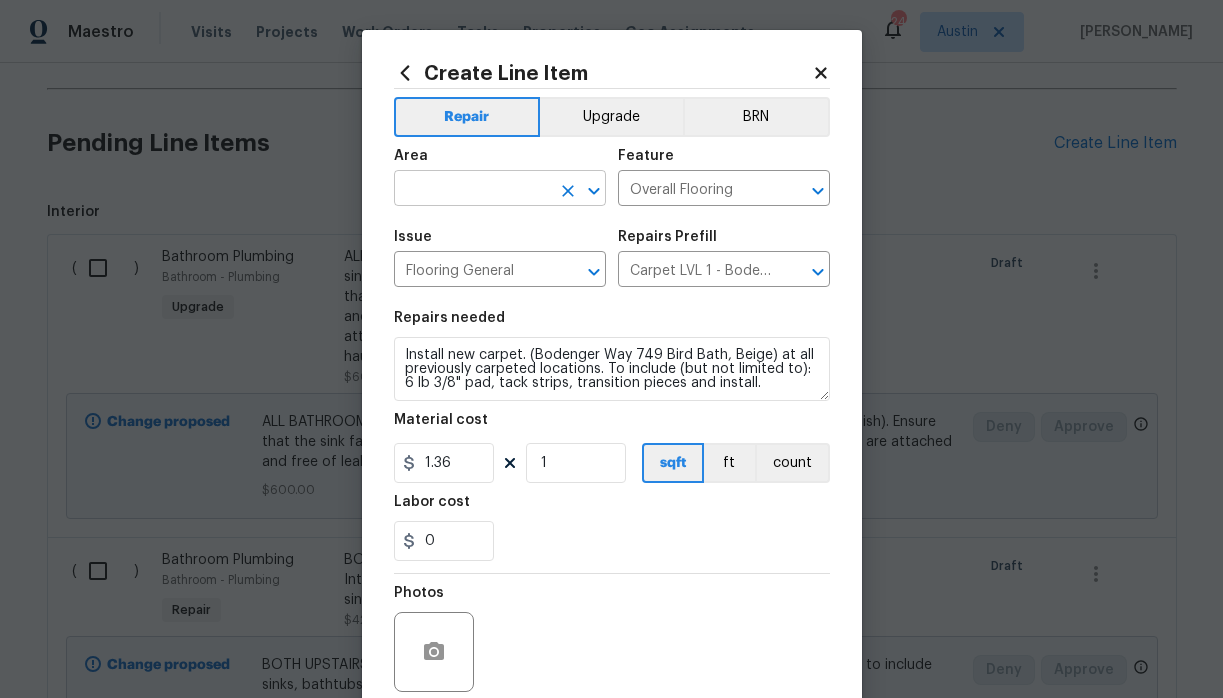 click at bounding box center [472, 190] 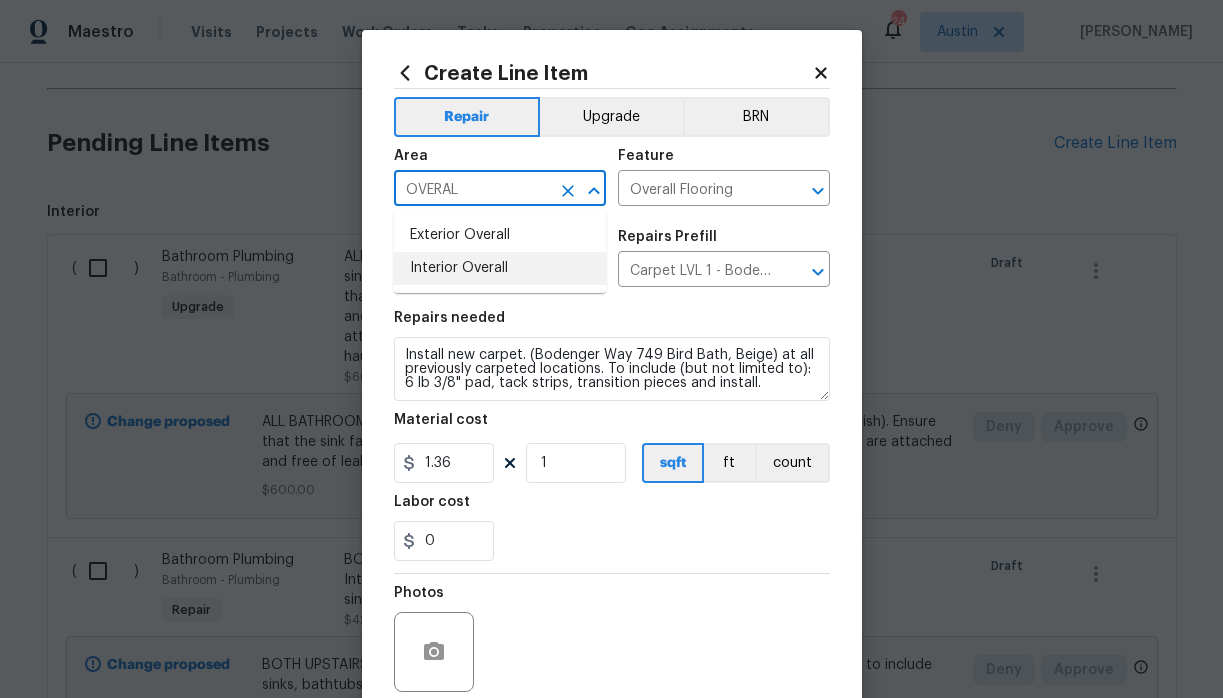 click on "Interior Overall" at bounding box center (500, 268) 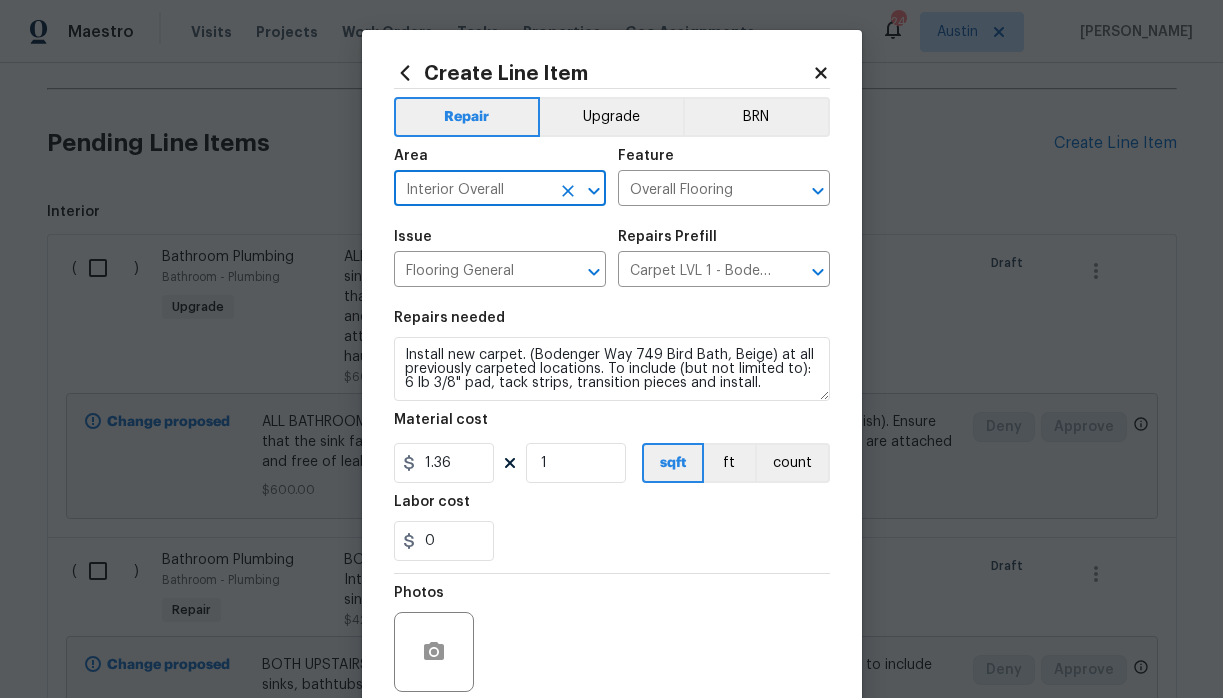 type on "Interior Overall" 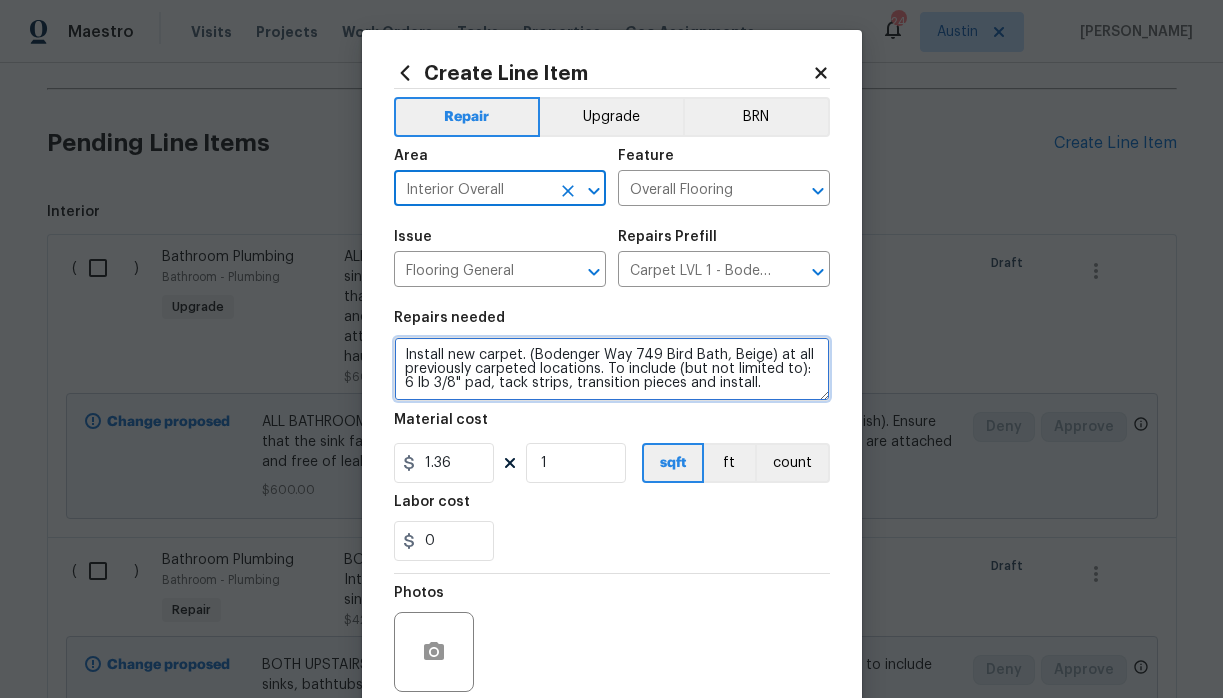 click on "Install new carpet. (Bodenger Way 749 Bird Bath, Beige) at all previously carpeted locations. To include (but not limited to): 6 lb 3/8" pad, tack strips, transition pieces and install." at bounding box center [612, 369] 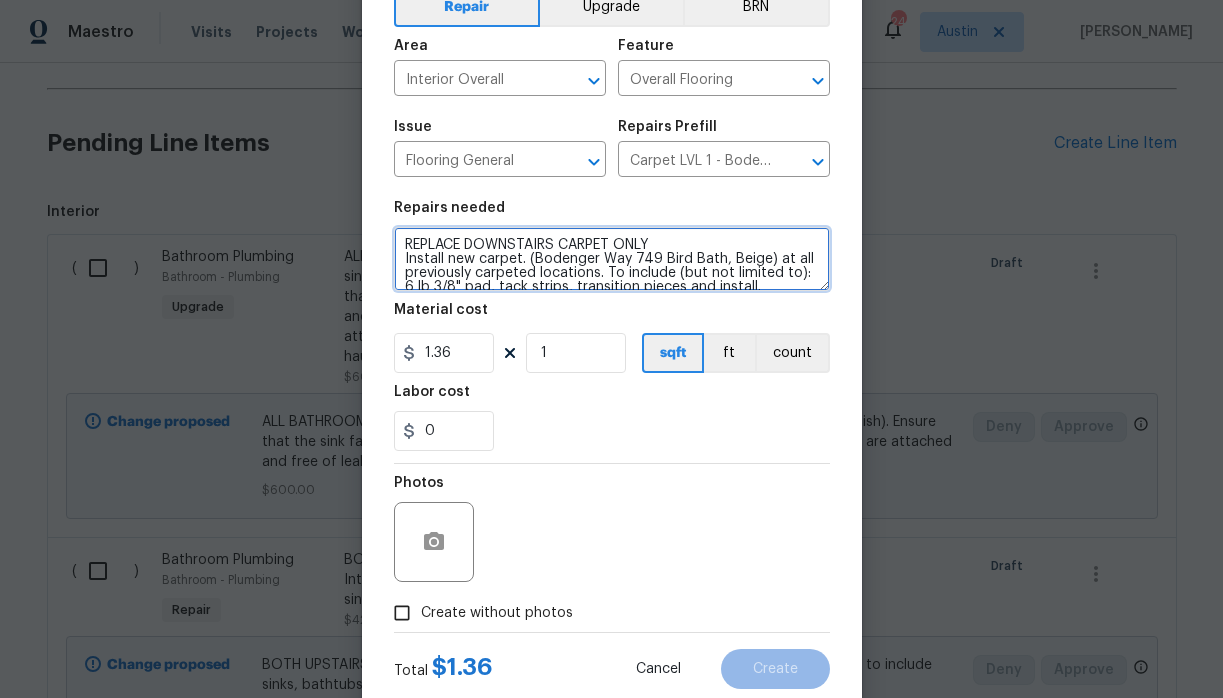 scroll, scrollTop: 123, scrollLeft: 0, axis: vertical 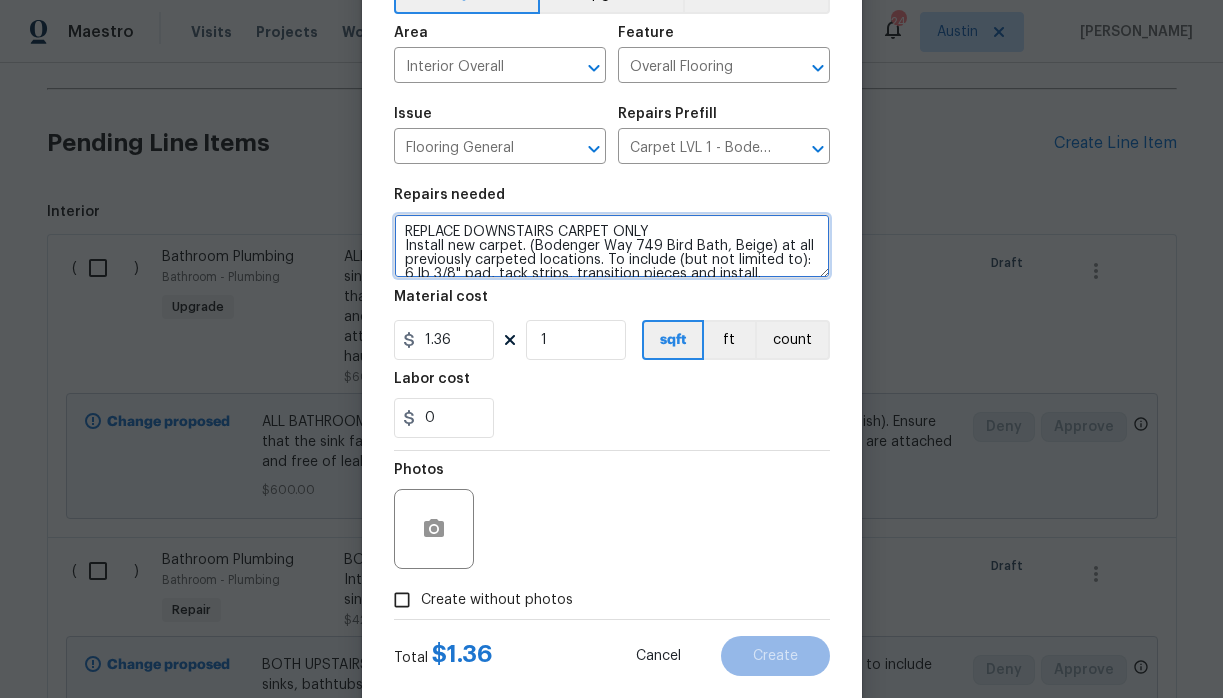 type on "REPLACE DOWNSTAIRS CARPET ONLY
Install new carpet. (Bodenger Way 749 Bird Bath, Beige) at all previously carpeted locations. To include (but not limited to): 6 lb 3/8" pad, tack strips, transition pieces and install." 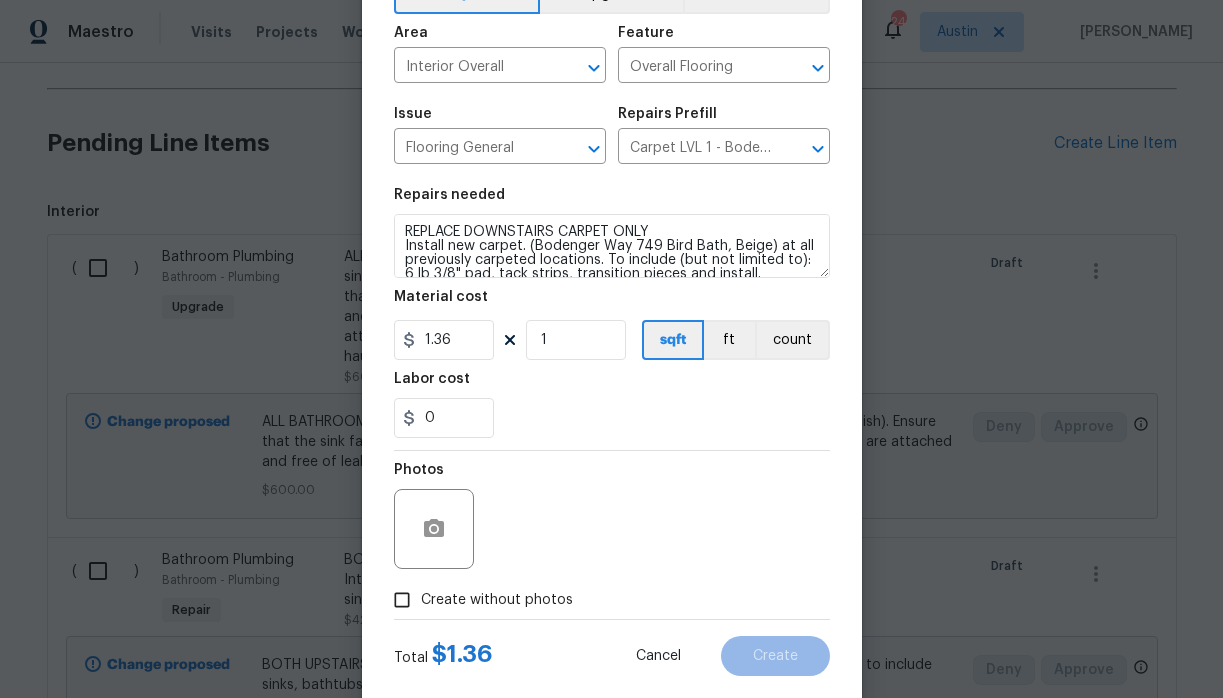 click on "Create without photos" at bounding box center [478, 600] 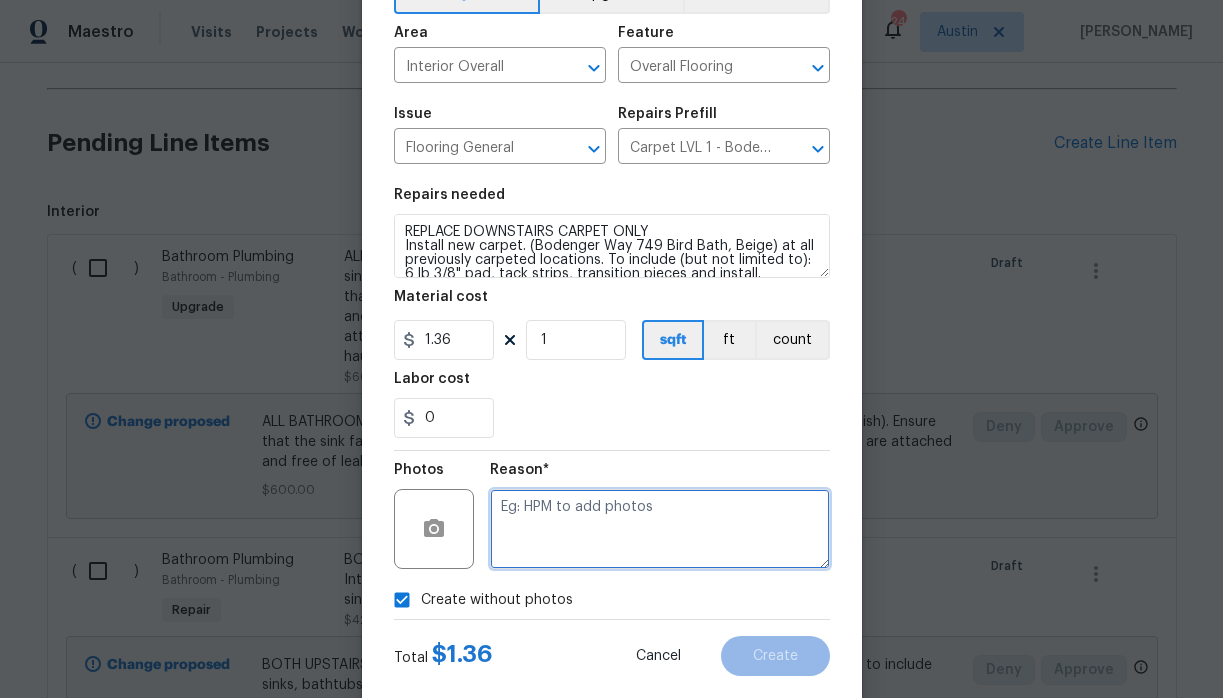 click at bounding box center [660, 529] 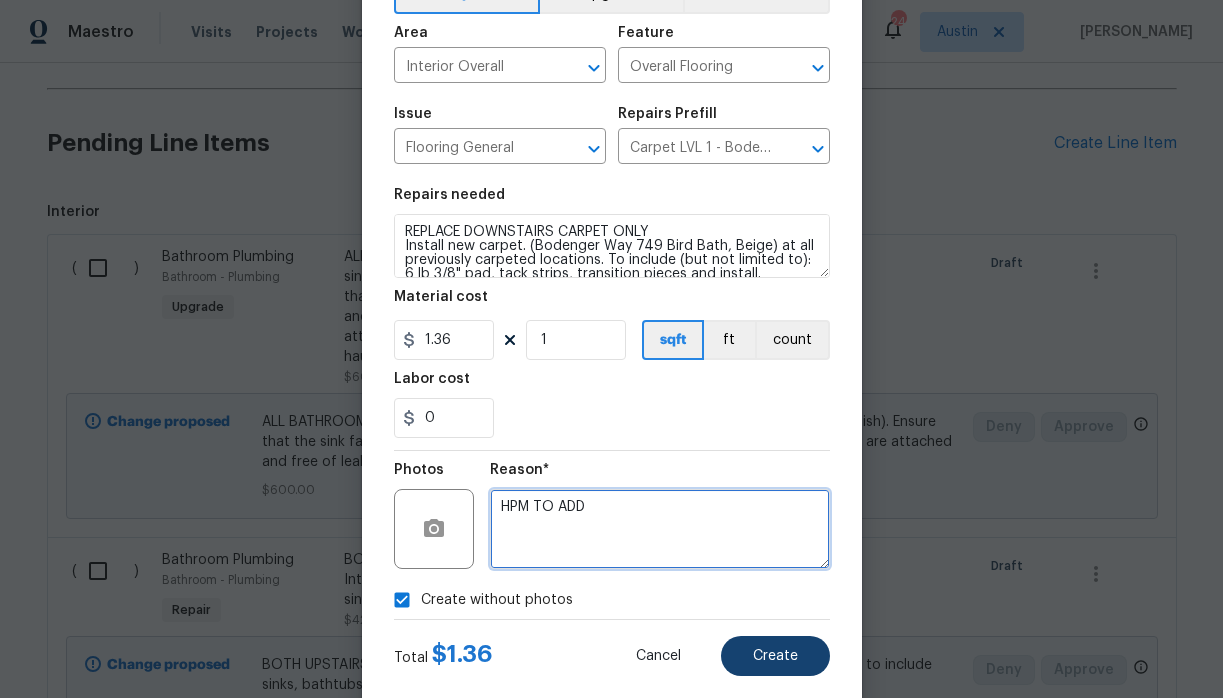 type on "HPM TO ADD" 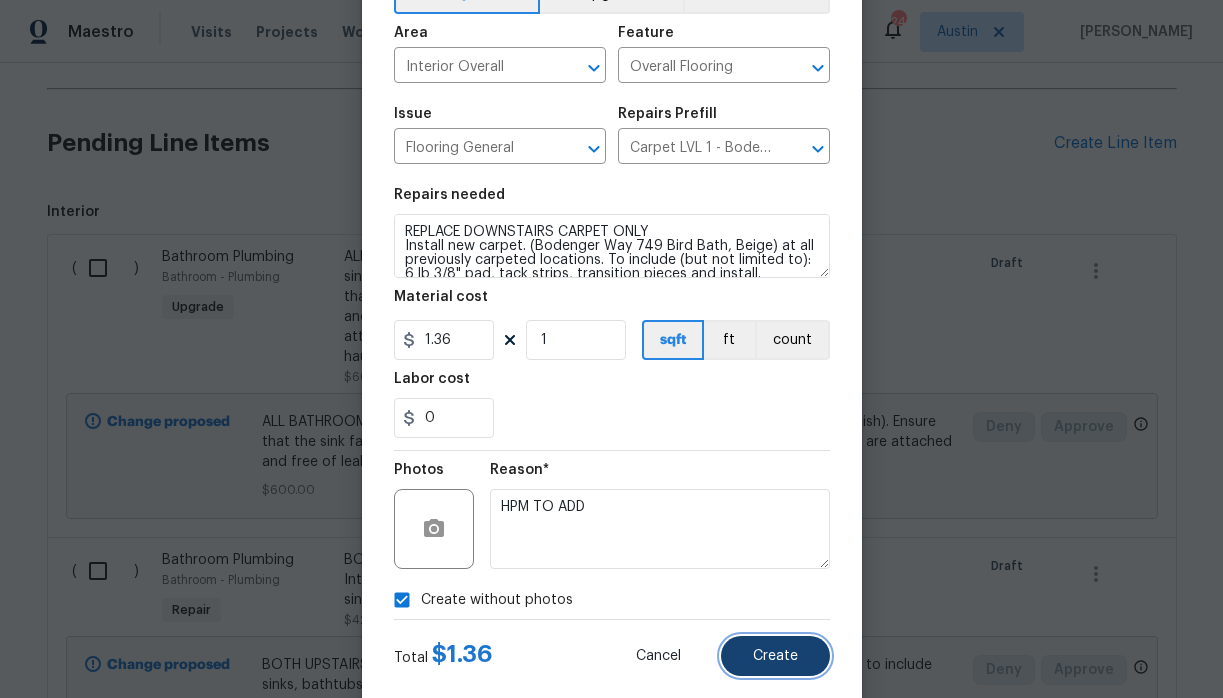 click on "Create" at bounding box center [775, 656] 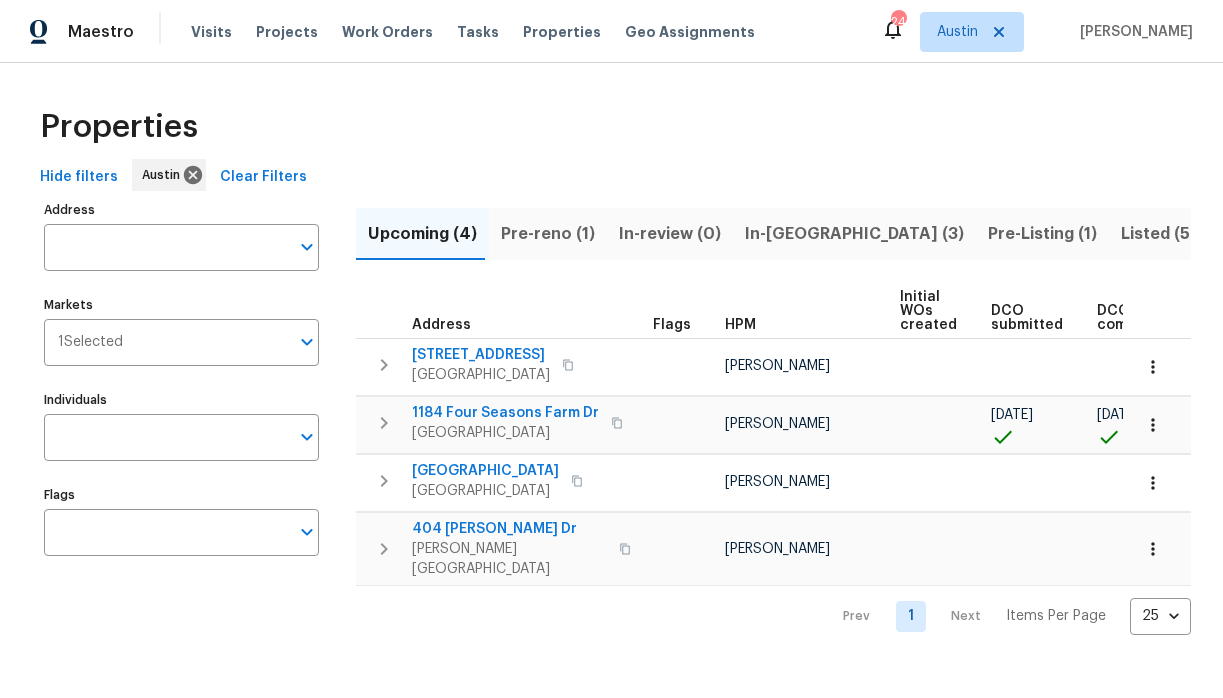 scroll, scrollTop: 0, scrollLeft: 0, axis: both 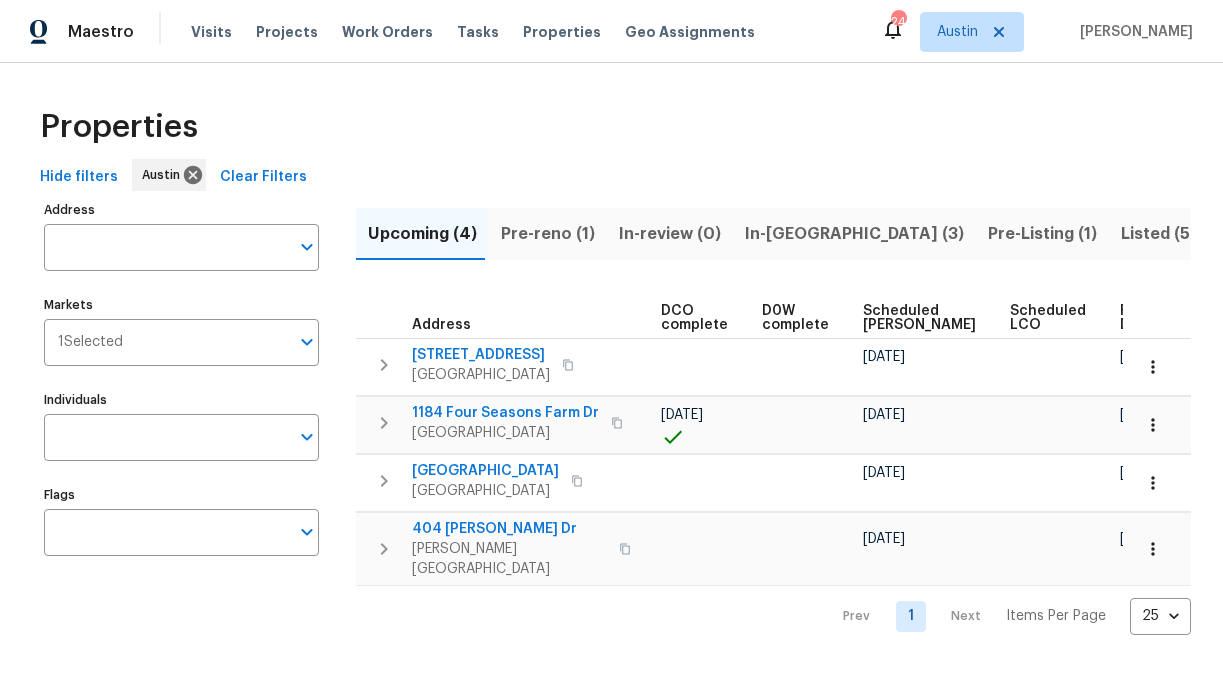 click on "In-review (0)" at bounding box center (670, 234) 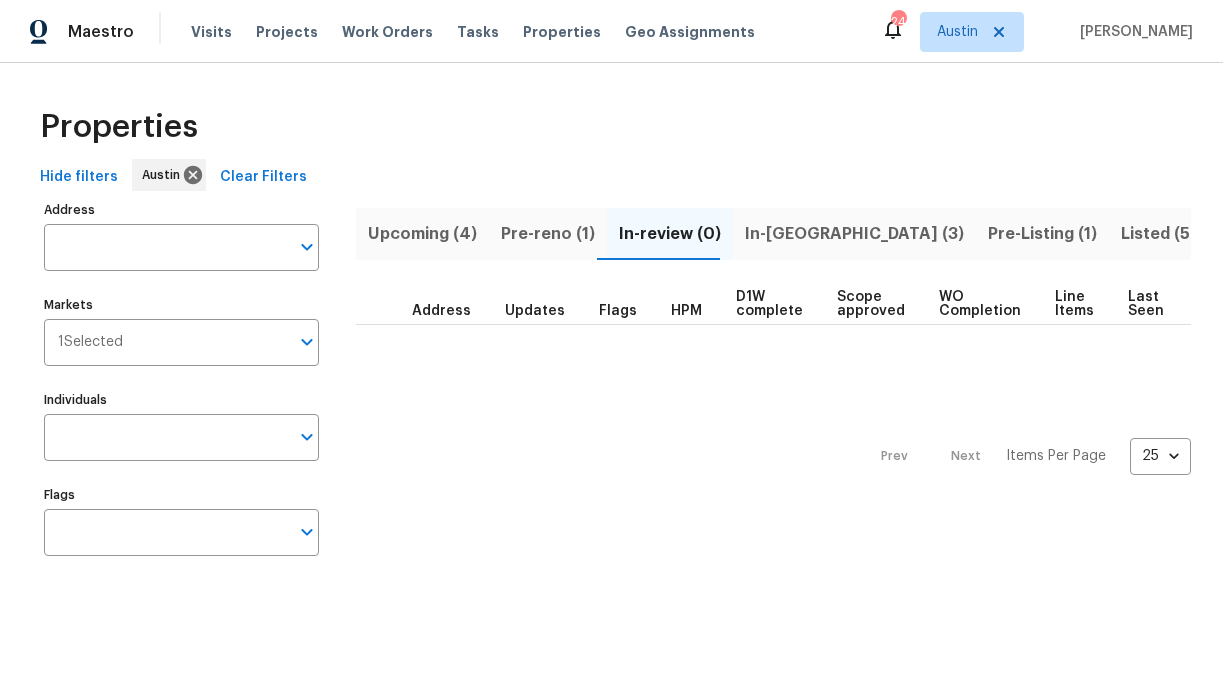 click on "In-[GEOGRAPHIC_DATA] (3)" at bounding box center (854, 234) 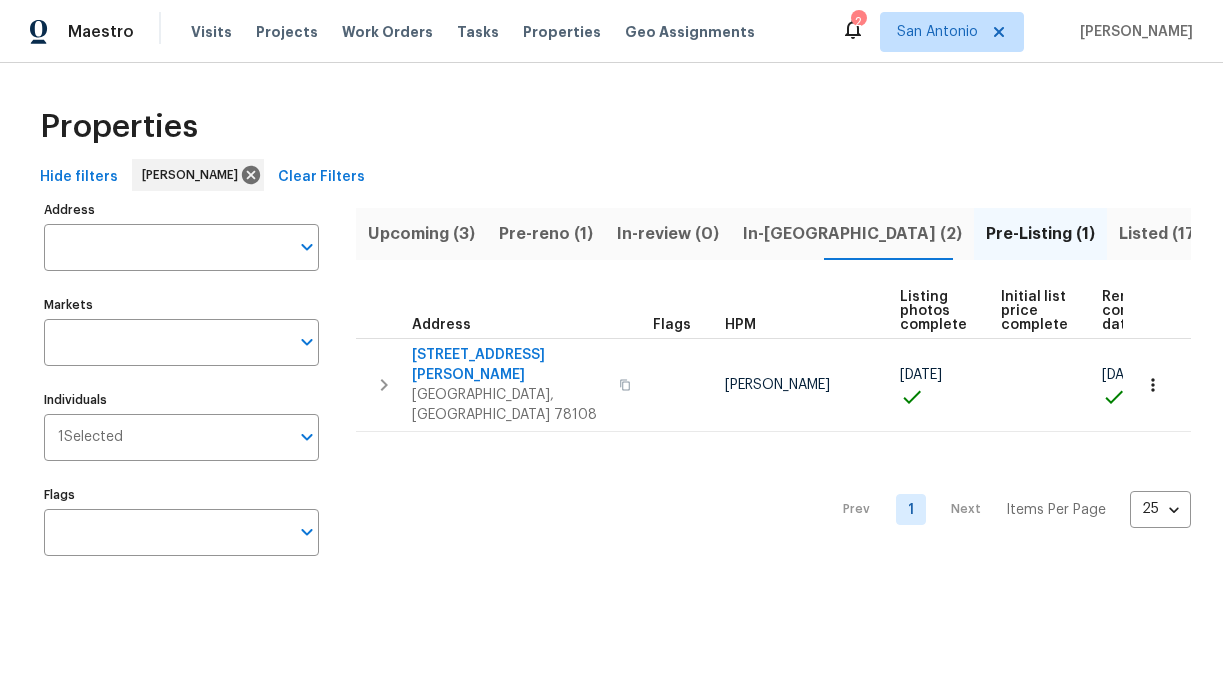 scroll, scrollTop: 0, scrollLeft: 0, axis: both 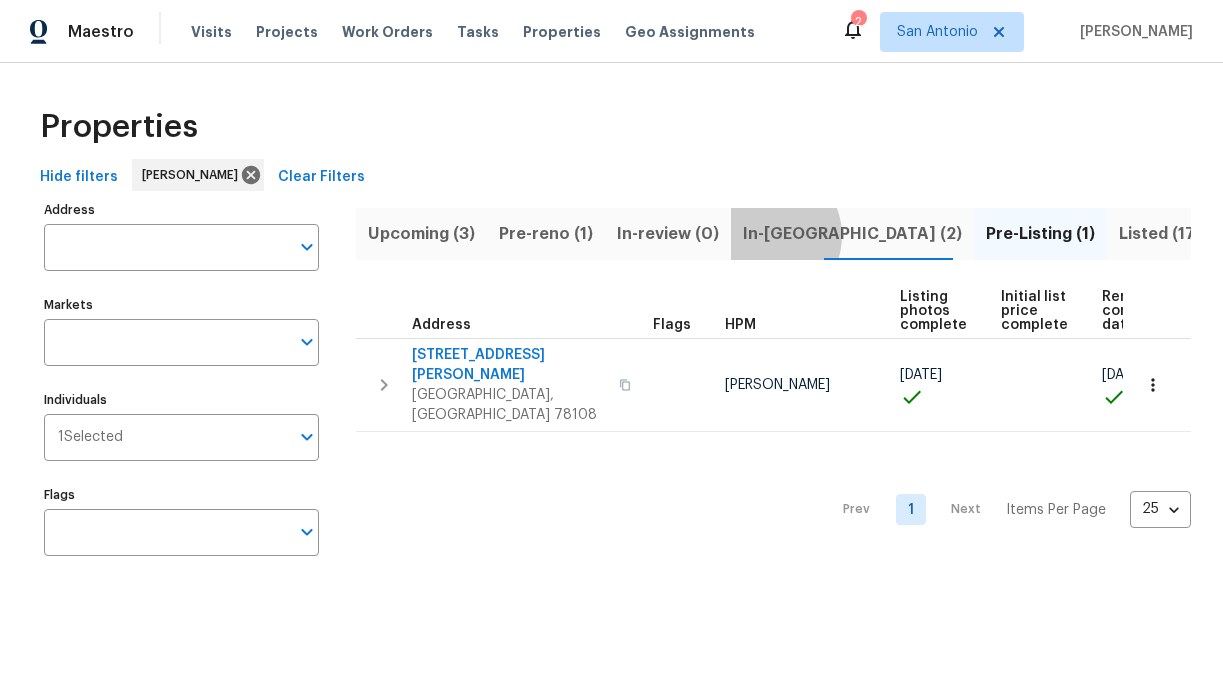 click on "In-[GEOGRAPHIC_DATA] (2)" at bounding box center (852, 234) 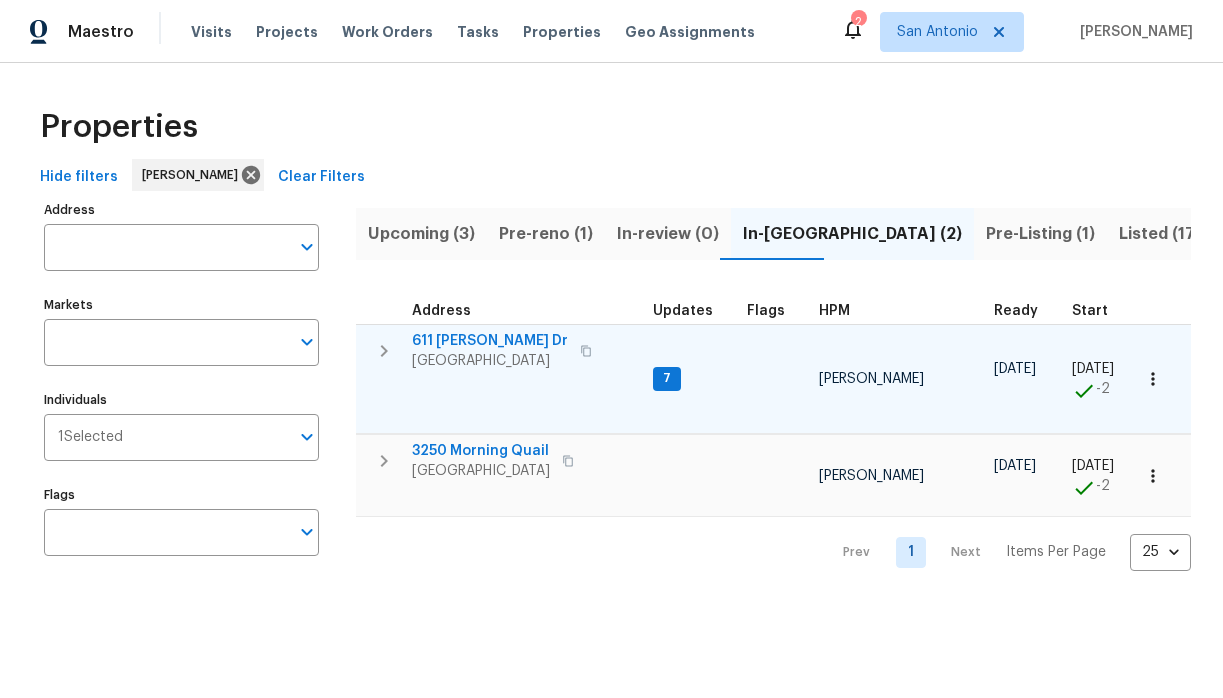 click 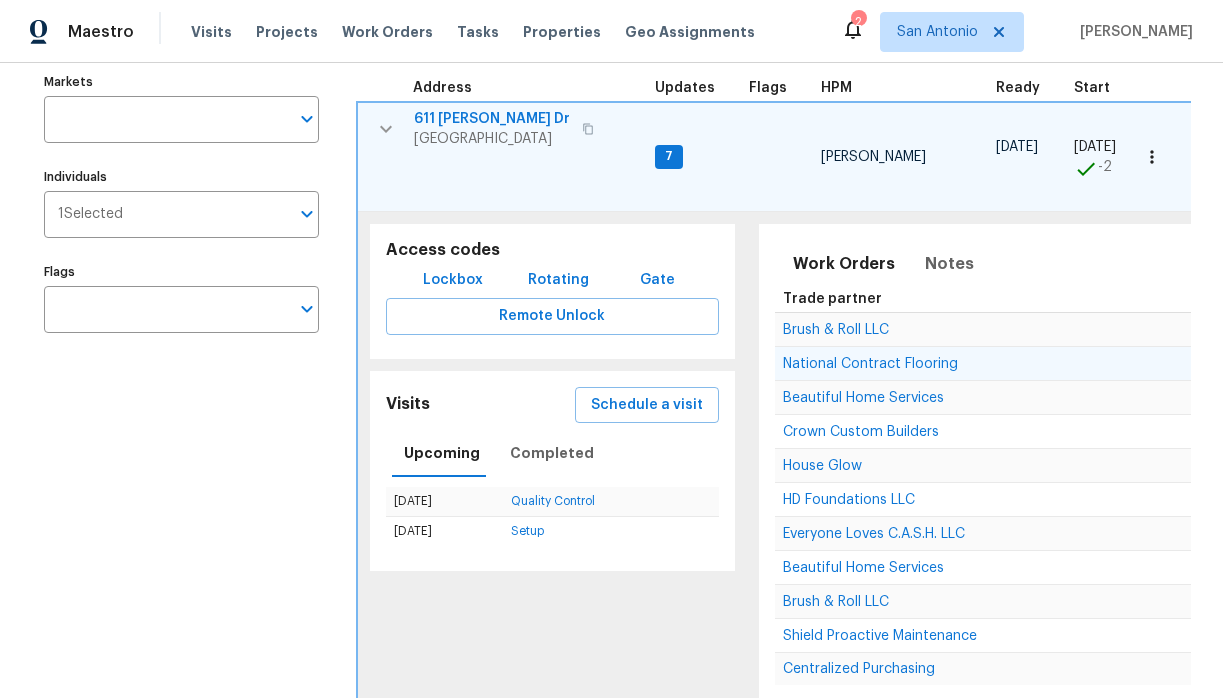 scroll, scrollTop: 228, scrollLeft: 0, axis: vertical 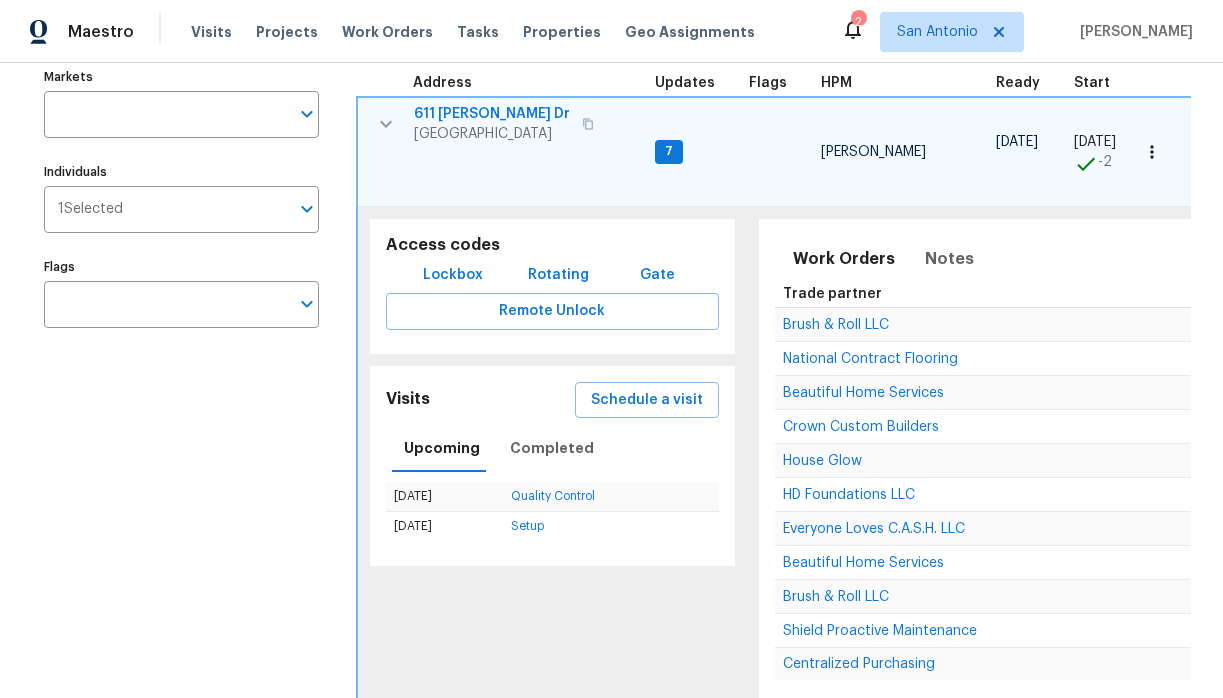 click 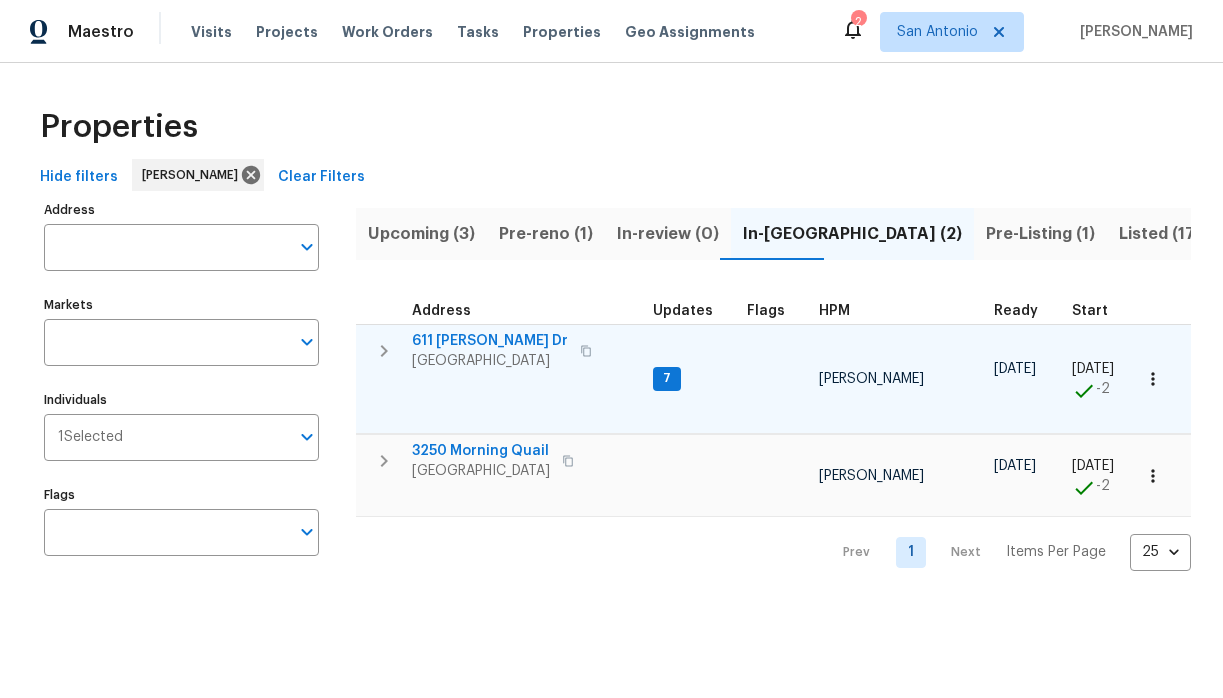 scroll, scrollTop: 0, scrollLeft: 0, axis: both 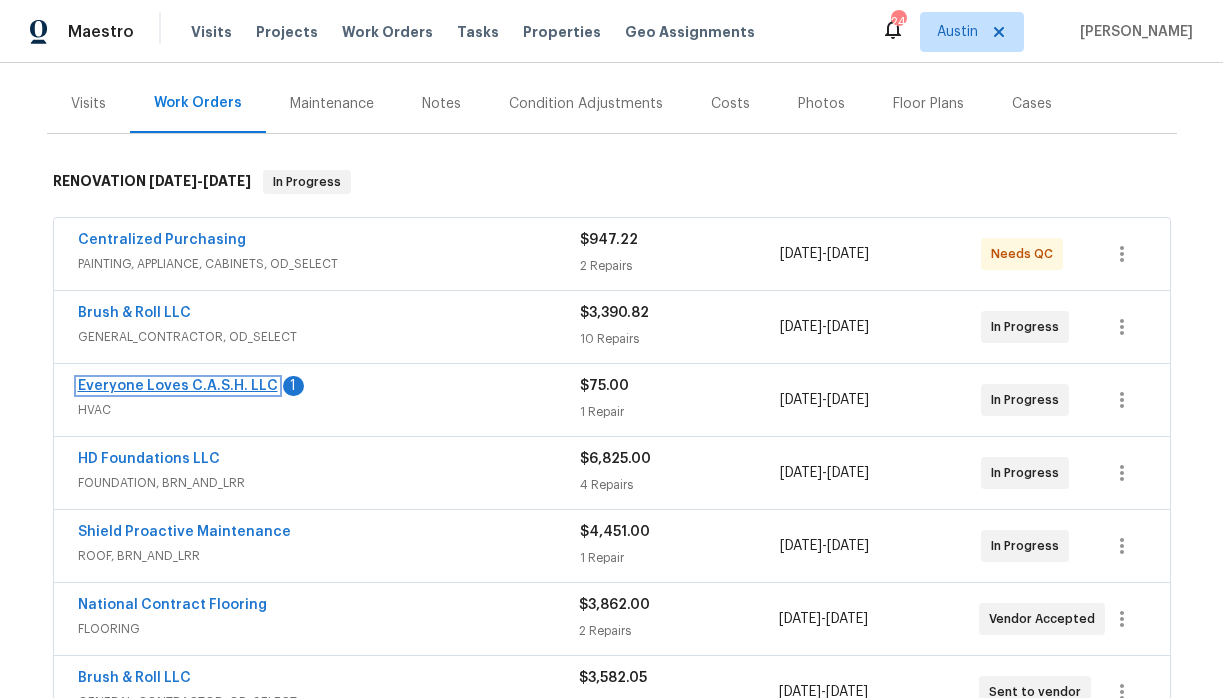 click on "Everyone Loves C.A.S.H. LLC" at bounding box center (178, 386) 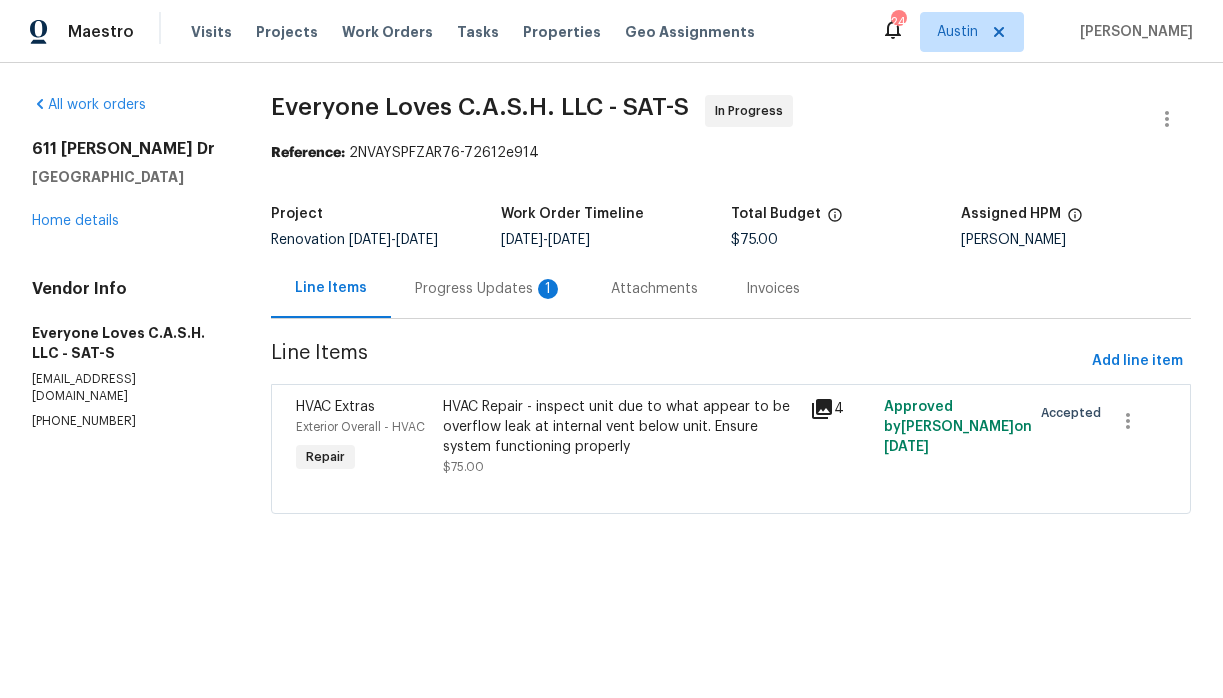 click on "Progress Updates 1" at bounding box center (489, 289) 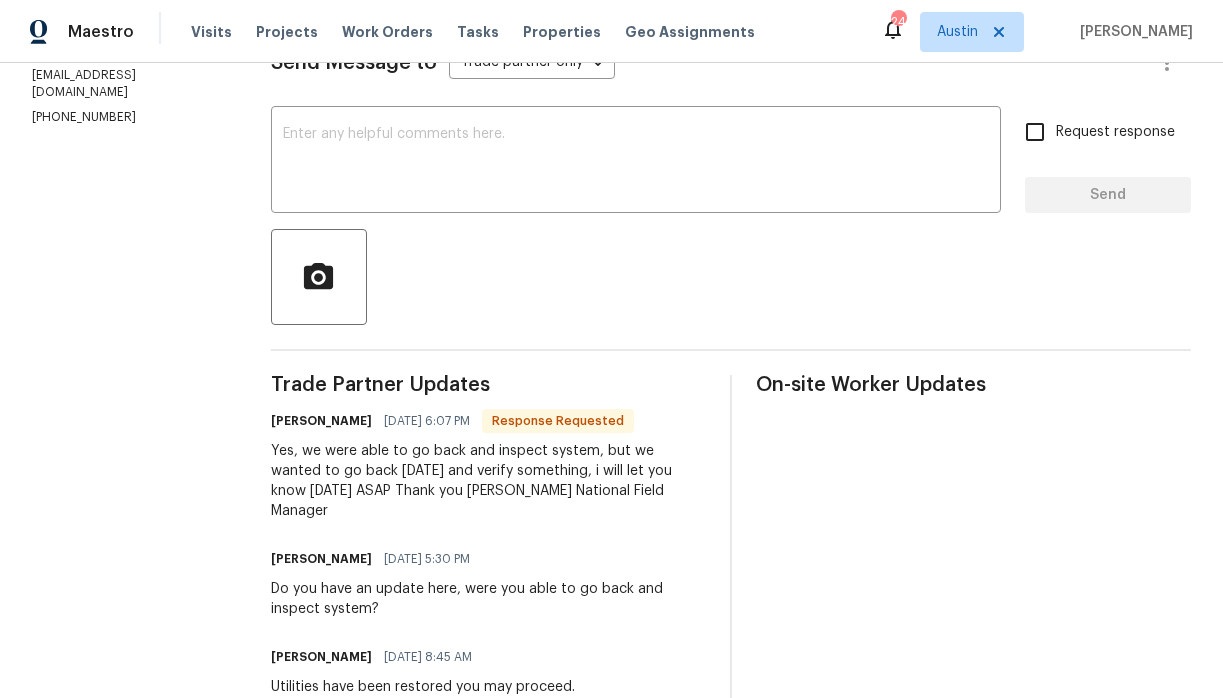 scroll, scrollTop: 282, scrollLeft: 0, axis: vertical 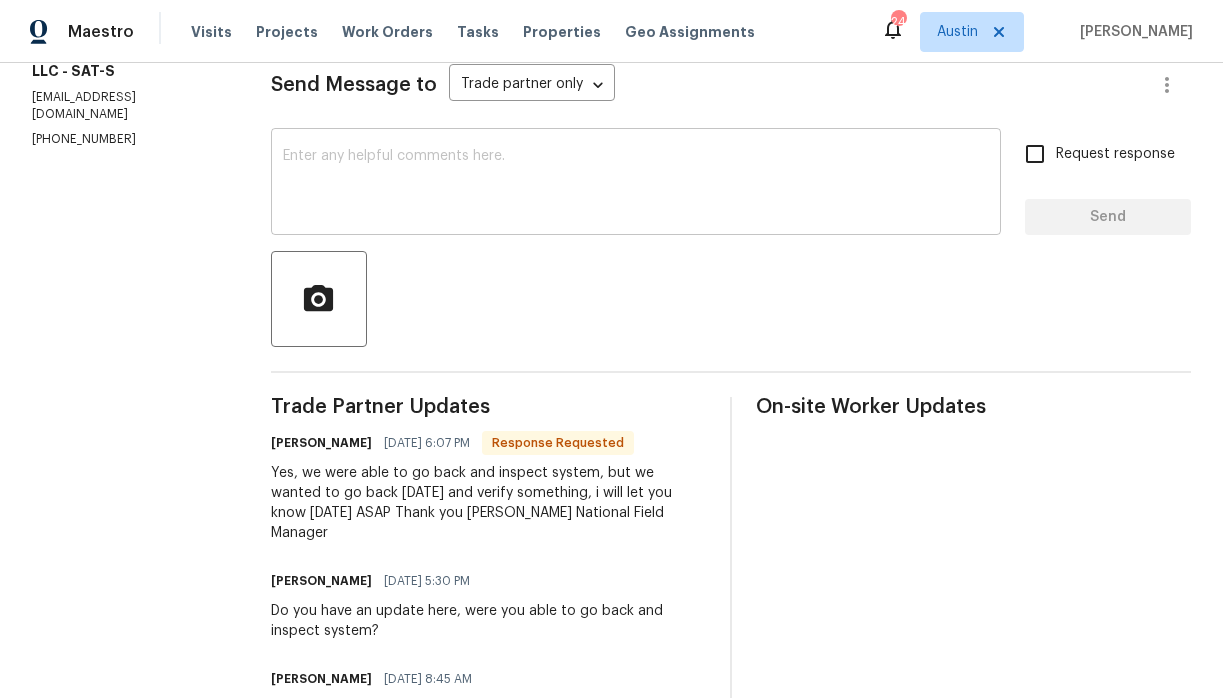 click at bounding box center [636, 184] 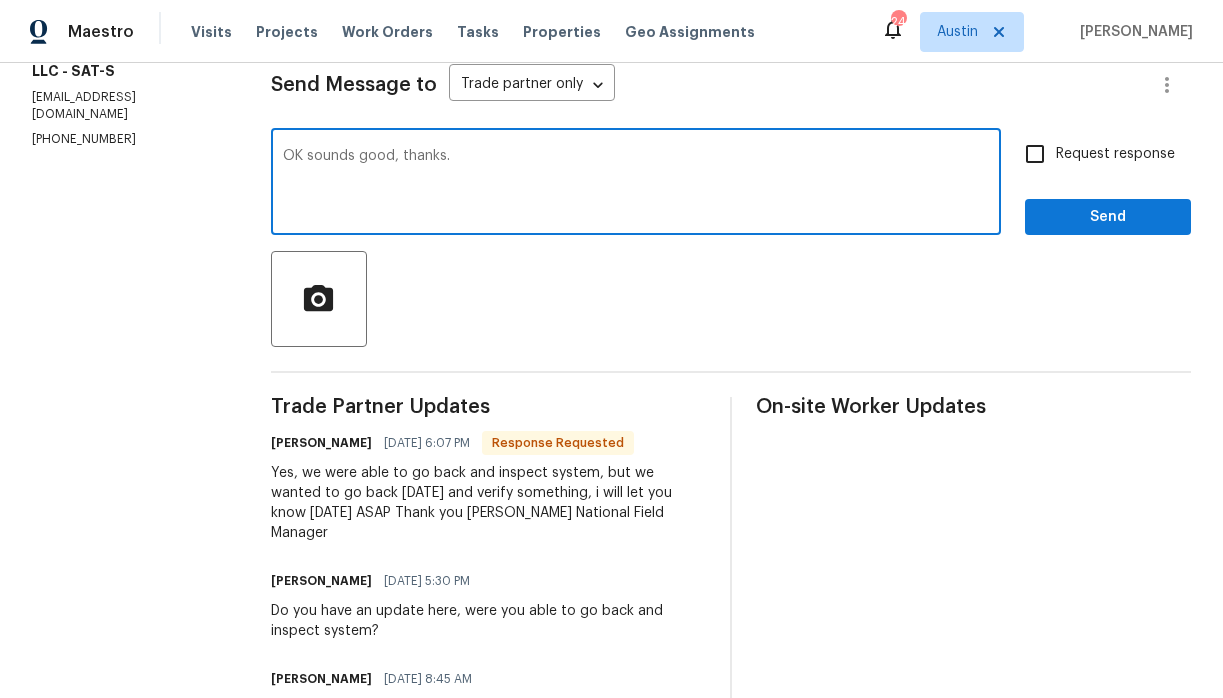 type on "OK sounds good, thanks." 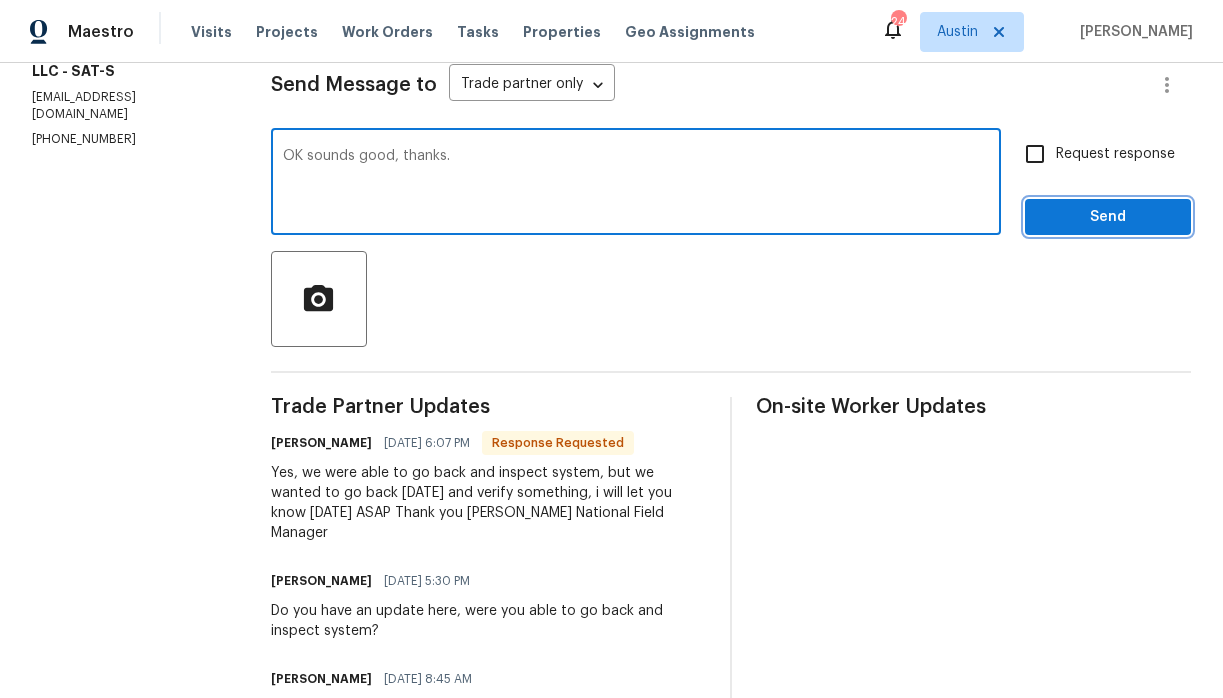click on "Send" at bounding box center (1108, 217) 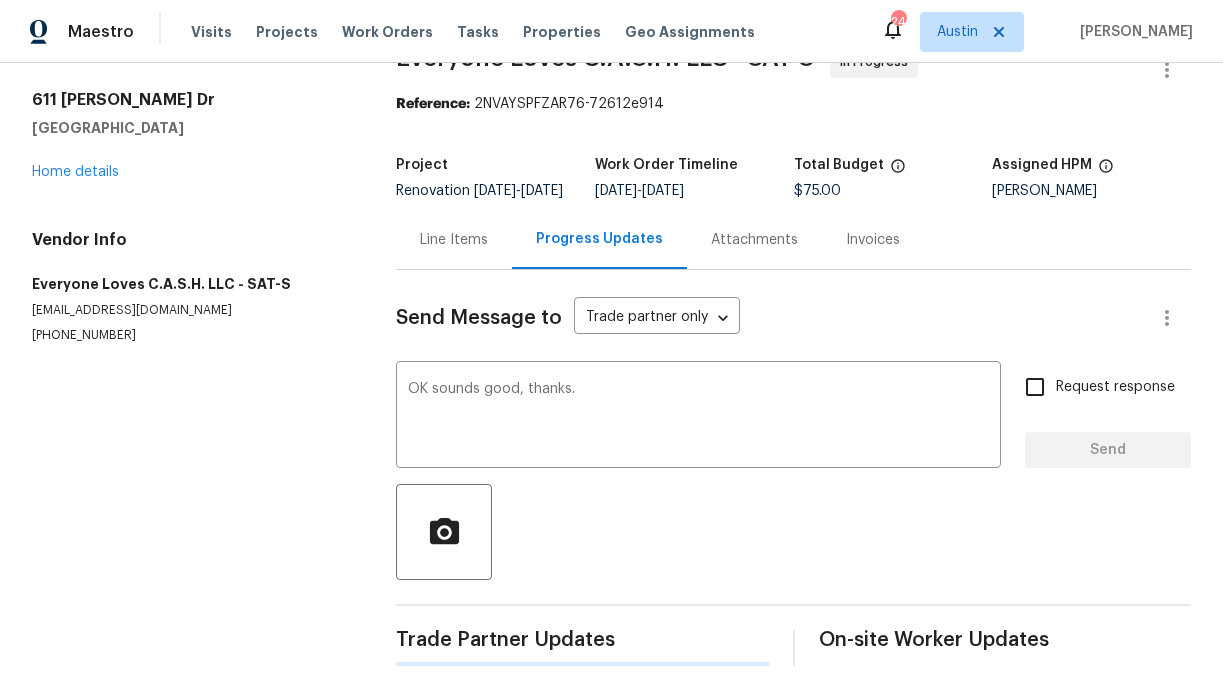 type 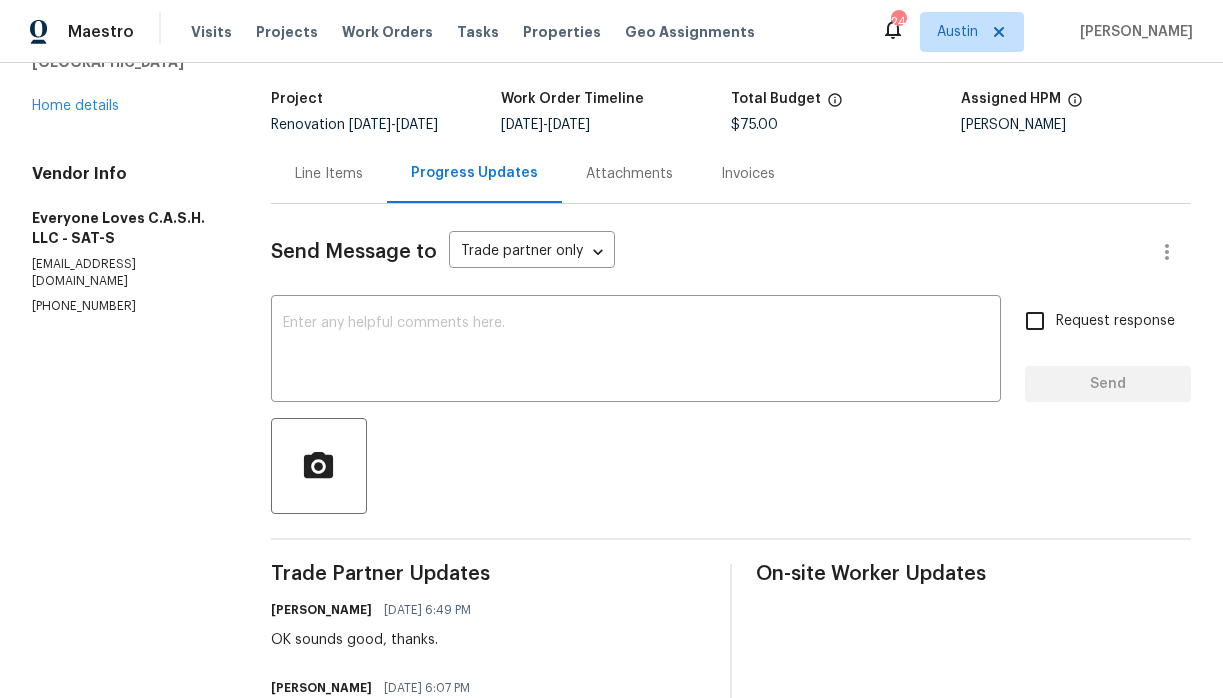 scroll, scrollTop: 0, scrollLeft: 0, axis: both 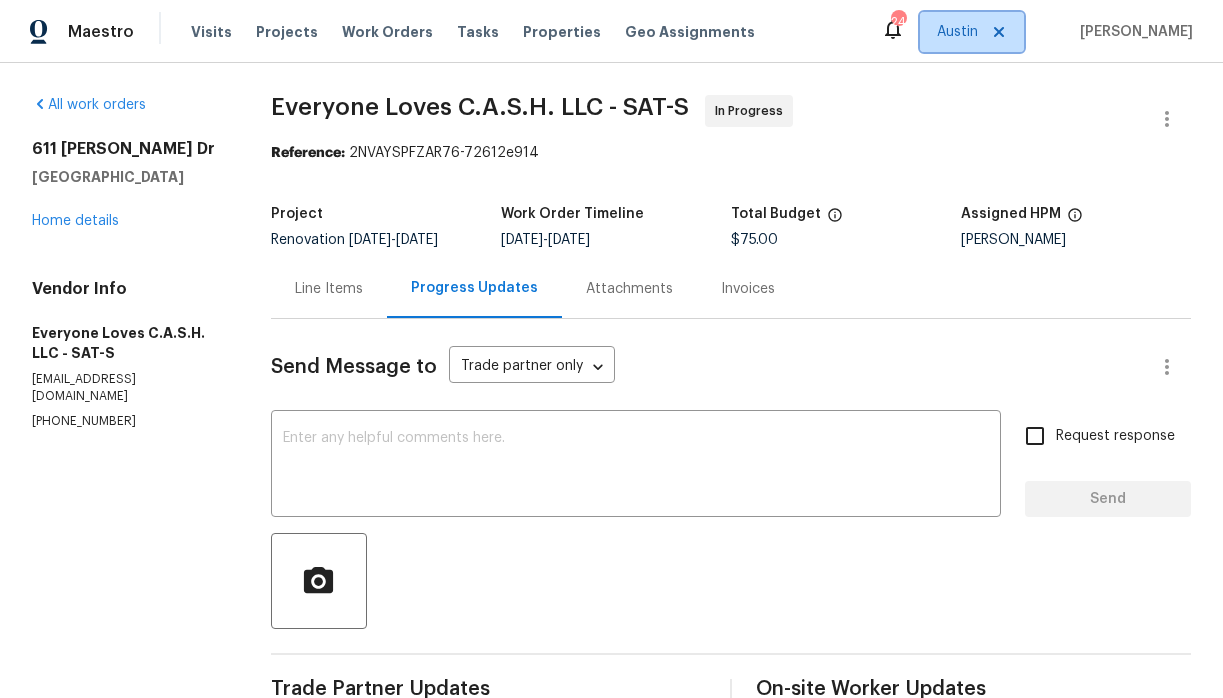 click on "Austin" at bounding box center [972, 32] 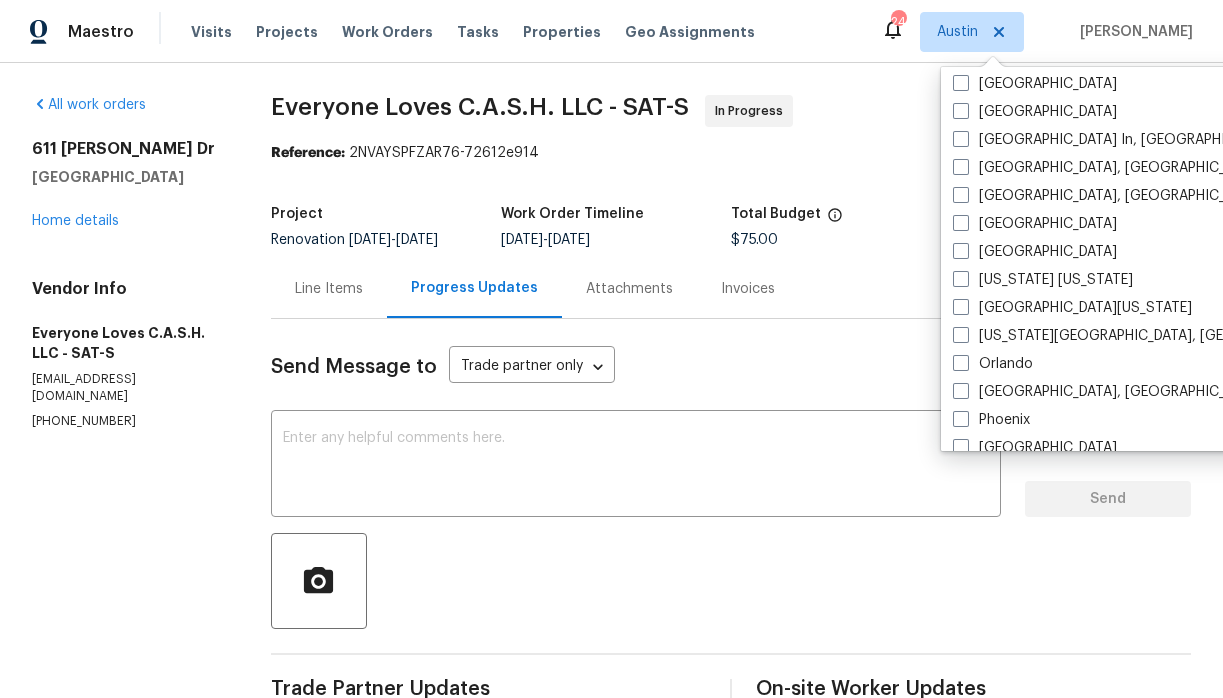 scroll, scrollTop: 851, scrollLeft: 0, axis: vertical 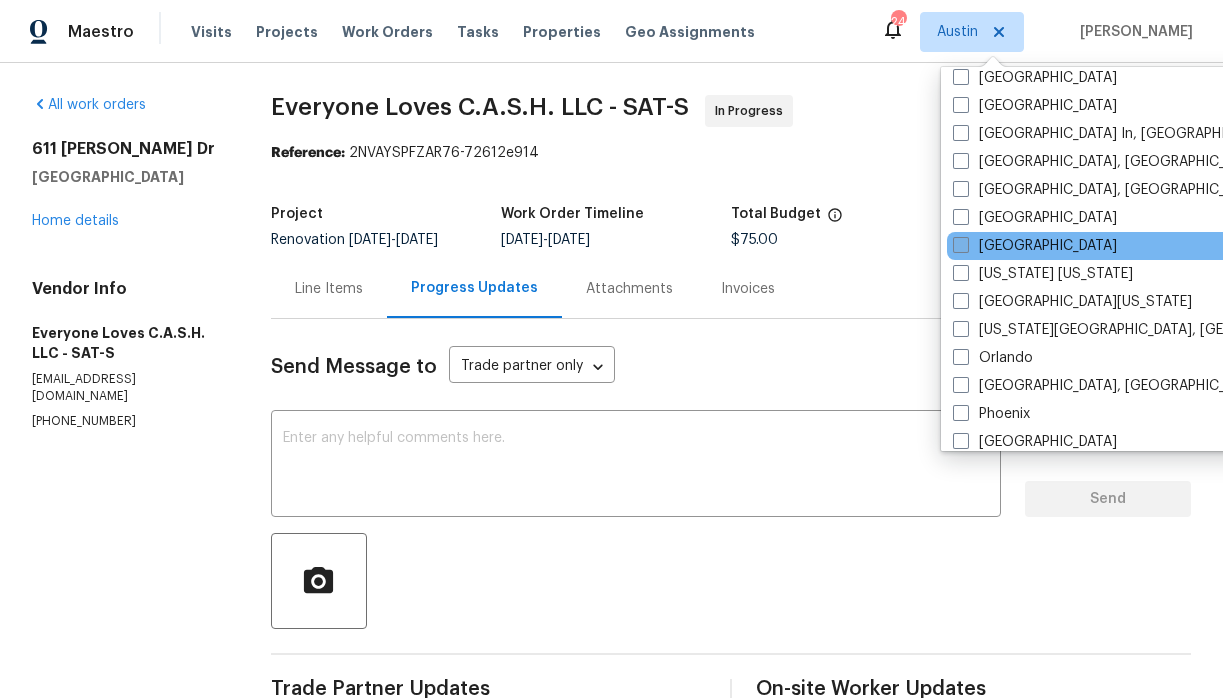 click on "[GEOGRAPHIC_DATA]" at bounding box center [1035, 246] 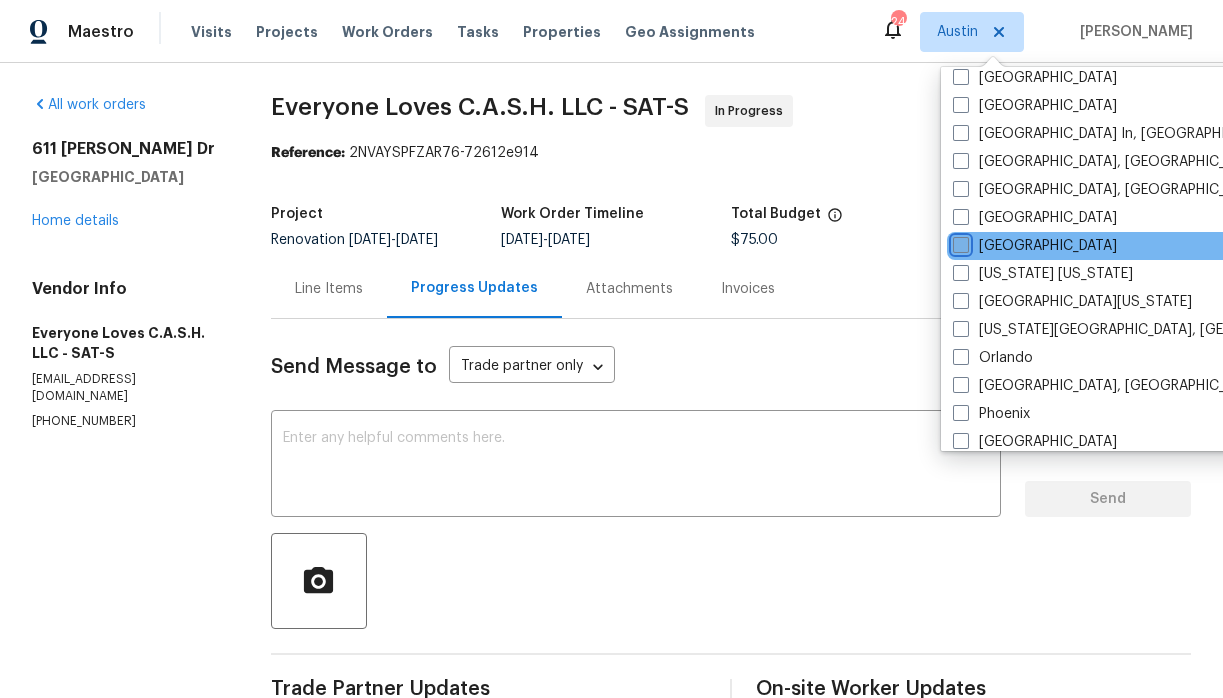 click on "[GEOGRAPHIC_DATA]" at bounding box center (959, 242) 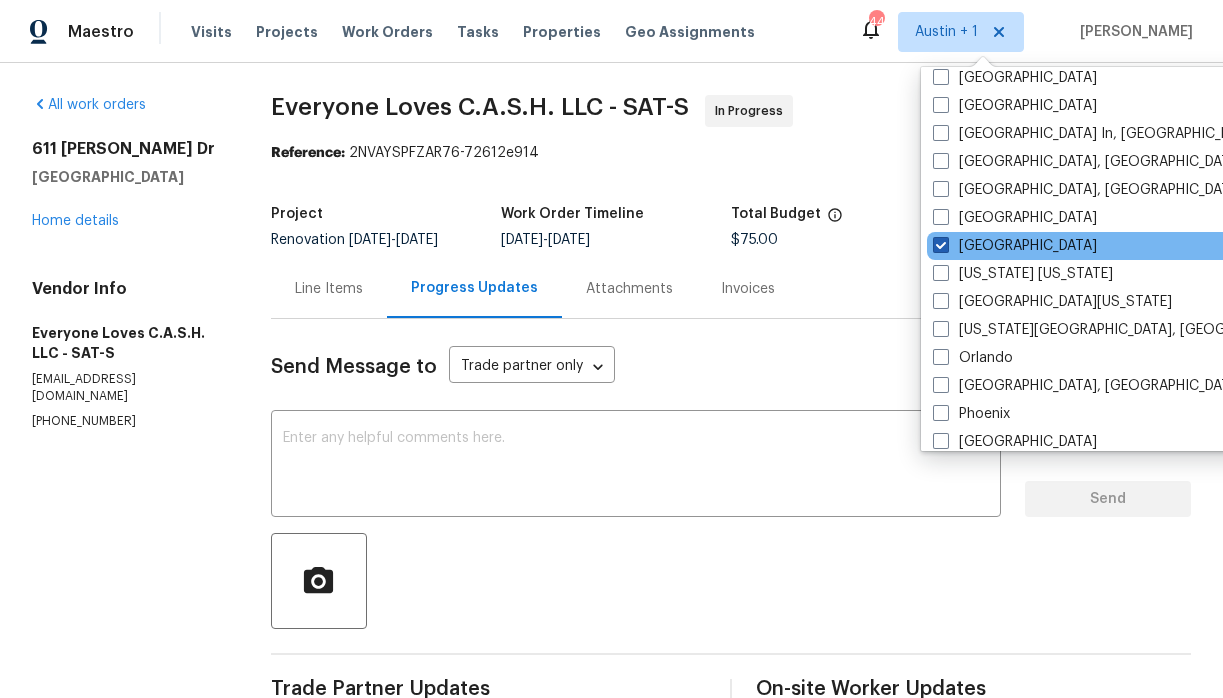 click on "[GEOGRAPHIC_DATA]" at bounding box center [1015, 246] 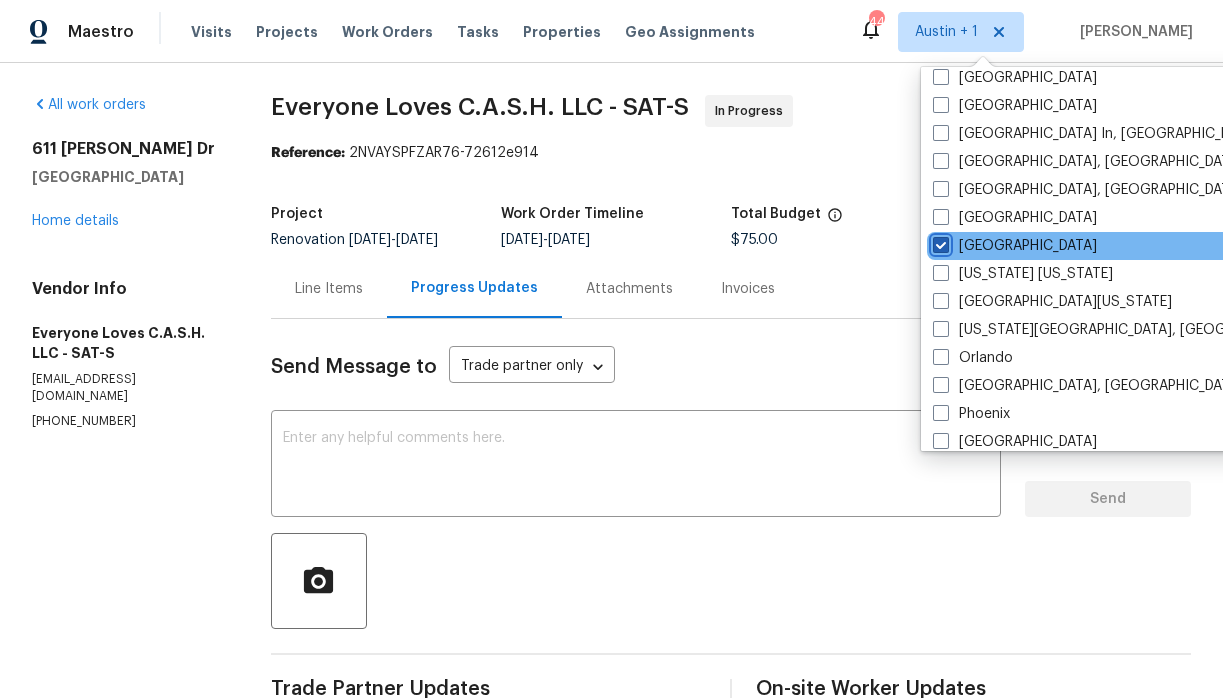 click on "[GEOGRAPHIC_DATA]" at bounding box center (939, 242) 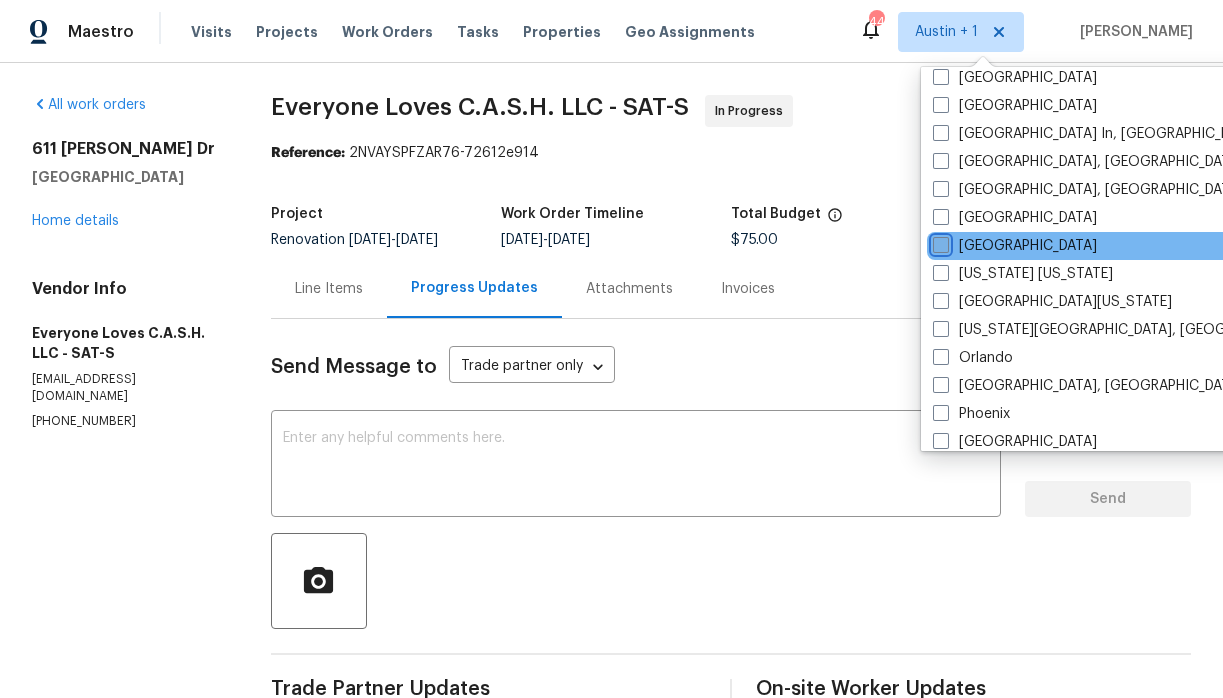 checkbox on "false" 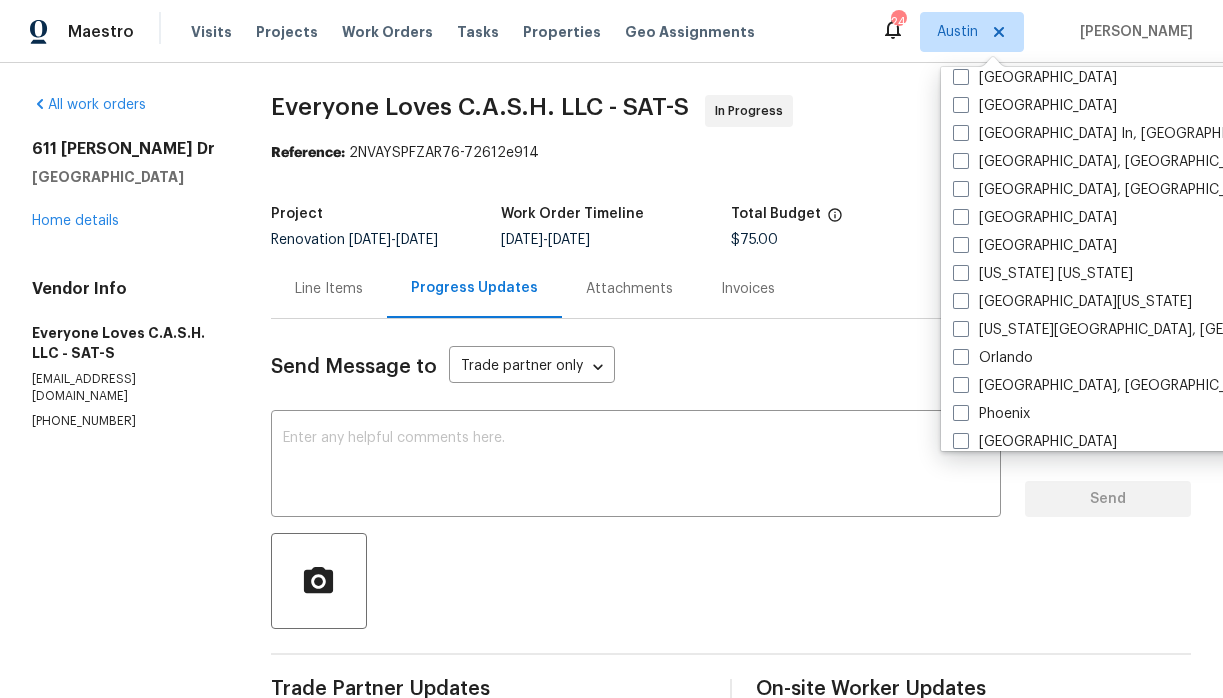 click on "Everyone Loves C.A.S.H. LLC - SAT-S In Progress" at bounding box center [707, 119] 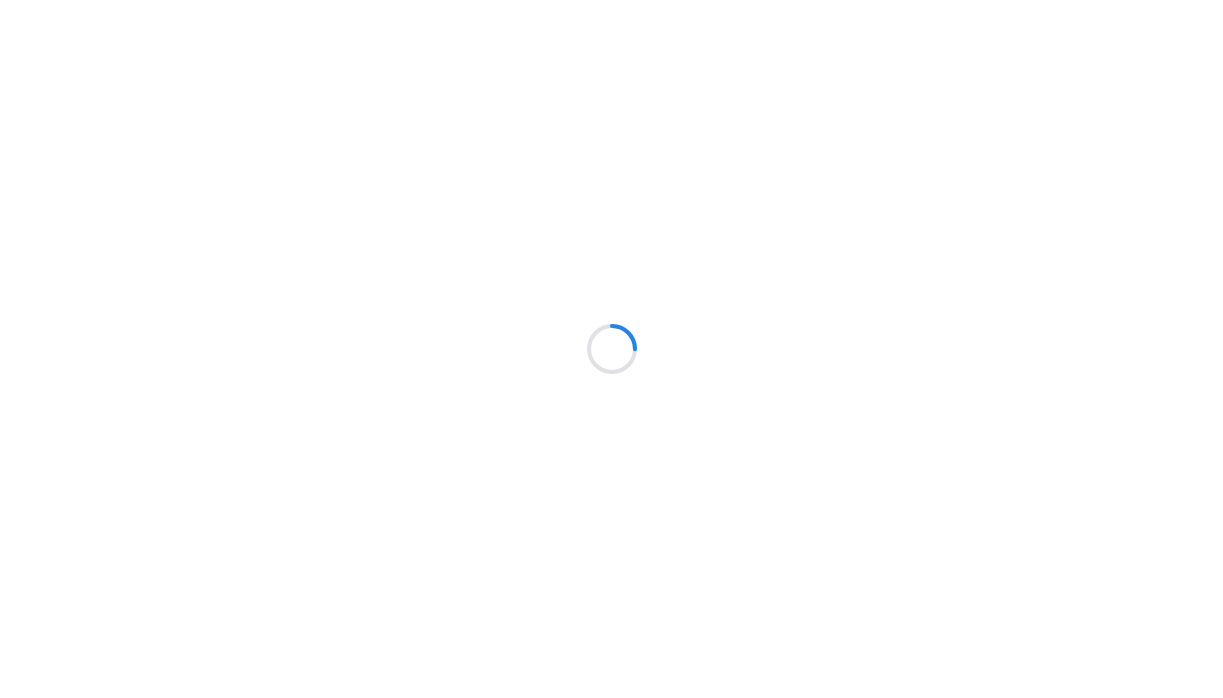 scroll, scrollTop: 0, scrollLeft: 0, axis: both 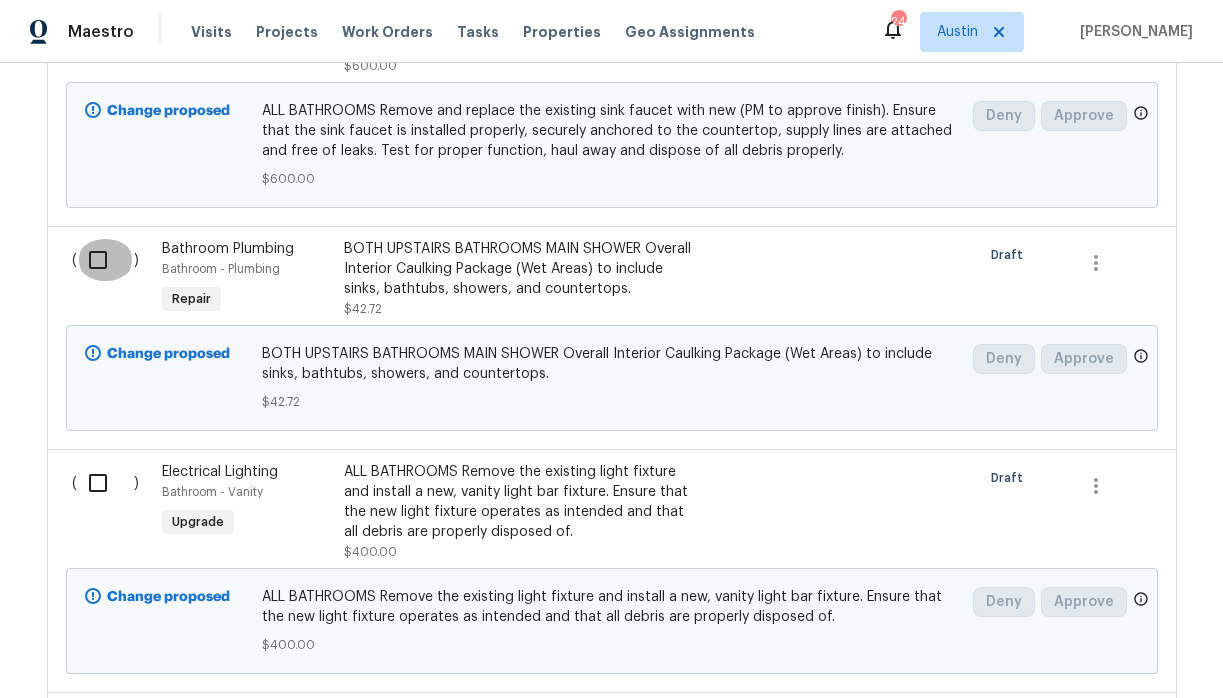 click at bounding box center [105, 260] 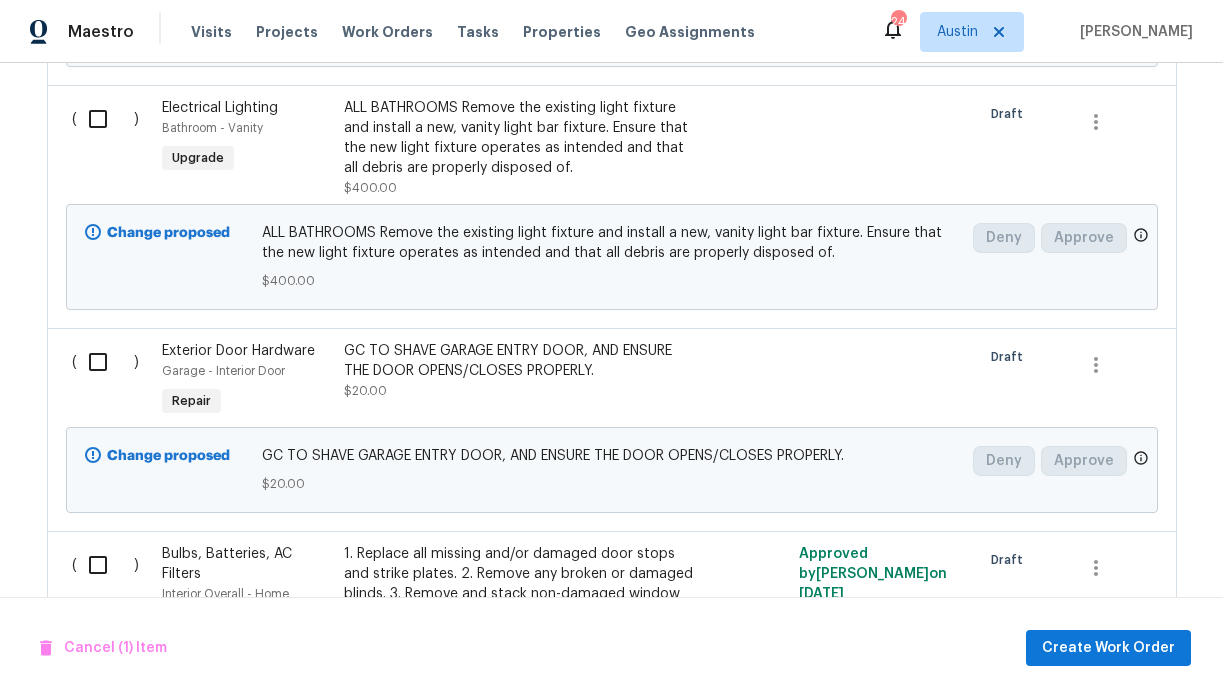 scroll, scrollTop: 1274, scrollLeft: 0, axis: vertical 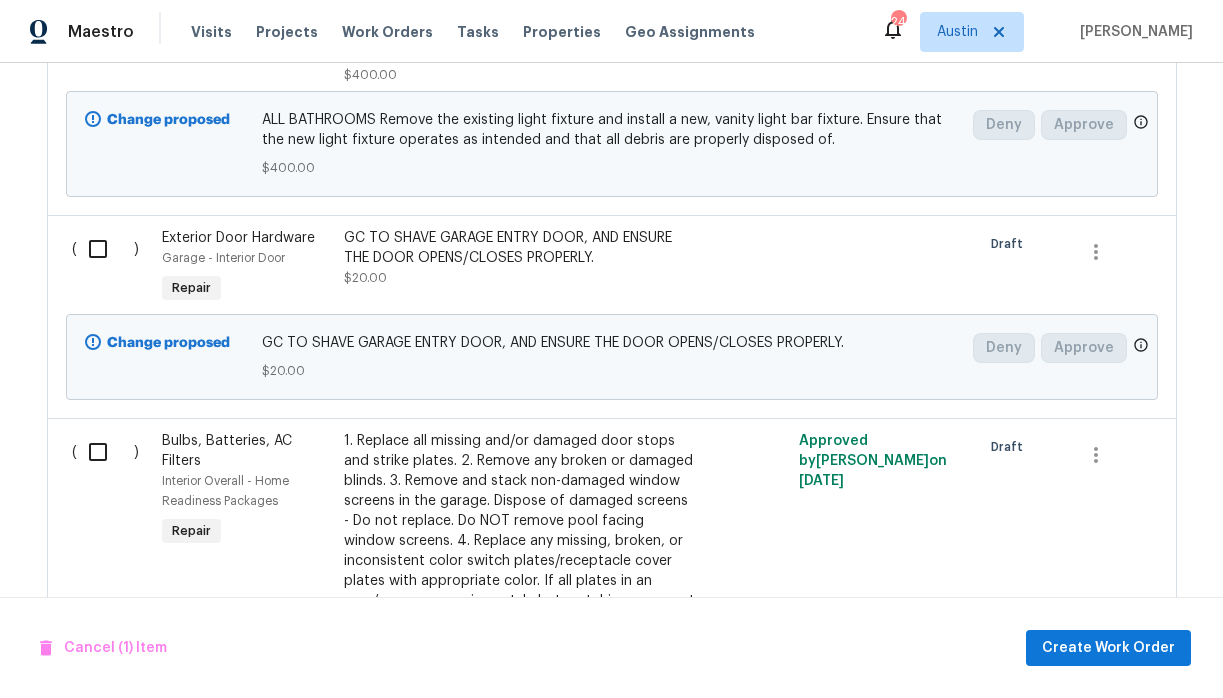 click at bounding box center [105, 249] 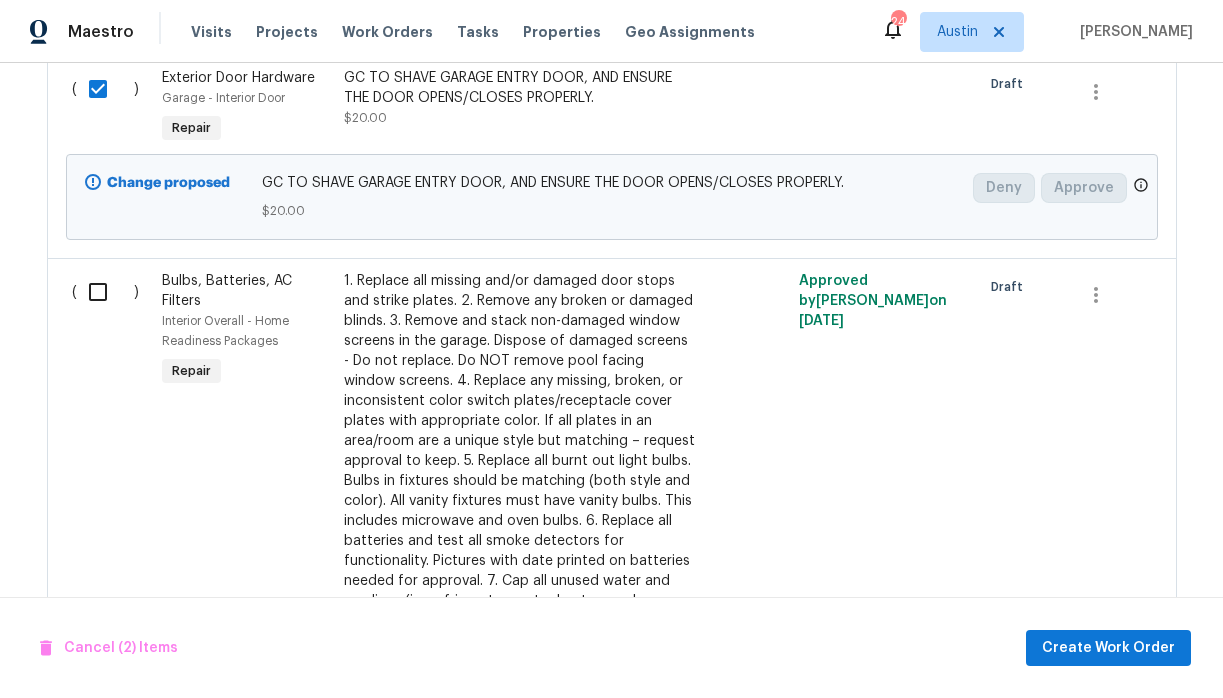 scroll, scrollTop: 1580, scrollLeft: 0, axis: vertical 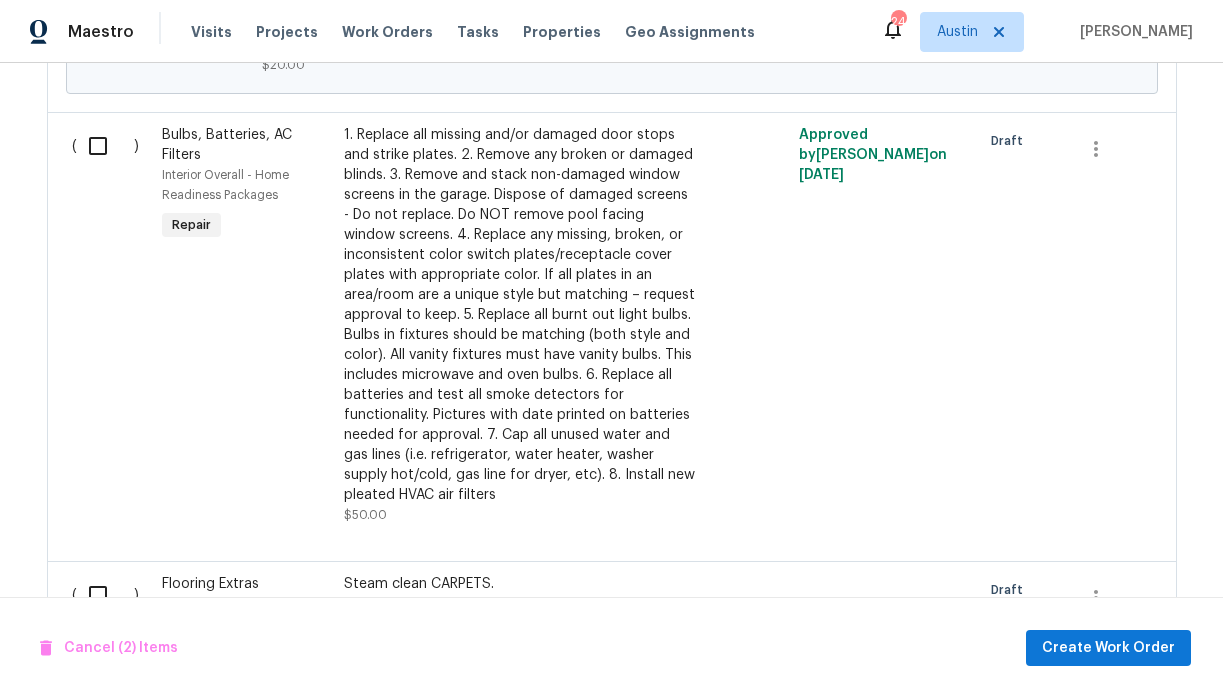 click at bounding box center (105, 146) 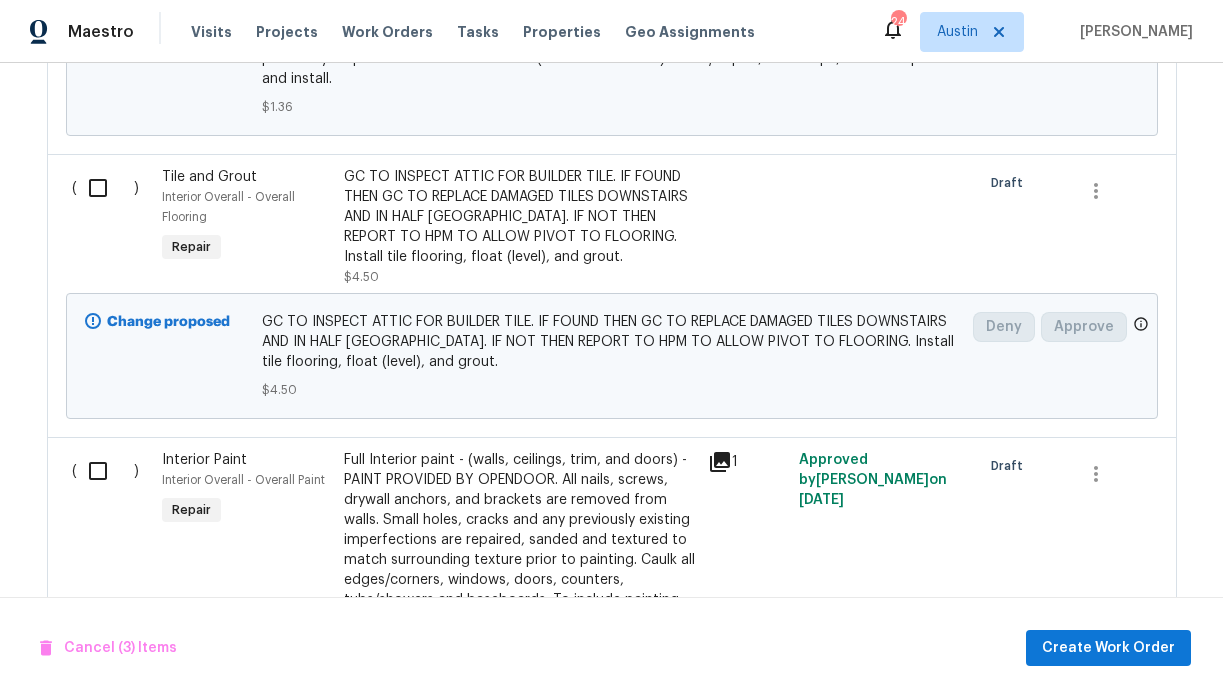 scroll, scrollTop: 2742, scrollLeft: 0, axis: vertical 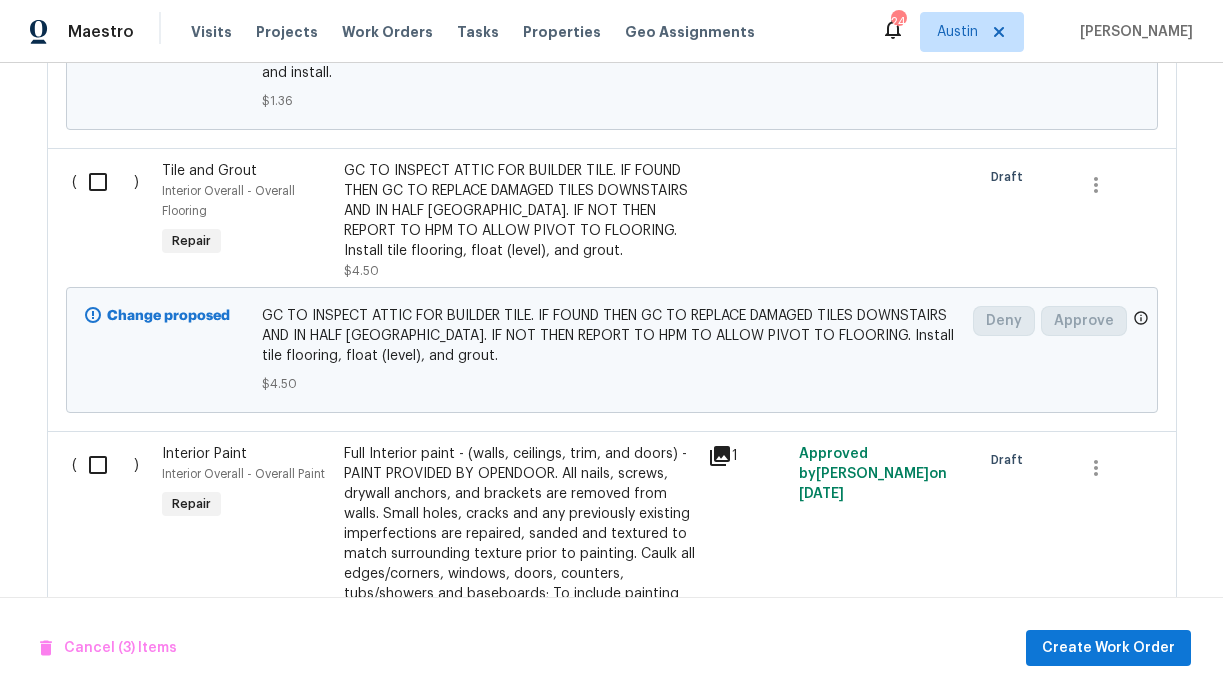 click at bounding box center [105, 182] 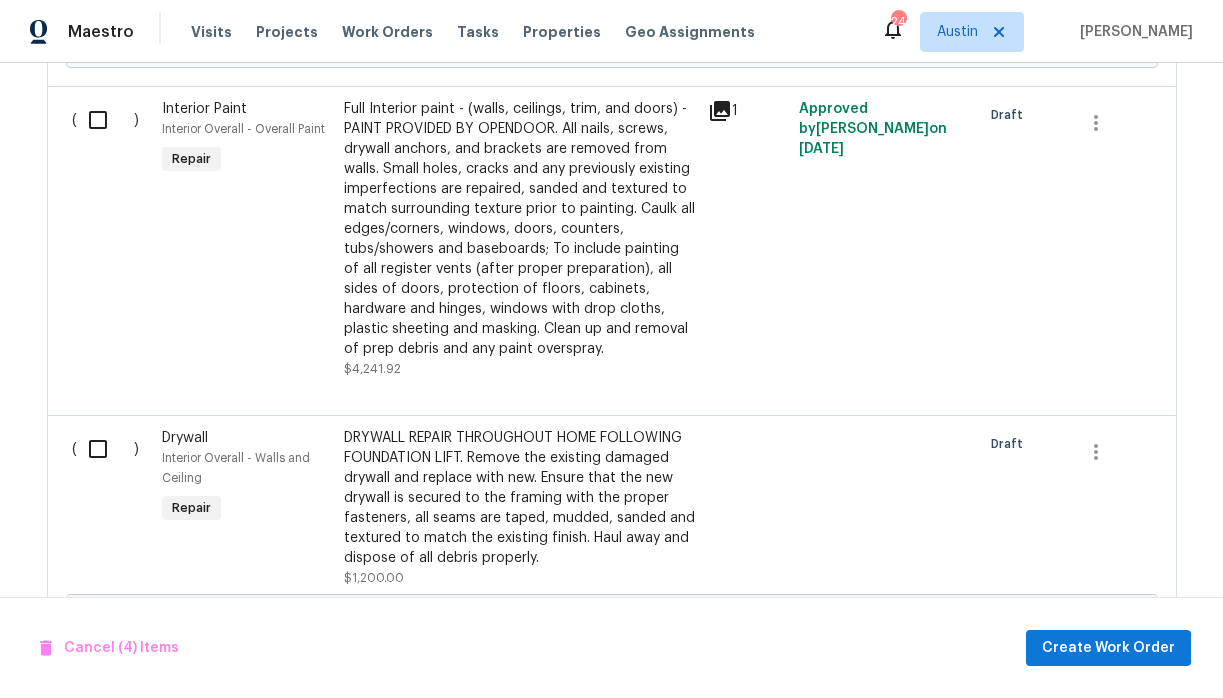 scroll, scrollTop: 3089, scrollLeft: 0, axis: vertical 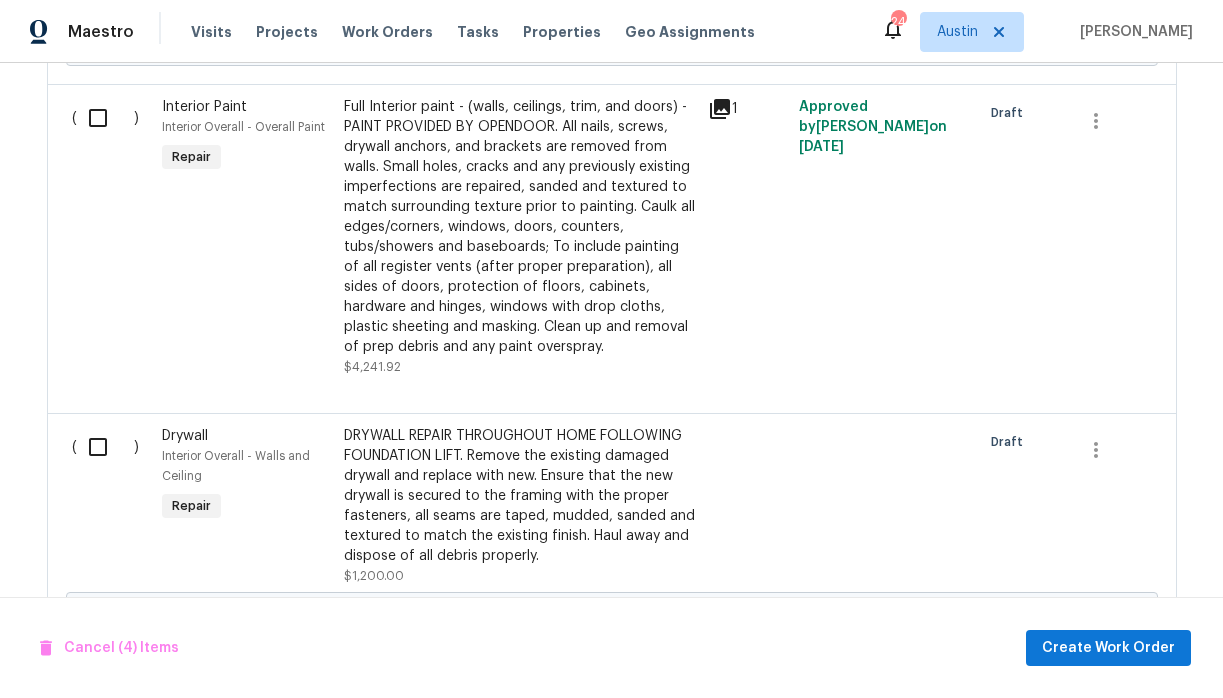 click at bounding box center [105, 118] 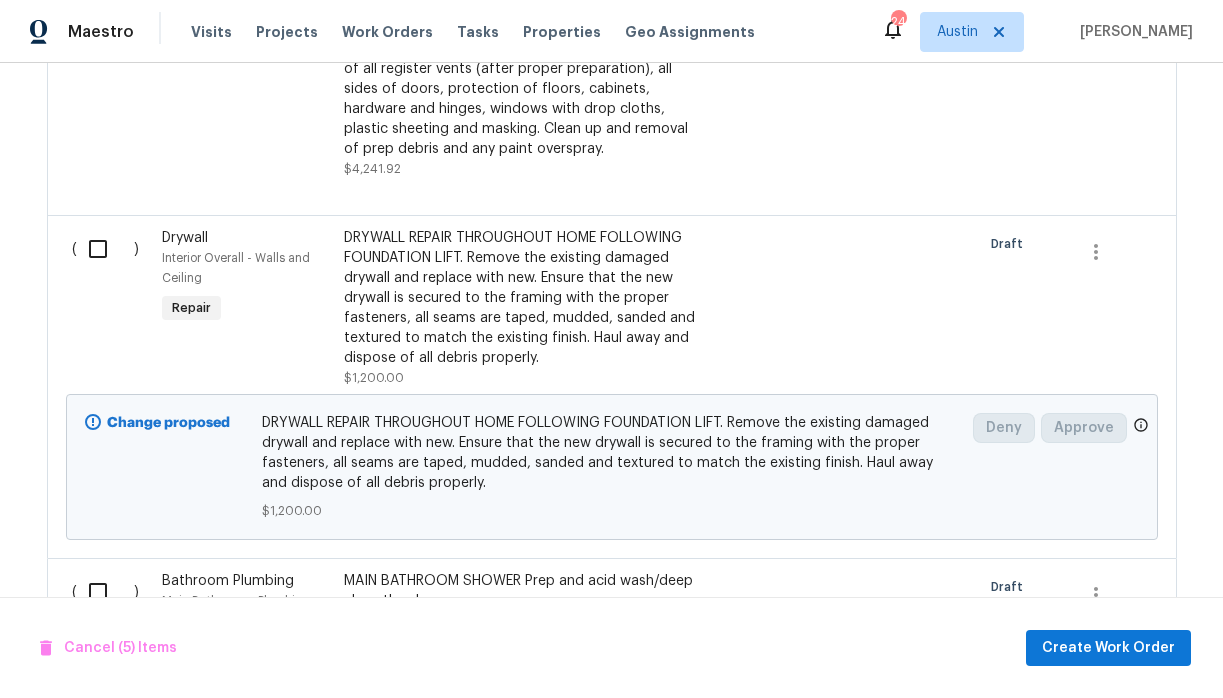 scroll, scrollTop: 3311, scrollLeft: 0, axis: vertical 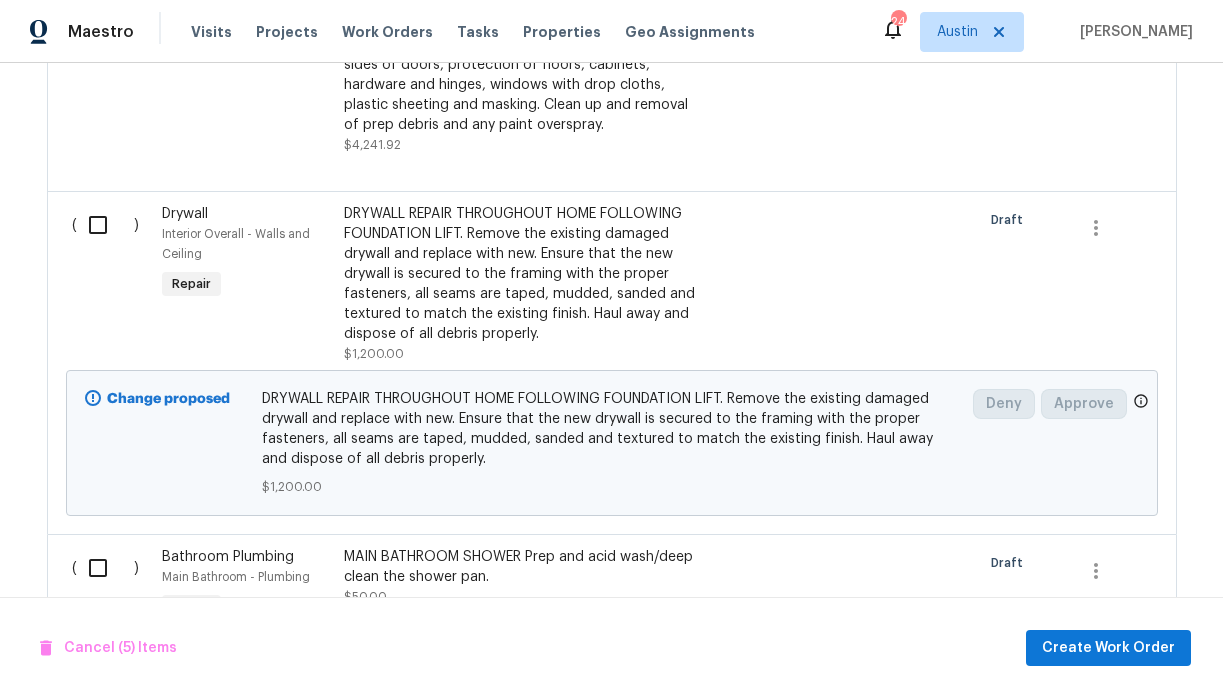 click at bounding box center (105, 225) 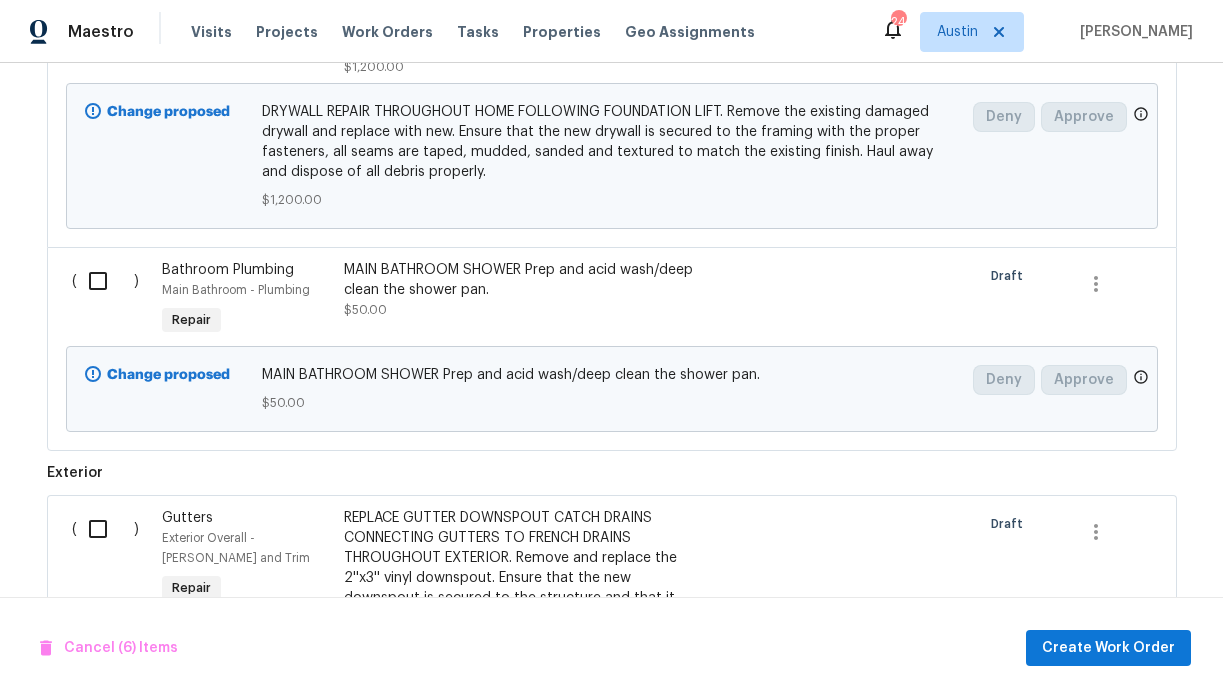scroll, scrollTop: 3613, scrollLeft: 0, axis: vertical 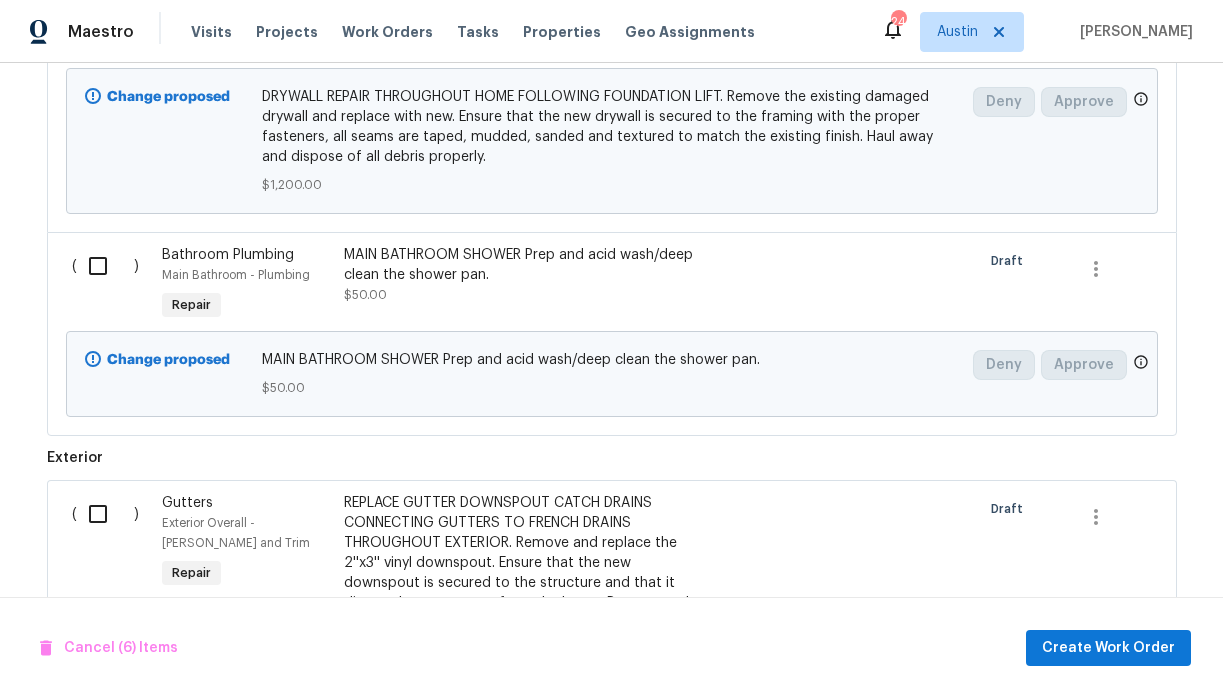 click at bounding box center (105, 266) 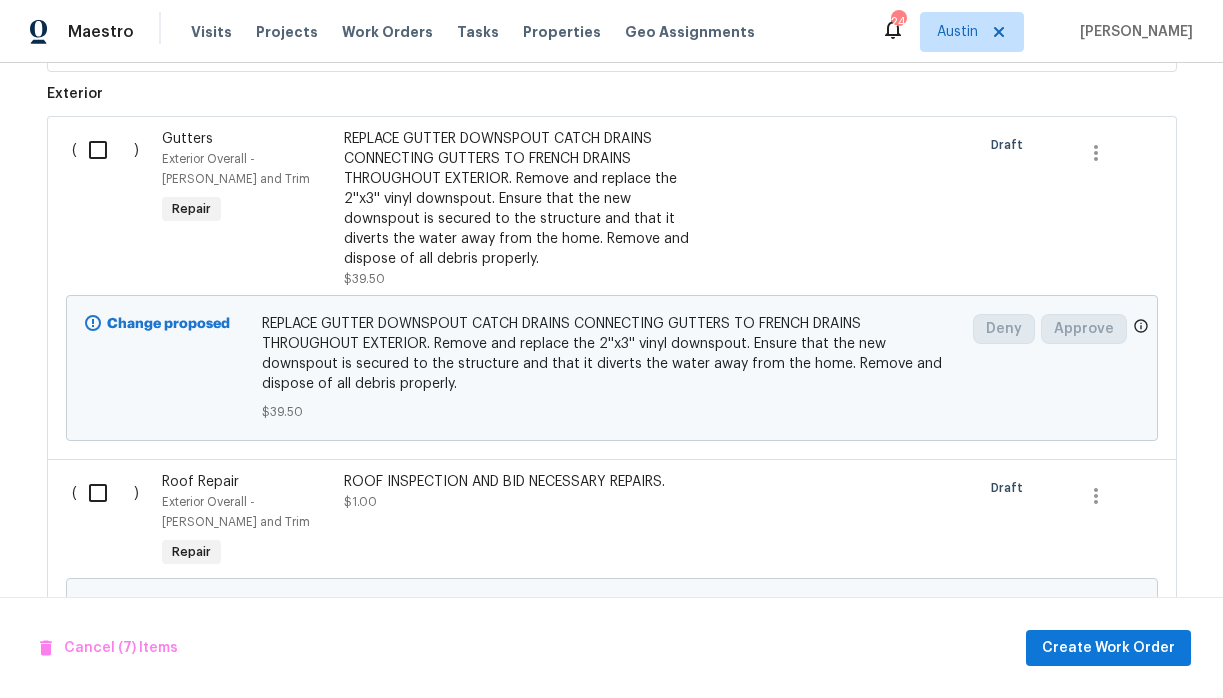 scroll, scrollTop: 3994, scrollLeft: 0, axis: vertical 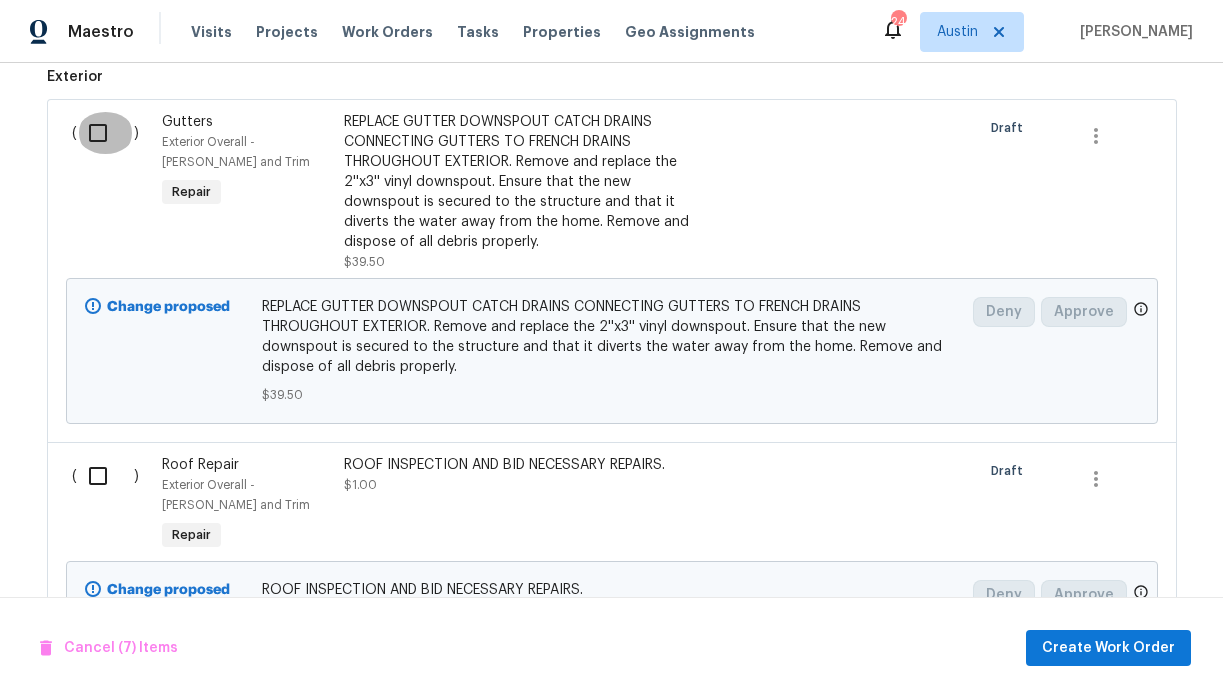 click at bounding box center [105, 133] 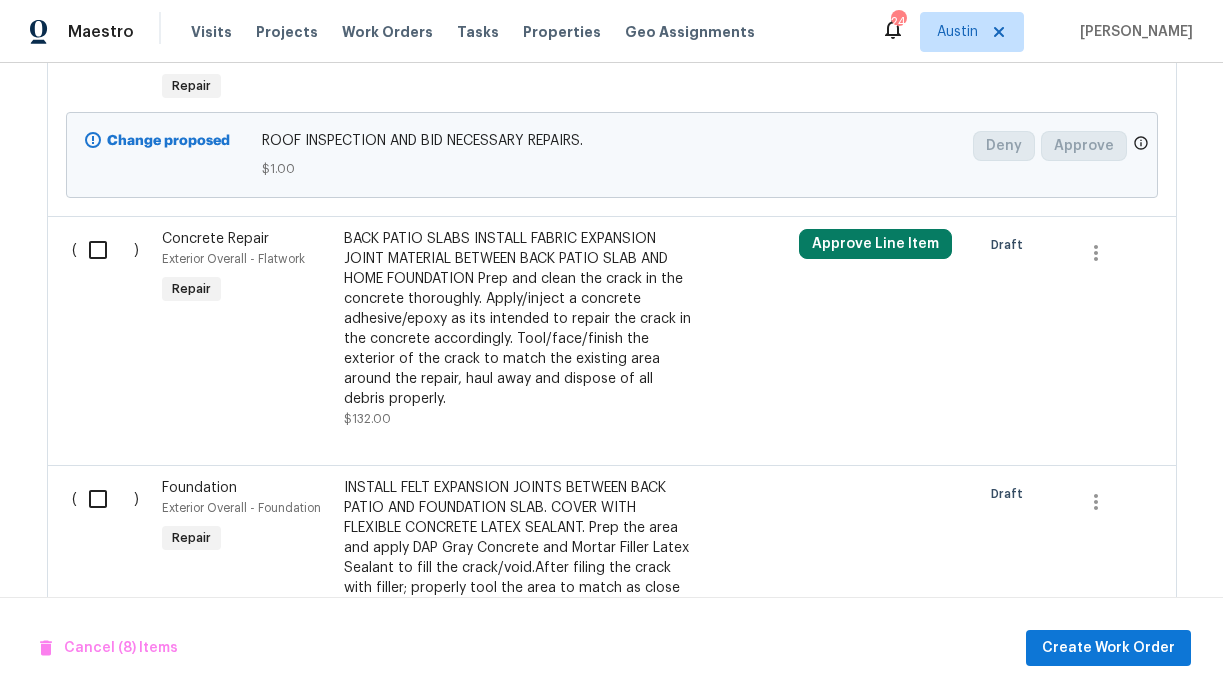 scroll, scrollTop: 4452, scrollLeft: 0, axis: vertical 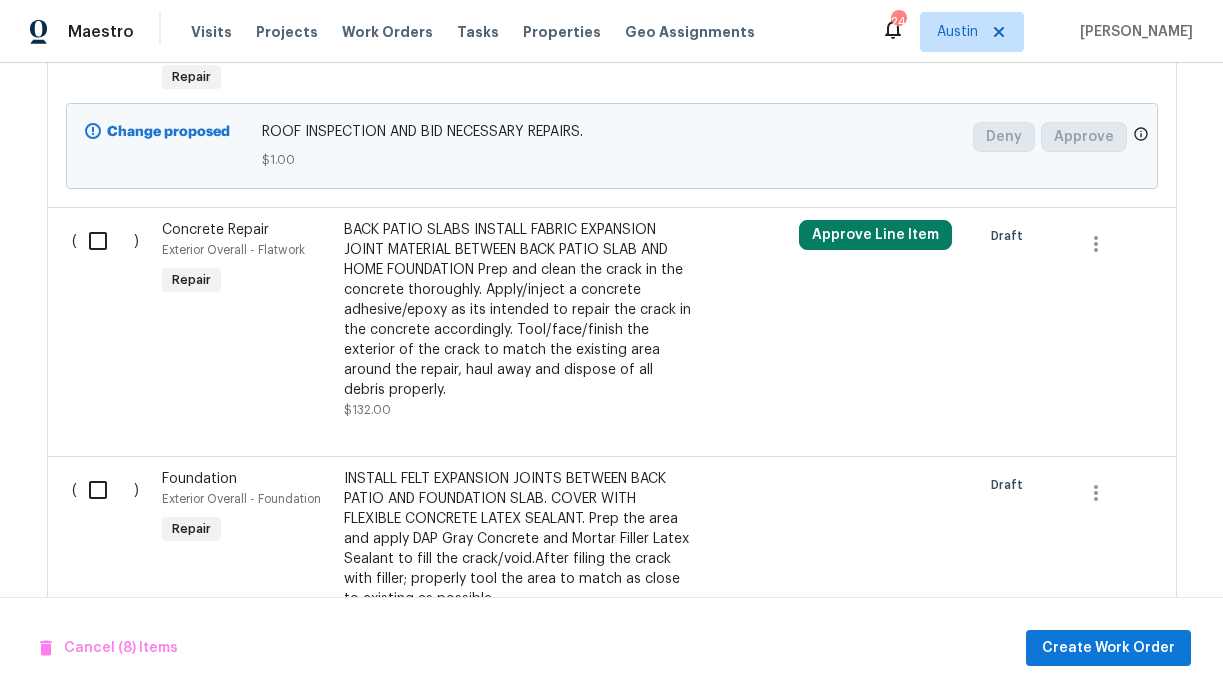 click at bounding box center (105, 241) 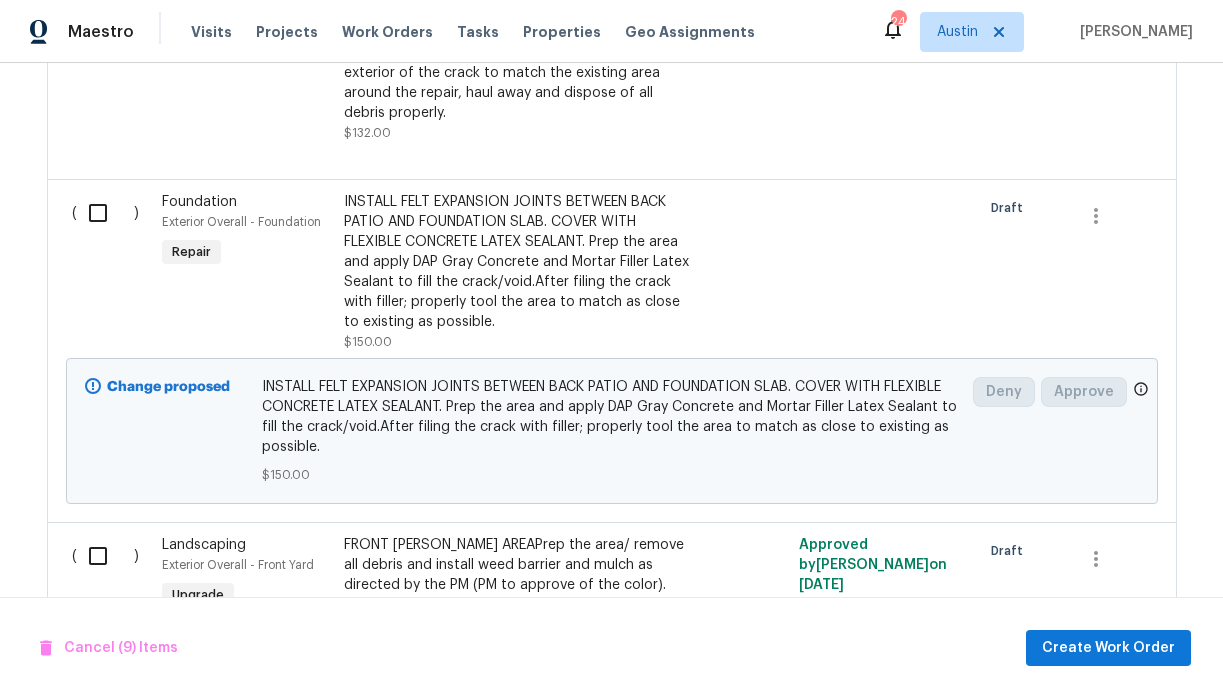 scroll, scrollTop: 4735, scrollLeft: 0, axis: vertical 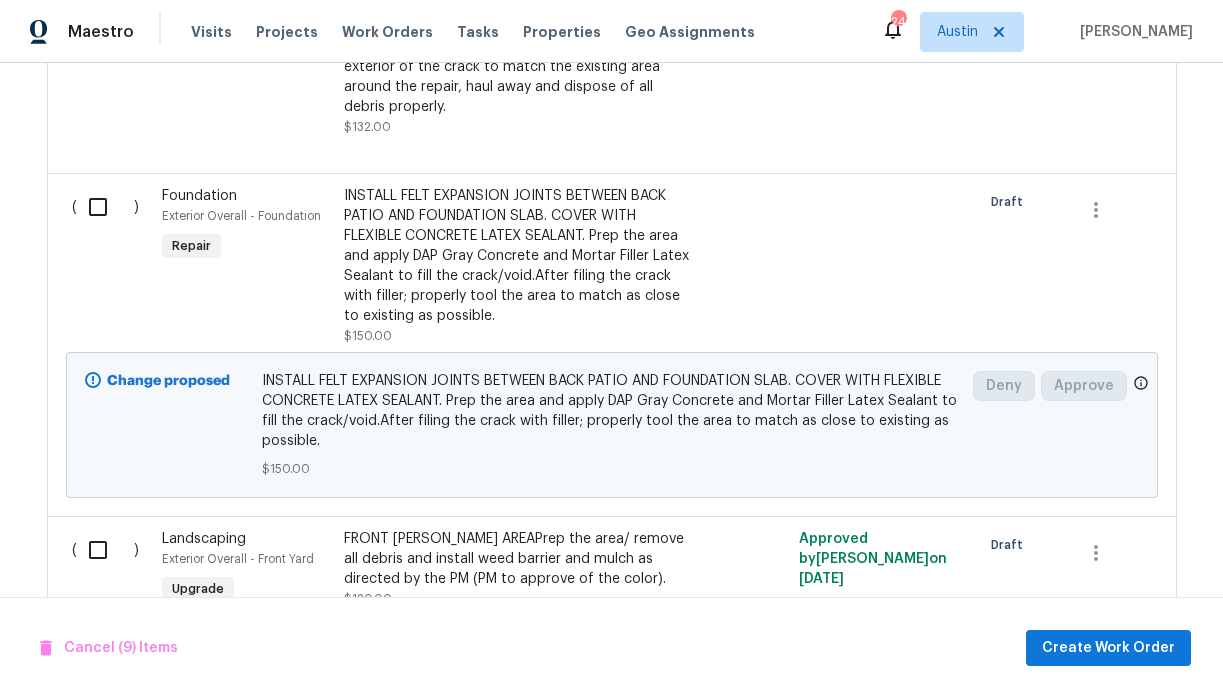 click at bounding box center (105, 207) 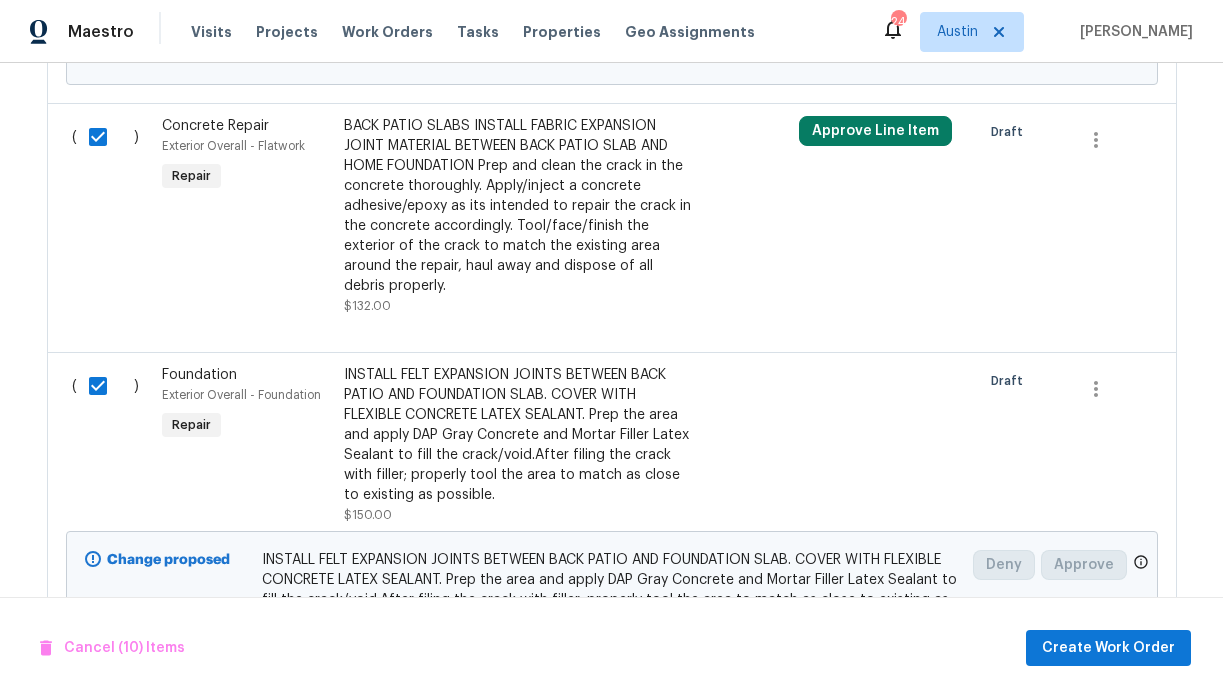 scroll, scrollTop: 4555, scrollLeft: 0, axis: vertical 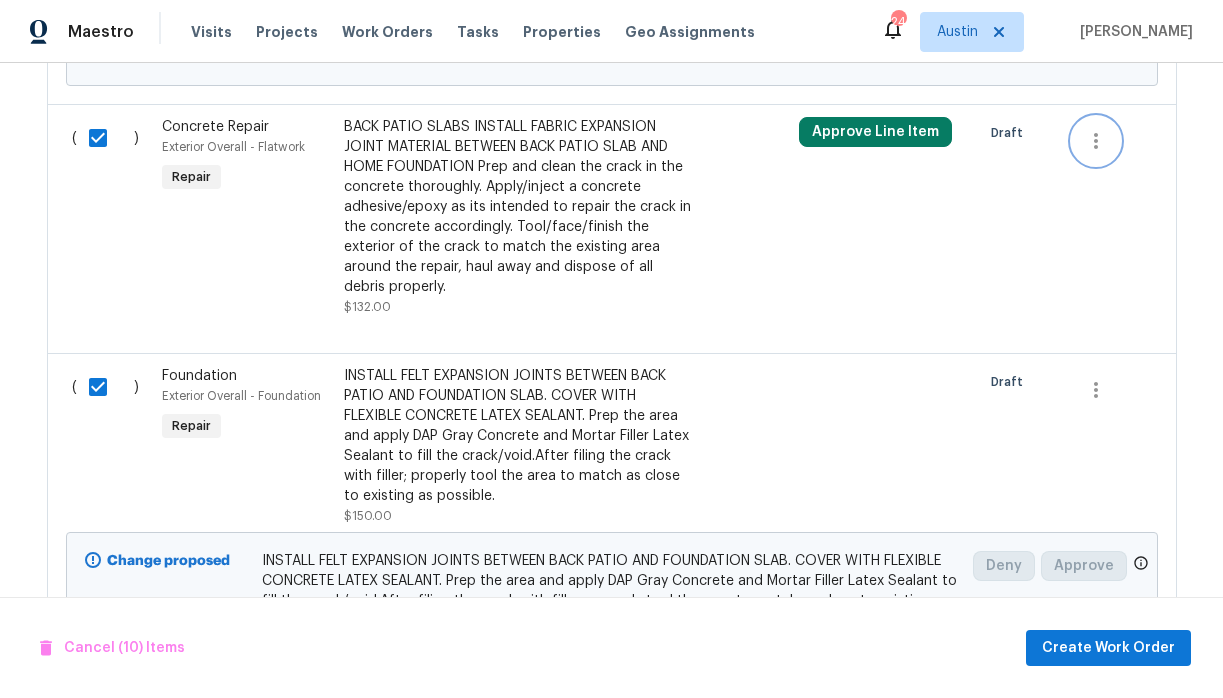 click 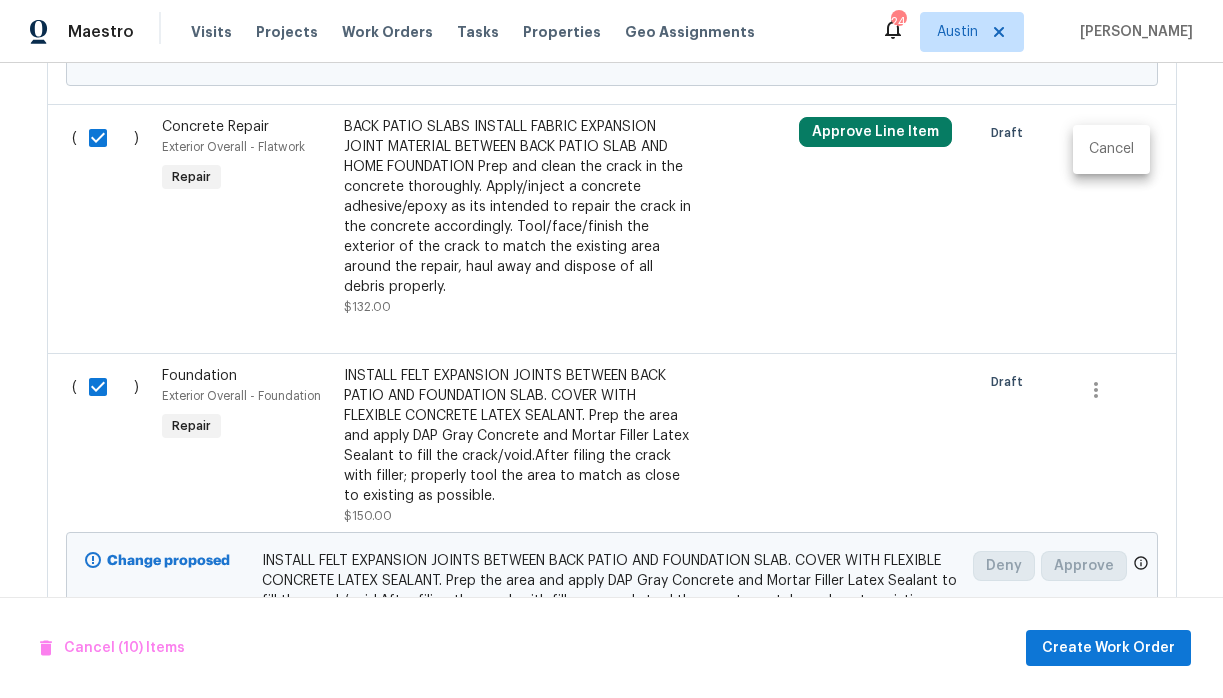 click on "Cancel" at bounding box center (1111, 149) 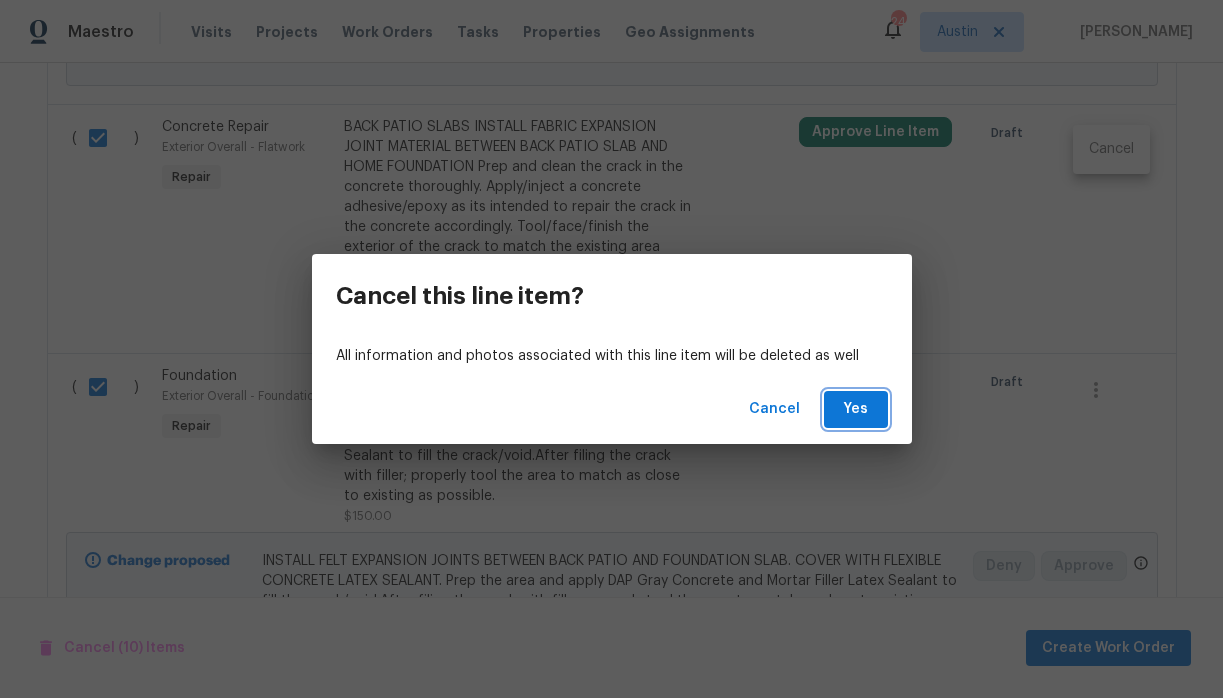 click on "Yes" at bounding box center [856, 409] 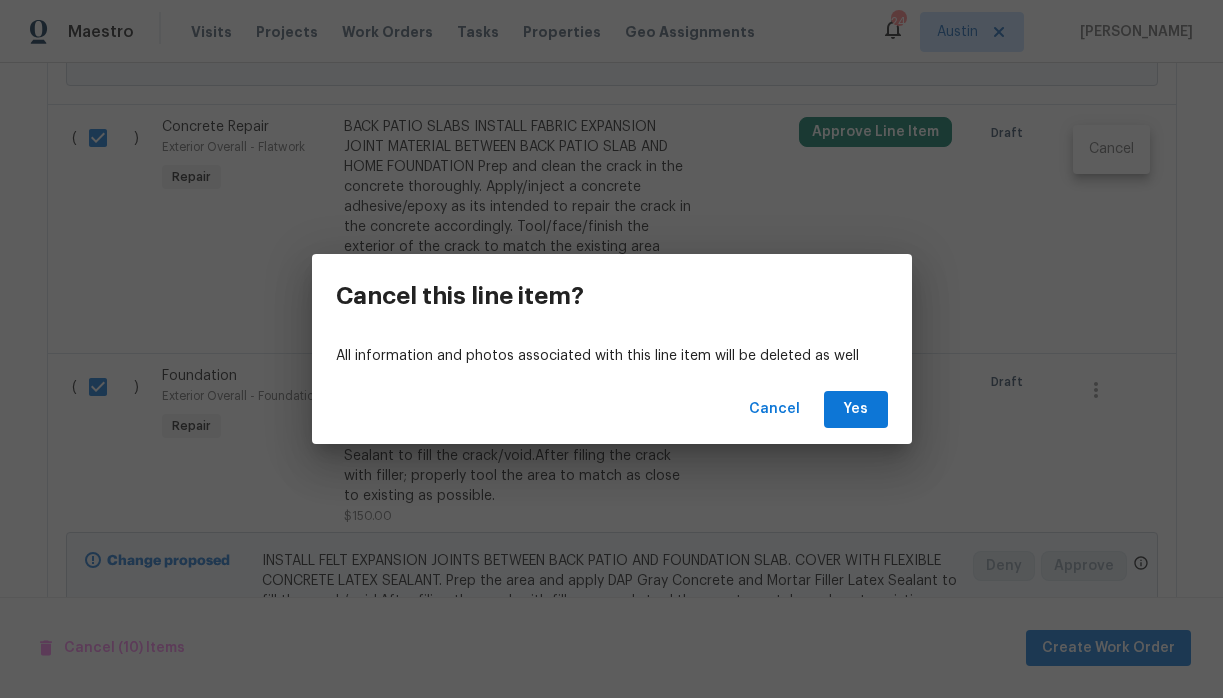 checkbox on "false" 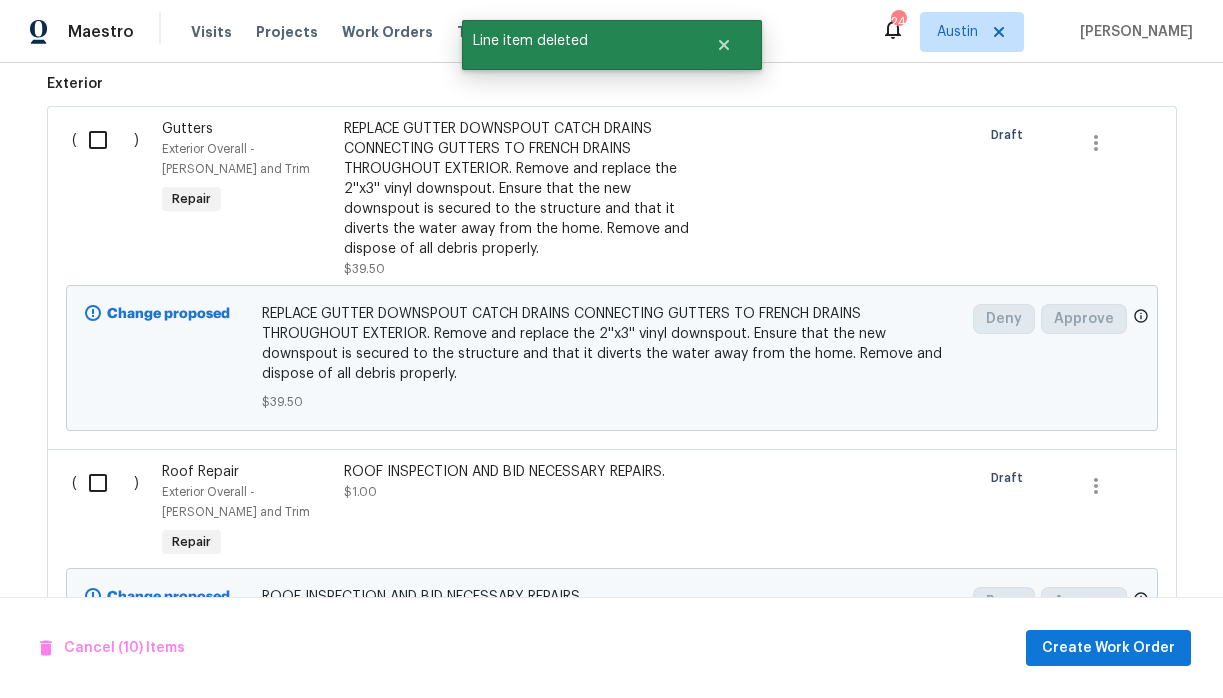 scroll, scrollTop: 4002, scrollLeft: 0, axis: vertical 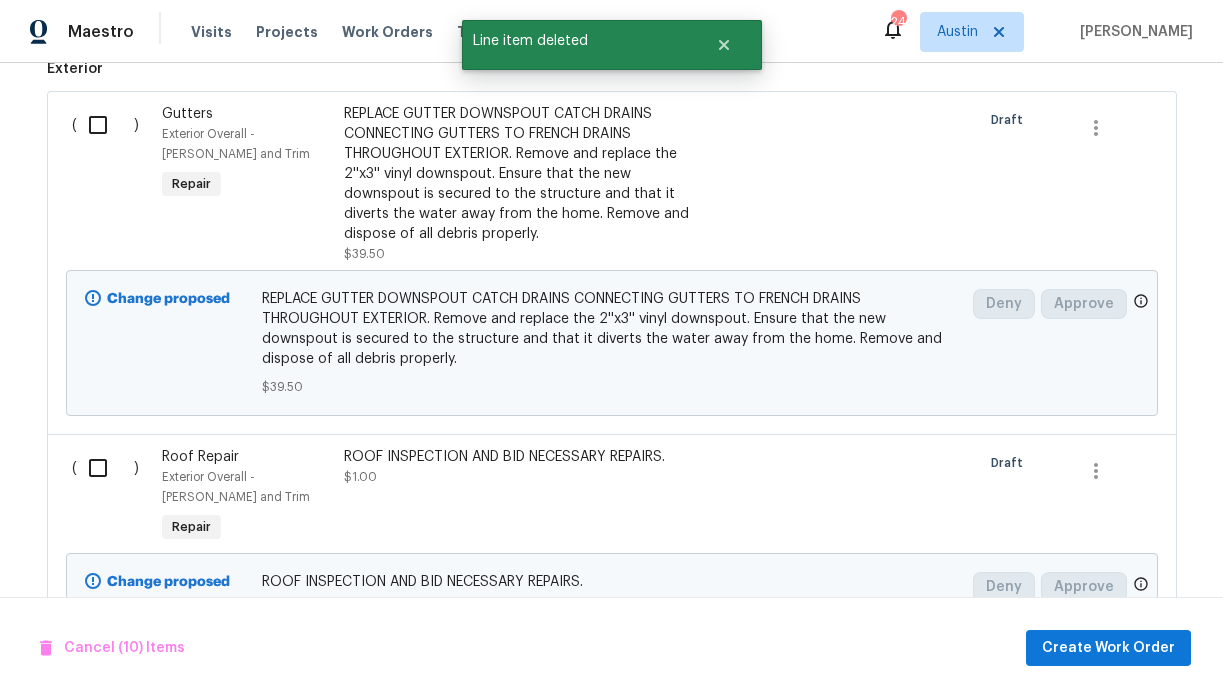 click at bounding box center [105, 125] 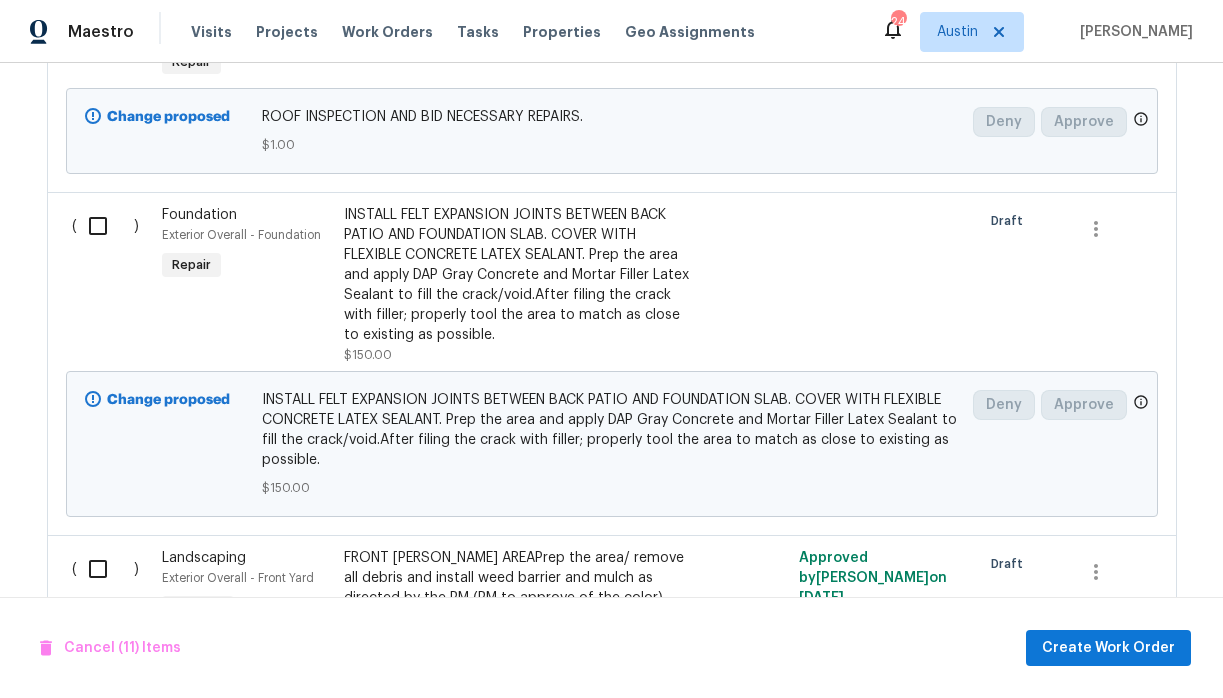 scroll, scrollTop: 4471, scrollLeft: 0, axis: vertical 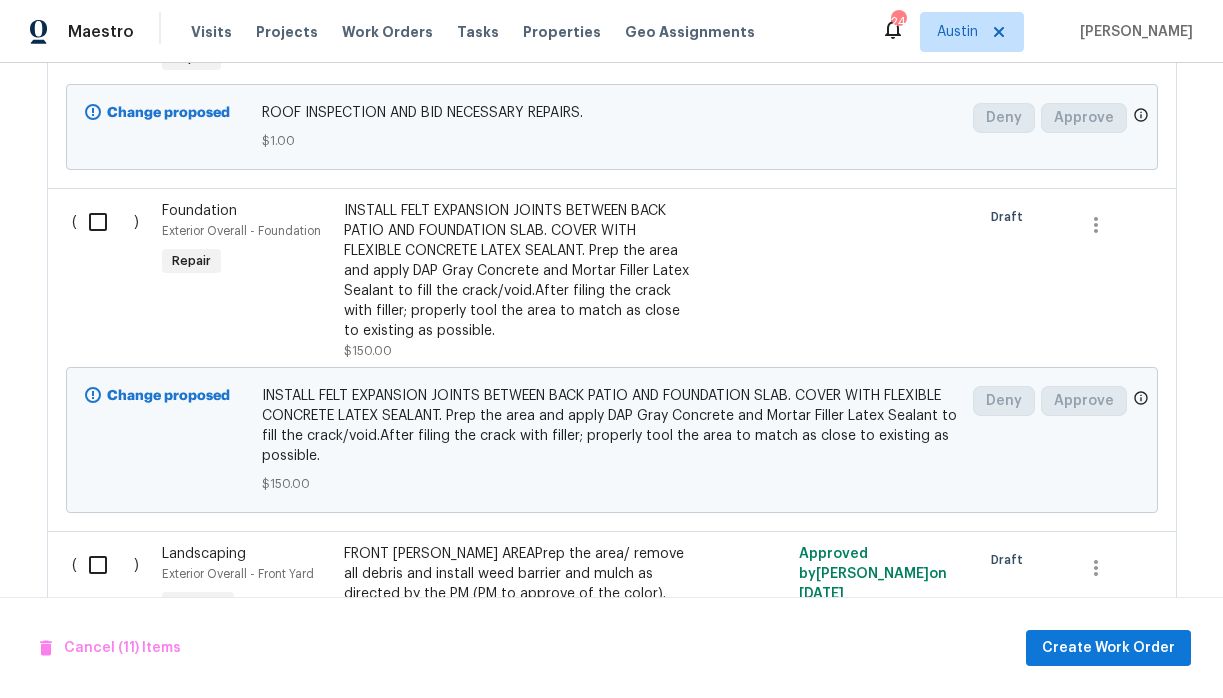 click at bounding box center (105, 222) 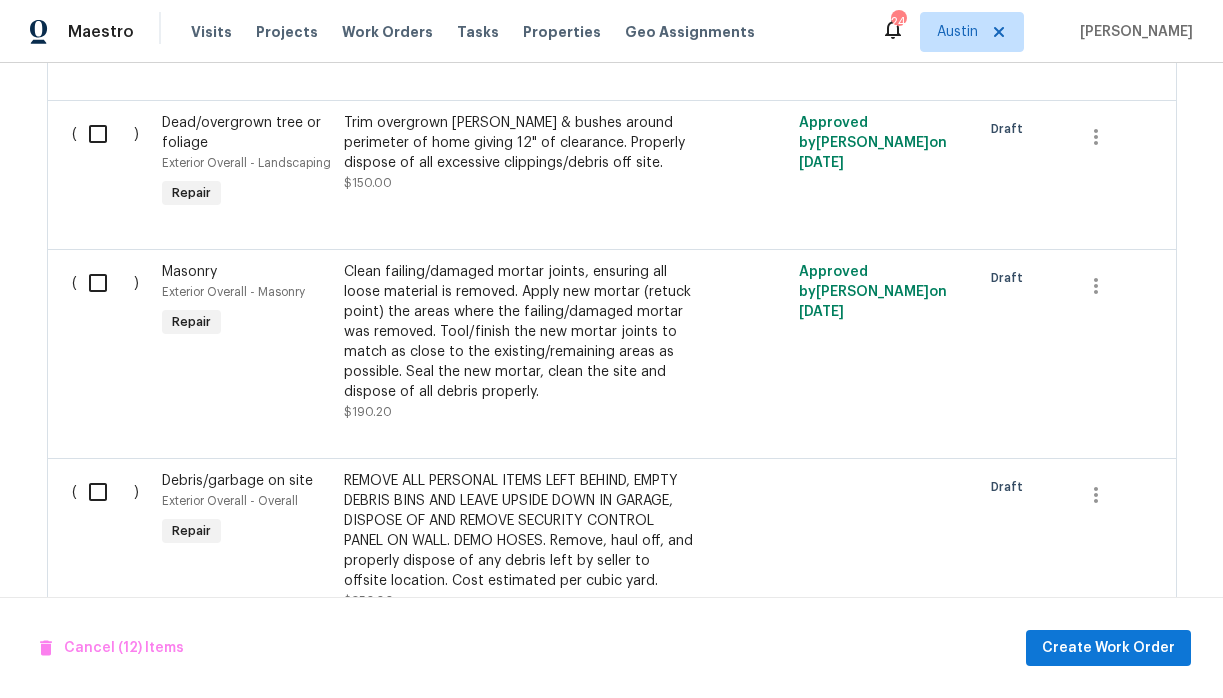 scroll, scrollTop: 5442, scrollLeft: 0, axis: vertical 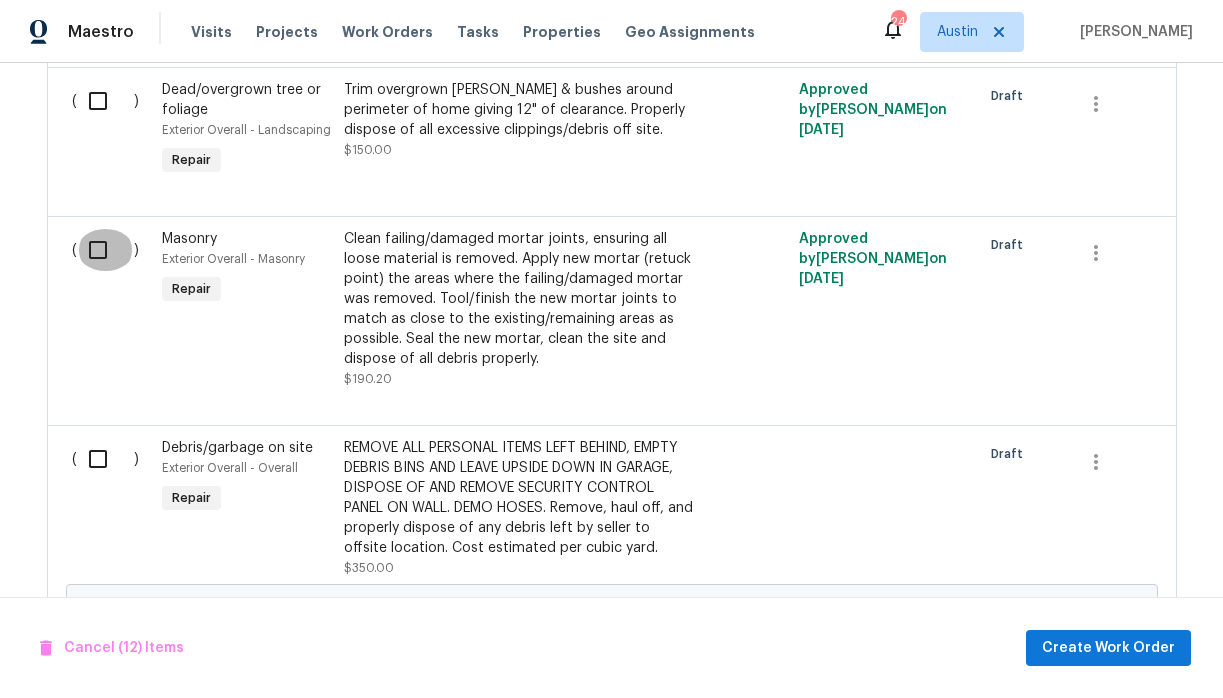 click at bounding box center [105, 250] 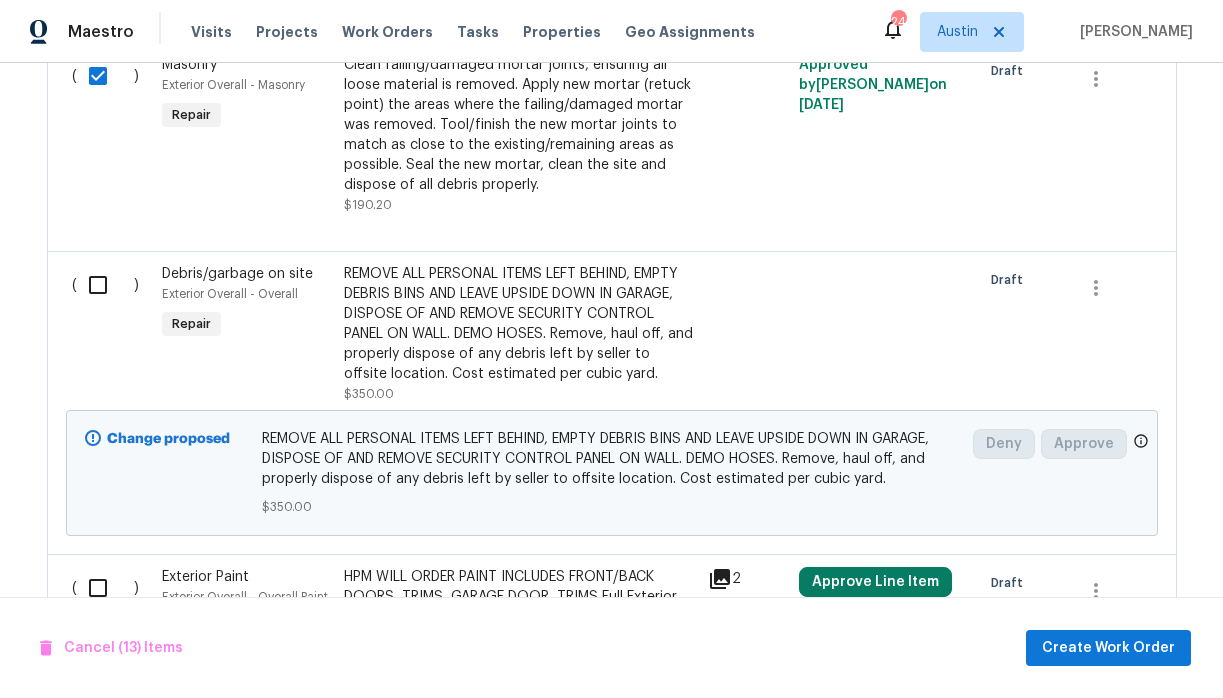 scroll, scrollTop: 5662, scrollLeft: 0, axis: vertical 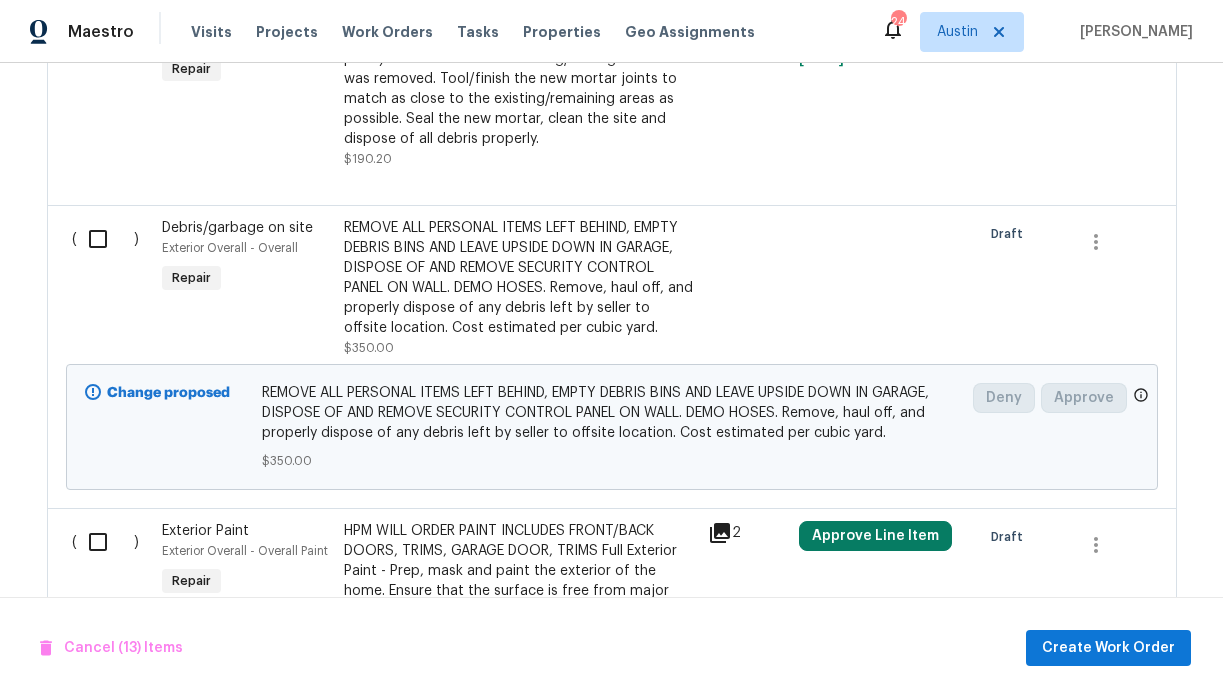 click at bounding box center [105, 239] 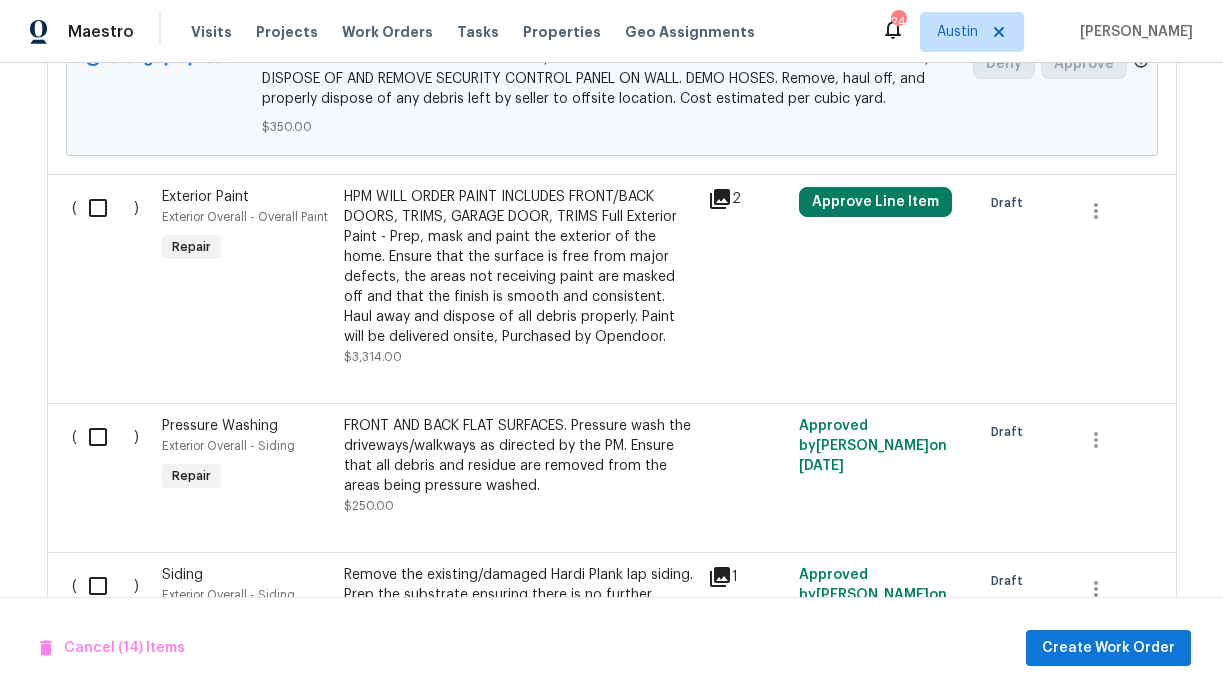 scroll, scrollTop: 6016, scrollLeft: 0, axis: vertical 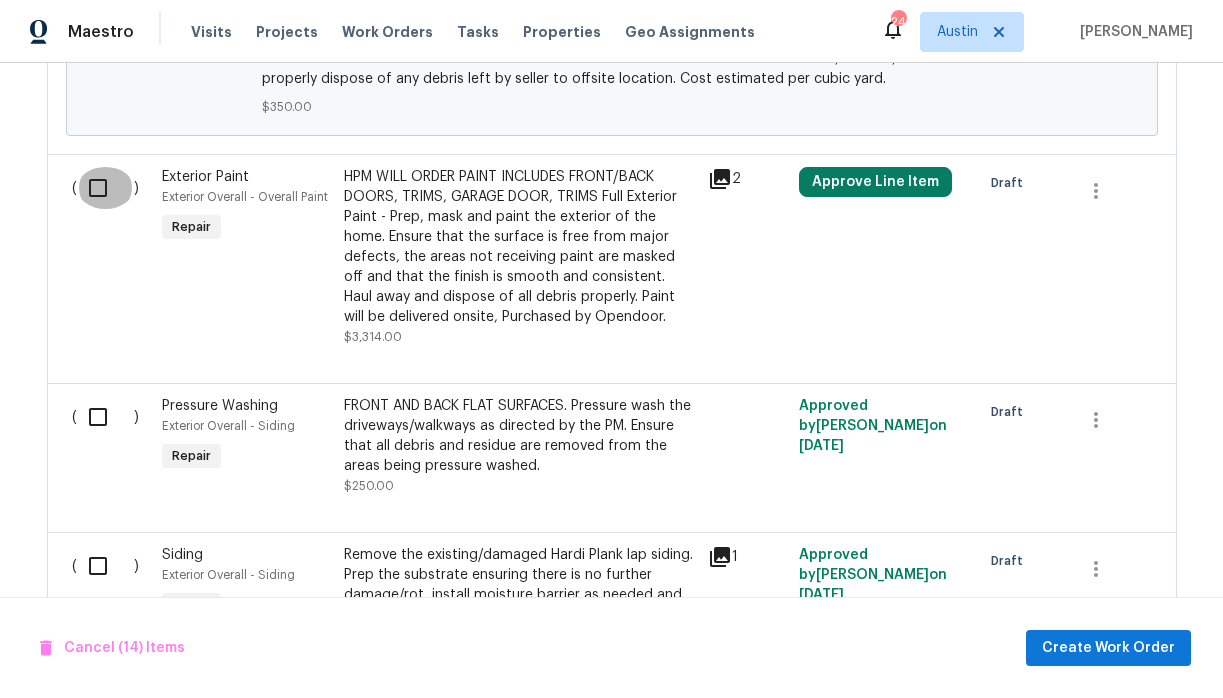 click at bounding box center [105, 188] 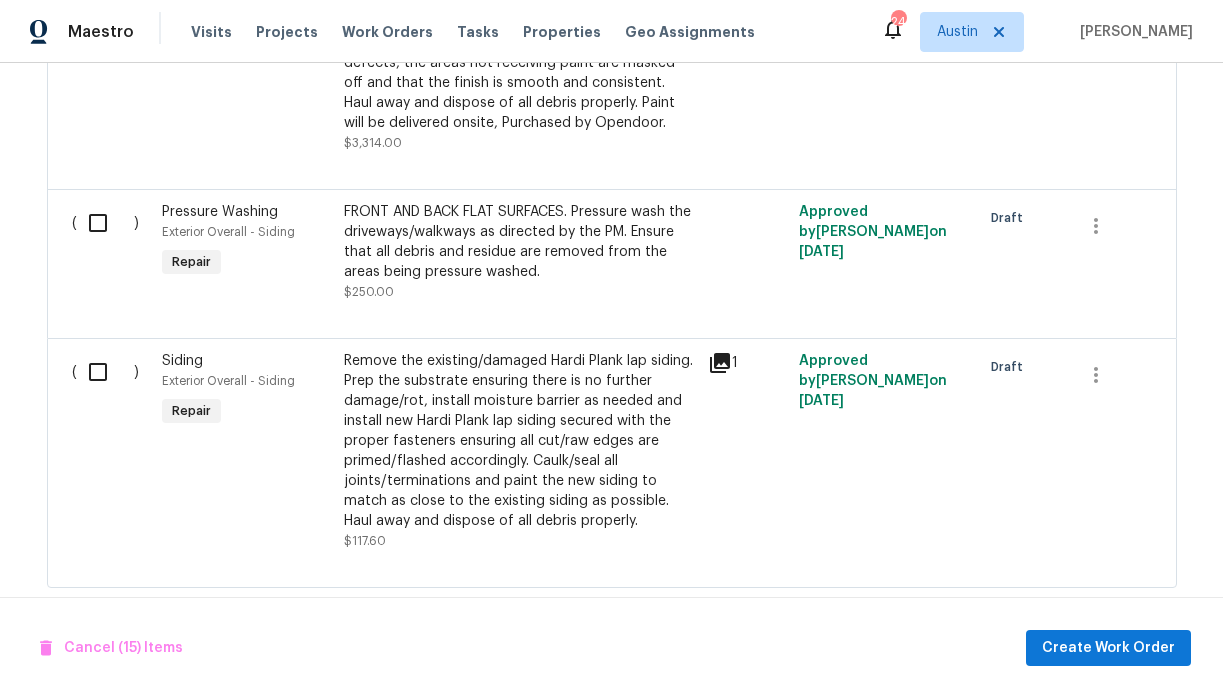 scroll, scrollTop: 6212, scrollLeft: 0, axis: vertical 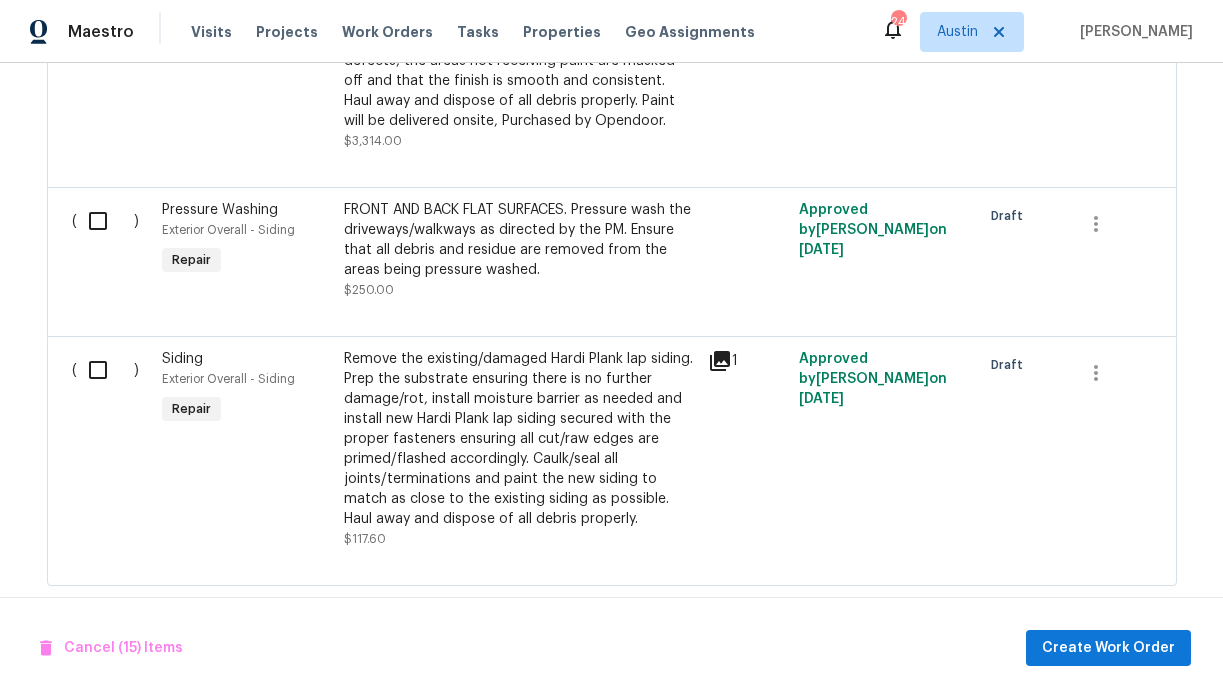 click at bounding box center (105, 221) 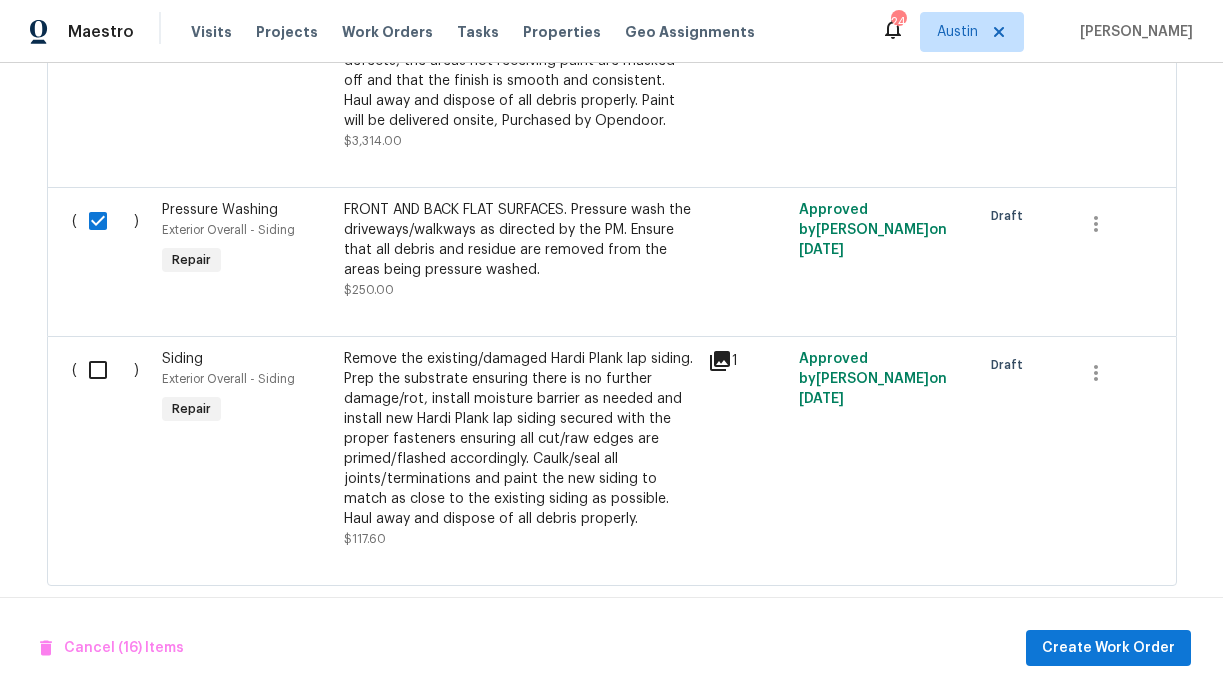 click at bounding box center [105, 370] 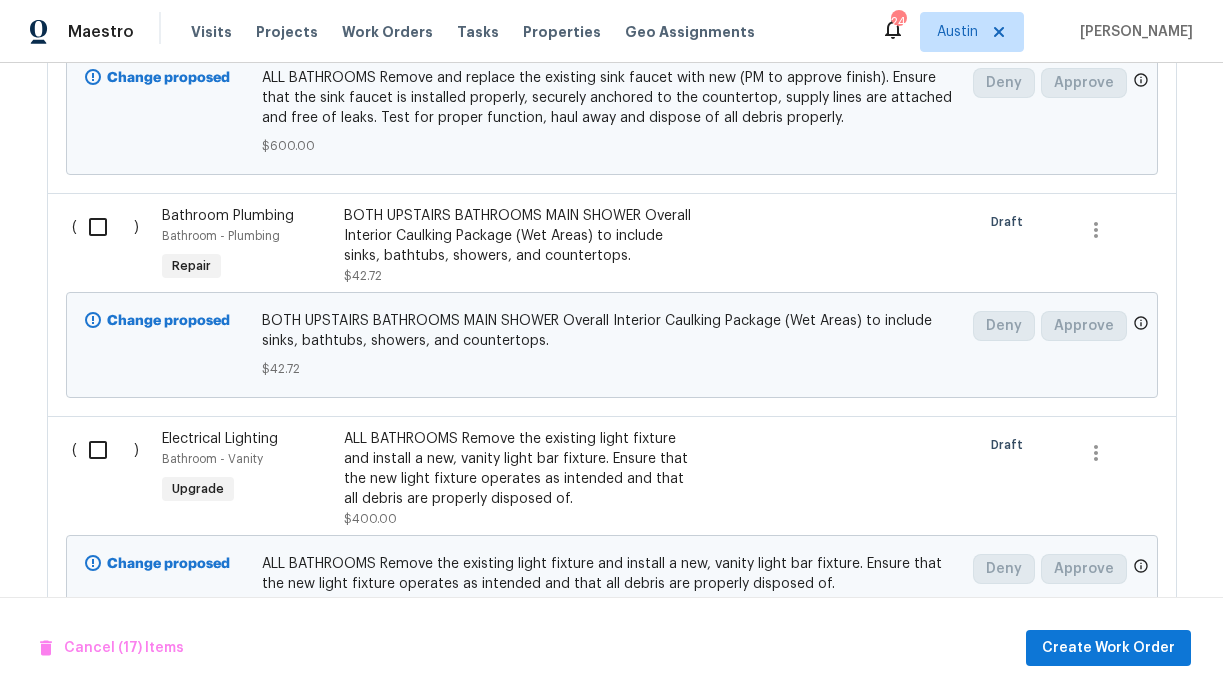 scroll, scrollTop: 838, scrollLeft: 0, axis: vertical 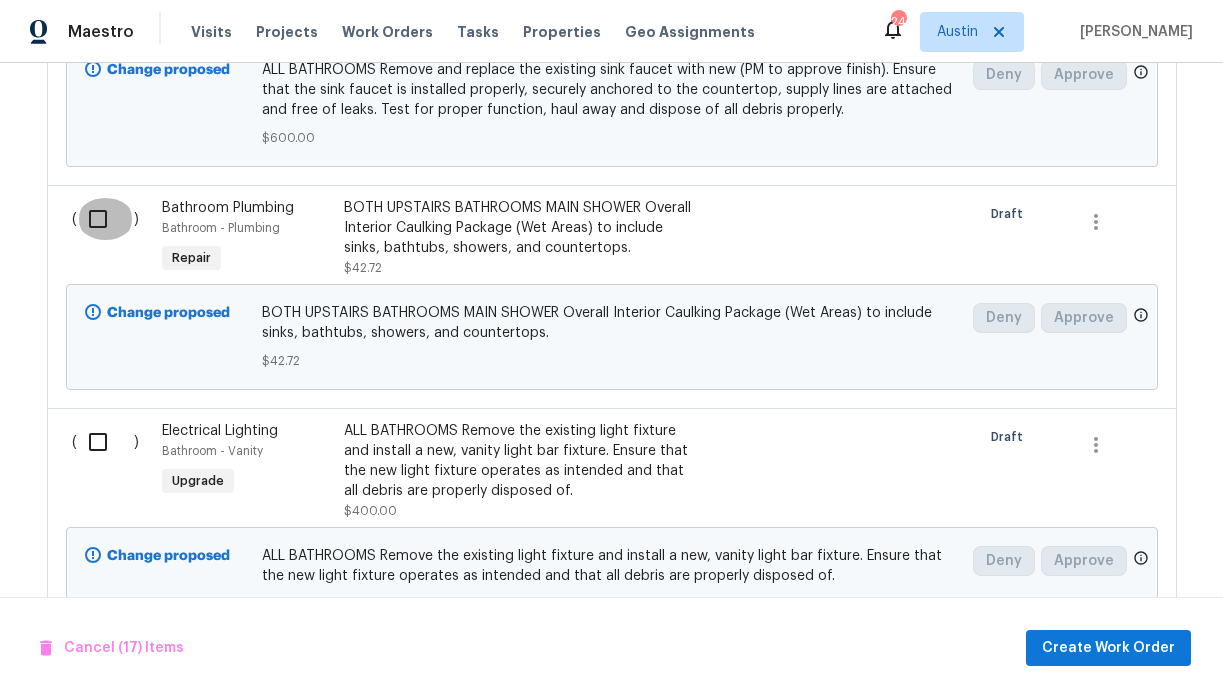 click at bounding box center [105, 219] 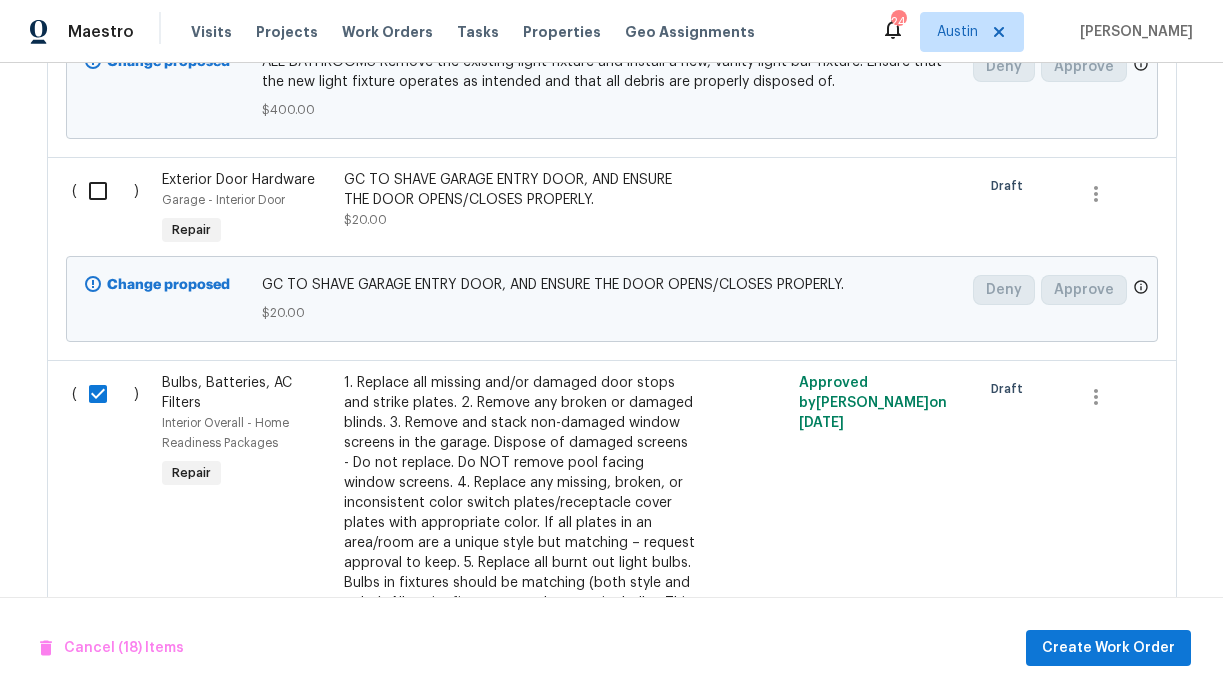 scroll, scrollTop: 1336, scrollLeft: 0, axis: vertical 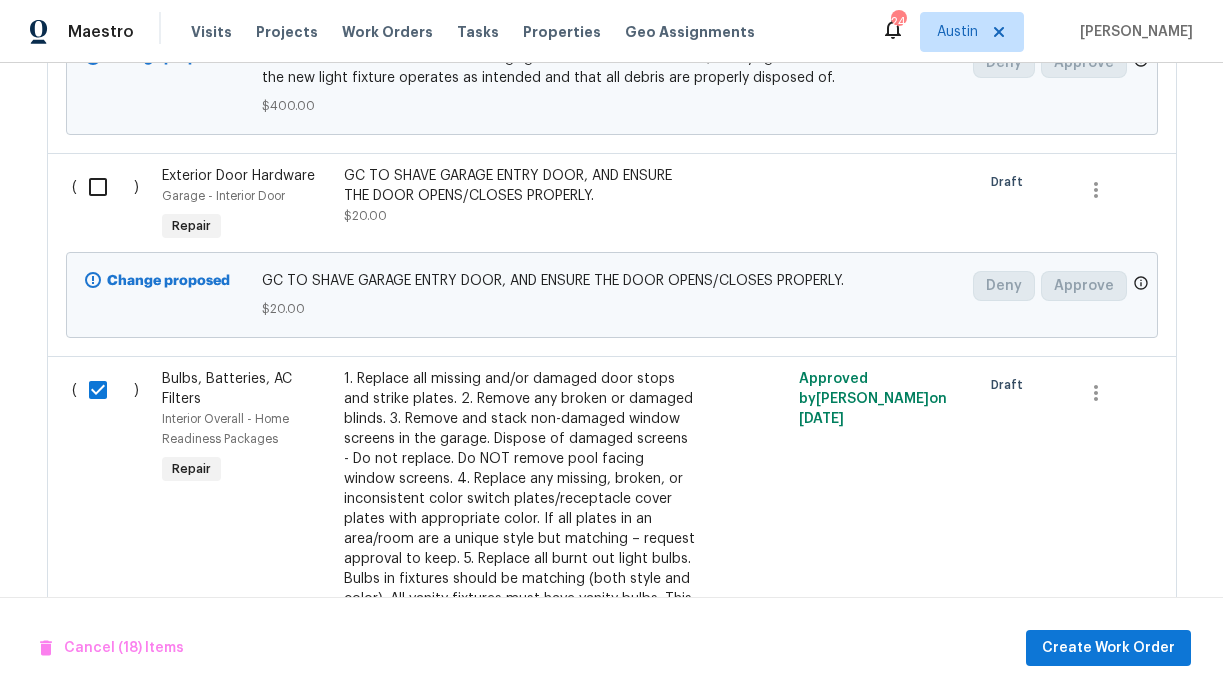 click at bounding box center (105, 187) 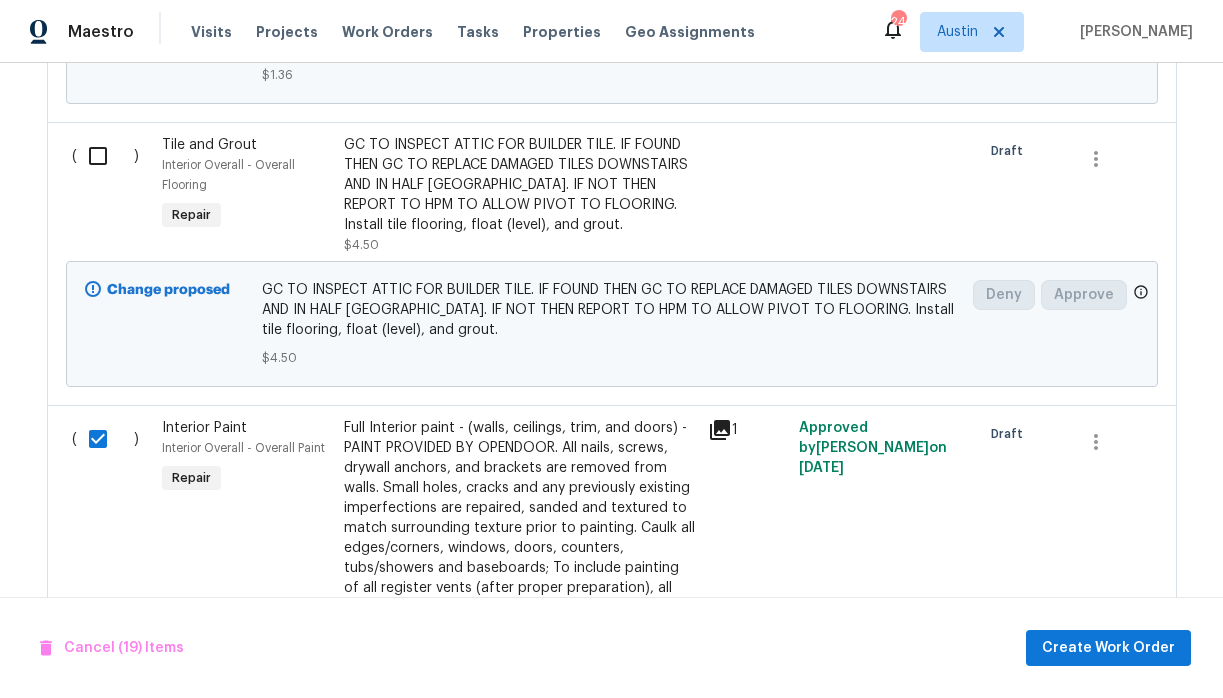 scroll, scrollTop: 2771, scrollLeft: 0, axis: vertical 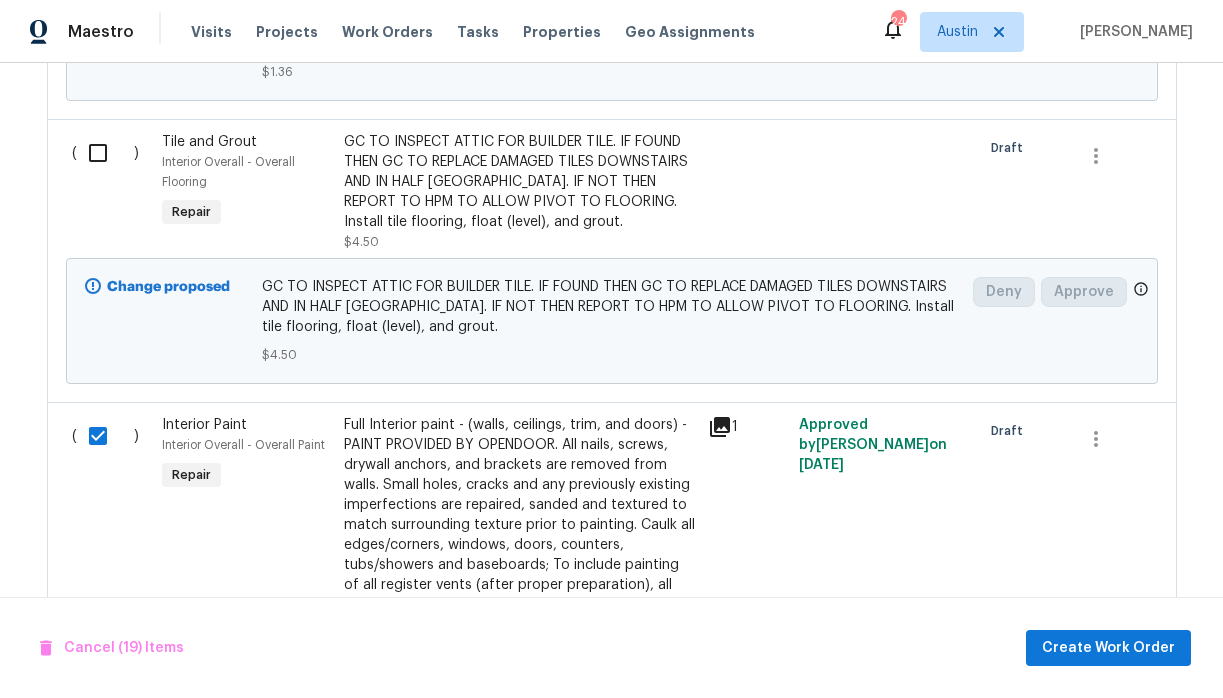 click at bounding box center (105, 153) 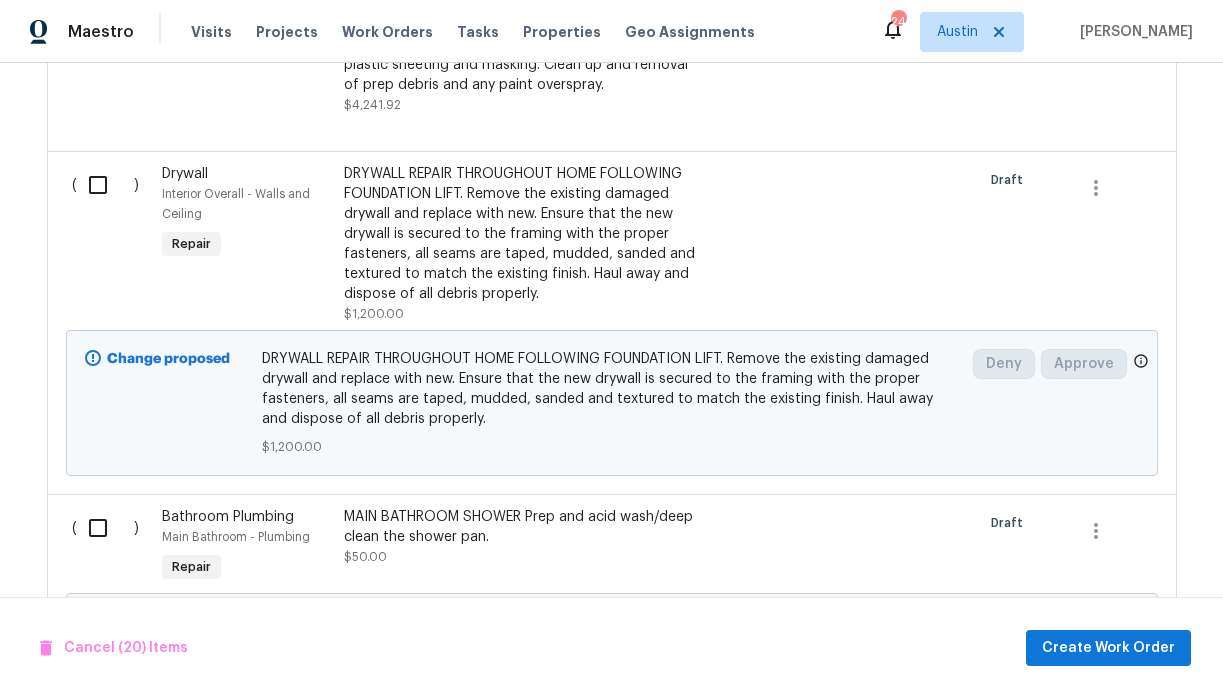 scroll, scrollTop: 3370, scrollLeft: 0, axis: vertical 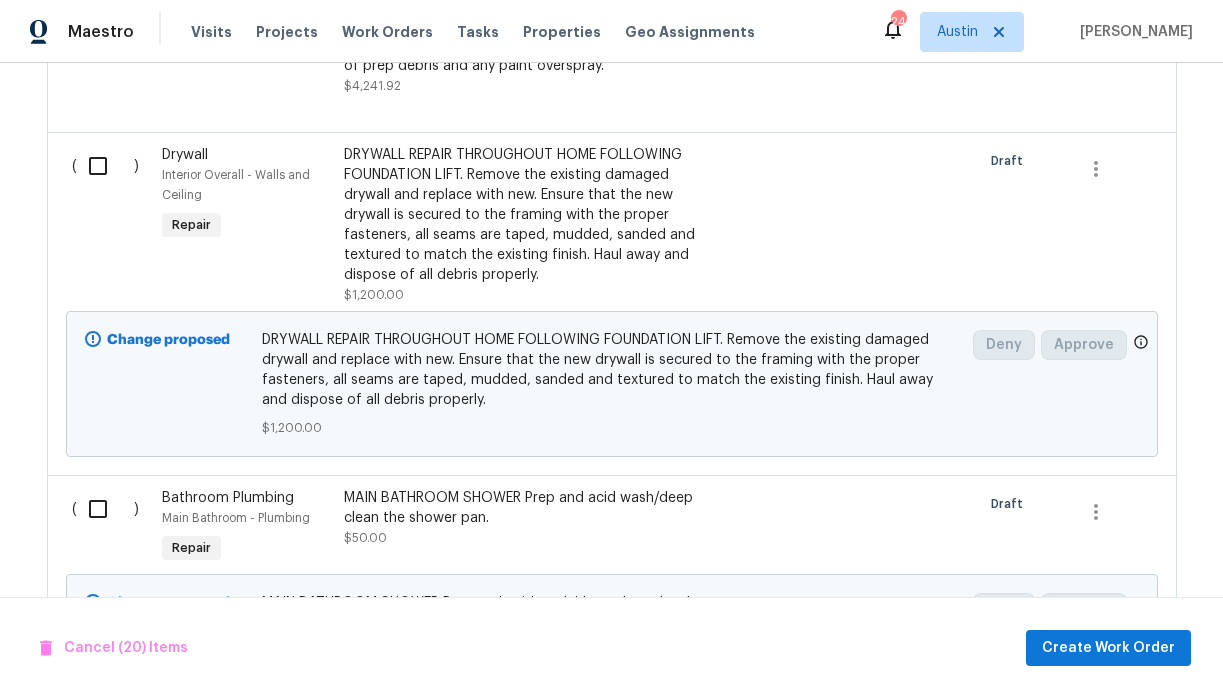 click at bounding box center (105, 166) 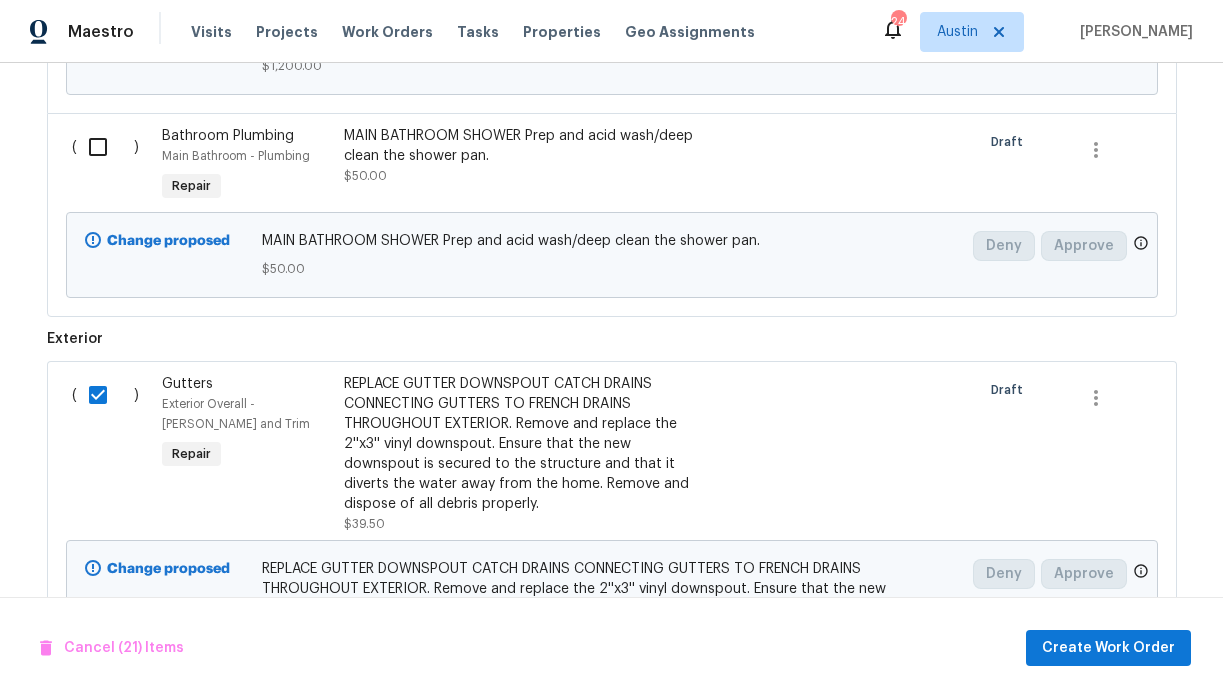 scroll, scrollTop: 3740, scrollLeft: 0, axis: vertical 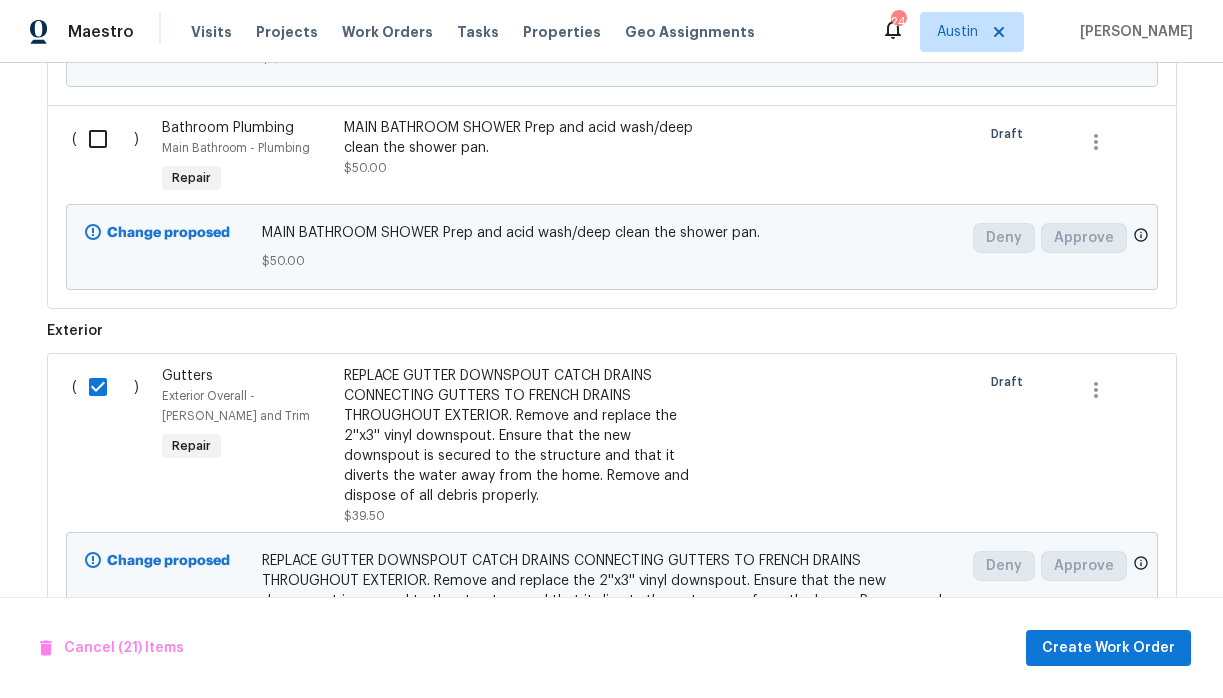 click at bounding box center [105, 139] 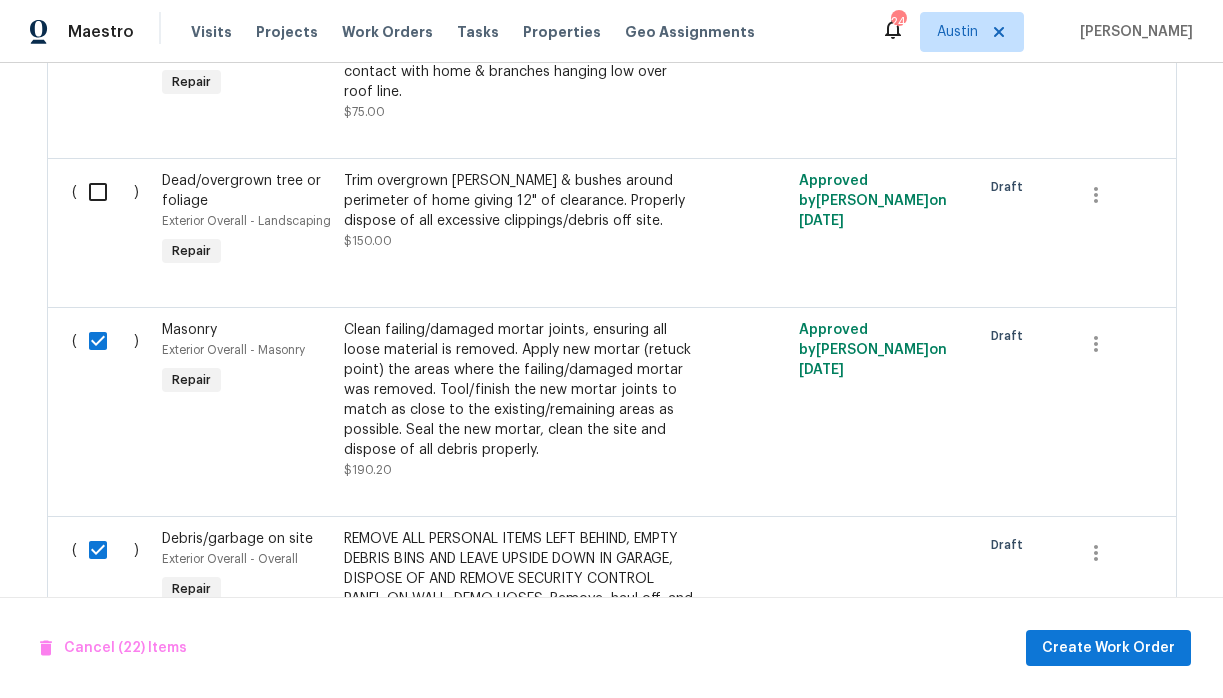 scroll, scrollTop: 5358, scrollLeft: 0, axis: vertical 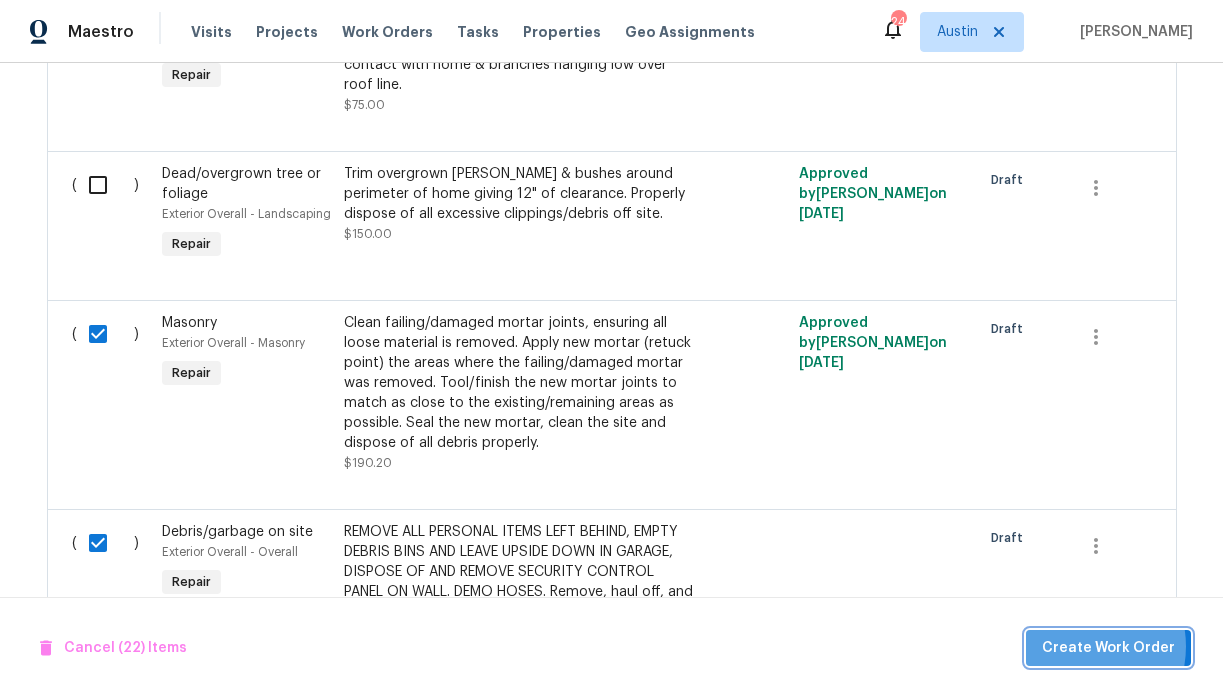click on "Create Work Order" at bounding box center (1108, 648) 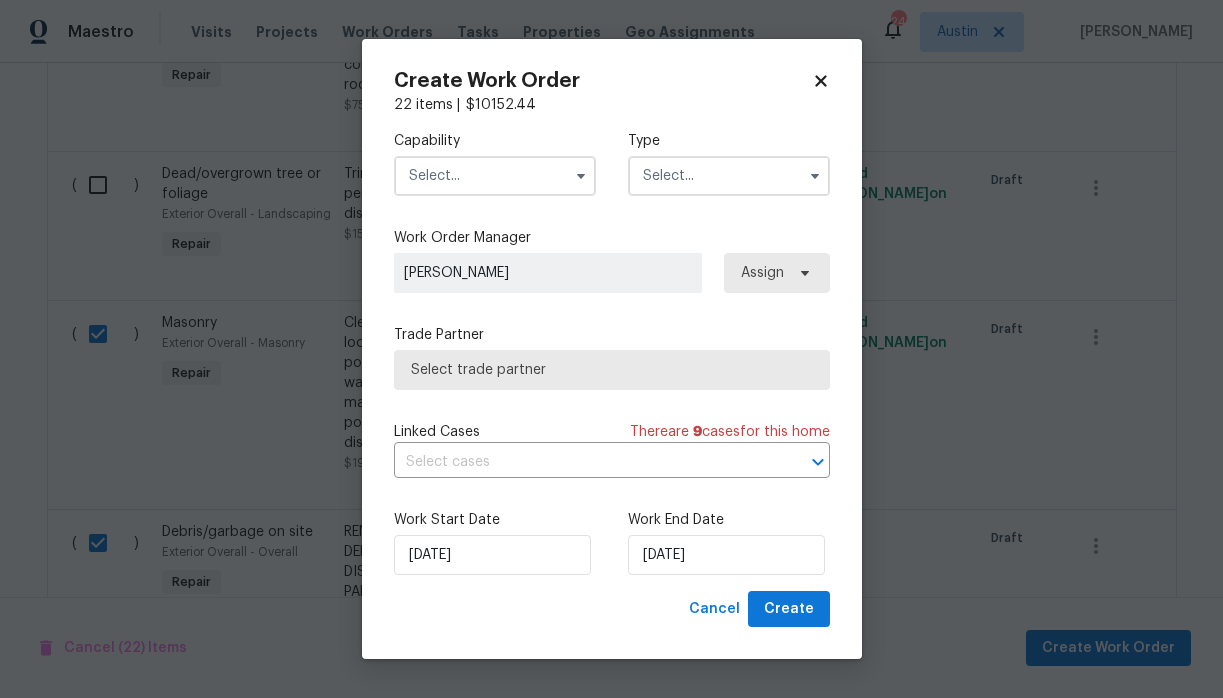 click at bounding box center [495, 176] 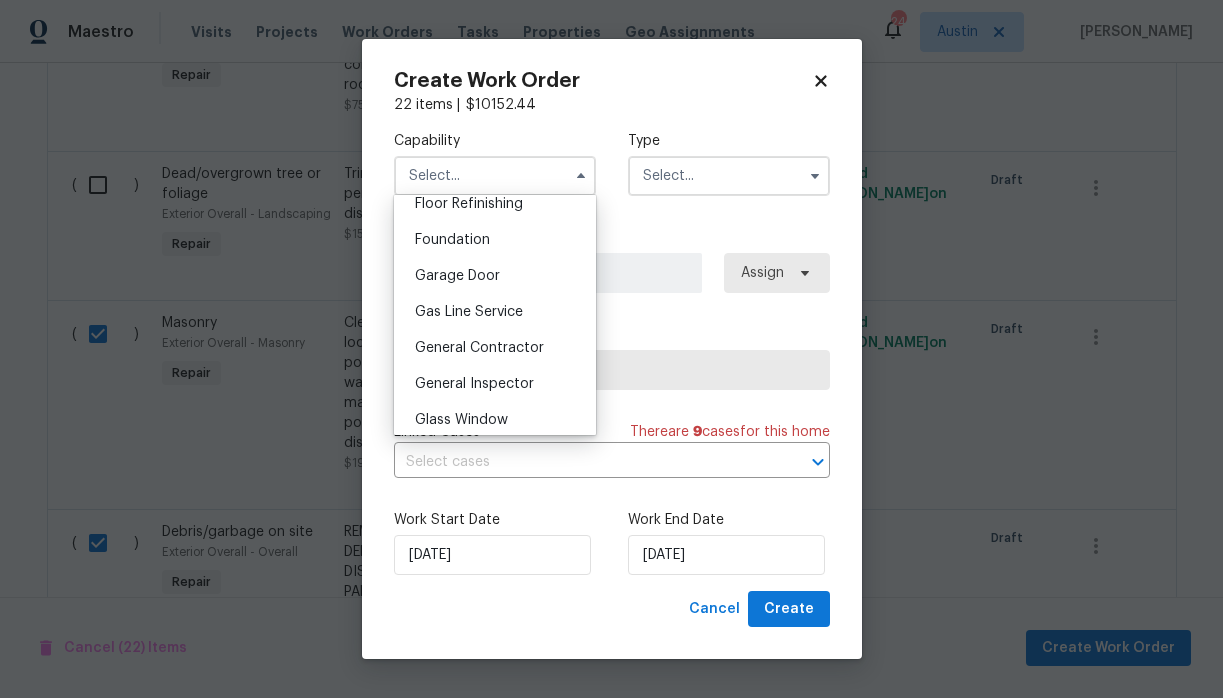 scroll, scrollTop: 837, scrollLeft: 0, axis: vertical 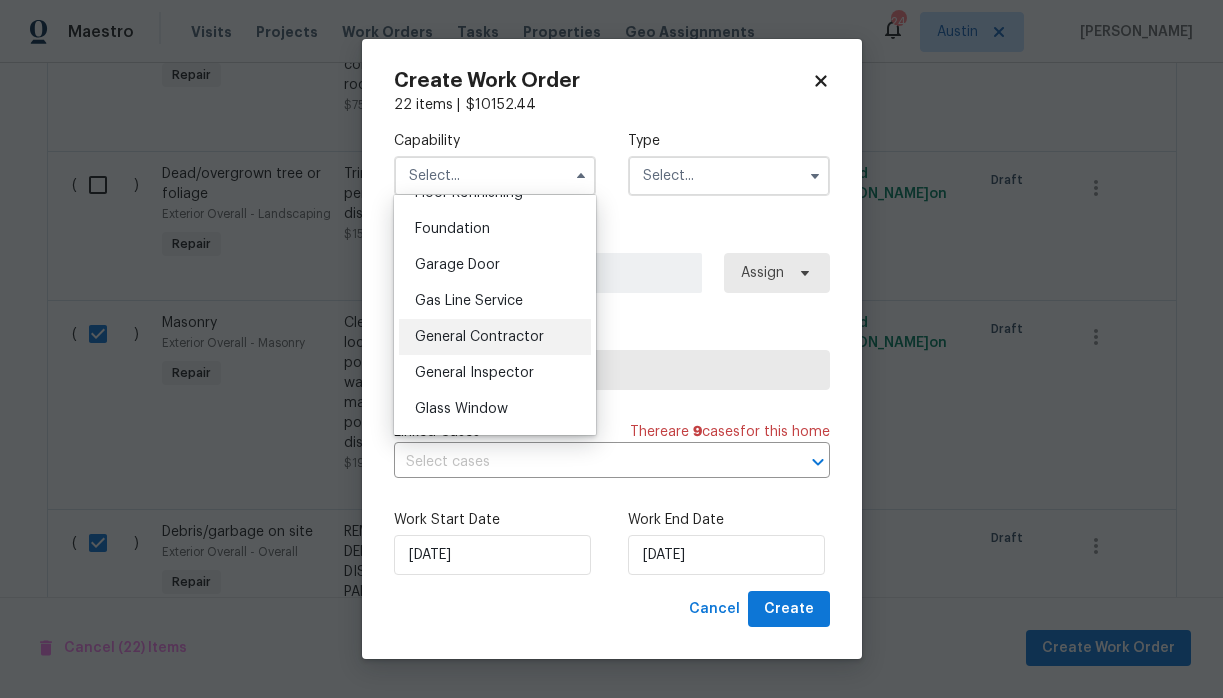 click on "General Contractor" at bounding box center (479, 337) 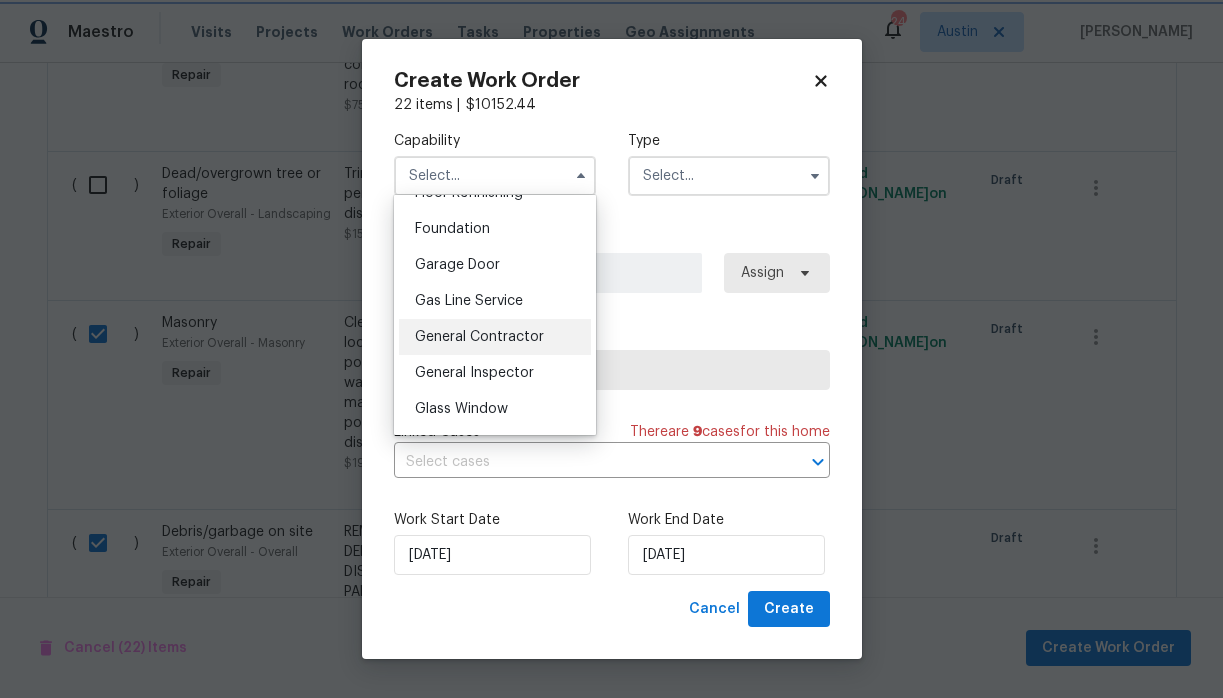 type on "General Contractor" 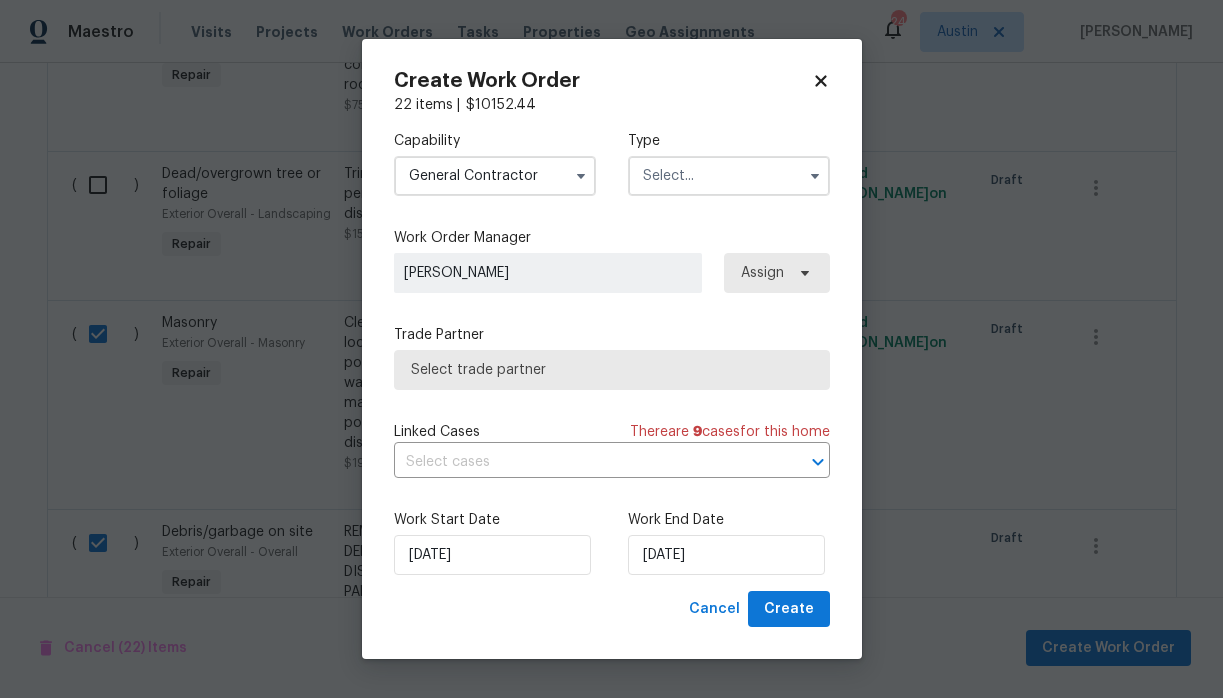 click at bounding box center [729, 176] 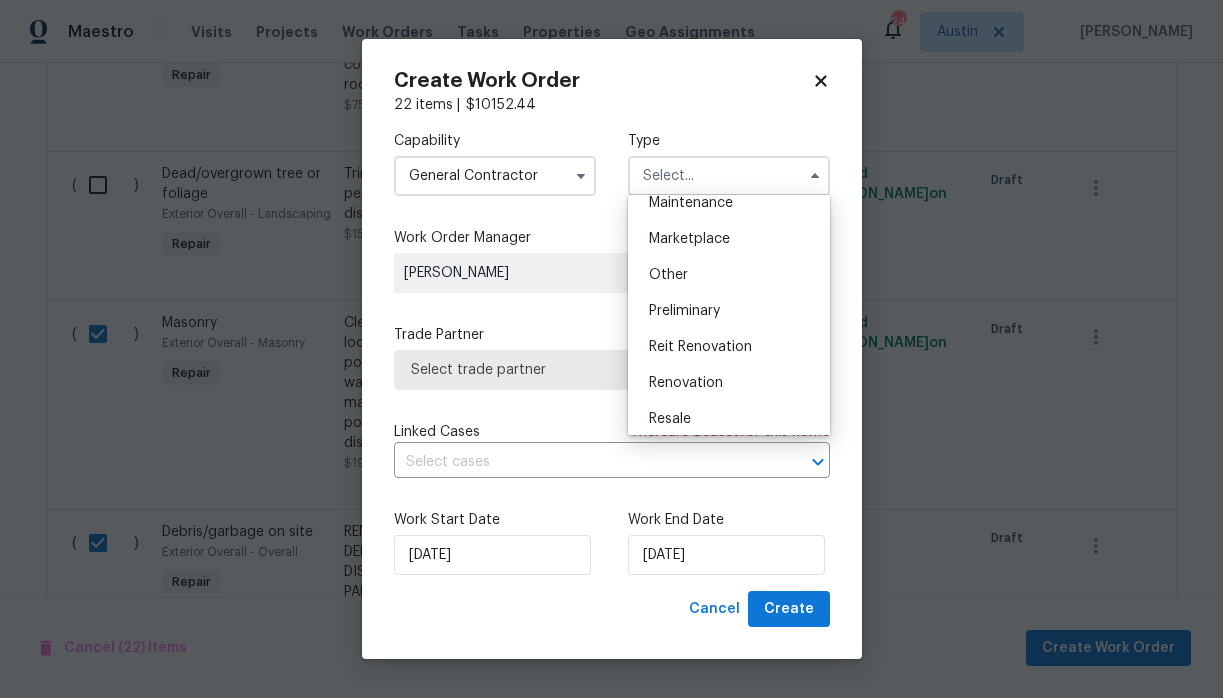 scroll, scrollTop: 386, scrollLeft: 0, axis: vertical 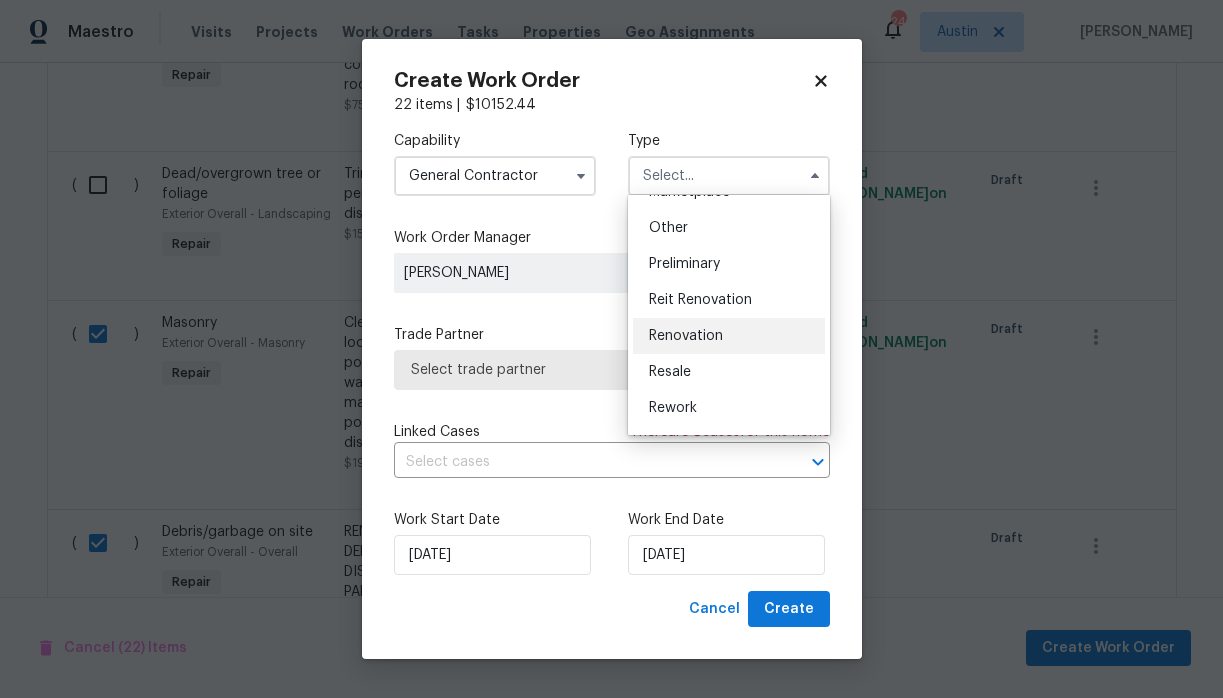click on "Renovation" at bounding box center (686, 336) 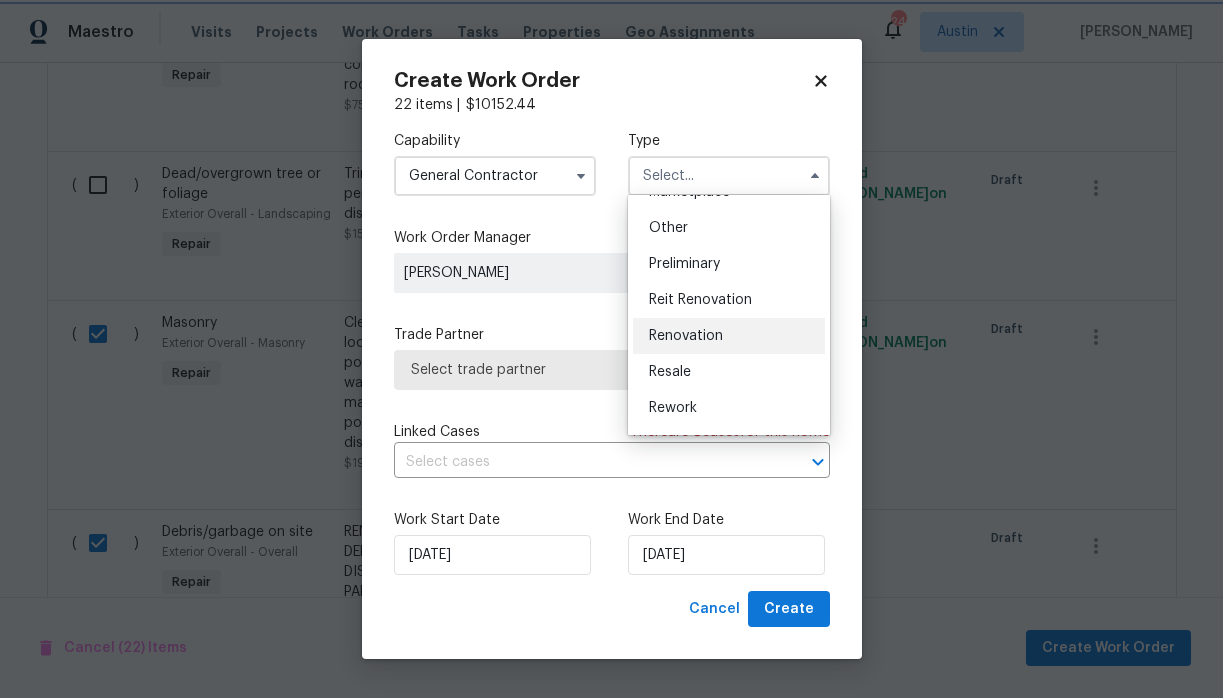 type on "Renovation" 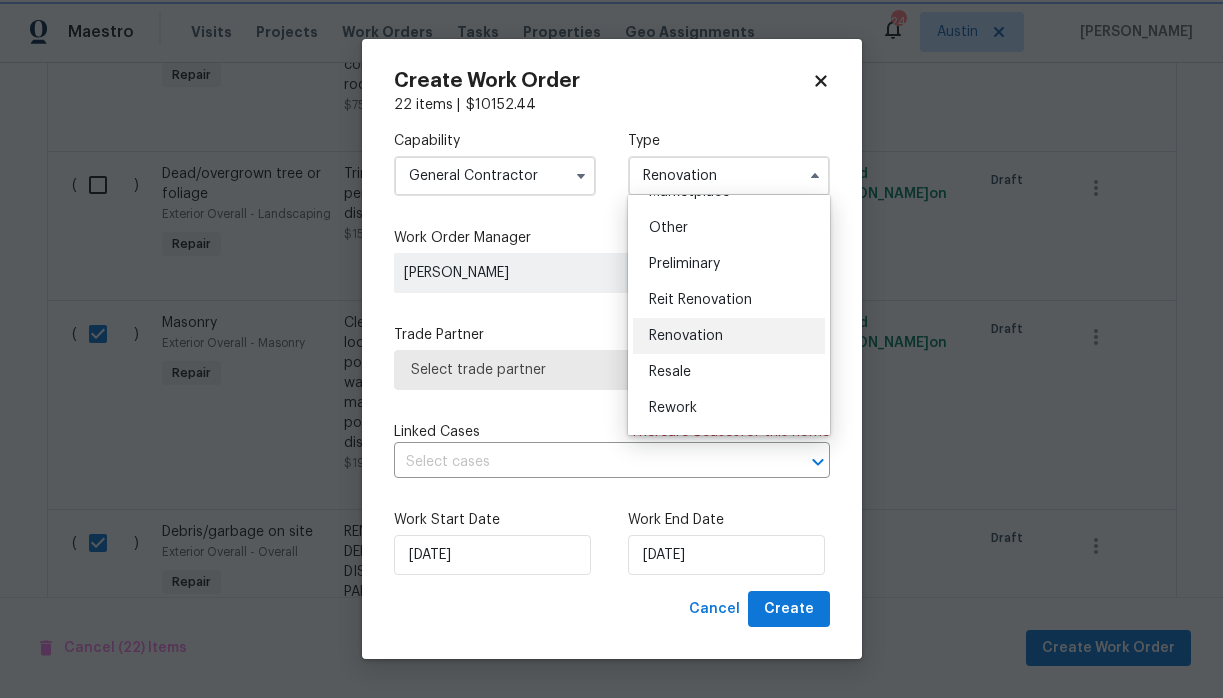 scroll, scrollTop: 0, scrollLeft: 0, axis: both 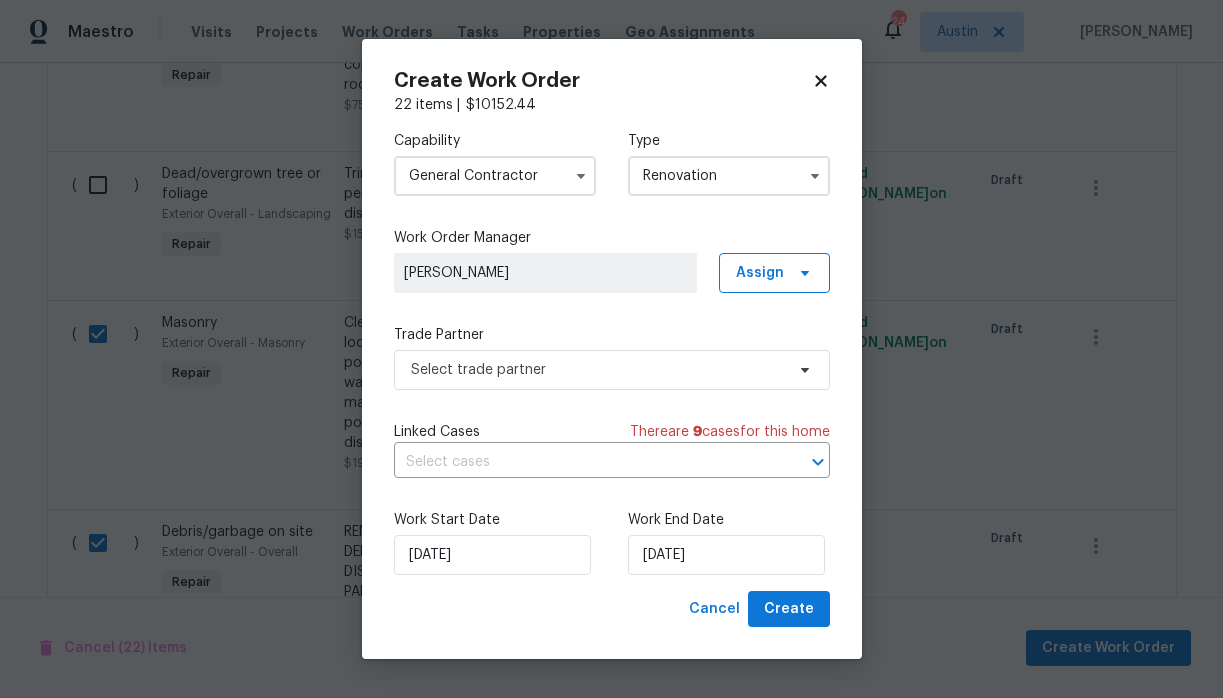 click on "[PERSON_NAME]" at bounding box center (545, 273) 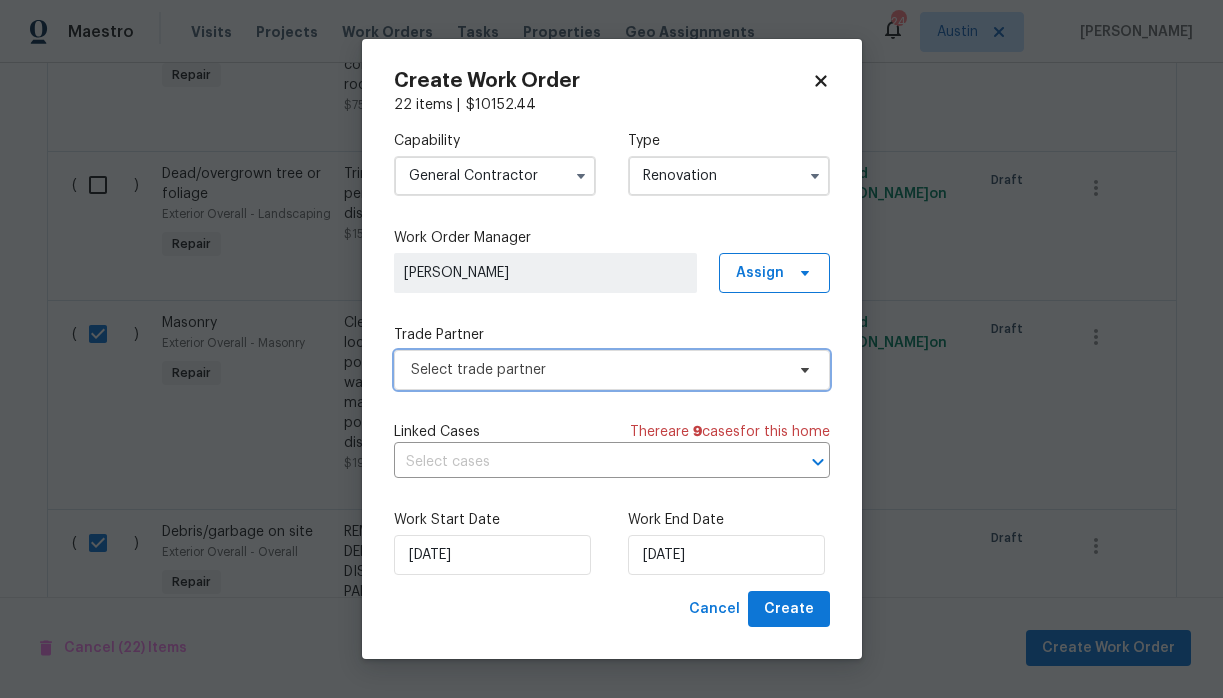 click on "Select trade partner" at bounding box center [597, 370] 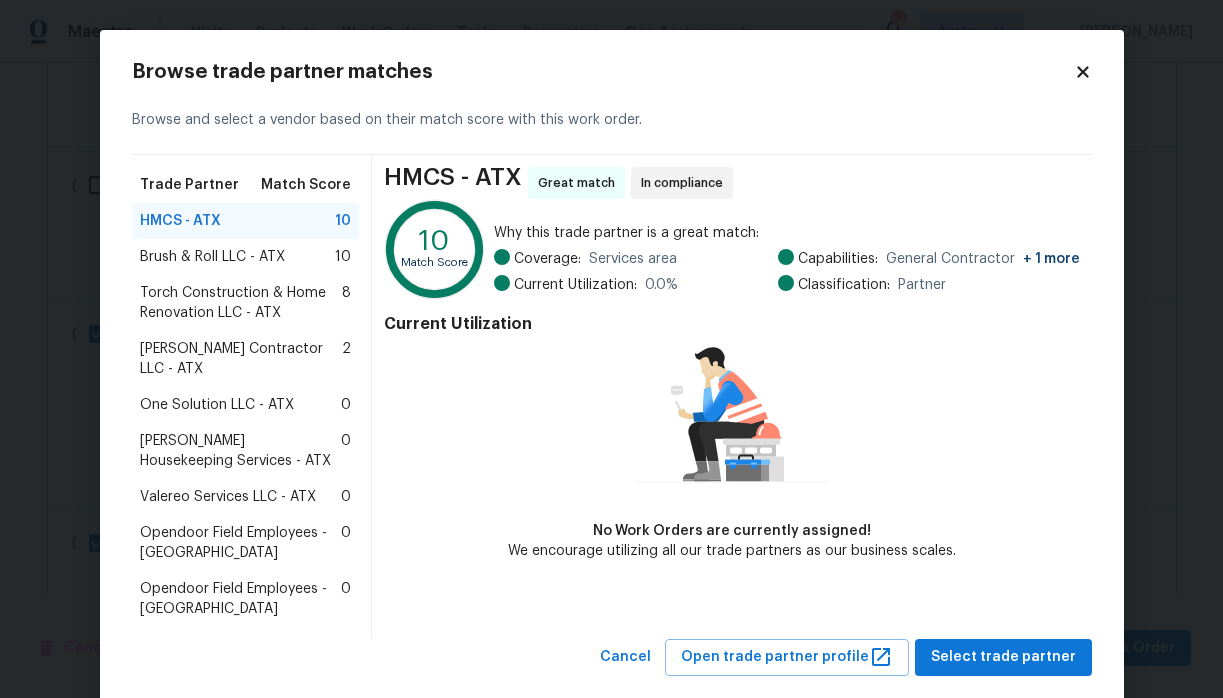 click on "Torch Construction & Home Renovation LLC - ATX" at bounding box center (241, 303) 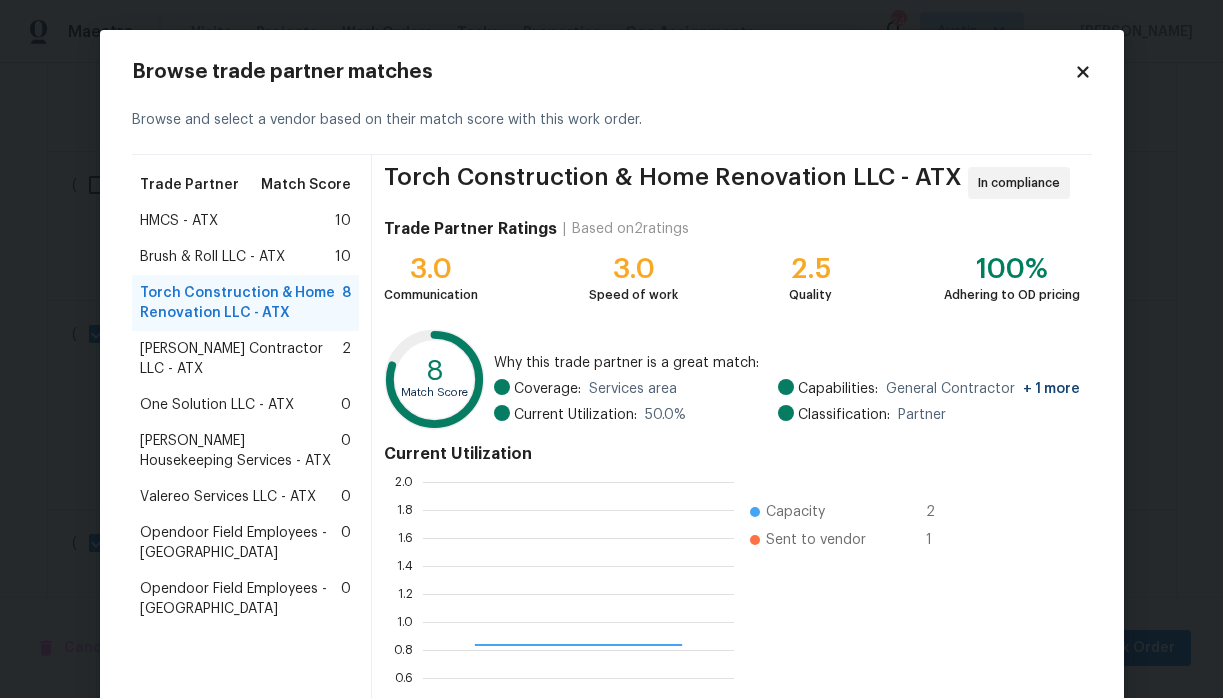 scroll, scrollTop: 2, scrollLeft: 1, axis: both 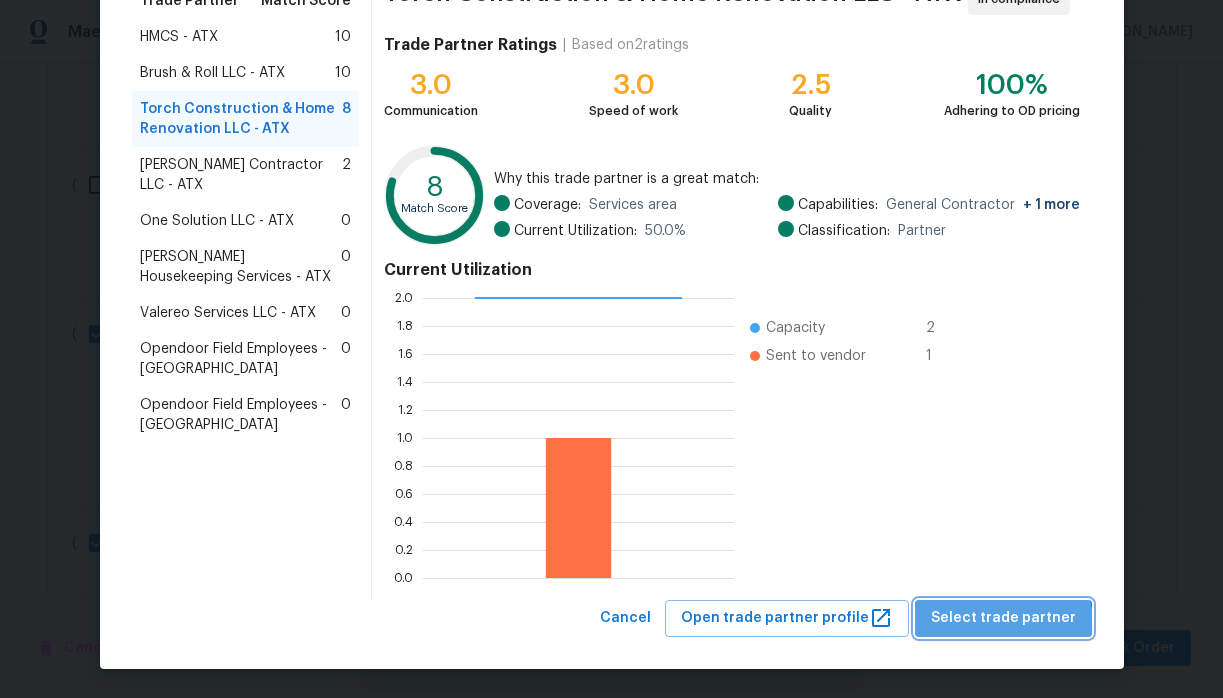 click on "Select trade partner" at bounding box center (1003, 618) 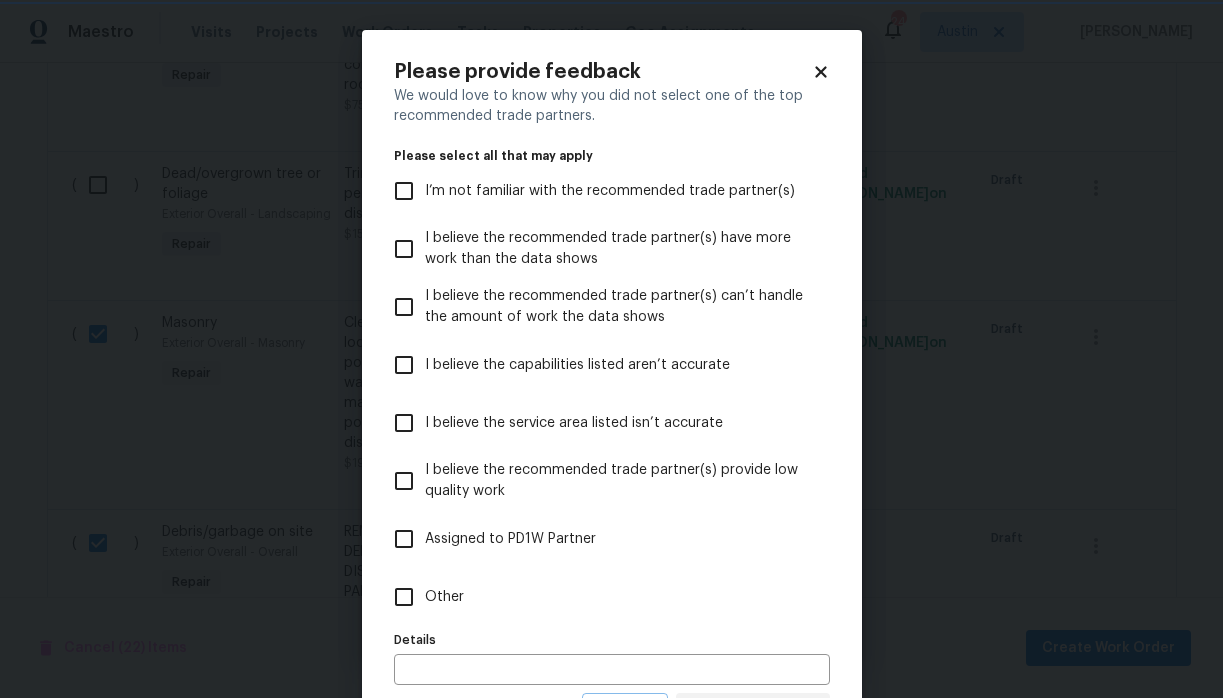 scroll, scrollTop: 0, scrollLeft: 0, axis: both 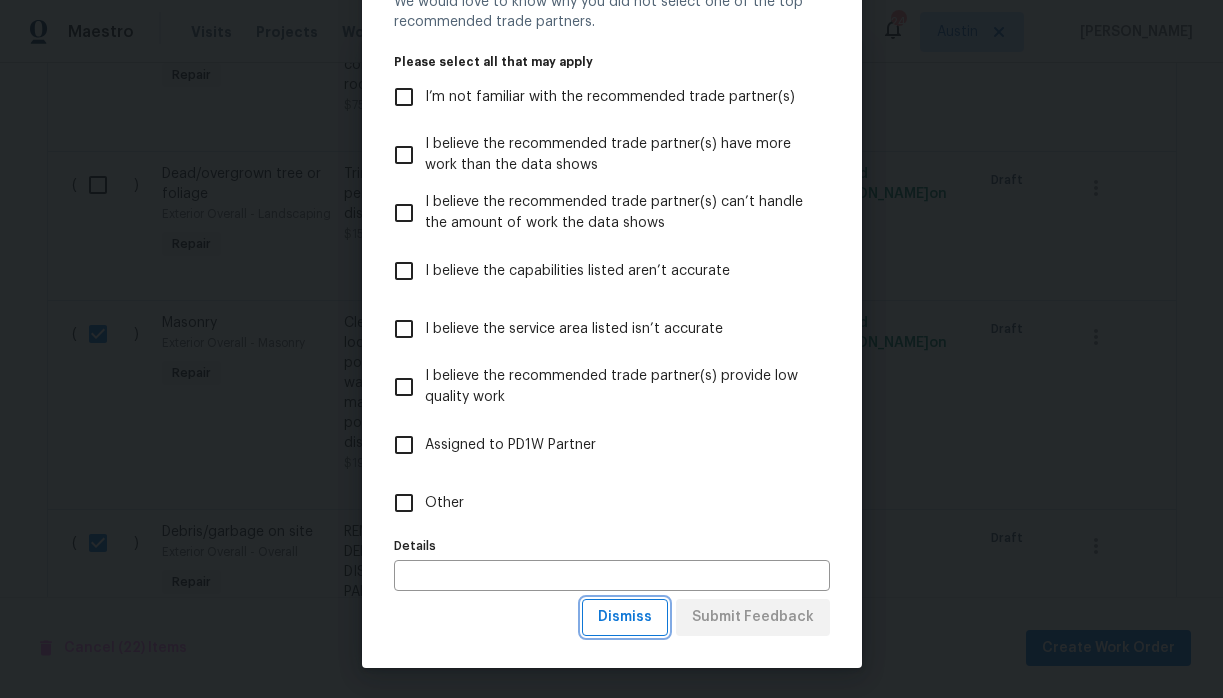 click on "Dismiss" at bounding box center [625, 617] 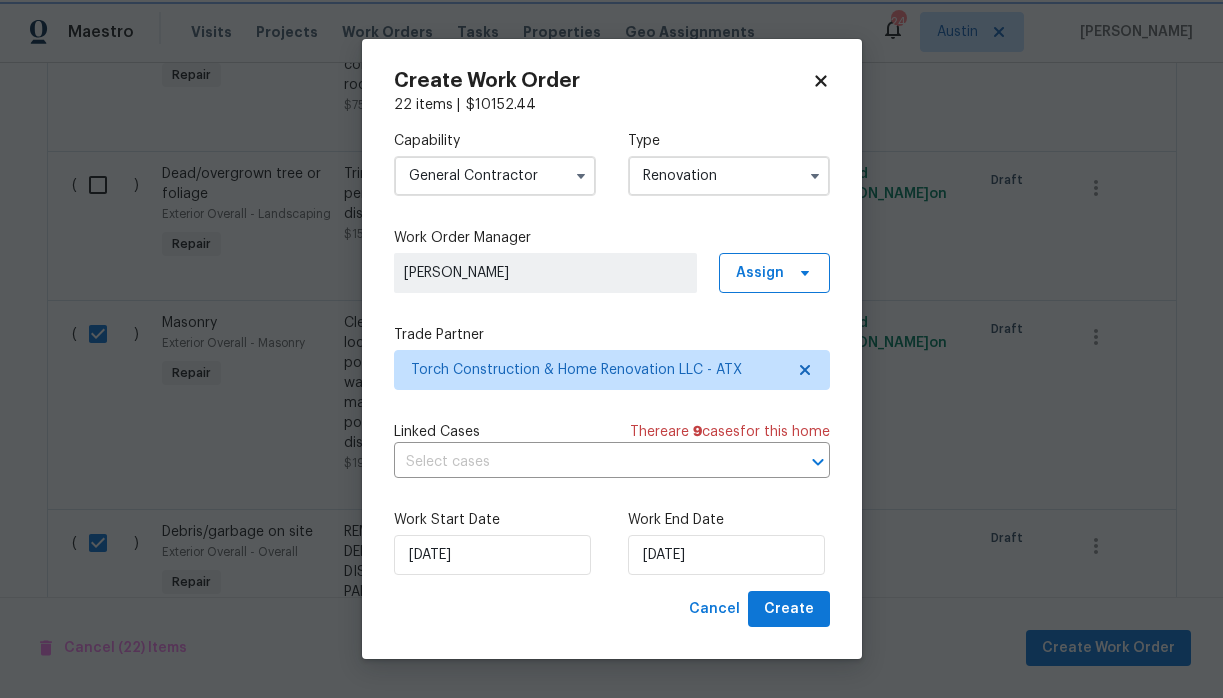 scroll, scrollTop: 0, scrollLeft: 0, axis: both 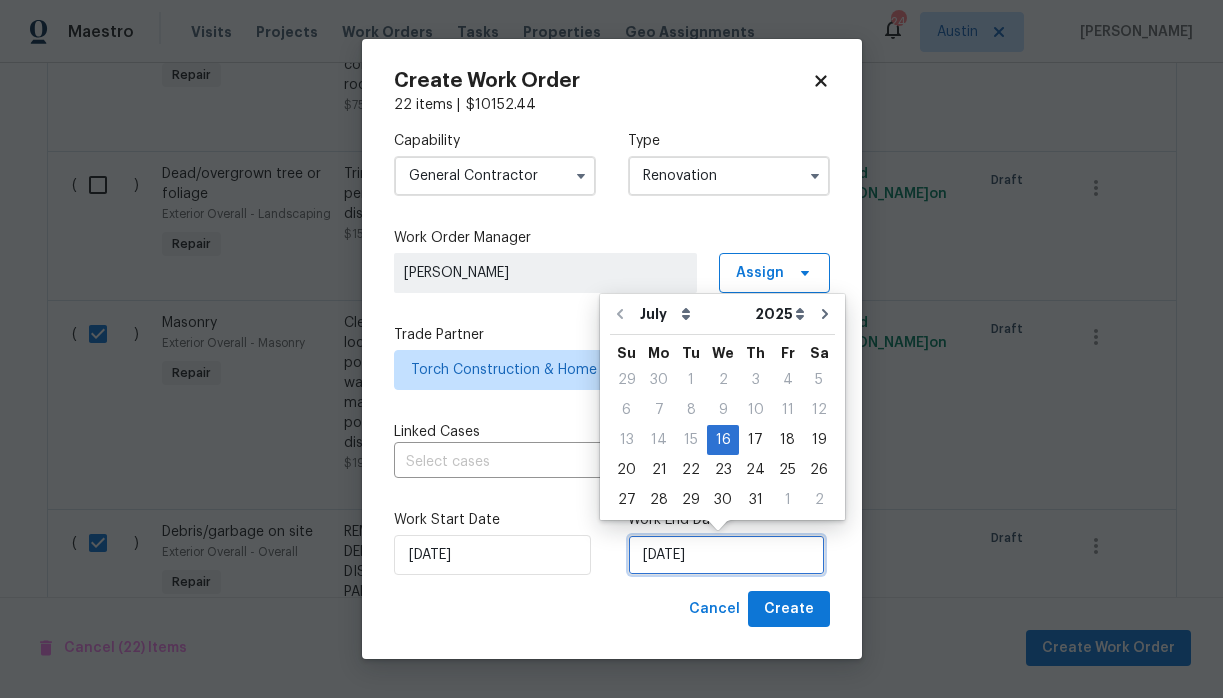 click on "7/16/2025" at bounding box center [726, 555] 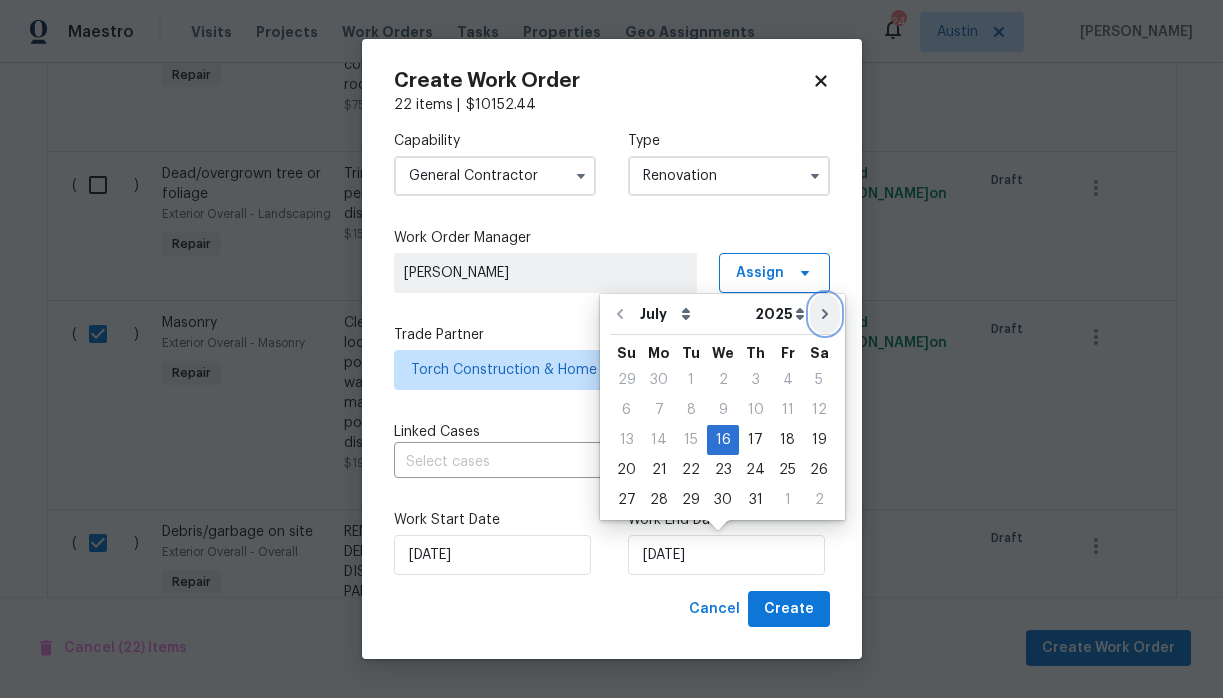 click 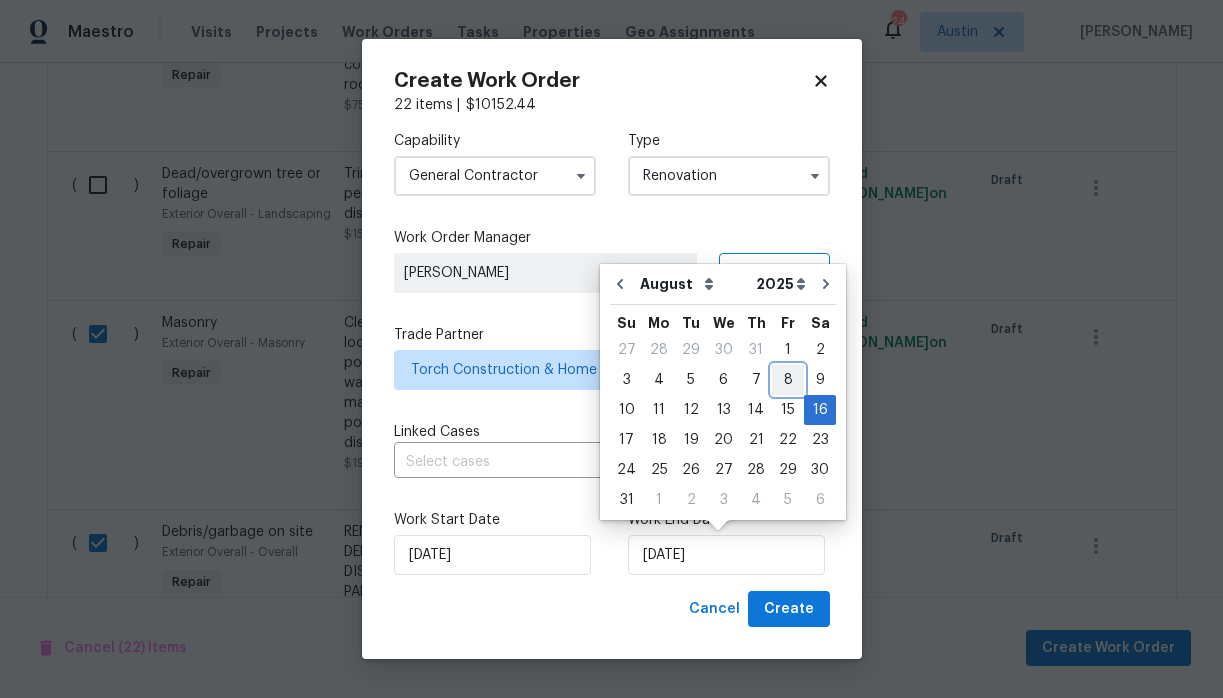 click on "8" at bounding box center [788, 380] 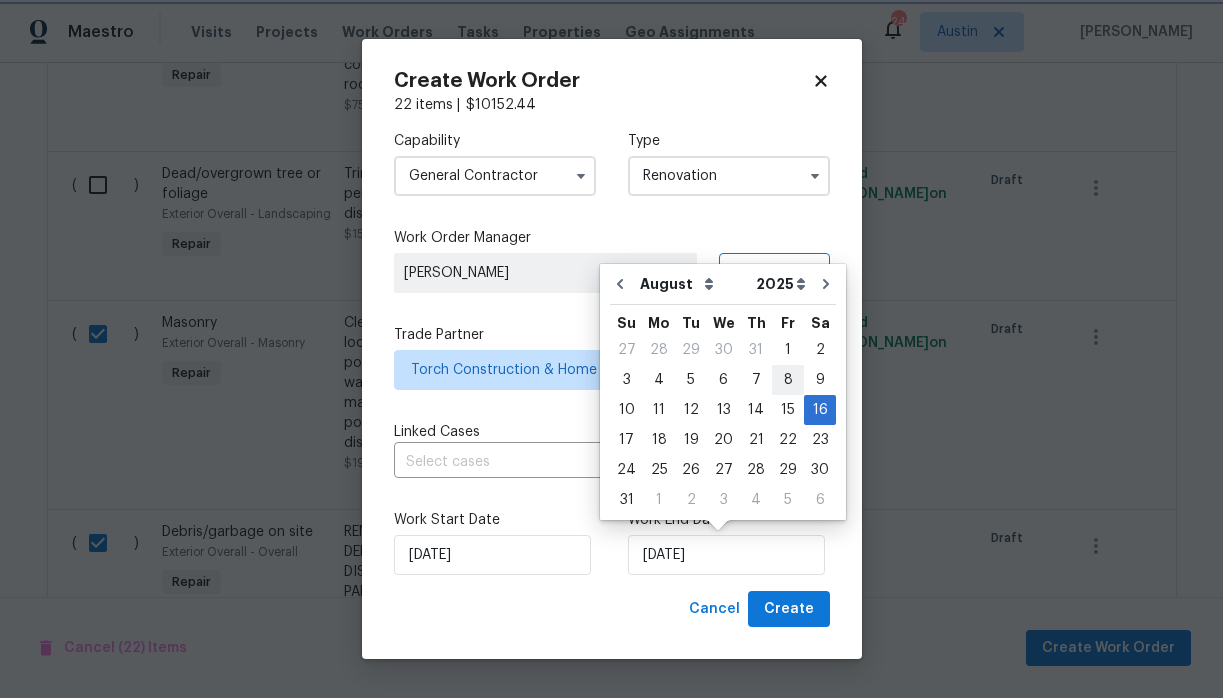 type on "8/8/2025" 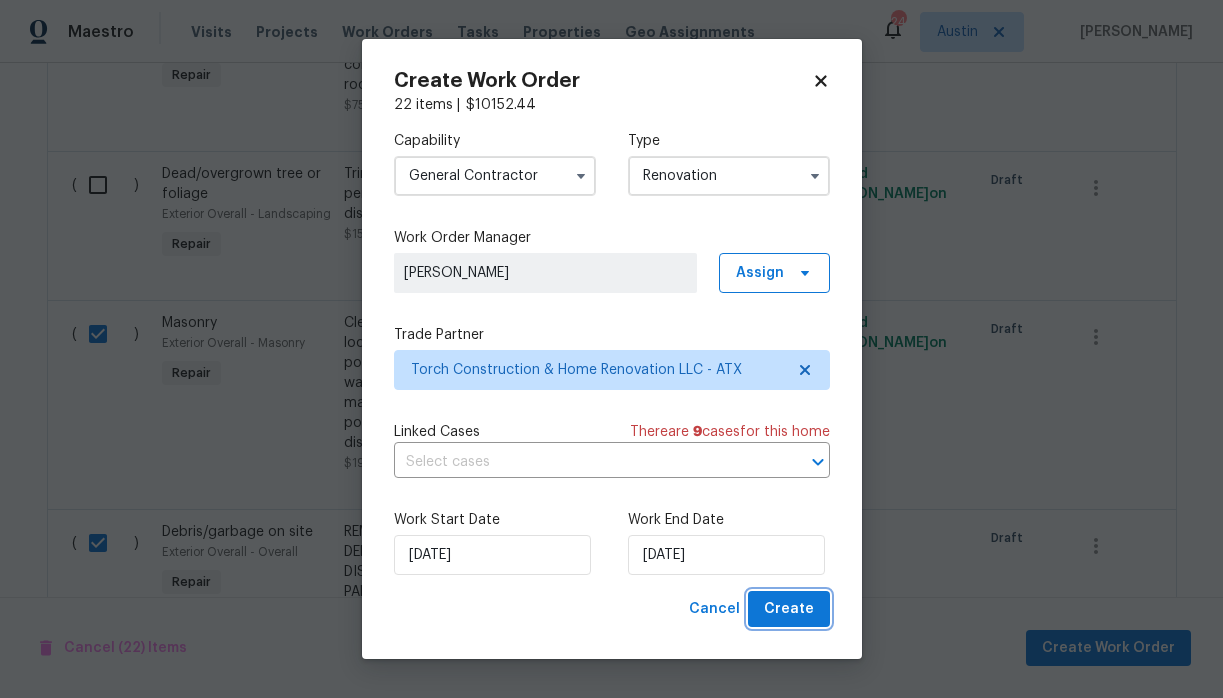 click on "Create" at bounding box center [789, 609] 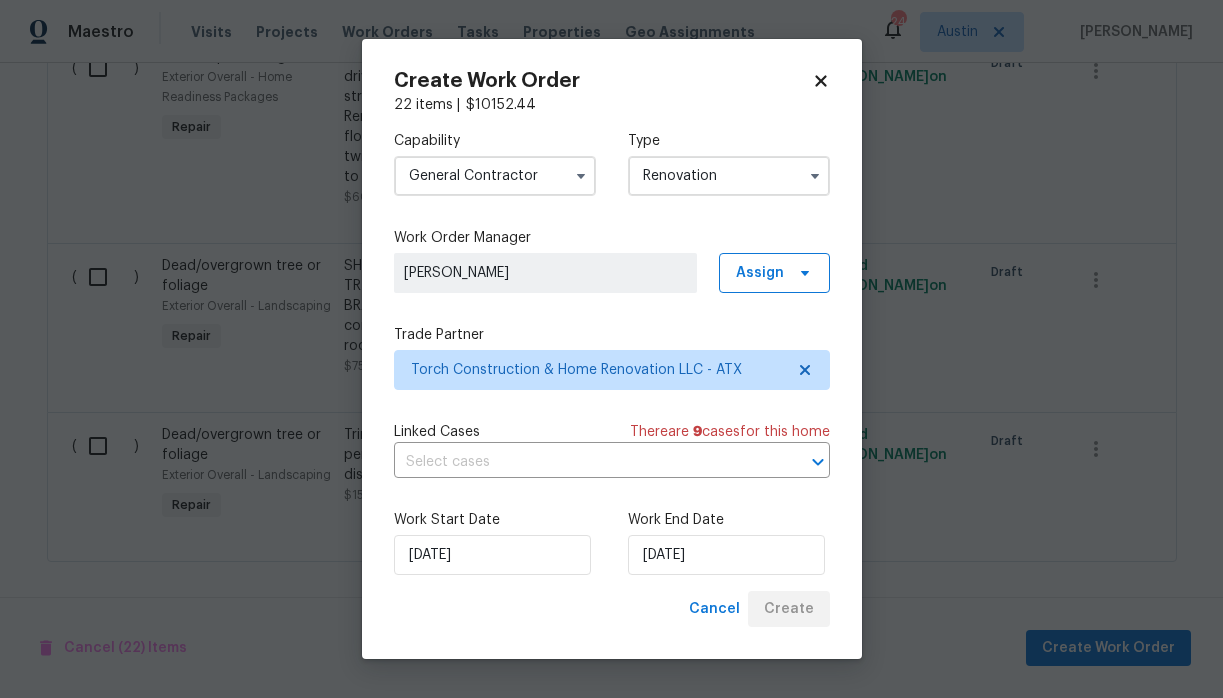 scroll, scrollTop: 2457, scrollLeft: 0, axis: vertical 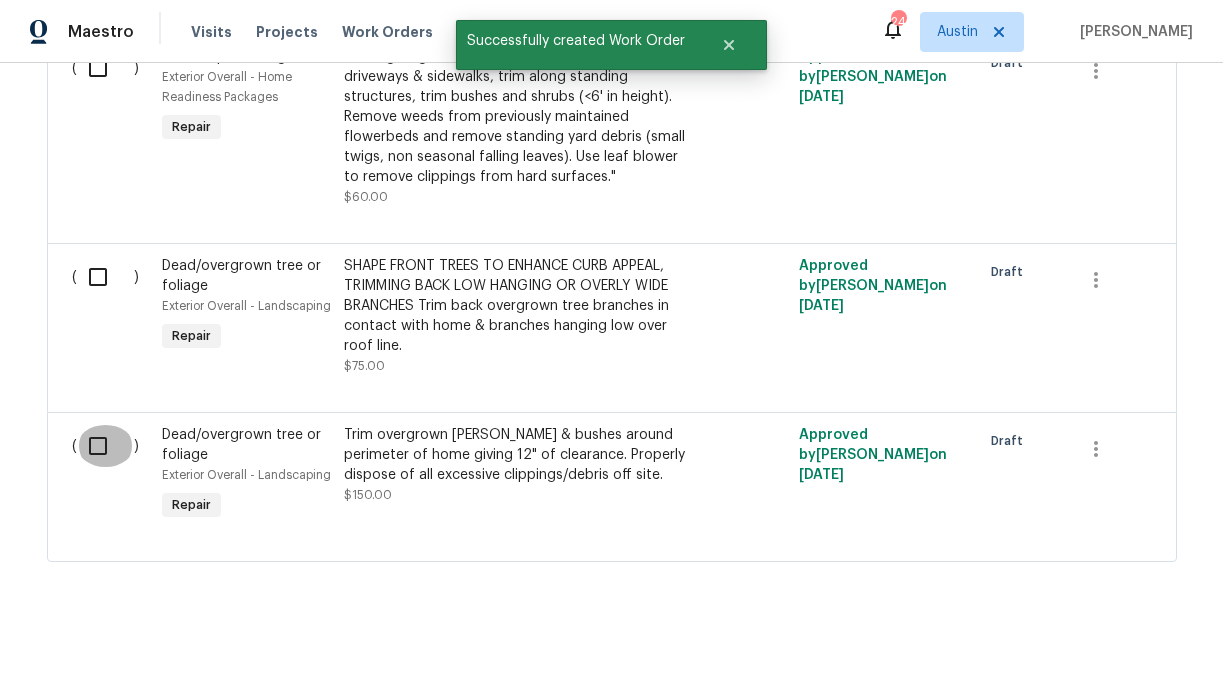 click at bounding box center (105, 446) 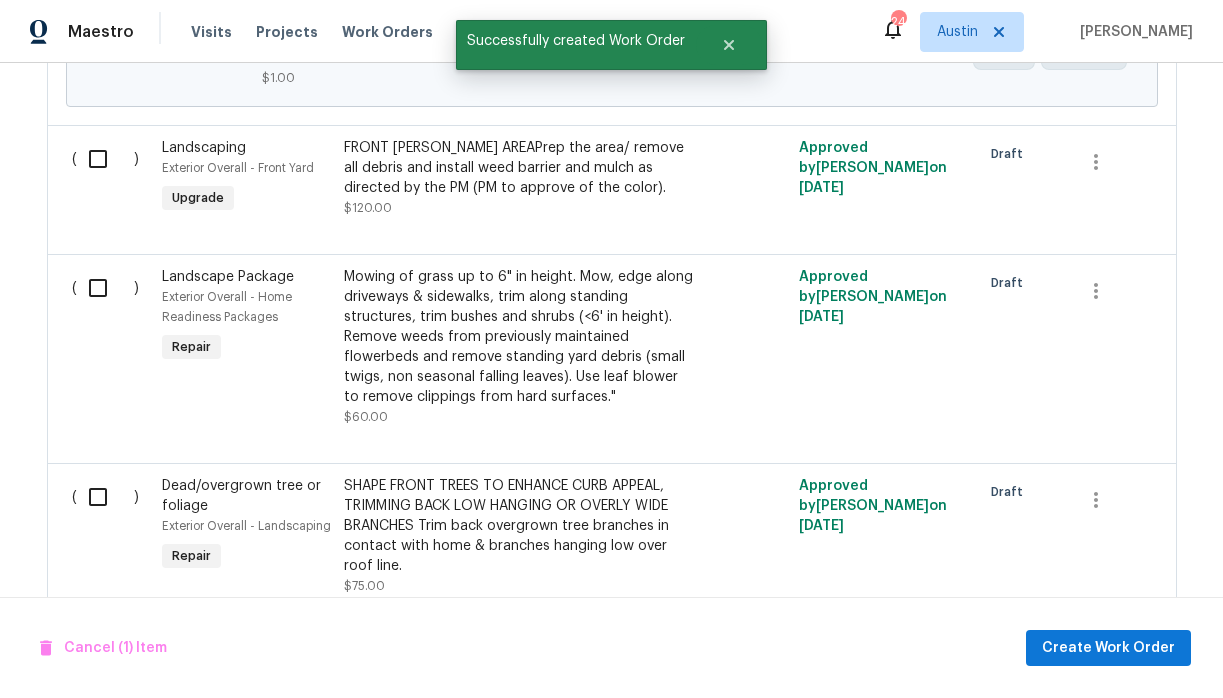 scroll, scrollTop: 2228, scrollLeft: 0, axis: vertical 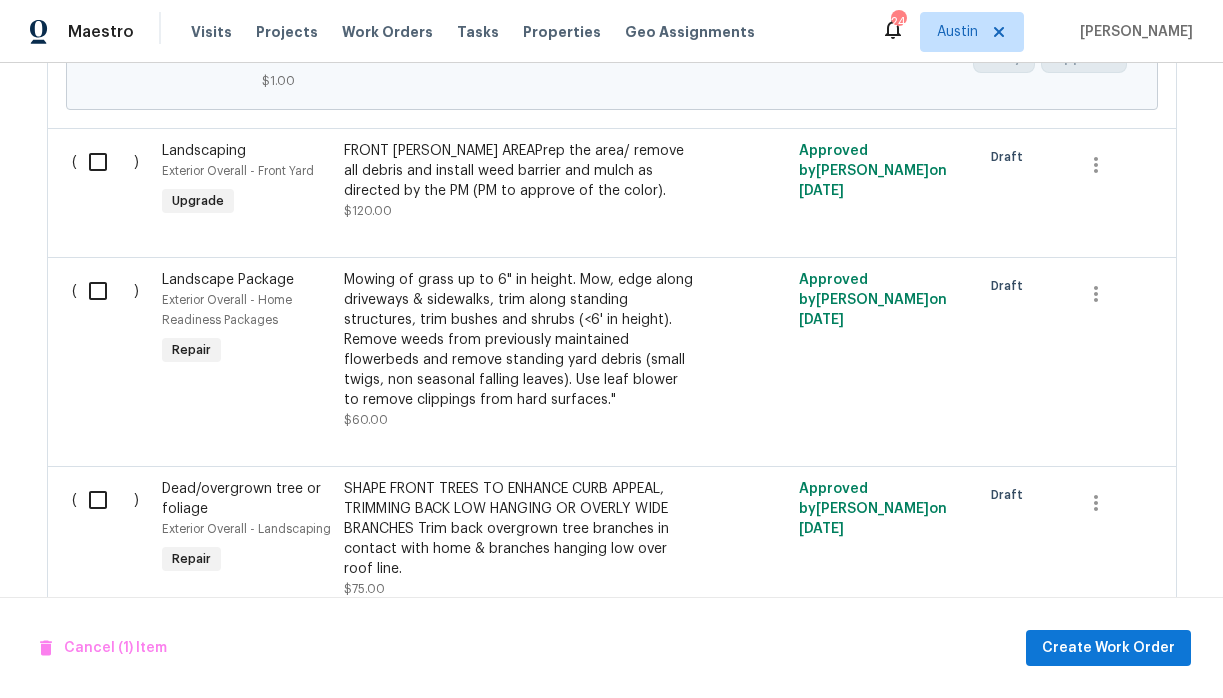 click at bounding box center [105, 500] 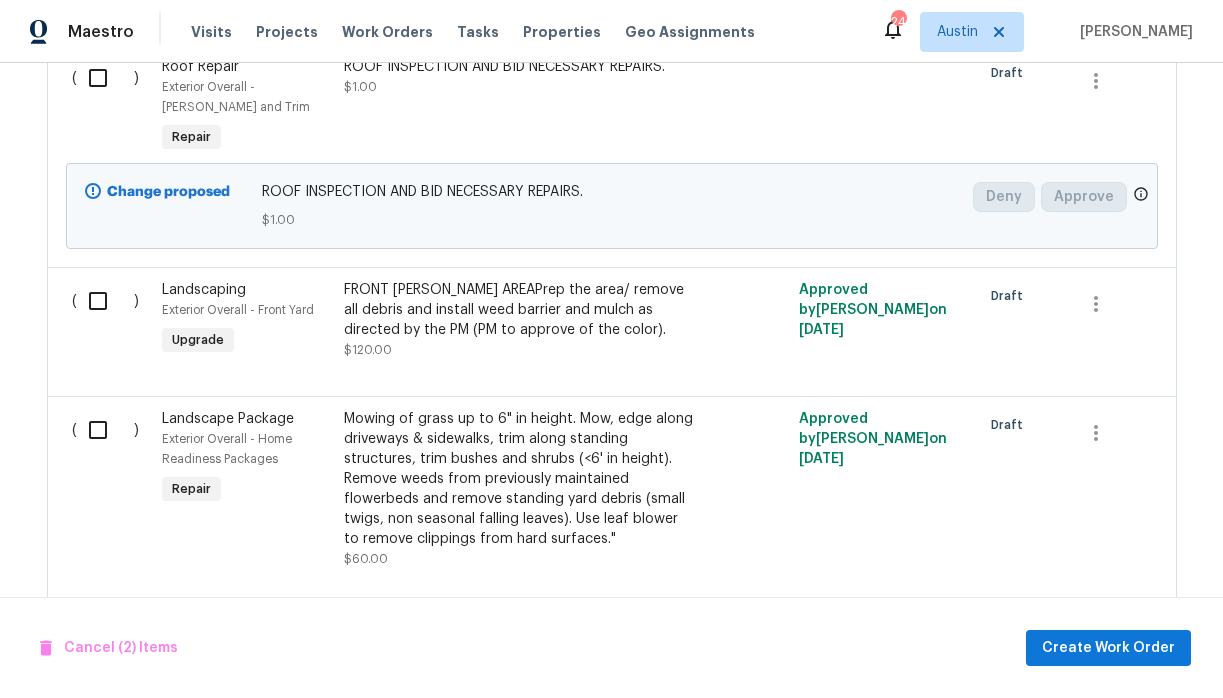 scroll, scrollTop: 2084, scrollLeft: 0, axis: vertical 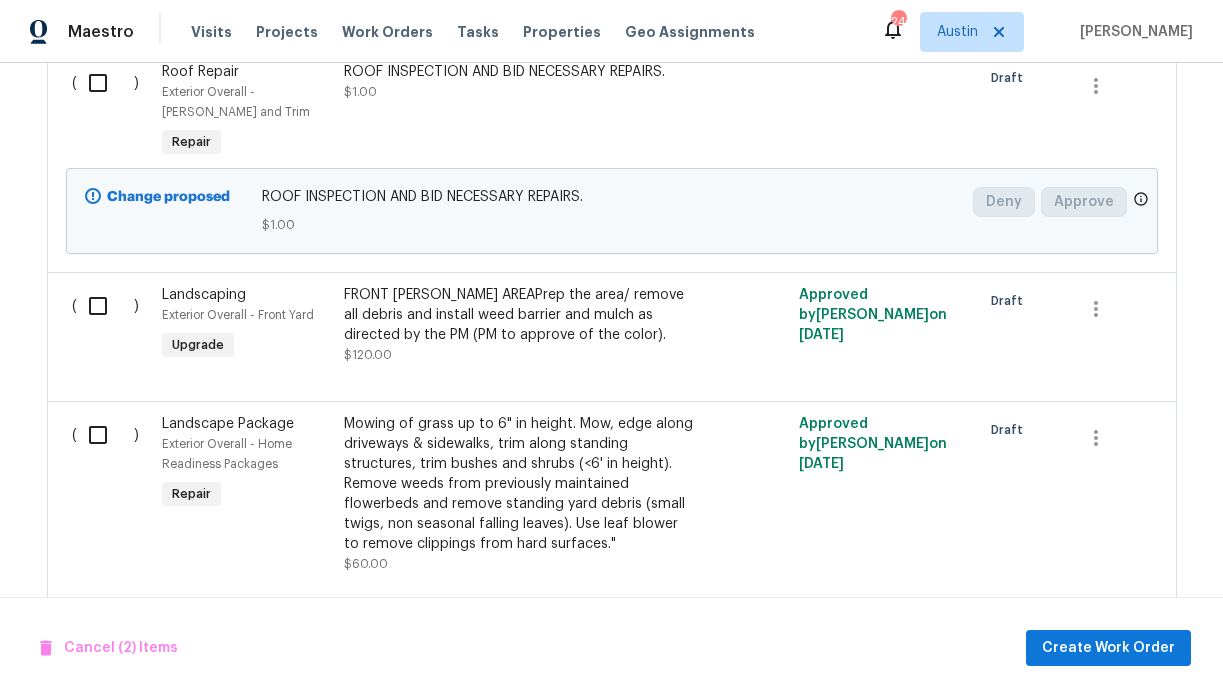 click at bounding box center (105, 435) 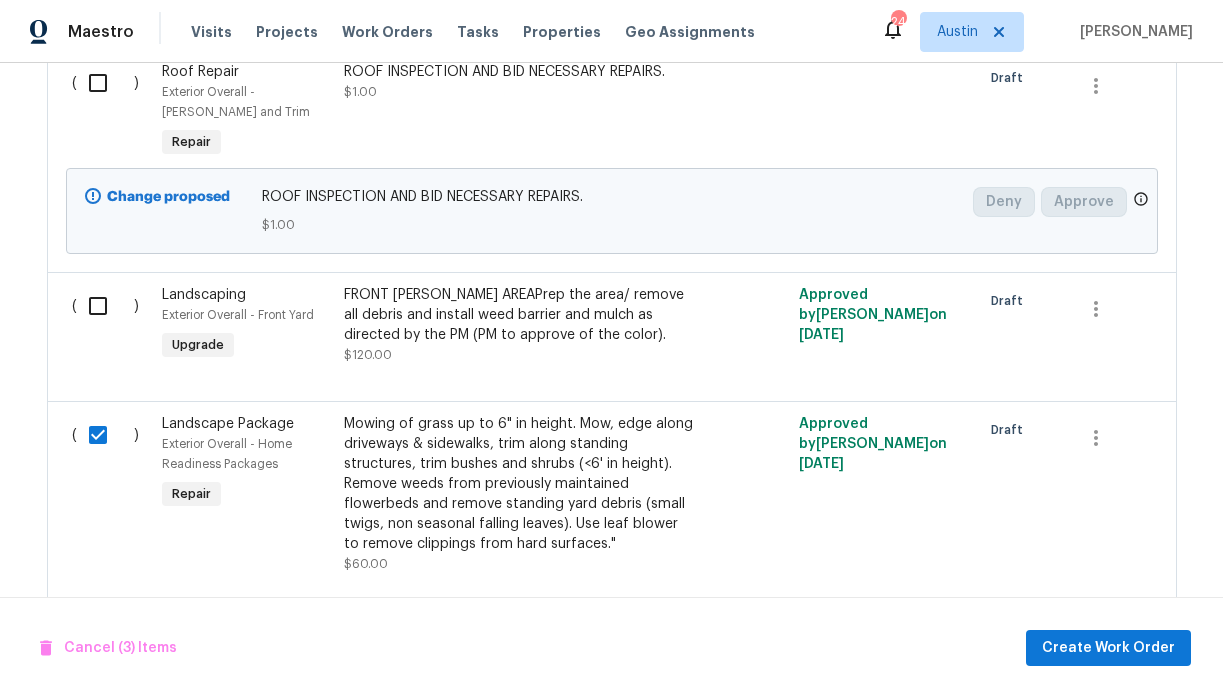 scroll, scrollTop: 1945, scrollLeft: 0, axis: vertical 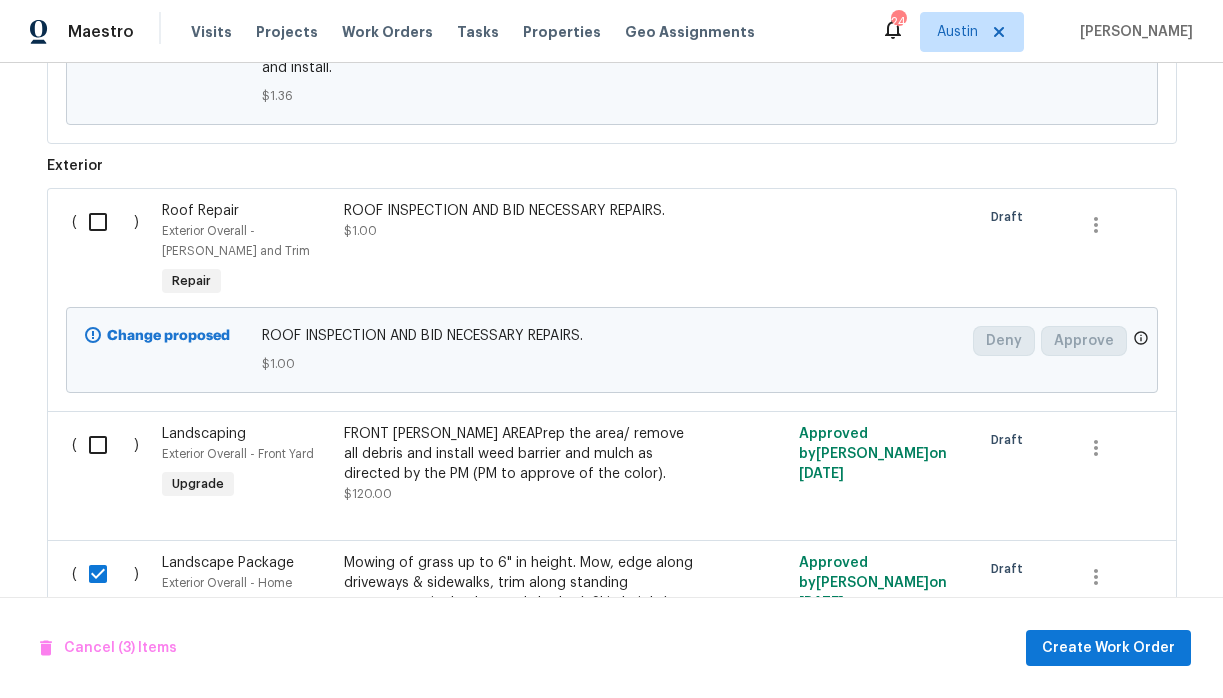click at bounding box center [105, 445] 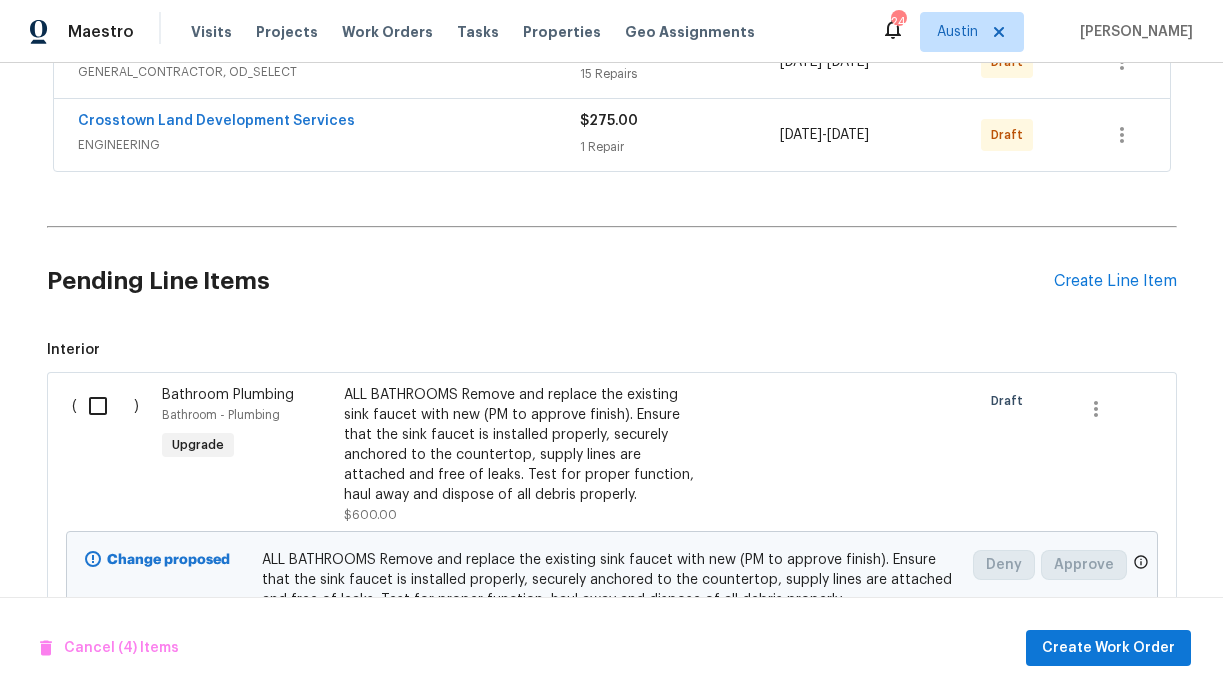 scroll, scrollTop: 398, scrollLeft: 0, axis: vertical 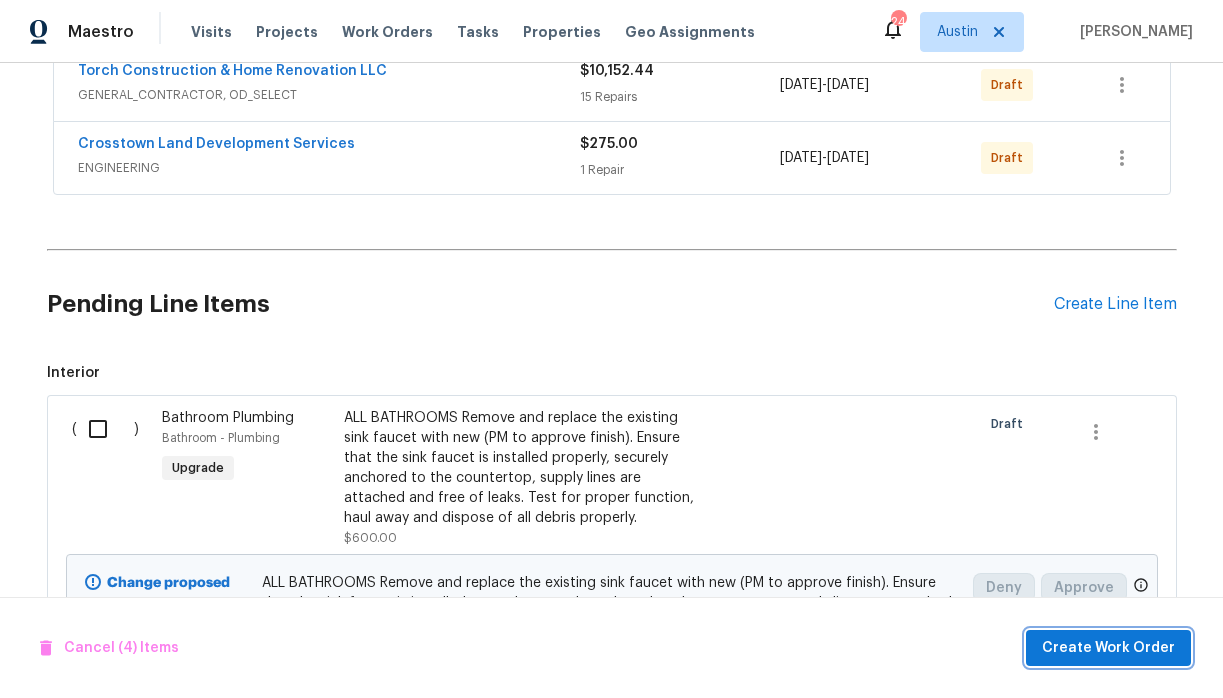 click on "Create Work Order" at bounding box center [1108, 648] 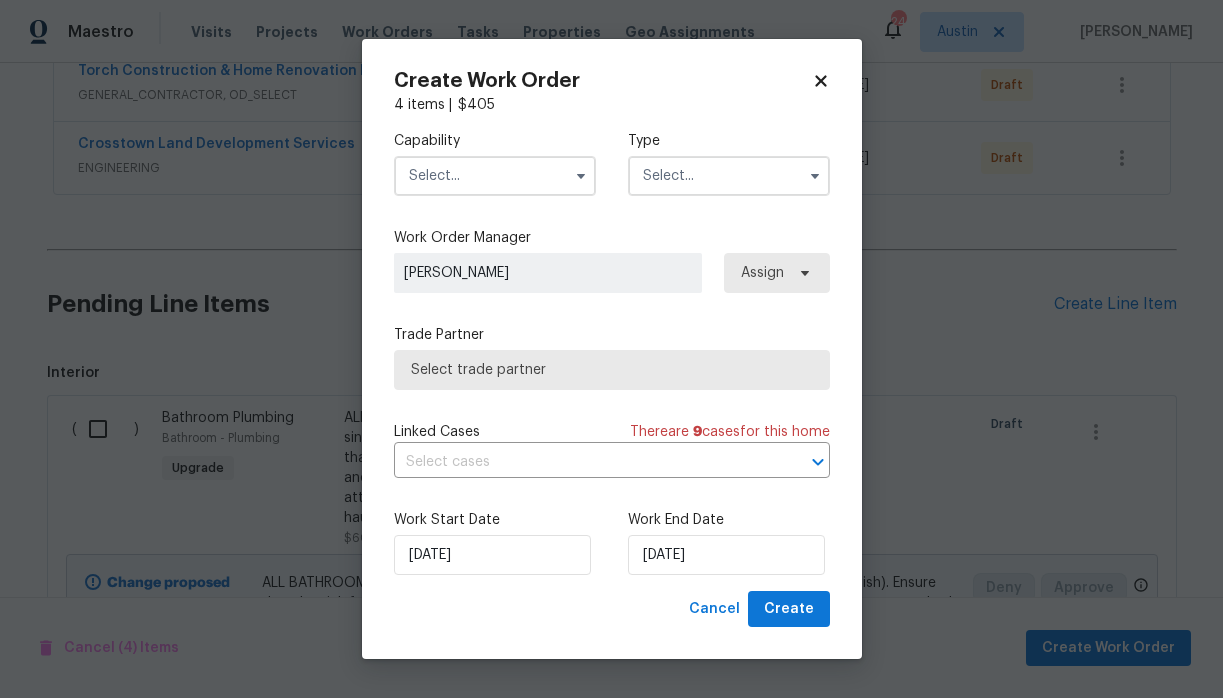click at bounding box center [495, 176] 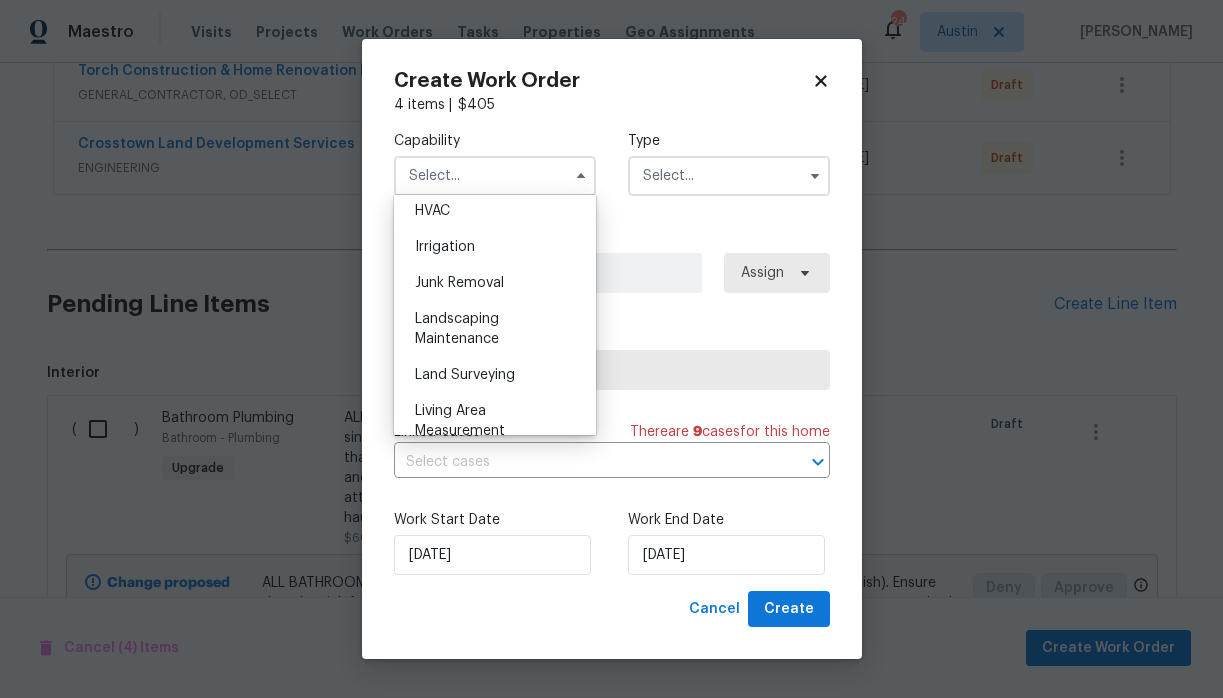 scroll, scrollTop: 1217, scrollLeft: 0, axis: vertical 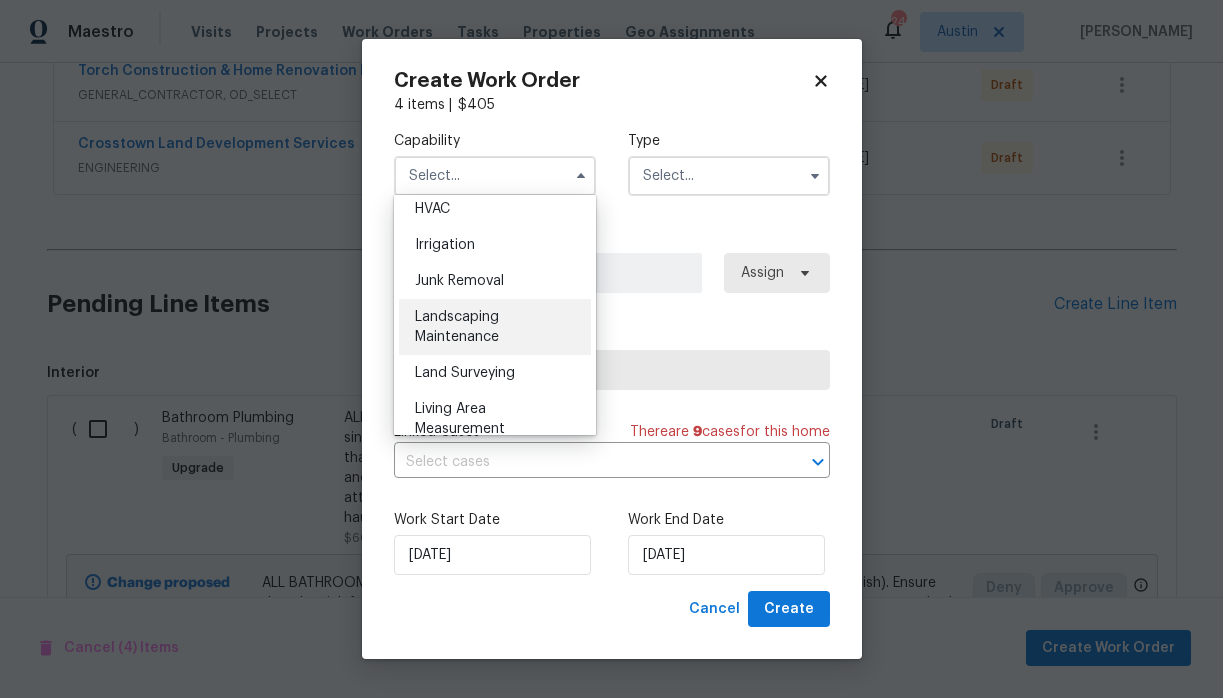 click on "Landscaping Maintenance" at bounding box center (457, 327) 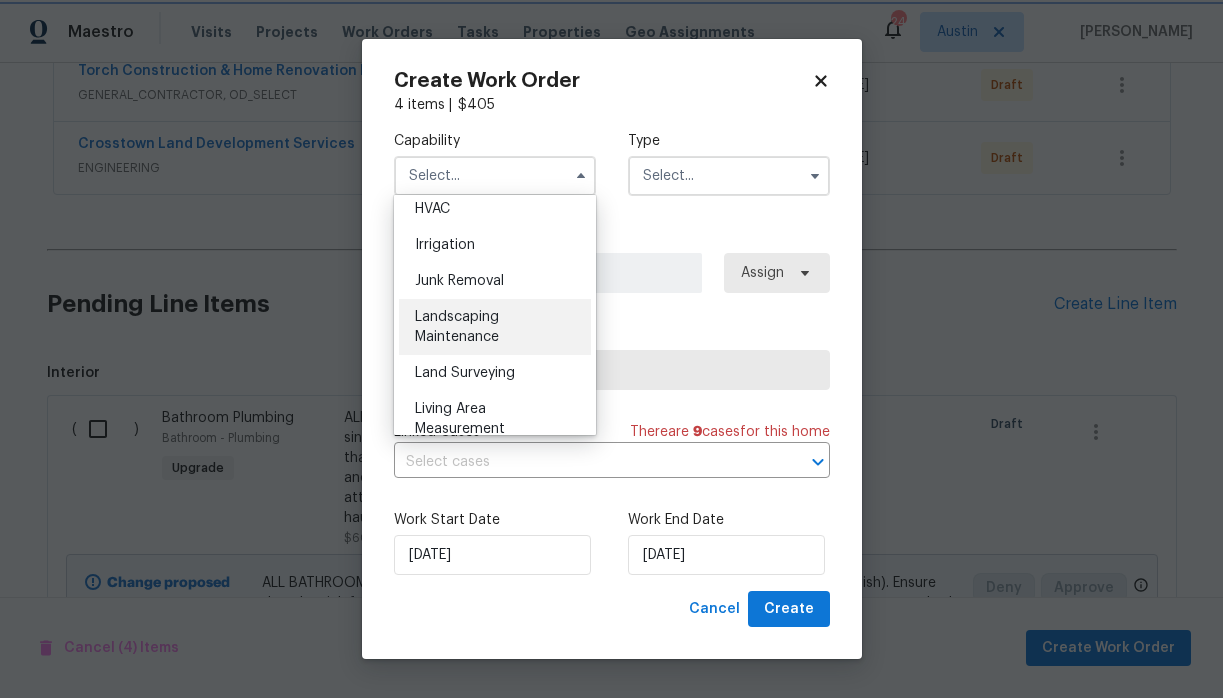 type on "Landscaping Maintenance" 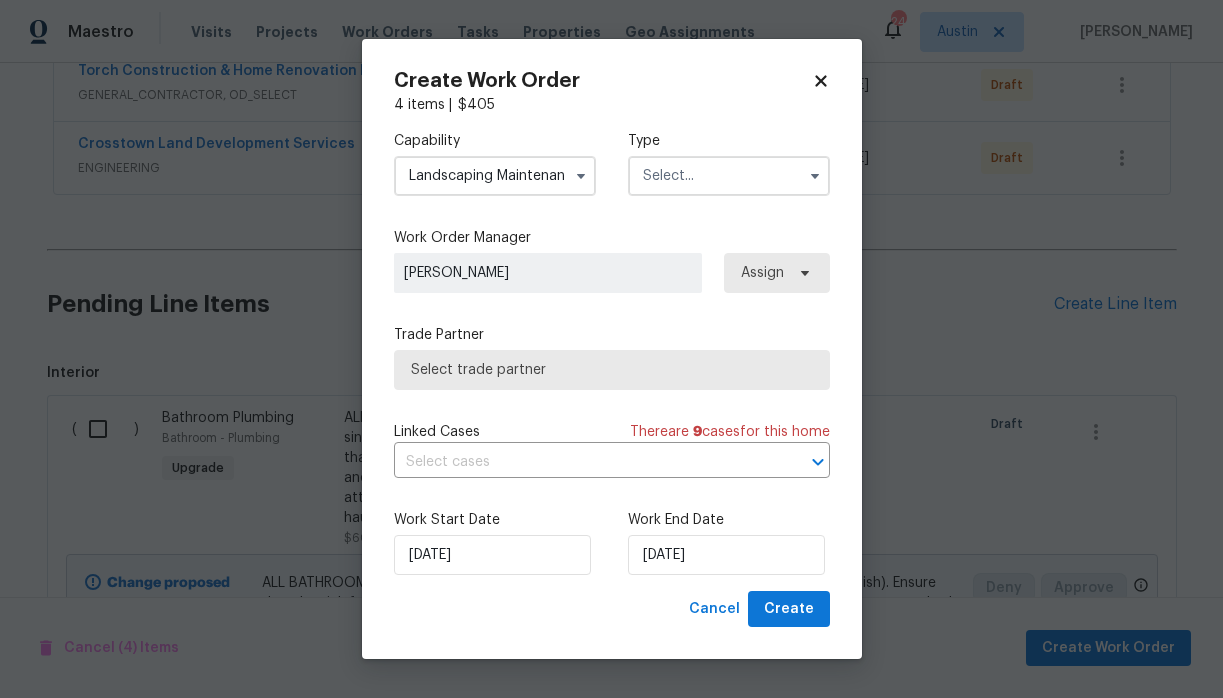 click at bounding box center (729, 176) 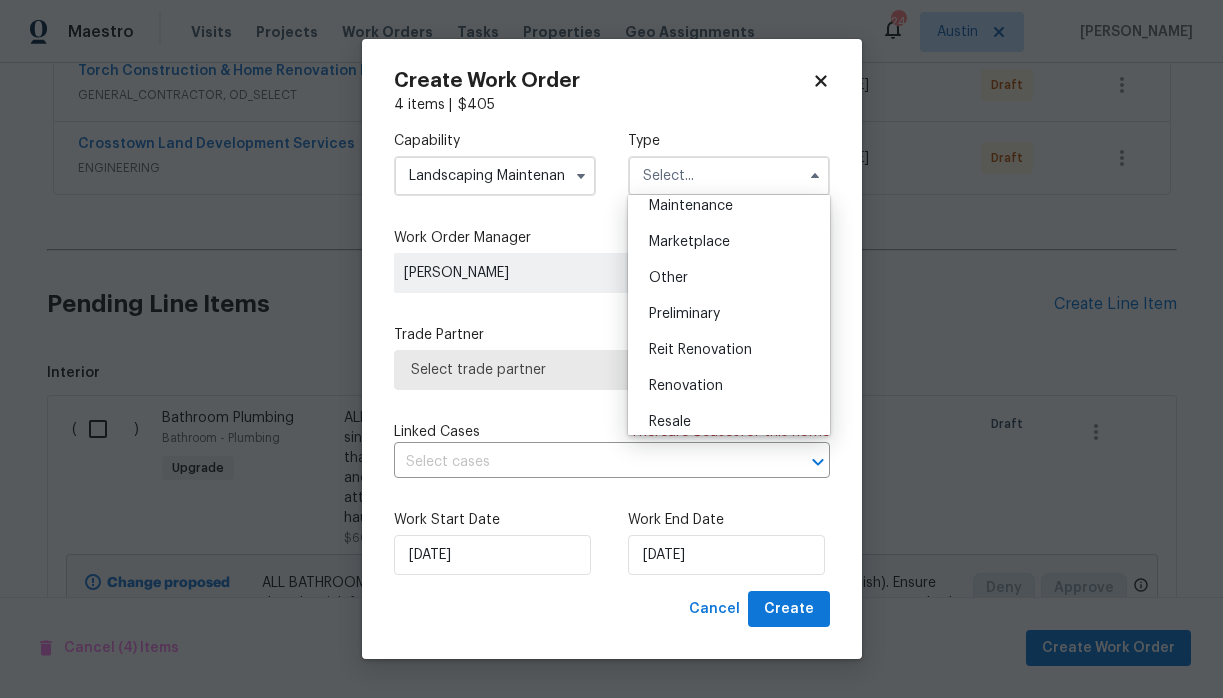 scroll, scrollTop: 339, scrollLeft: 0, axis: vertical 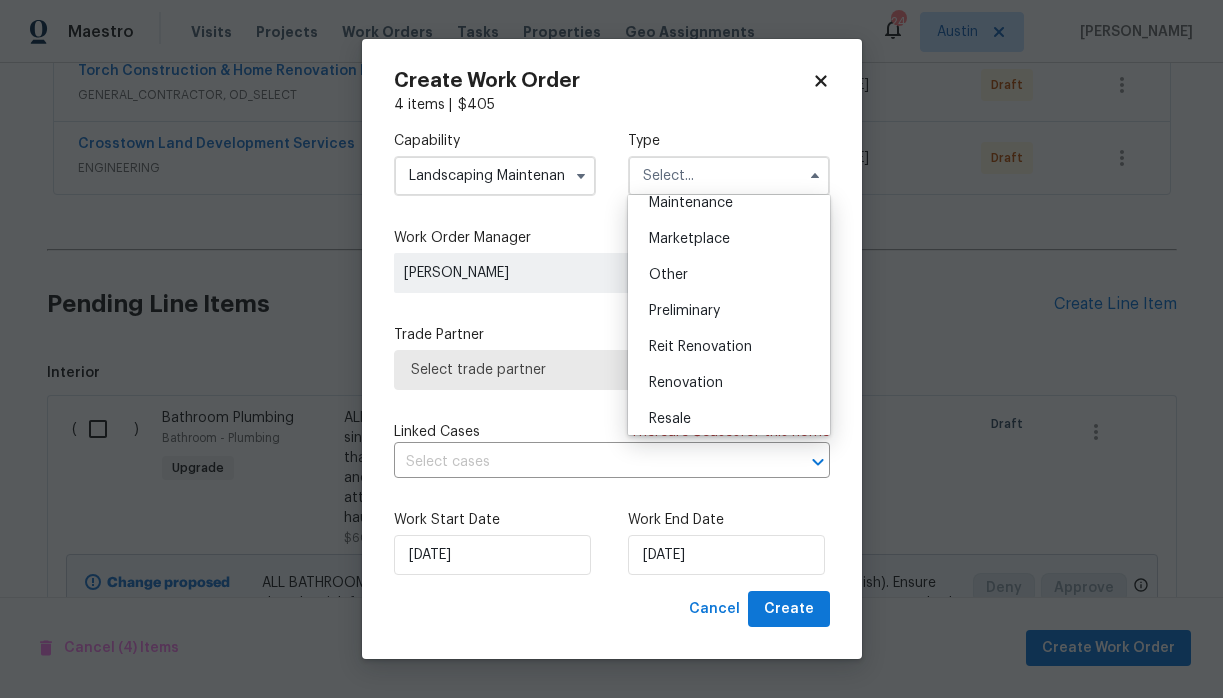 click on "Renovation" at bounding box center [686, 383] 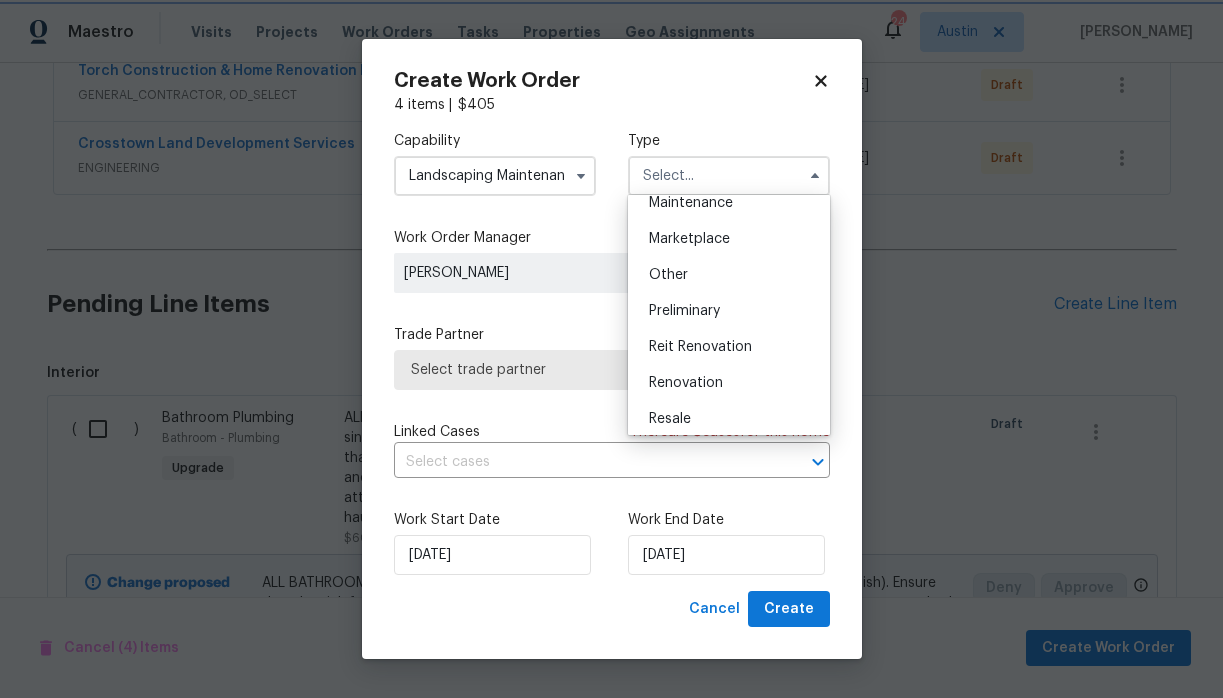 type on "Renovation" 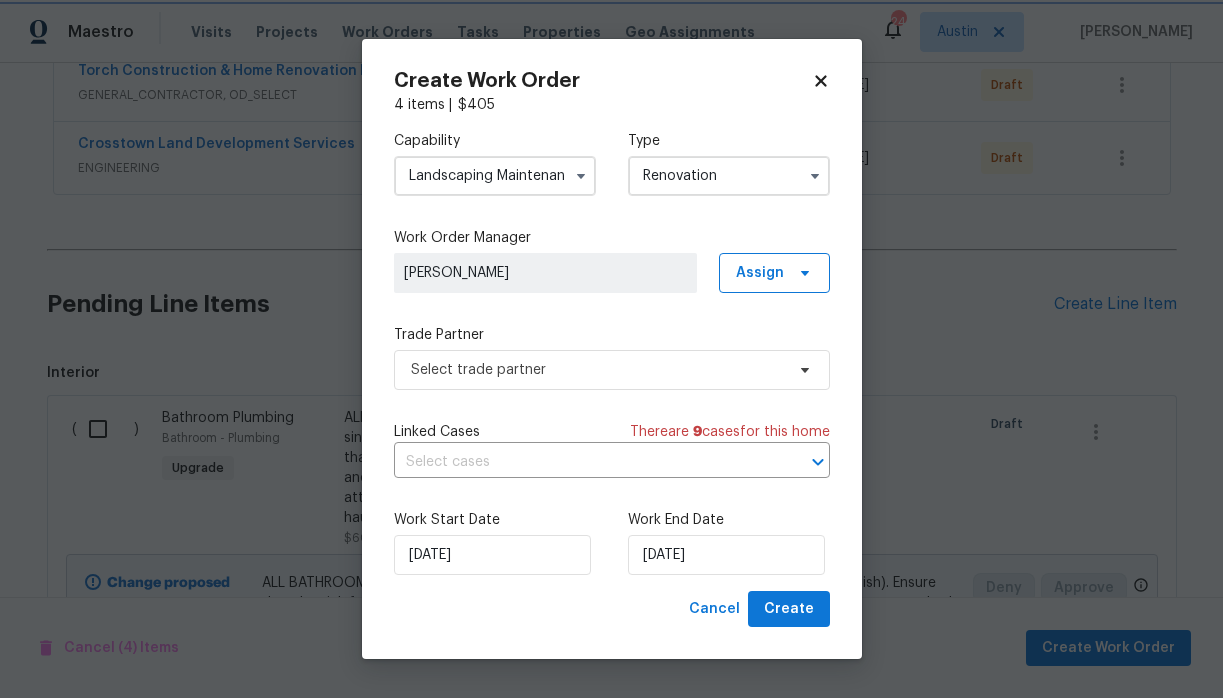 scroll, scrollTop: 0, scrollLeft: 0, axis: both 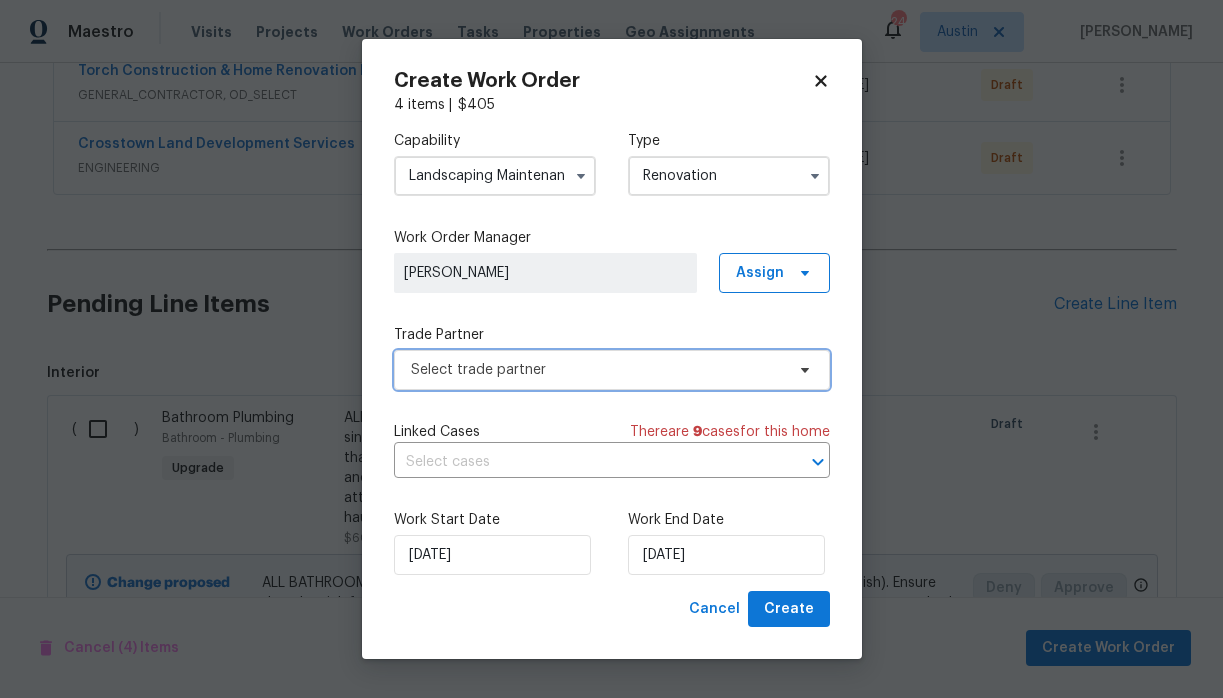 click on "Select trade partner" at bounding box center (597, 370) 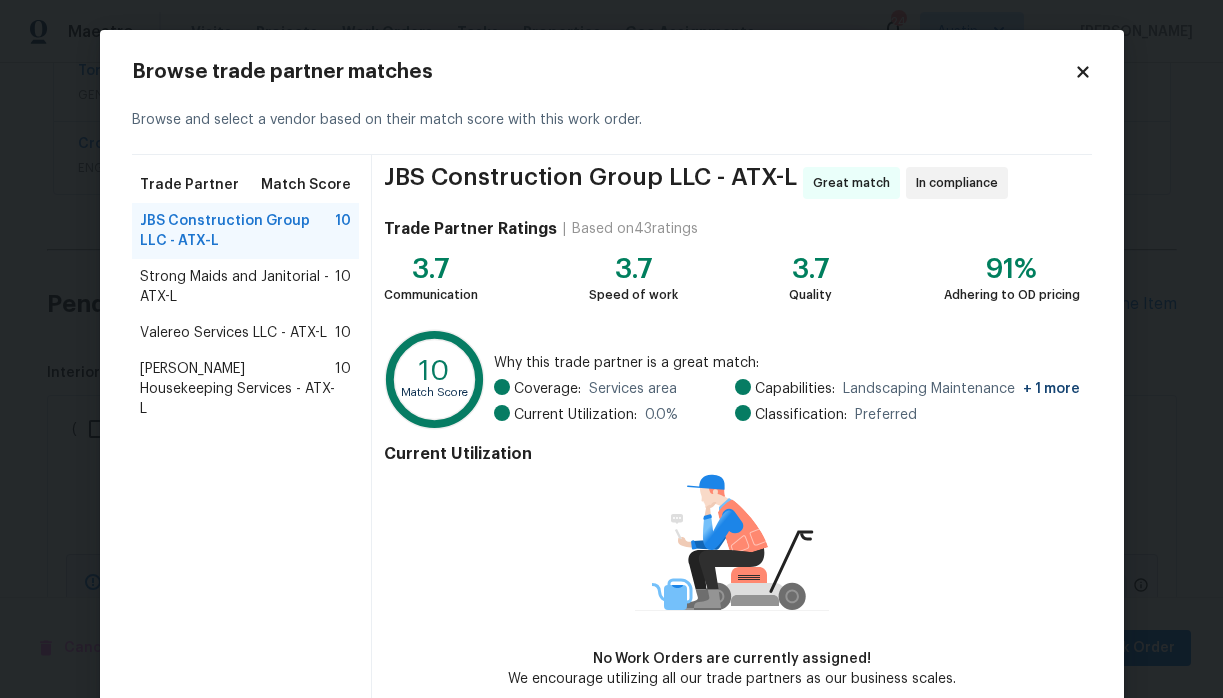 scroll, scrollTop: 100, scrollLeft: 0, axis: vertical 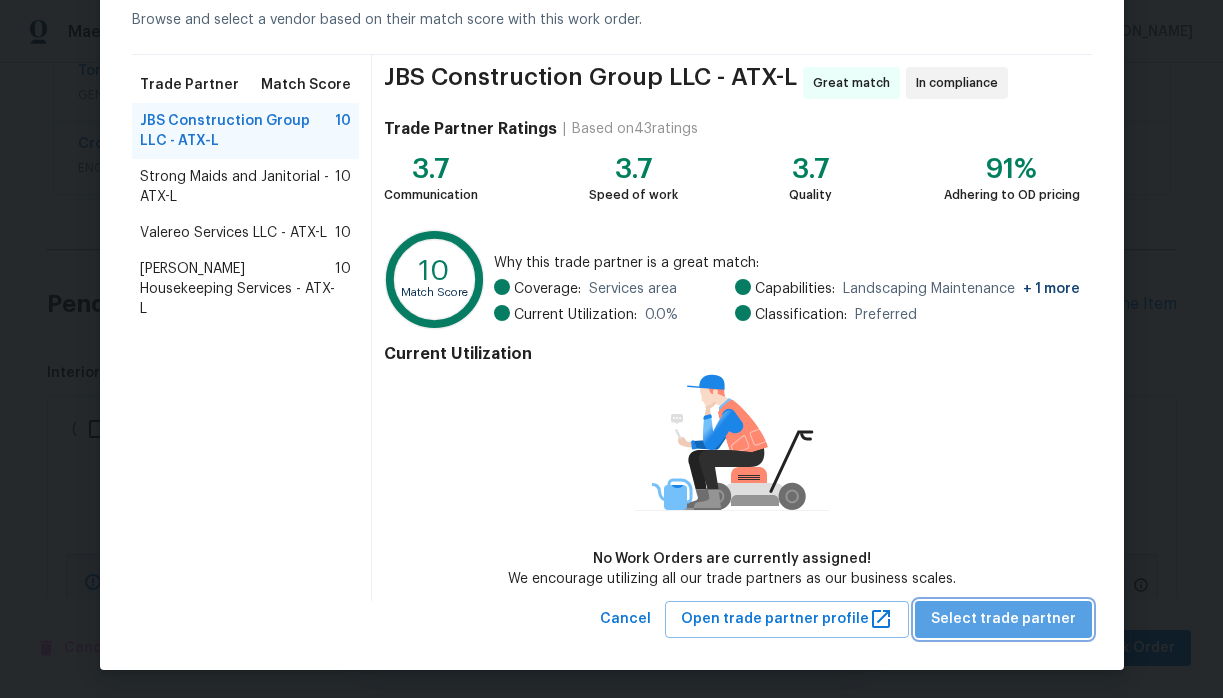 click on "Select trade partner" at bounding box center (1003, 619) 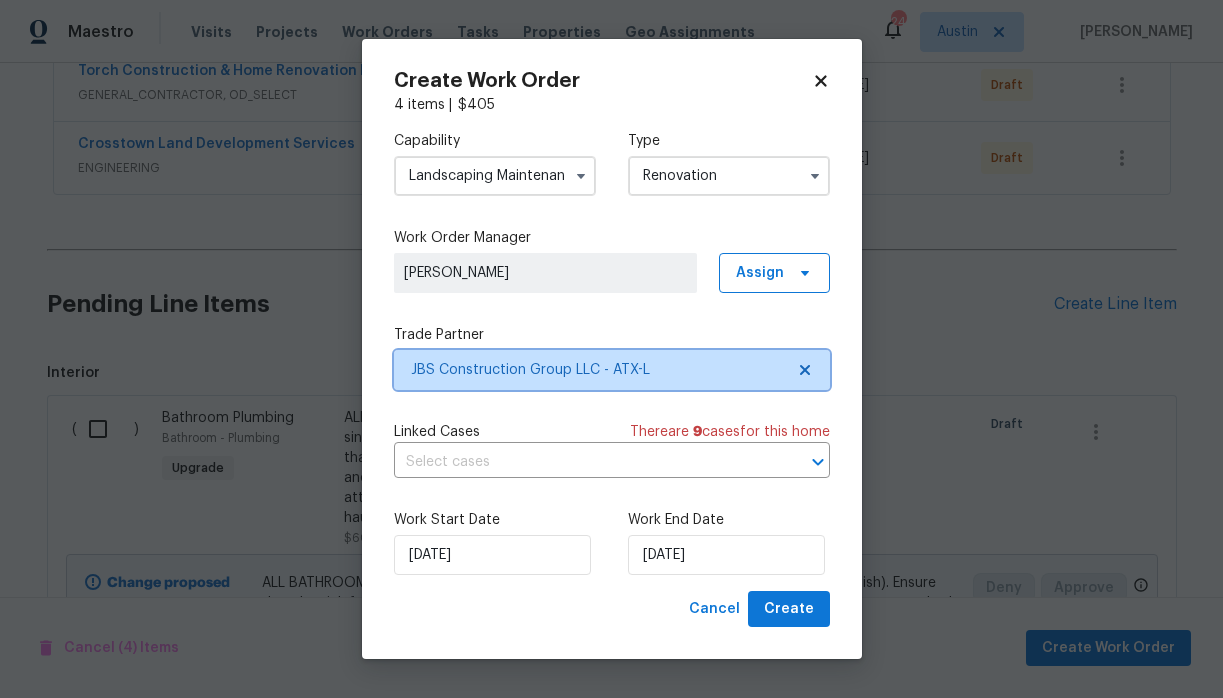 scroll, scrollTop: 0, scrollLeft: 0, axis: both 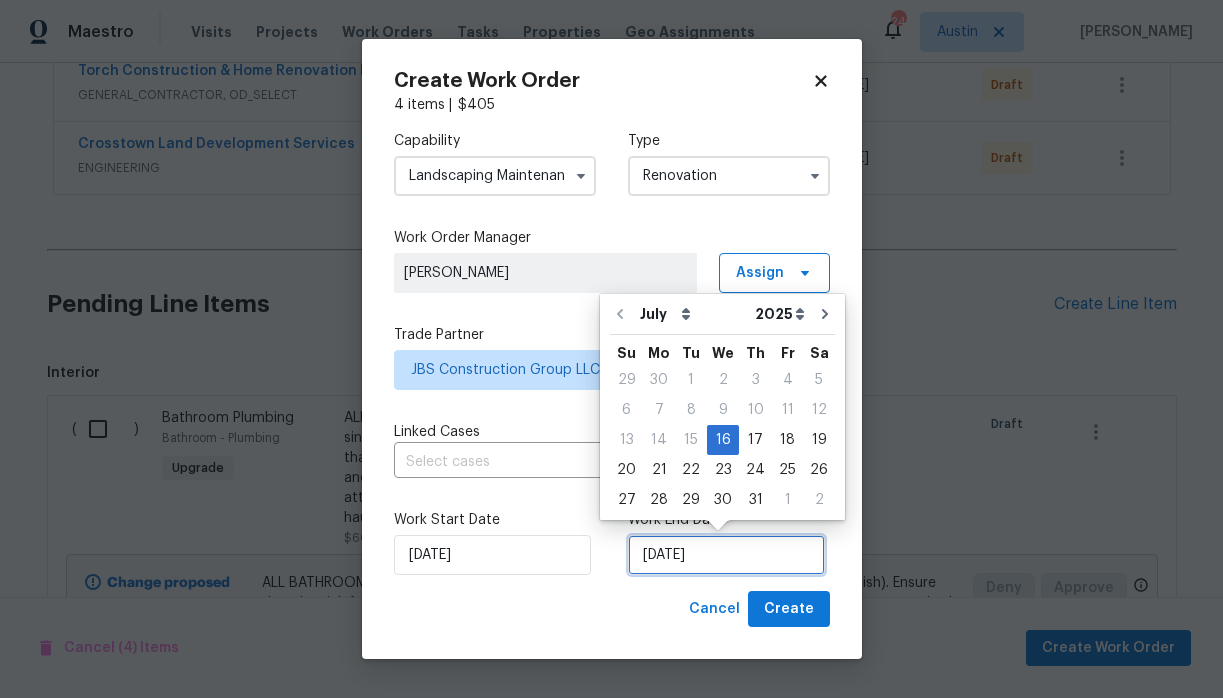 click on "7/16/2025" at bounding box center (726, 555) 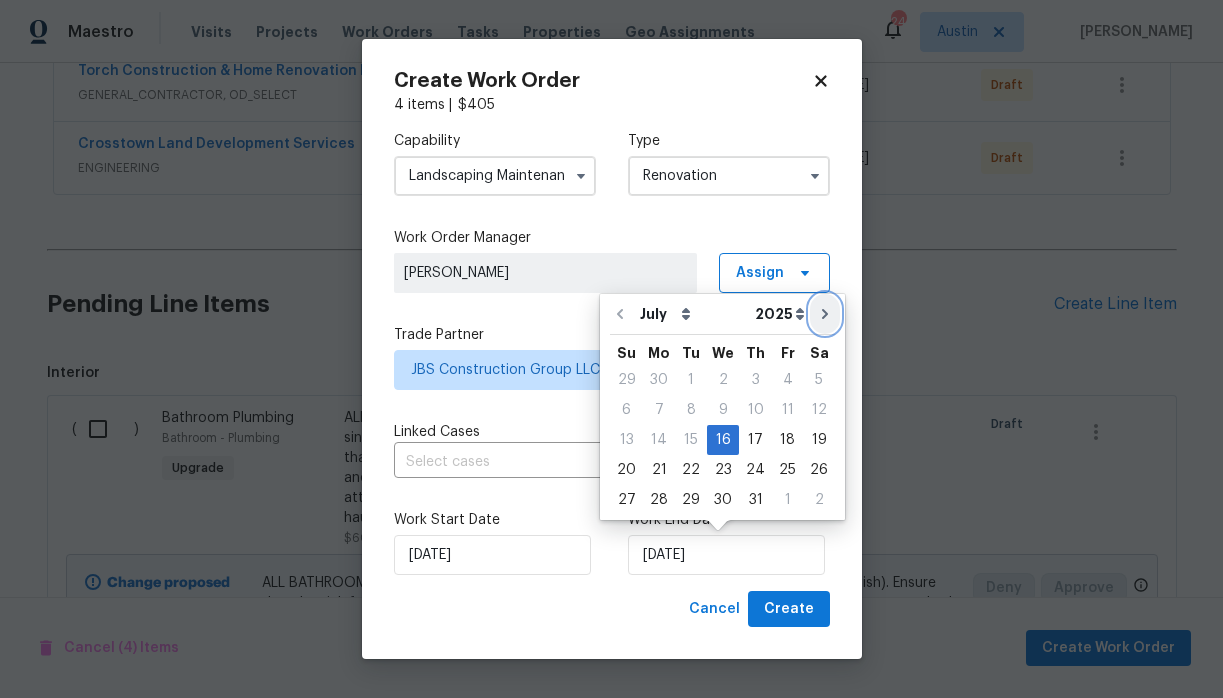 click 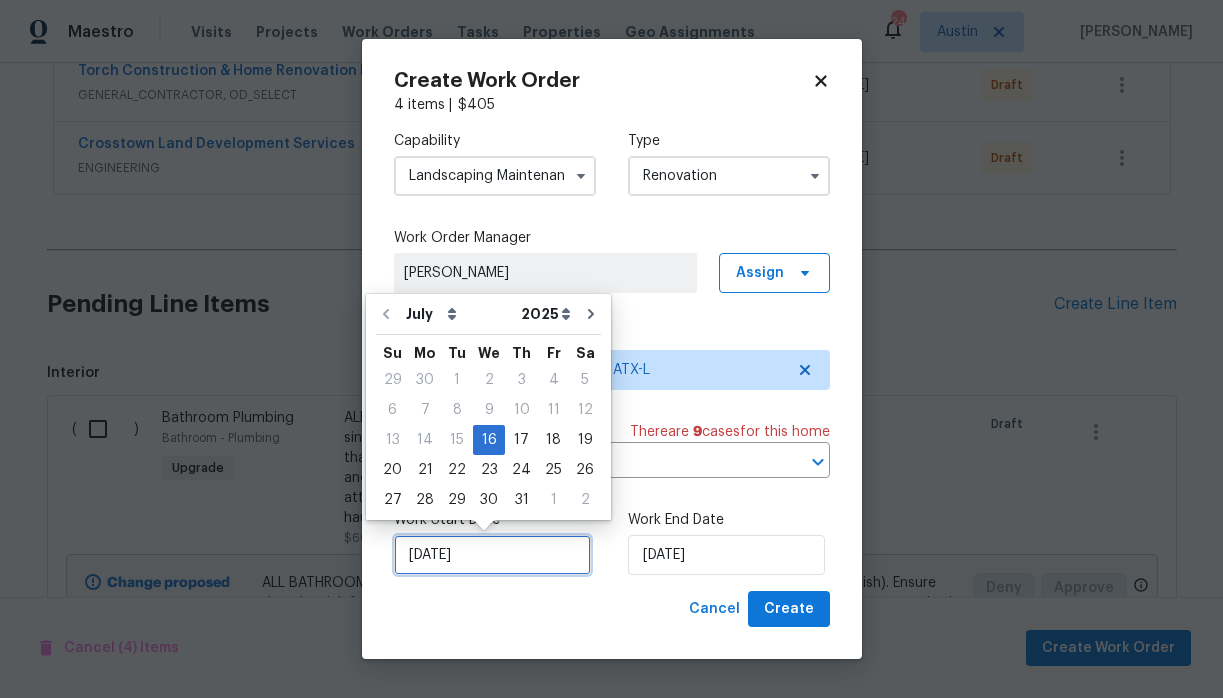 click on "7/16/2025" at bounding box center (492, 555) 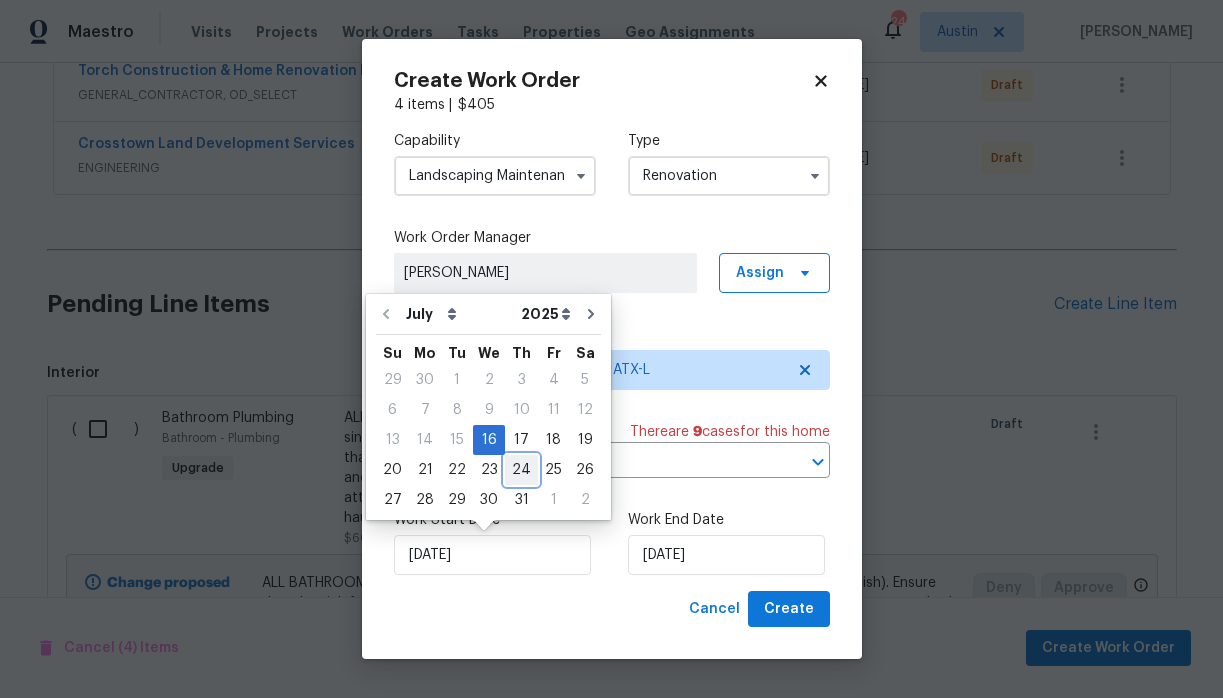 click on "24" at bounding box center (521, 470) 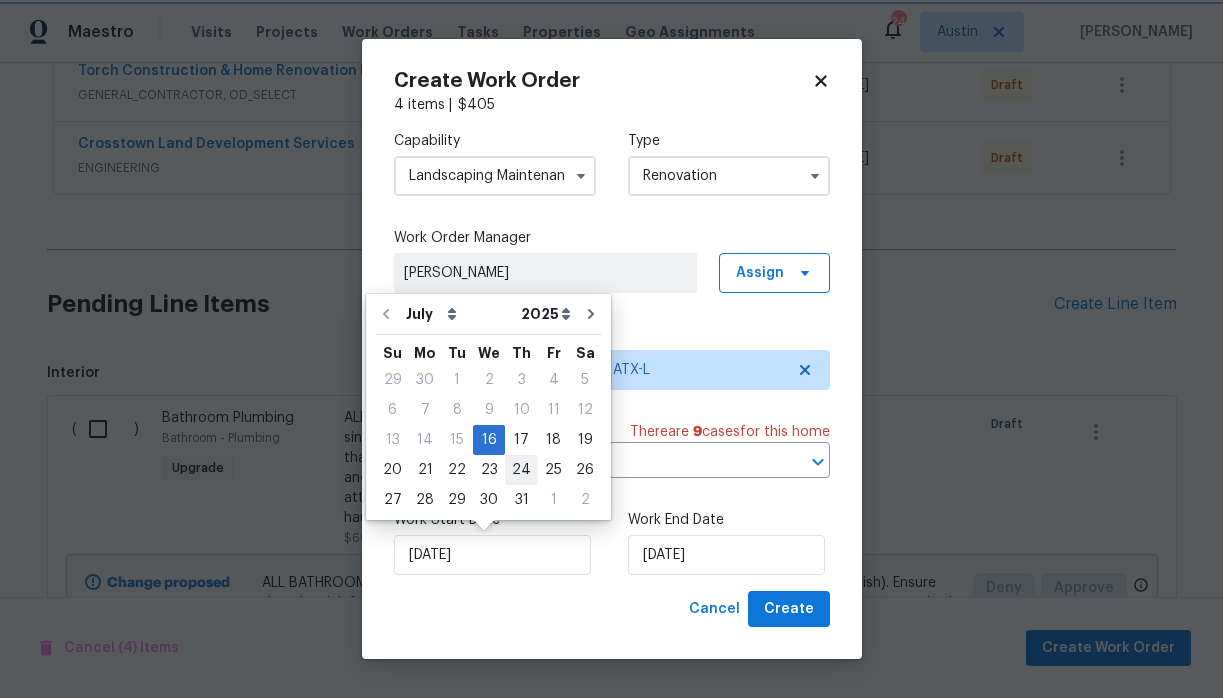 type on "7/24/2025" 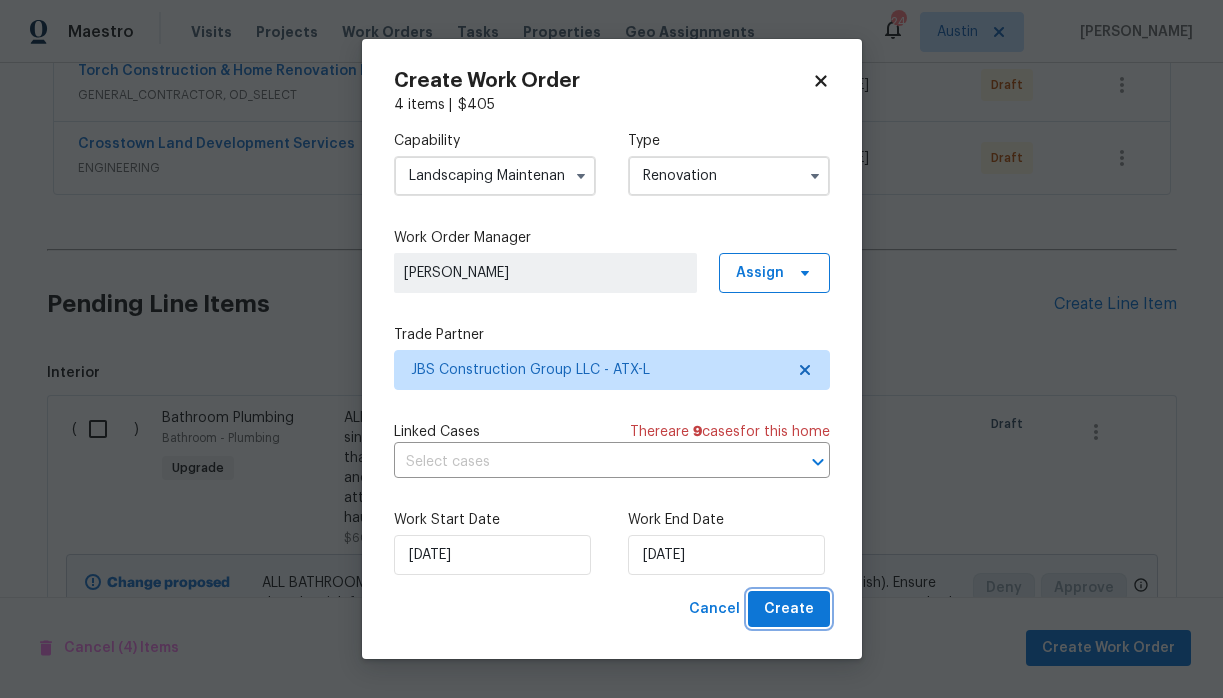click on "Create" at bounding box center [789, 609] 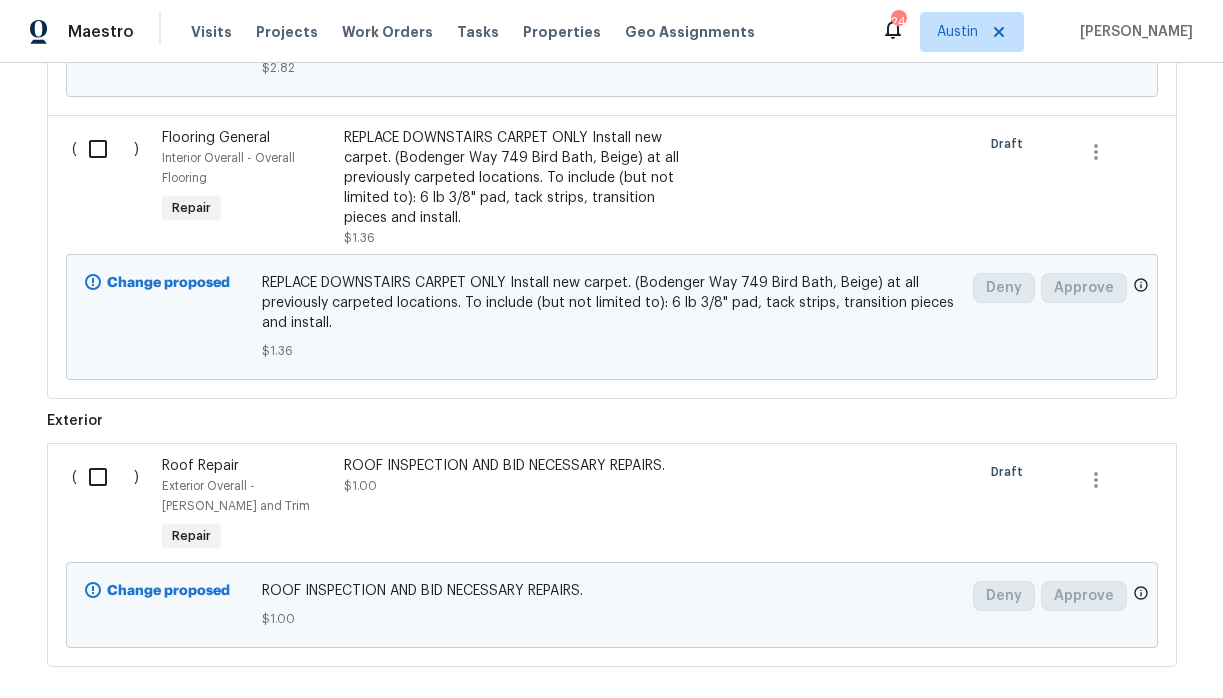 scroll, scrollTop: 1846, scrollLeft: 0, axis: vertical 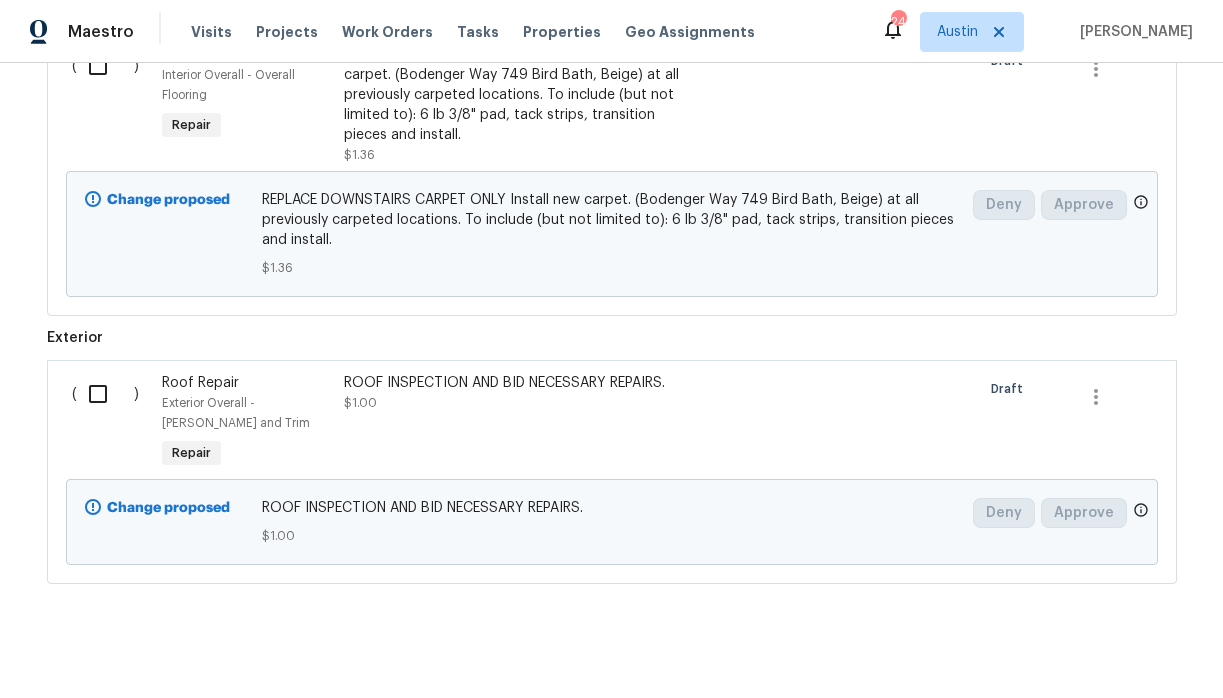 click at bounding box center (105, 394) 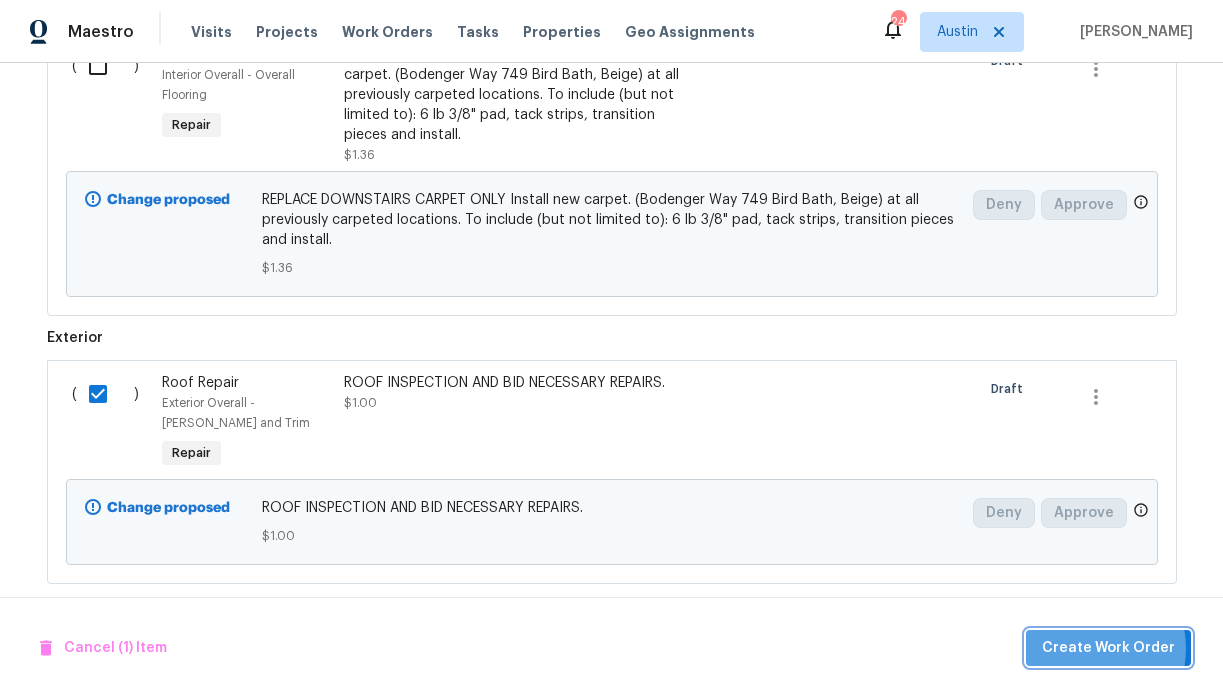 click on "Create Work Order" at bounding box center (1108, 648) 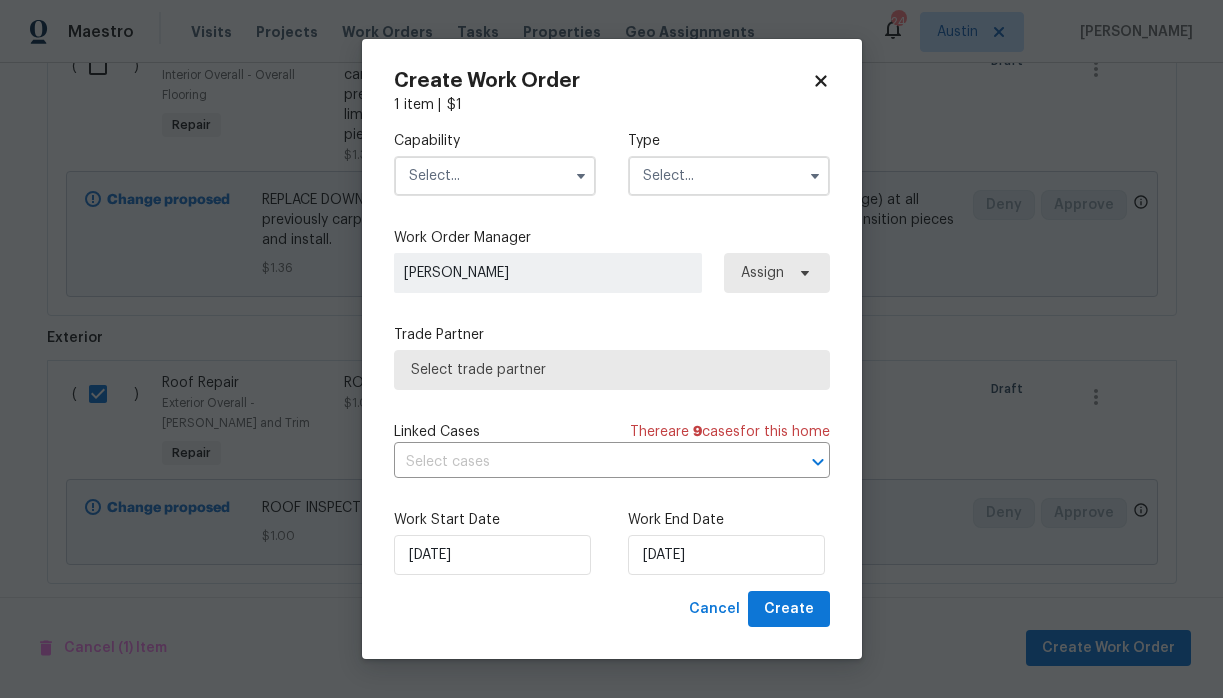click at bounding box center (495, 176) 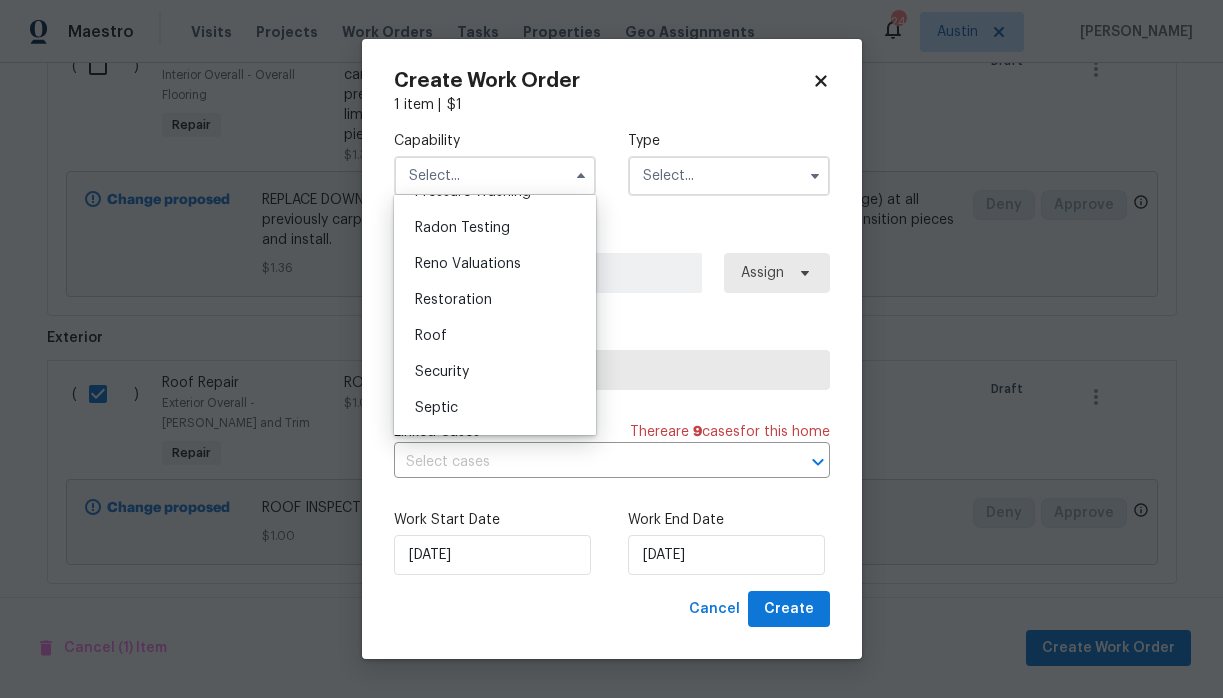 scroll, scrollTop: 1924, scrollLeft: 0, axis: vertical 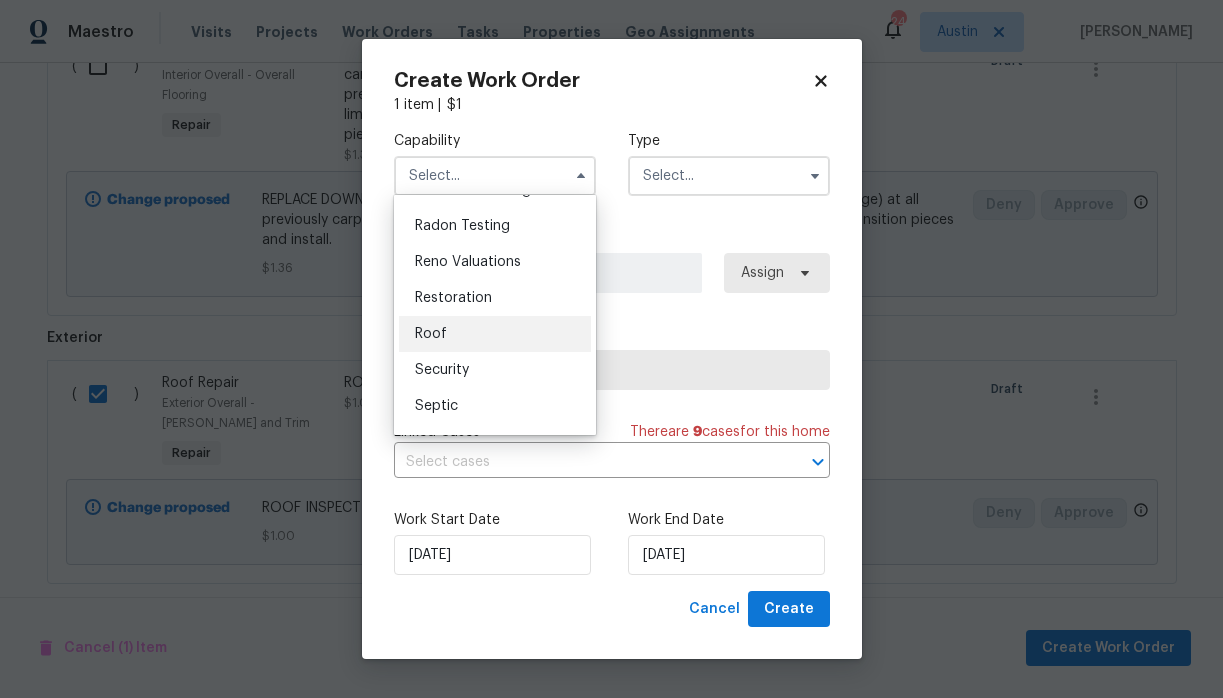 click on "Roof" at bounding box center (495, 334) 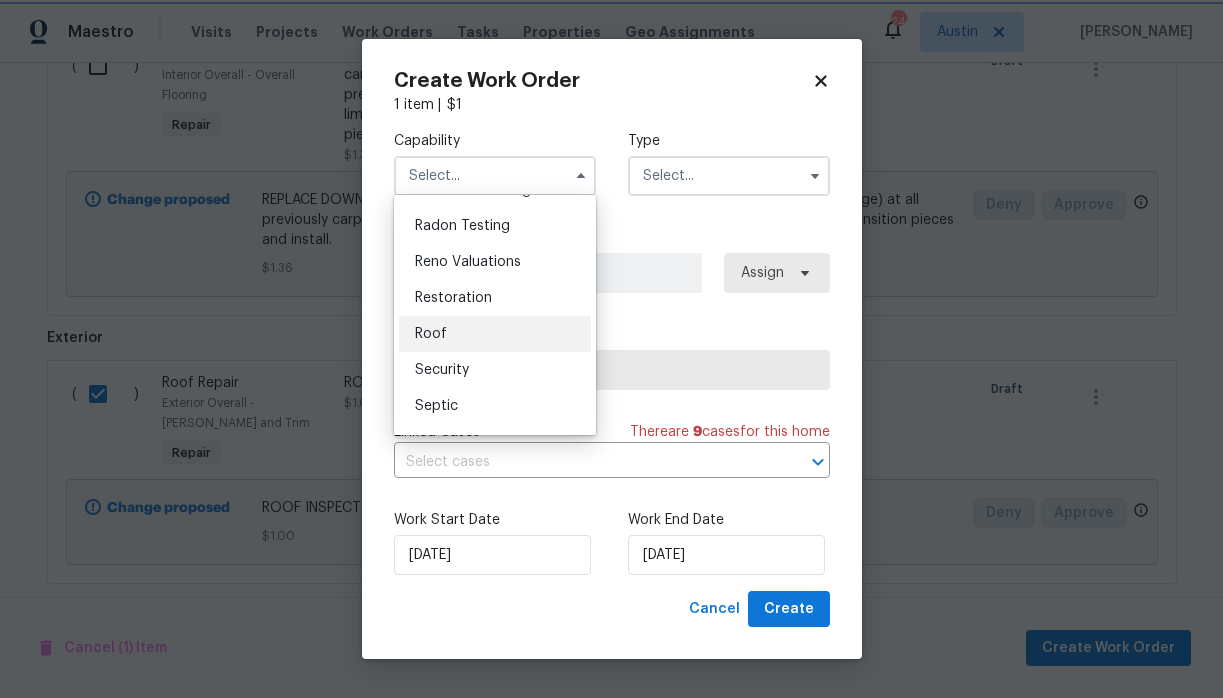 type on "Roof" 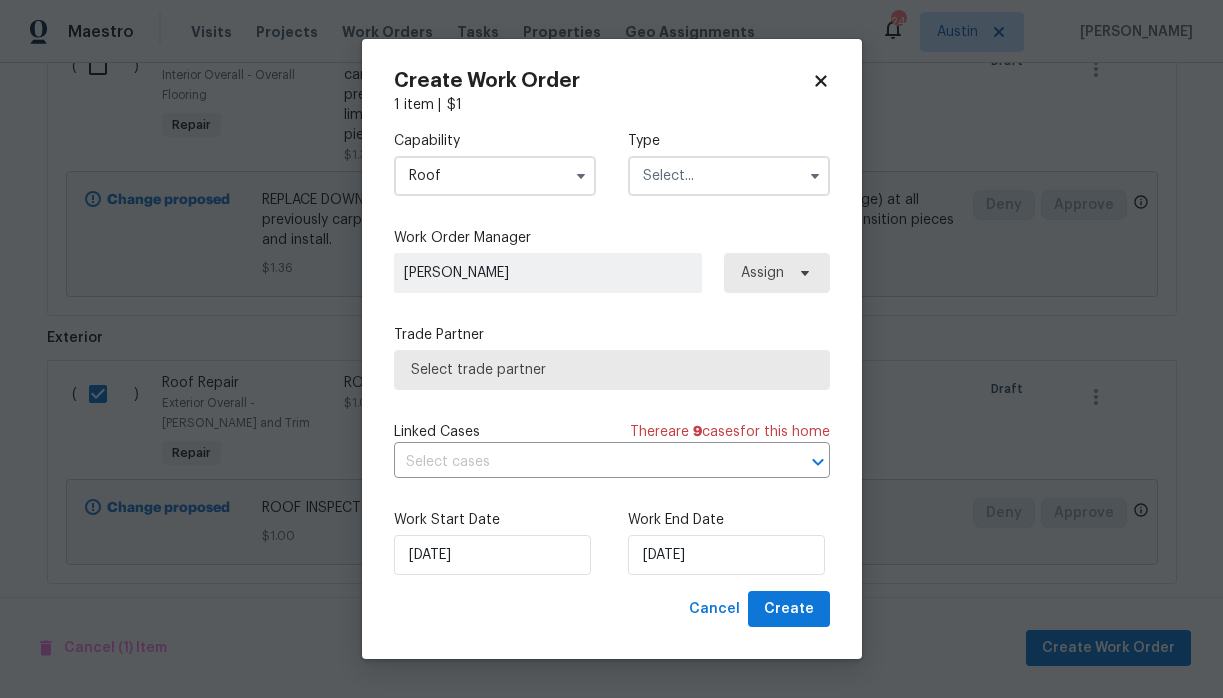 click at bounding box center (729, 176) 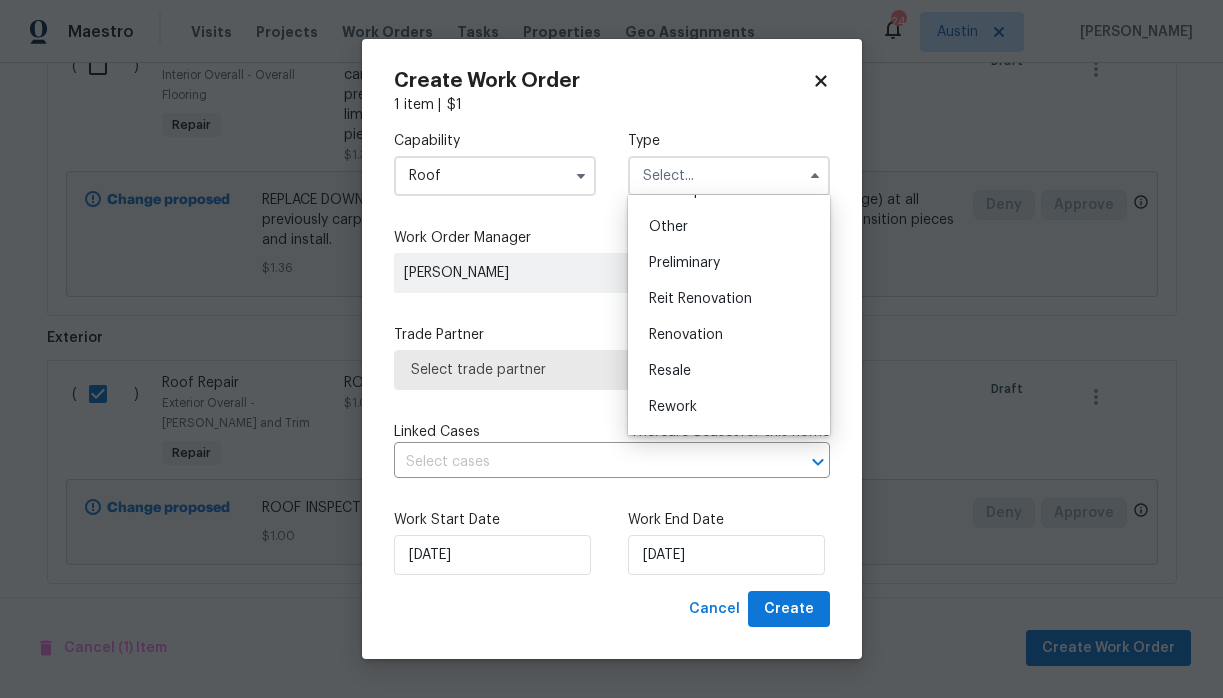 scroll, scrollTop: 388, scrollLeft: 0, axis: vertical 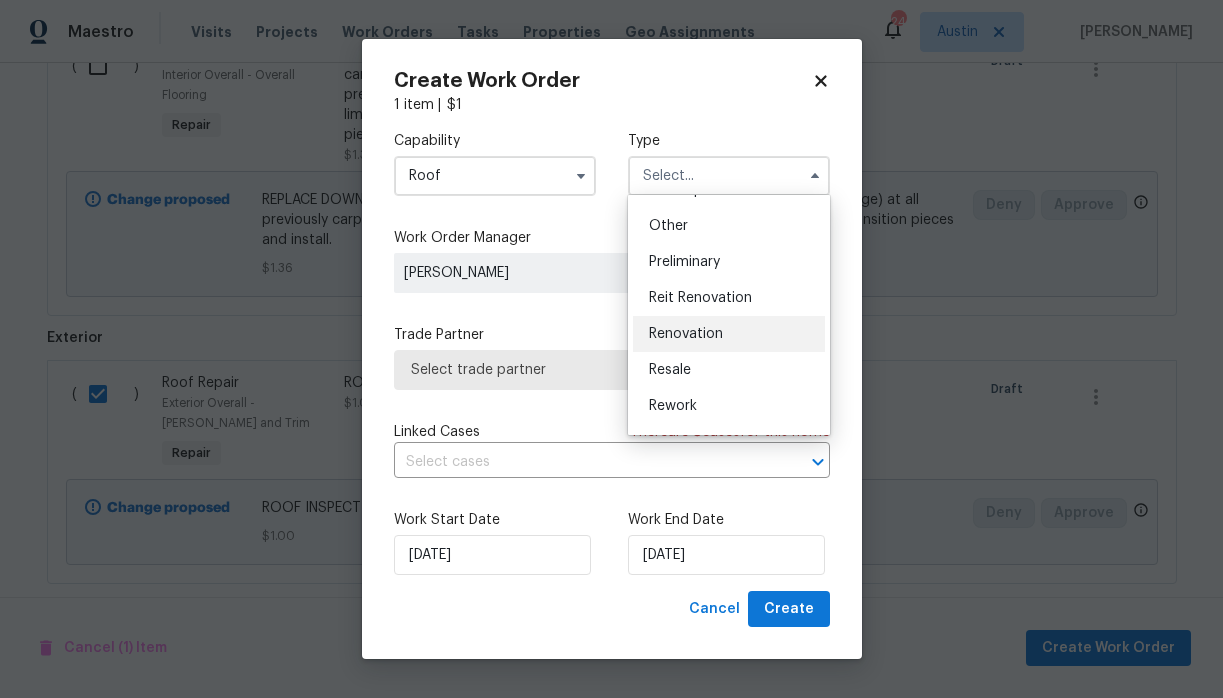 click on "Renovation" at bounding box center [686, 334] 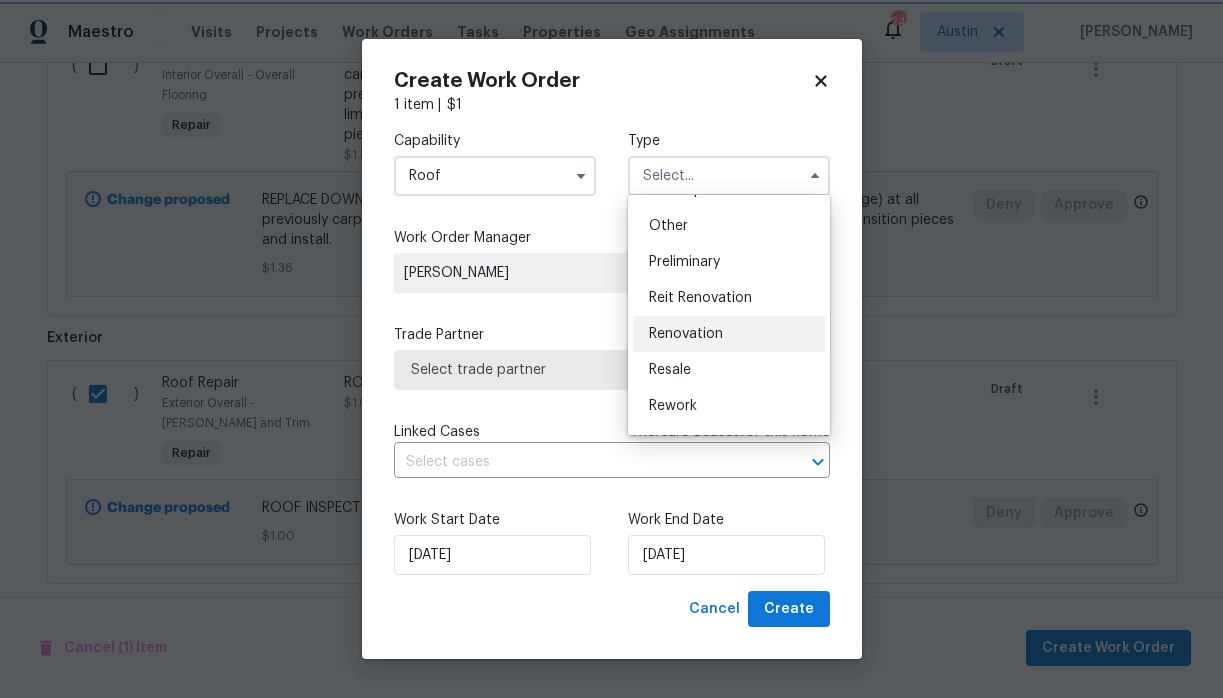 type on "Renovation" 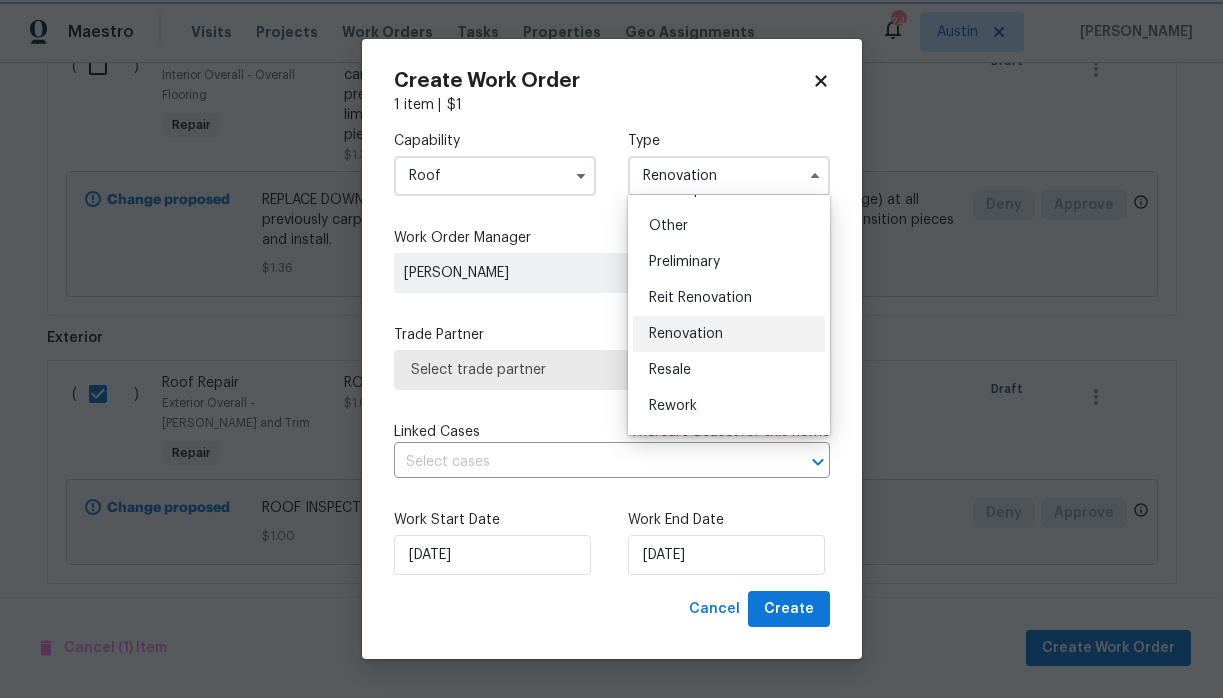 scroll, scrollTop: 0, scrollLeft: 0, axis: both 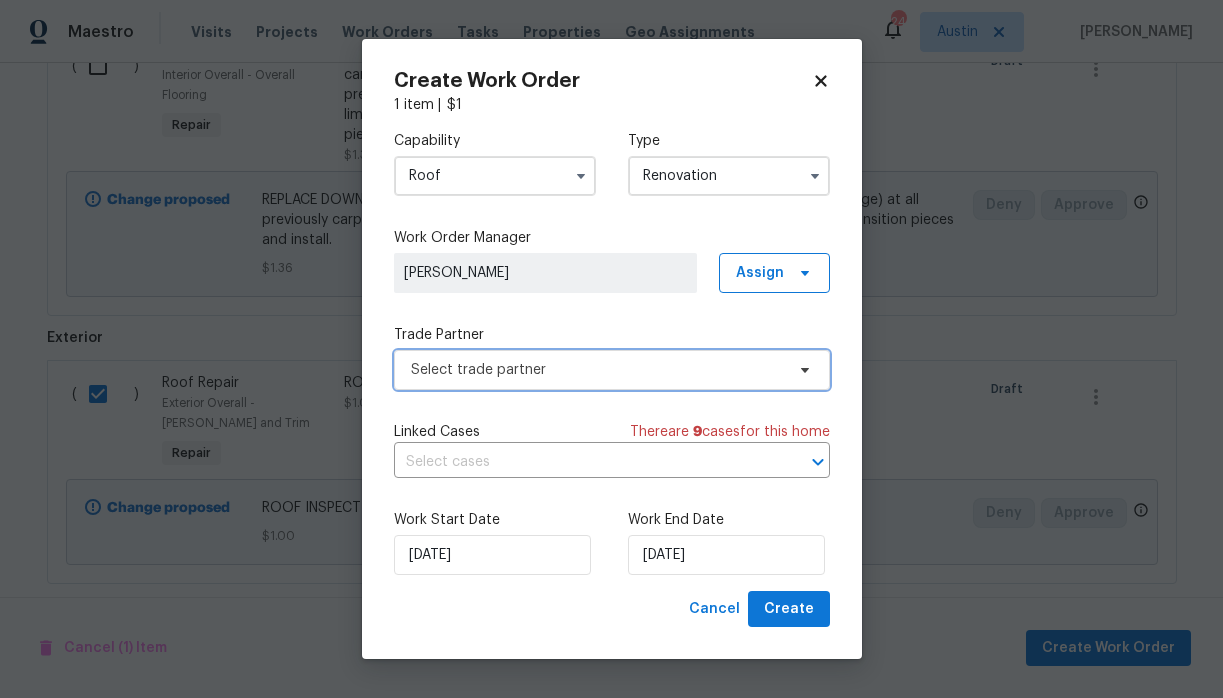 click 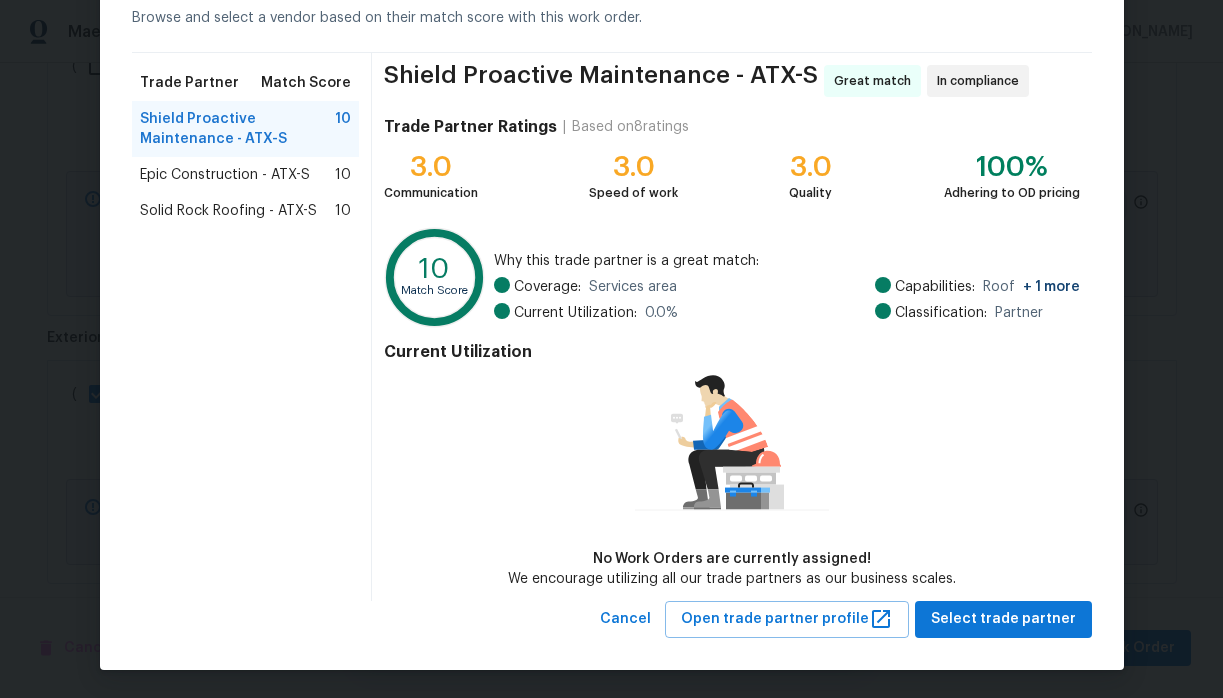 scroll, scrollTop: 102, scrollLeft: 0, axis: vertical 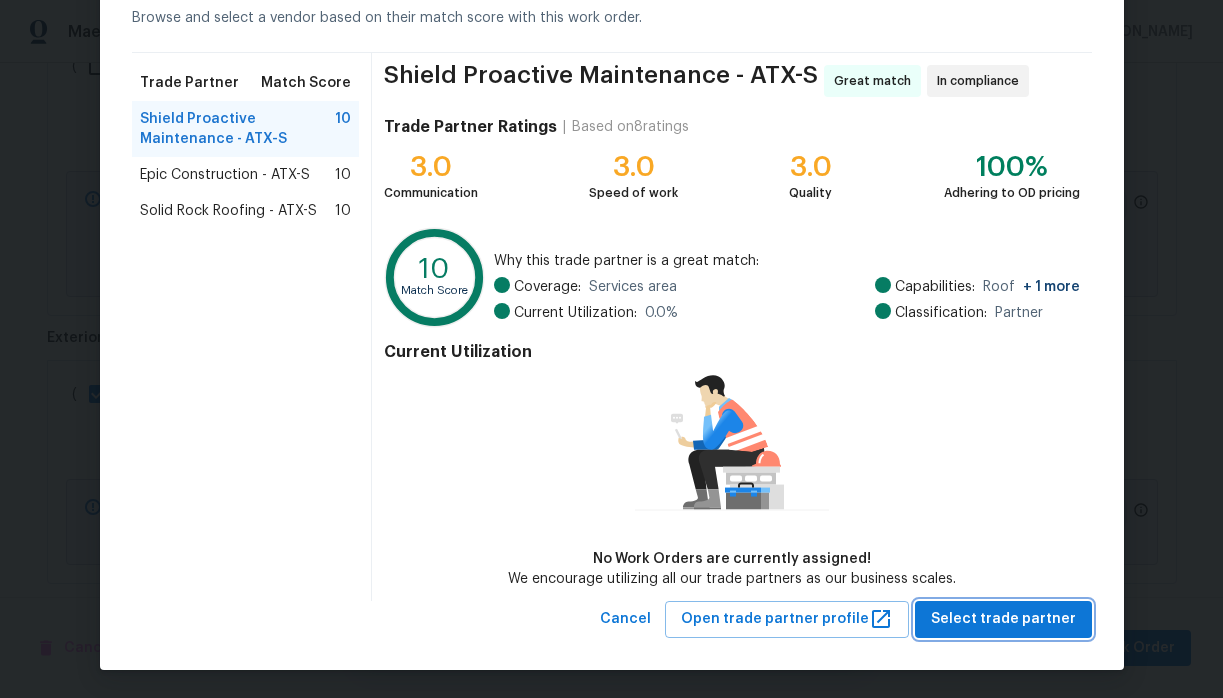 click on "Select trade partner" at bounding box center (1003, 619) 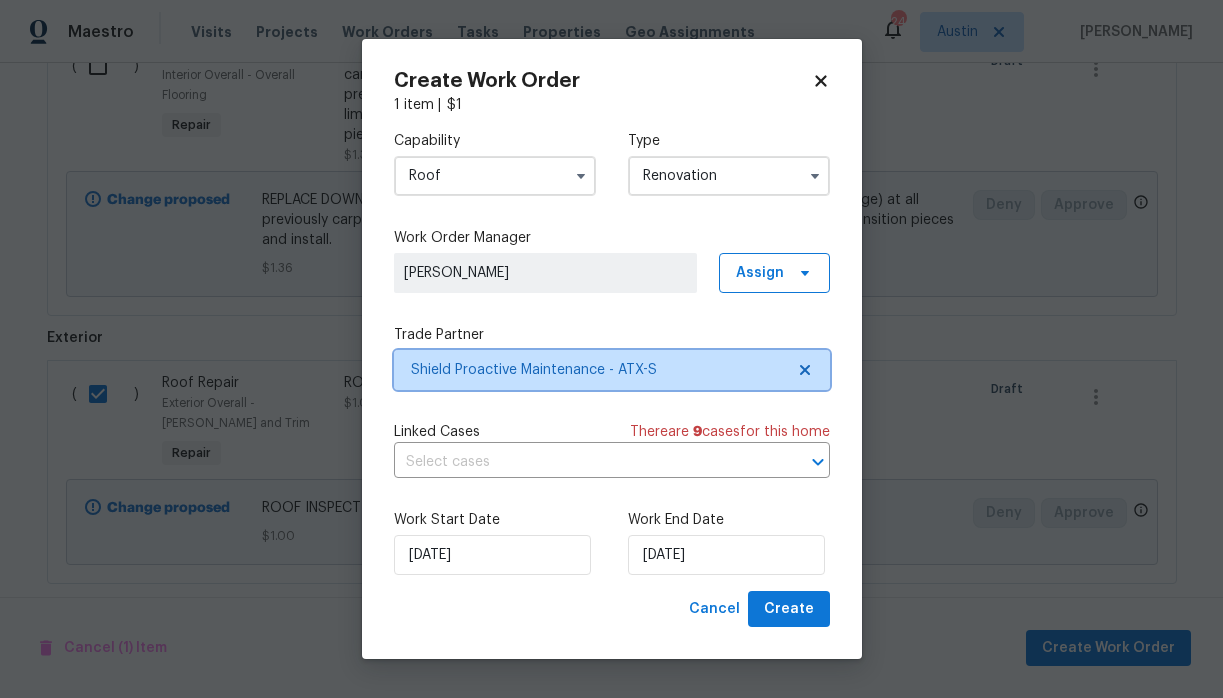 scroll, scrollTop: 0, scrollLeft: 0, axis: both 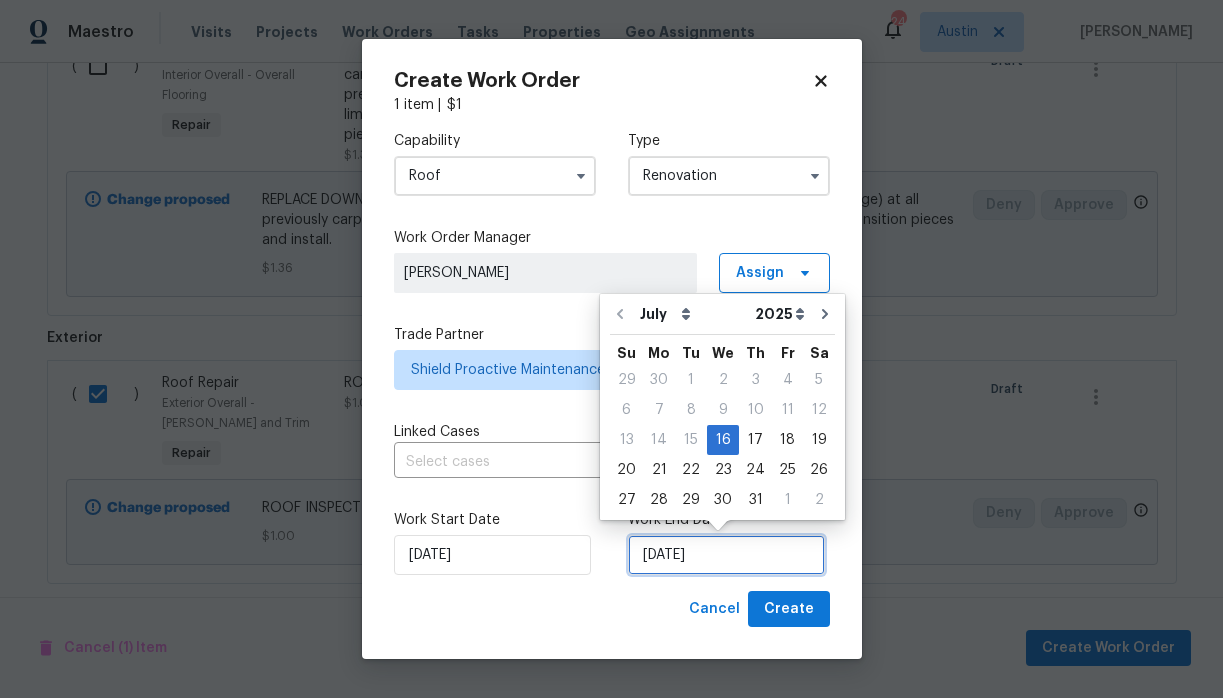 click on "7/16/2025" at bounding box center [726, 555] 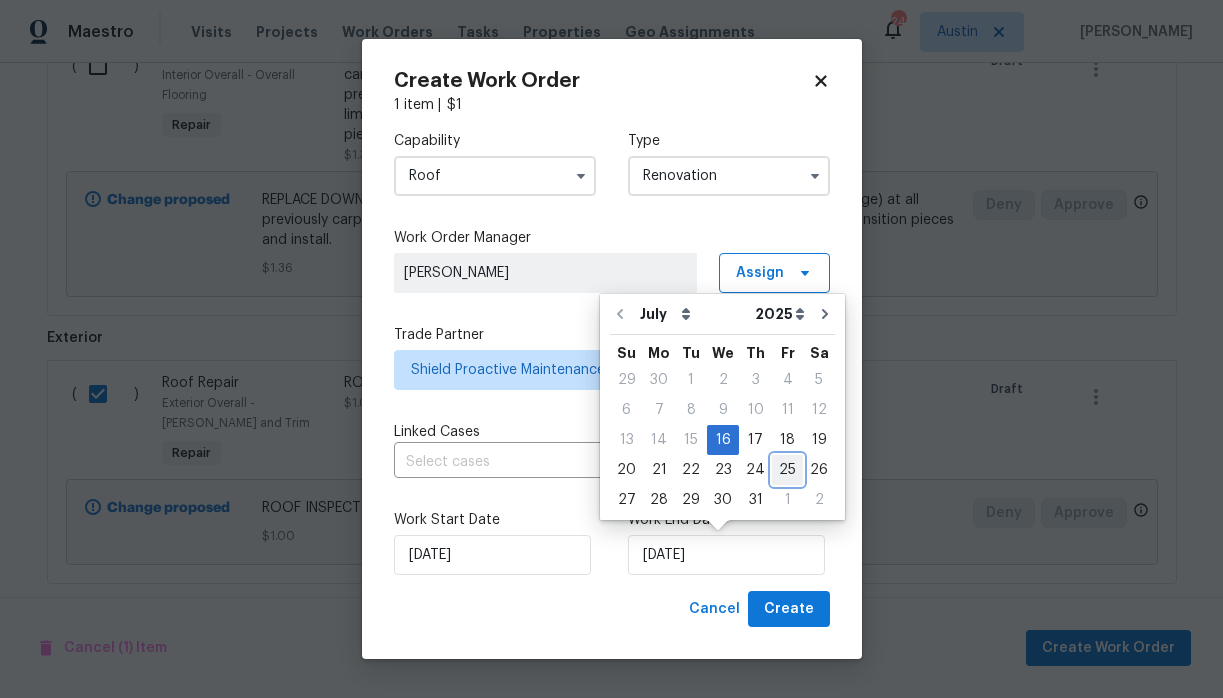 click on "25" at bounding box center [787, 470] 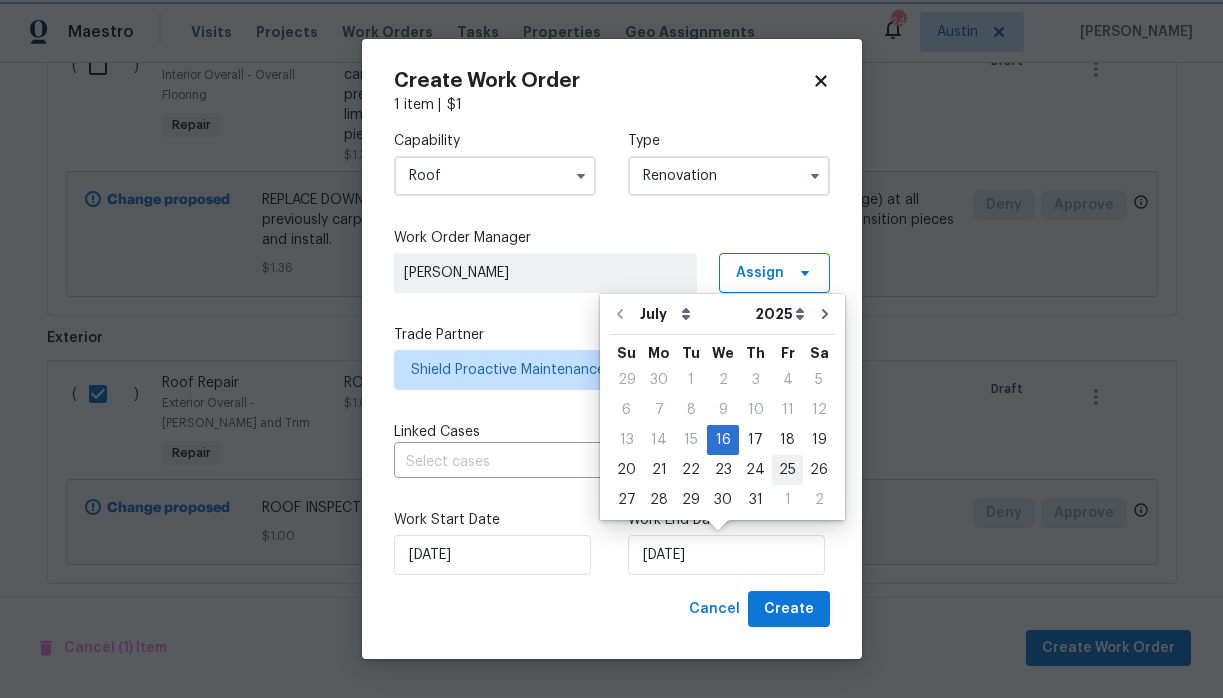 type on "7/25/2025" 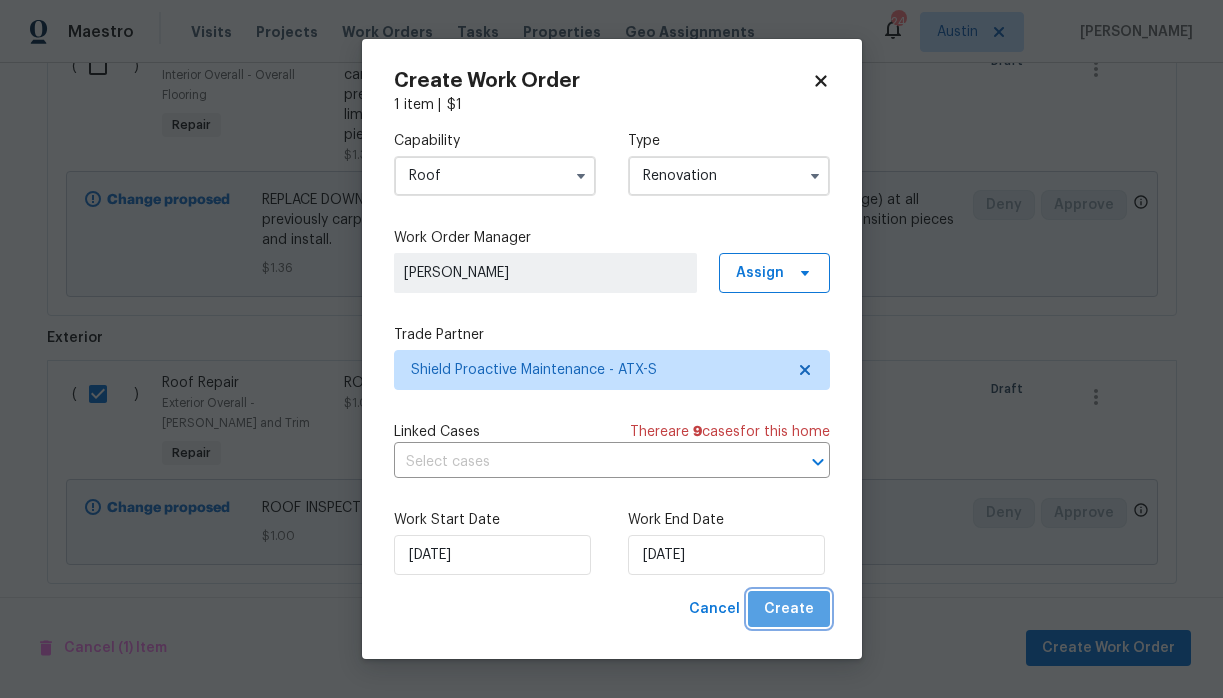 click on "Create" at bounding box center [789, 609] 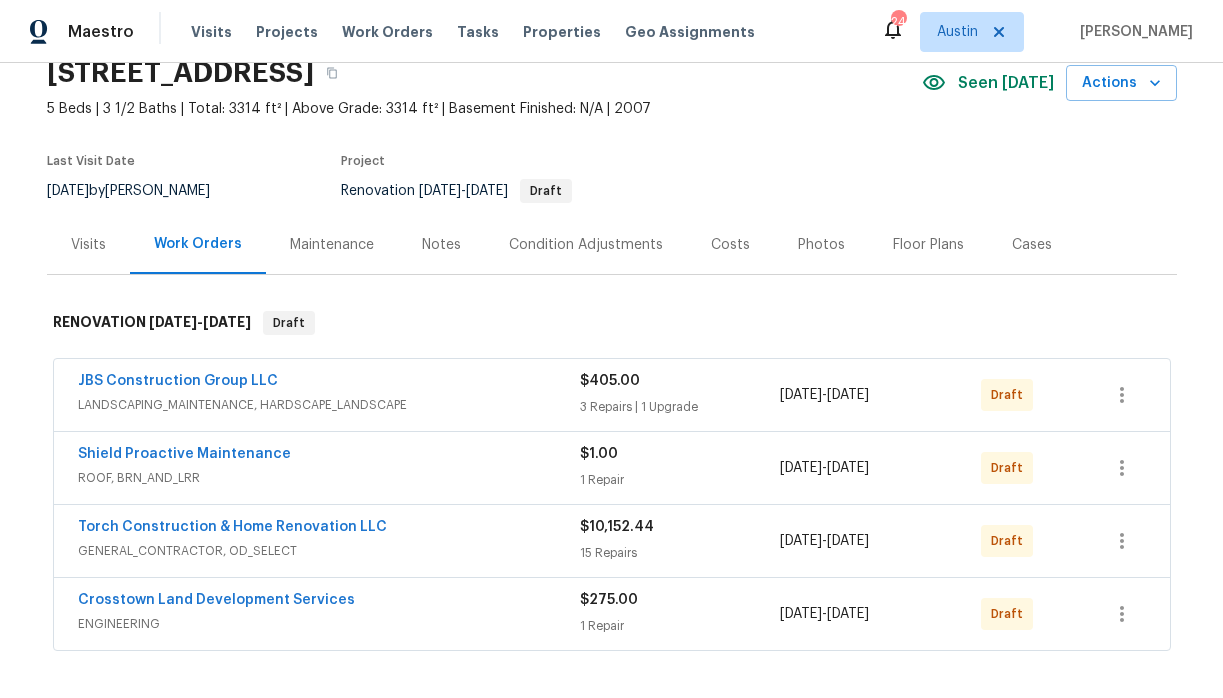 scroll, scrollTop: 44, scrollLeft: 0, axis: vertical 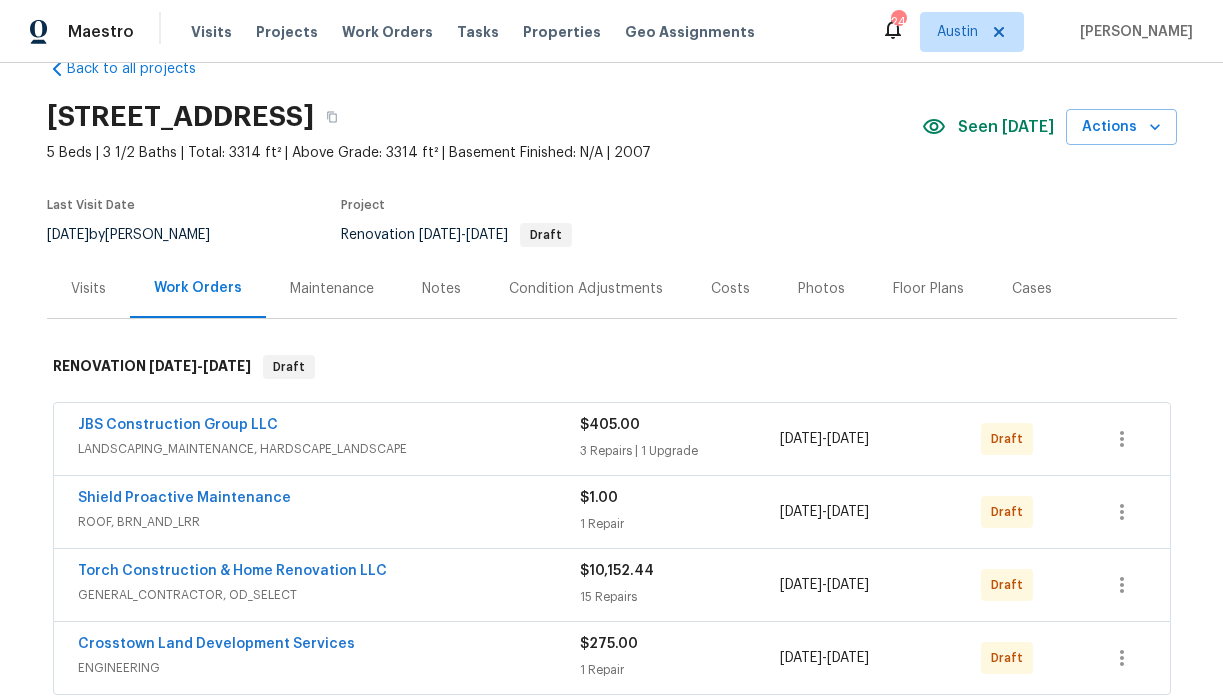 click on "Notes" at bounding box center (441, 289) 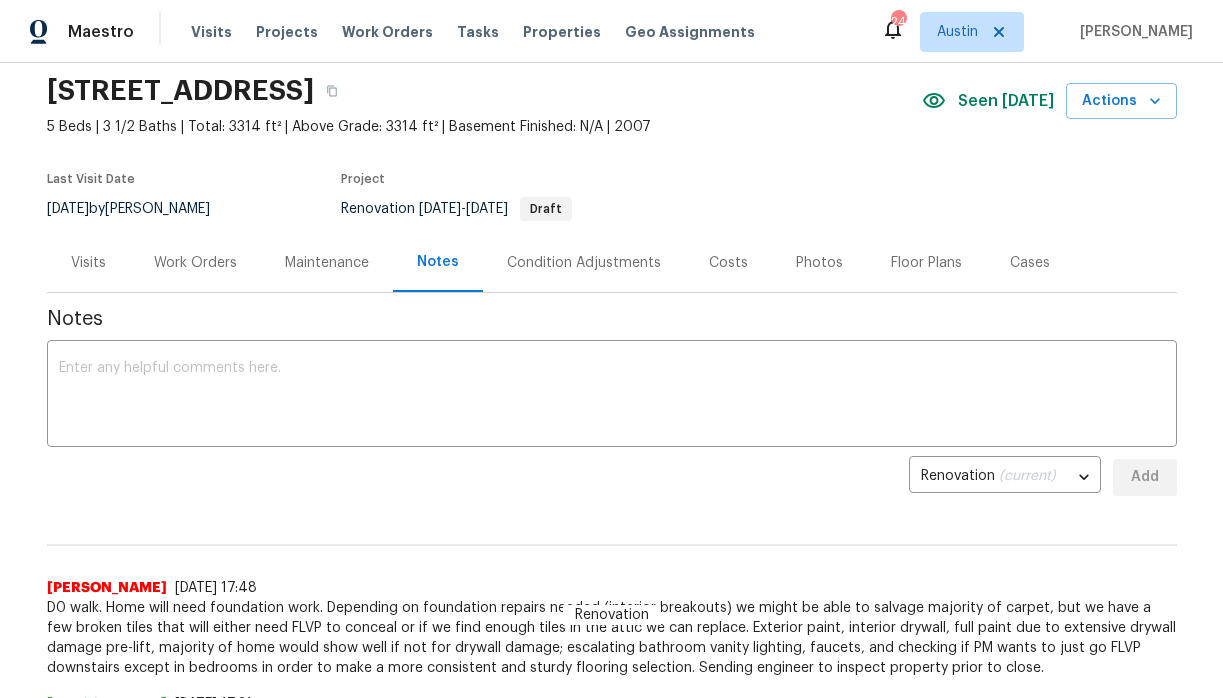 scroll, scrollTop: 0, scrollLeft: 0, axis: both 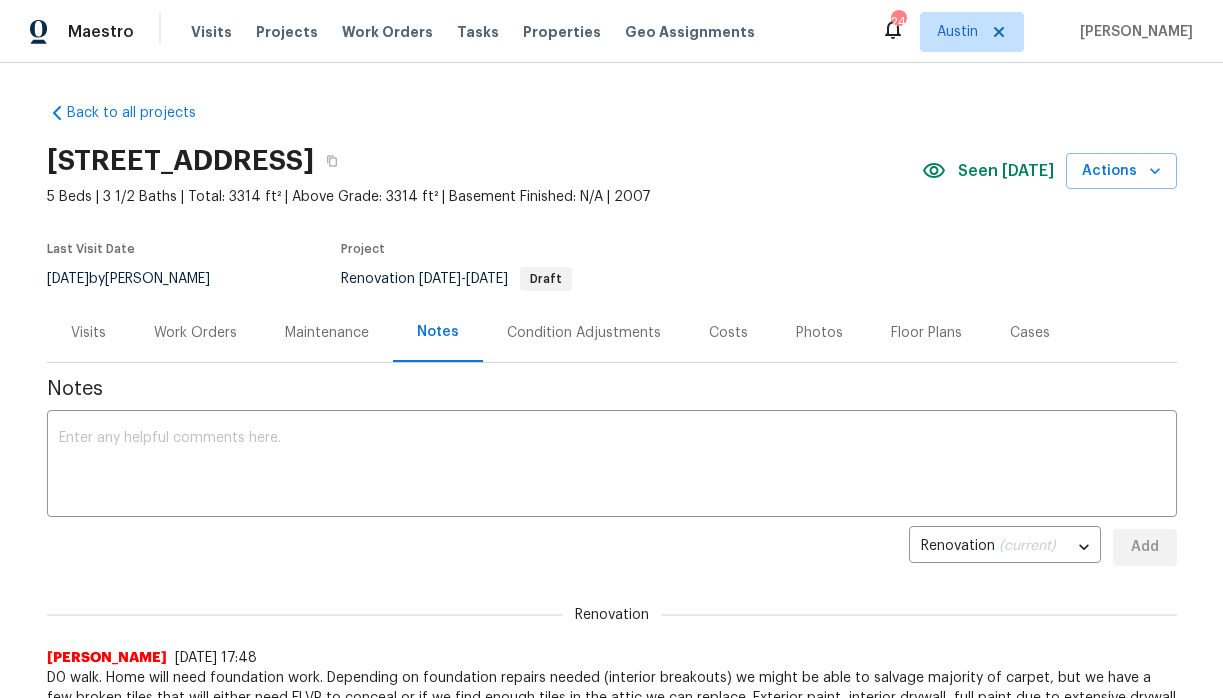 click on "Work Orders" at bounding box center [195, 333] 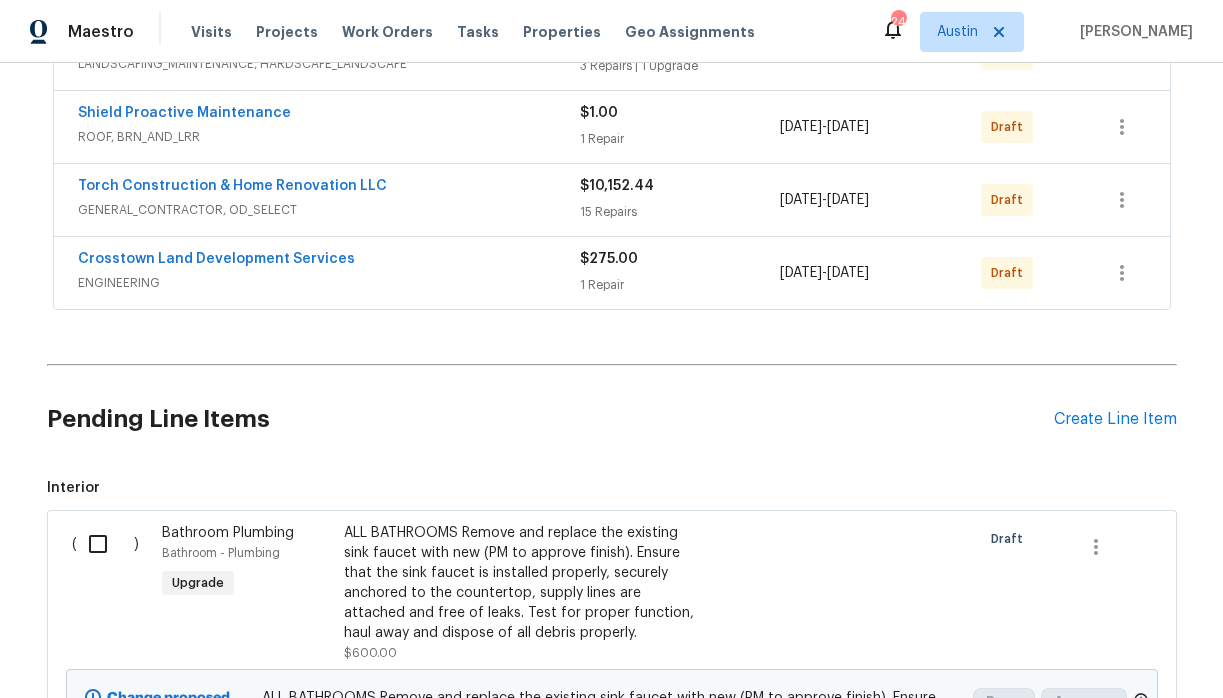 scroll, scrollTop: 751, scrollLeft: 0, axis: vertical 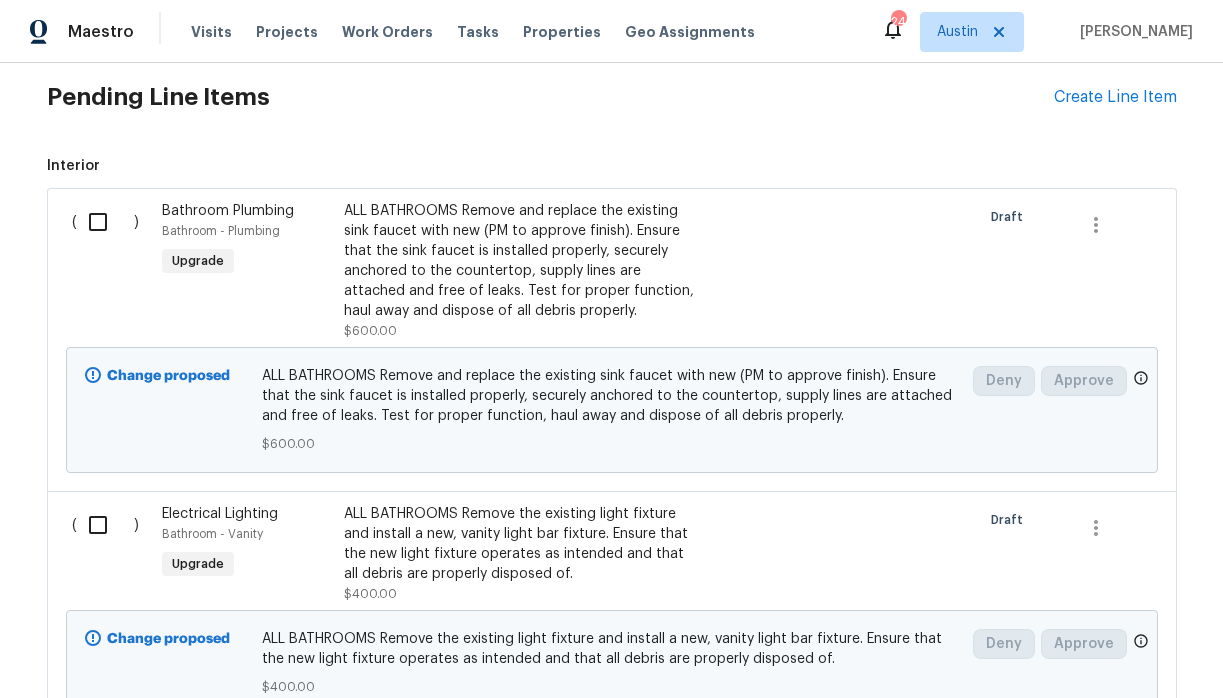 click on "Pending Line Items" at bounding box center (550, 97) 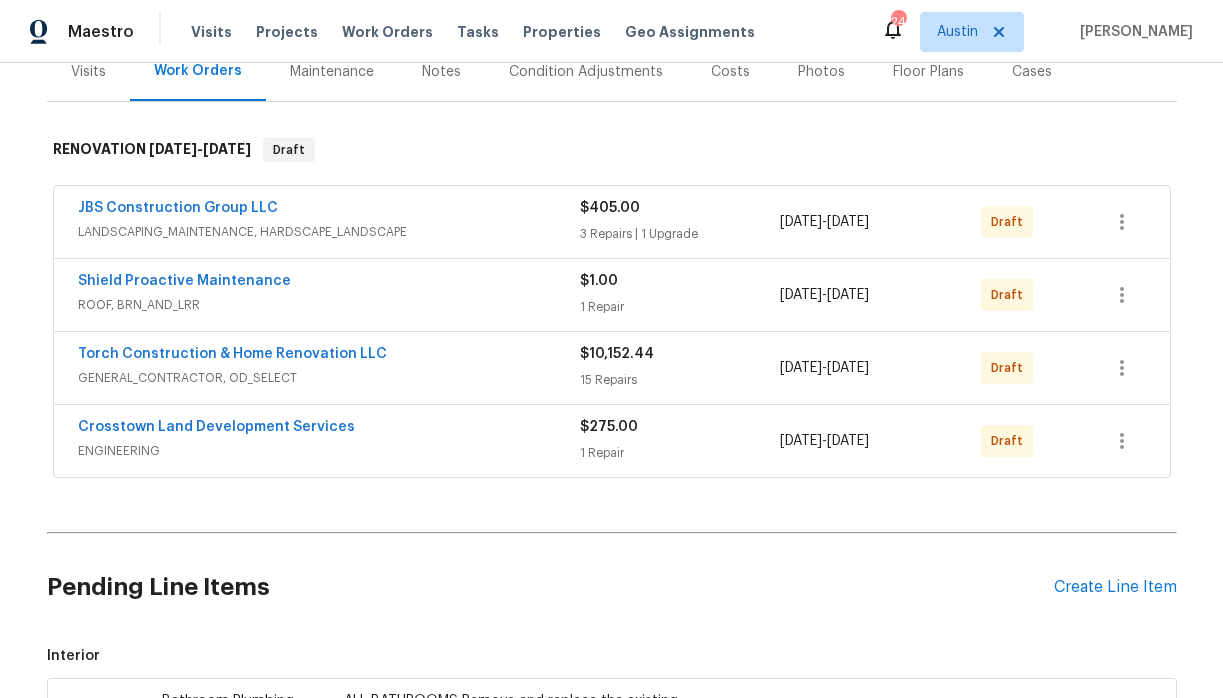 scroll, scrollTop: 265, scrollLeft: 0, axis: vertical 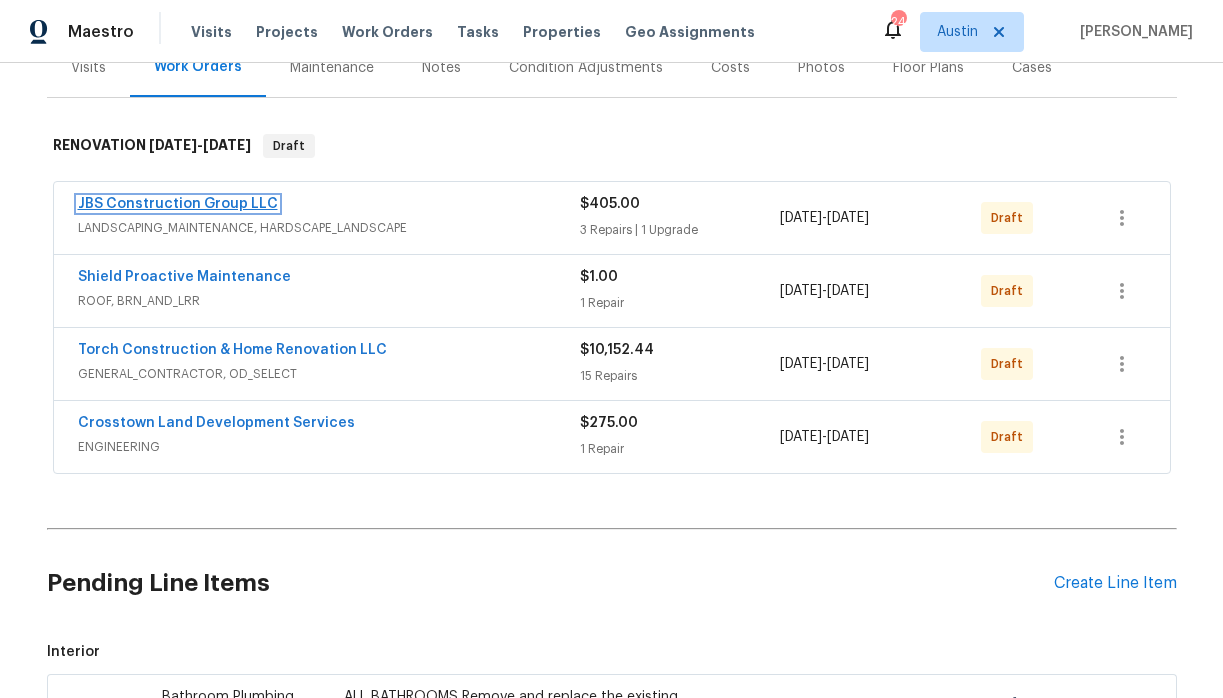 click on "JBS Construction Group LLC" at bounding box center (178, 204) 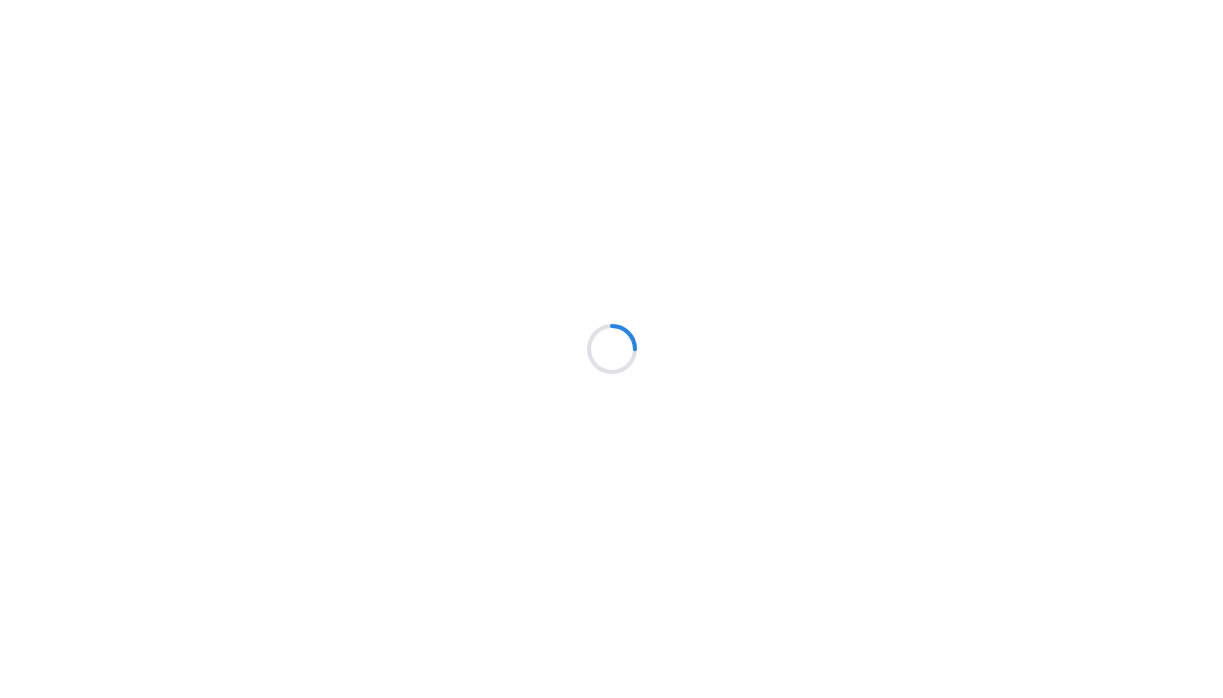 scroll, scrollTop: 0, scrollLeft: 0, axis: both 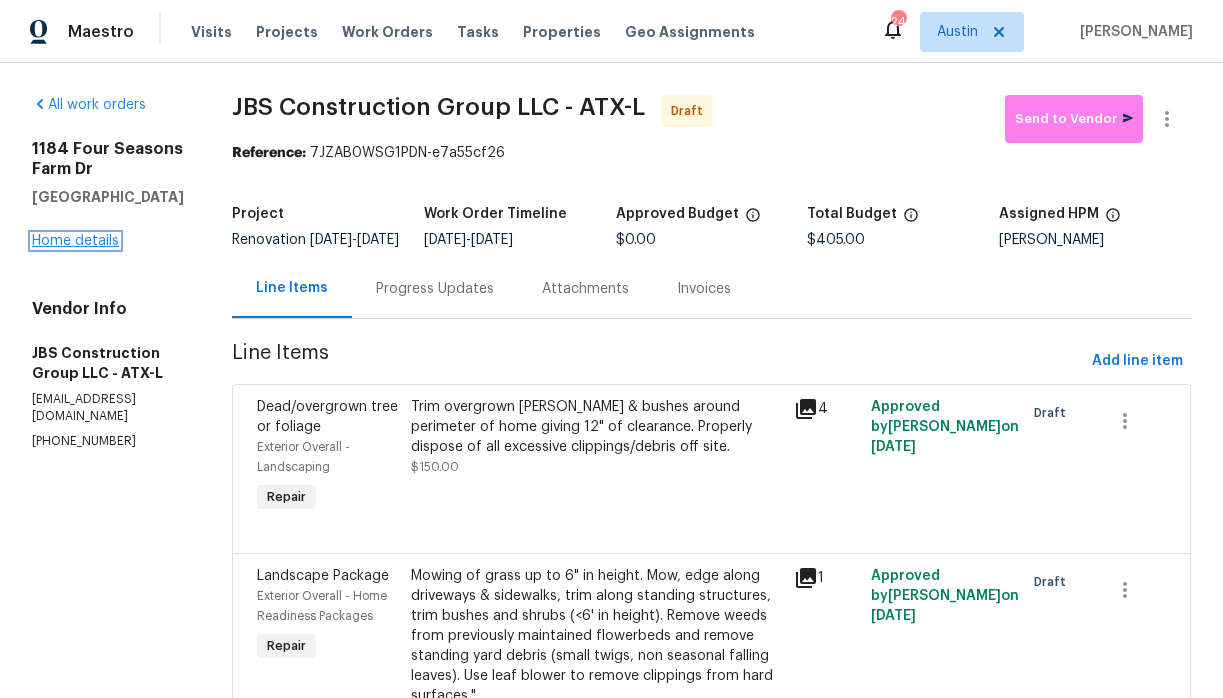 click on "Home details" at bounding box center [75, 241] 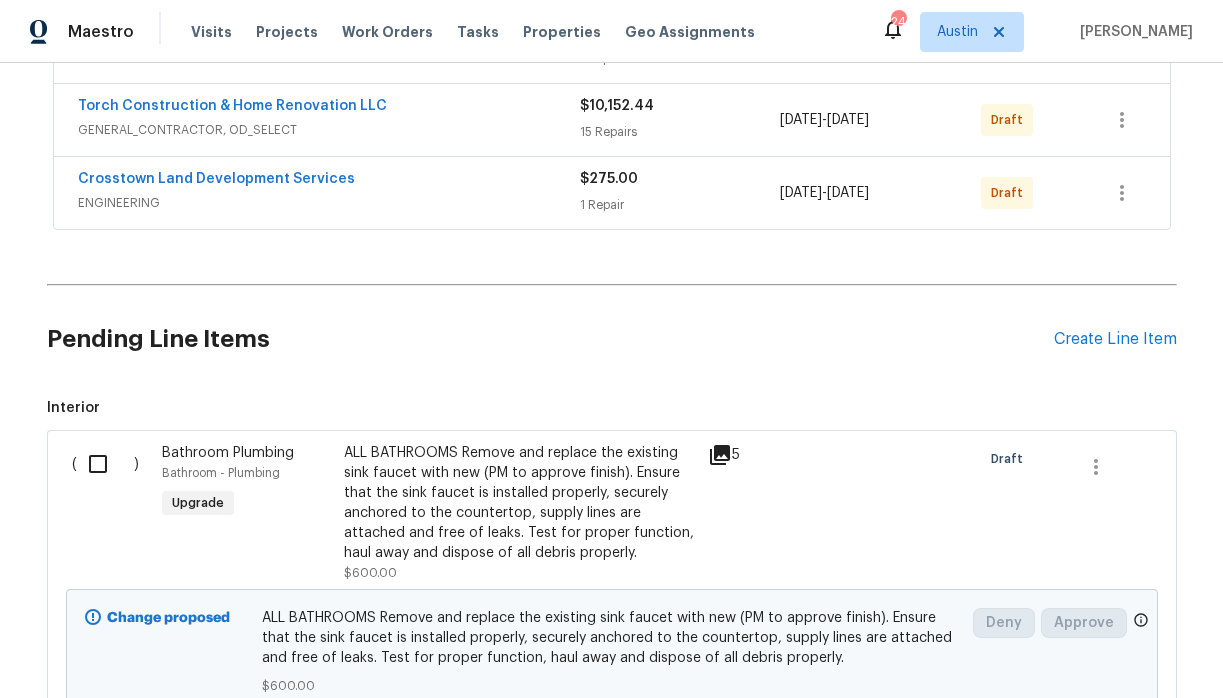 scroll, scrollTop: 0, scrollLeft: 0, axis: both 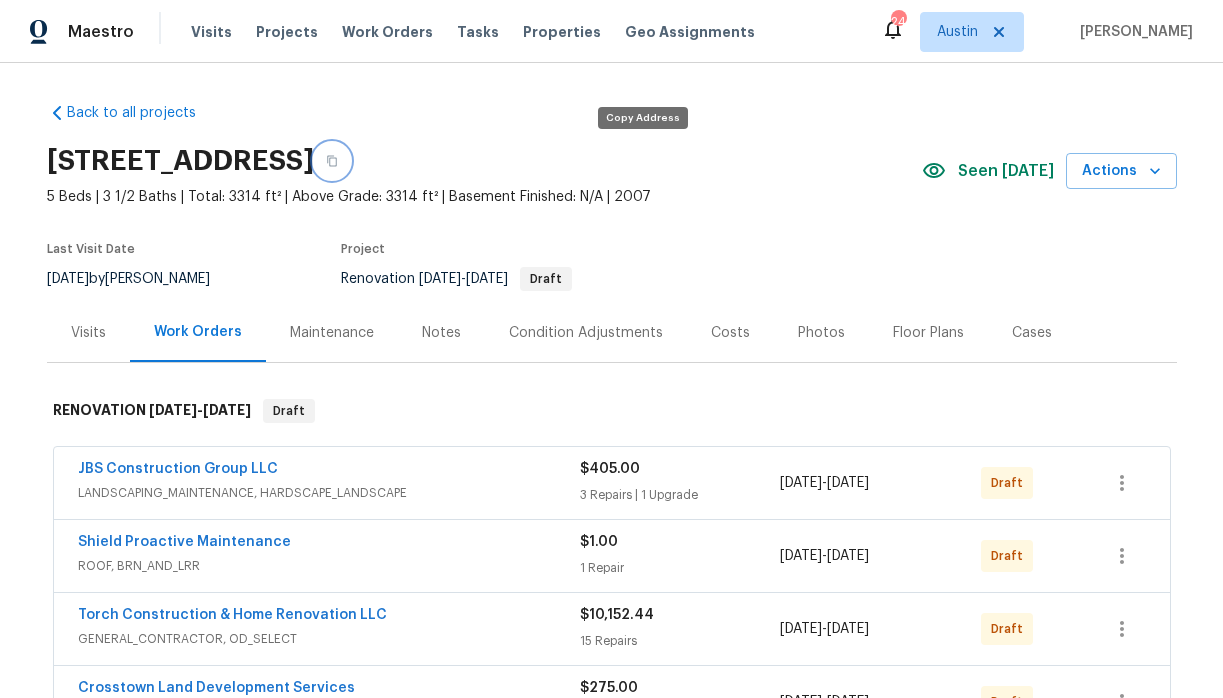 click 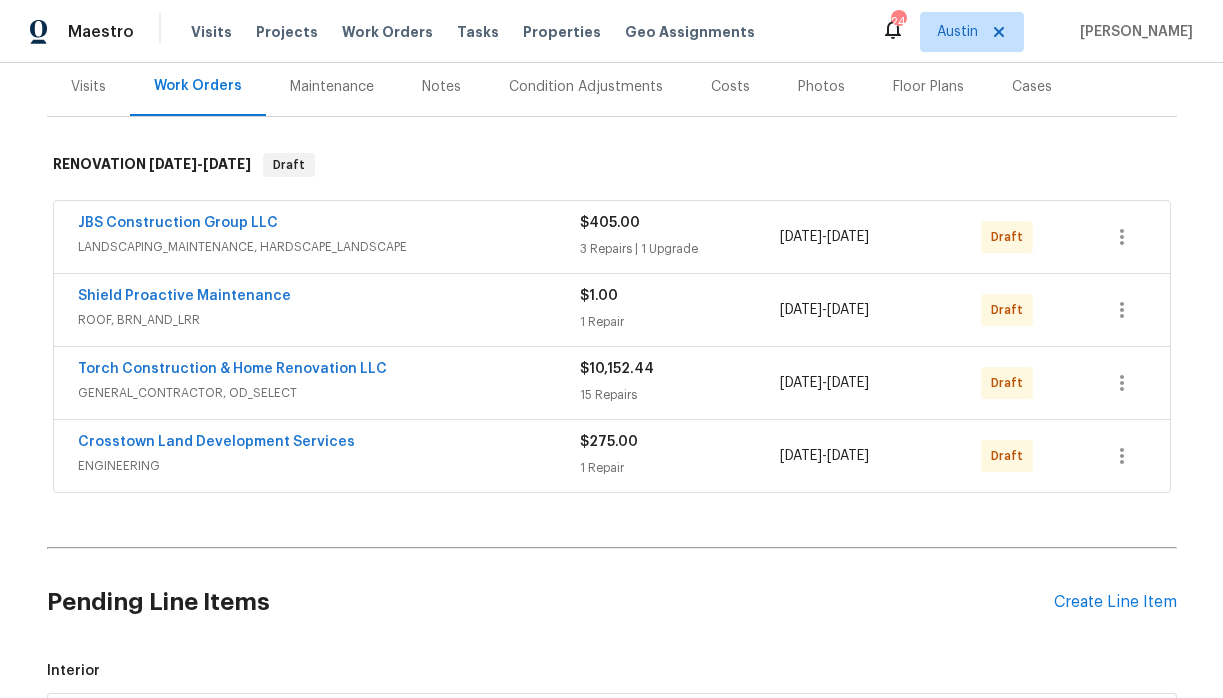 scroll, scrollTop: 245, scrollLeft: 0, axis: vertical 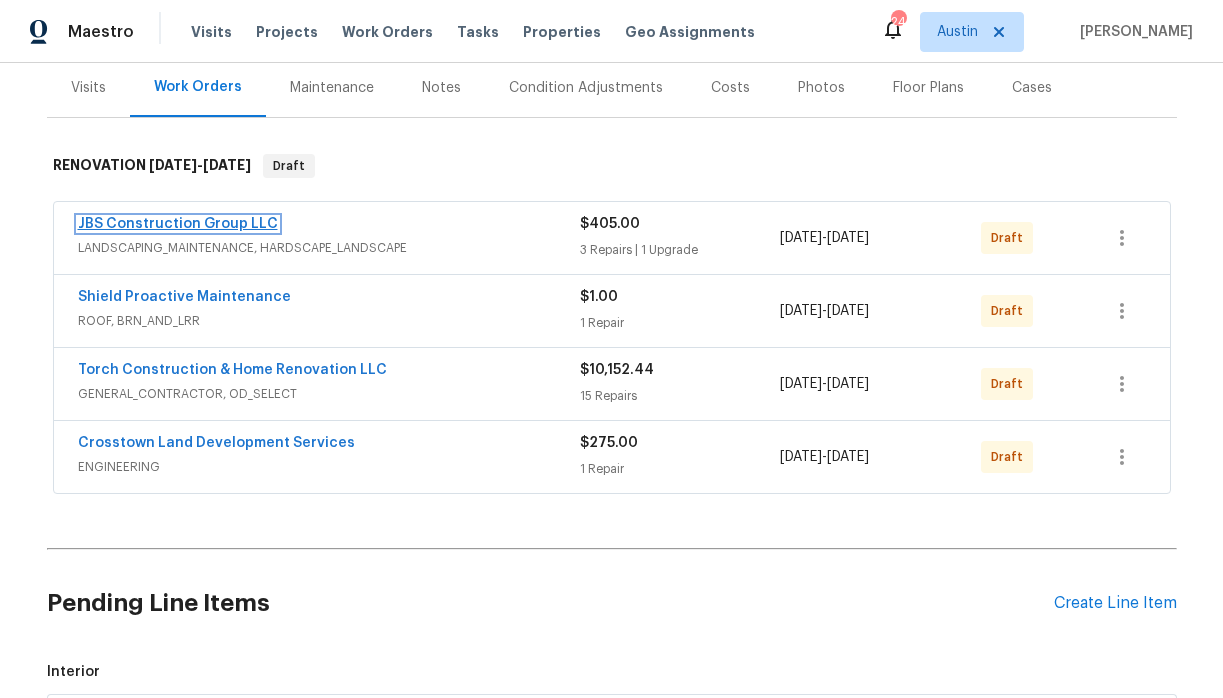 click on "JBS Construction Group LLC" at bounding box center [178, 224] 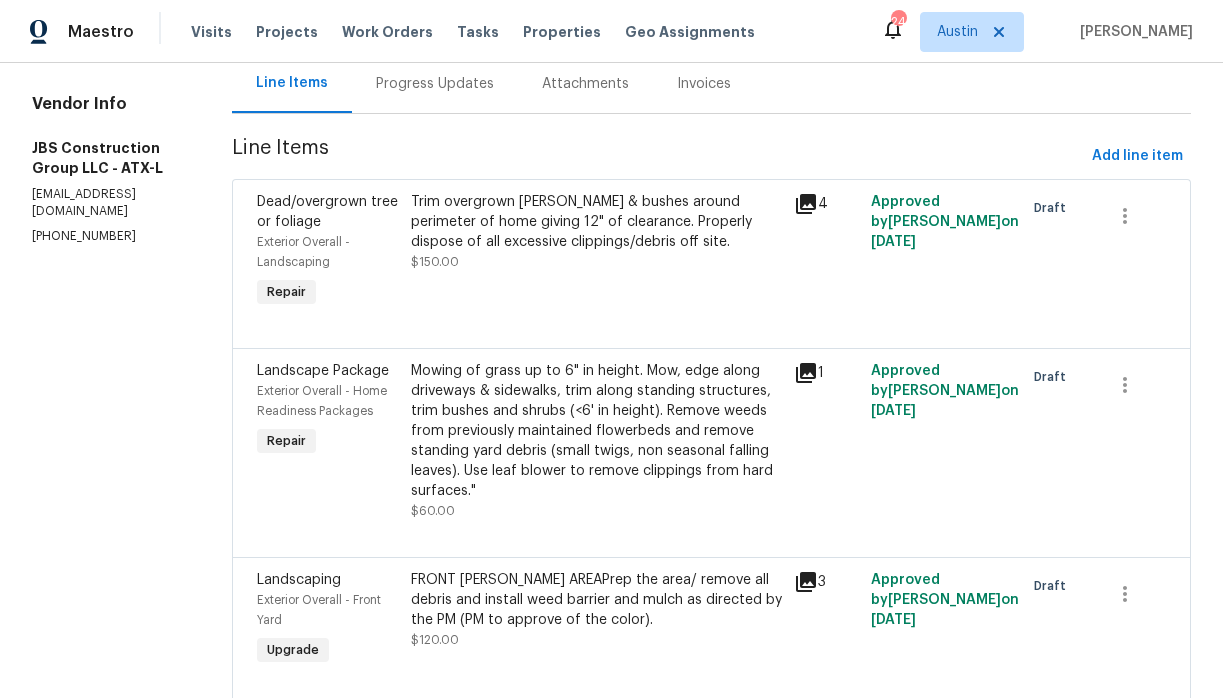 scroll, scrollTop: 0, scrollLeft: 0, axis: both 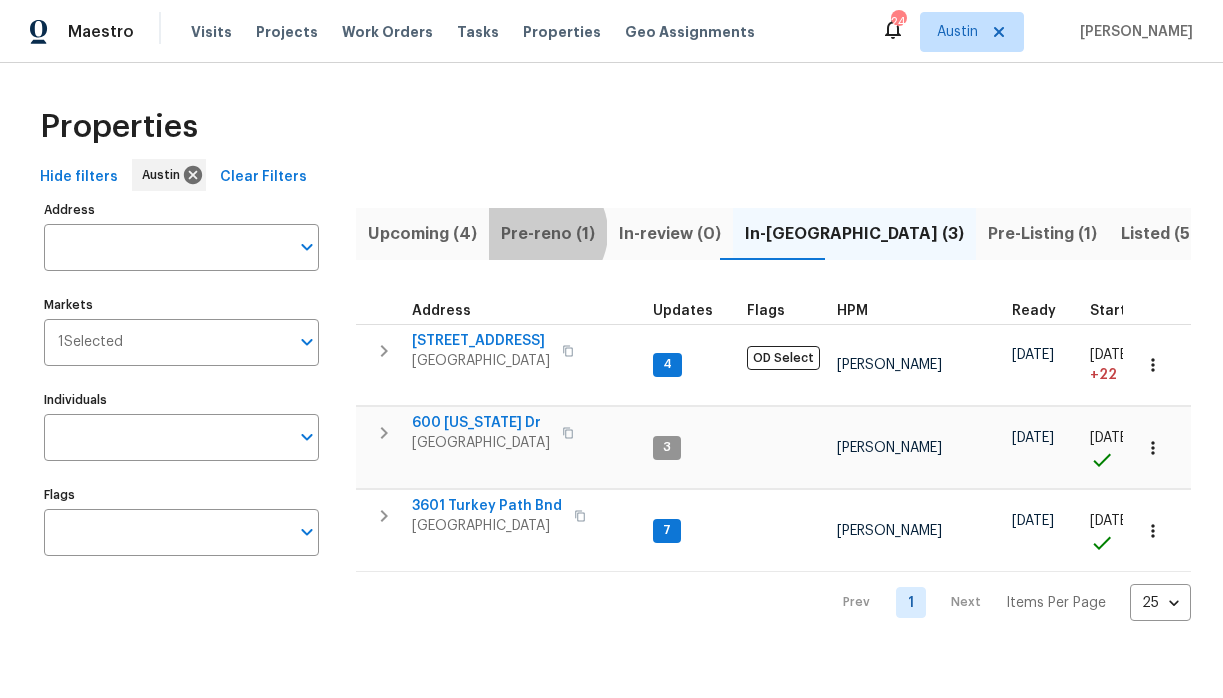click on "Pre-reno (1)" at bounding box center [548, 234] 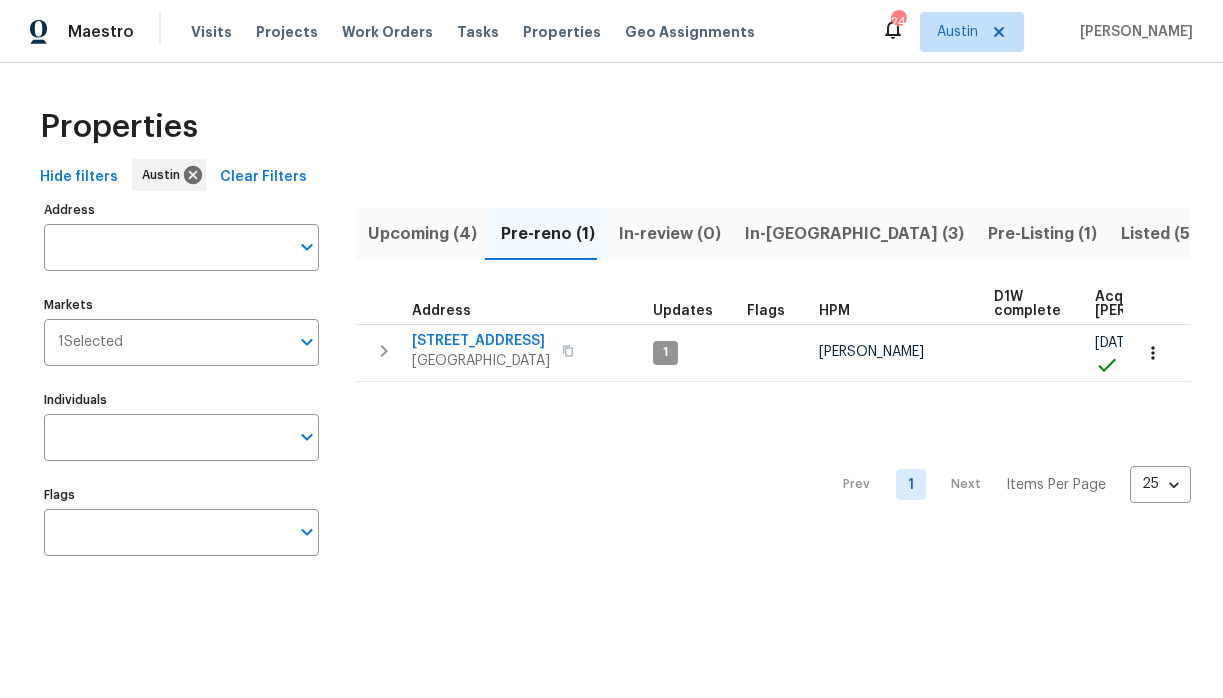 click on "Upcoming (4)" at bounding box center [422, 234] 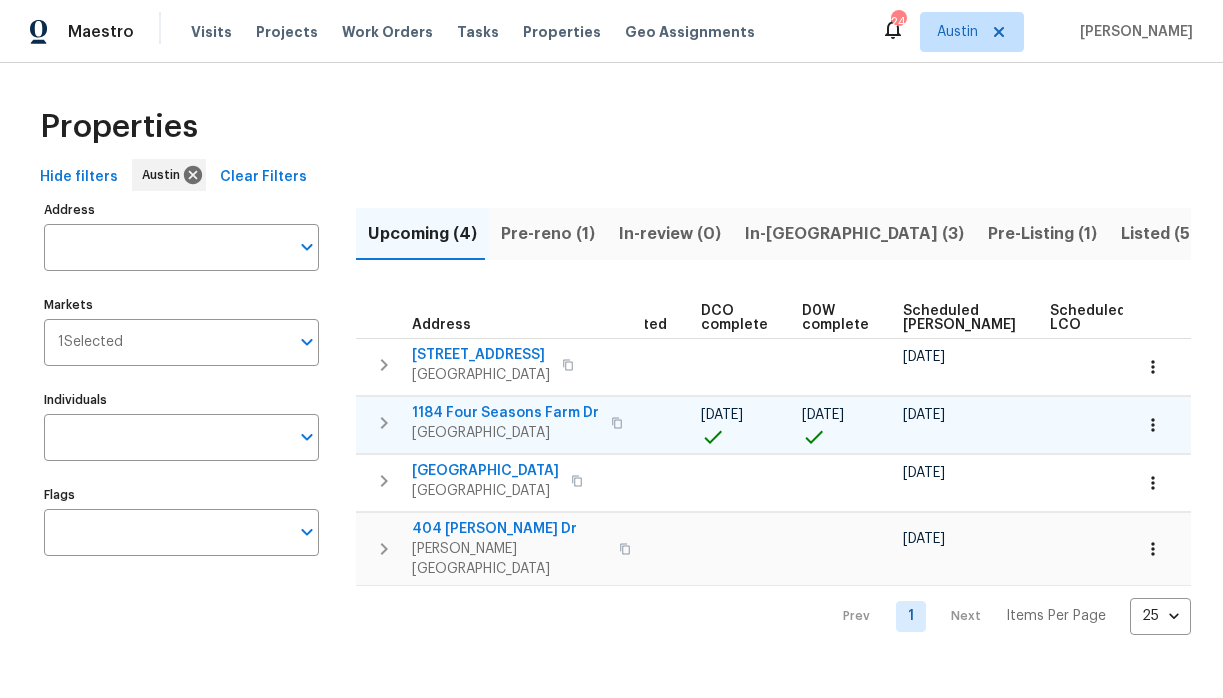 scroll, scrollTop: 0, scrollLeft: 436, axis: horizontal 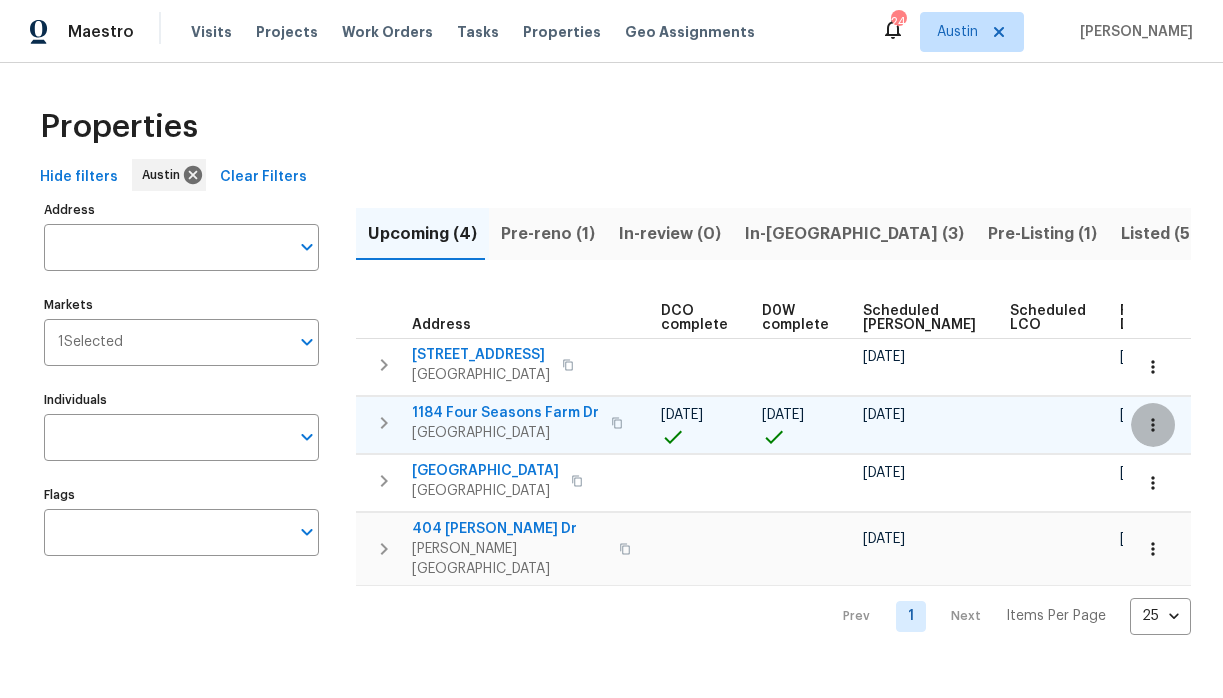 click 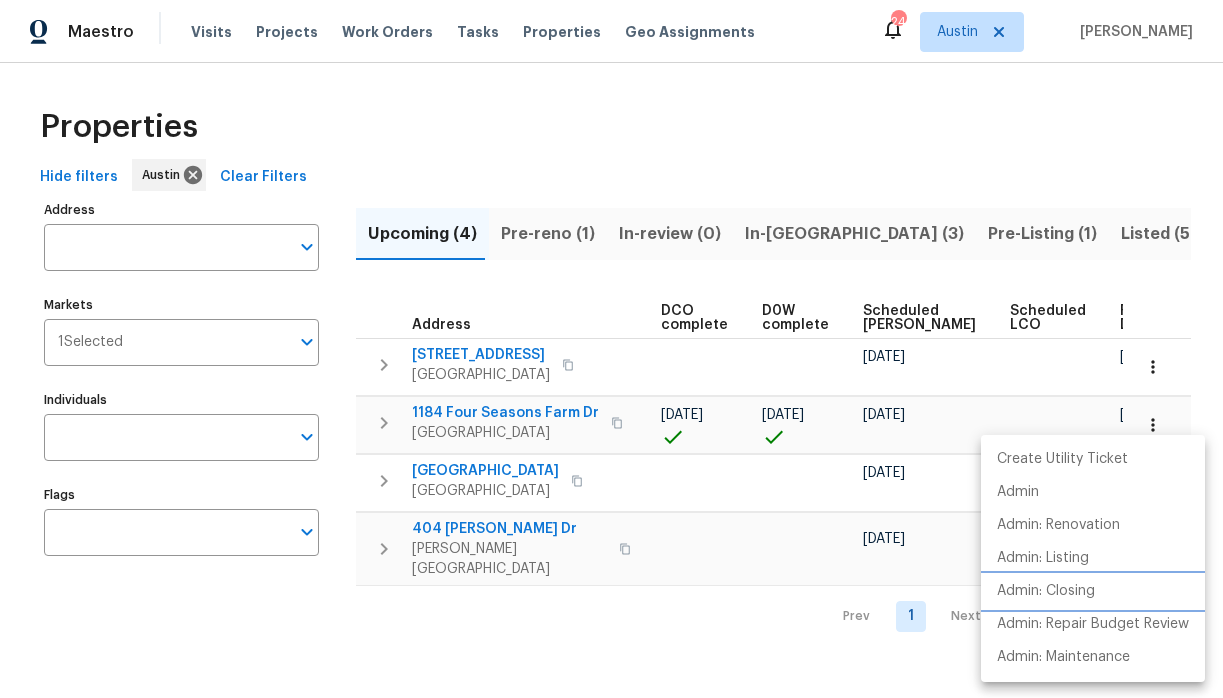 click on "Admin: Closing" at bounding box center [1046, 591] 